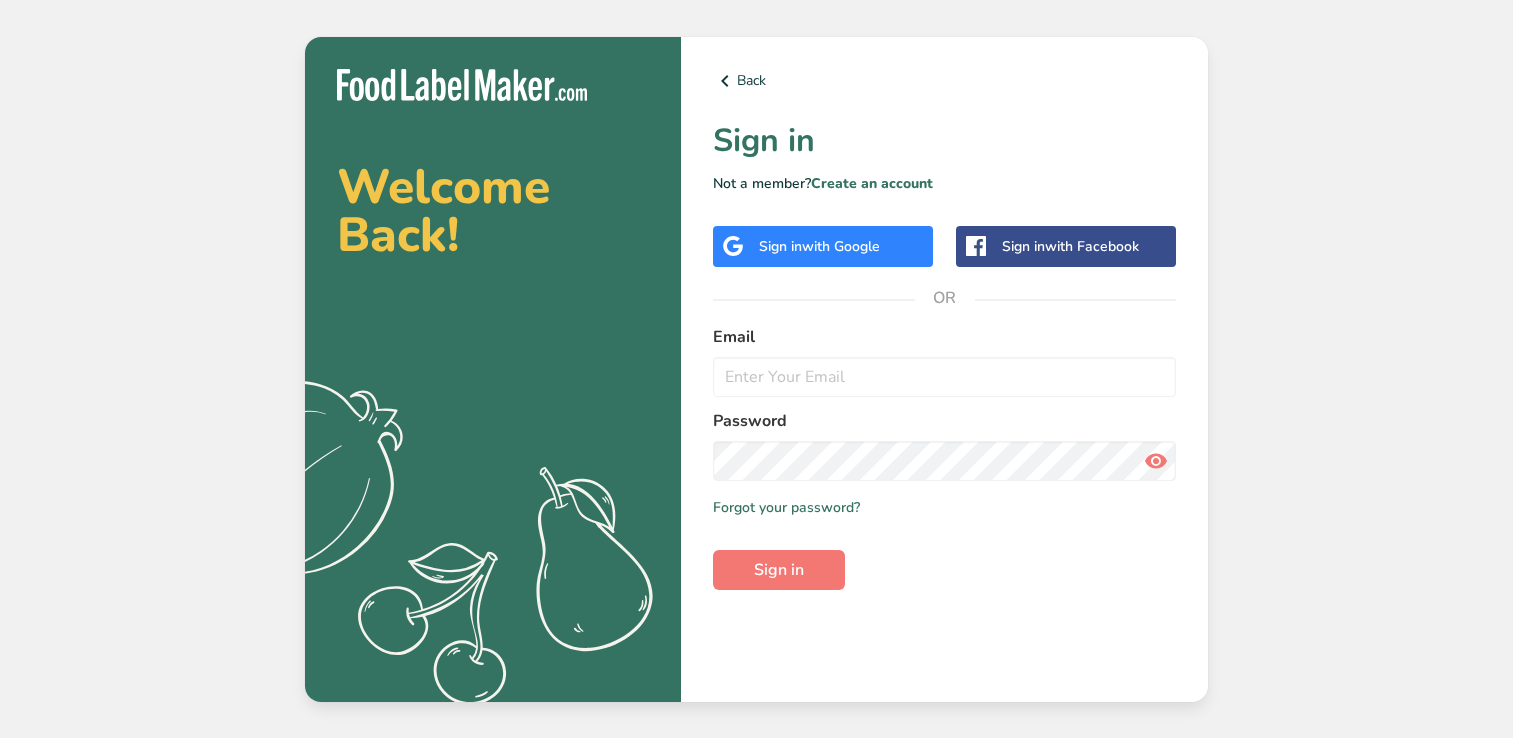 scroll, scrollTop: 0, scrollLeft: 0, axis: both 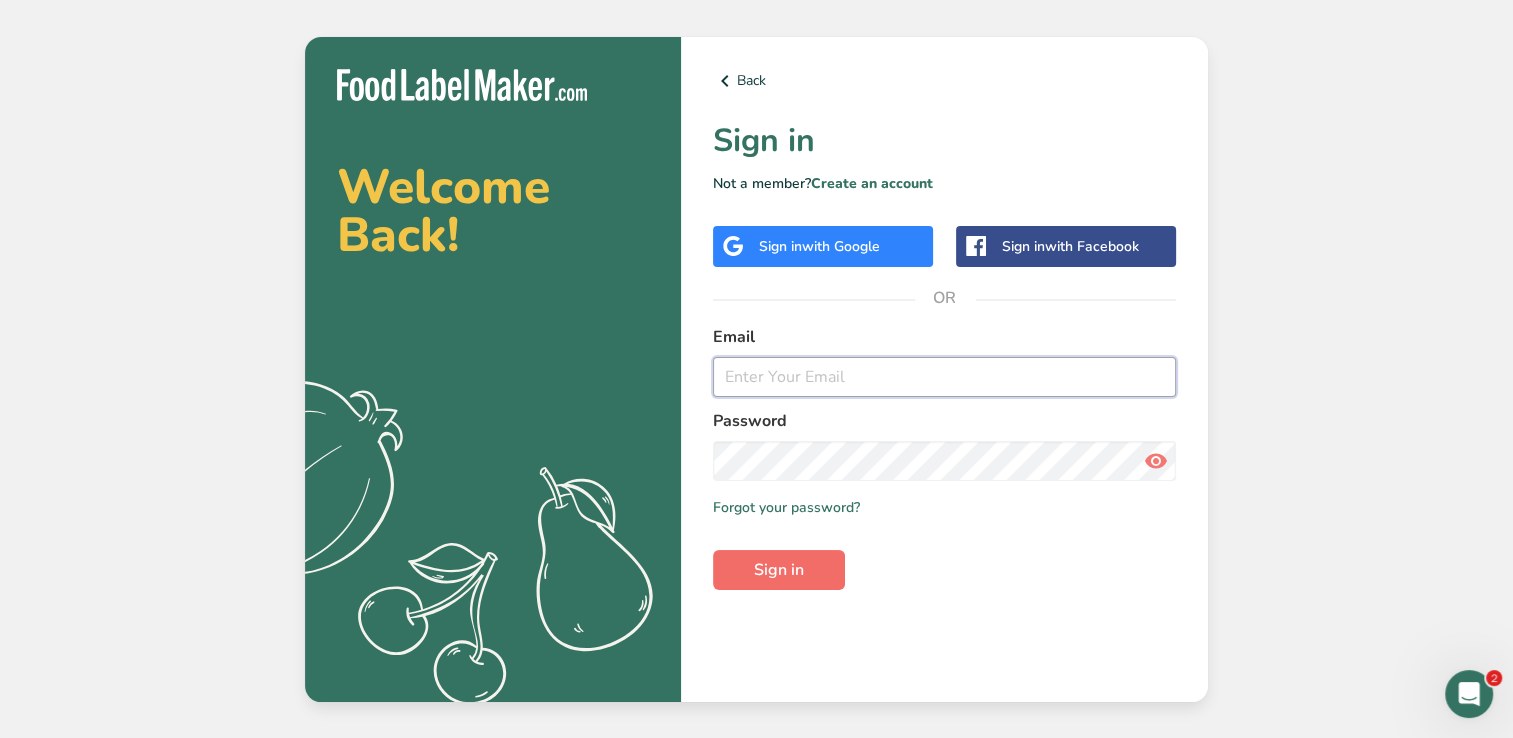 type on "Name: [FIRST] [LAST] Email: [EMAIL]" 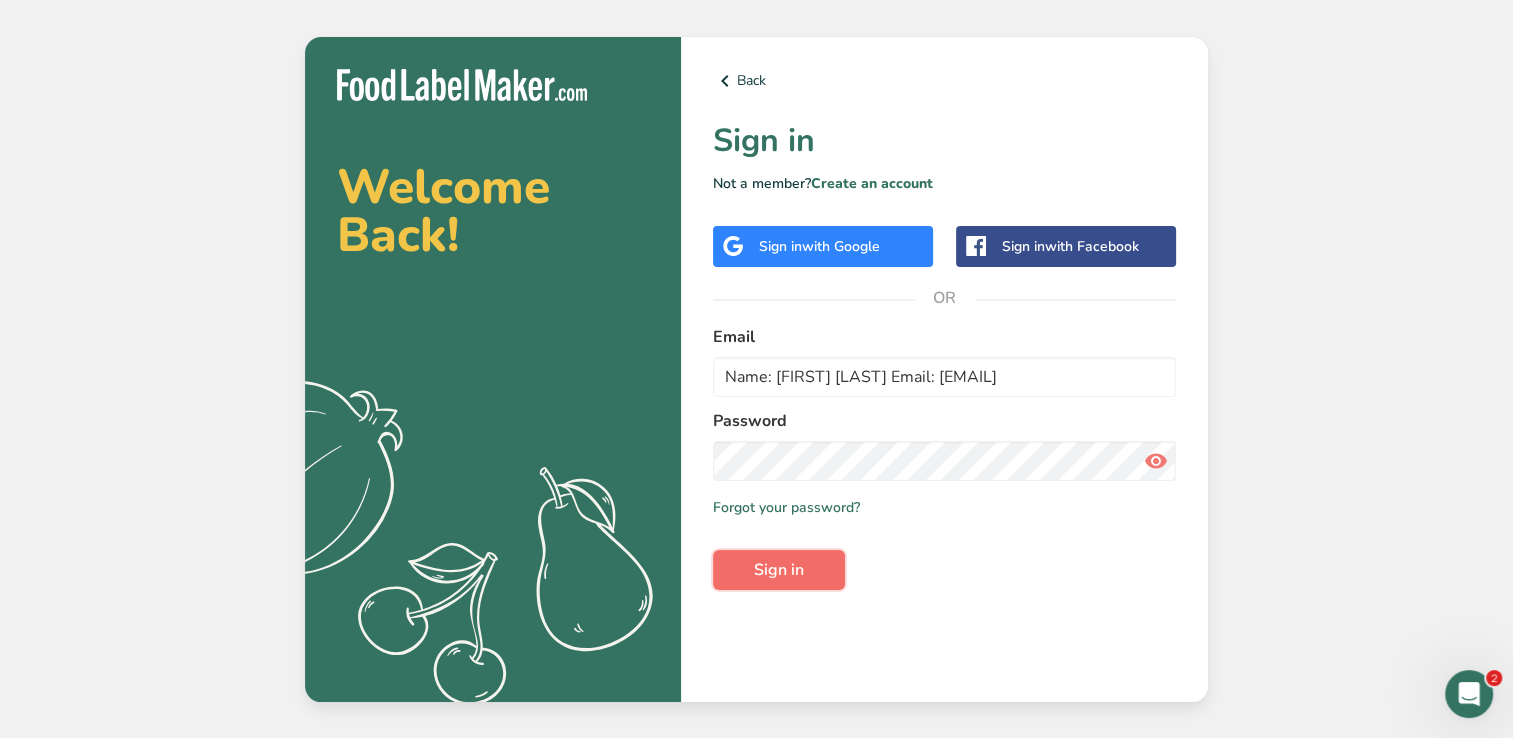 click on "Sign in" at bounding box center [779, 570] 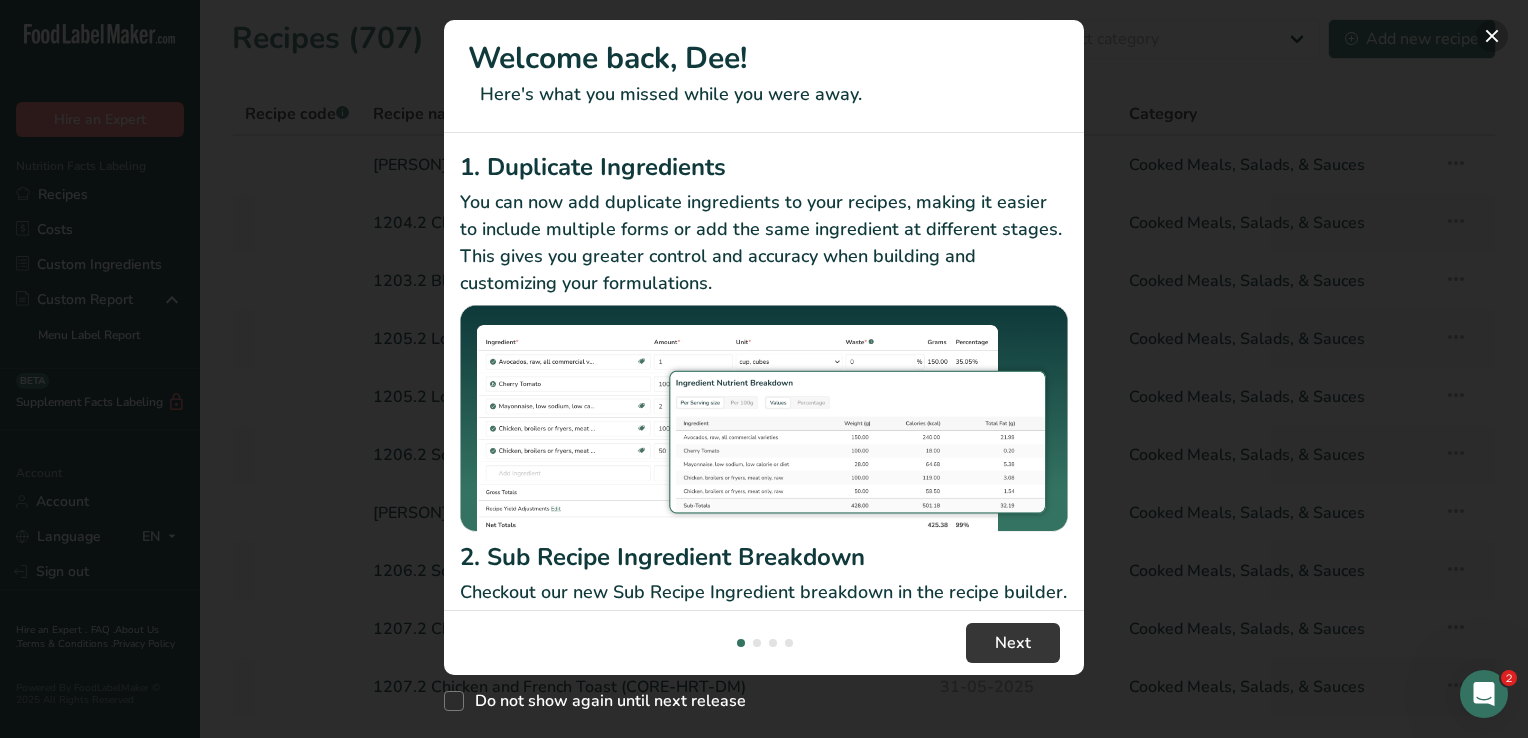 click at bounding box center [1492, 36] 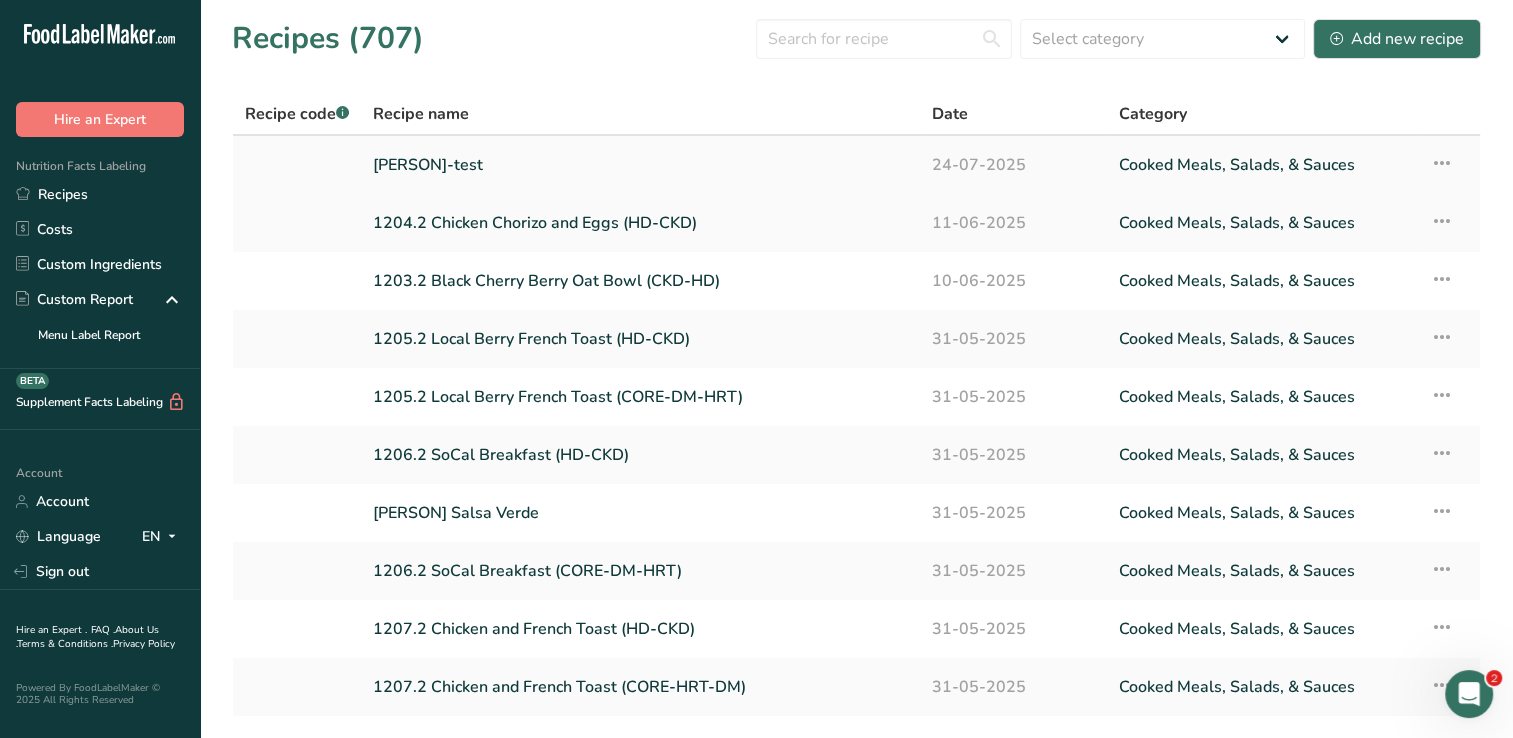 click on "[PERSON]-test" at bounding box center (640, 165) 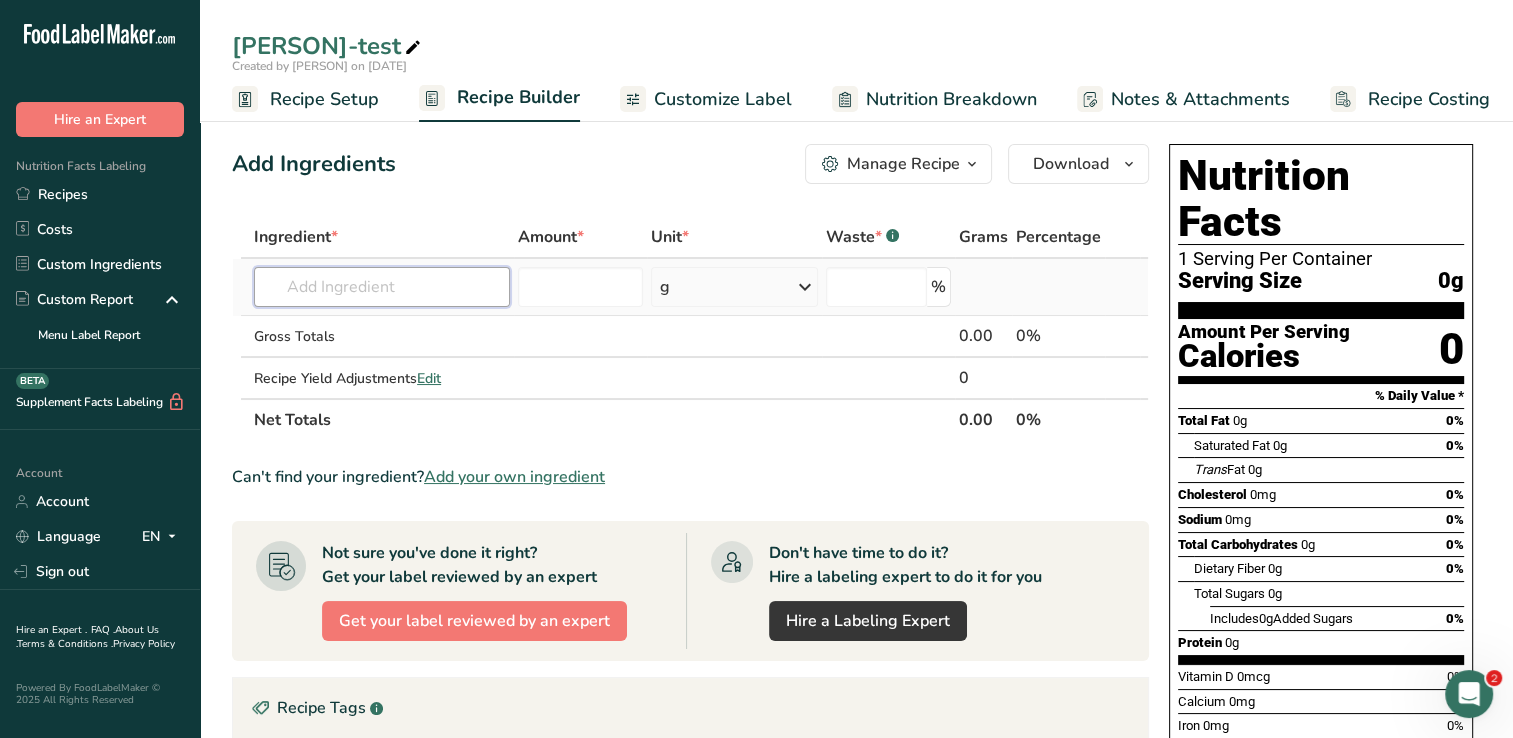 click at bounding box center [382, 287] 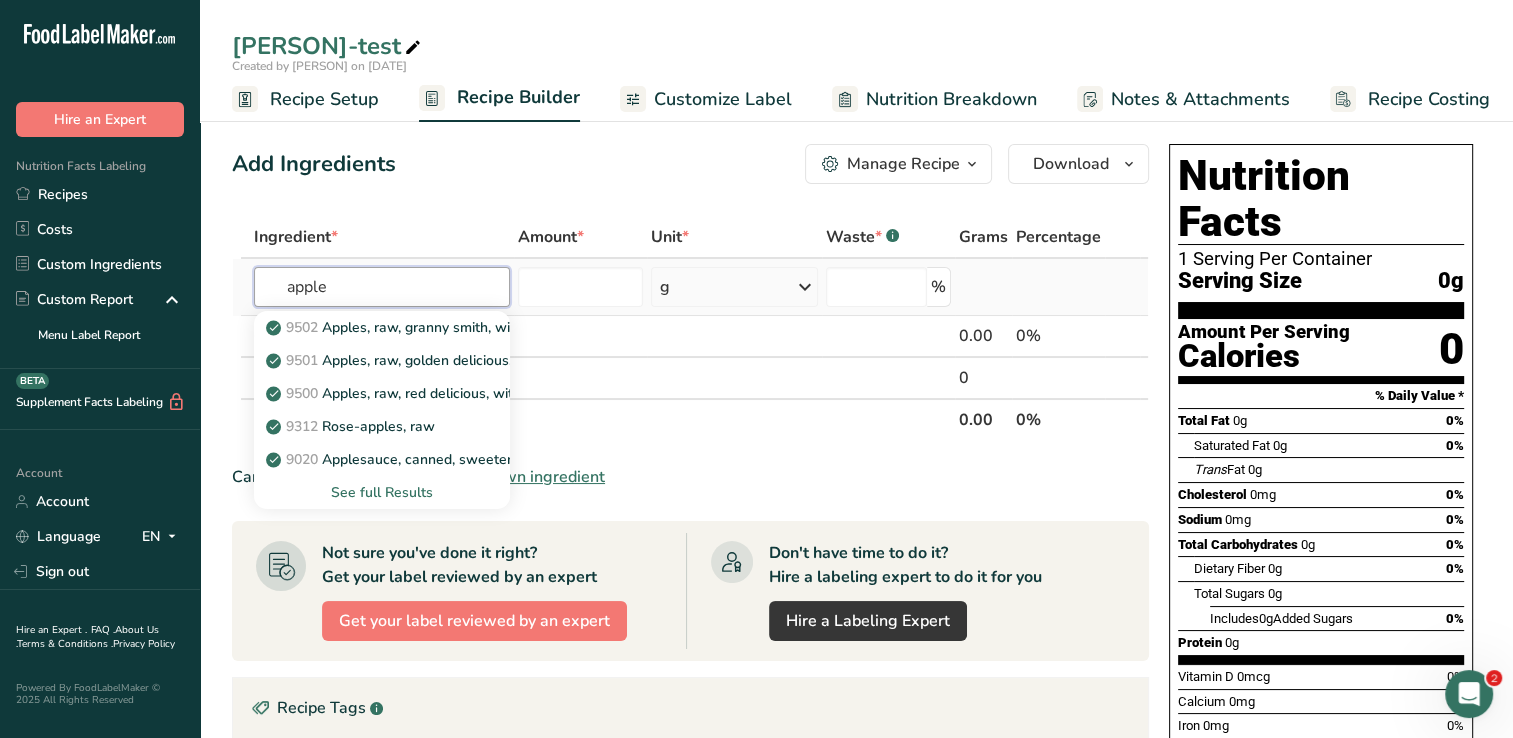 type on "apple" 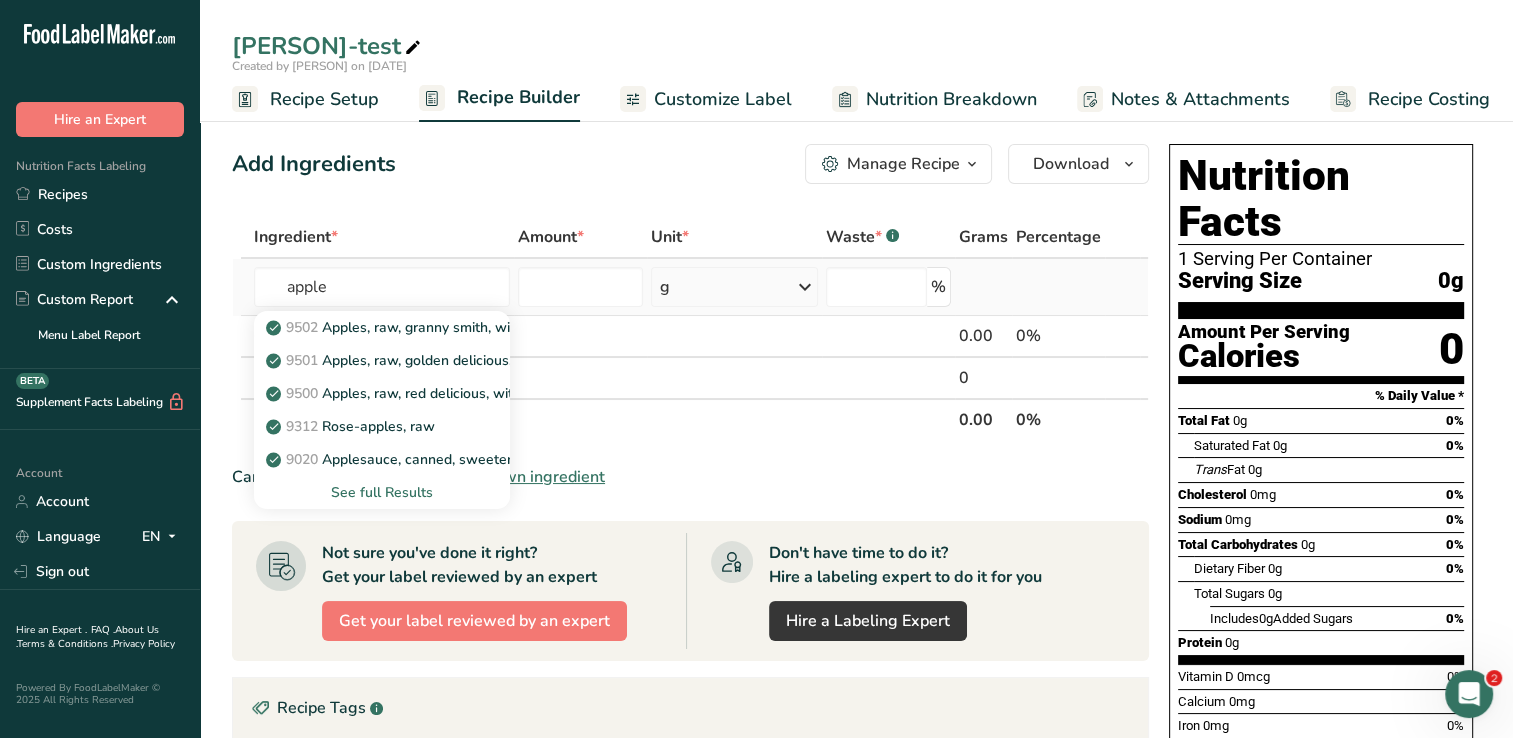type 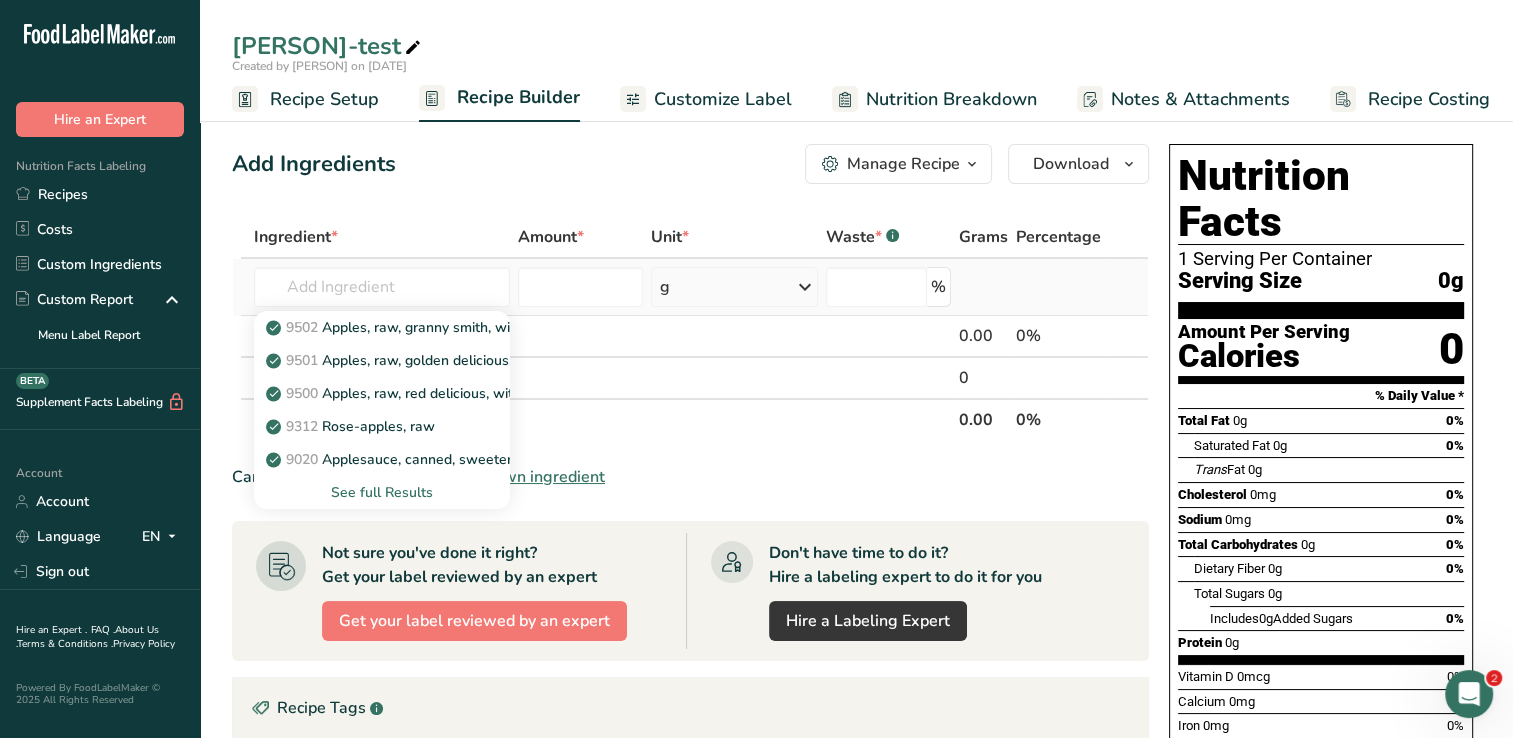 click on "See full Results" at bounding box center [382, 492] 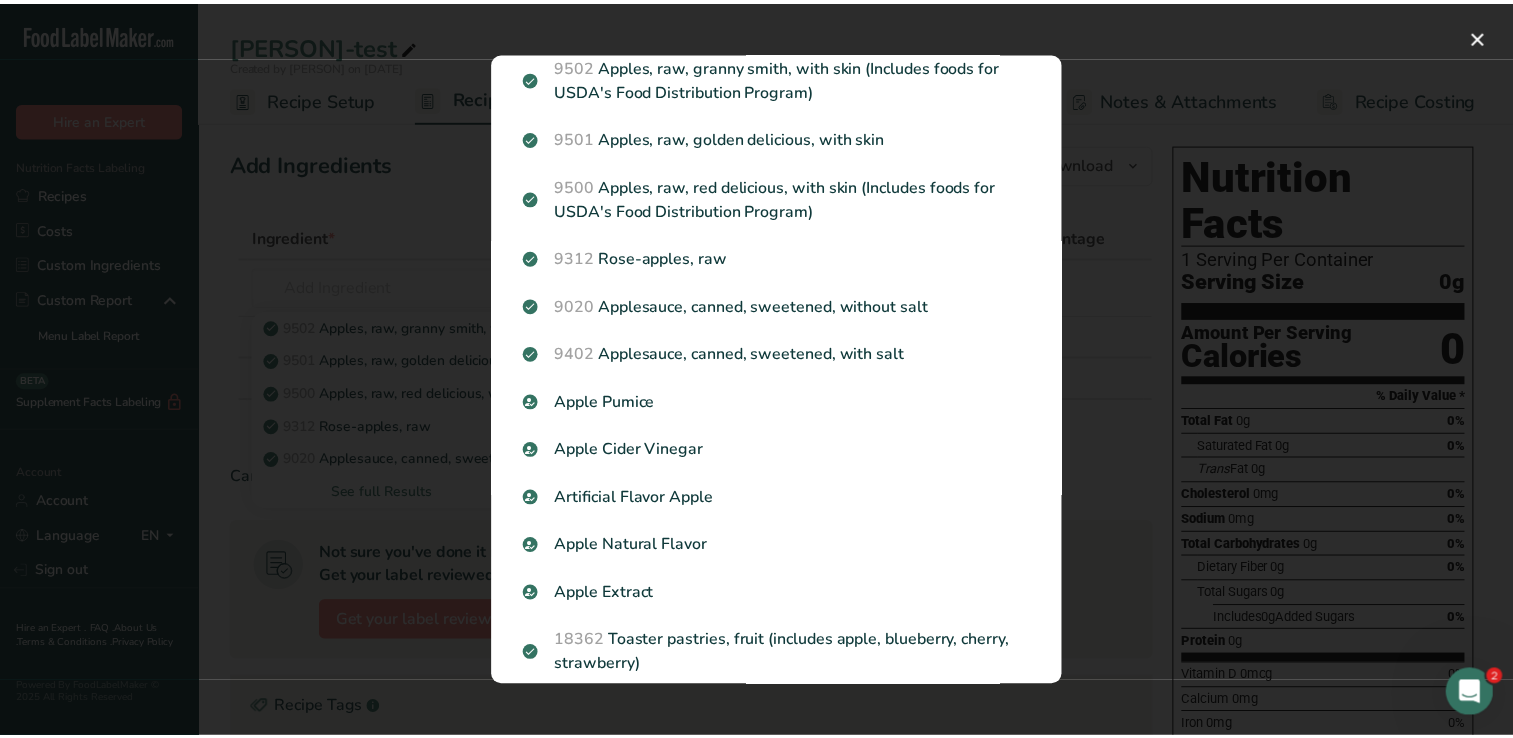 scroll, scrollTop: 0, scrollLeft: 0, axis: both 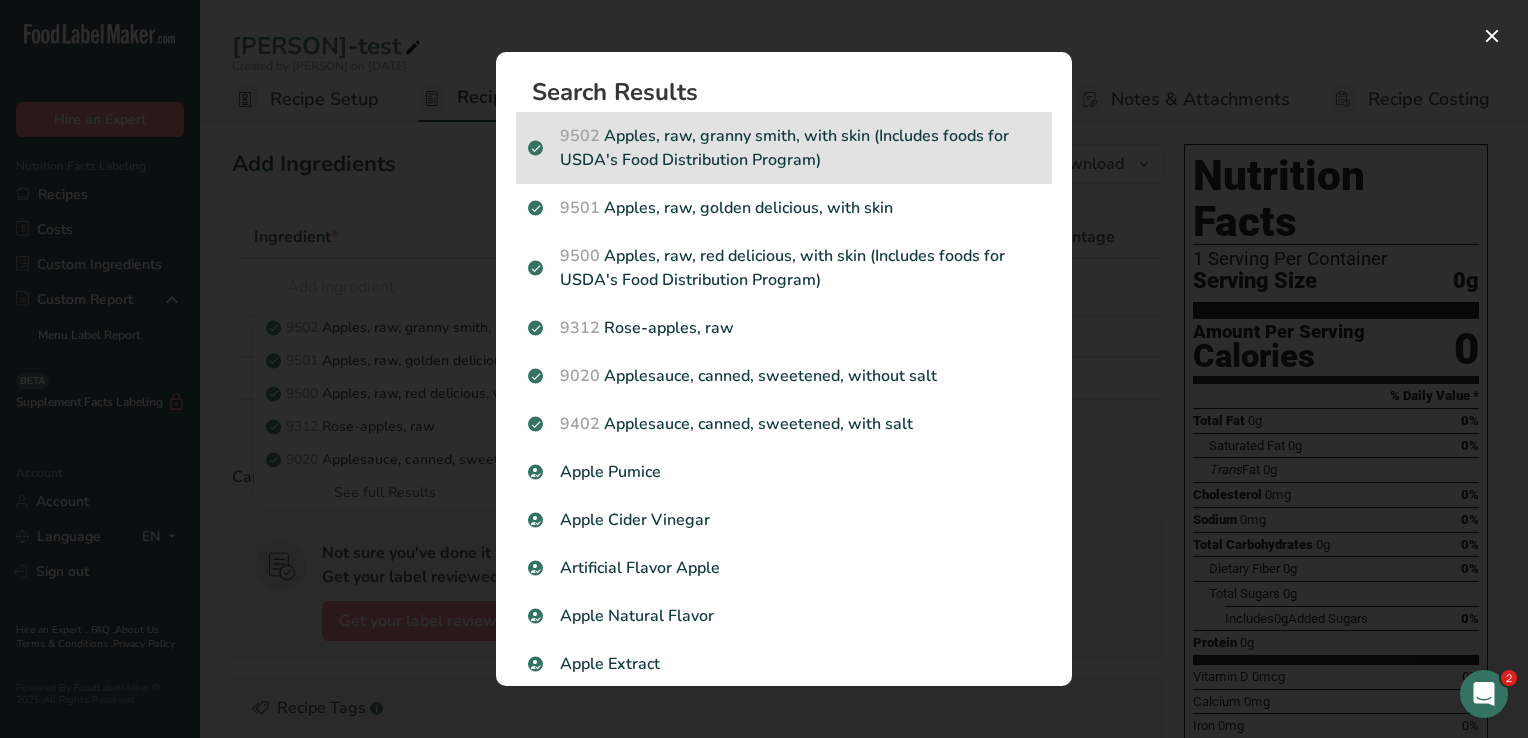 click on "9502
Apples, raw, granny smith, with skin (Includes foods for USDA's Food Distribution Program)" at bounding box center [784, 148] 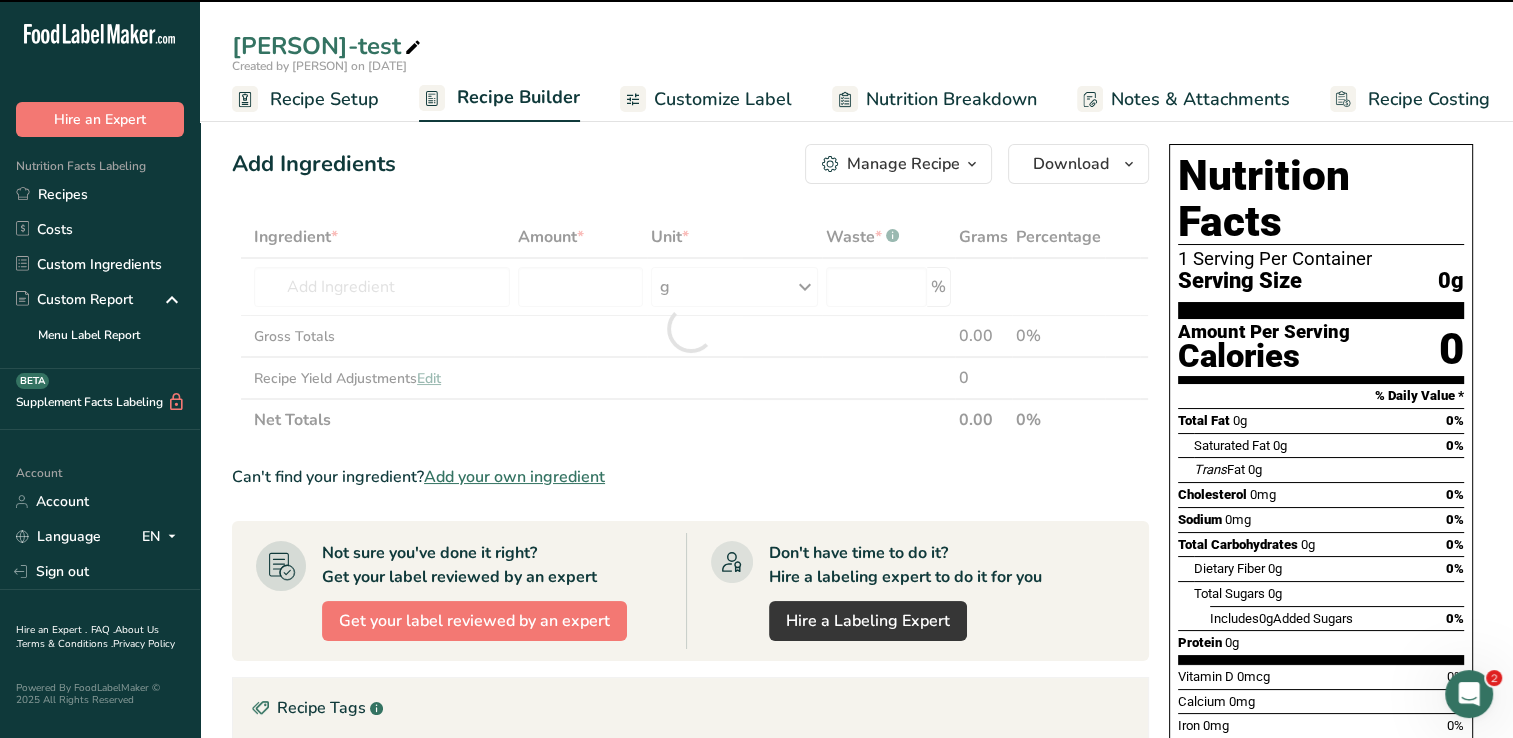 type on "0" 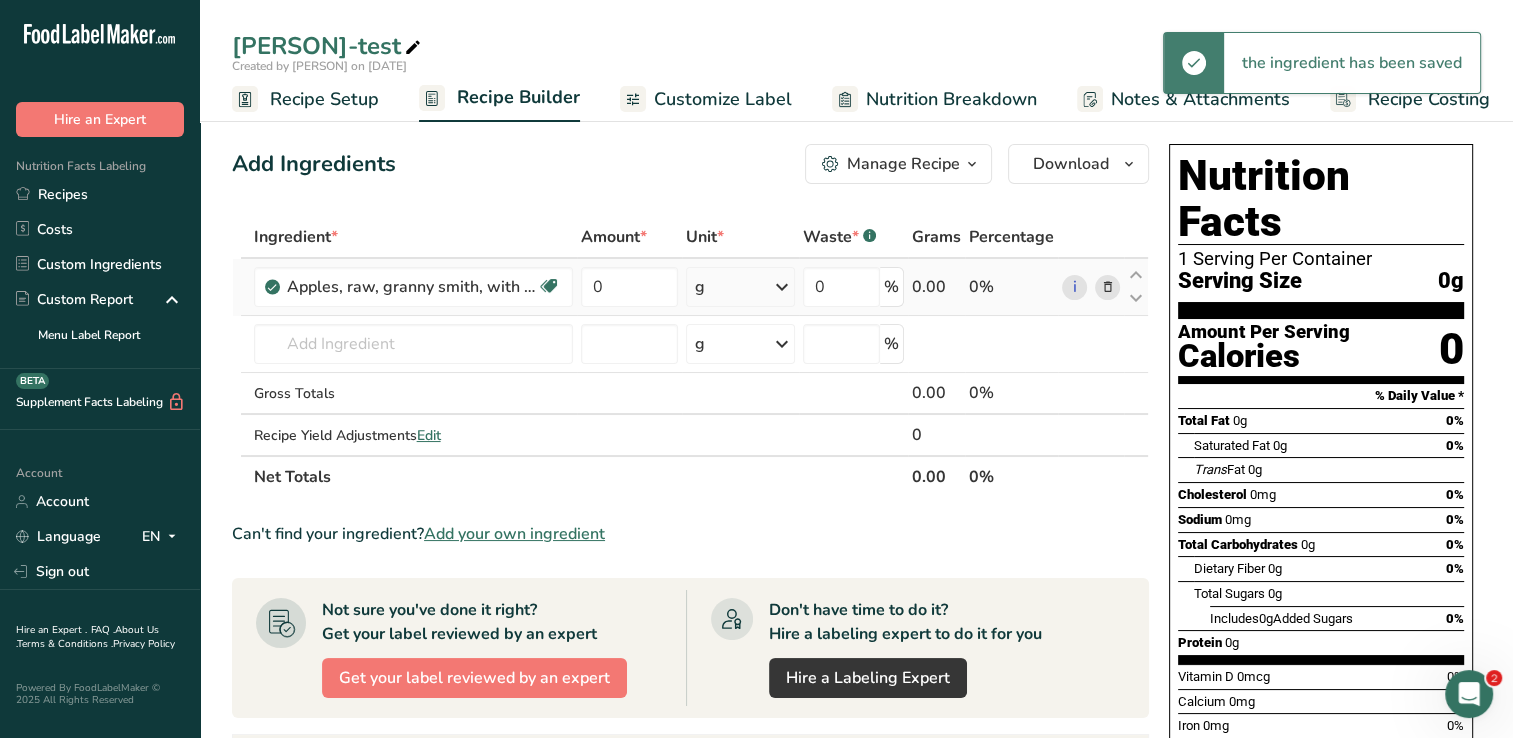 click at bounding box center (782, 287) 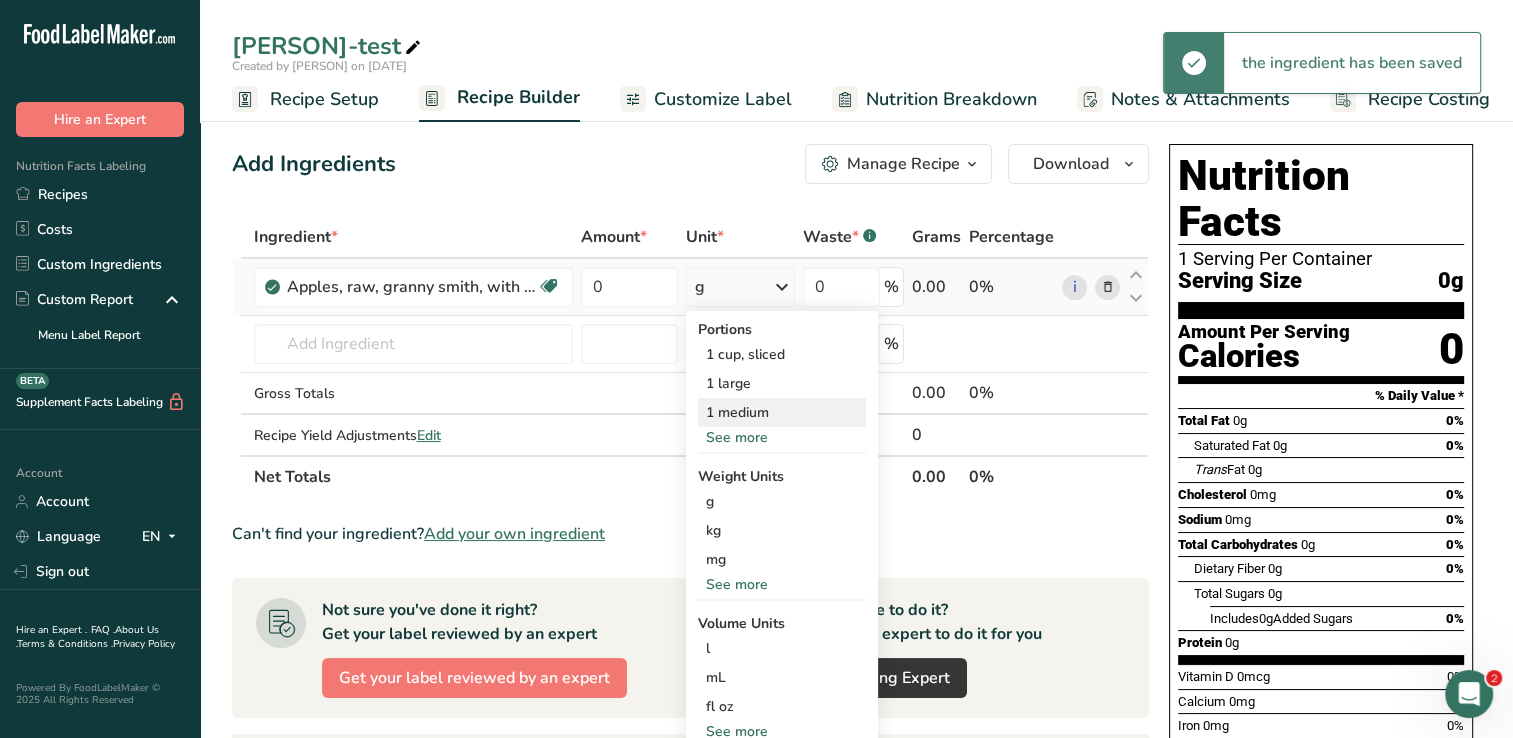 click on "1 medium" at bounding box center (782, 412) 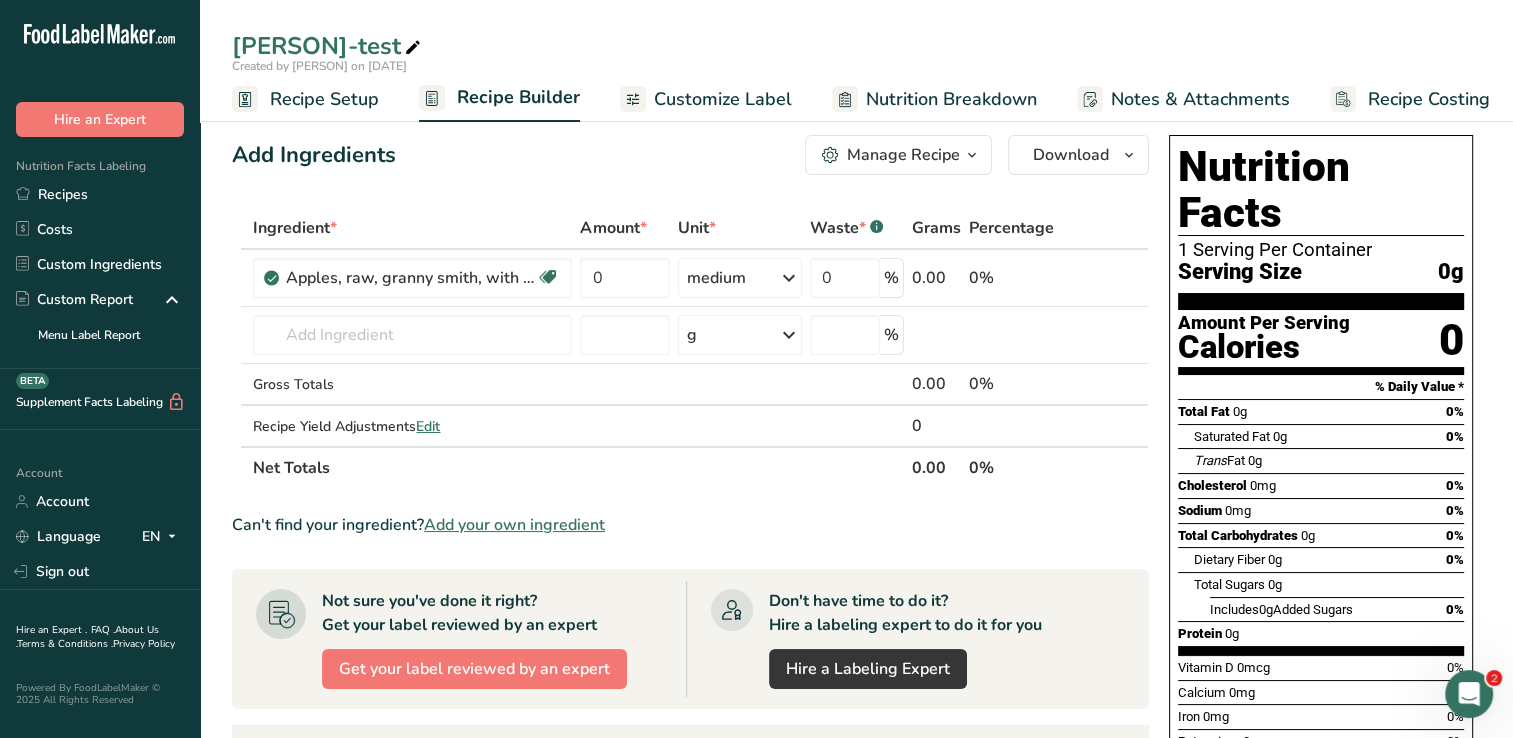 scroll, scrollTop: 0, scrollLeft: 0, axis: both 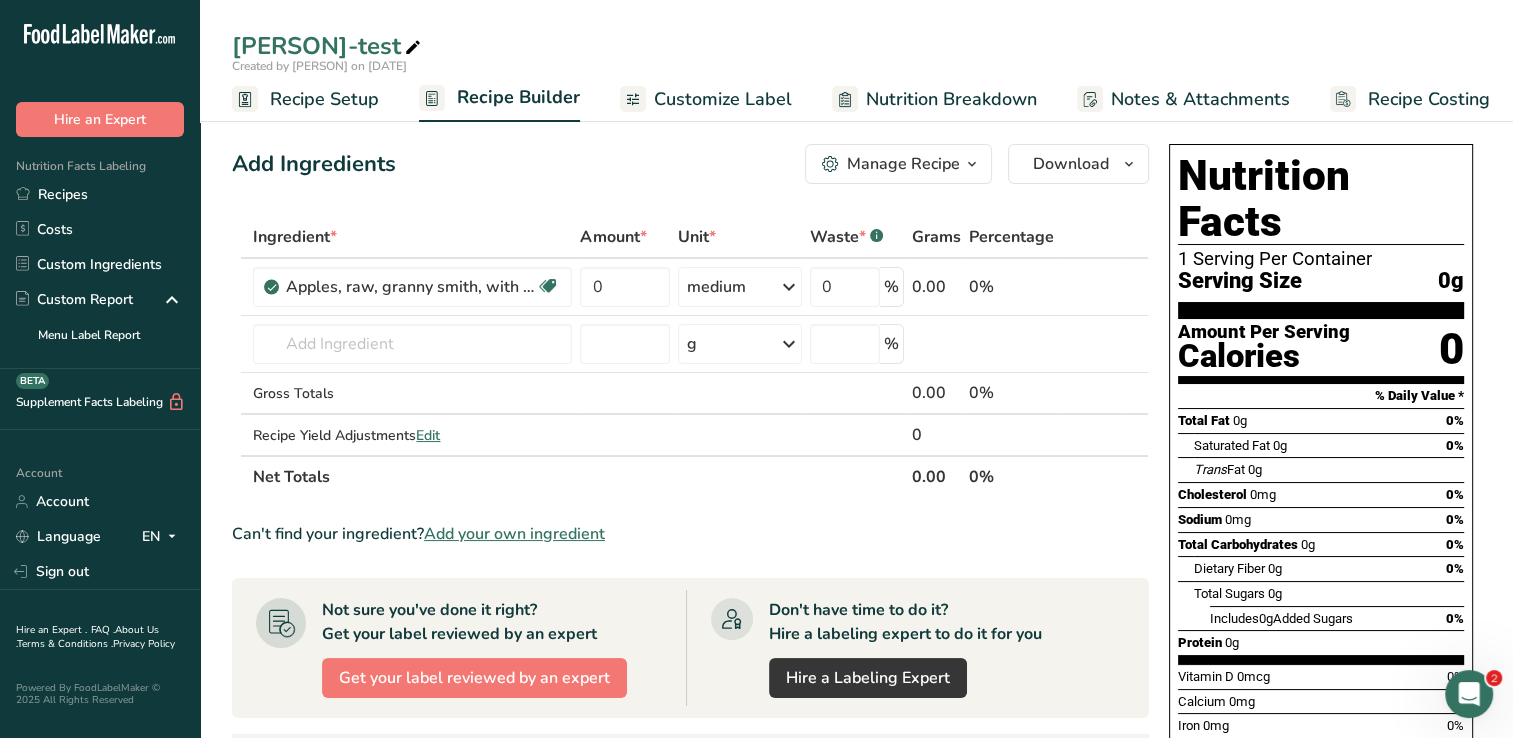 click on "Add Ingredients
Manage Recipe         Delete Recipe           Duplicate Recipe             Scale Recipe             Save as Sub-Recipe   .a-a{fill:#347362;}.b-a{fill:#fff;}                               Nutrition Breakdown                 Recipe Card
NEW
Amino Acids Pattern Report           Activity History
Download
Choose your preferred label style
Standard FDA label
Standard FDA label
The most common format for nutrition facts labels in compliance with the FDA's typeface, style and requirements
Tabular FDA label
A label format compliant with the FDA regulations presented in a tabular (horizontal) display.
Linear FDA label
A simple linear display for small sized packages.
Simplified FDA label" at bounding box center [696, 684] 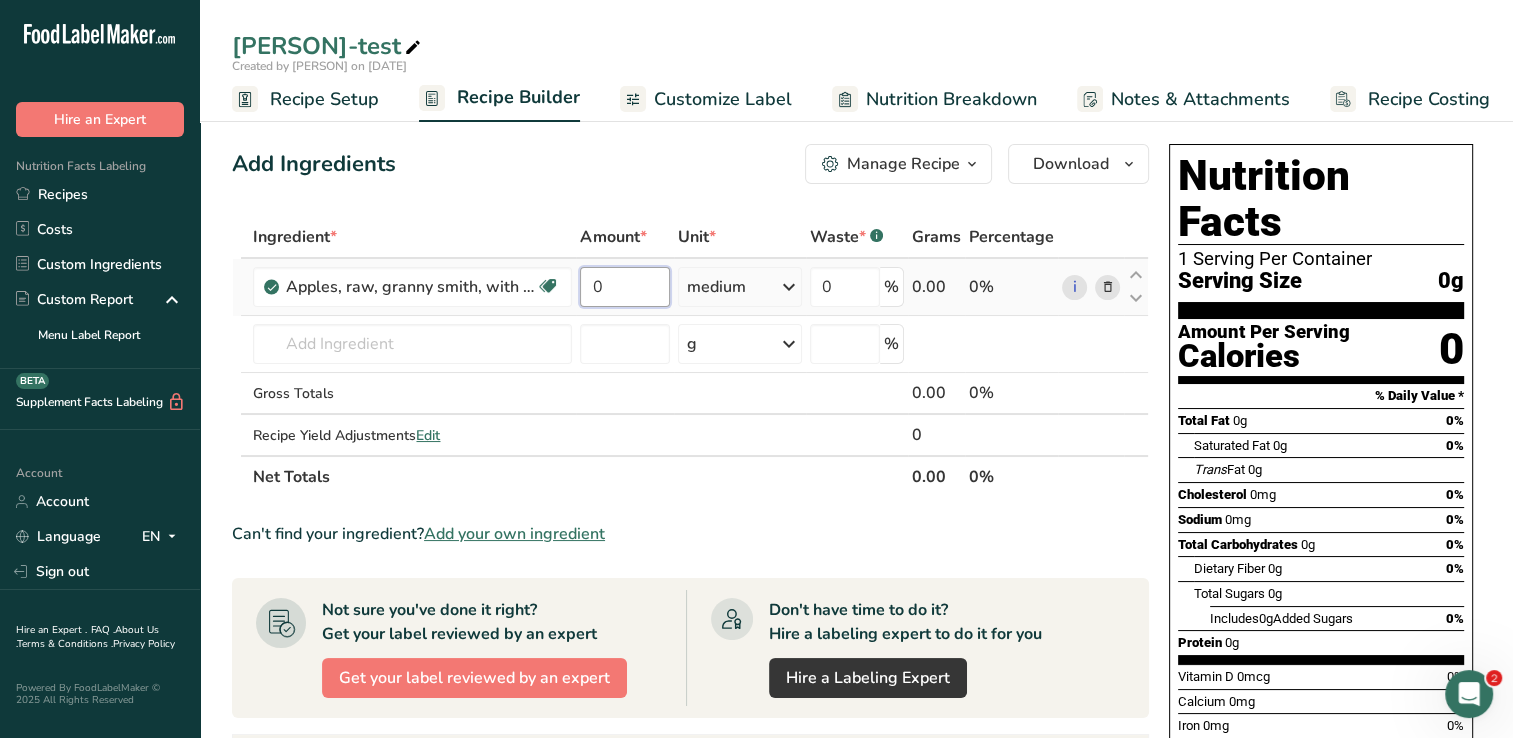 click on "0" at bounding box center (625, 287) 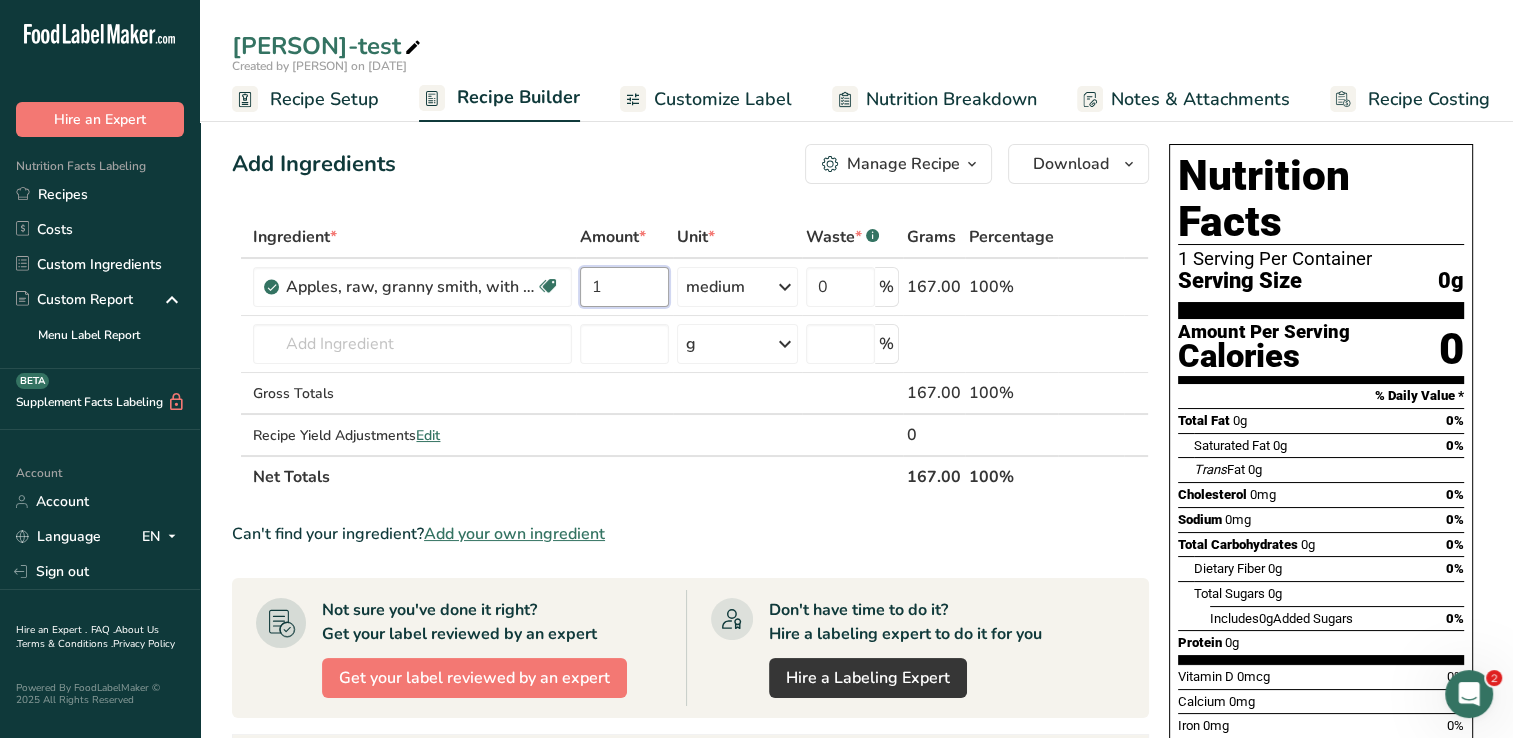 type on "1" 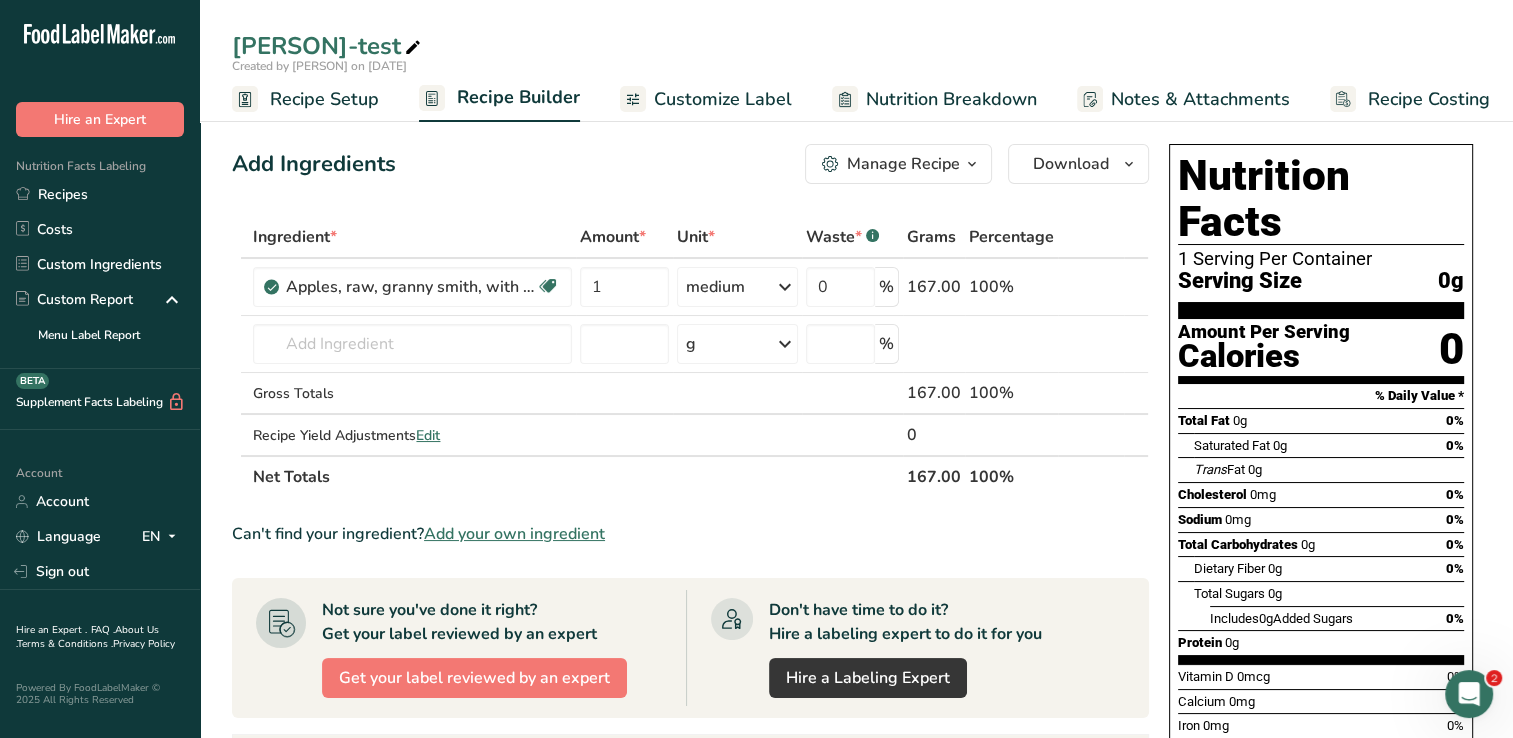 click on "Ingredient *
Amount *
Unit *
Waste *   .a-a{fill:#347362;}.b-a{fill:#fff;}          Grams
Percentage
Apples, raw, granny smith, with skin (Includes foods for USDA's Food Distribution Program)
Source of Antioxidants
Prebiotic Effect
Dairy free
Gluten free
Vegan
Vegetarian
Soy free
1
medium
Portions
1 cup, sliced
1 large
1 medium
See more
Weight Units
g
kg
mg
See more
Volume Units
l
Volume units require a density conversion. If you know your ingredient's density enter it below. Otherwise, click on "RIA" our AI Regulatory bot - she will be able to help you" at bounding box center (690, 357) 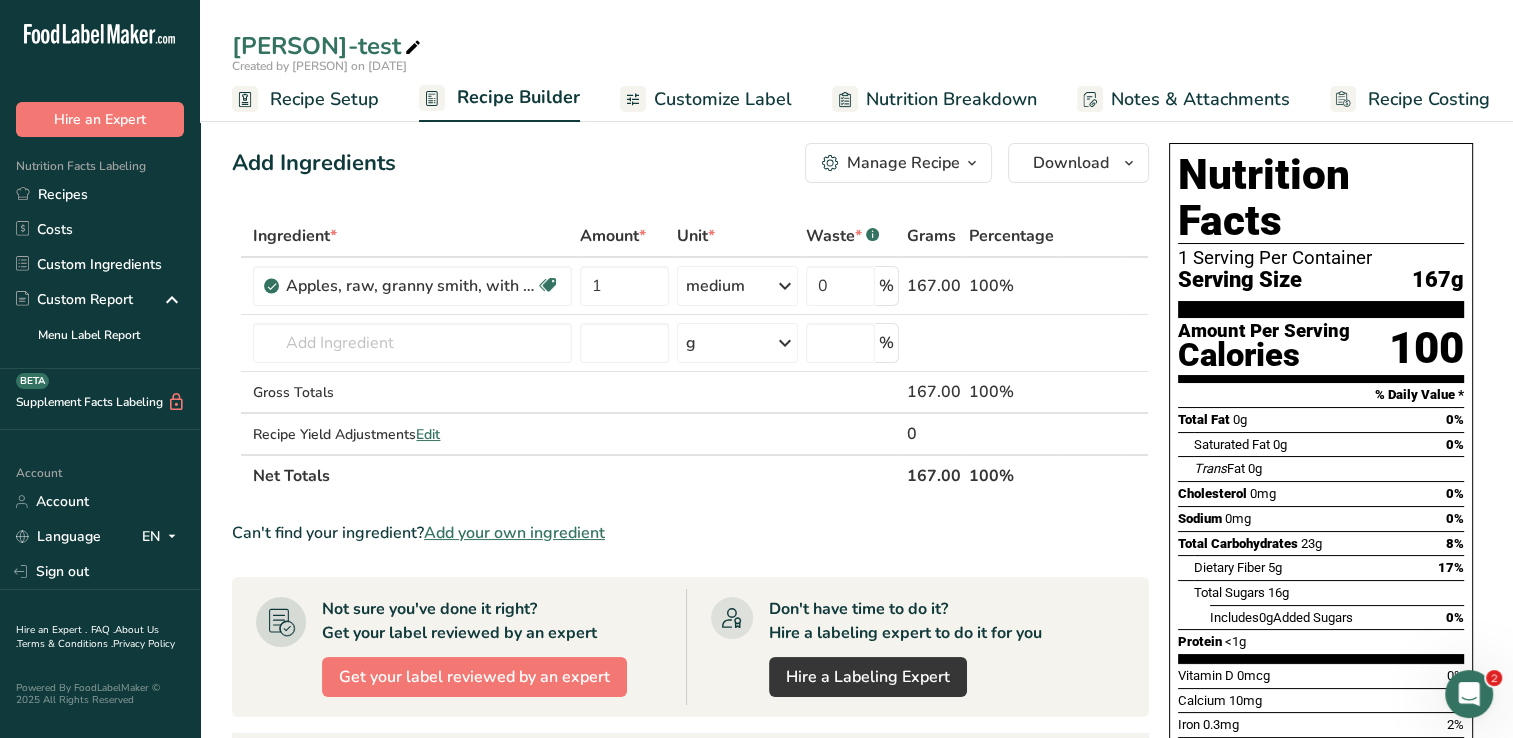 scroll, scrollTop: 0, scrollLeft: 0, axis: both 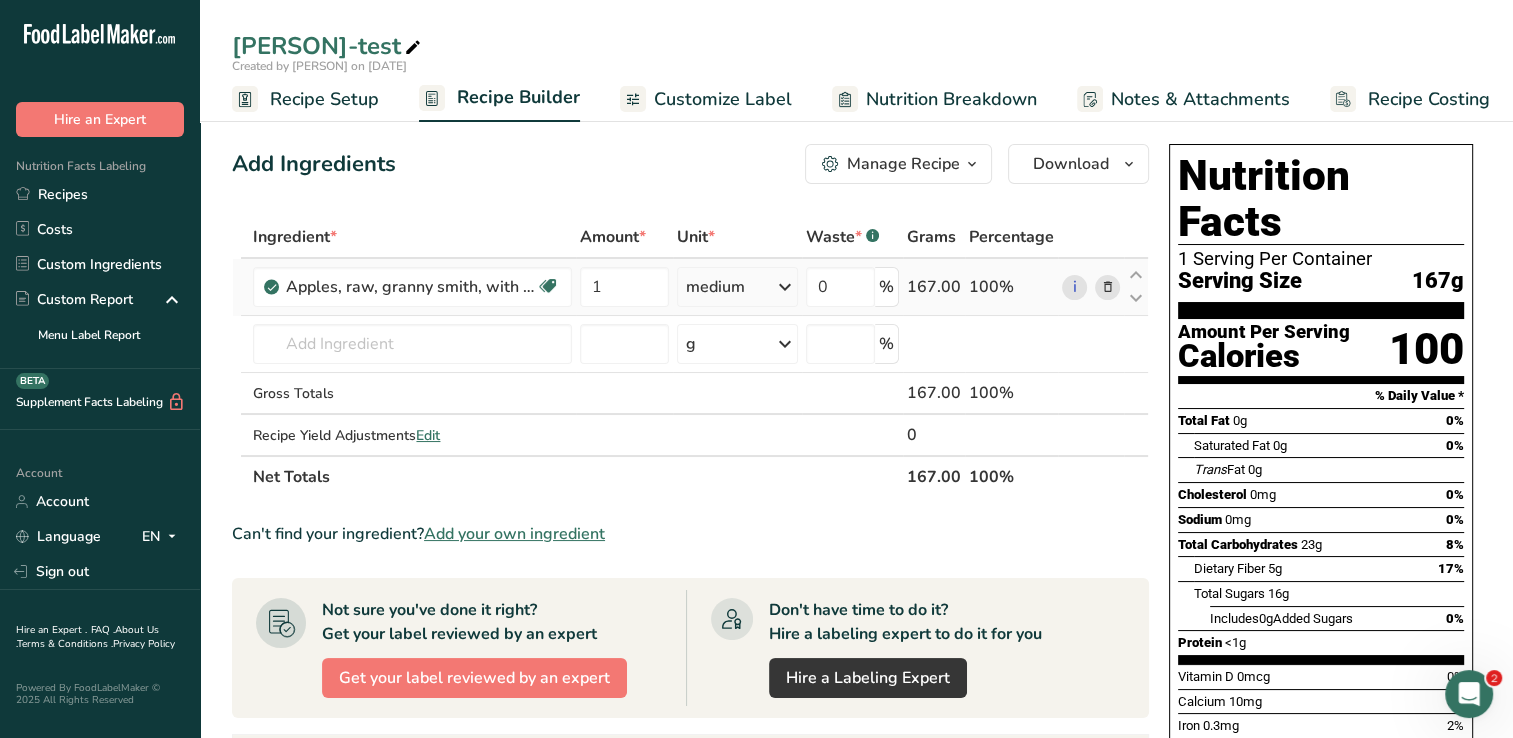 click at bounding box center [1107, 287] 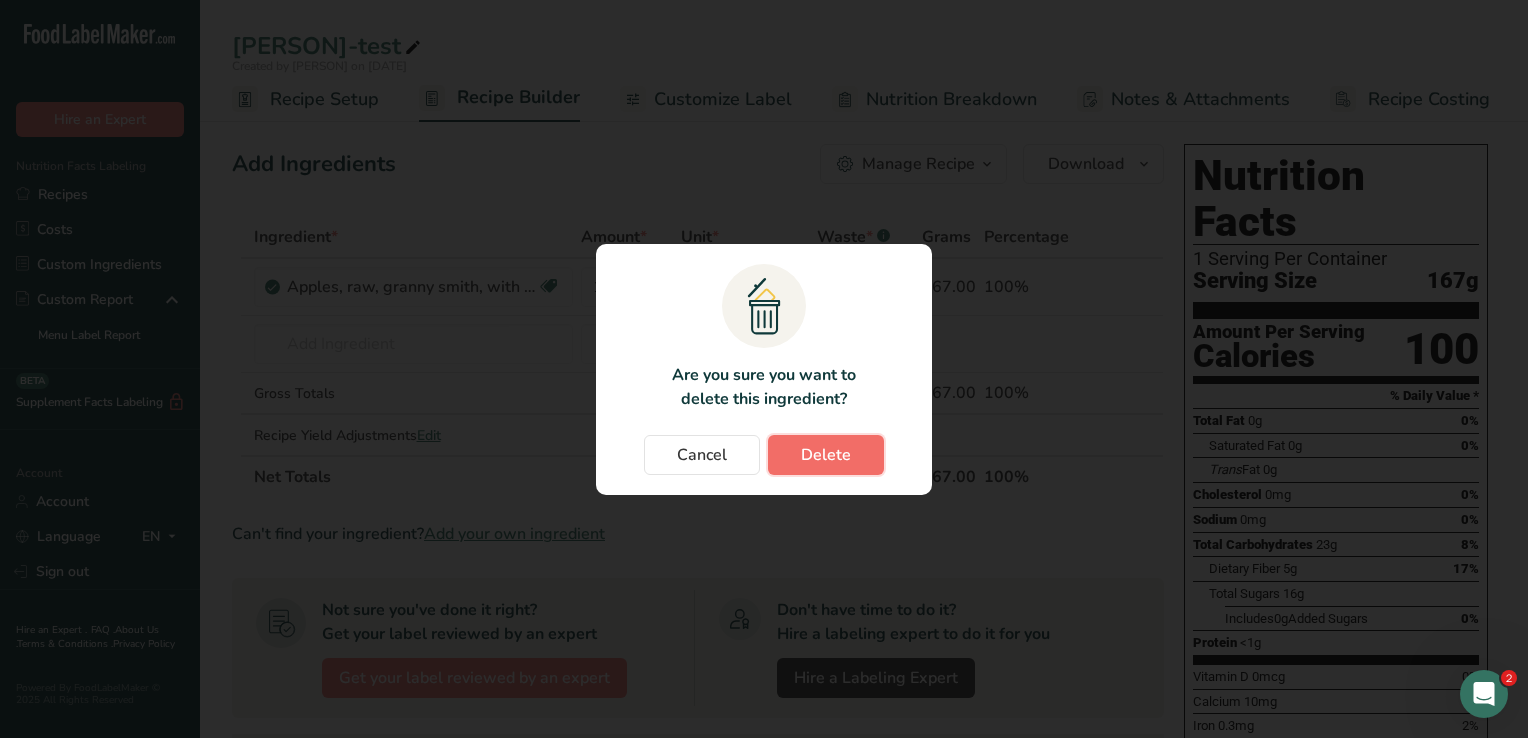 click on "Delete" at bounding box center [826, 455] 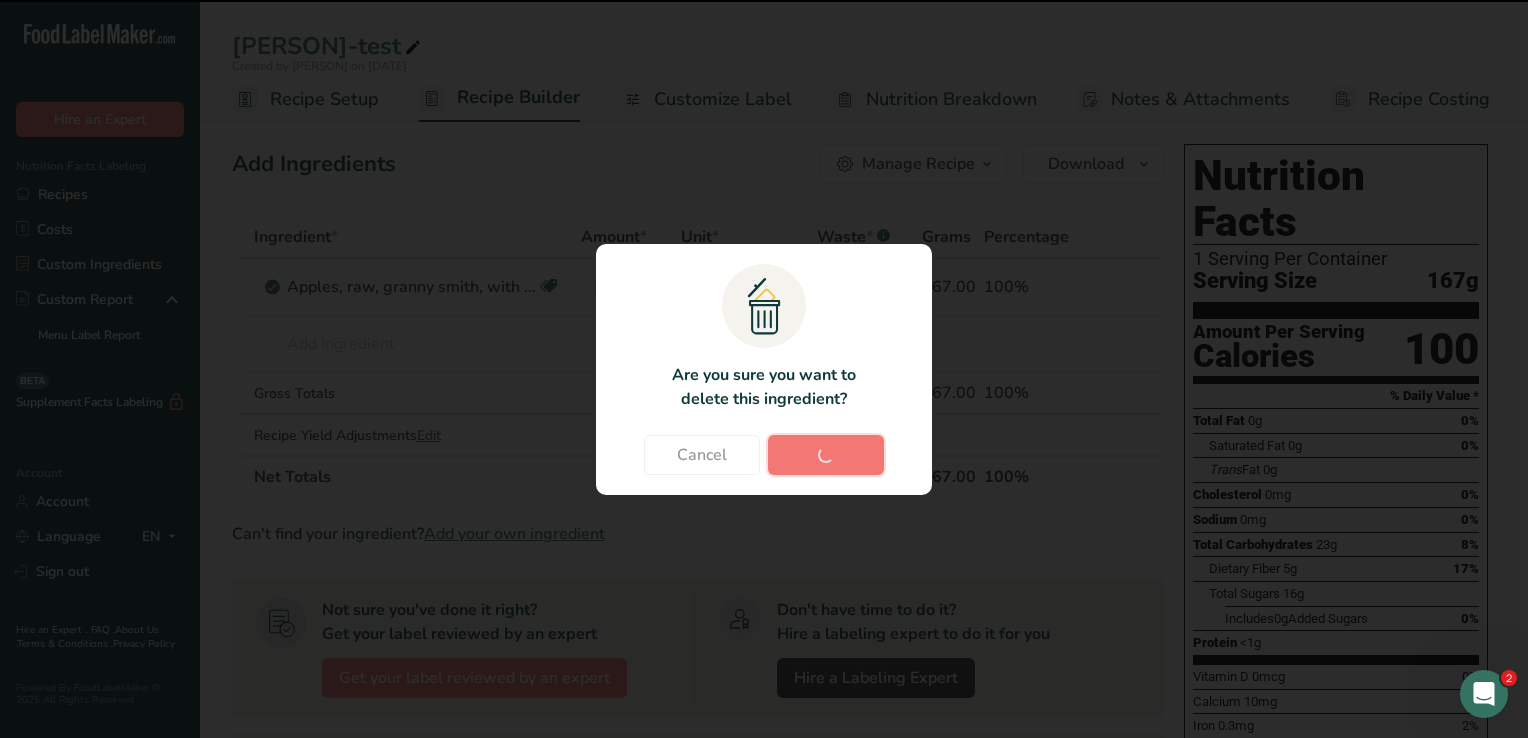 type 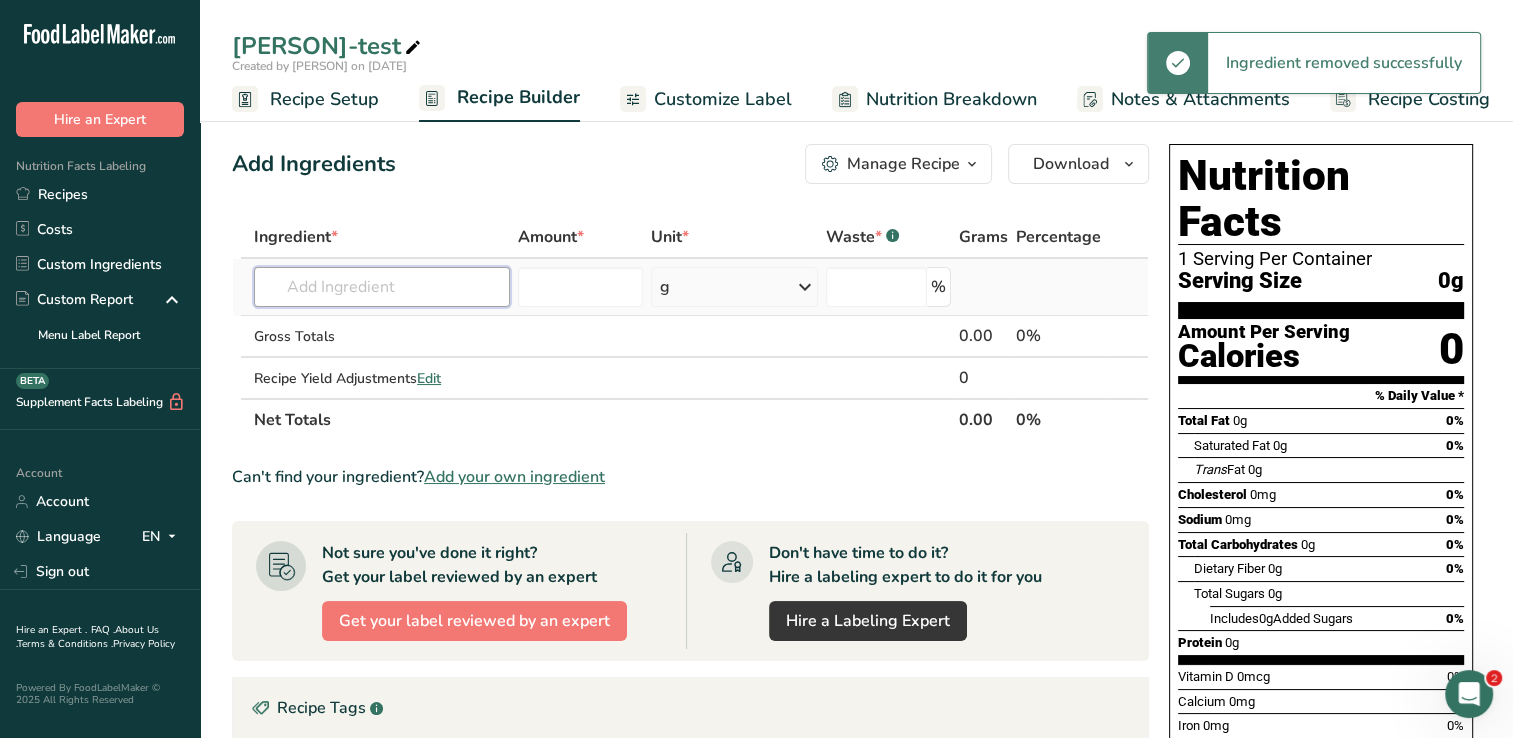 click at bounding box center [382, 287] 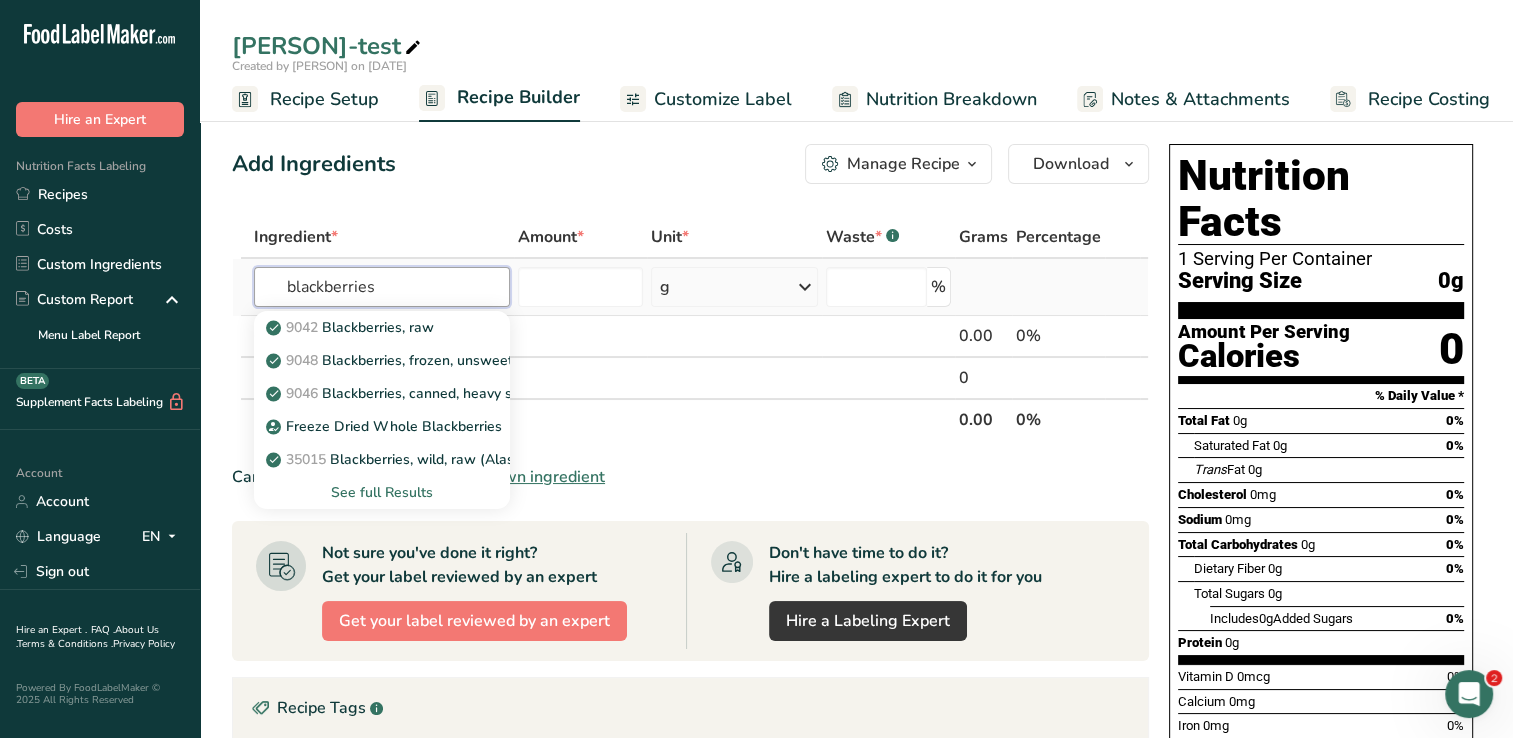 type on "blackberries" 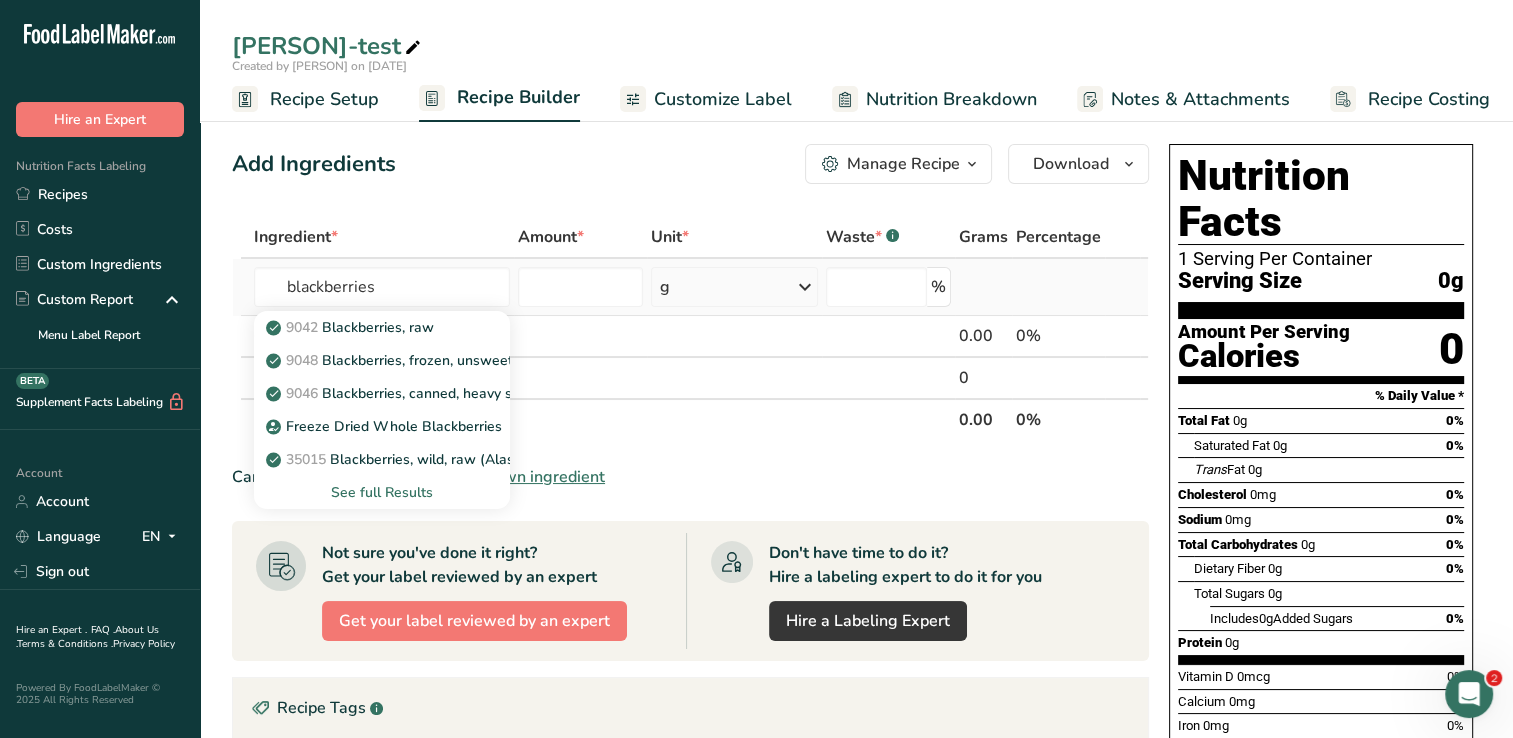 type 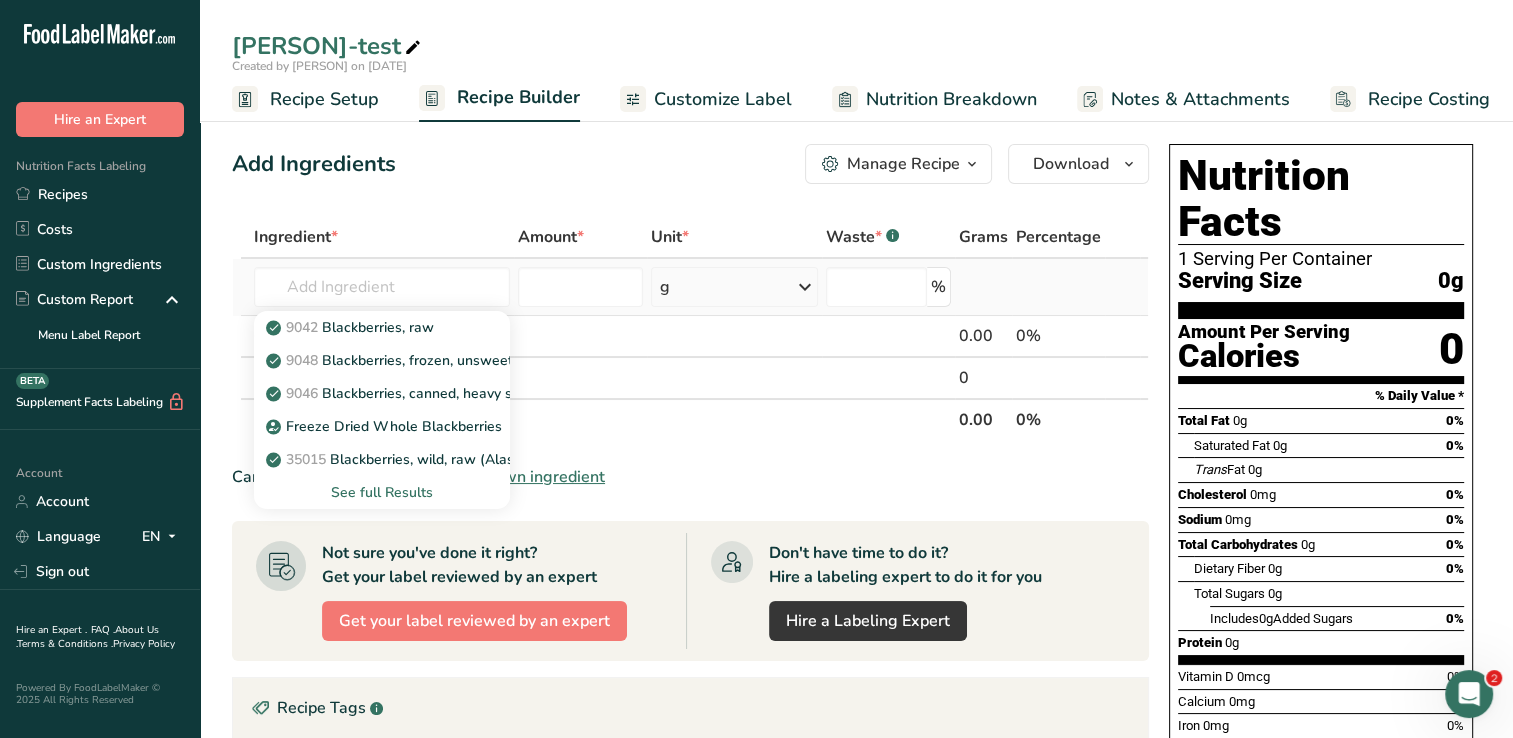click on "See full Results" at bounding box center [382, 492] 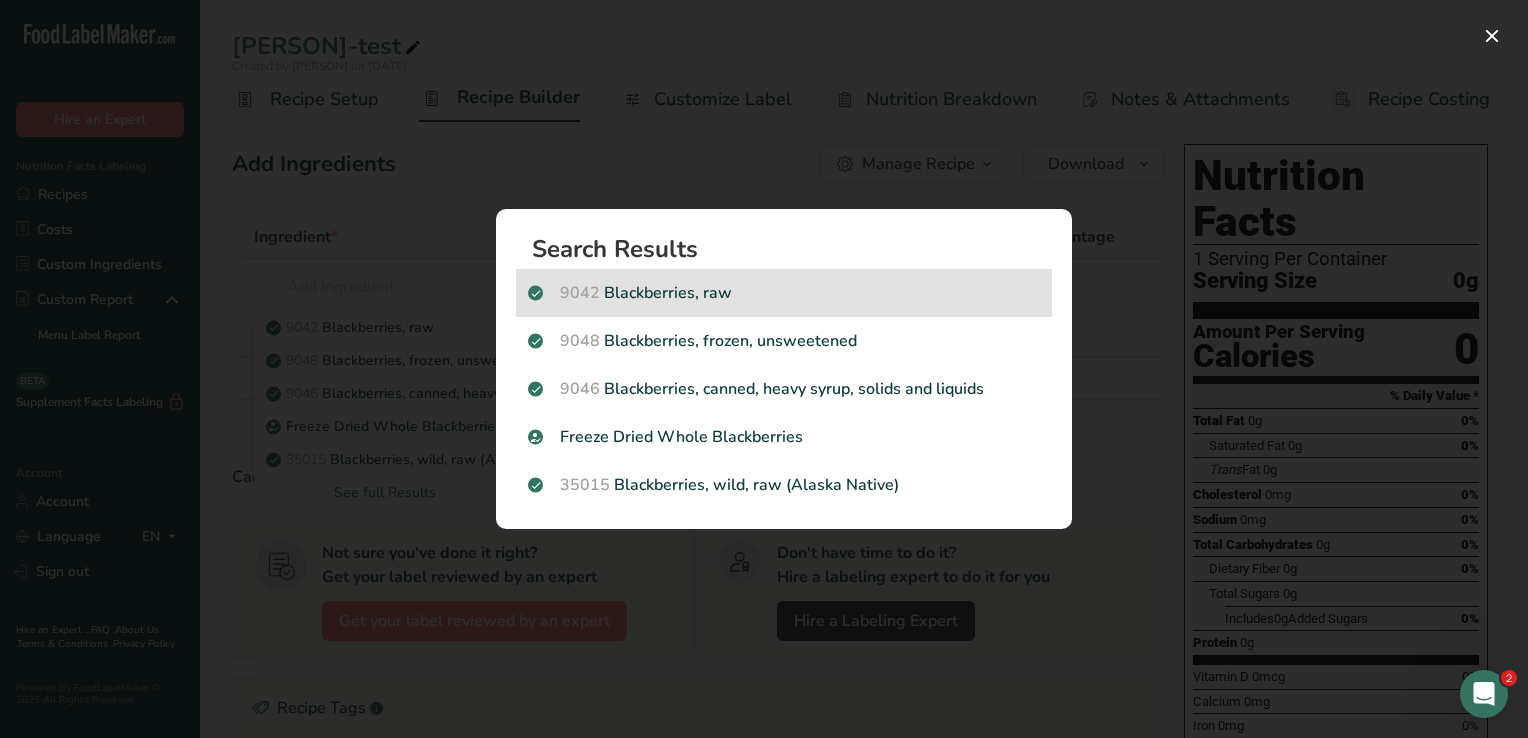 click on "9042
Blackberries, raw" at bounding box center [784, 293] 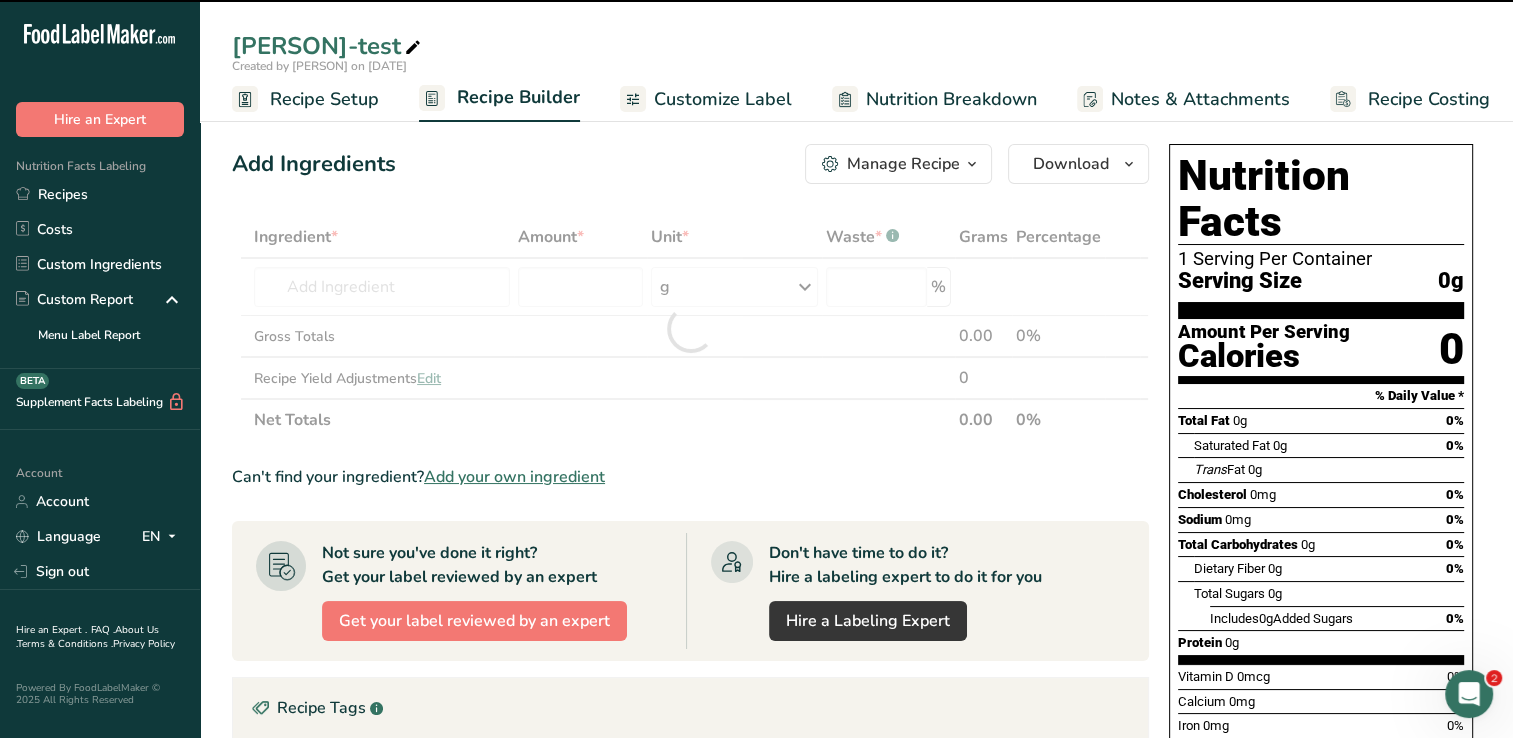 type on "0" 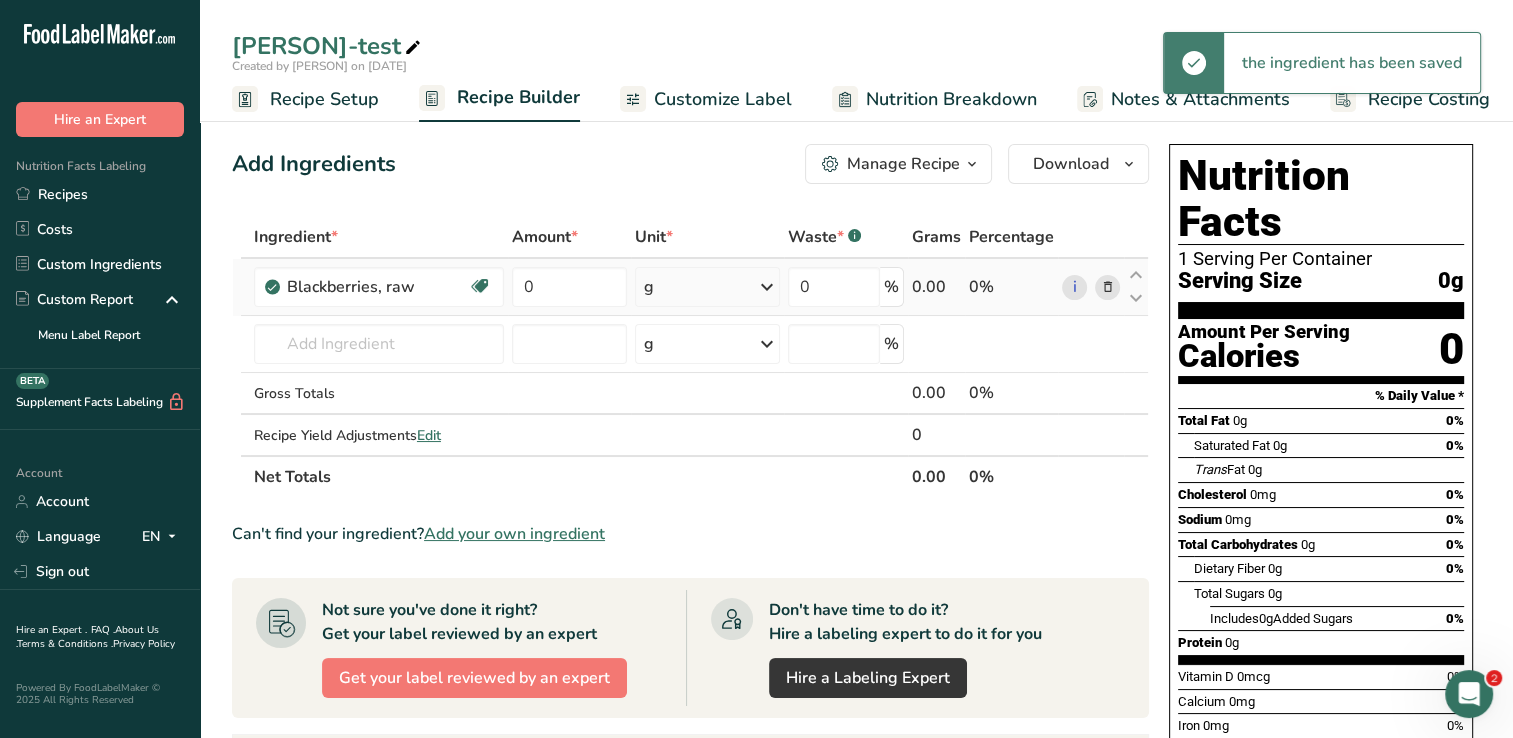 click at bounding box center [767, 287] 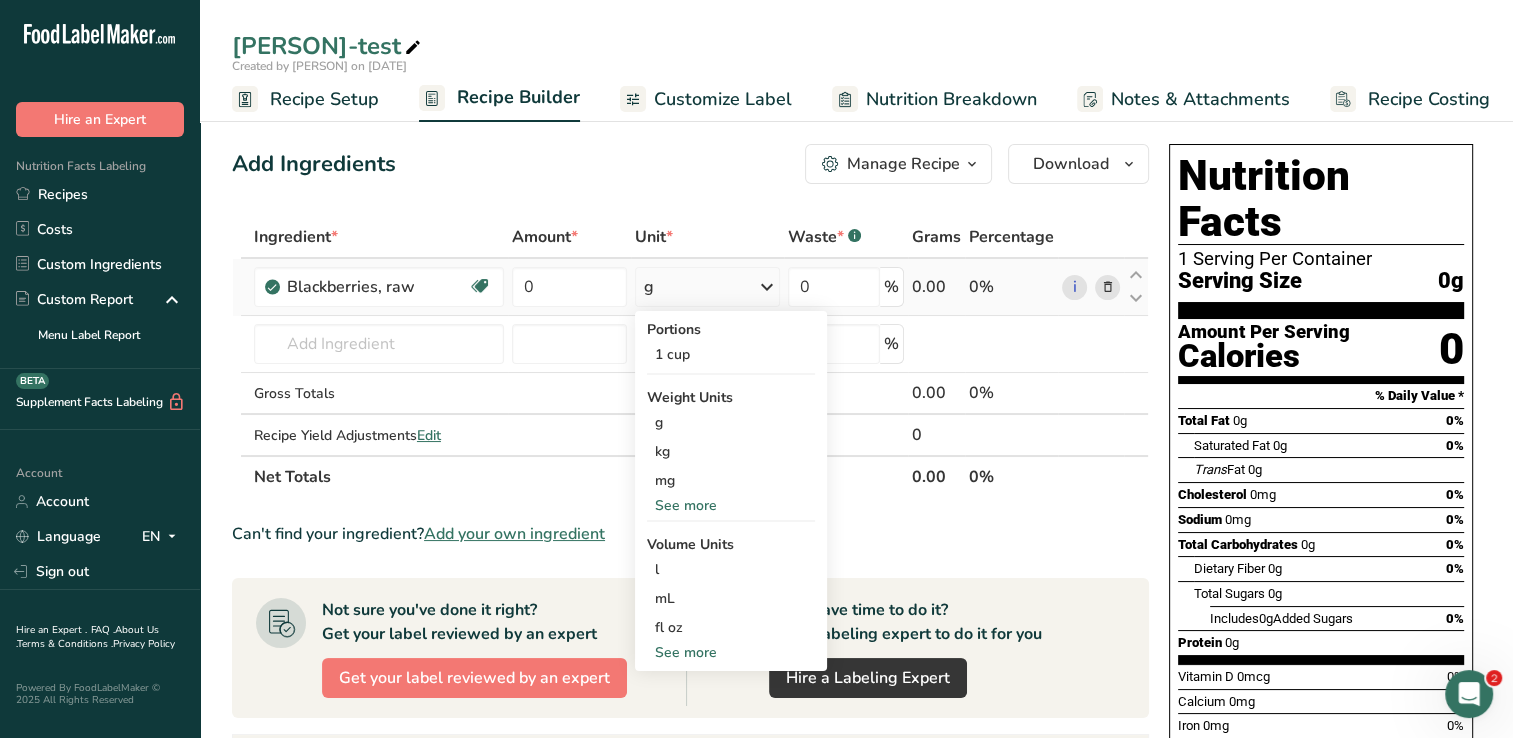 click on "See more" at bounding box center [731, 652] 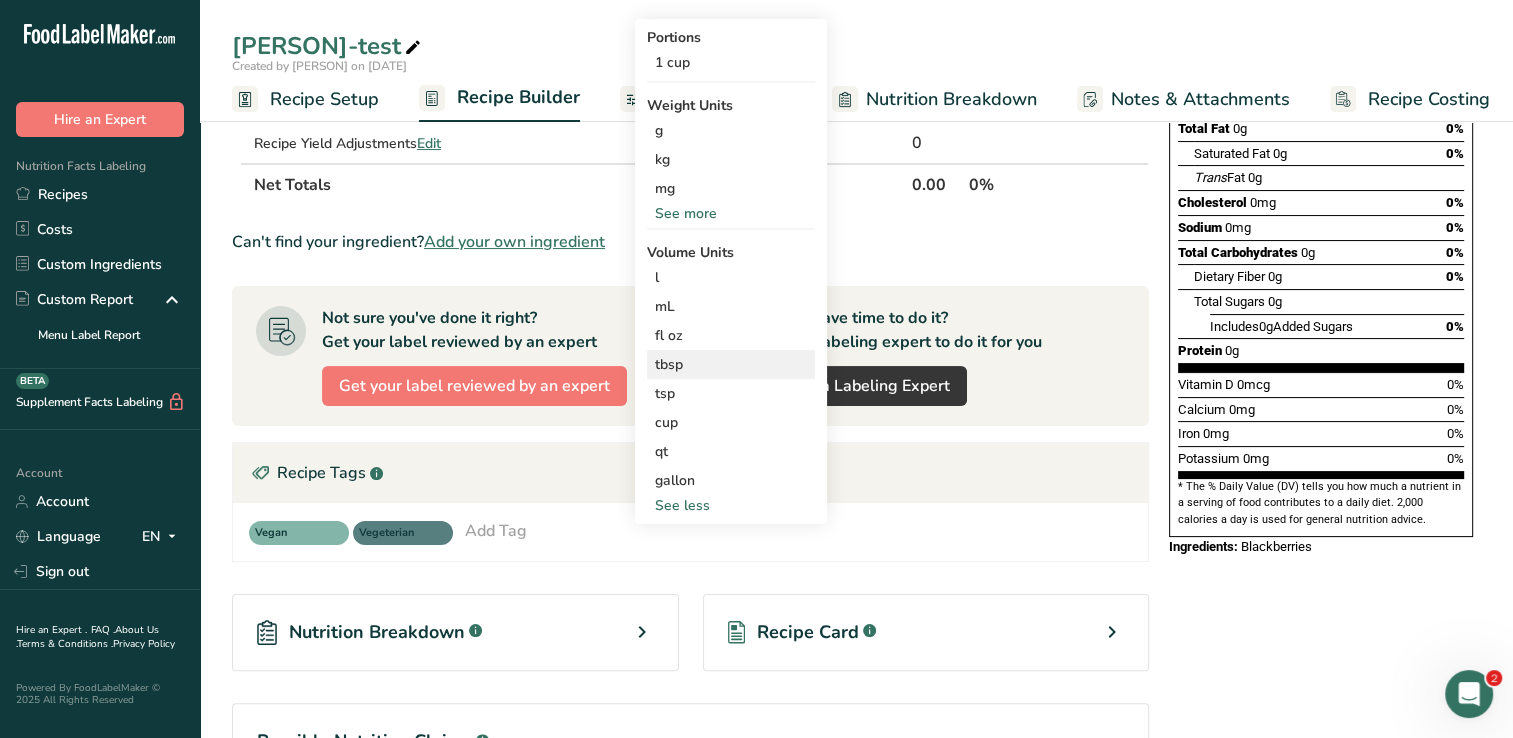 scroll, scrollTop: 300, scrollLeft: 0, axis: vertical 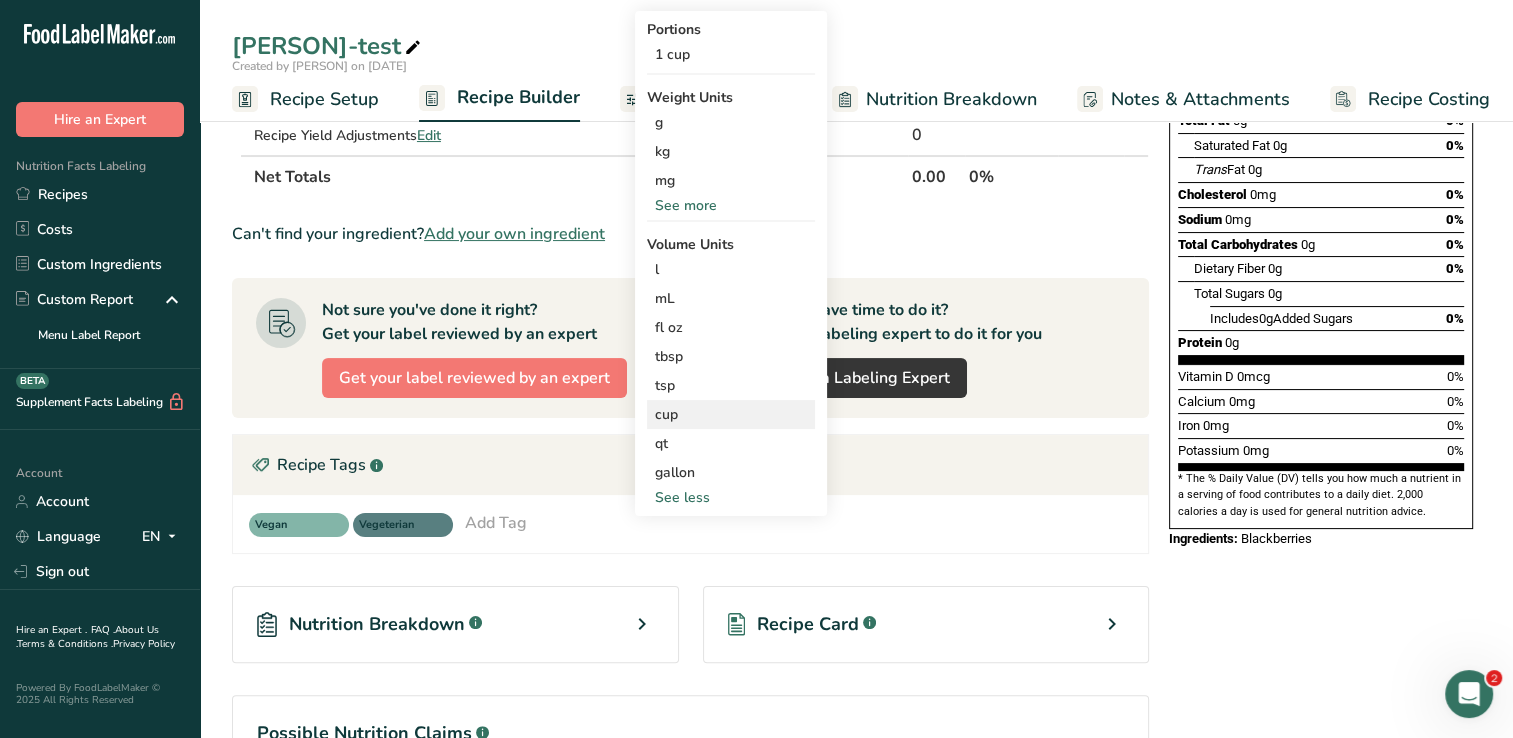 click on "cup" at bounding box center [731, 414] 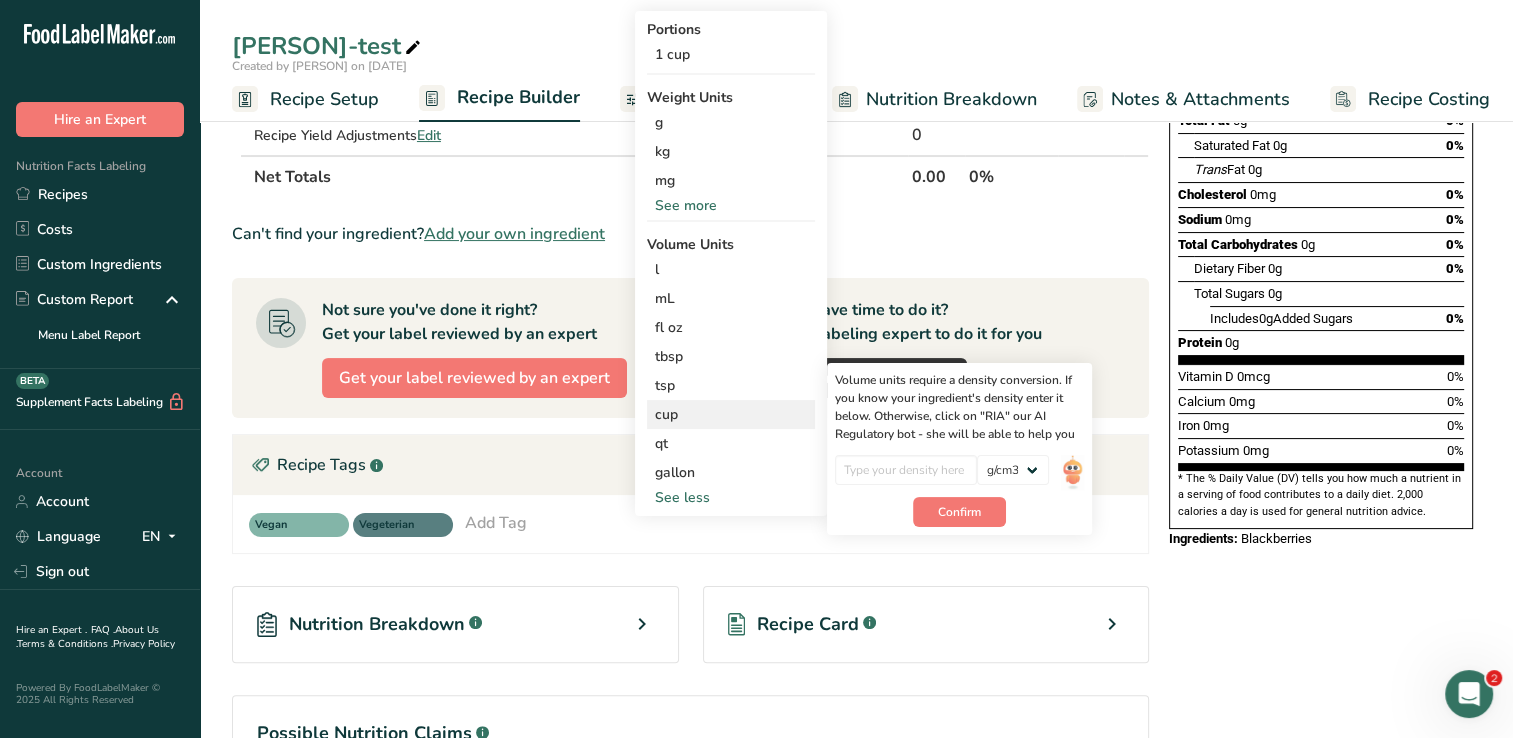 click on "cup" at bounding box center (731, 414) 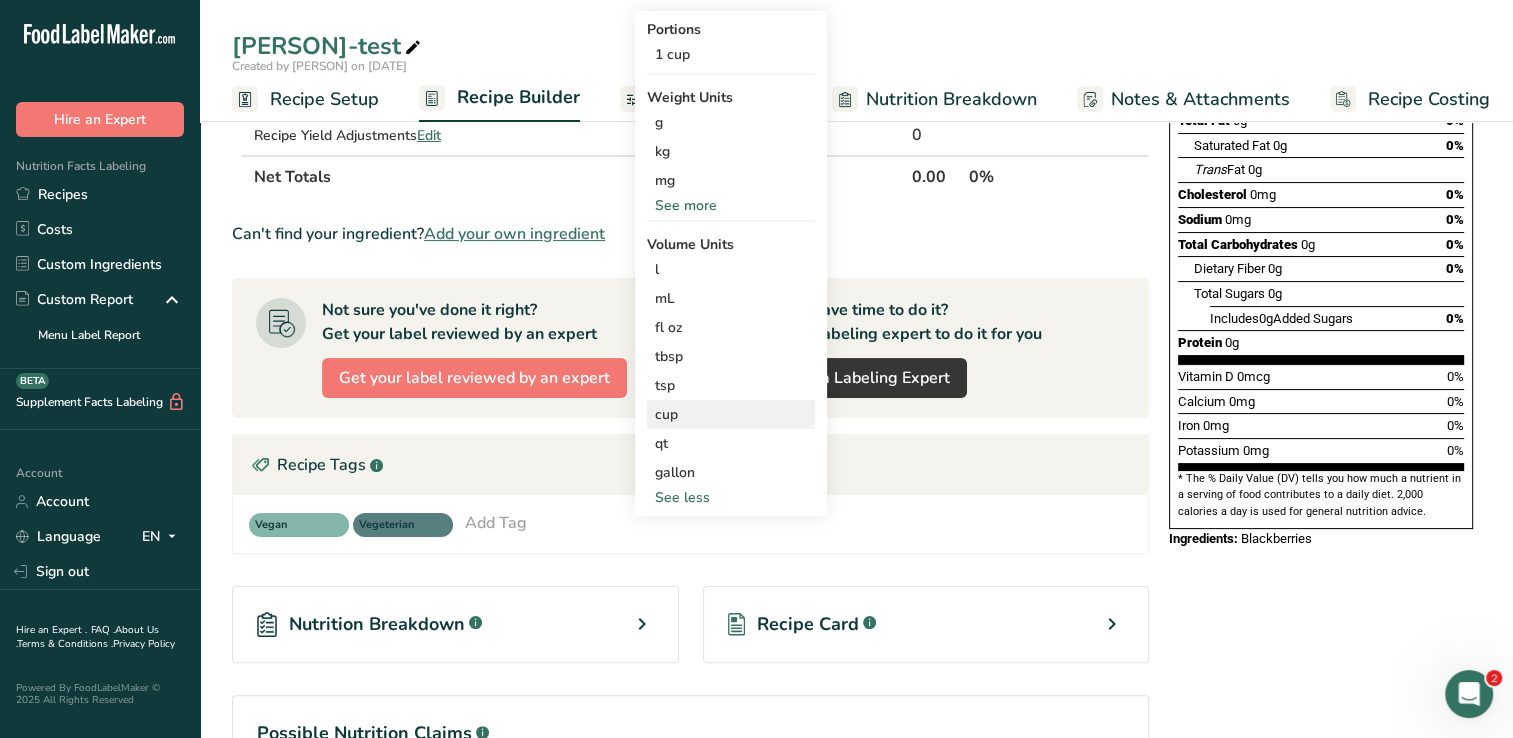 scroll, scrollTop: 0, scrollLeft: 0, axis: both 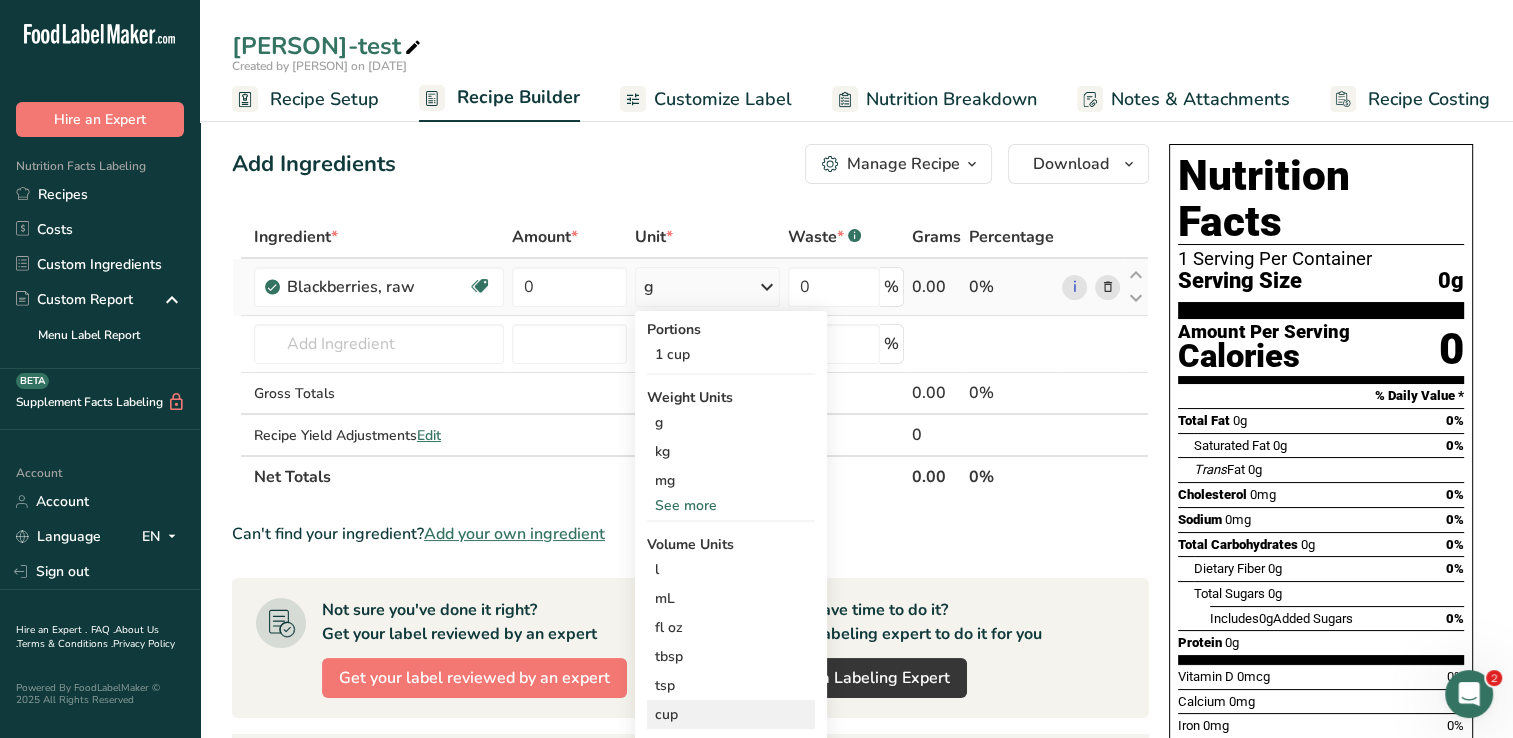 click on "cup" at bounding box center [731, 714] 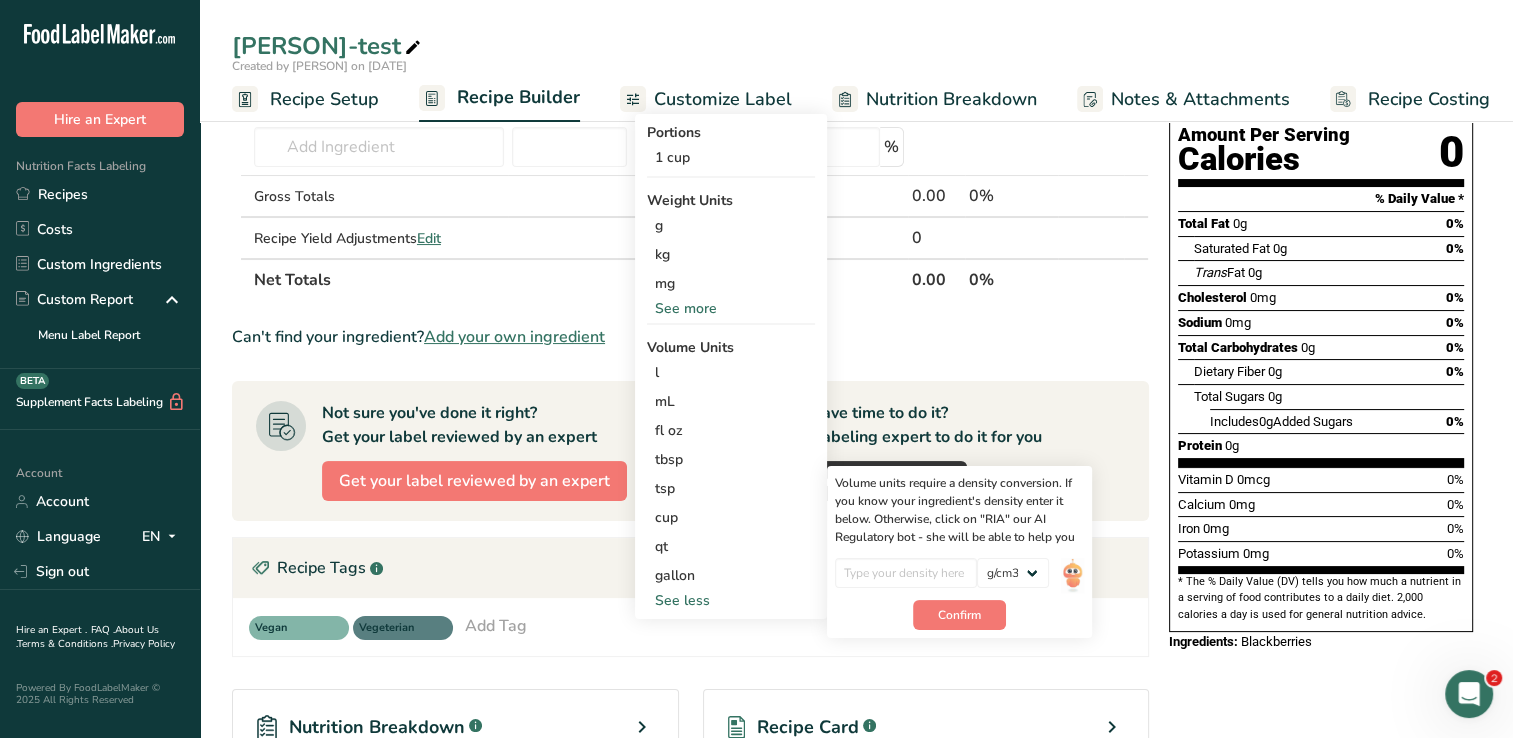 scroll, scrollTop: 200, scrollLeft: 0, axis: vertical 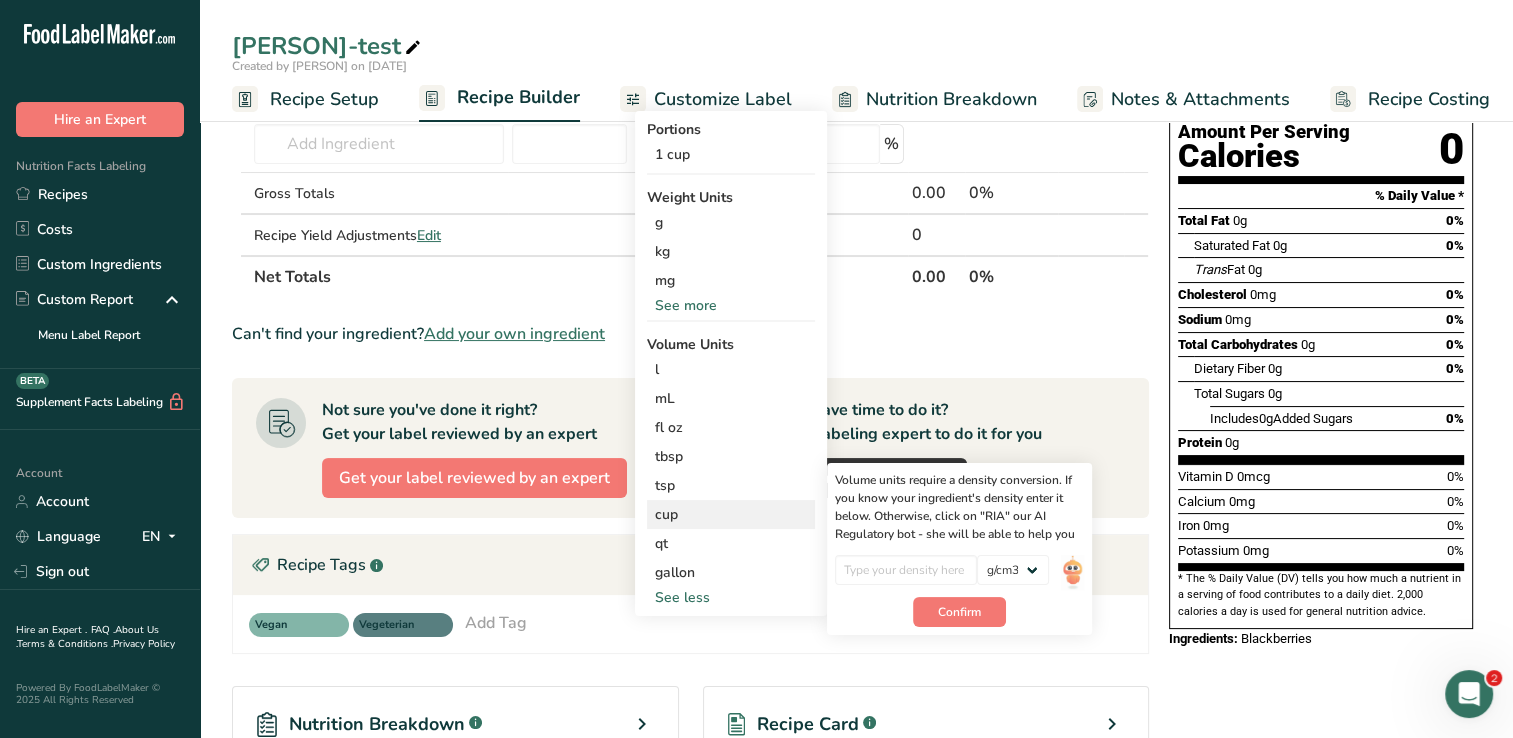 click on "cup" at bounding box center (731, 514) 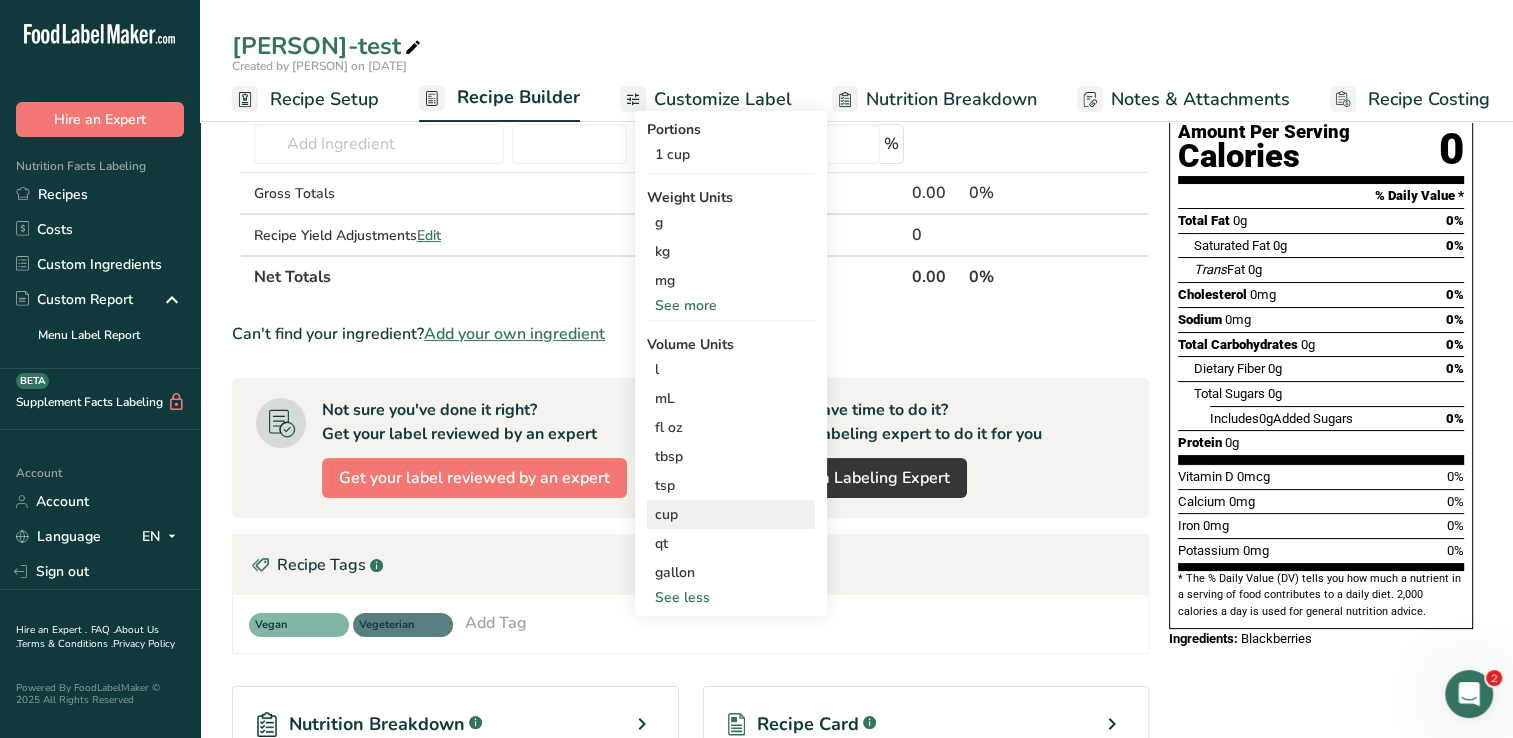 click on "cup" at bounding box center [731, 514] 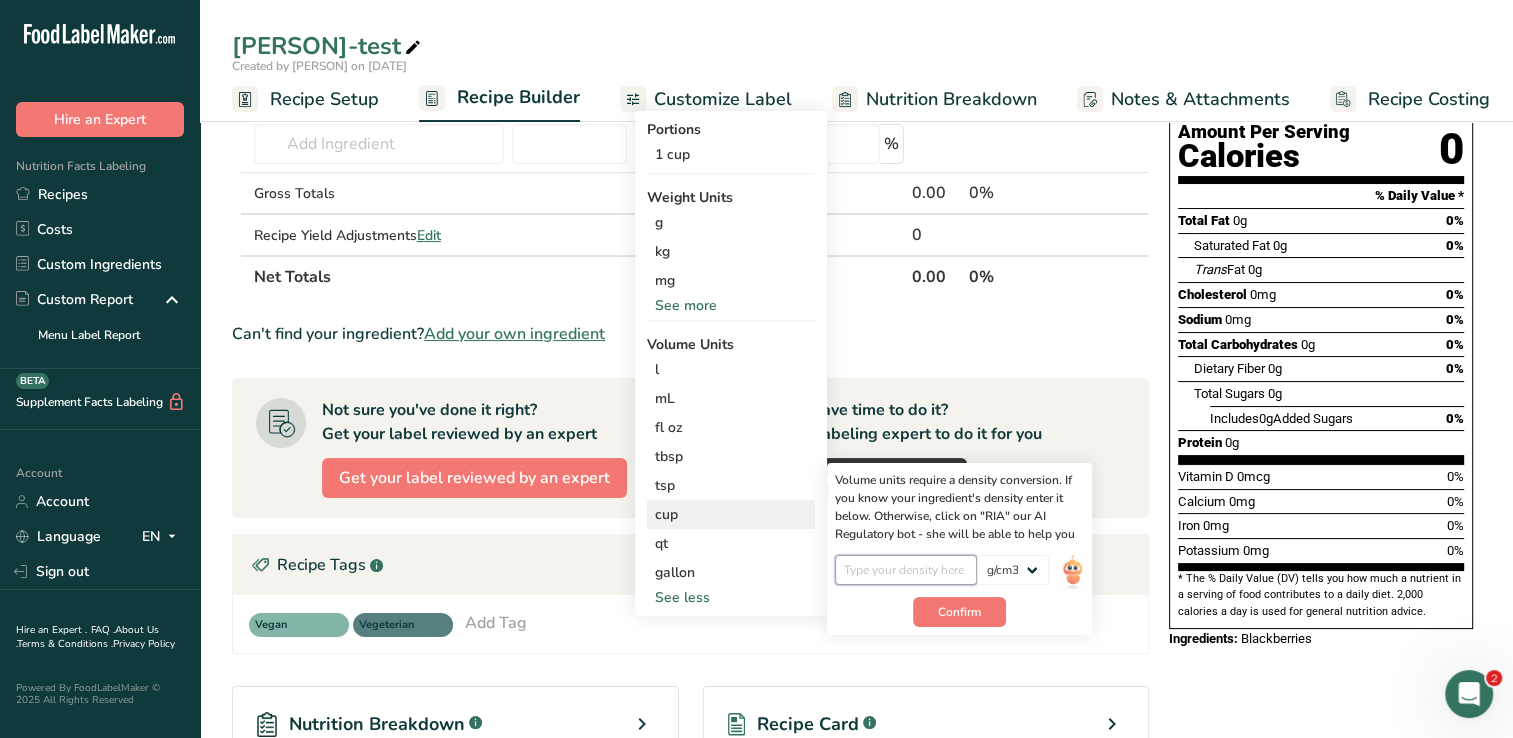 click at bounding box center (906, 570) 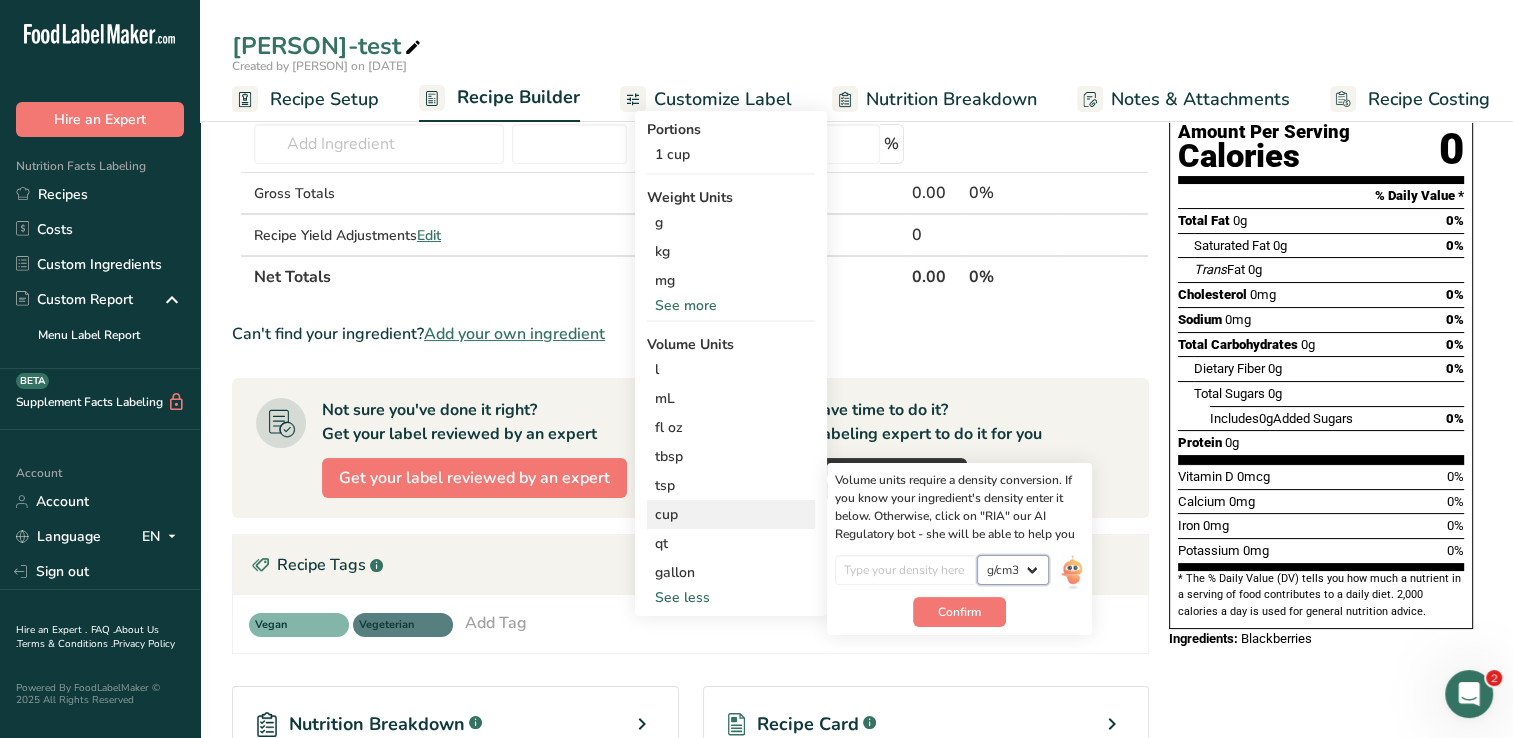 click on "lb/ft3
g/cm3" at bounding box center [1013, 570] 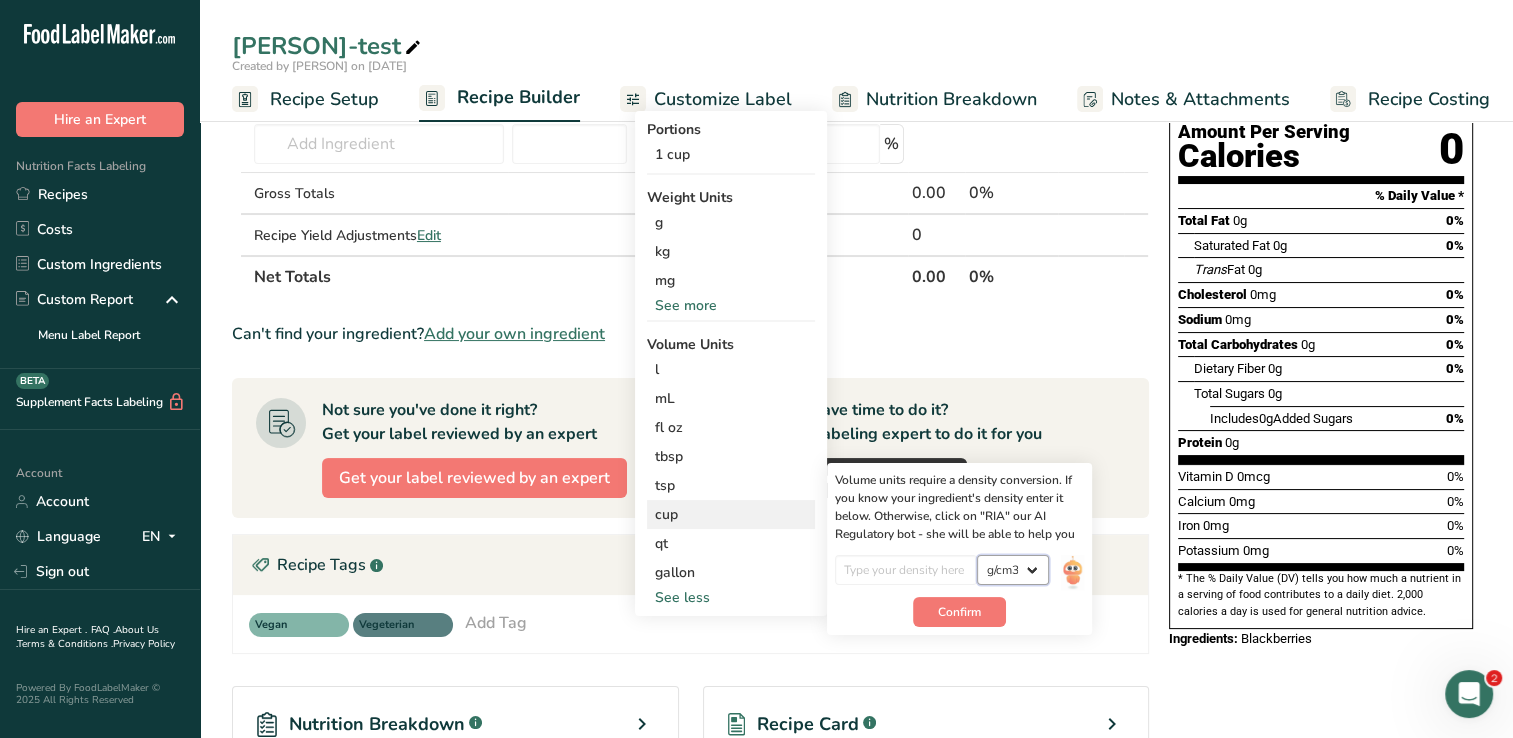 click on "lb/ft3
g/cm3" at bounding box center (1013, 570) 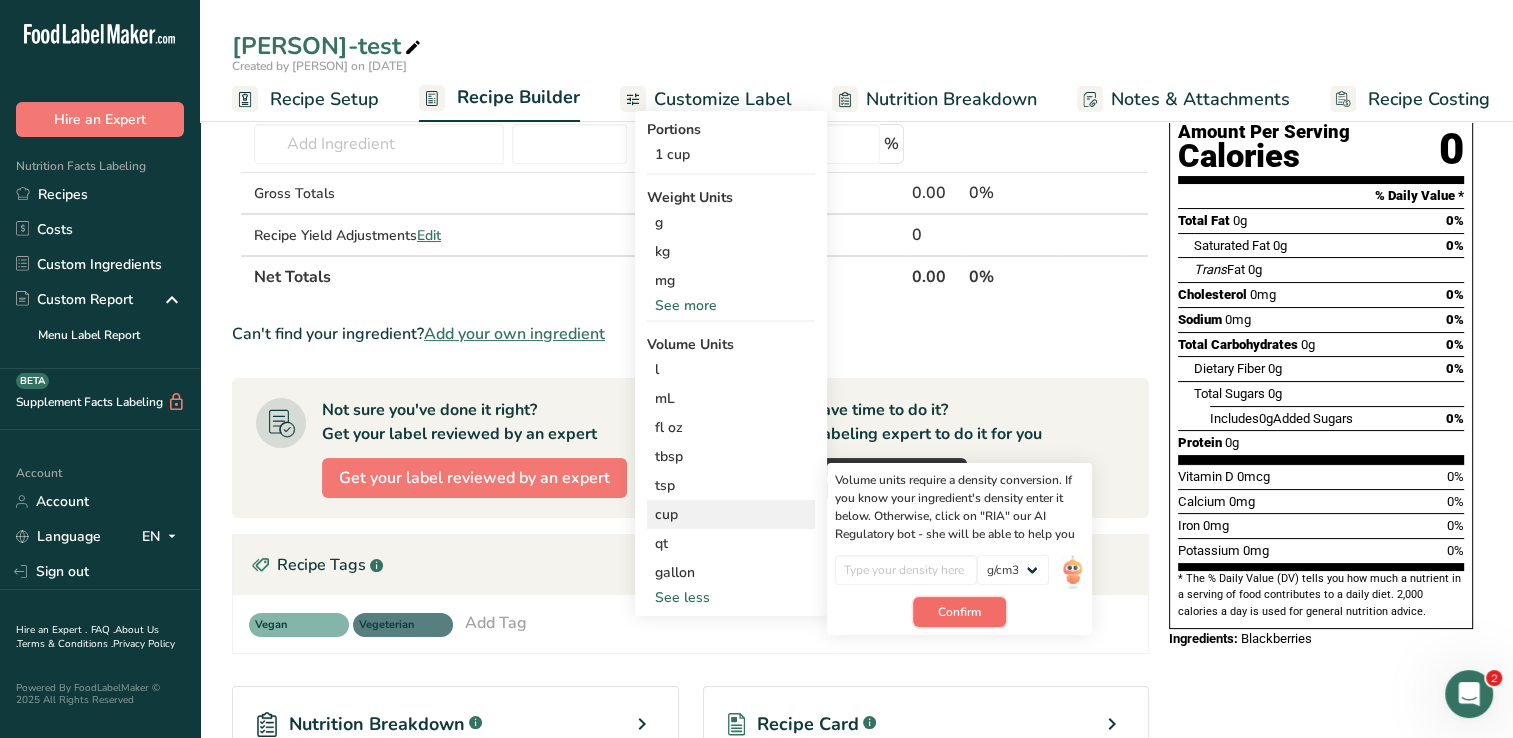 click on "Confirm" at bounding box center (959, 612) 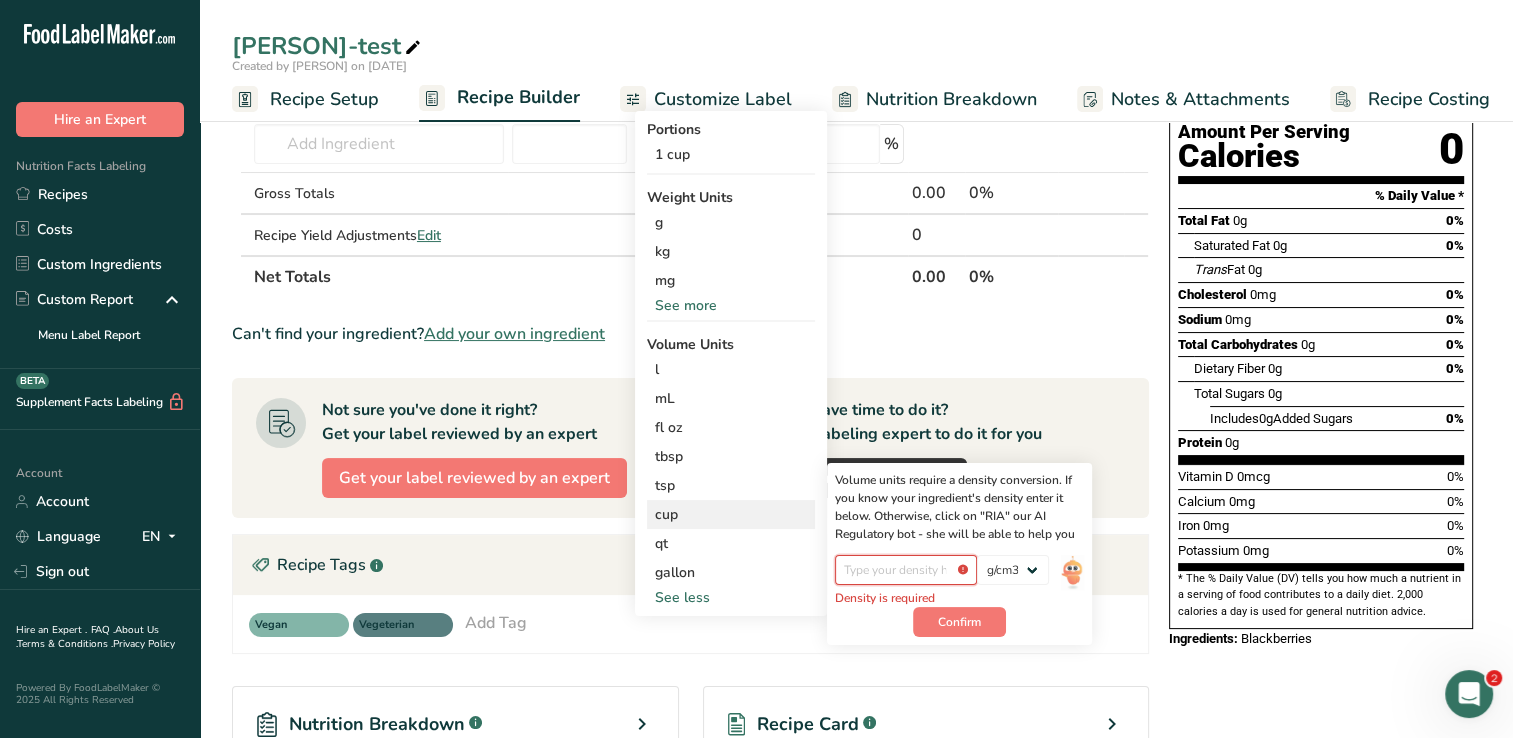 click at bounding box center (906, 570) 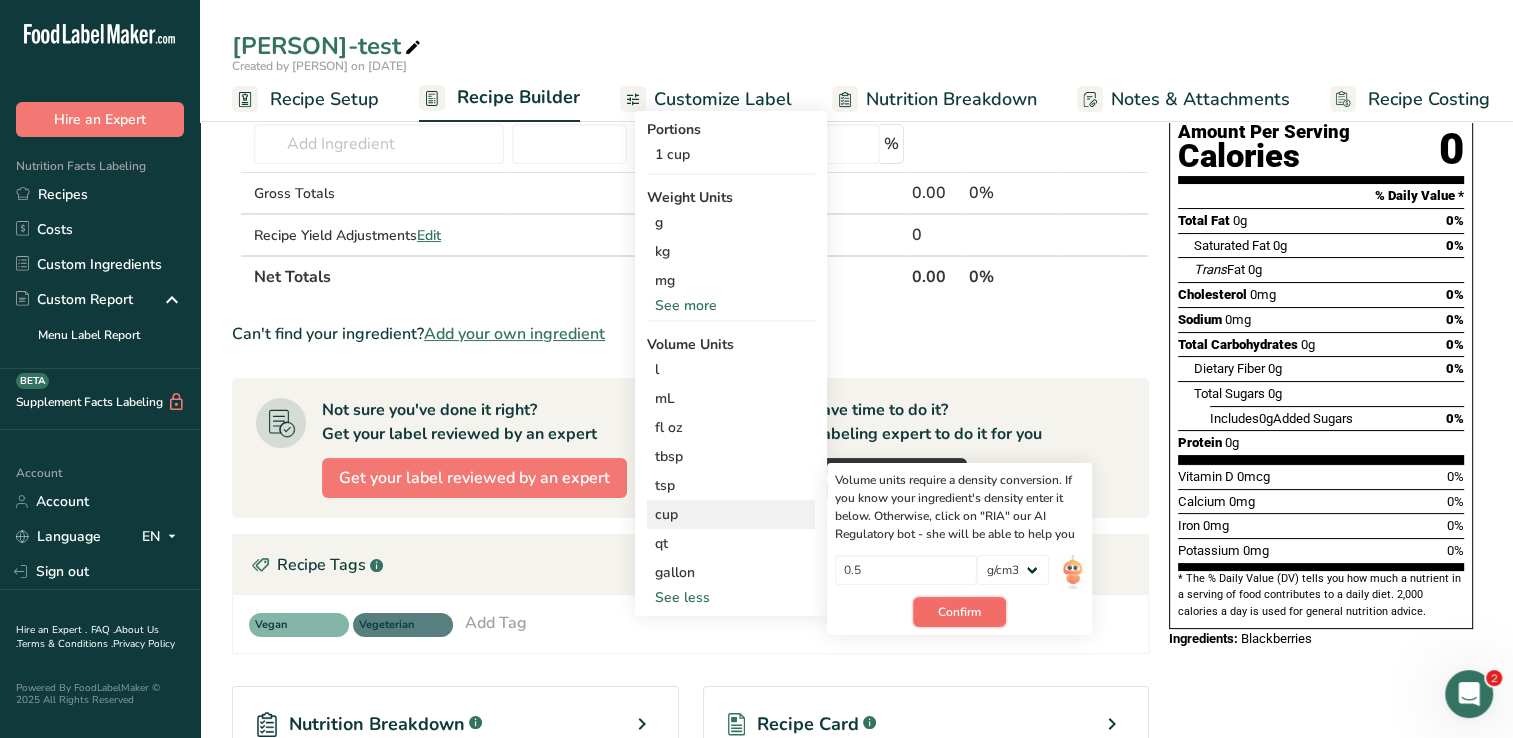 click on "Confirm" at bounding box center [959, 612] 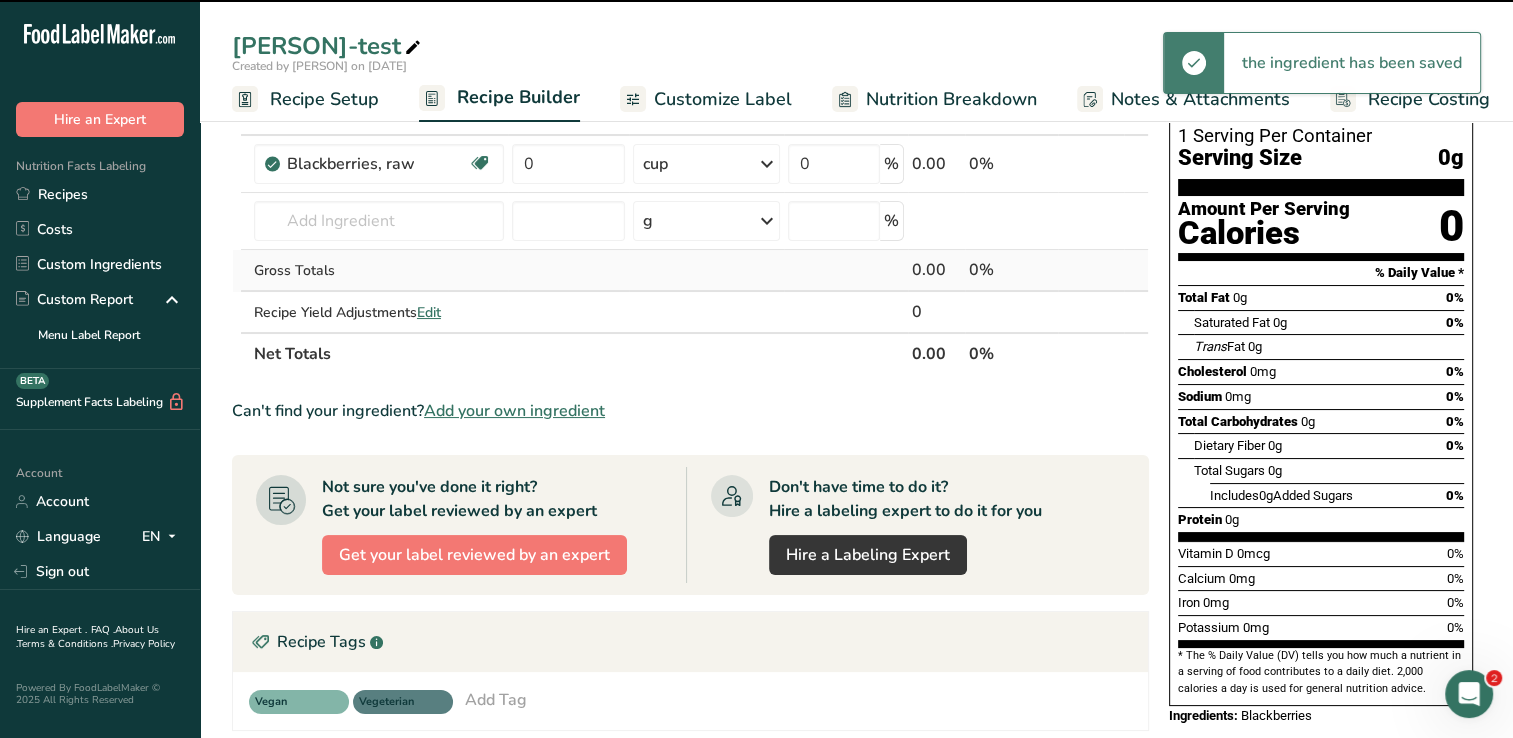 scroll, scrollTop: 0, scrollLeft: 0, axis: both 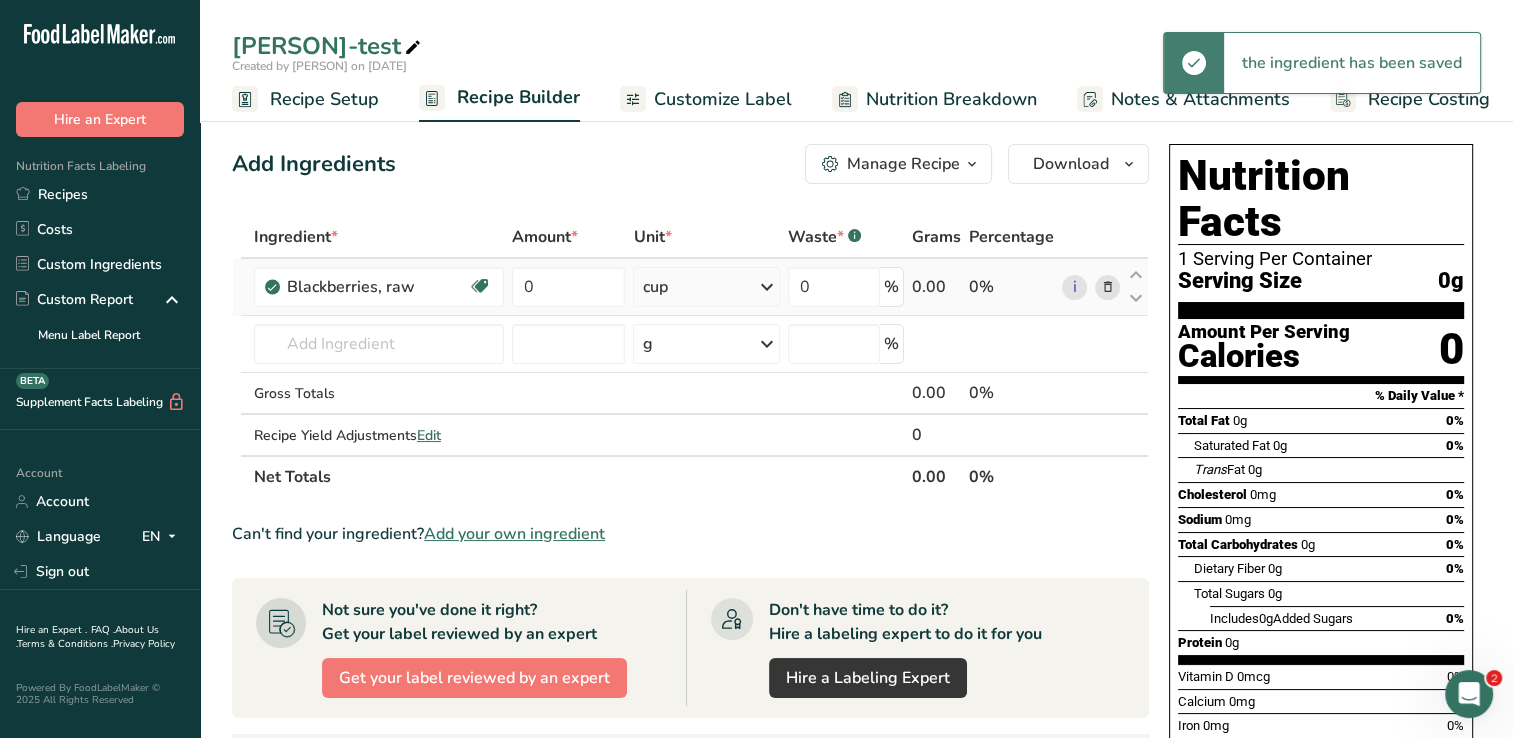 click at bounding box center [767, 287] 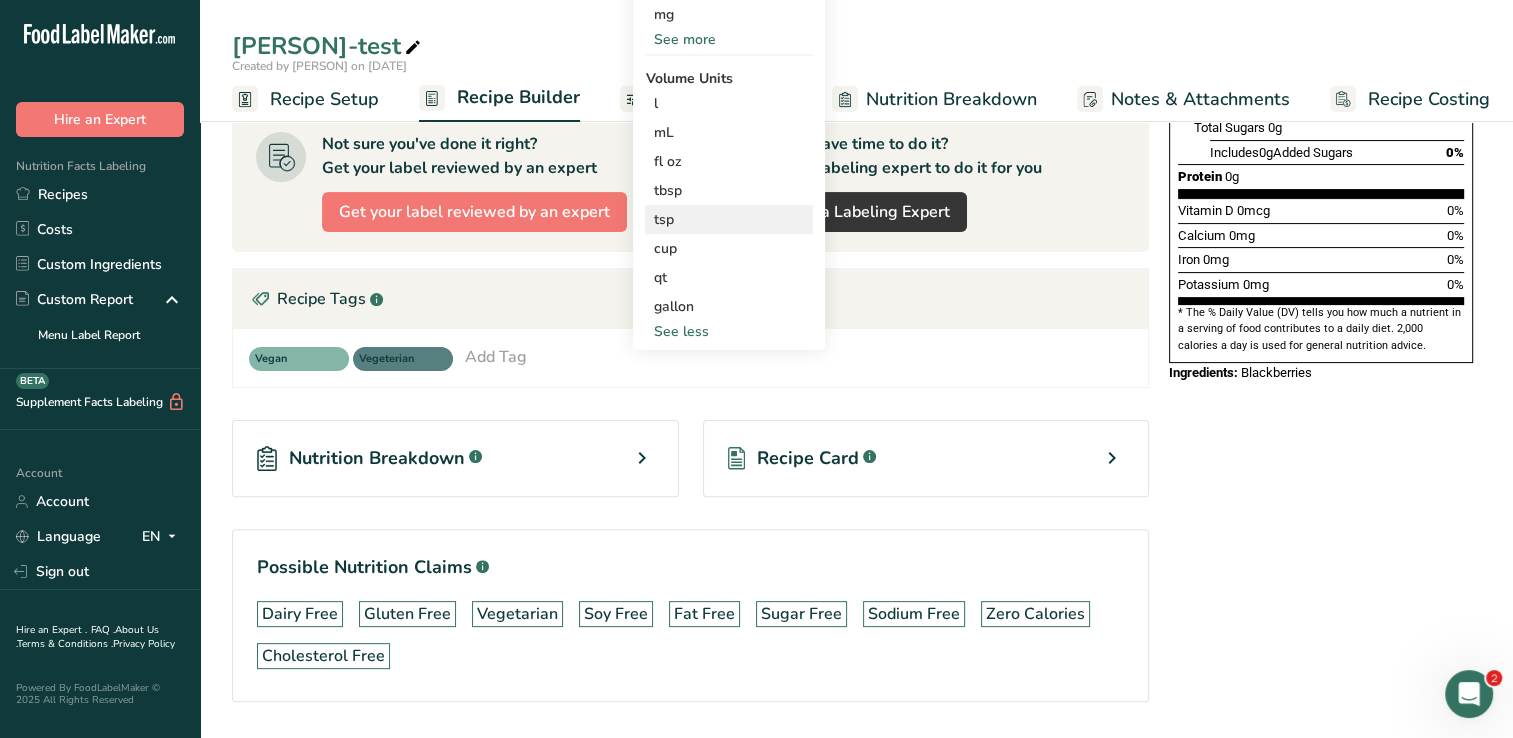 scroll, scrollTop: 420, scrollLeft: 0, axis: vertical 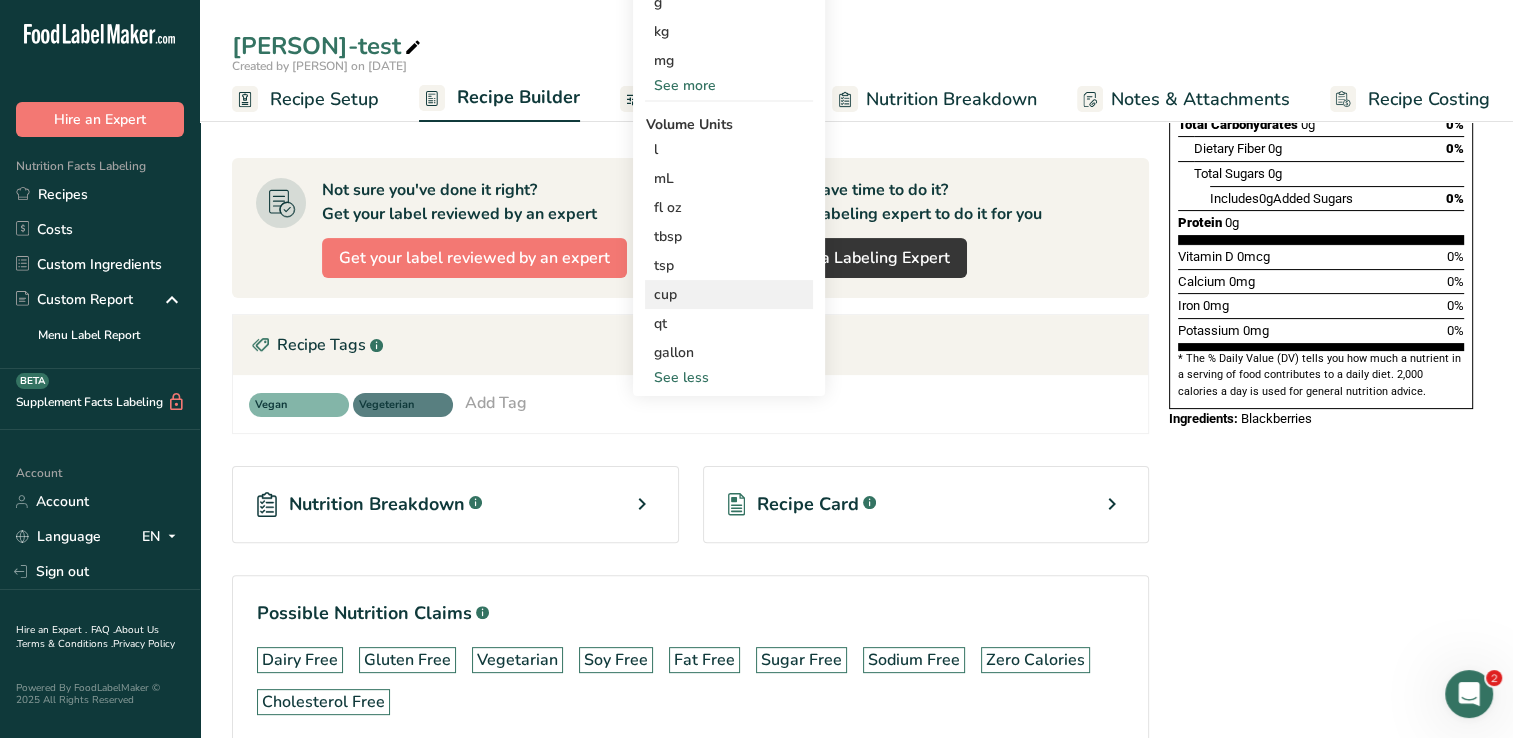 click on "cup
Volume units require a density conversion. If you know your ingredient's density enter it below. Otherwise, click on "RIA" our AI Regulatory bot - she will be able to help you
0.5
lb/ft3
g/cm3
Confirm" at bounding box center (729, 294) 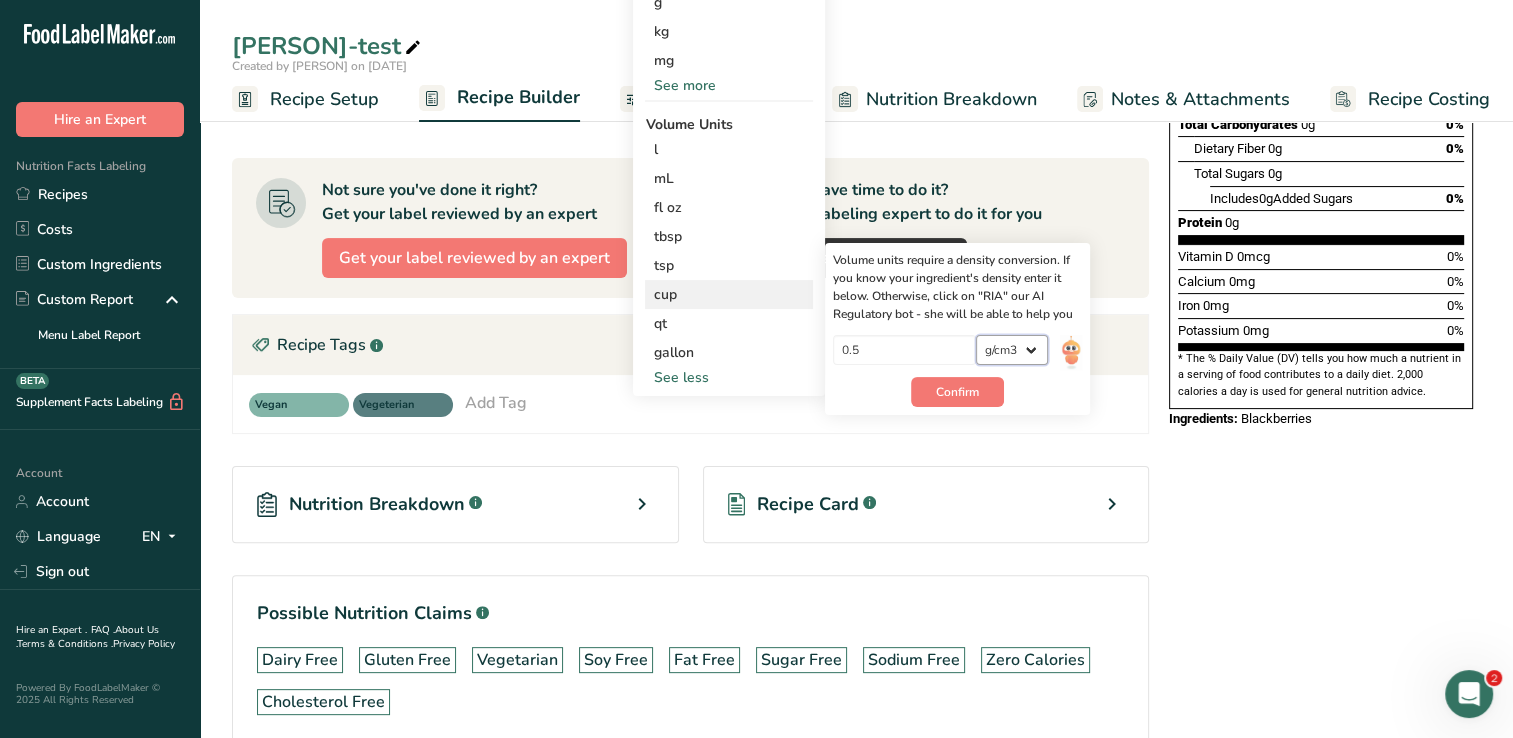 click on "lb/ft3
g/cm3" at bounding box center (1012, 350) 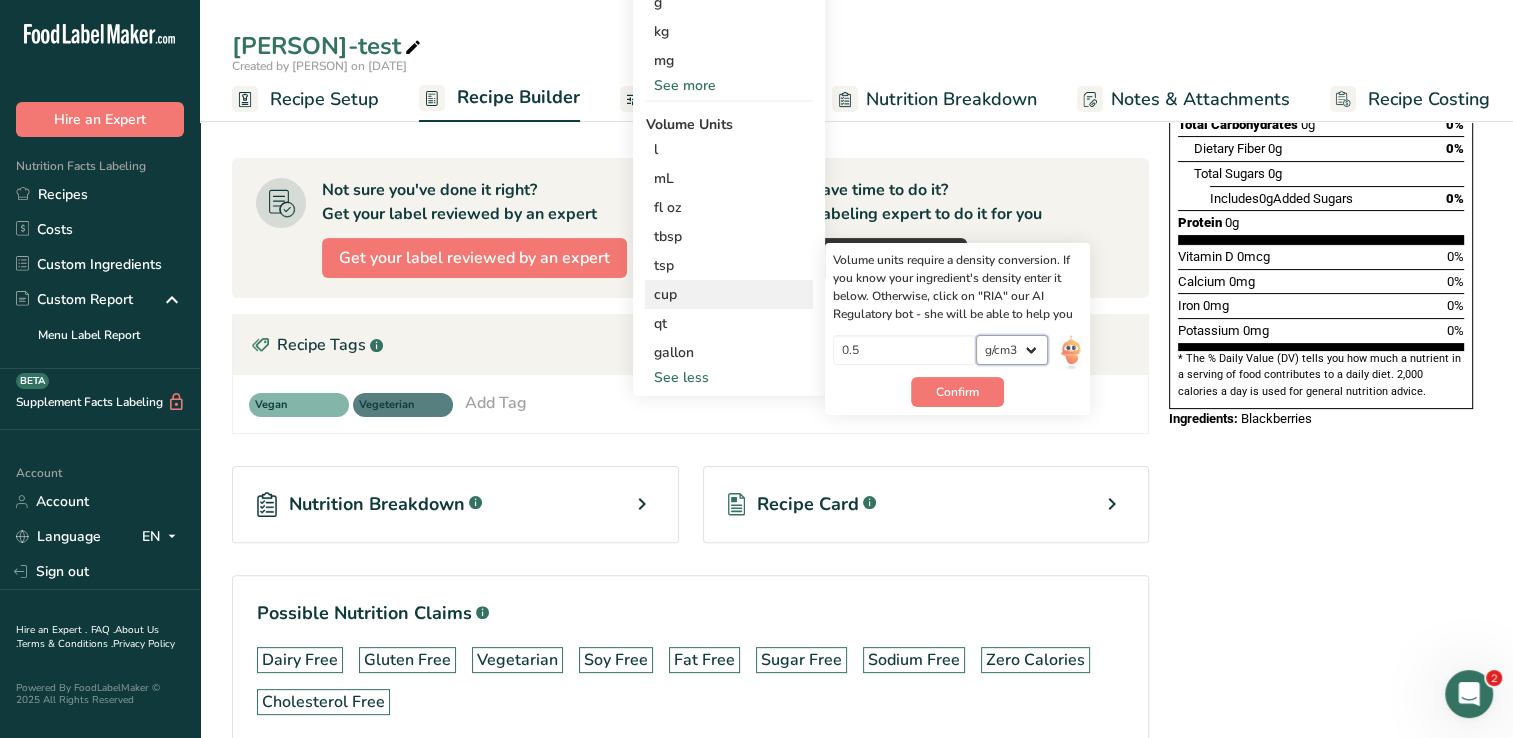 click on "lb/ft3
g/cm3" at bounding box center (1012, 350) 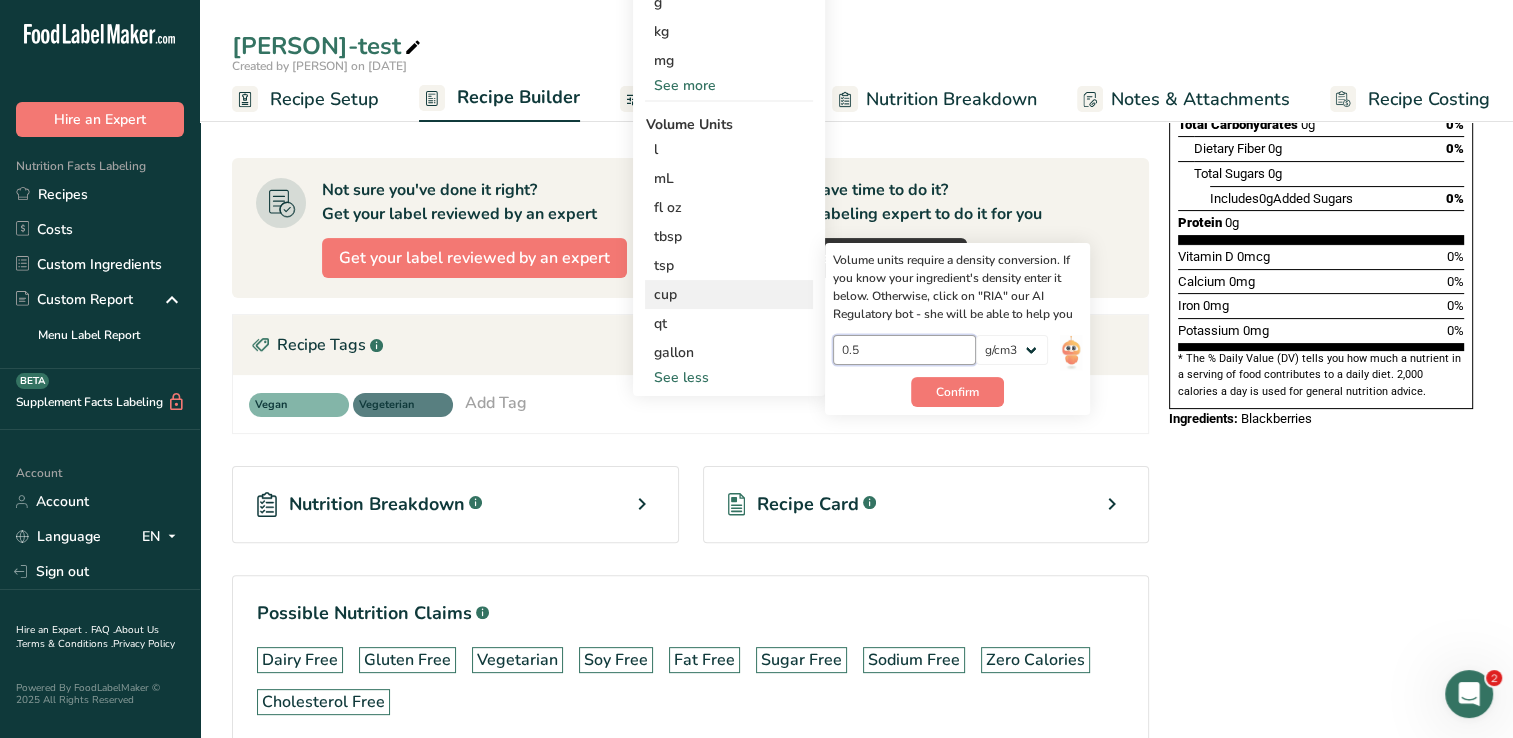 click on "0.5" at bounding box center (904, 350) 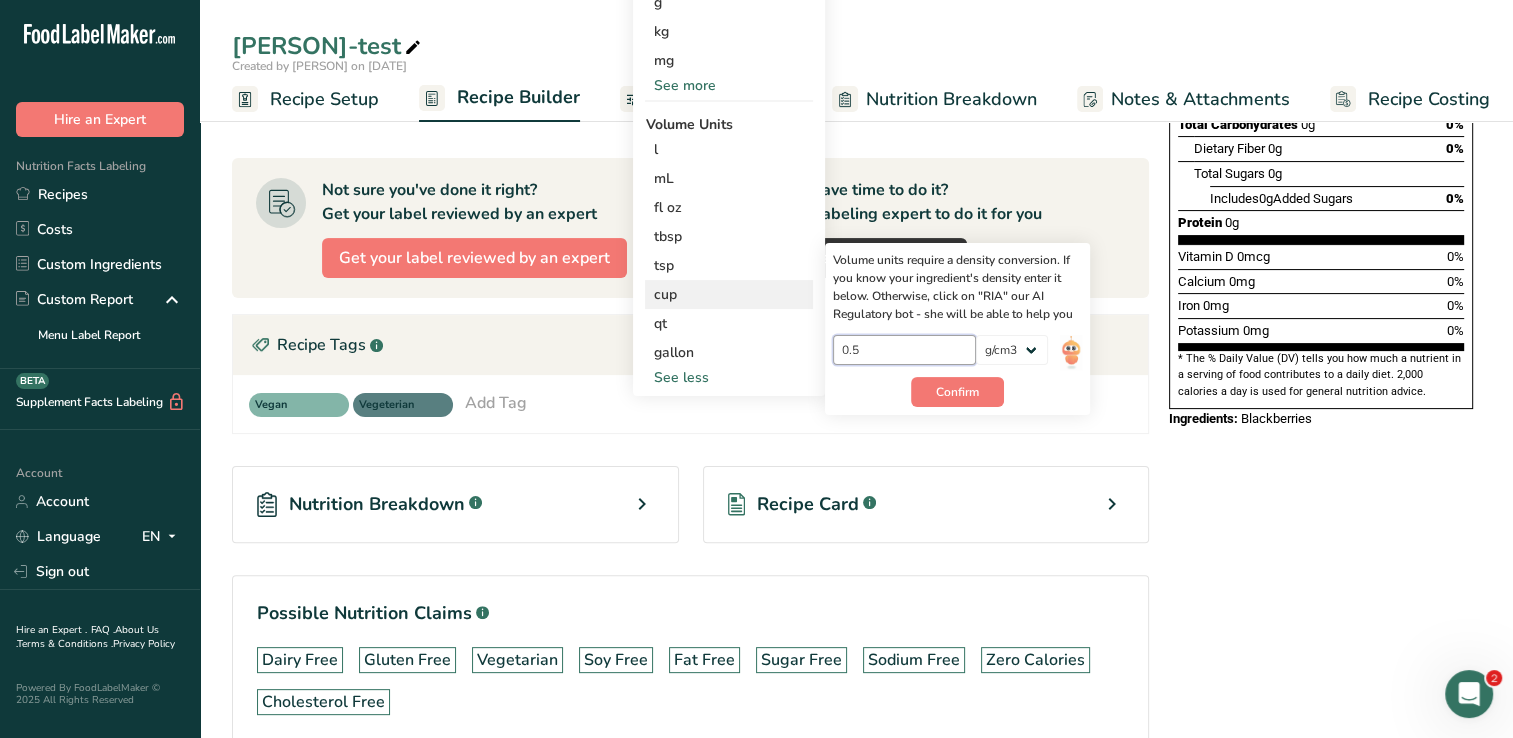 type on "0" 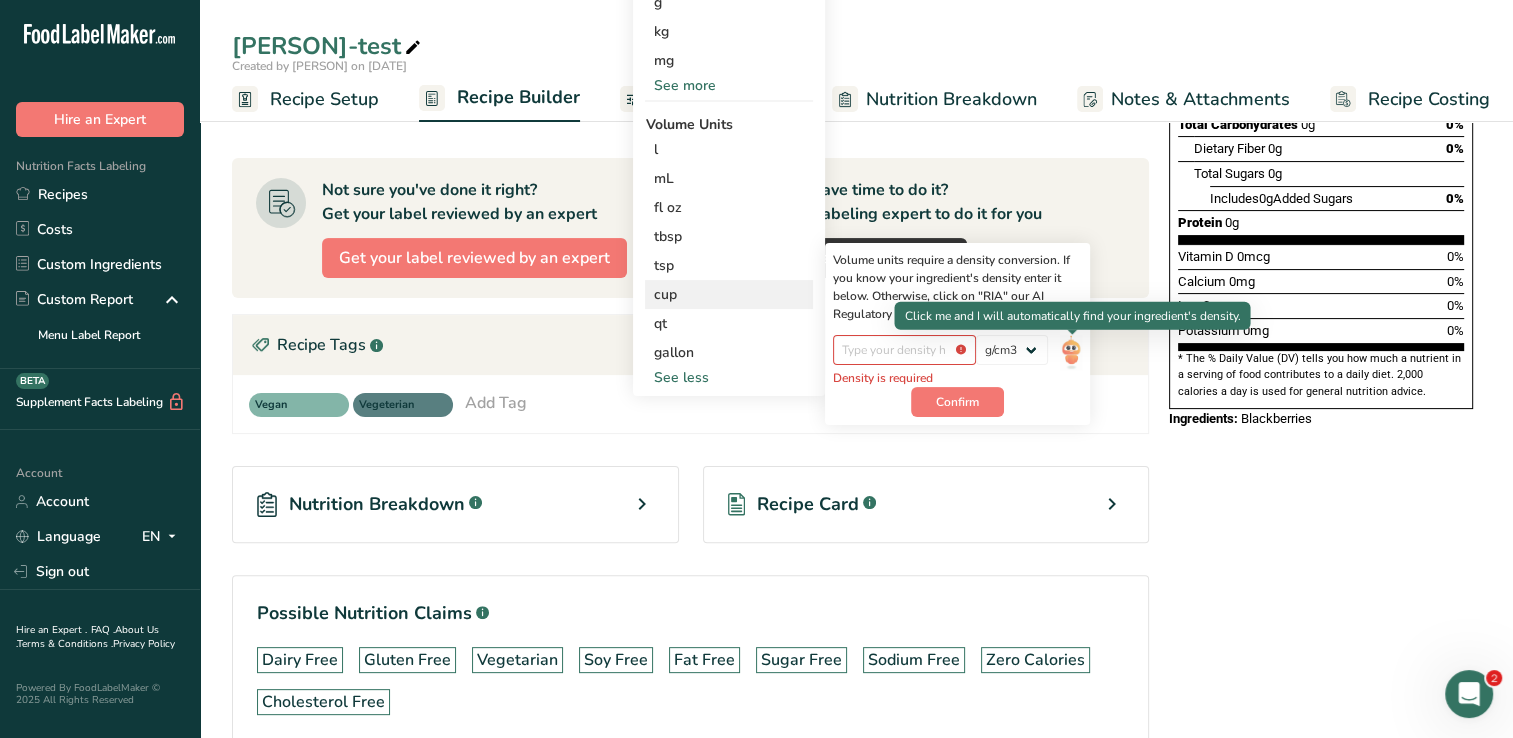 click at bounding box center [1071, 352] 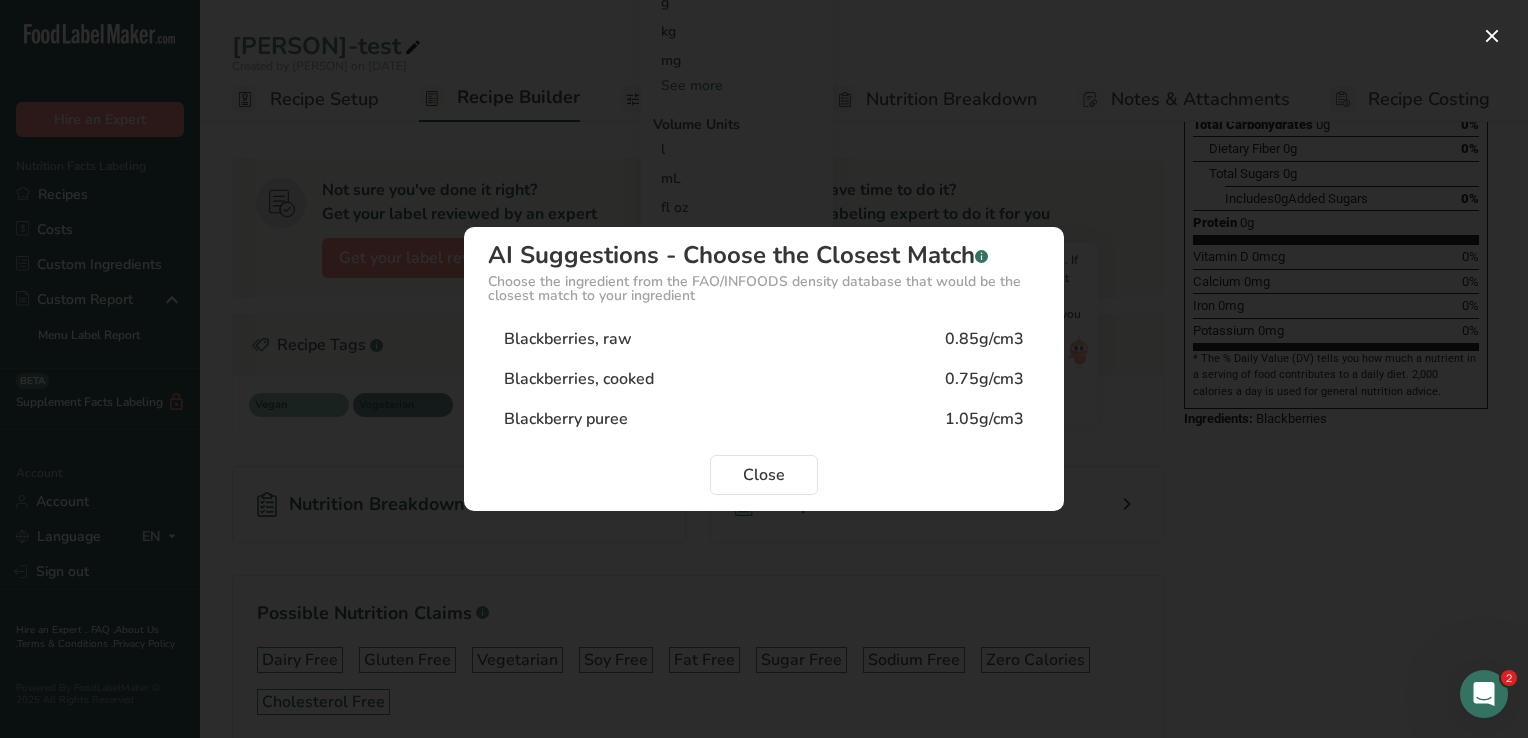 click on "Blackberries, raw" at bounding box center (568, 339) 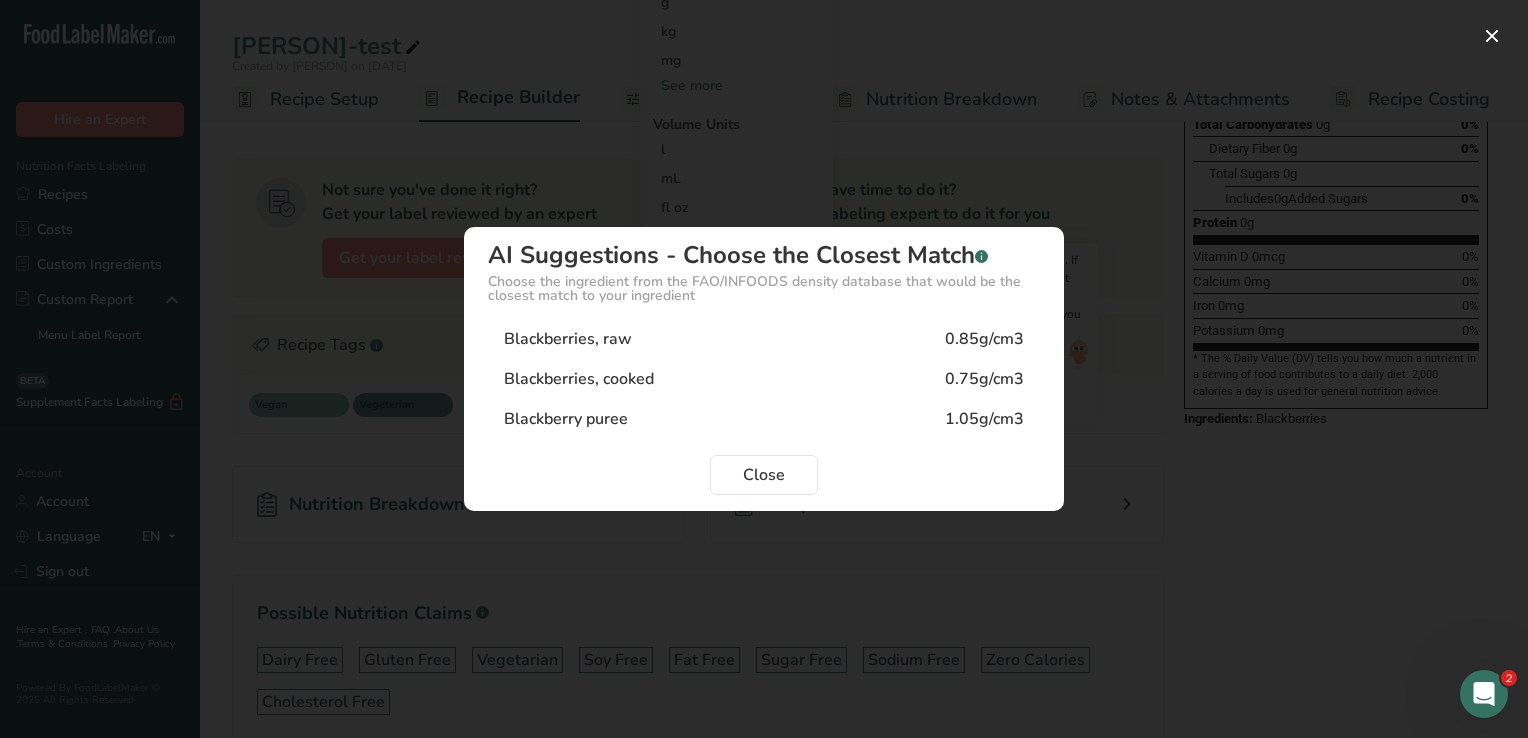 type on "0.85" 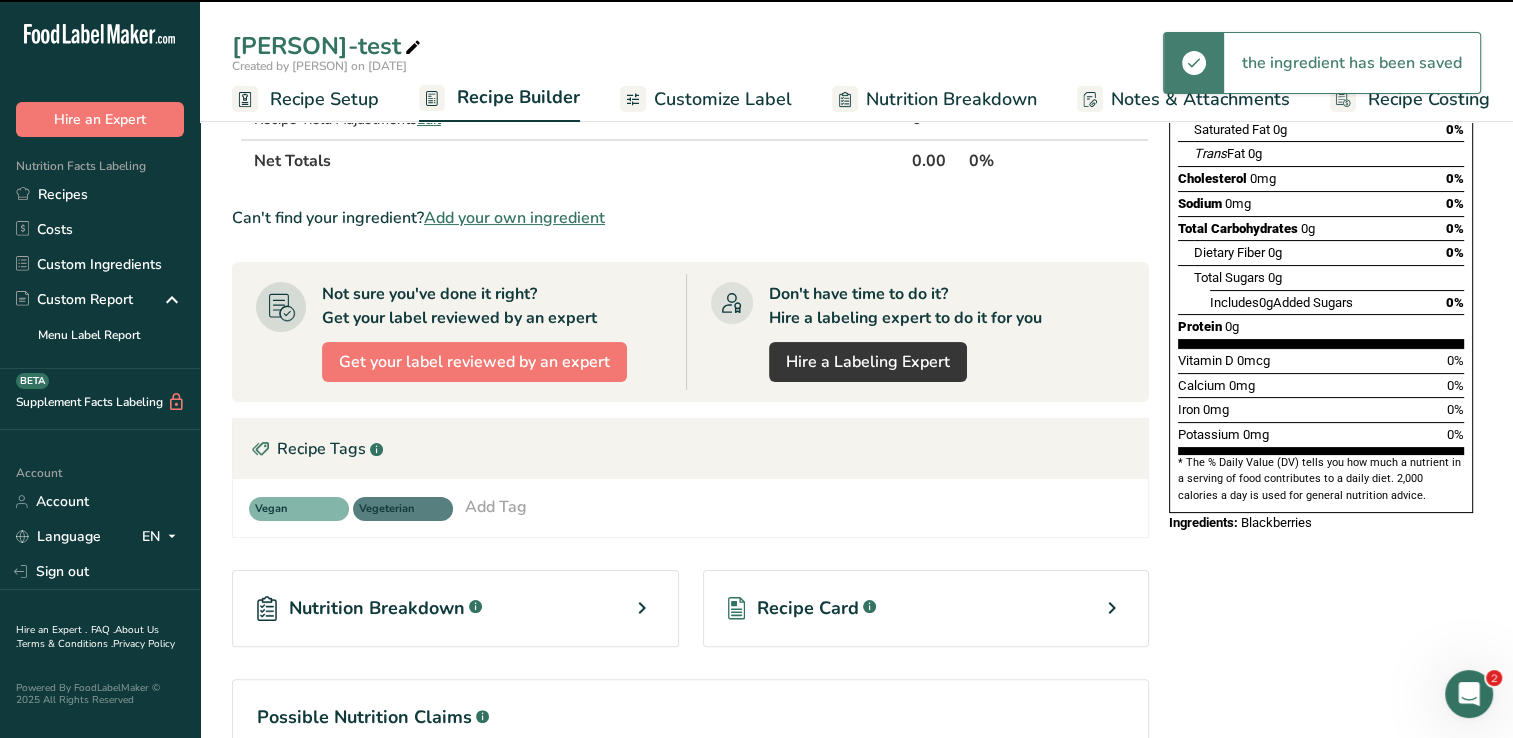 scroll, scrollTop: 0, scrollLeft: 0, axis: both 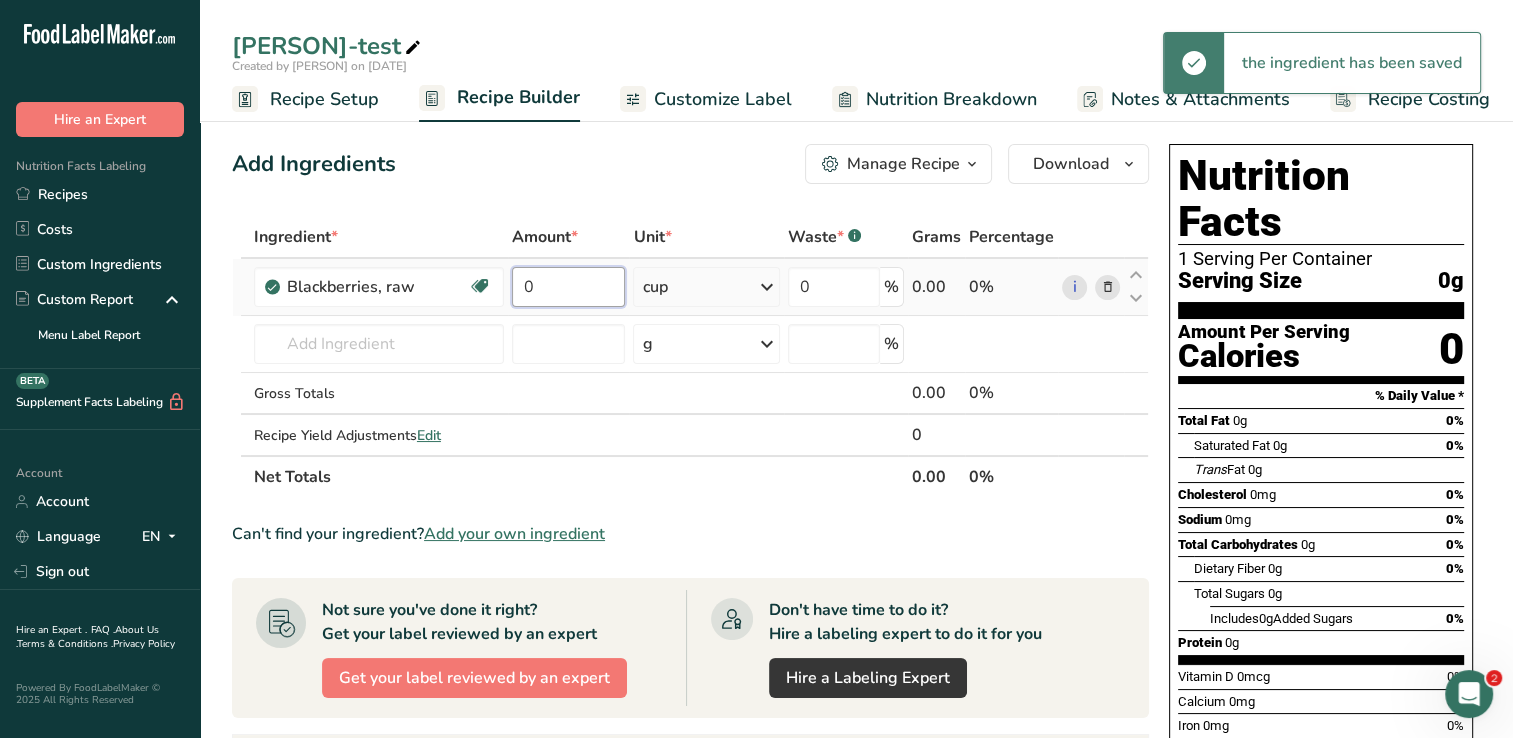 click on "0" at bounding box center [569, 287] 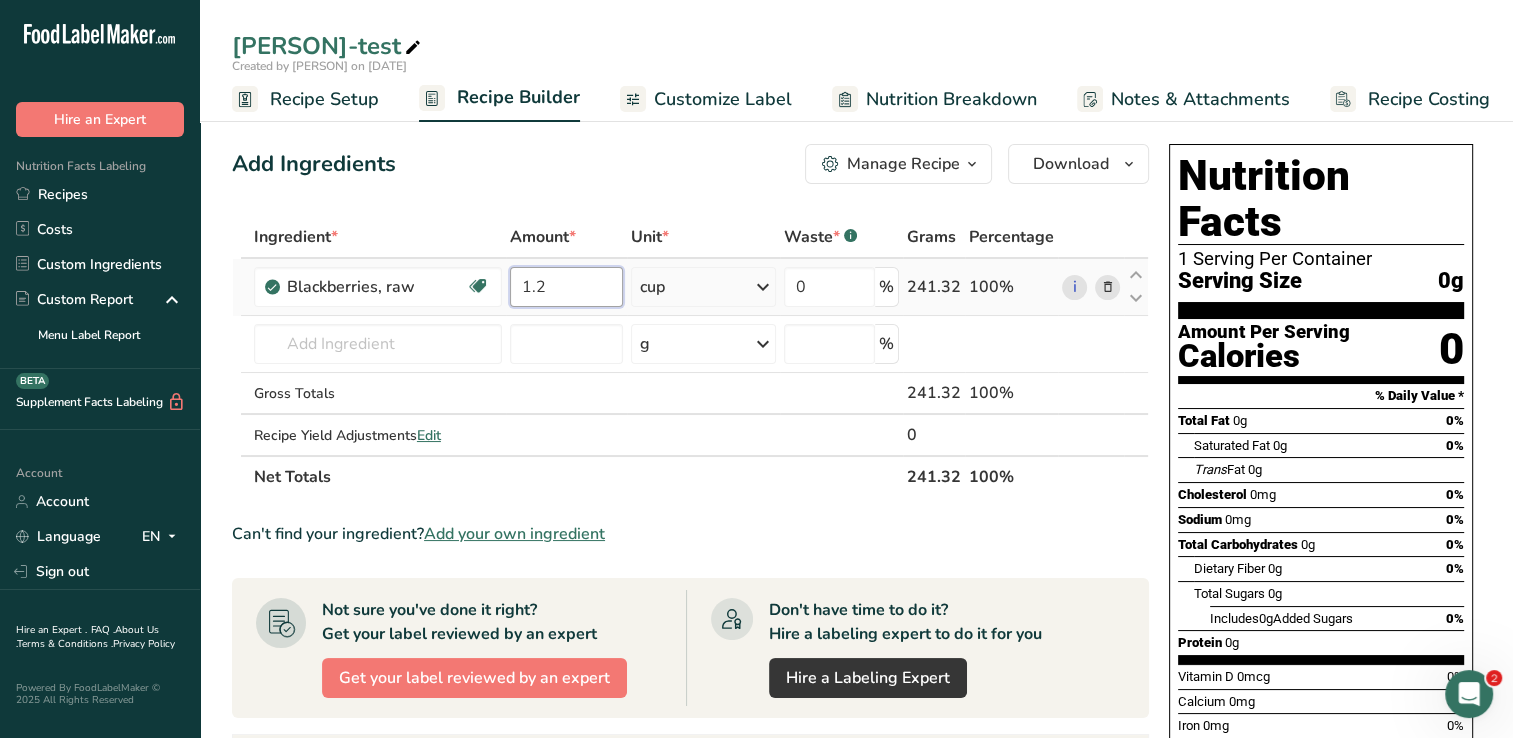 type on "1" 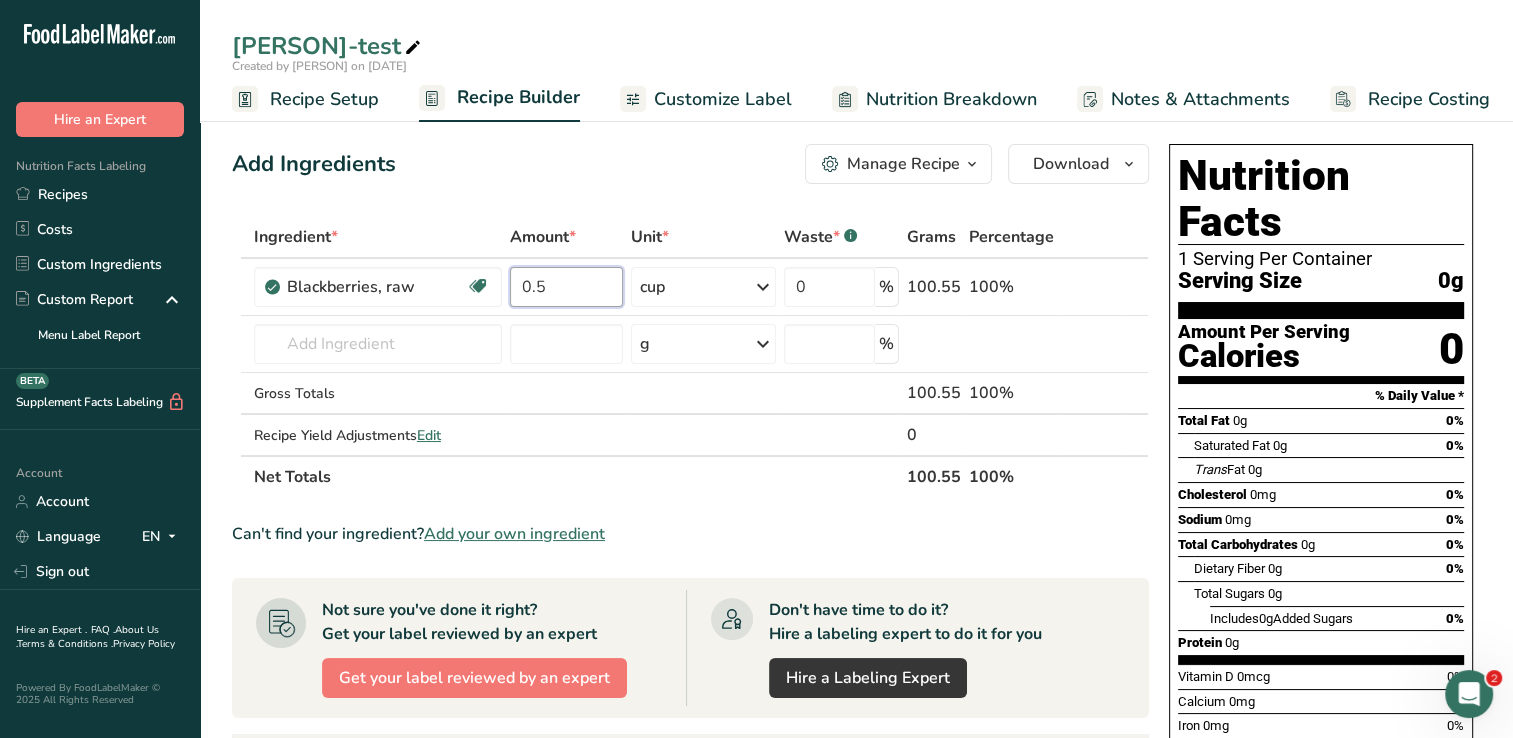 type on "0.5" 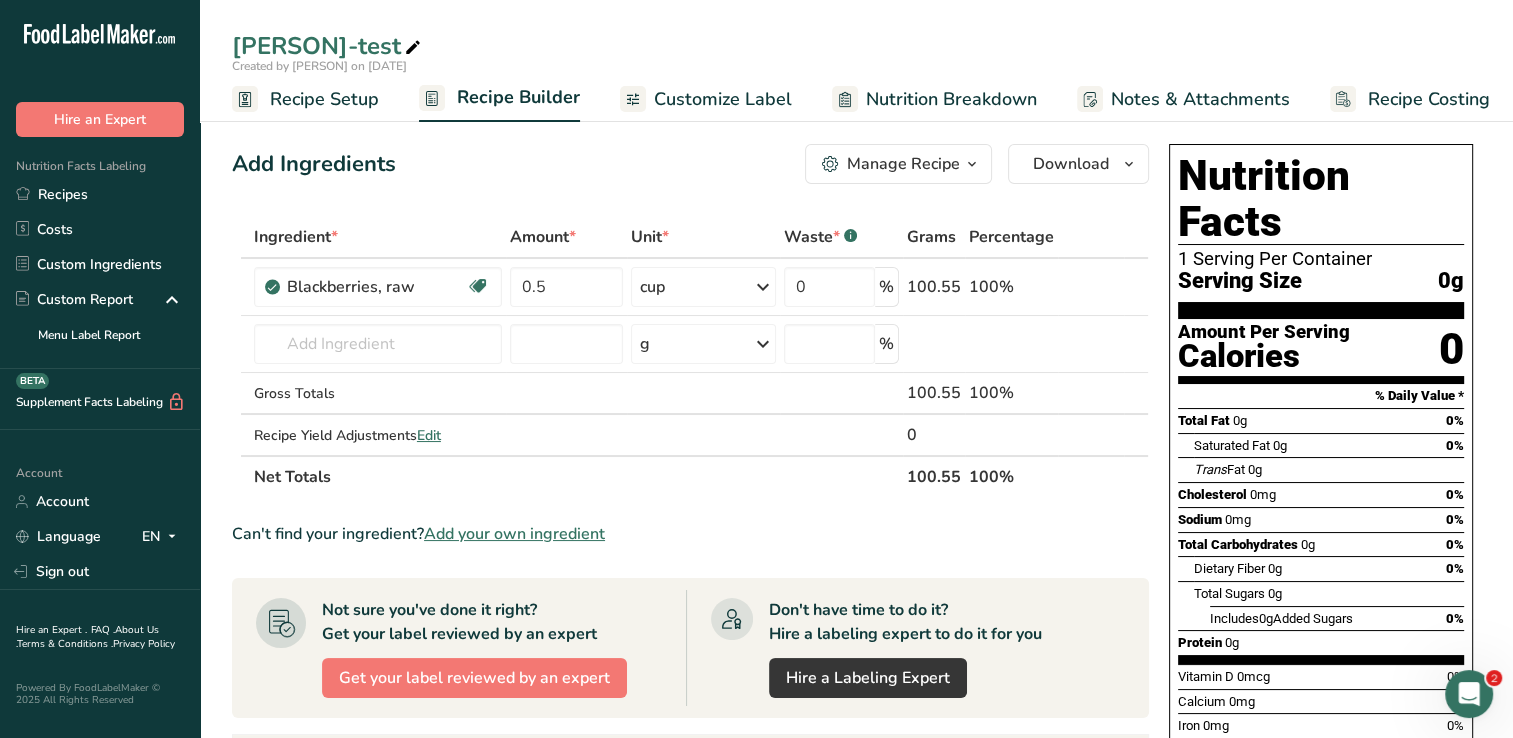 click on "Add Ingredients
Manage Recipe         Delete Recipe           Duplicate Recipe             Scale Recipe             Save as Sub-Recipe   .a-a{fill:#347362;}.b-a{fill:#fff;}                               Nutrition Breakdown                 Recipe Card
NEW
Amino Acids Pattern Report           Activity History
Download
Choose your preferred label style
Standard FDA label
Standard FDA label
The most common format for nutrition facts labels in compliance with the FDA's typeface, style and requirements
Tabular FDA label
A label format compliant with the FDA regulations presented in a tabular (horizontal) display.
Linear FDA label
A simple linear display for small sized packages.
Simplified FDA label" at bounding box center (696, 684) 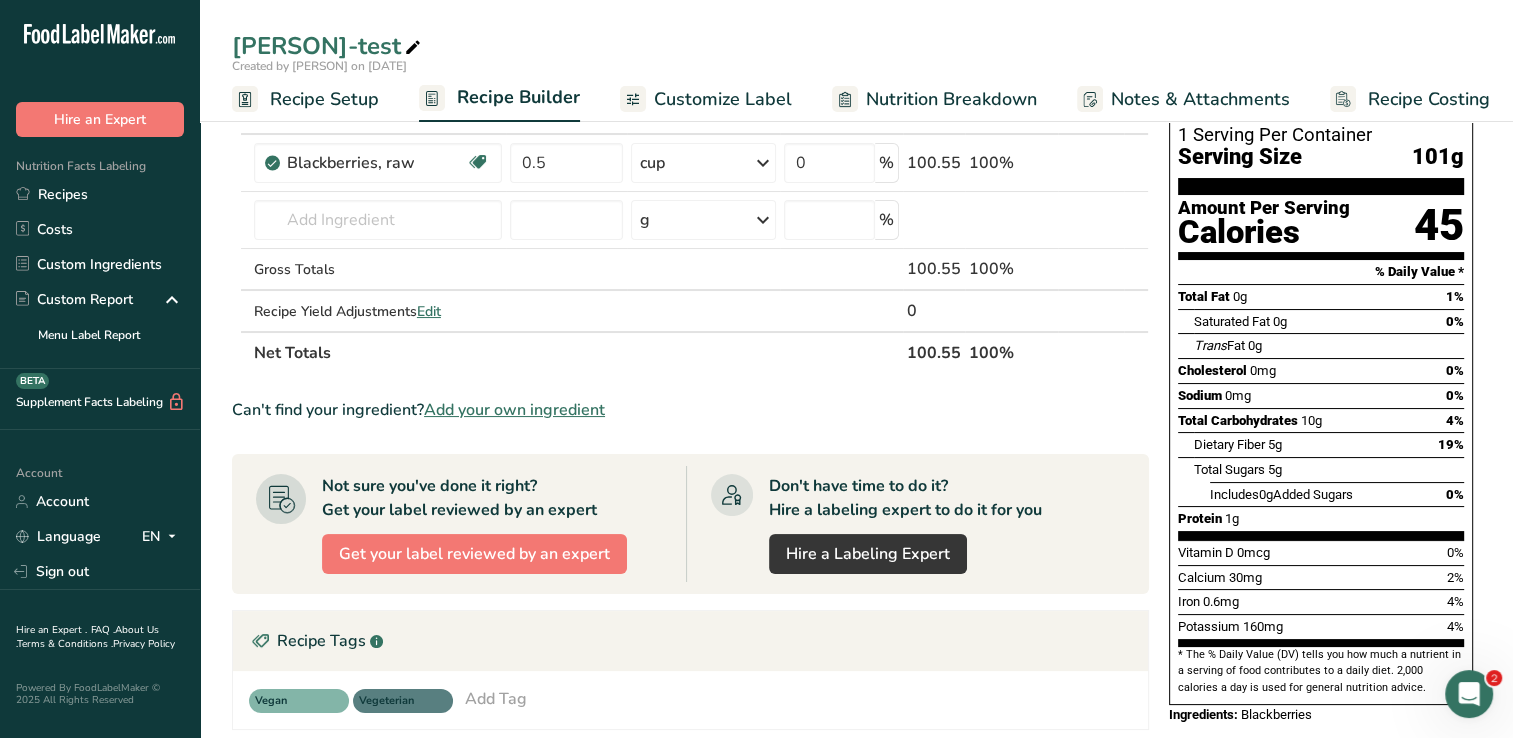 scroll, scrollTop: 0, scrollLeft: 0, axis: both 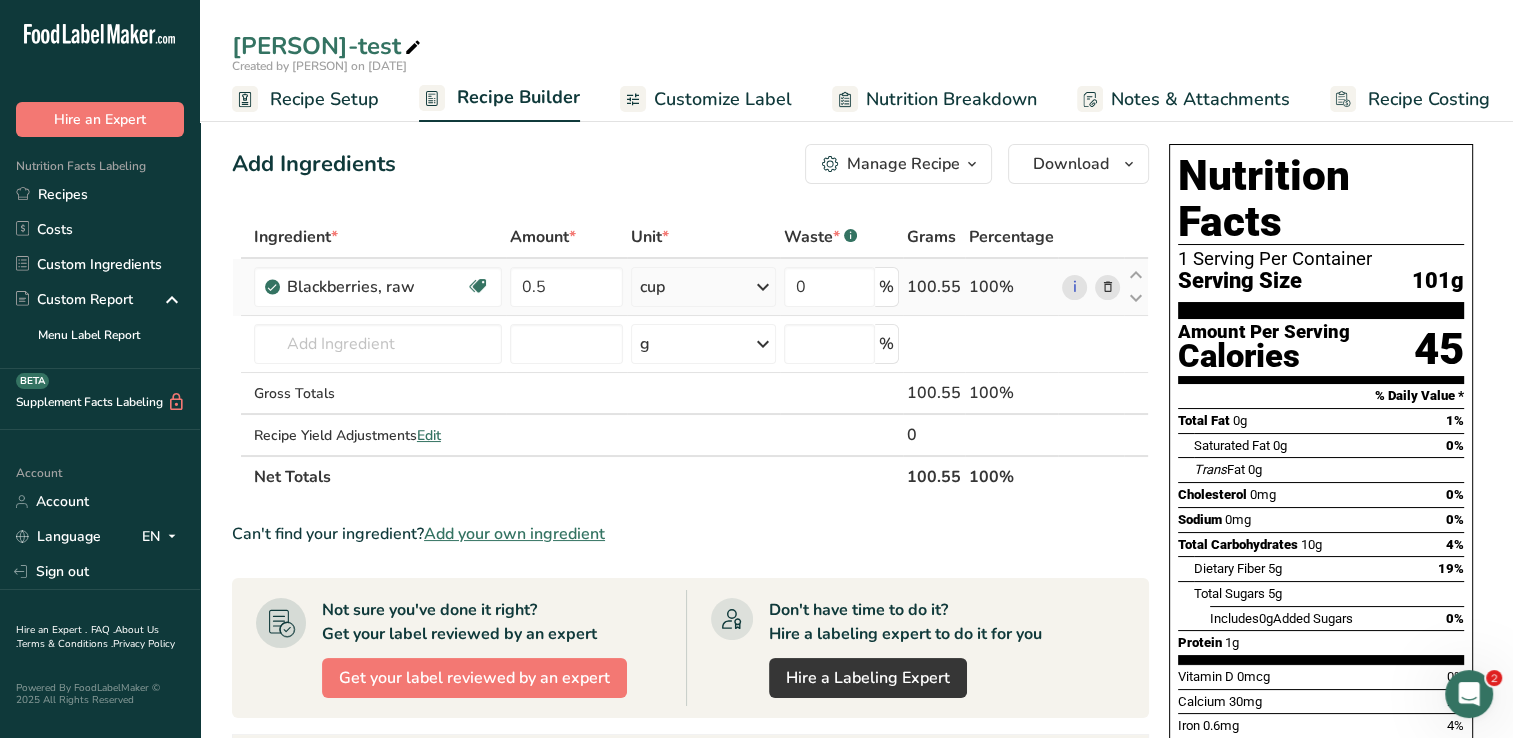 click at bounding box center (1107, 287) 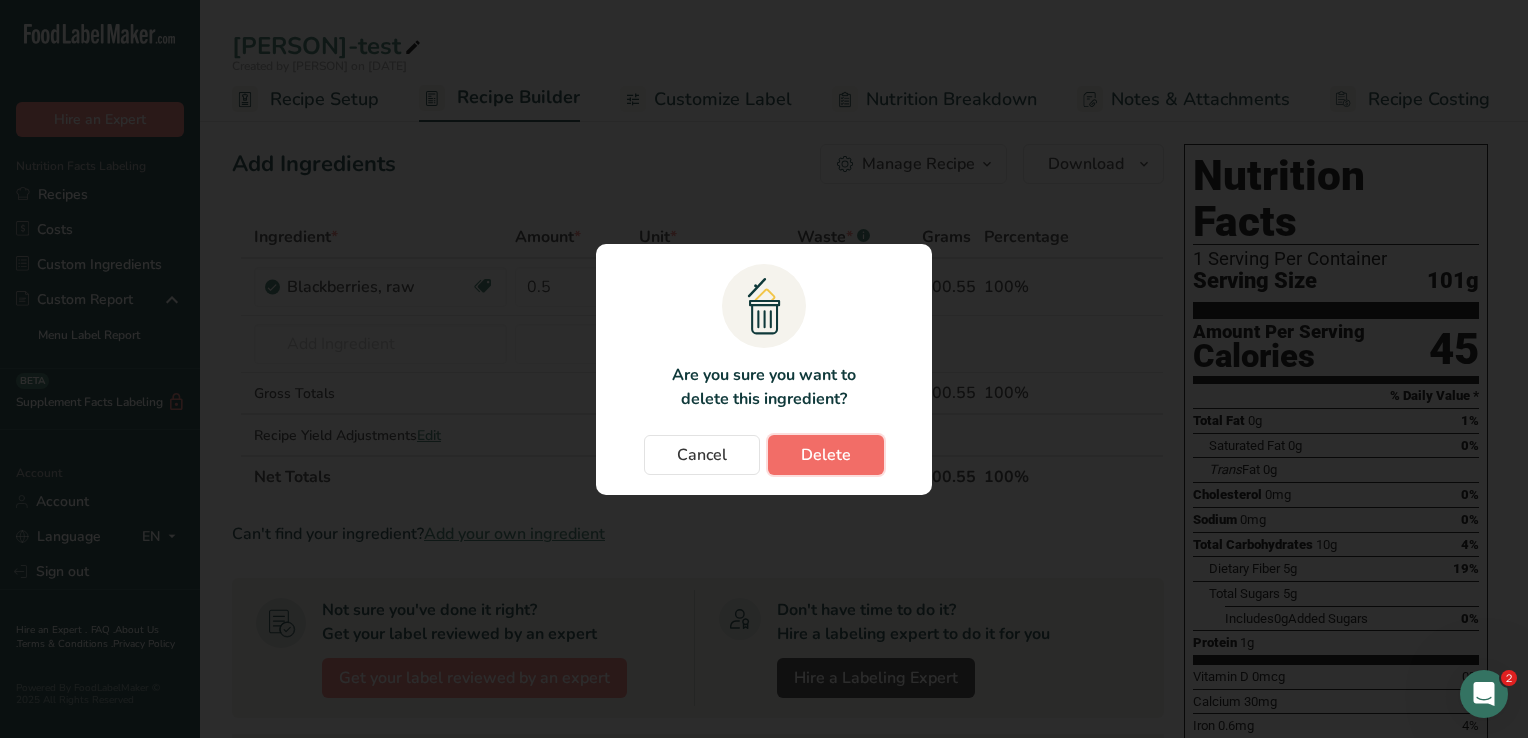 click on "Delete" at bounding box center (826, 455) 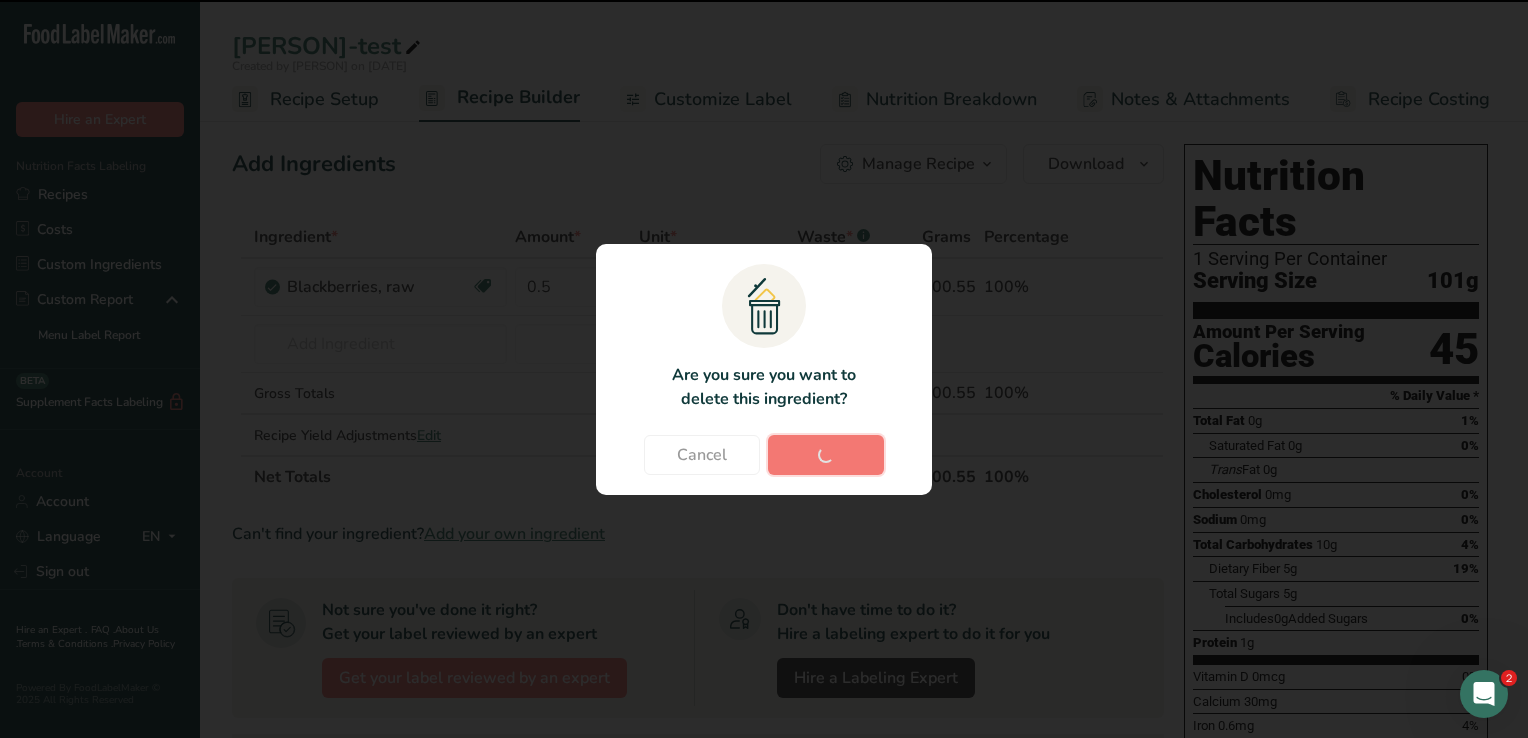type 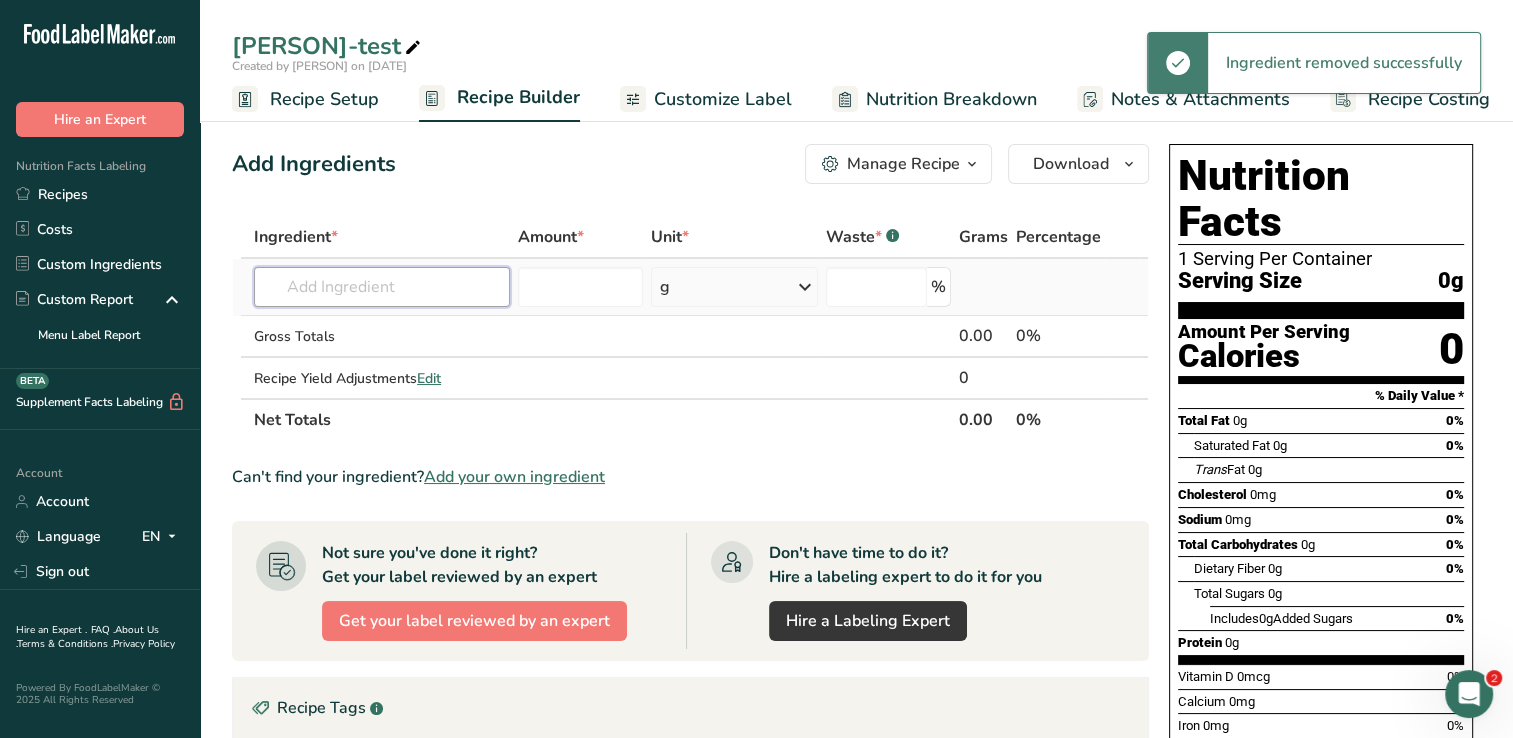click at bounding box center (382, 287) 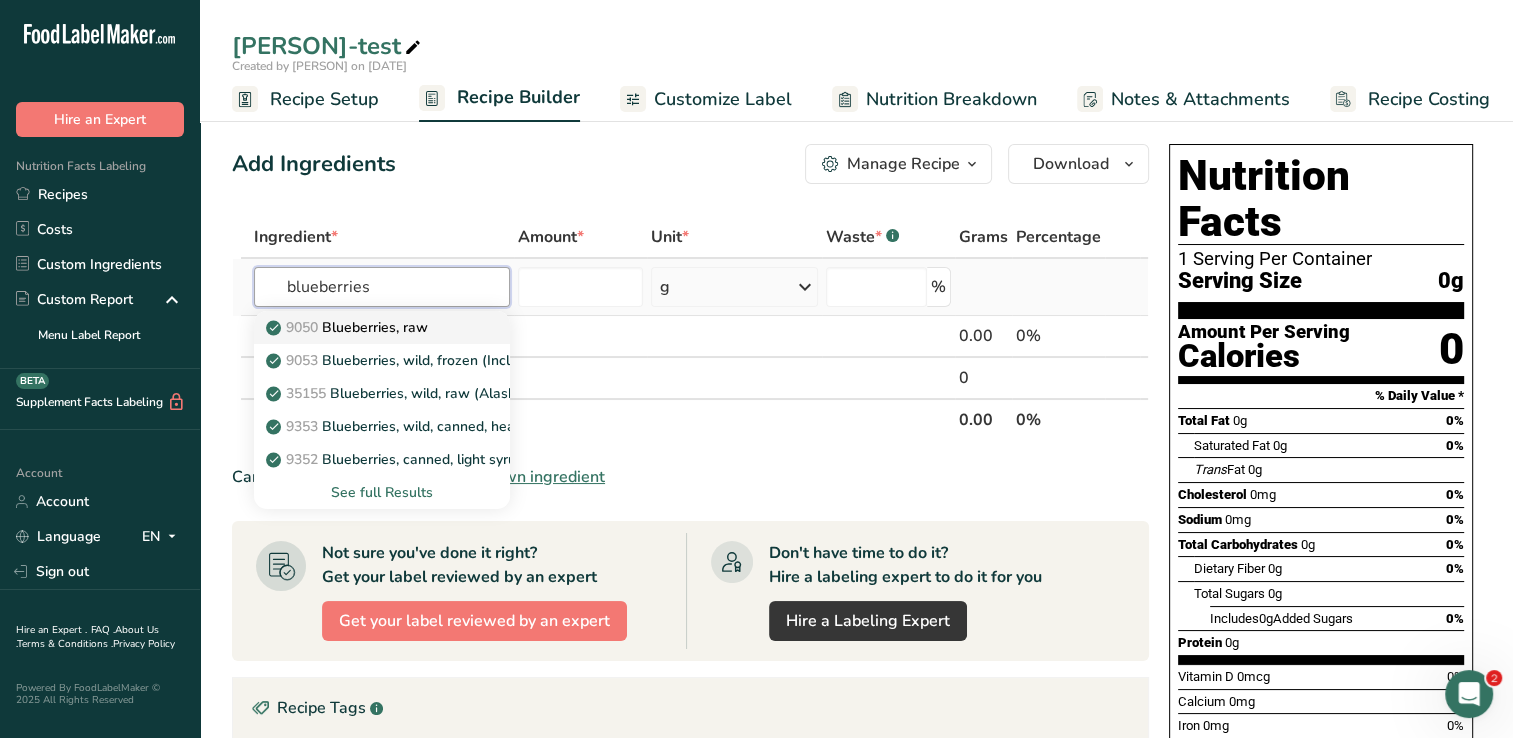 type on "blueberries" 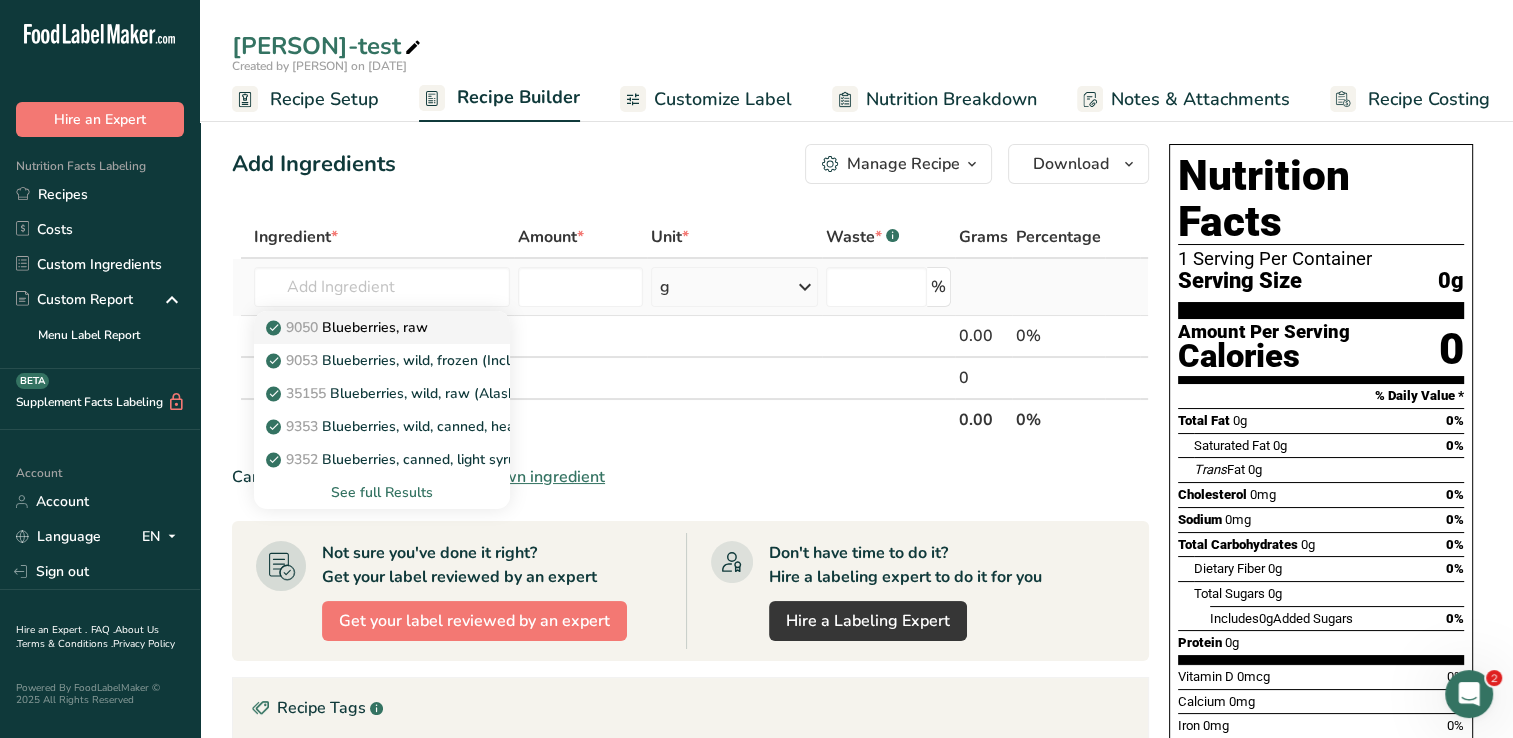 click on "9050
Blueberries, raw" at bounding box center (349, 327) 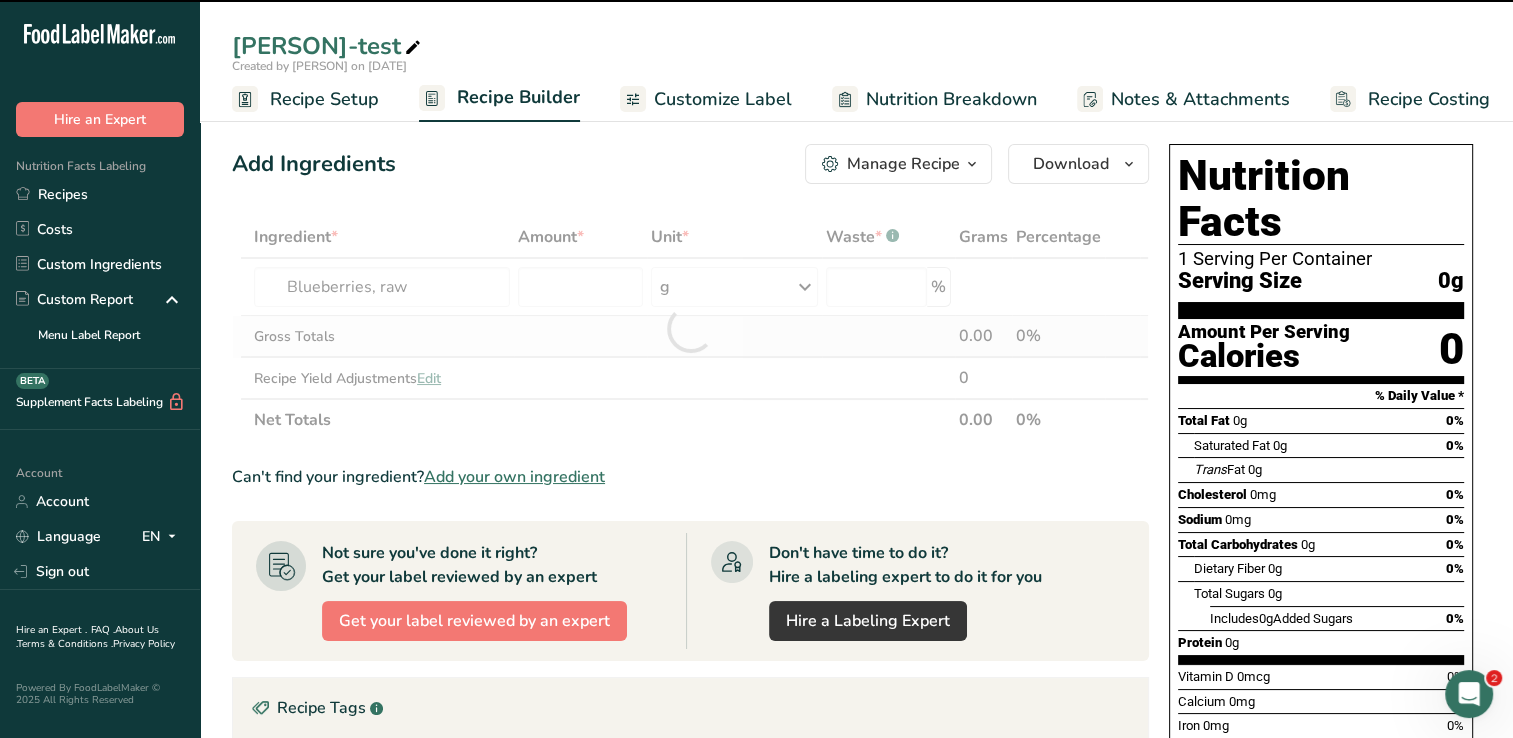 type on "0" 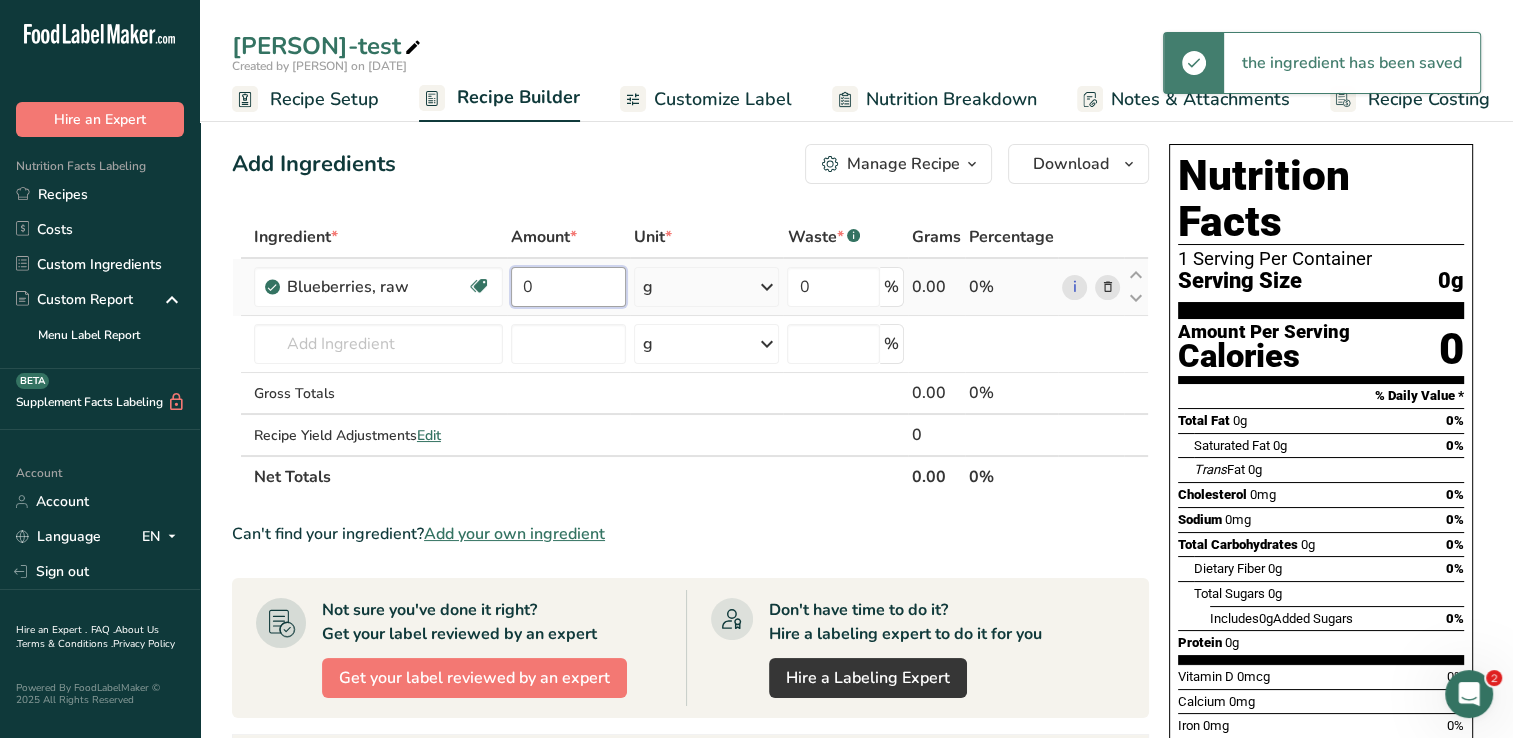 click on "0" at bounding box center [568, 287] 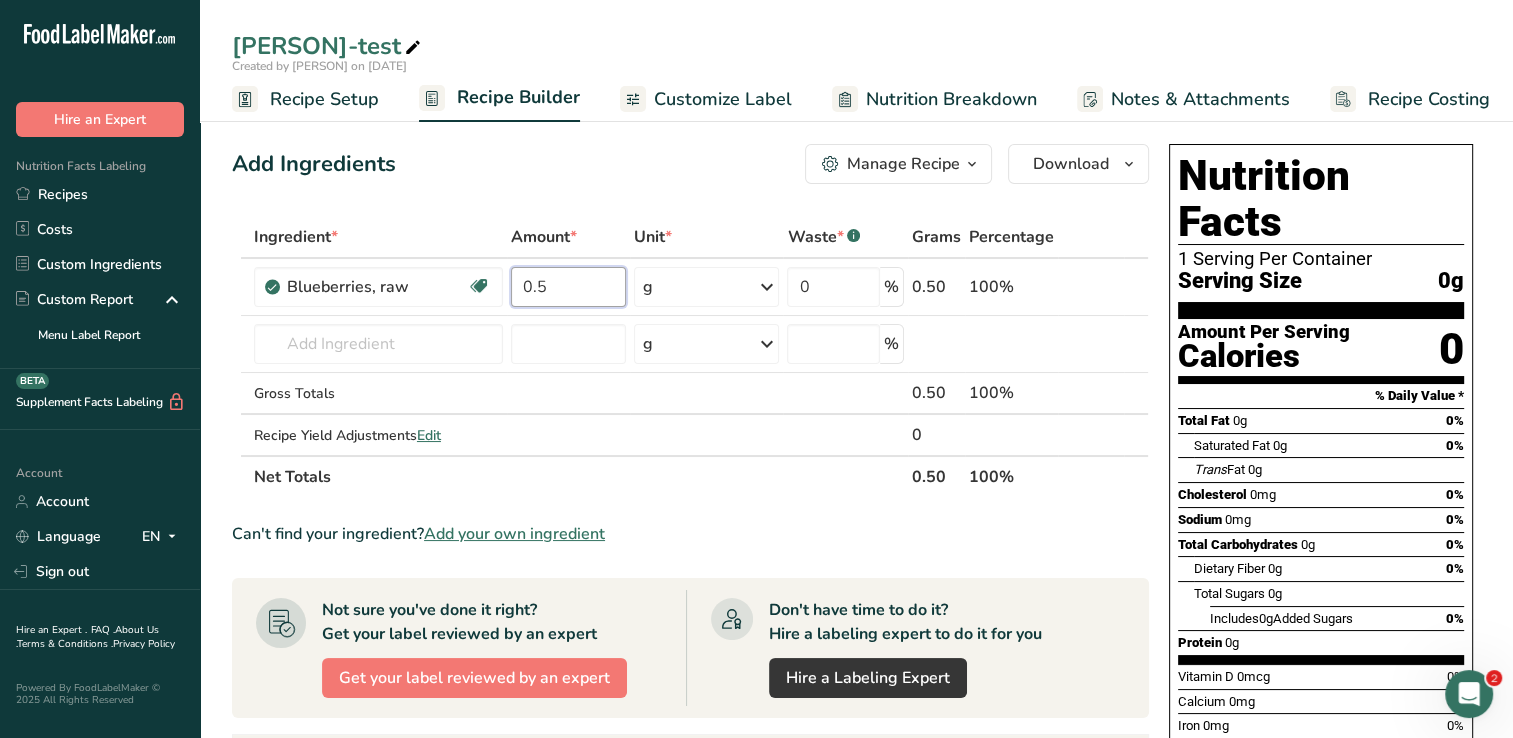 type on "0.5" 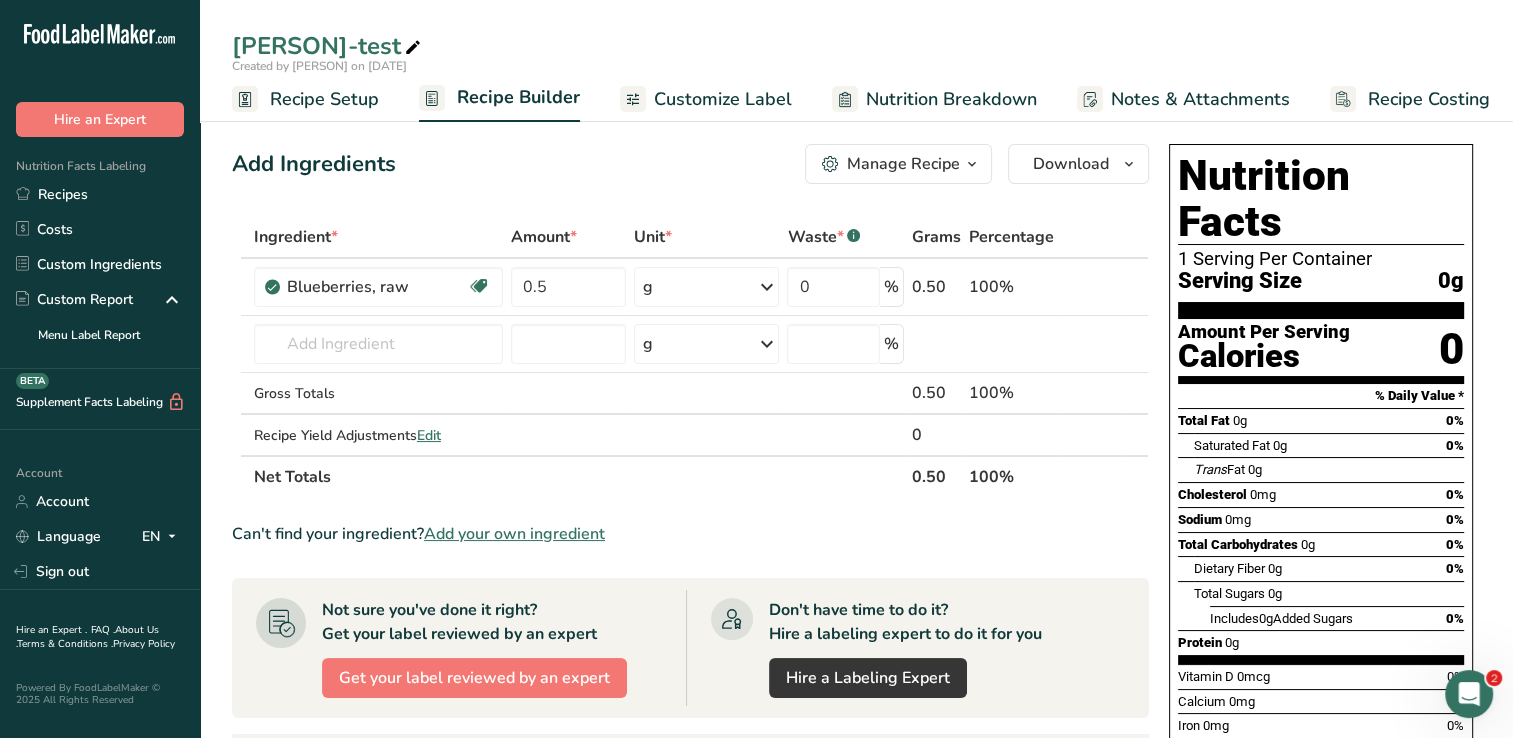 click on "Ingredient *
Amount *
Unit *
Waste *   .a-a{fill:#347362;}.b-a{fill:#fff;}          Grams
Percentage
Blueberries, raw
Source of Antioxidants
Dairy free
Gluten free
Vegan
Vegetarian
Soy free
0.5
g
Portions
1 Blueberries raw
50 berries
Weight Units
g
kg
mg
See more
Volume Units
l
Volume units require a density conversion. If you know your ingredient's density enter it below. Otherwise, click on "RIA" our AI Regulatory bot - she will be able to help you
Density is required
lb/ft3
g/cm3
Confirm" at bounding box center (690, 357) 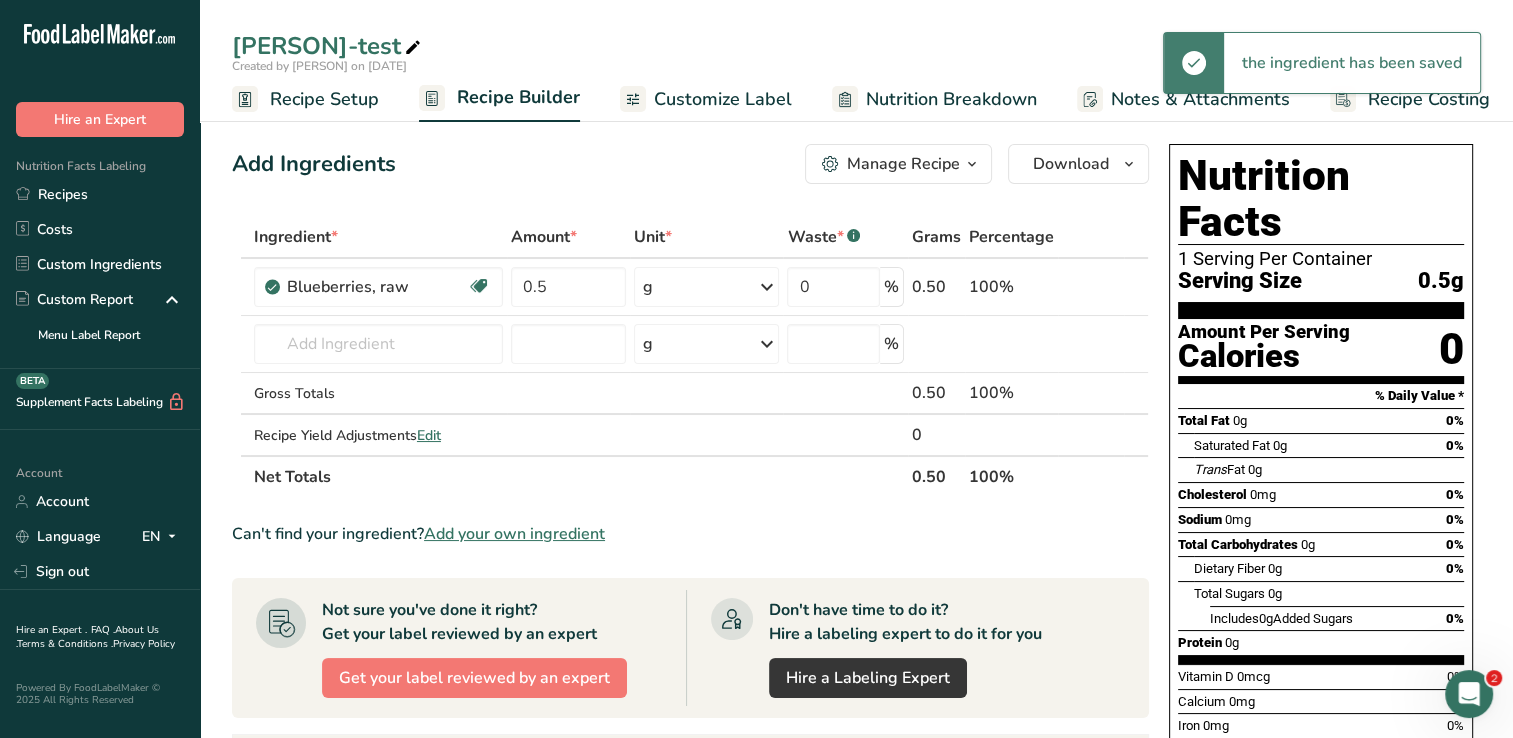 click at bounding box center [766, 287] 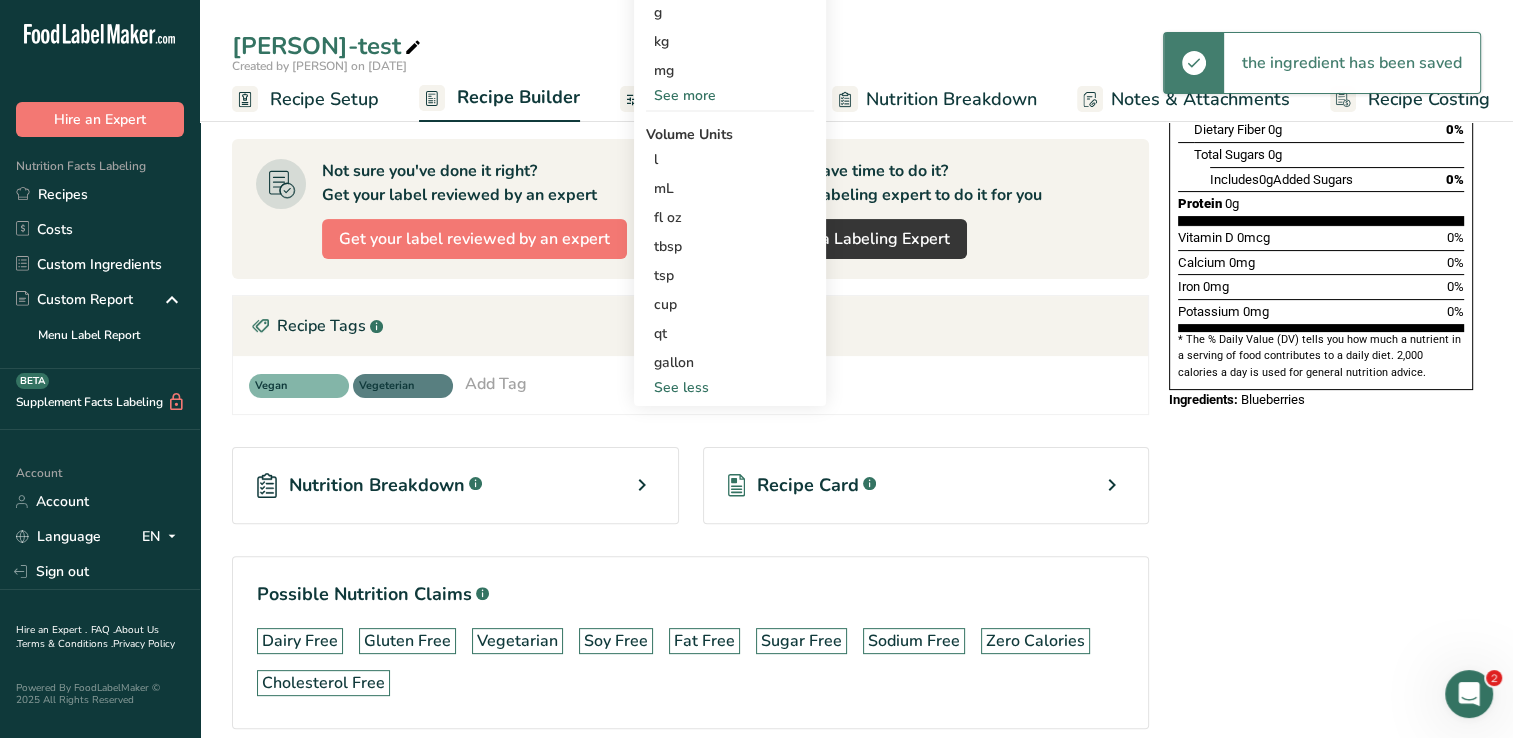 scroll, scrollTop: 500, scrollLeft: 0, axis: vertical 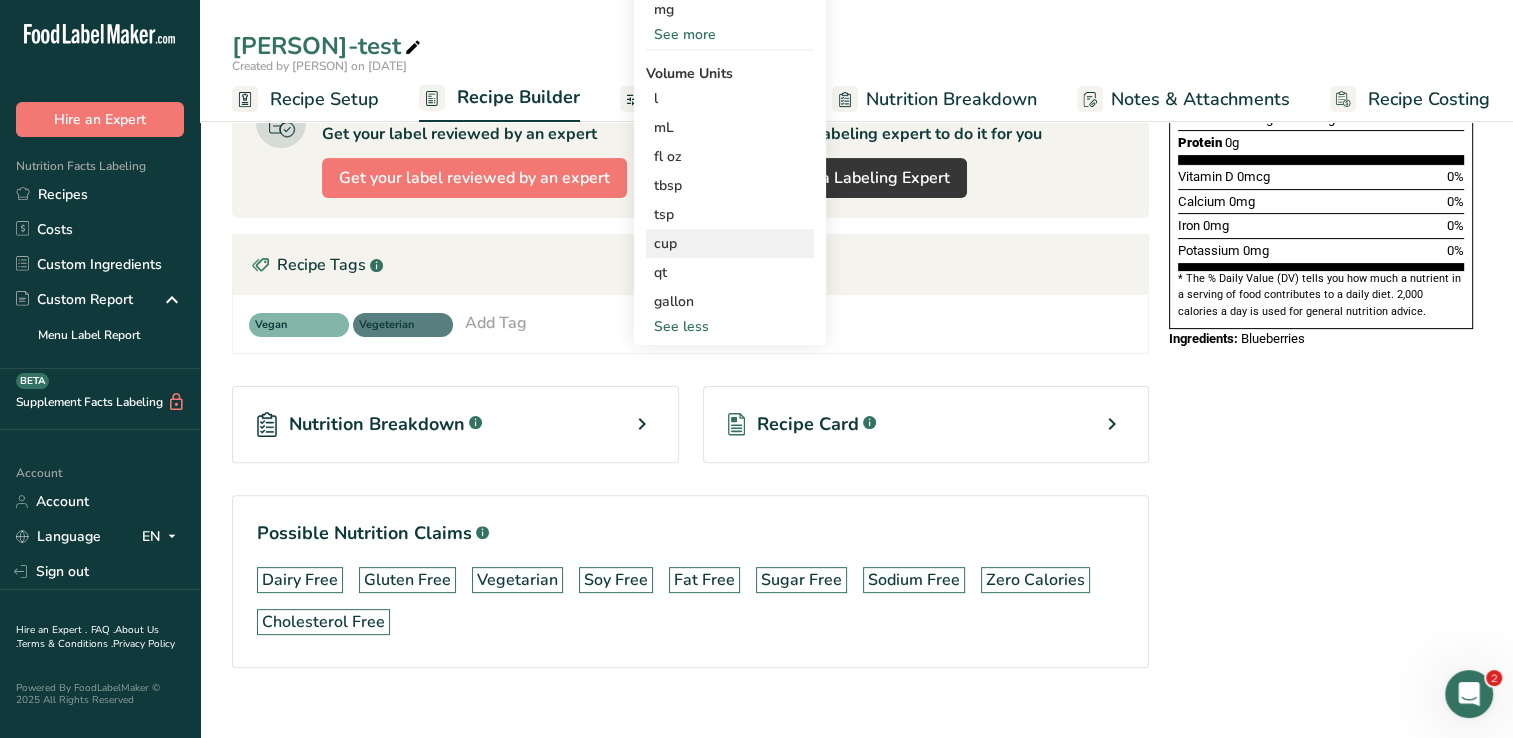 click on "cup" at bounding box center (730, 243) 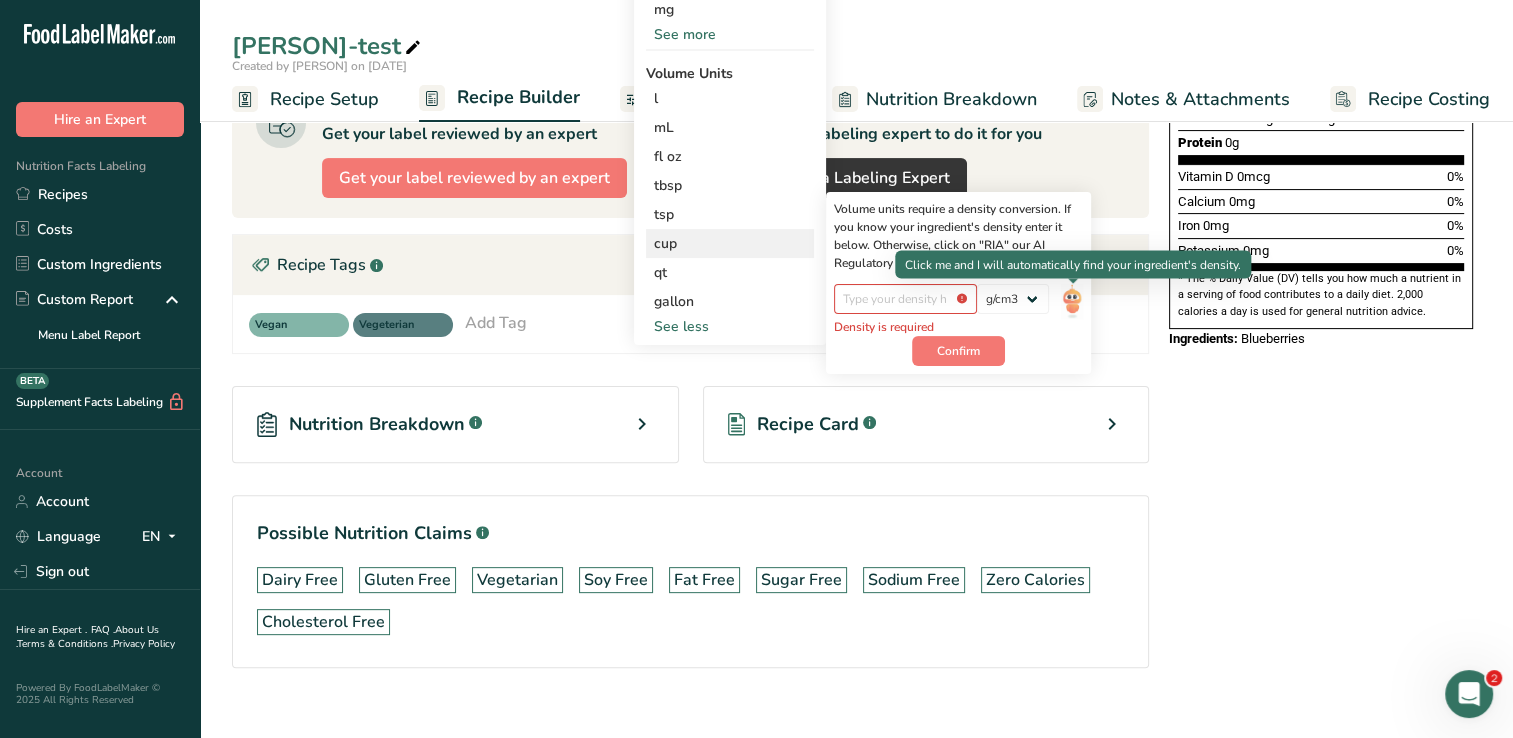 click at bounding box center [1072, 301] 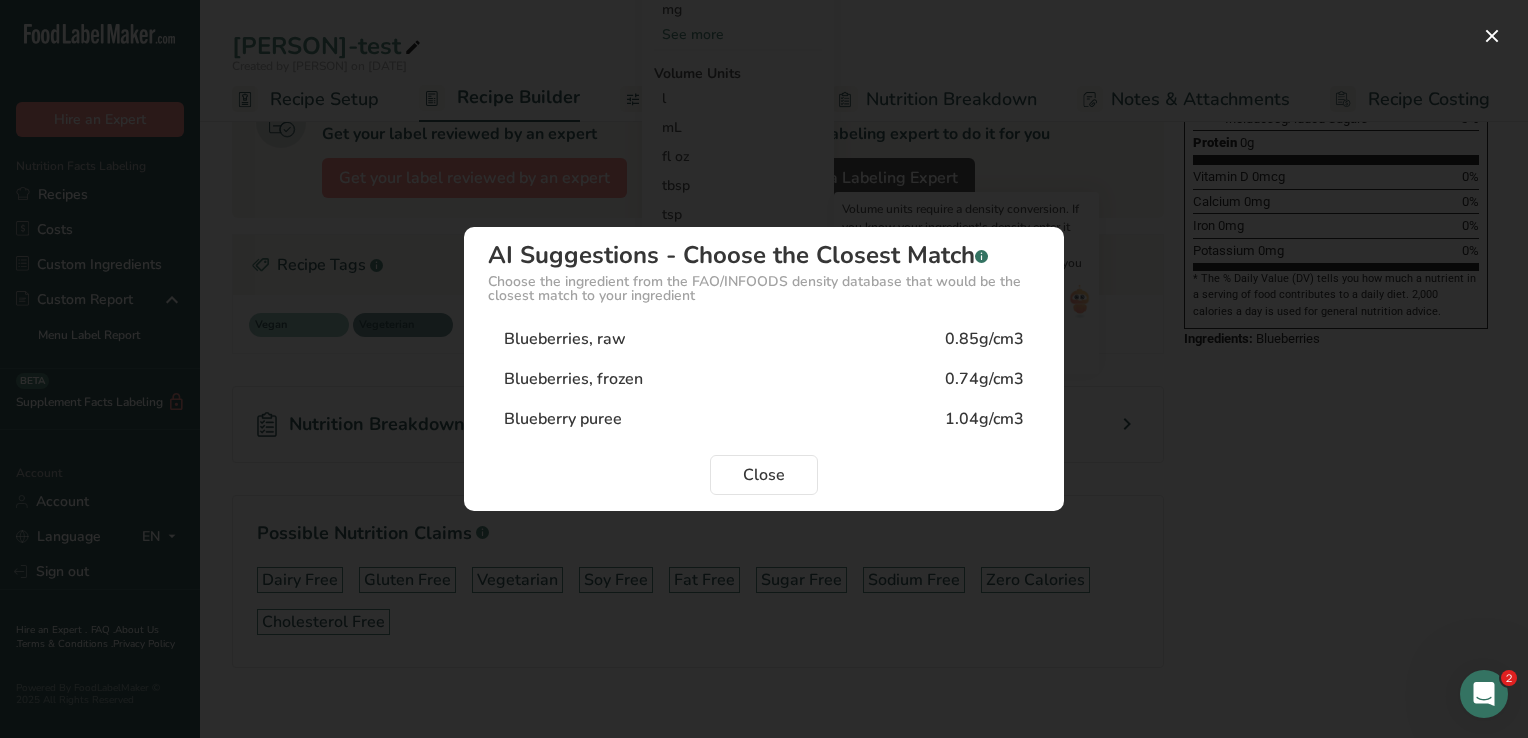 click on "Blueberries, raw" at bounding box center [565, 339] 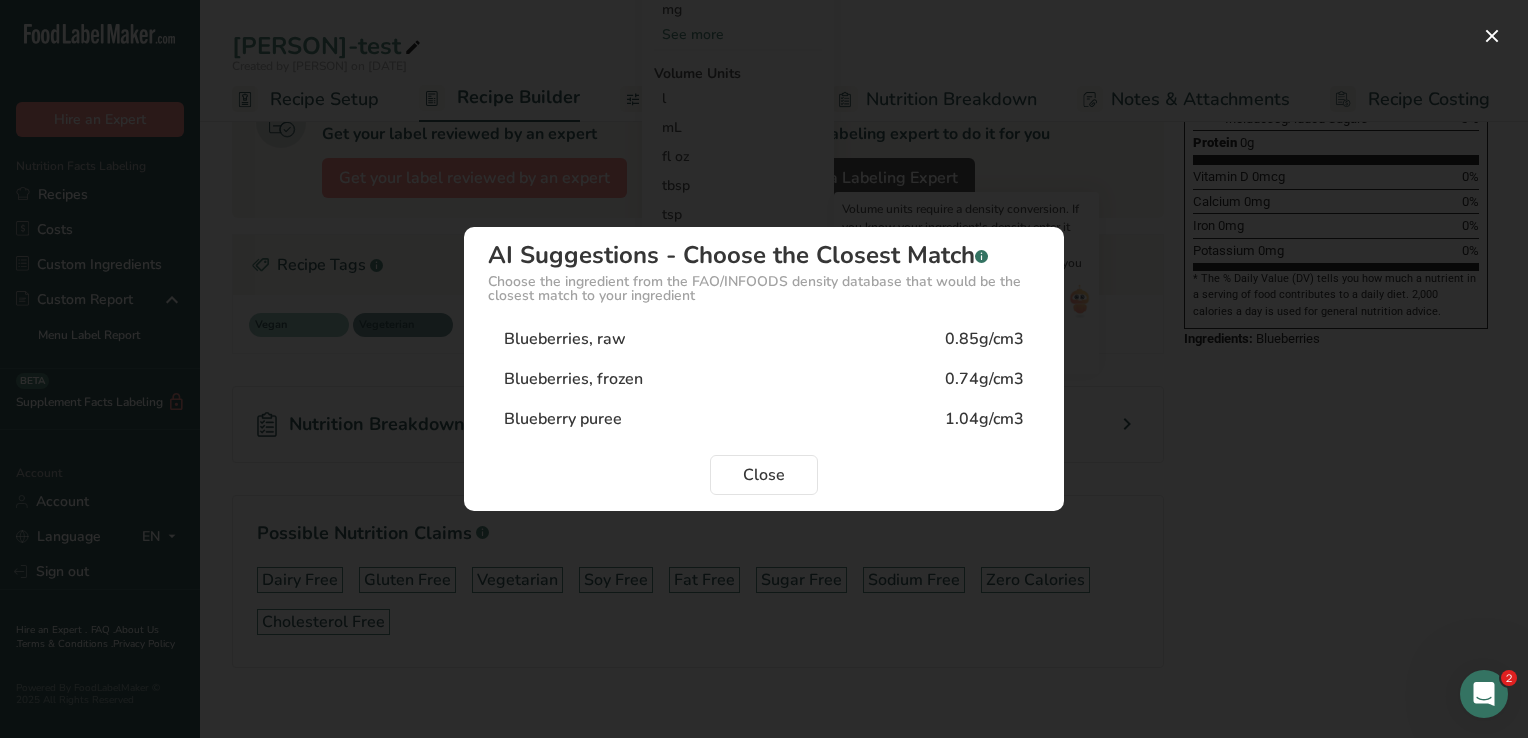 type on "0.85" 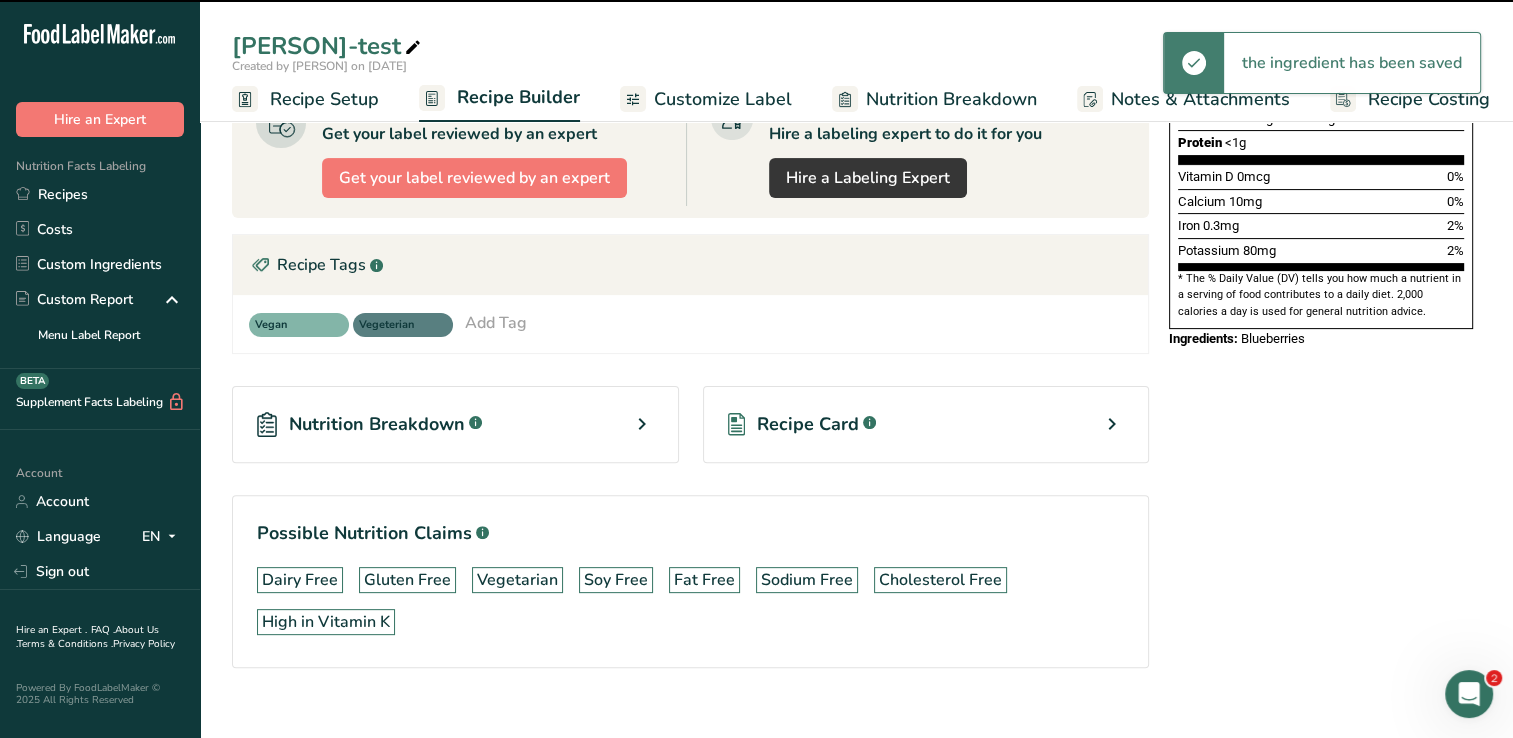 scroll, scrollTop: 0, scrollLeft: 0, axis: both 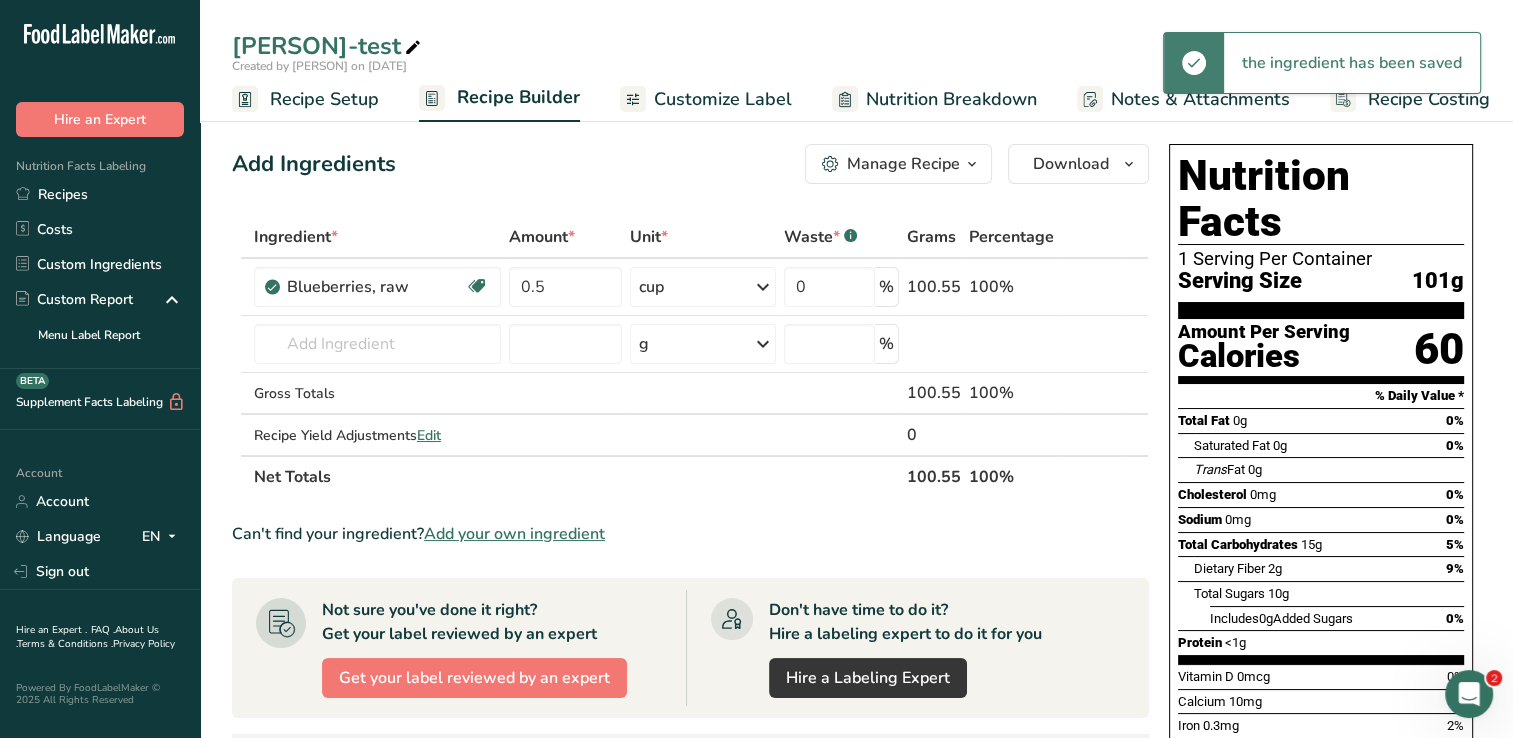 click on "Add Ingredients
Manage Recipe         Delete Recipe           Duplicate Recipe             Scale Recipe             Save as Sub-Recipe   .a-a{fill:#347362;}.b-a{fill:#fff;}                               Nutrition Breakdown                 Recipe Card
NEW
Amino Acids Pattern Report           Activity History
Download
Choose your preferred label style
Standard FDA label
Standard FDA label
The most common format for nutrition facts labels in compliance with the FDA's typeface, style and requirements
Tabular FDA label
A label format compliant with the FDA regulations presented in a tabular (horizontal) display.
Linear FDA label
A simple linear display for small sized packages.
Simplified FDA label" at bounding box center (696, 684) 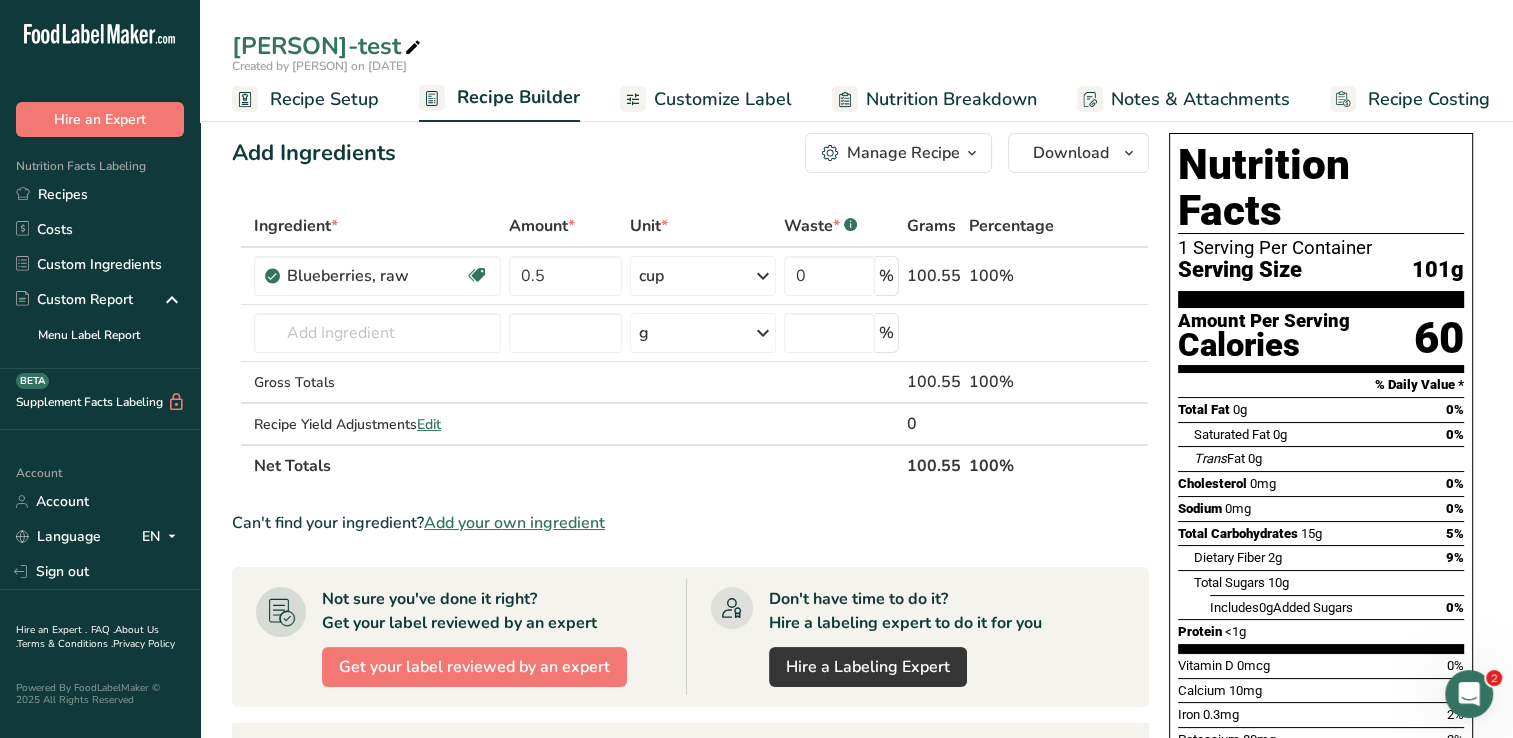 scroll, scrollTop: 0, scrollLeft: 0, axis: both 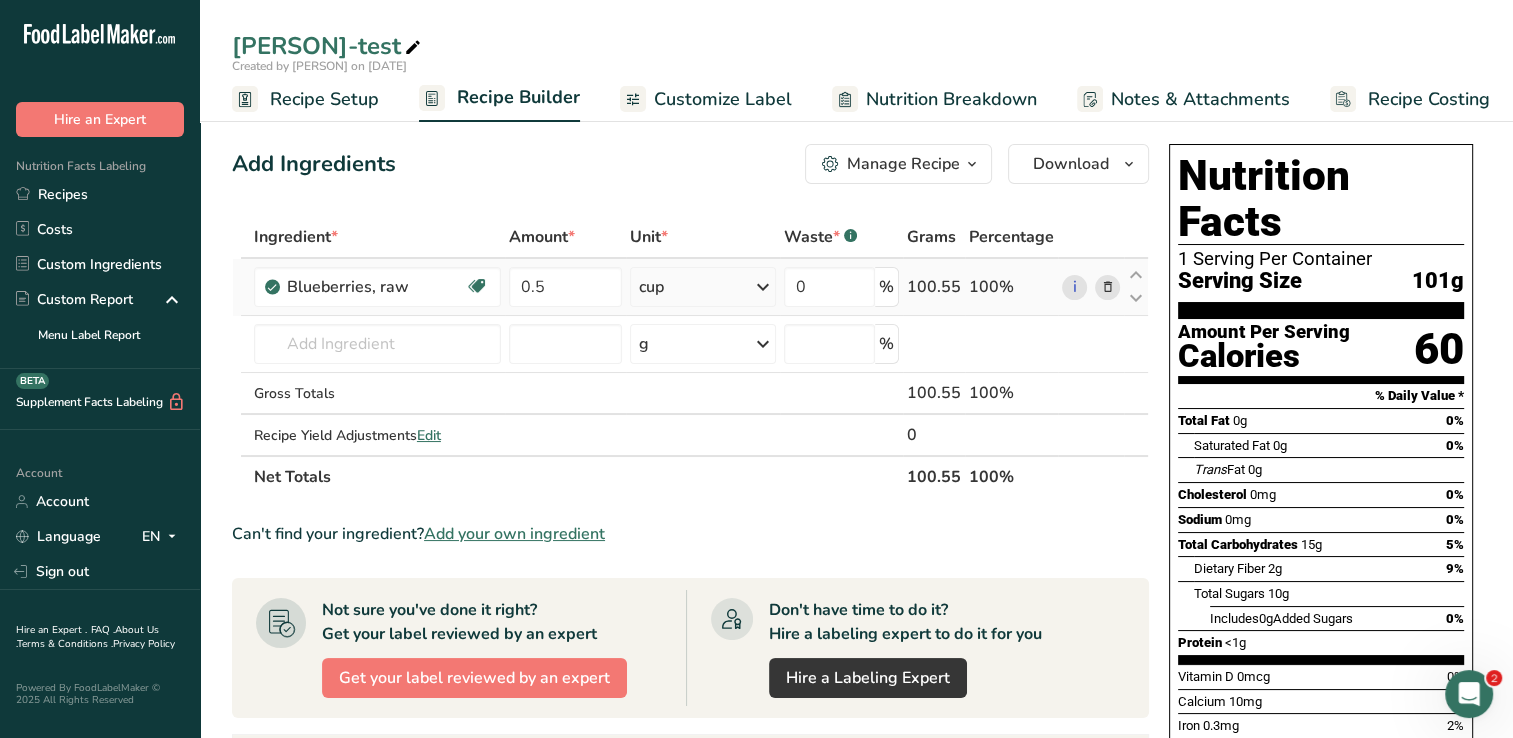 click at bounding box center [1107, 287] 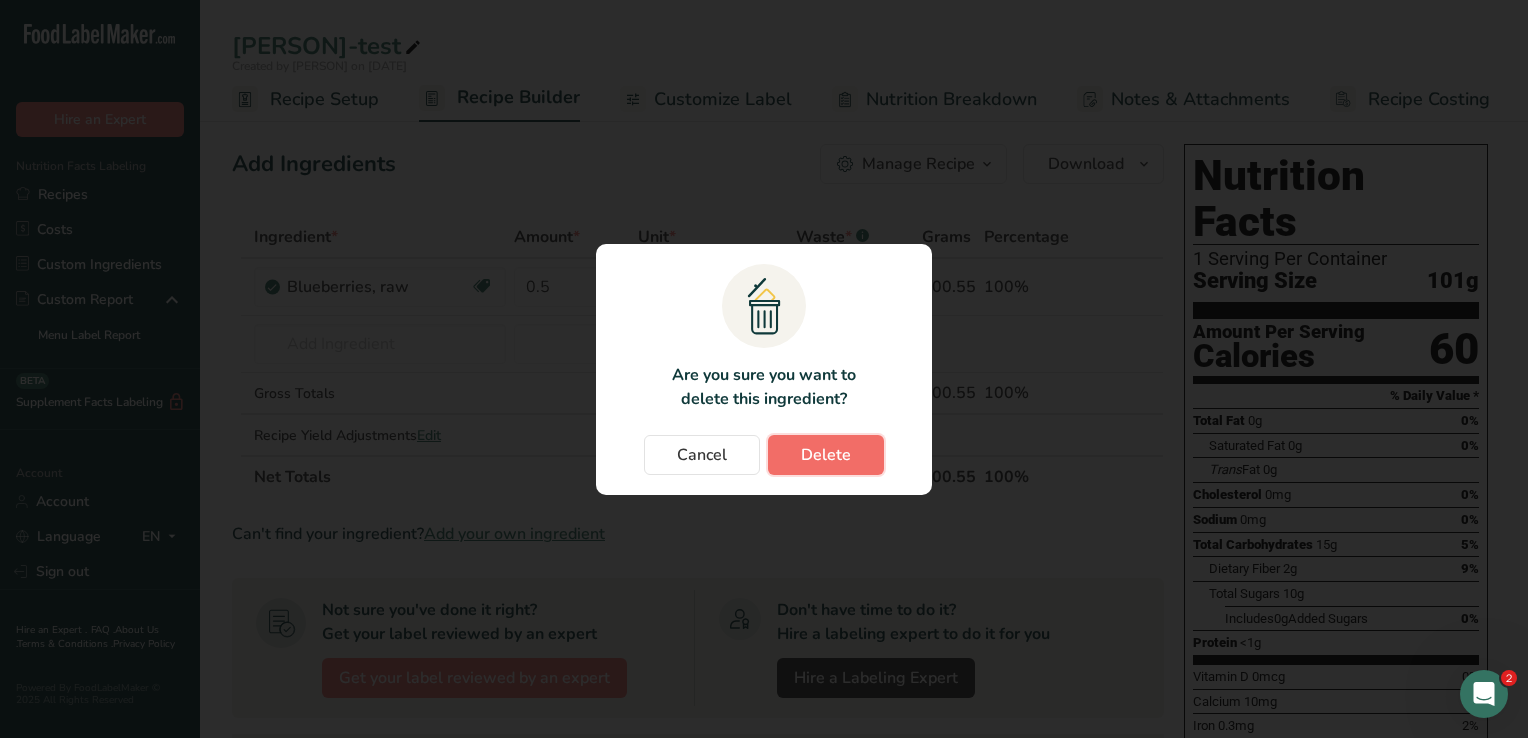 click on "Delete" at bounding box center (826, 455) 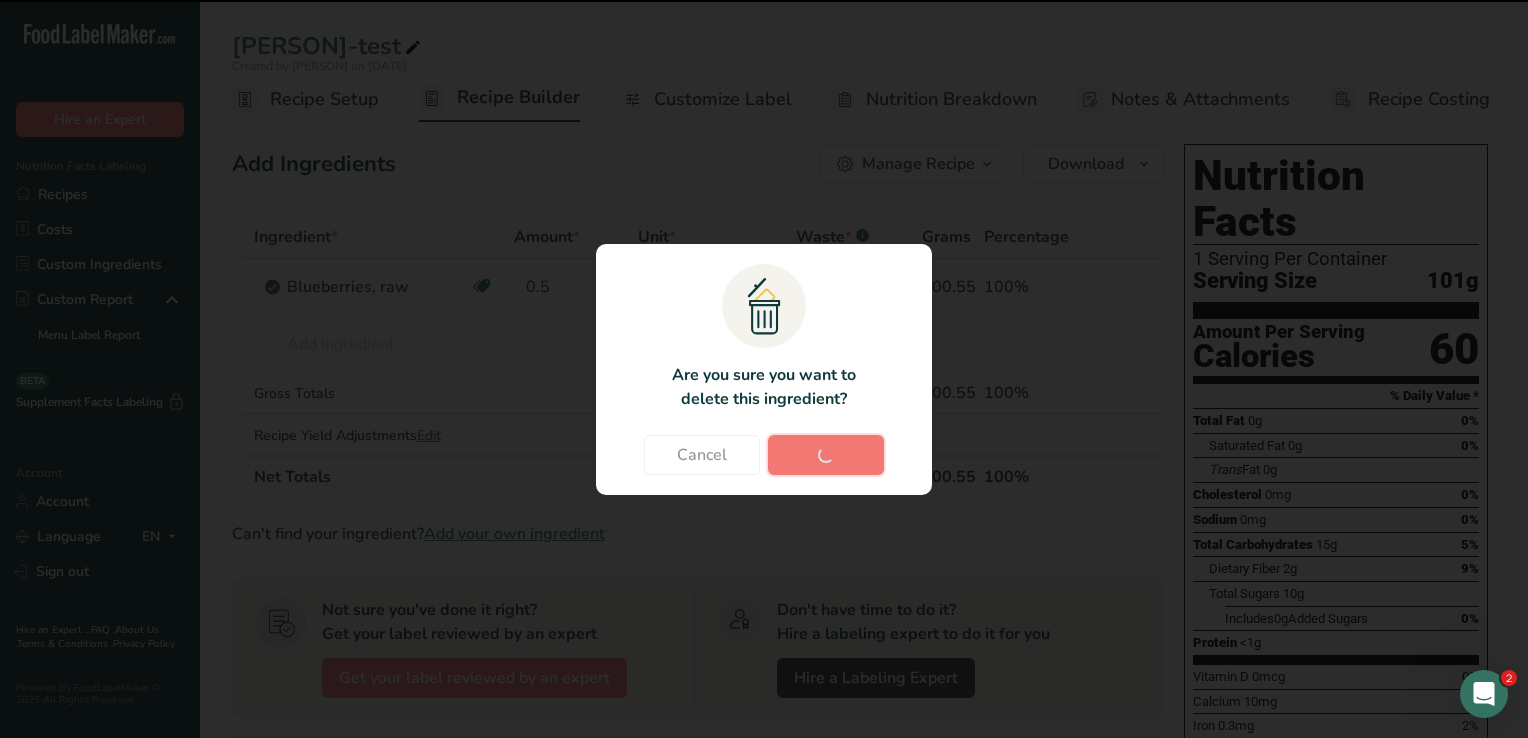 type 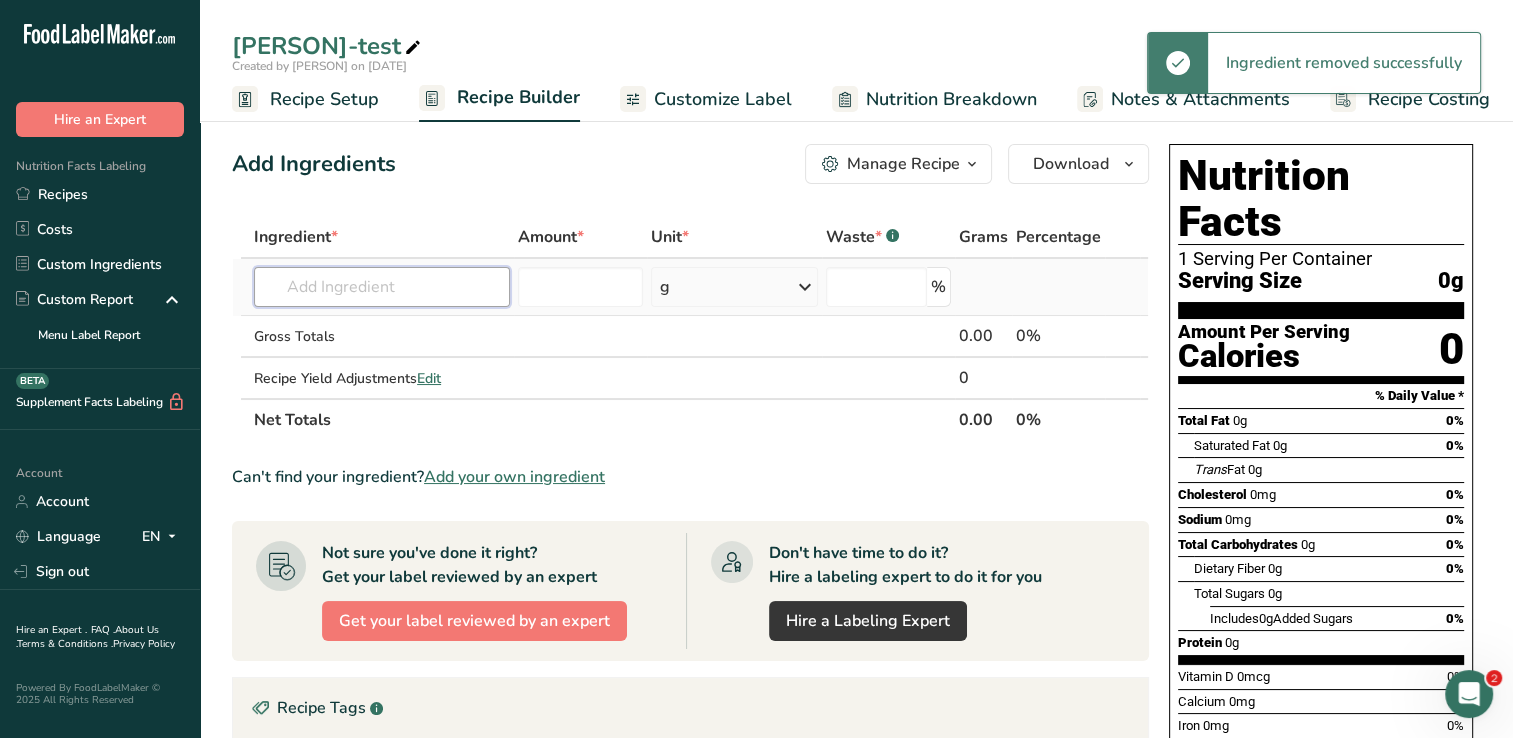 click at bounding box center (382, 287) 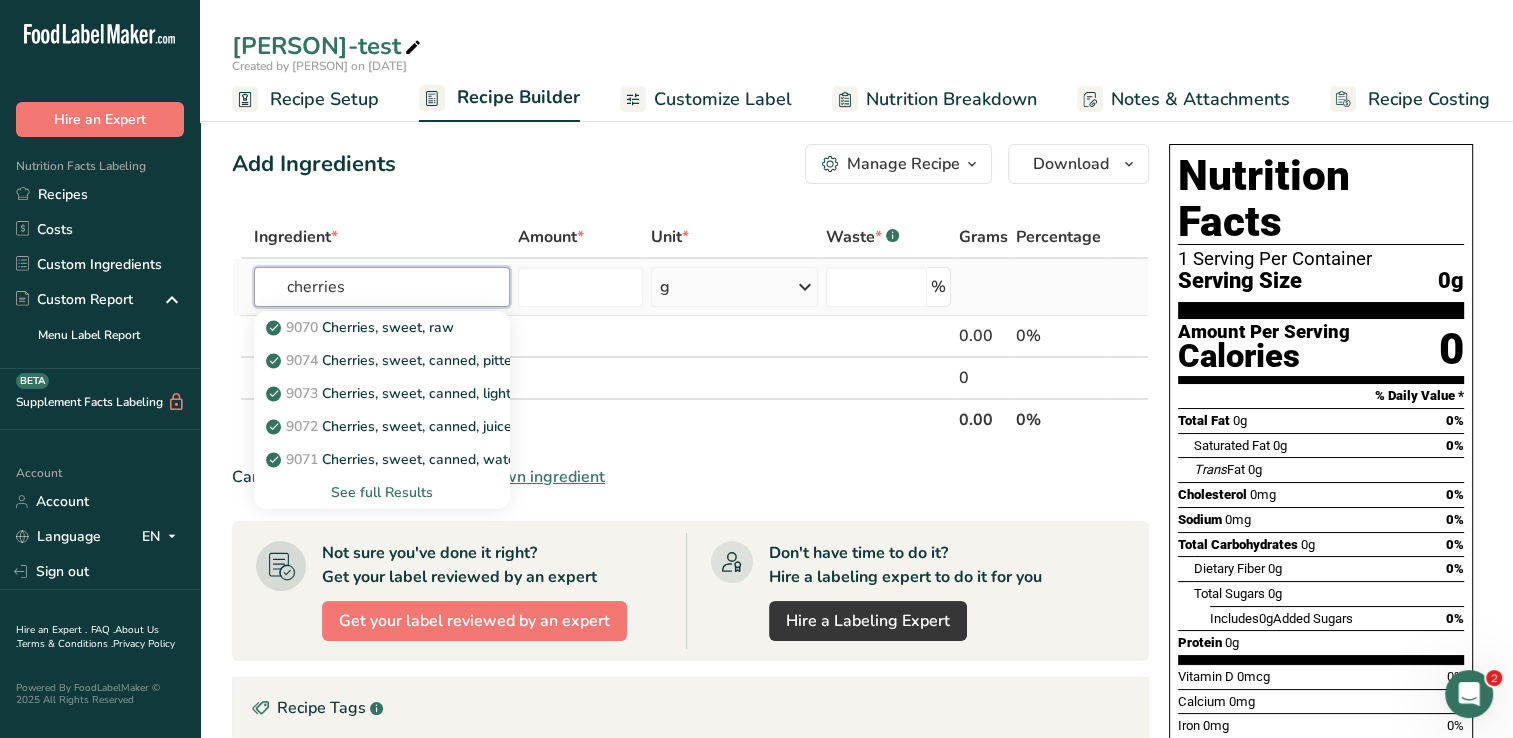 type on "cherries" 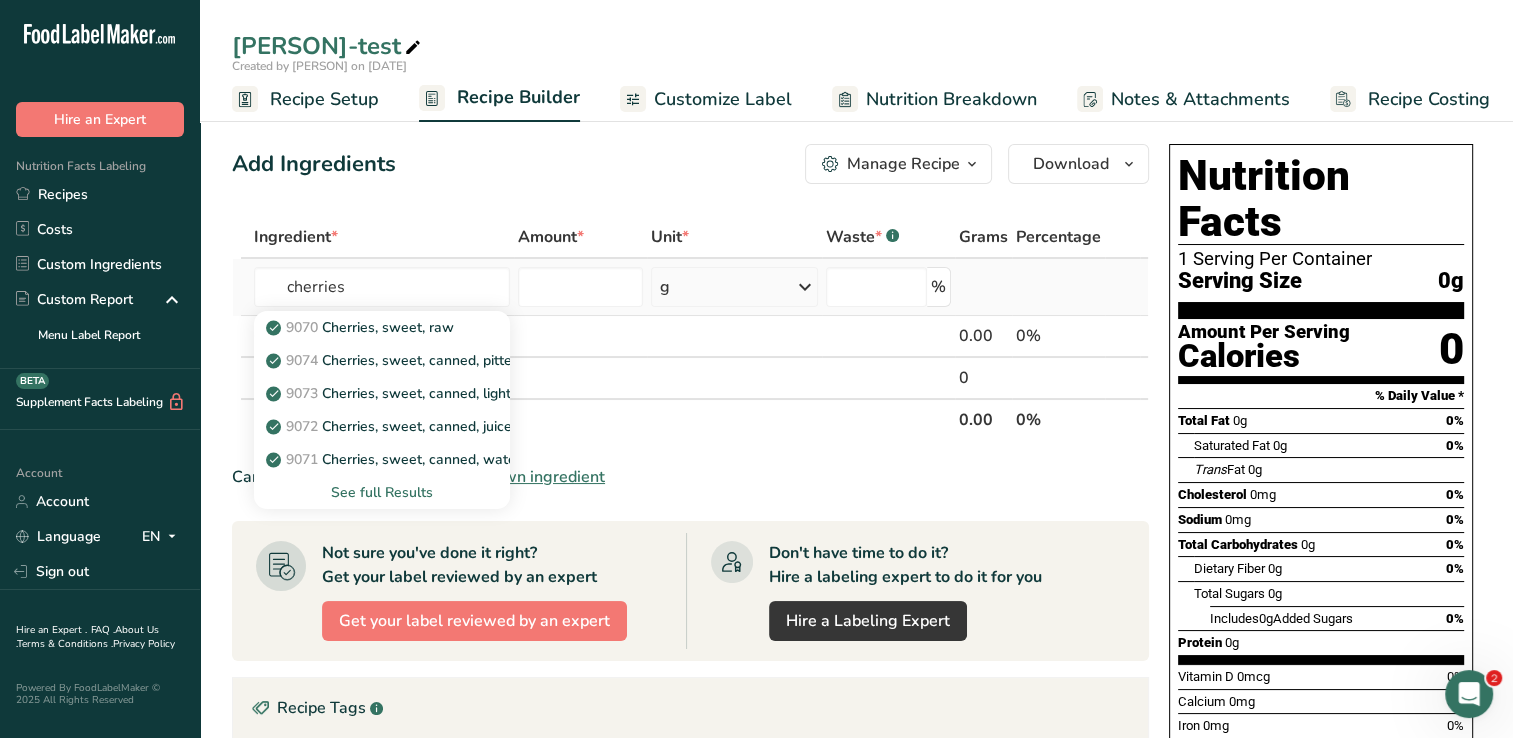 type 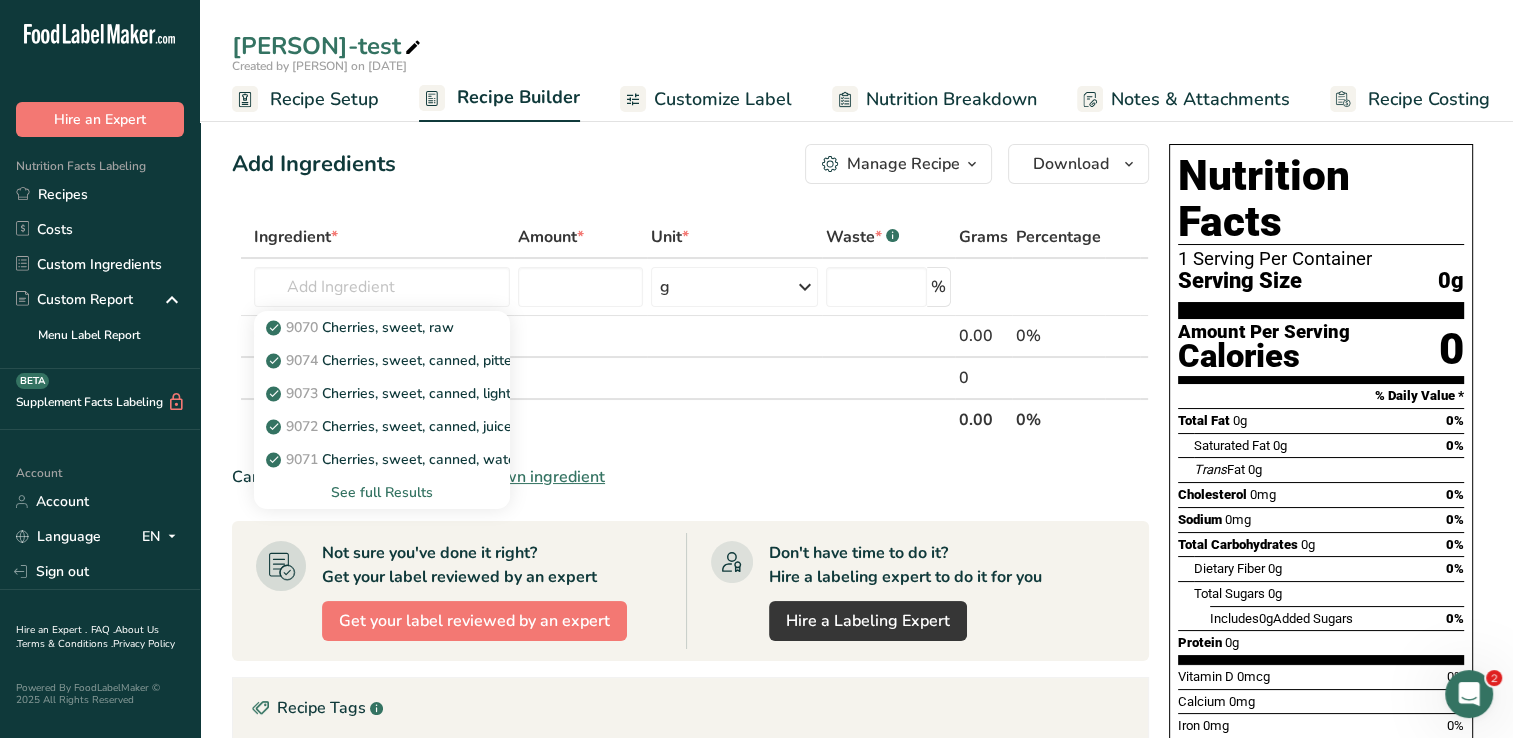 click on "See full Results" at bounding box center (382, 492) 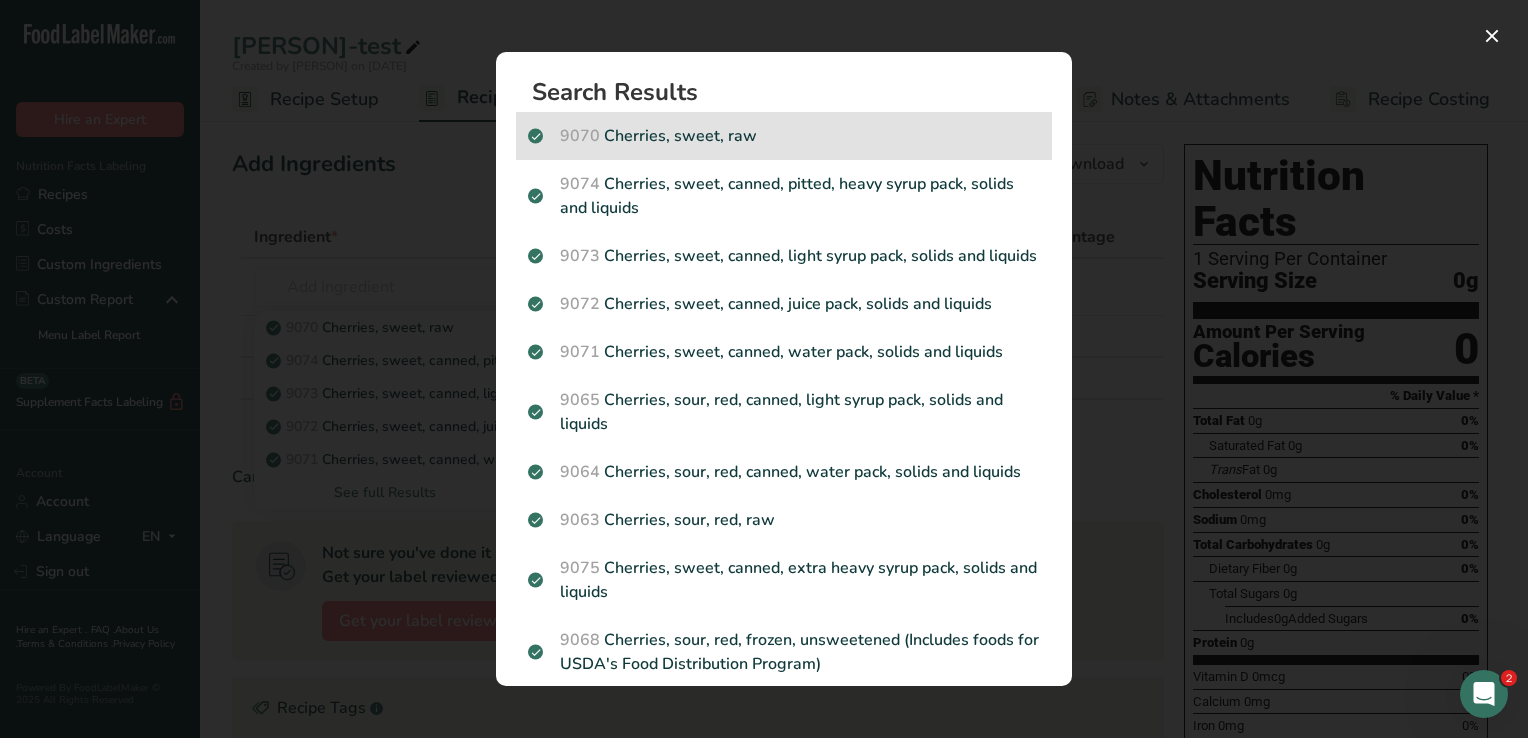 click on "9070
Cherries, sweet, raw" at bounding box center [784, 136] 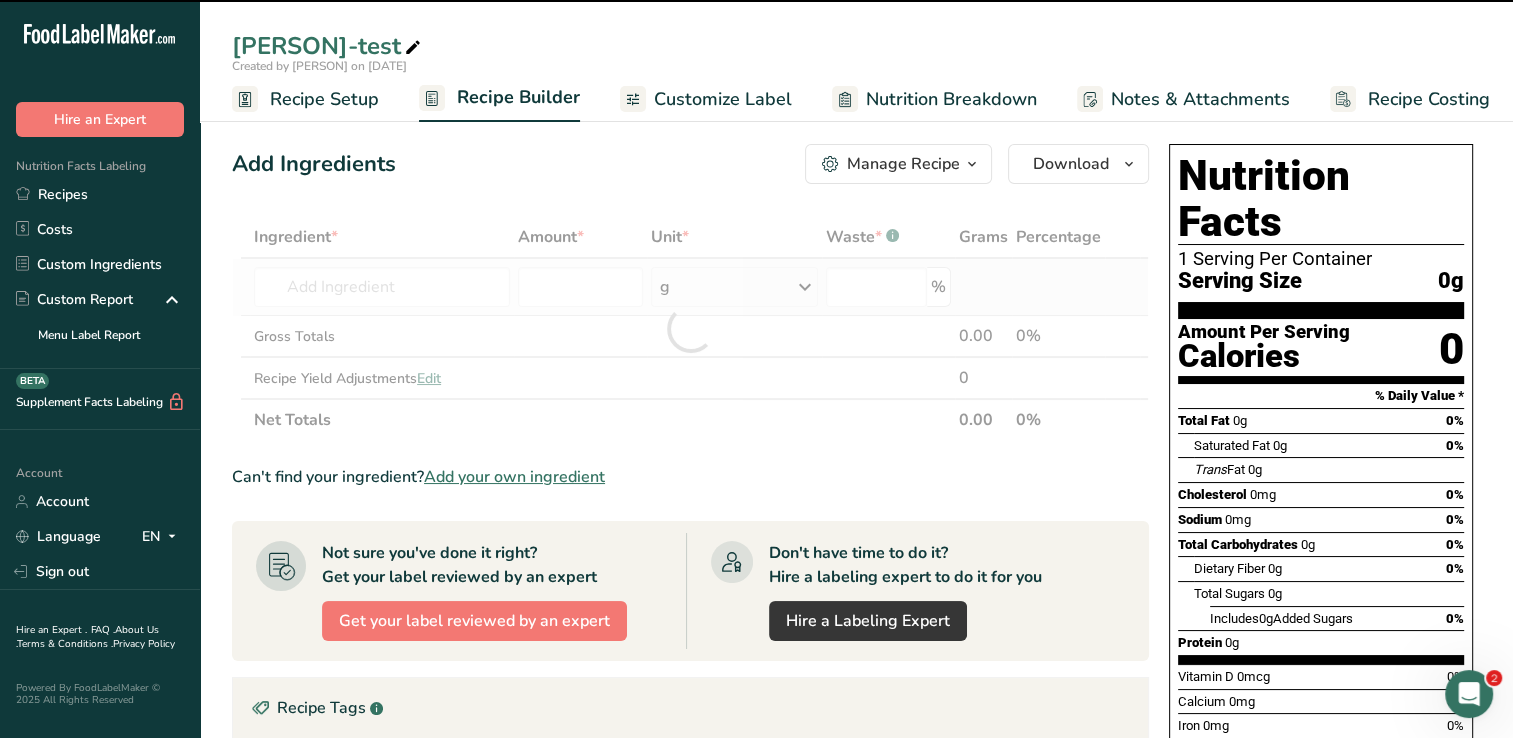 type on "0" 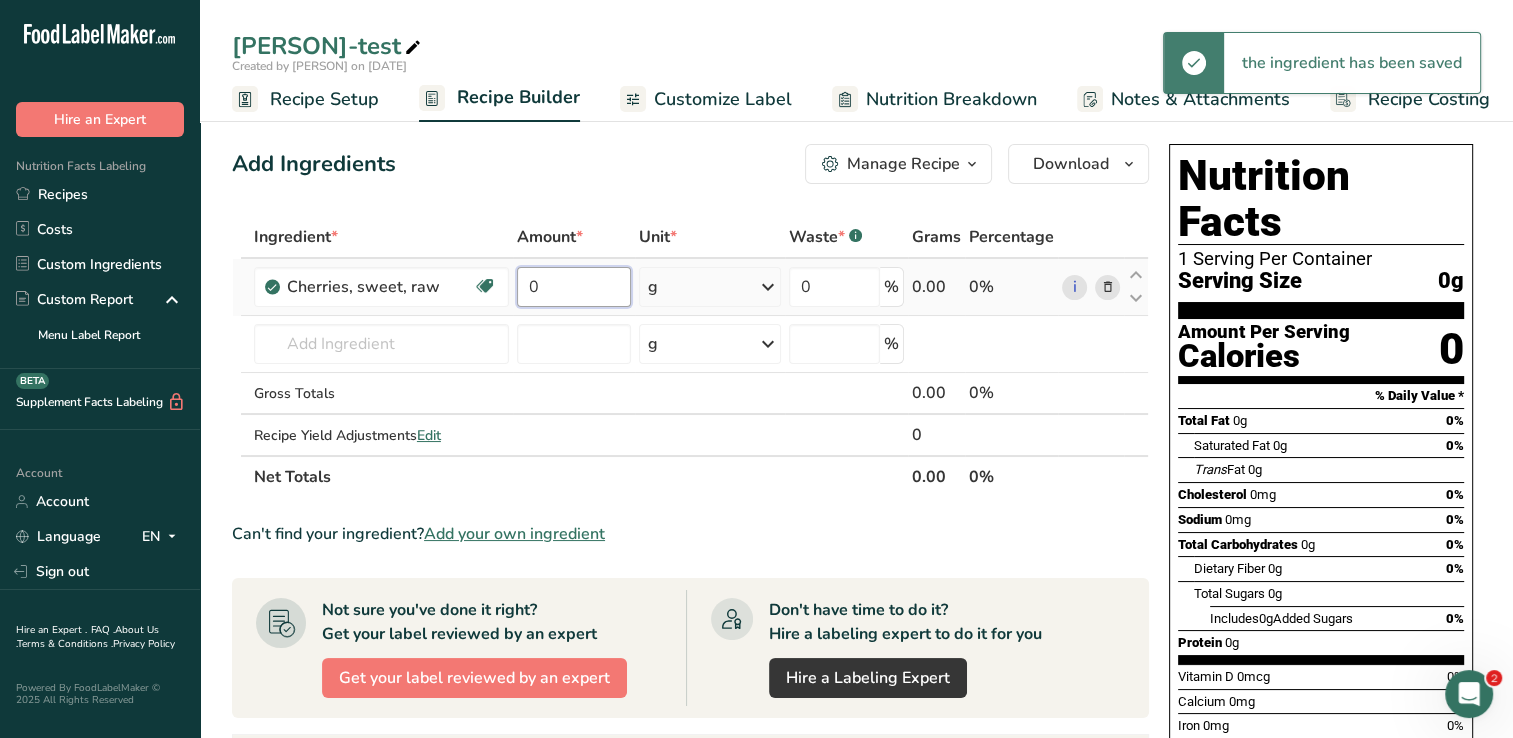 click on "0" at bounding box center [573, 287] 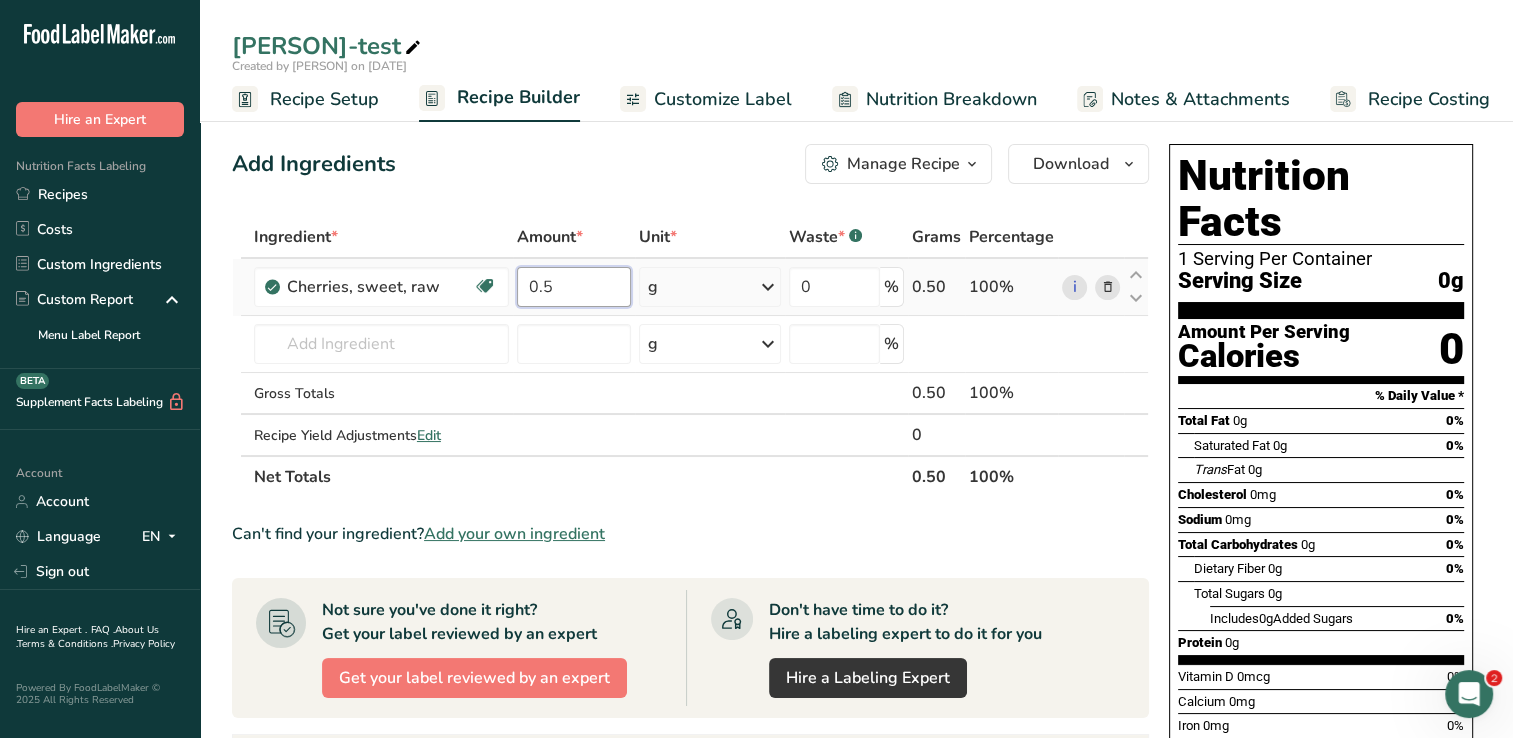 type on "0.5" 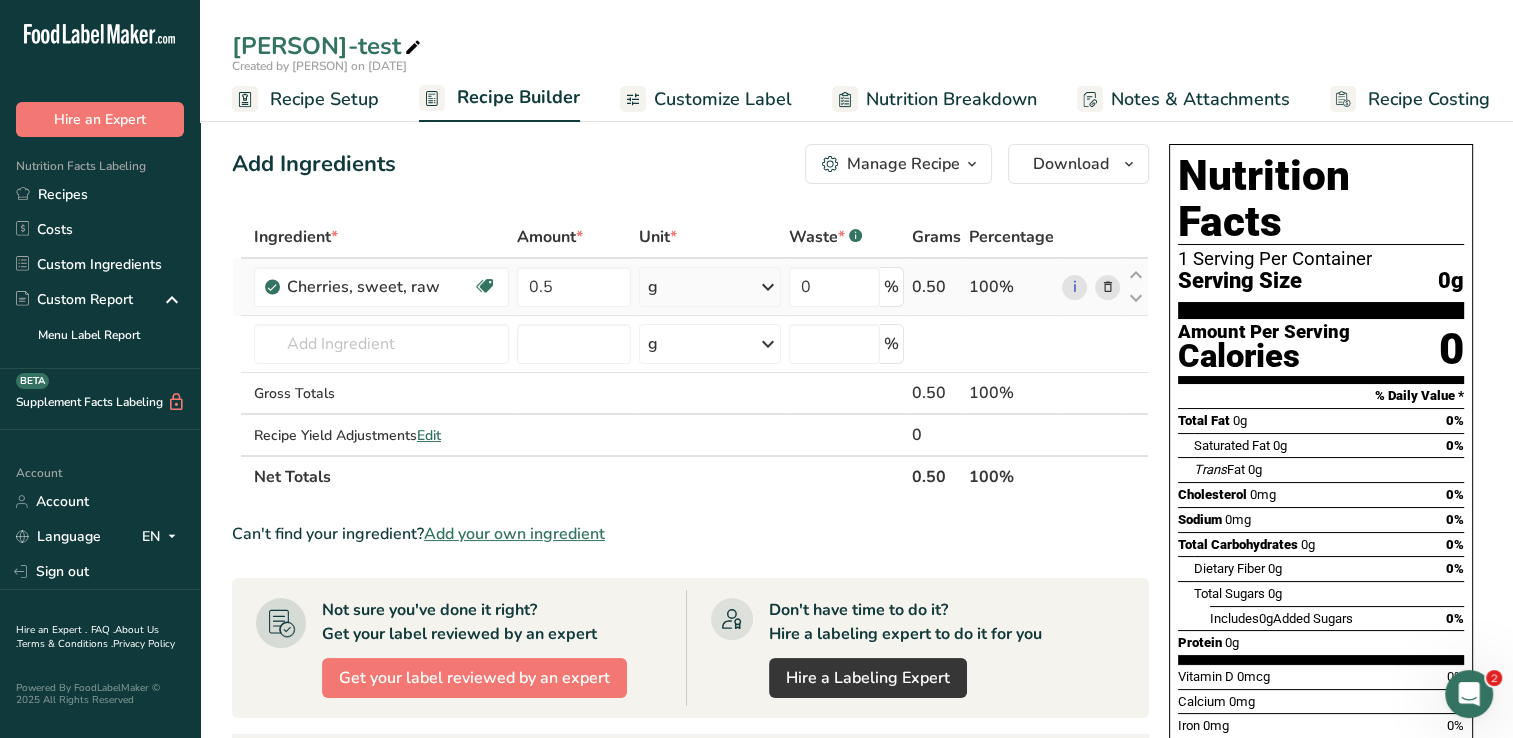 click on "Ingredient *
Amount *
Unit *
Waste *   .a-a{fill:#347362;}.b-a{fill:#fff;}          Grams
Percentage
Cherries, sweet, raw
Source of Antioxidants
Dairy free
Gluten free
Vegan
Vegetarian
Soy free
0.5
g
Portions
1 cup, with pits, yields
1 cup, without pits
1 cherry
See more
Weight Units
g
kg
mg
See more
Volume Units
l
Volume units require a density conversion. If you know your ingredient's density enter it below. Otherwise, click on "RIA" our AI Regulatory bot - she will be able to help you
Density is required
lb/ft3
mL" at bounding box center [690, 357] 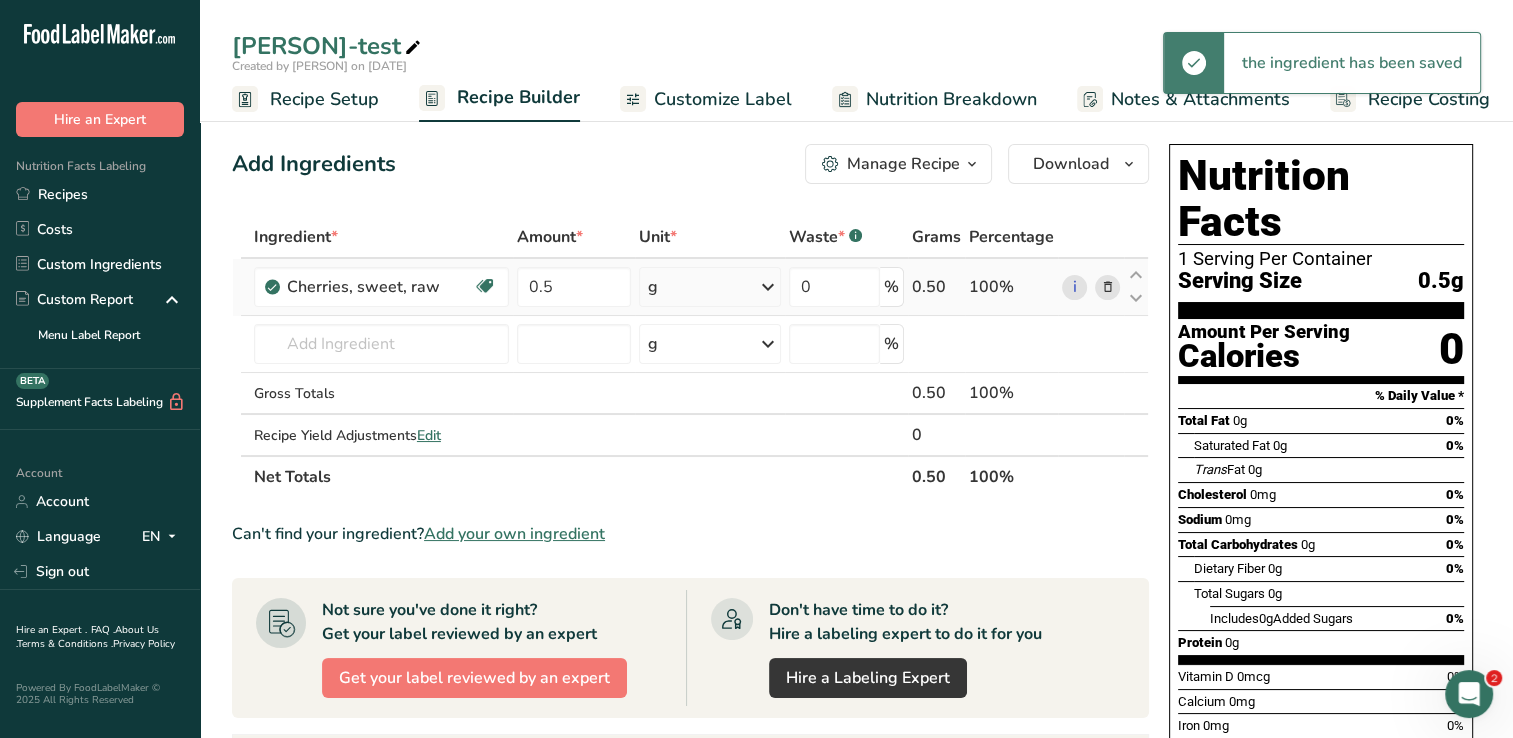 click at bounding box center (768, 287) 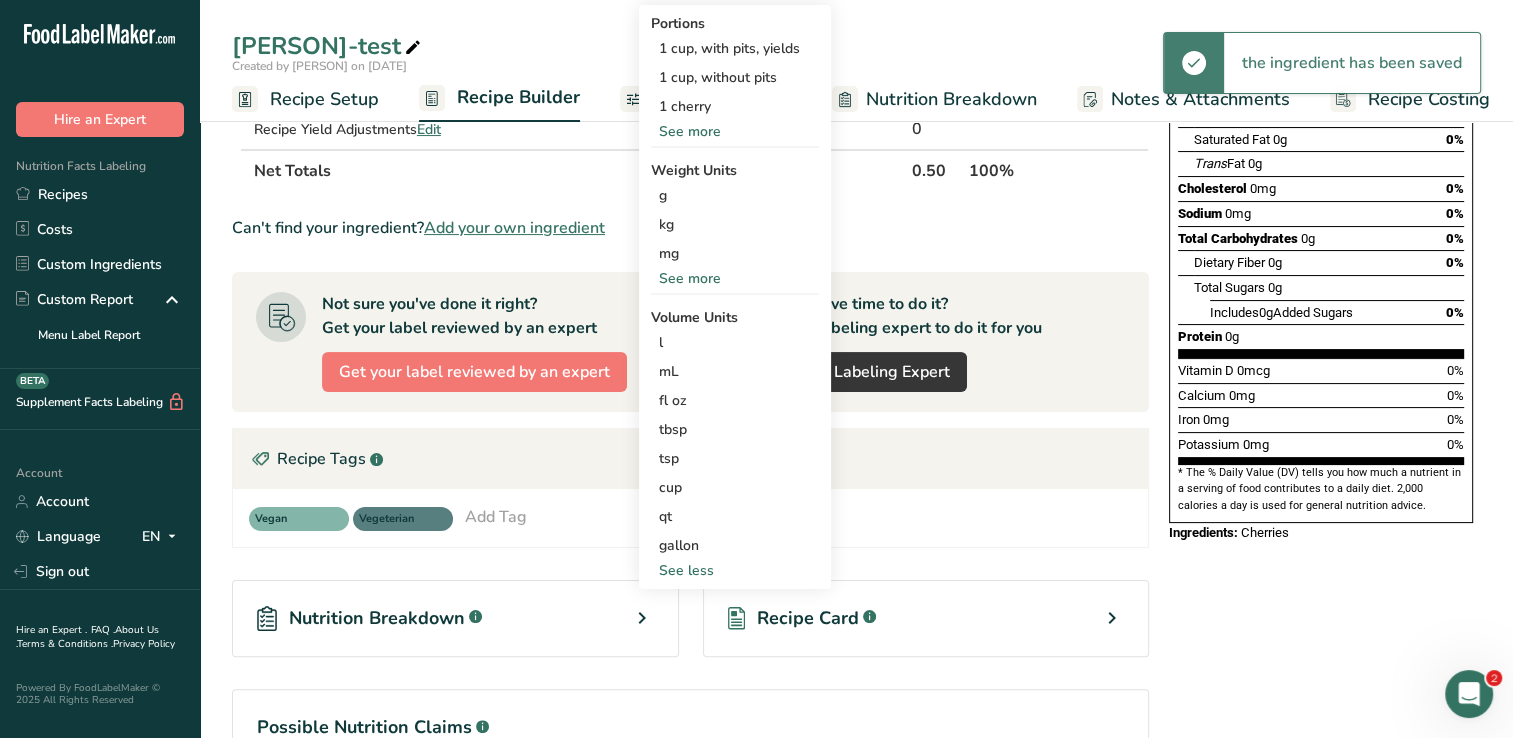 scroll, scrollTop: 400, scrollLeft: 0, axis: vertical 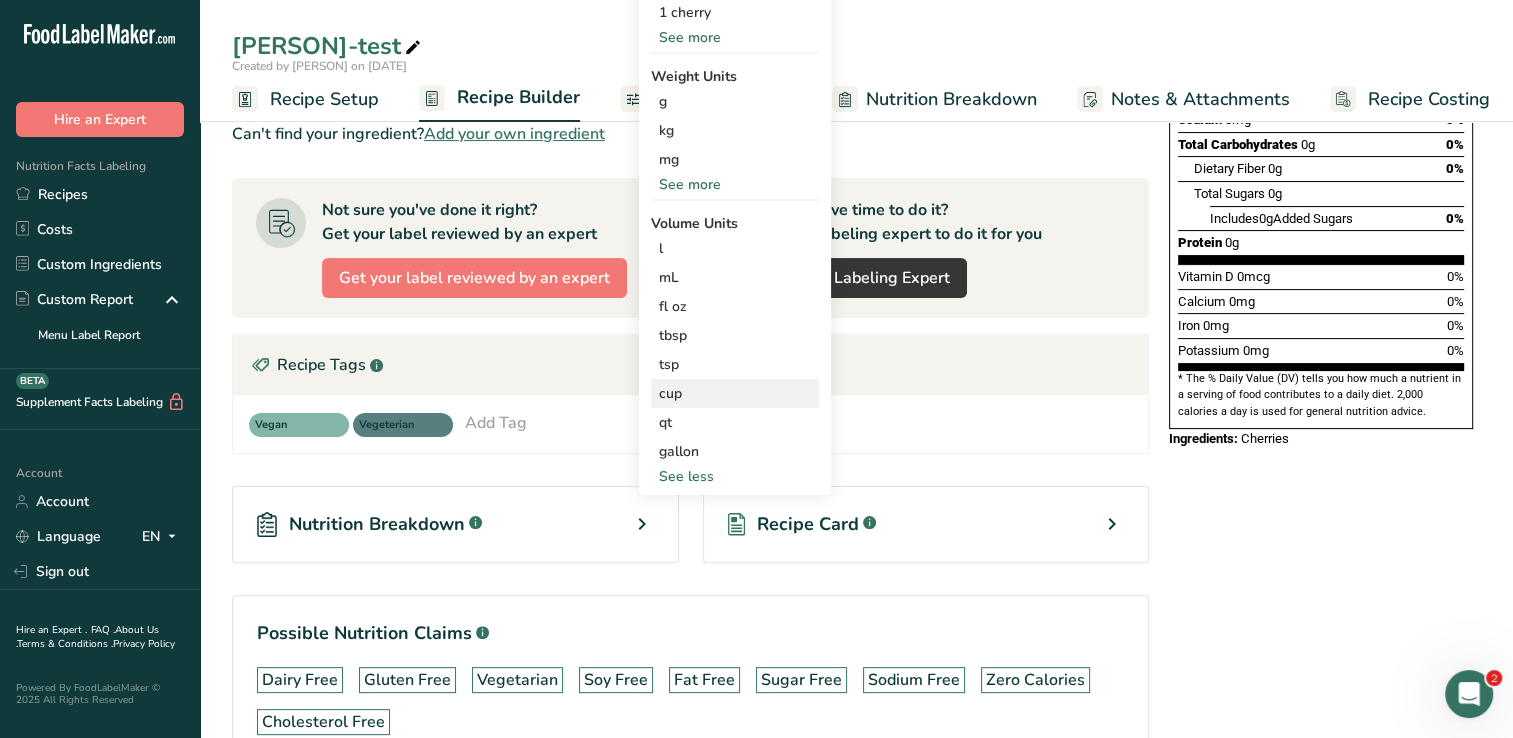 click on "cup" at bounding box center [735, 393] 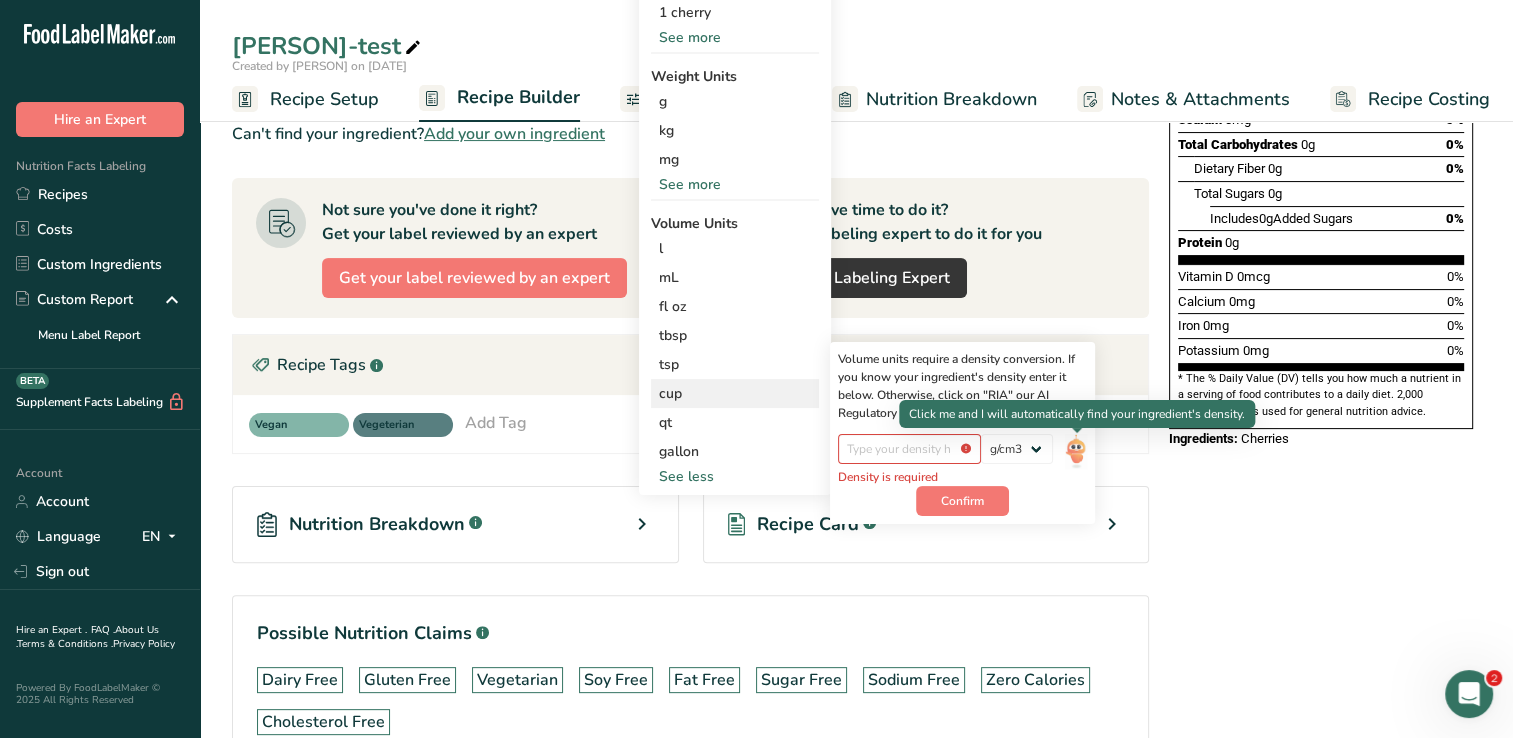 click at bounding box center [1076, 451] 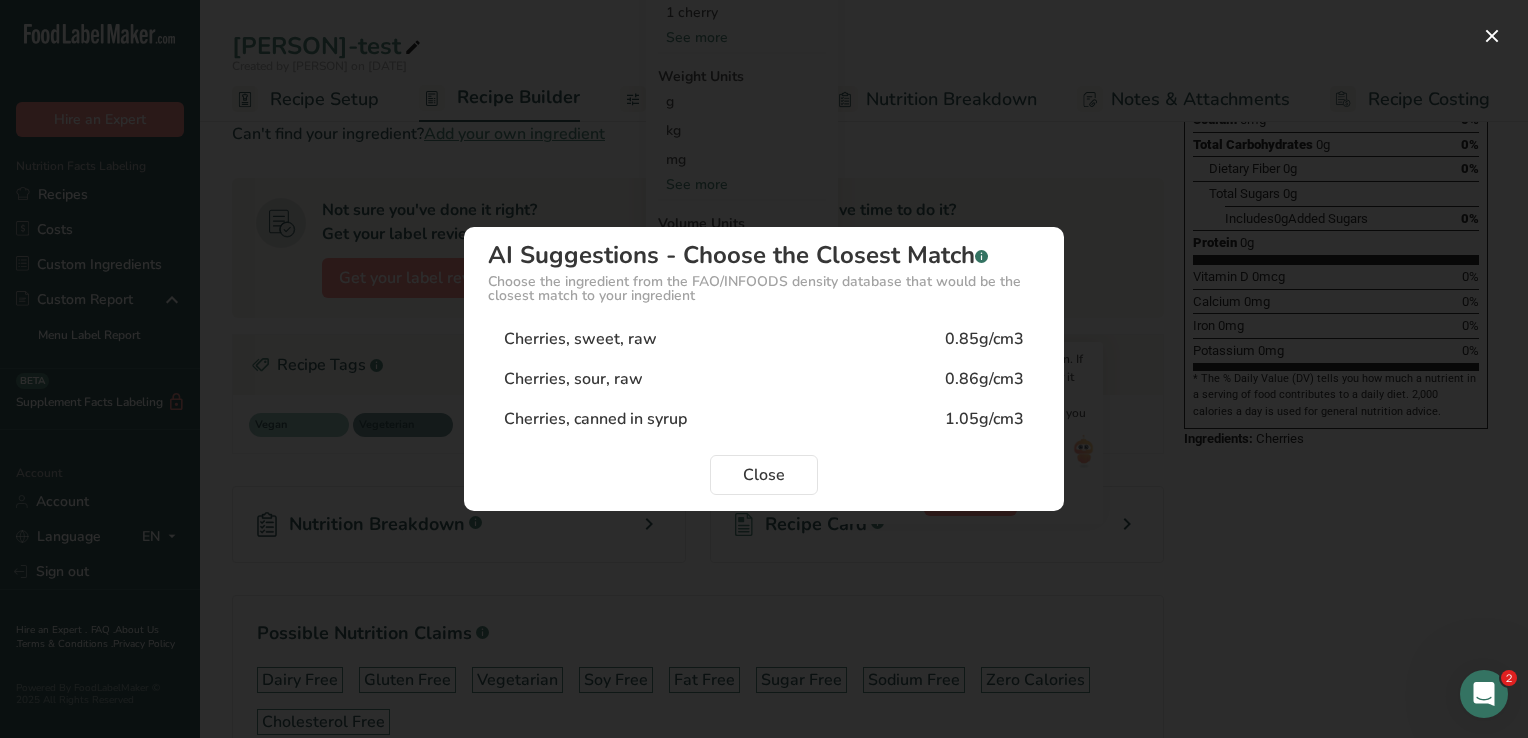 click on "Cherries, sweet, raw" at bounding box center (580, 339) 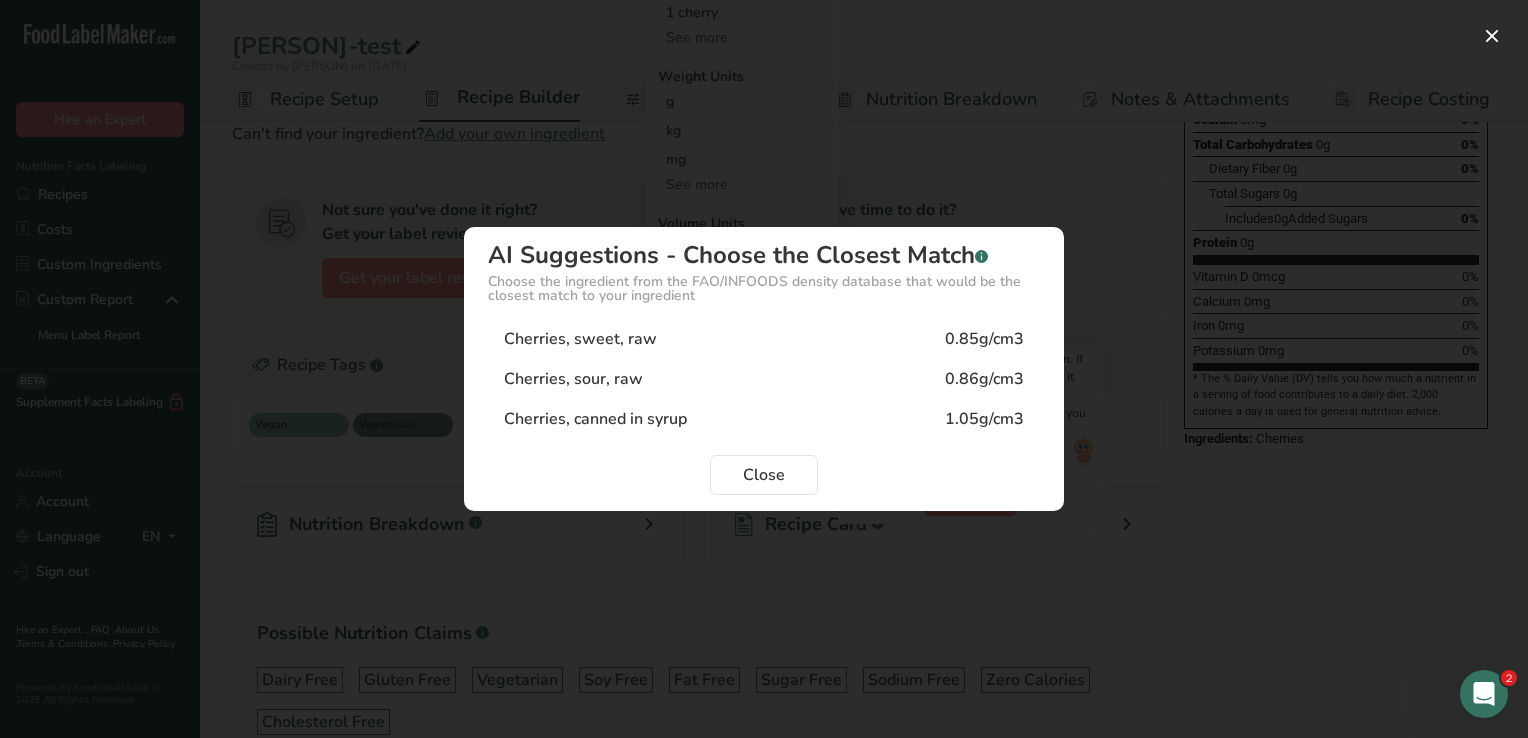 type on "0.85" 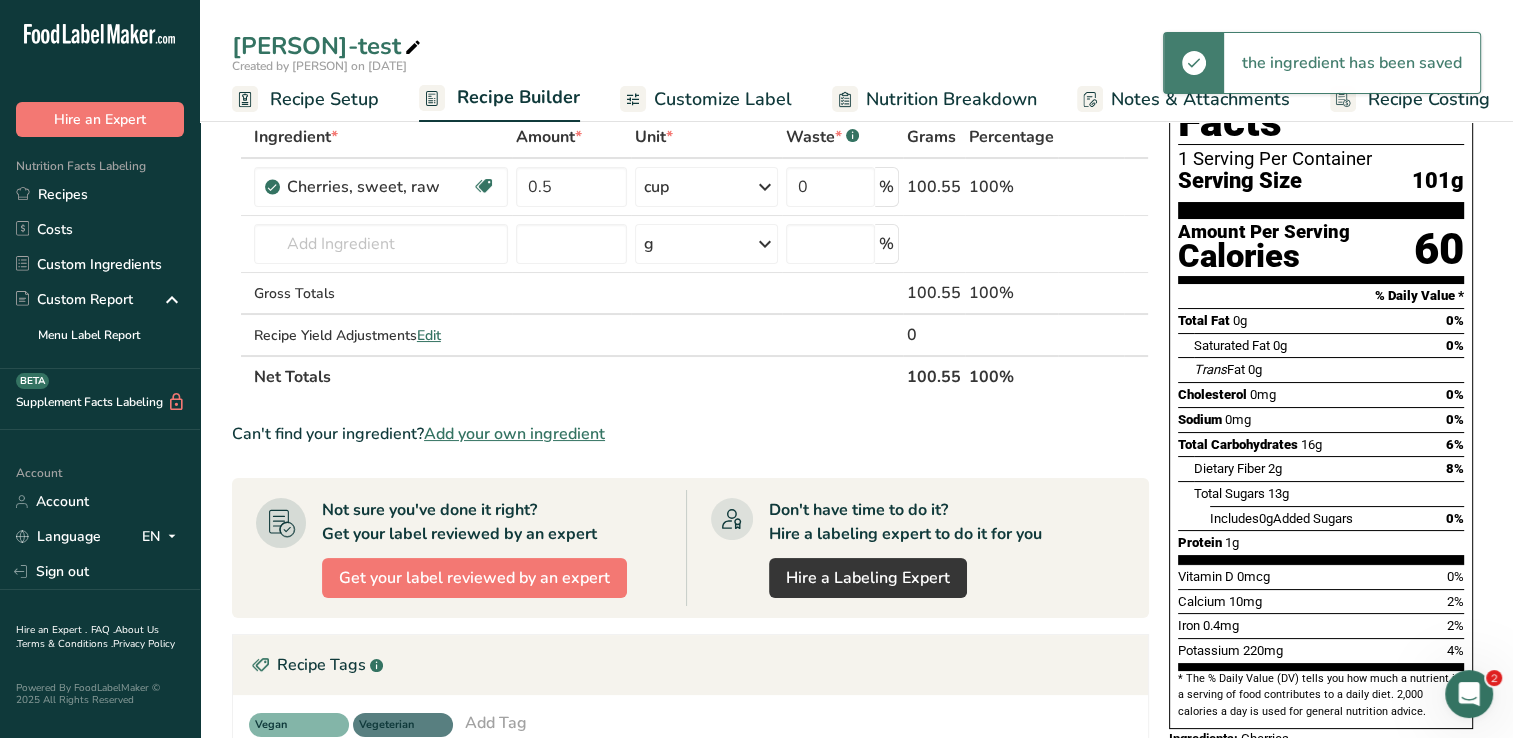 scroll, scrollTop: 0, scrollLeft: 0, axis: both 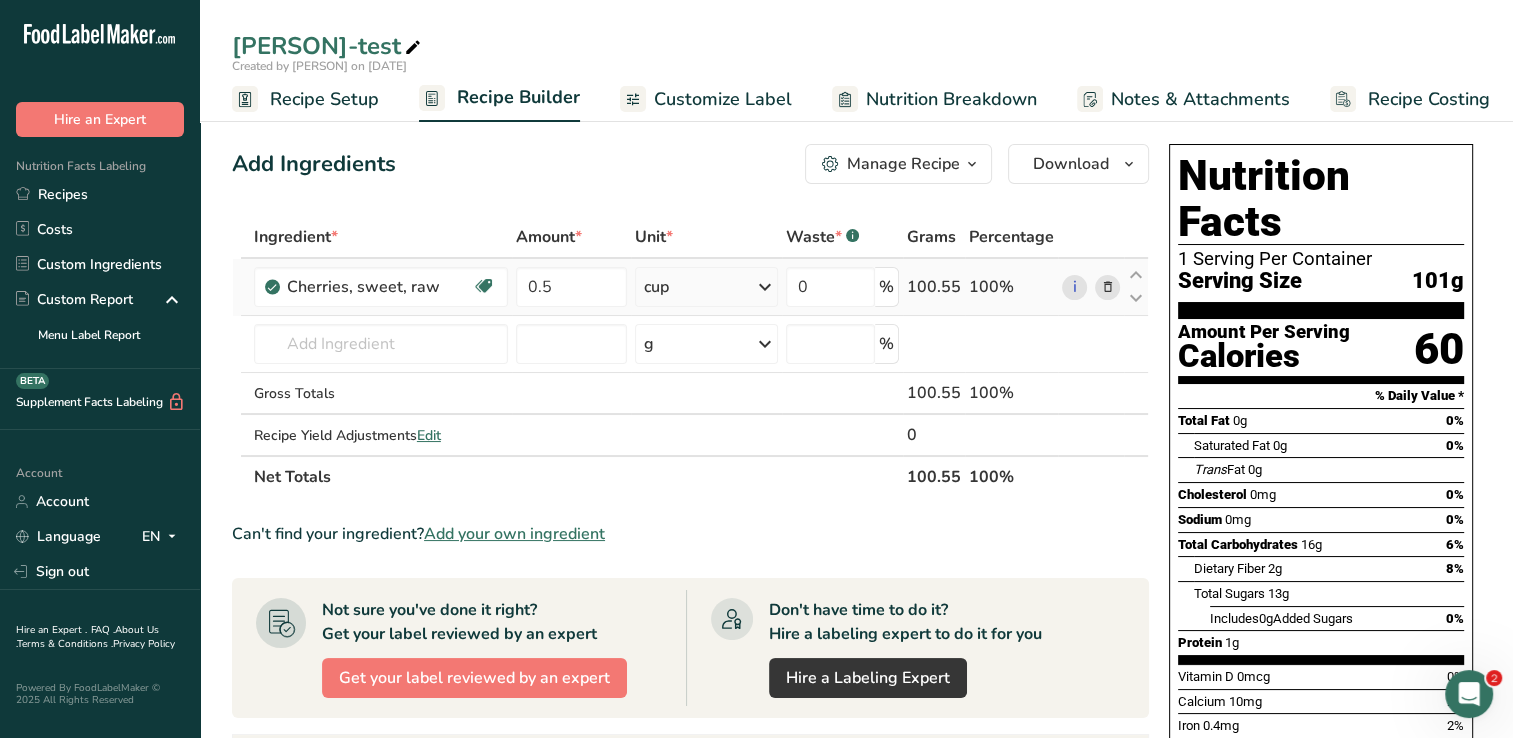 click at bounding box center (1107, 287) 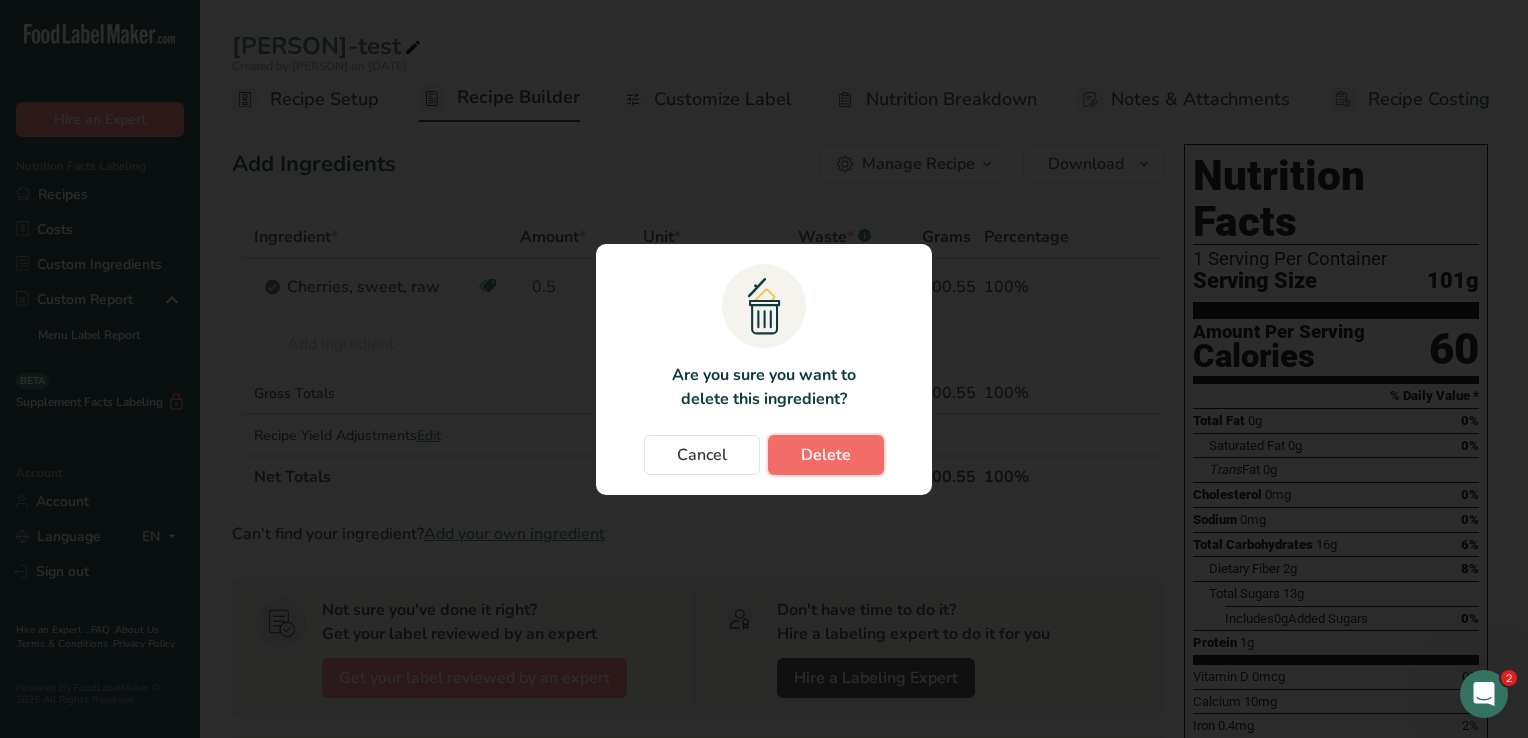 click on "Delete" at bounding box center [826, 455] 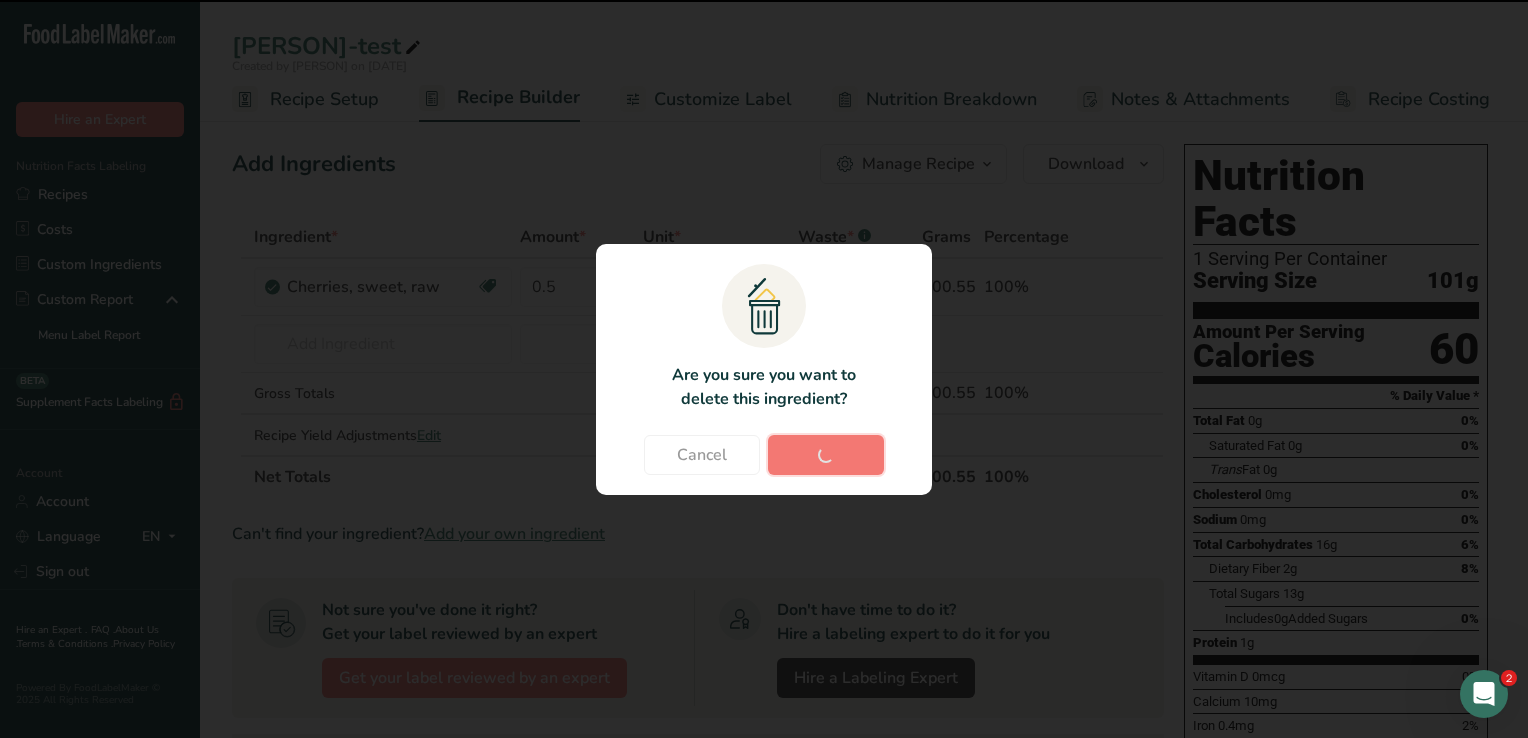 type 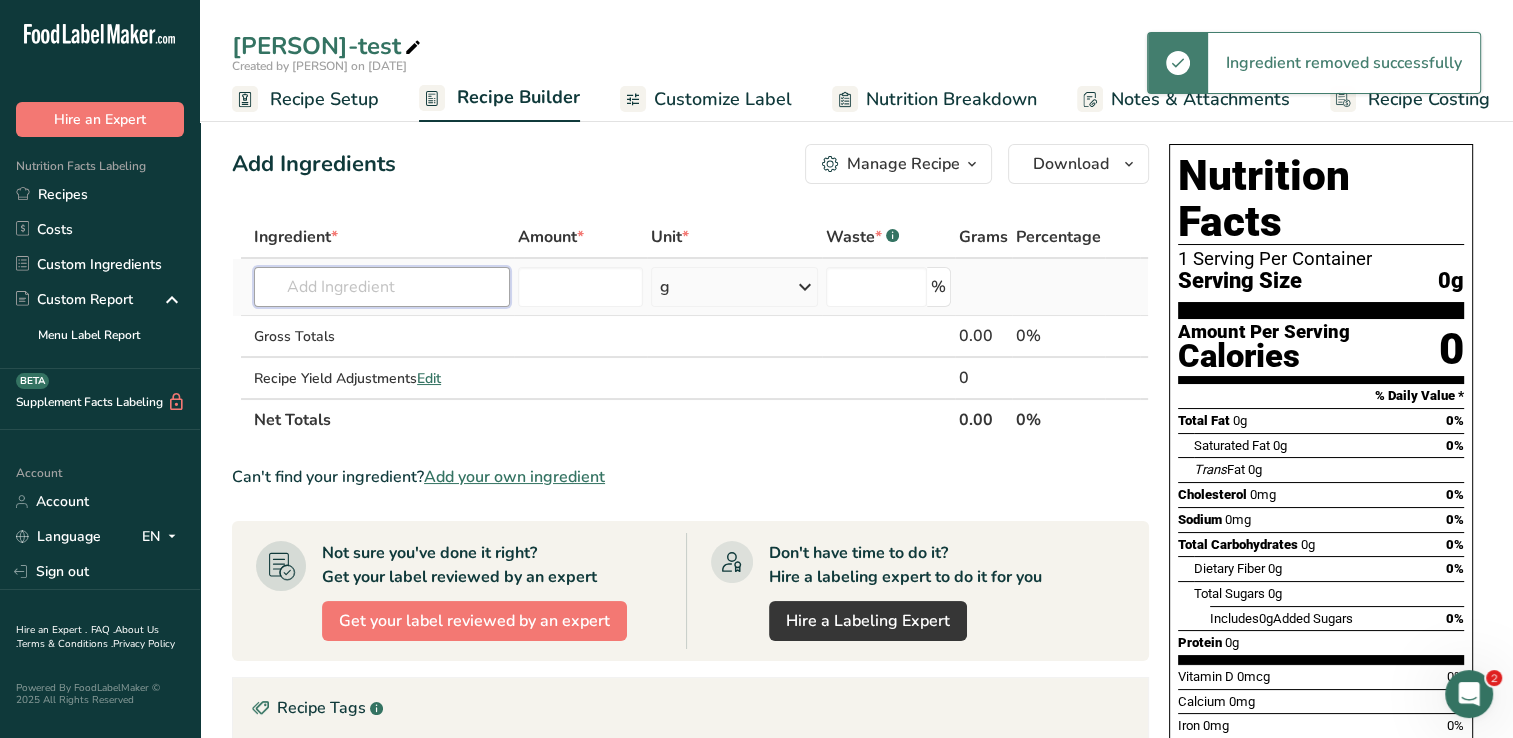 click at bounding box center [382, 287] 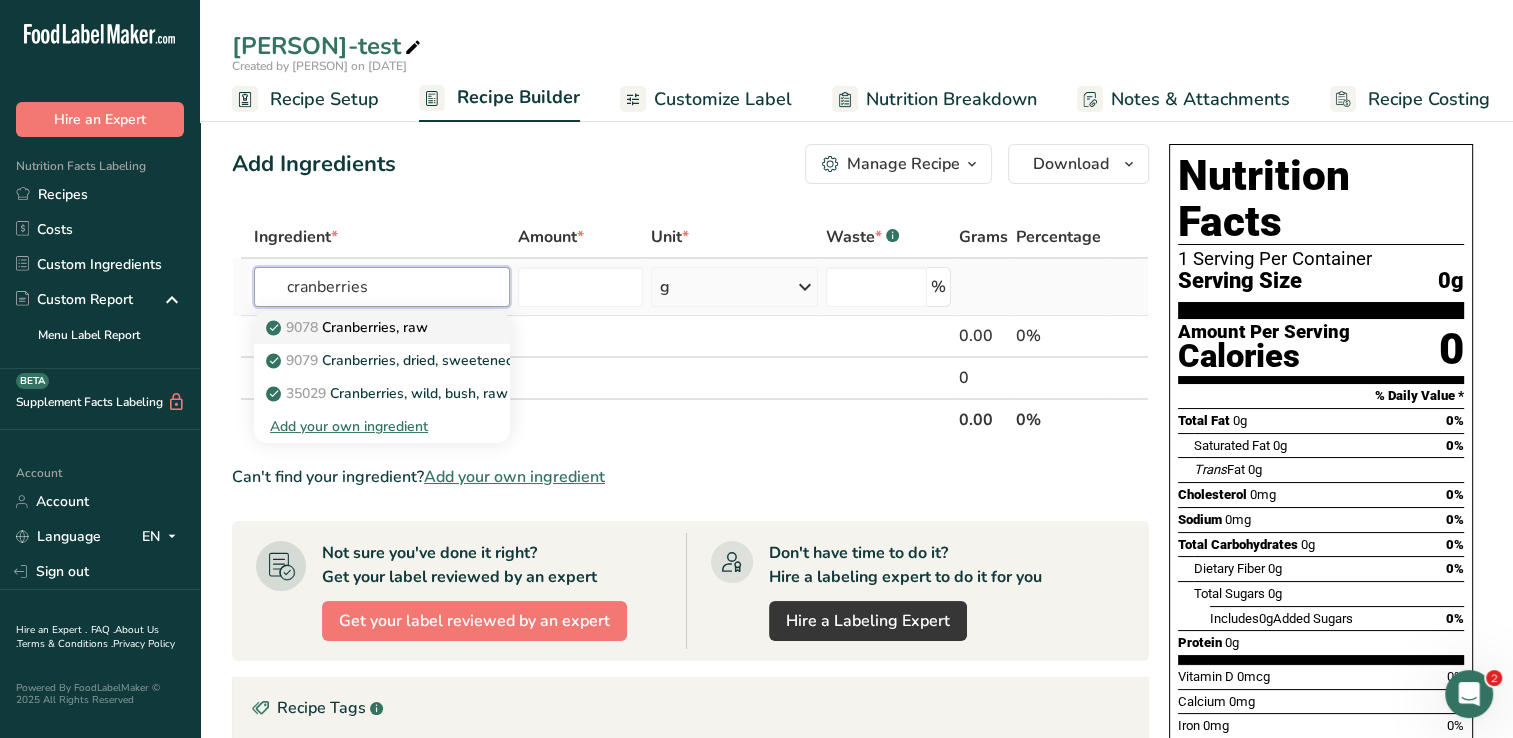 type on "cranberries" 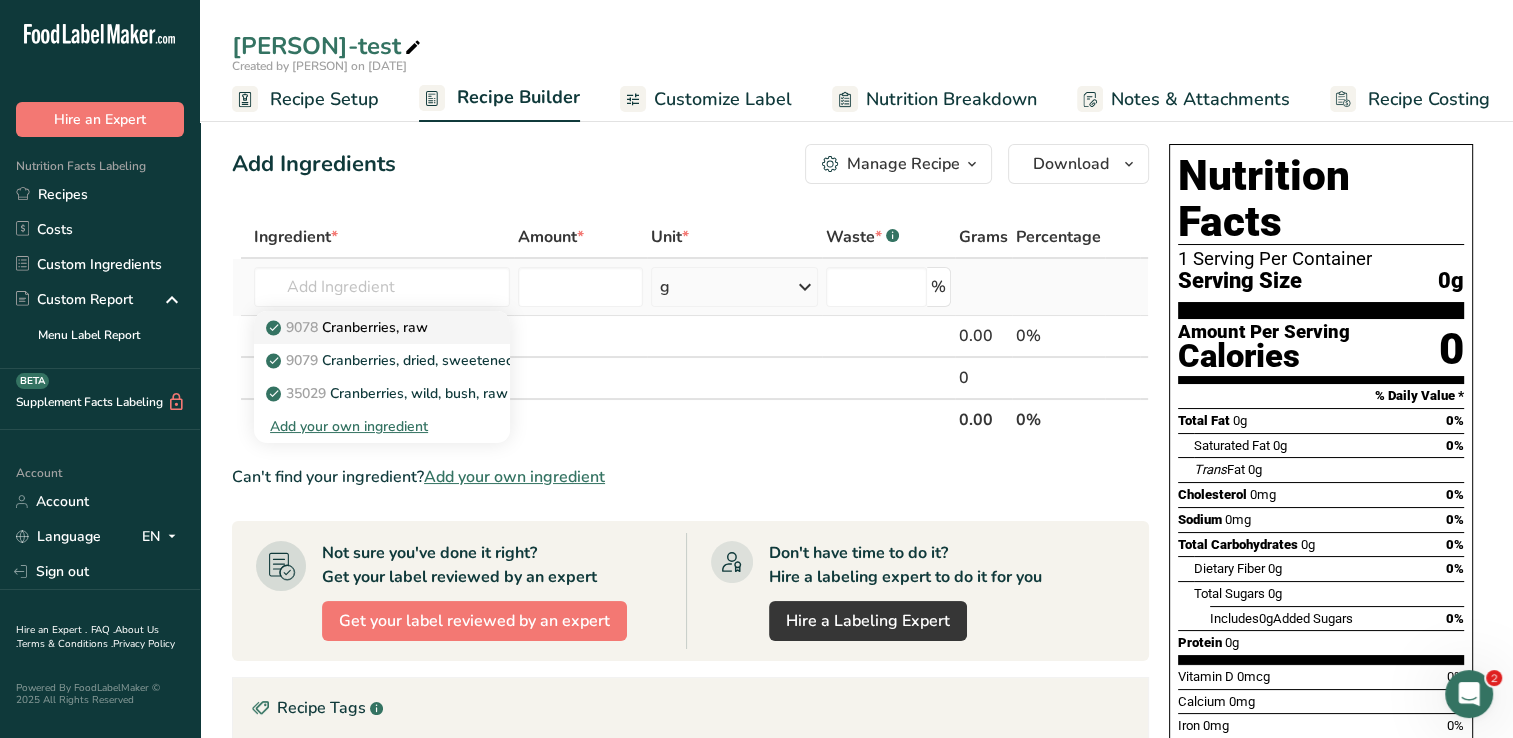 click on "9078
Cranberries, raw" at bounding box center (349, 327) 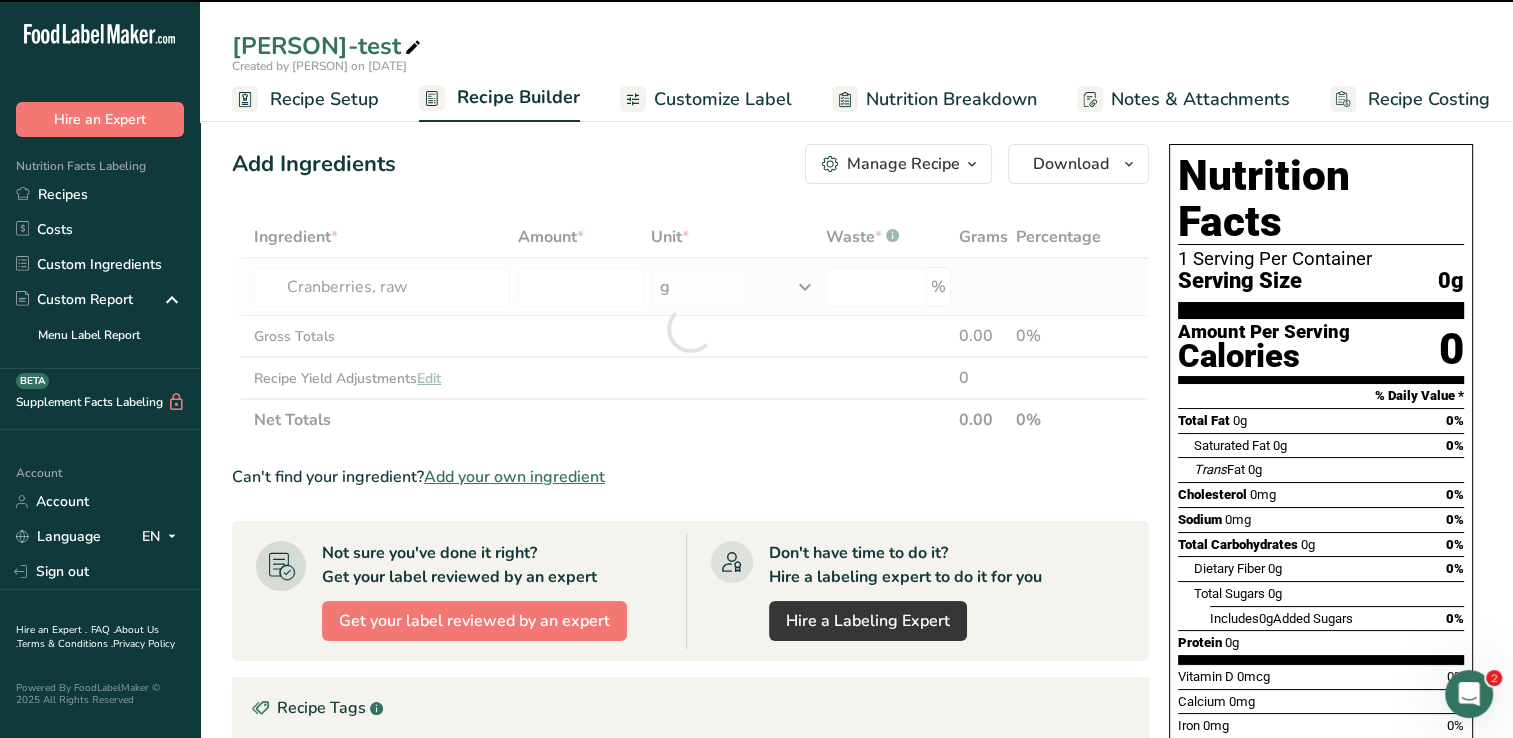 type on "0" 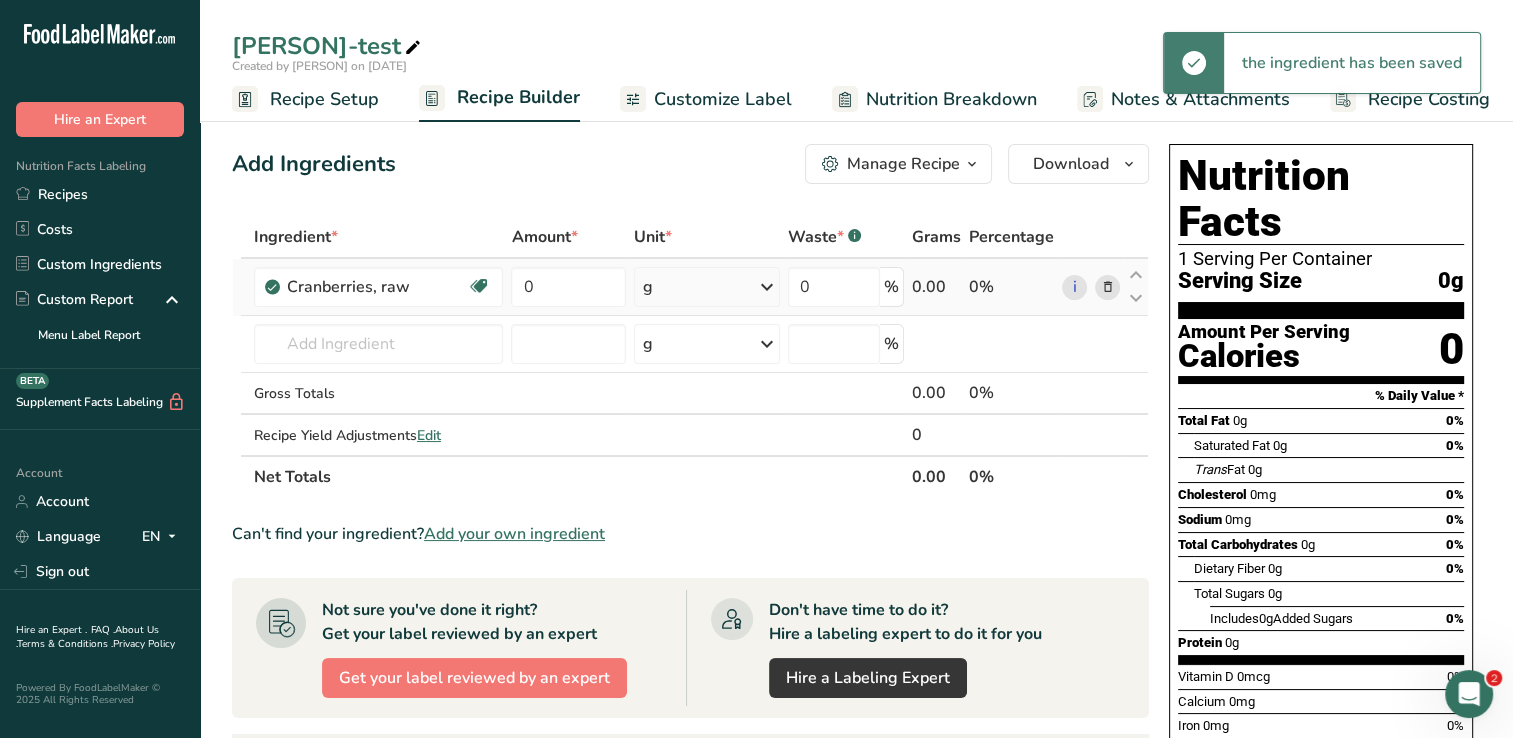 click at bounding box center (767, 287) 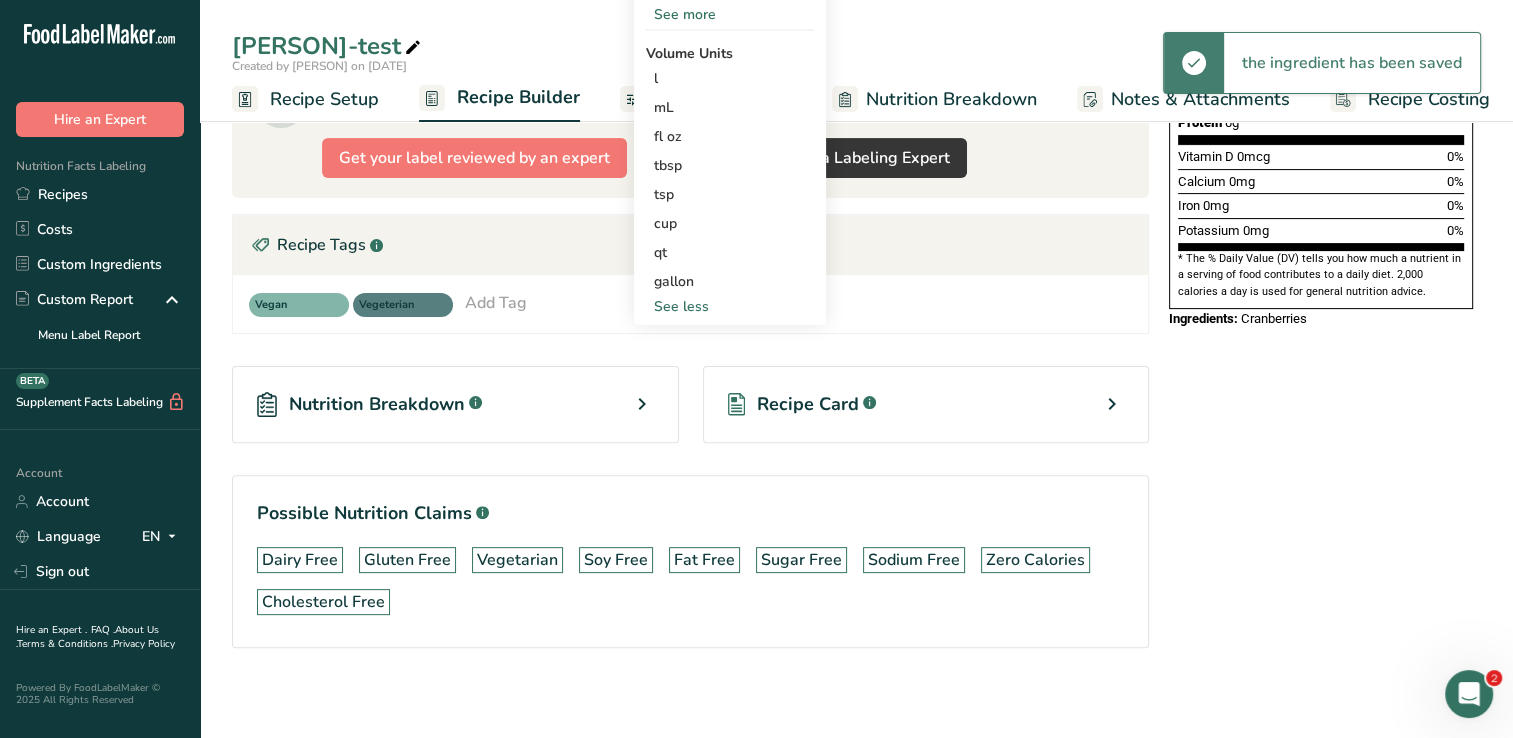 scroll, scrollTop: 520, scrollLeft: 0, axis: vertical 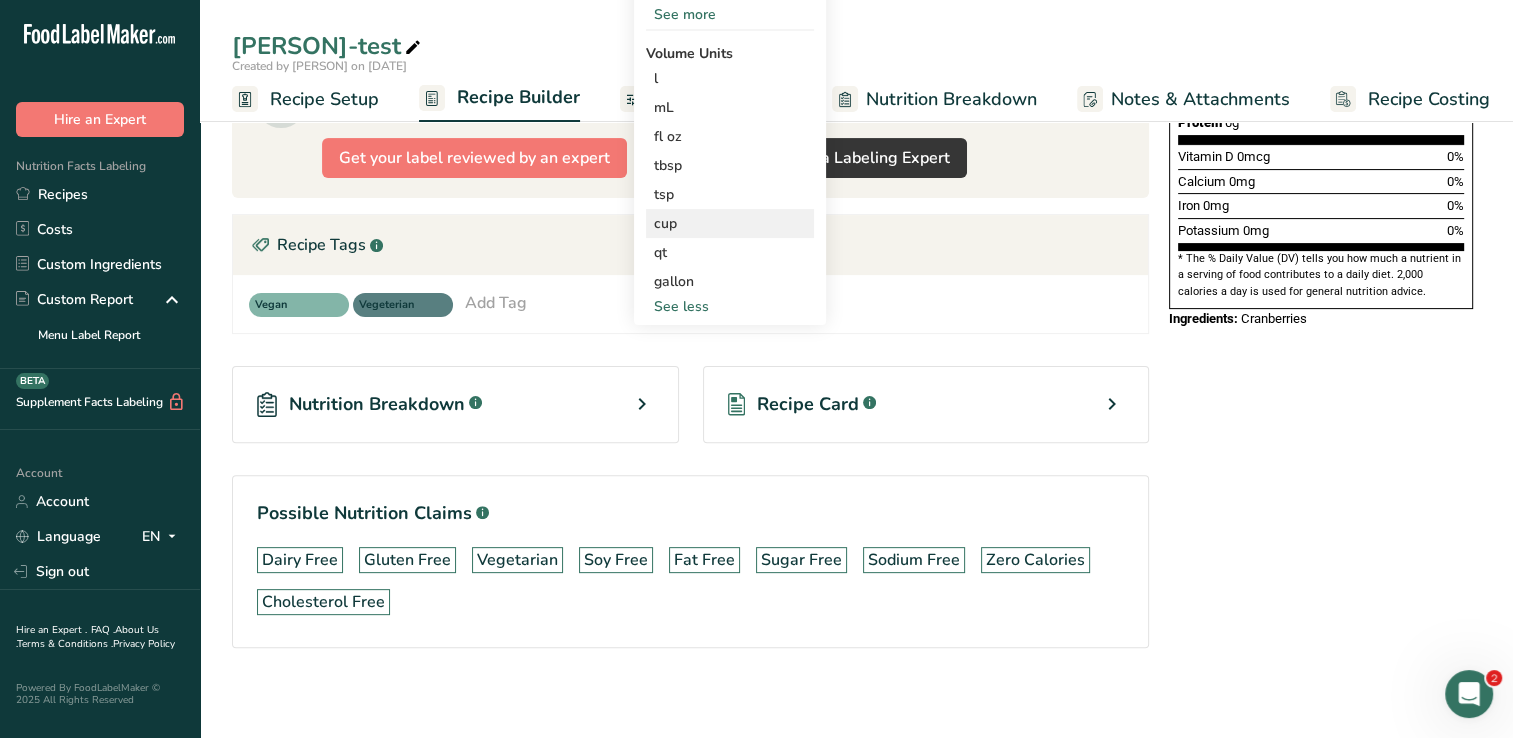click on "cup" at bounding box center [730, 223] 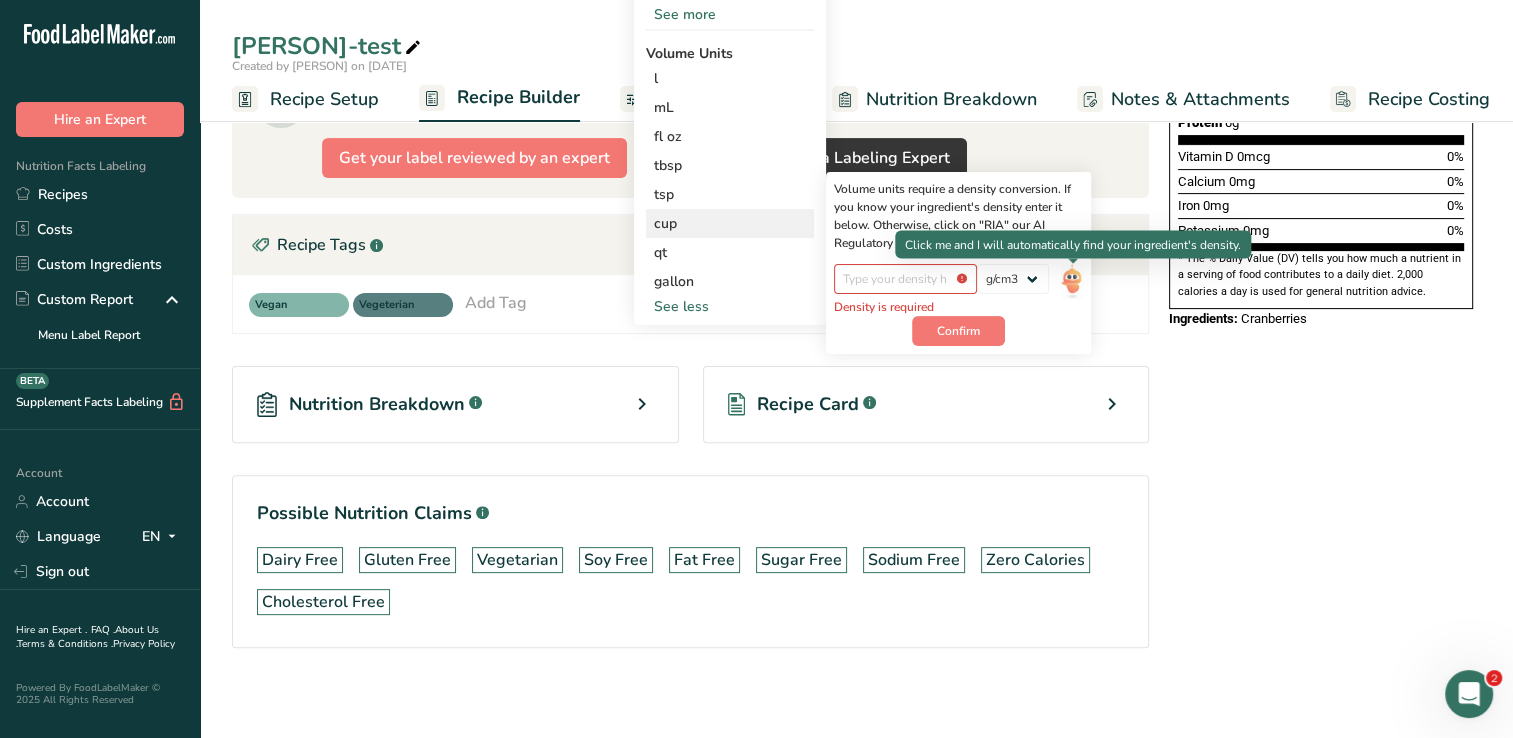 click at bounding box center [1072, 281] 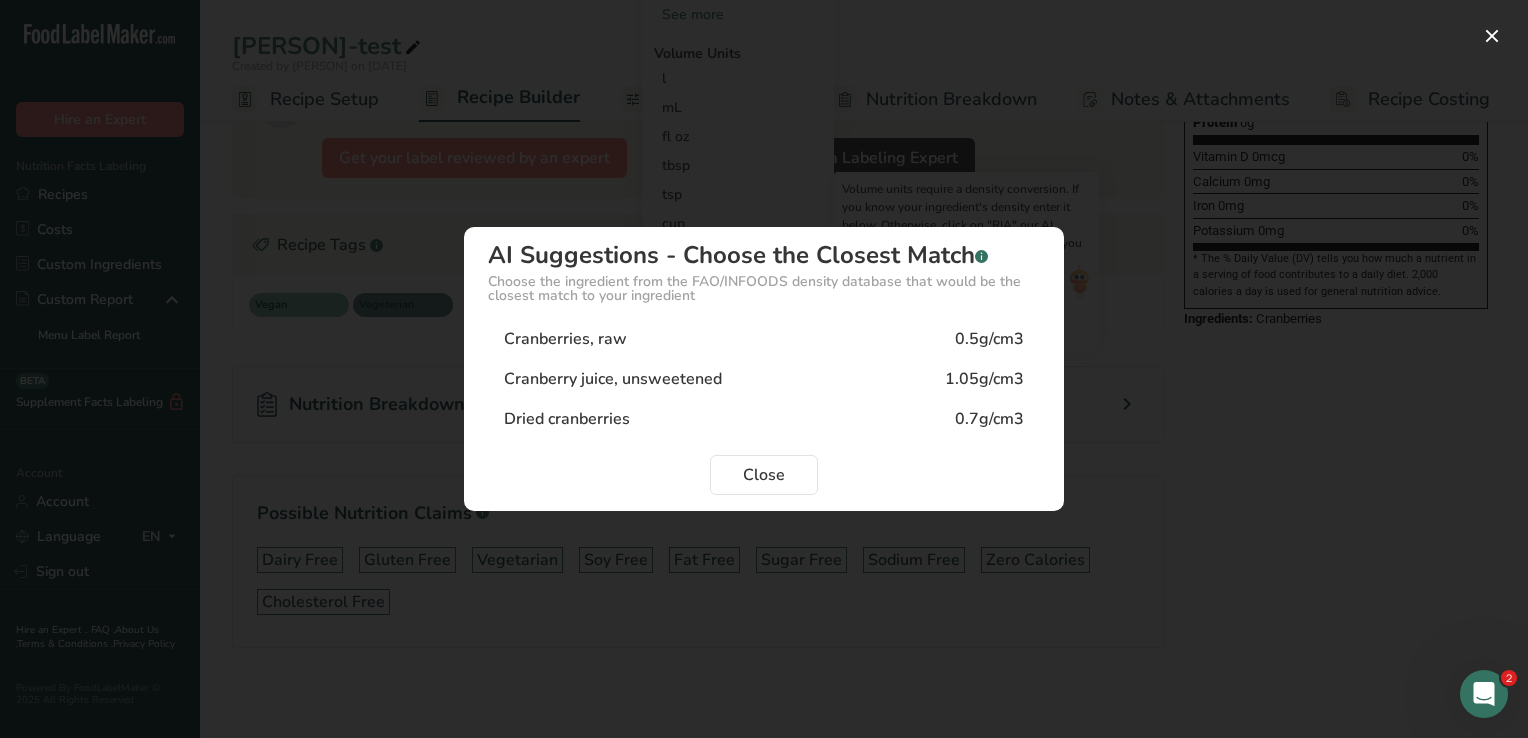 click on "Cranberries, raw" at bounding box center (565, 339) 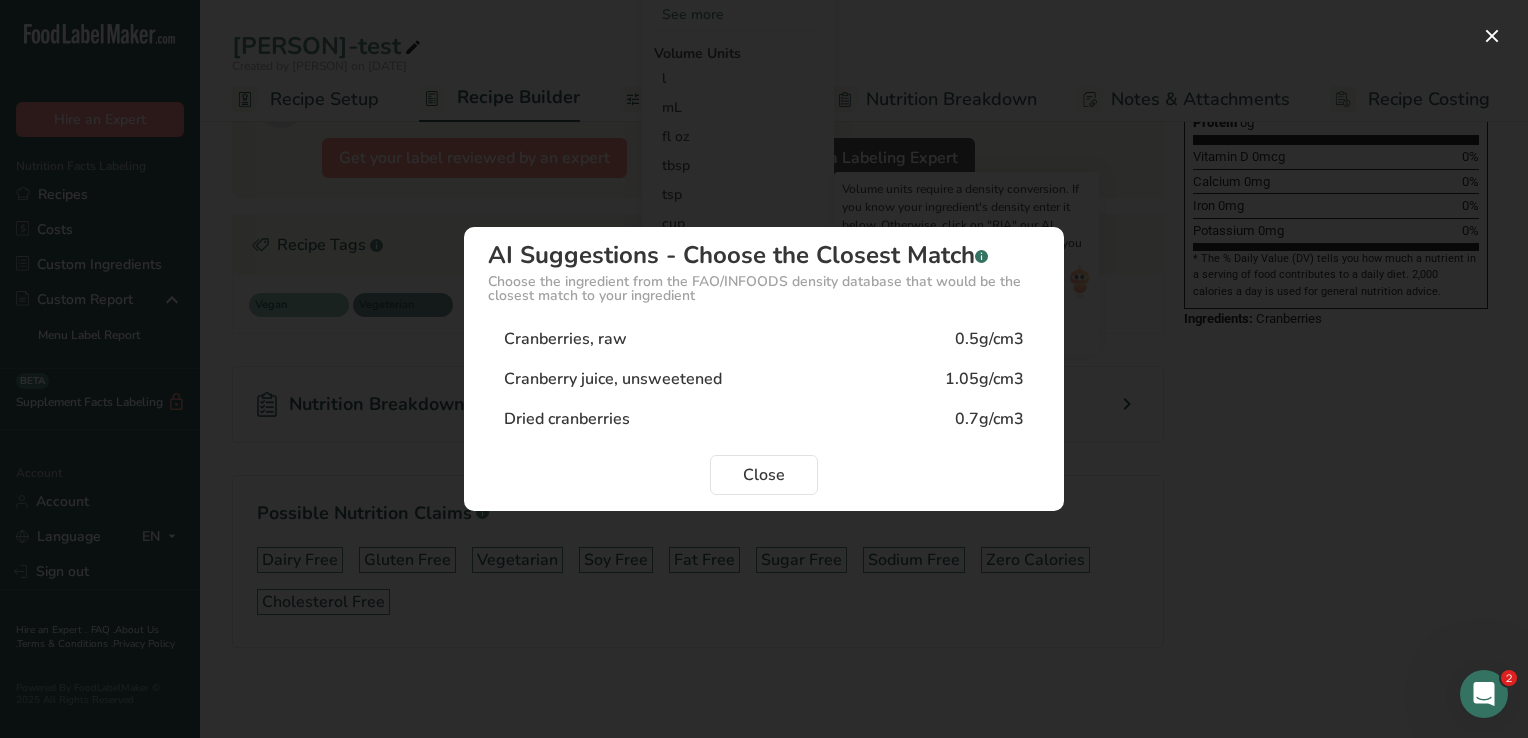 type on "0.5" 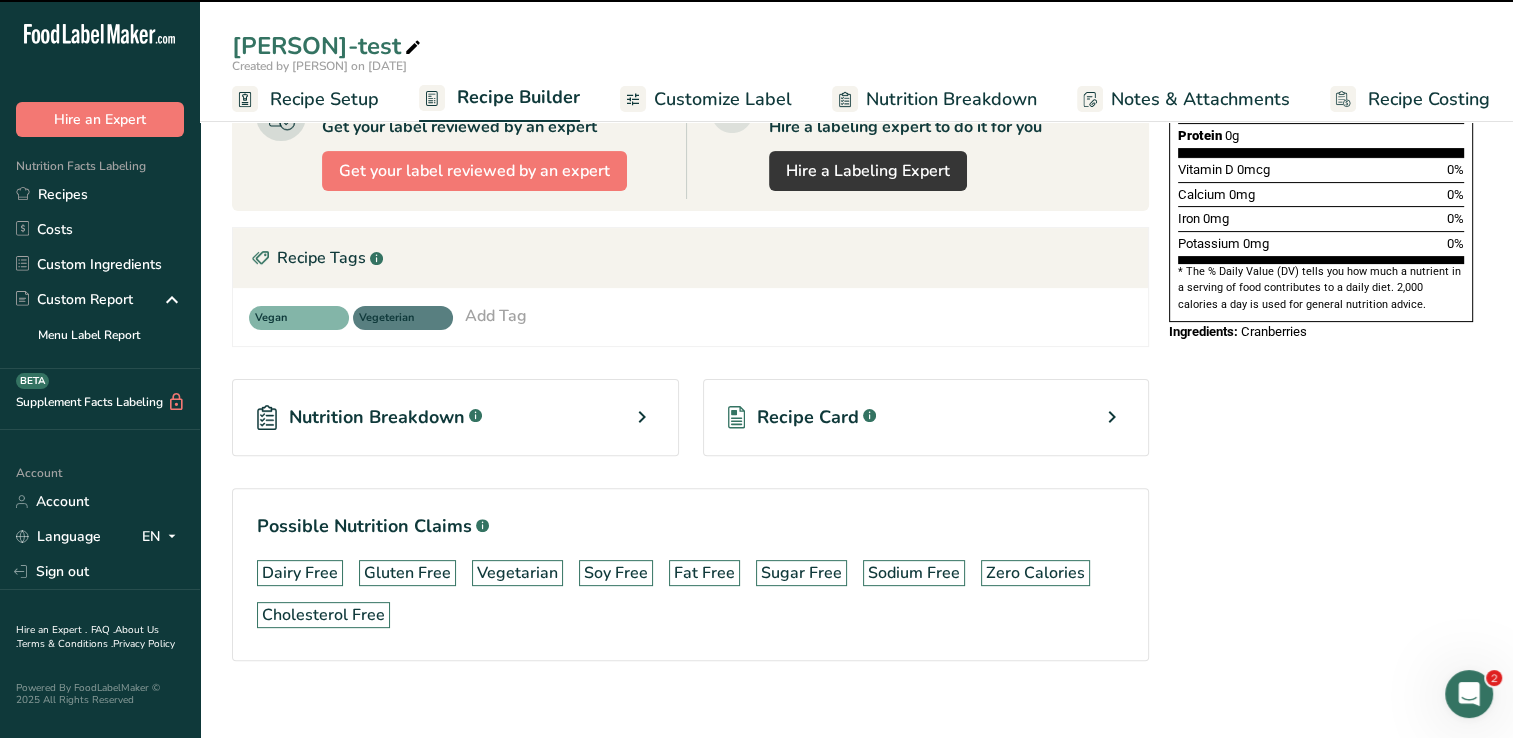 scroll, scrollTop: 0, scrollLeft: 0, axis: both 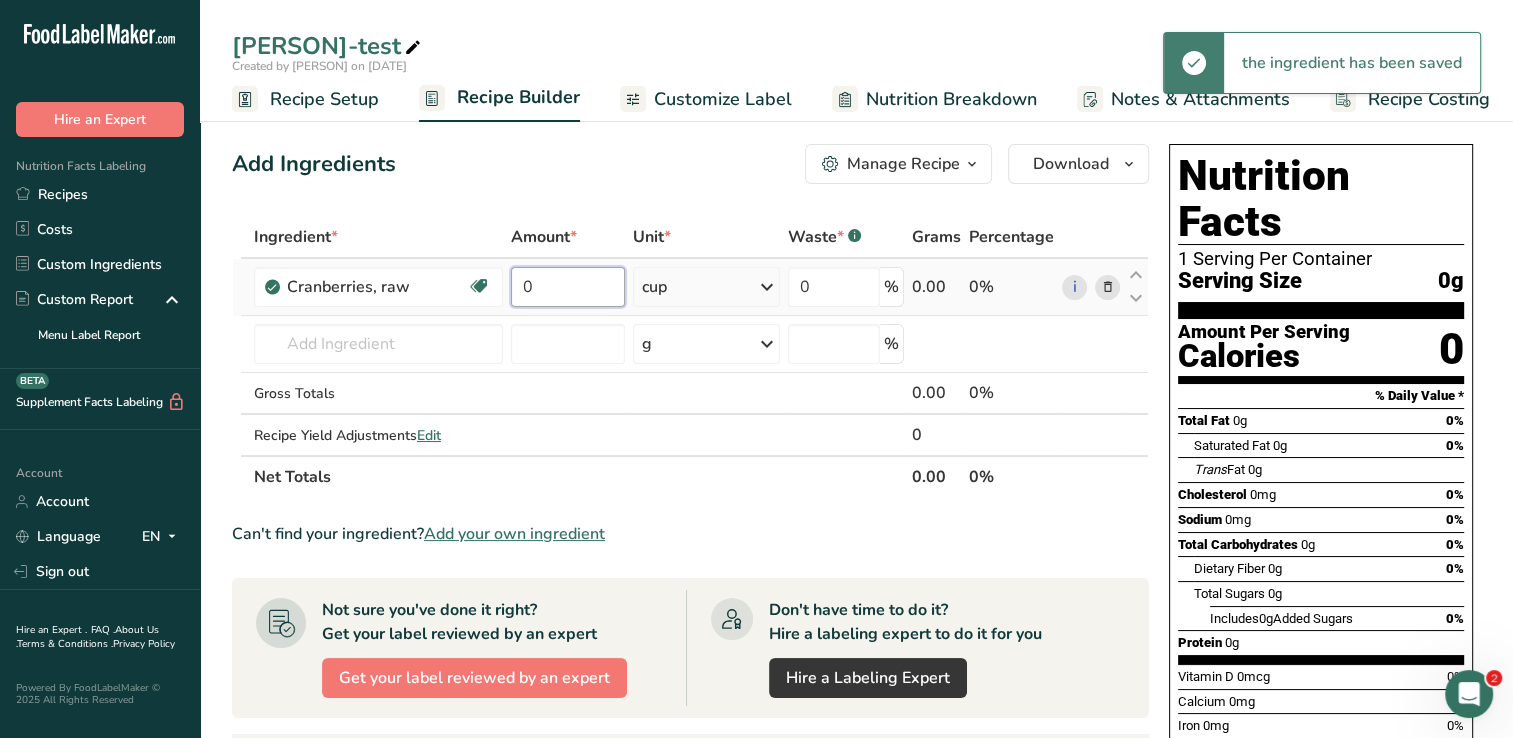 click on "0" at bounding box center [568, 287] 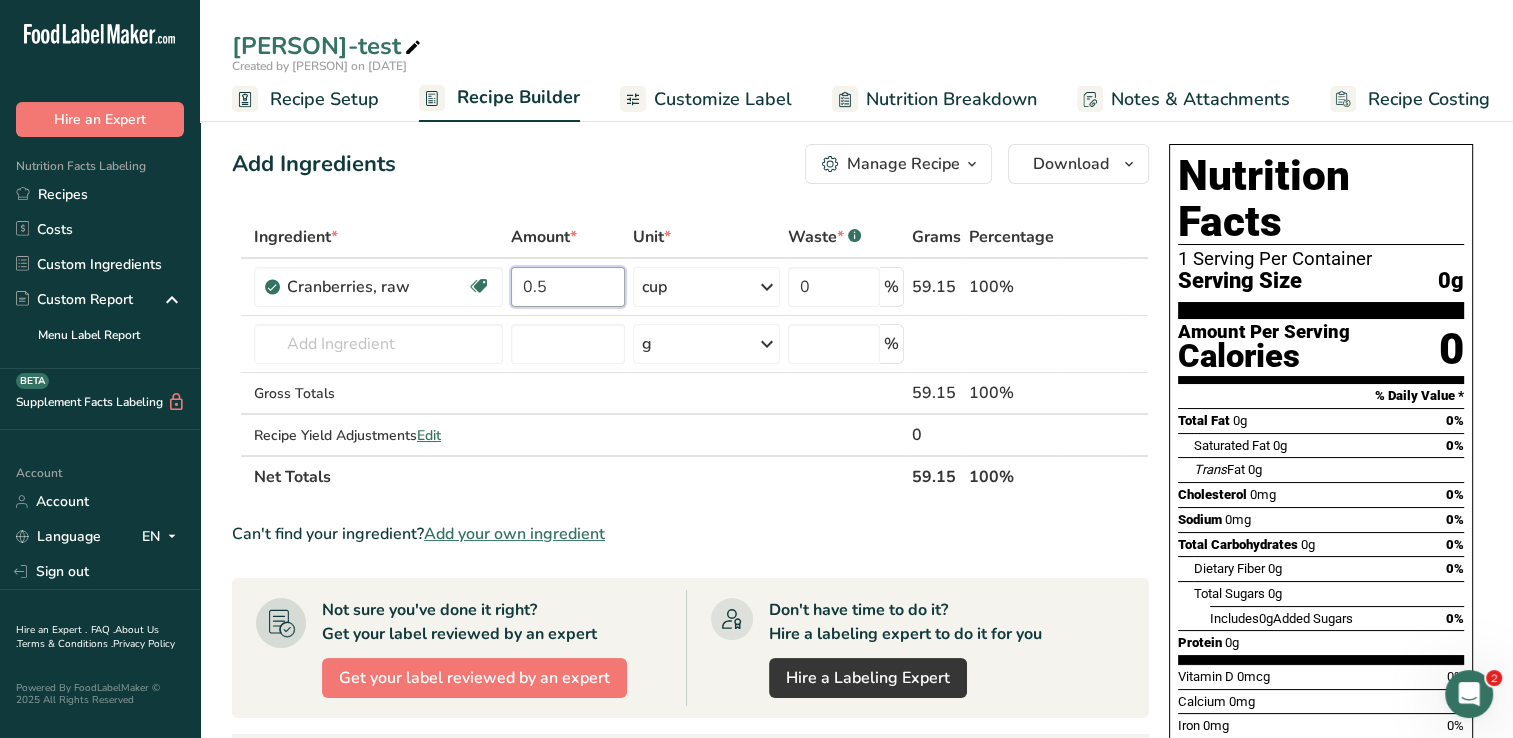 type on "0.5" 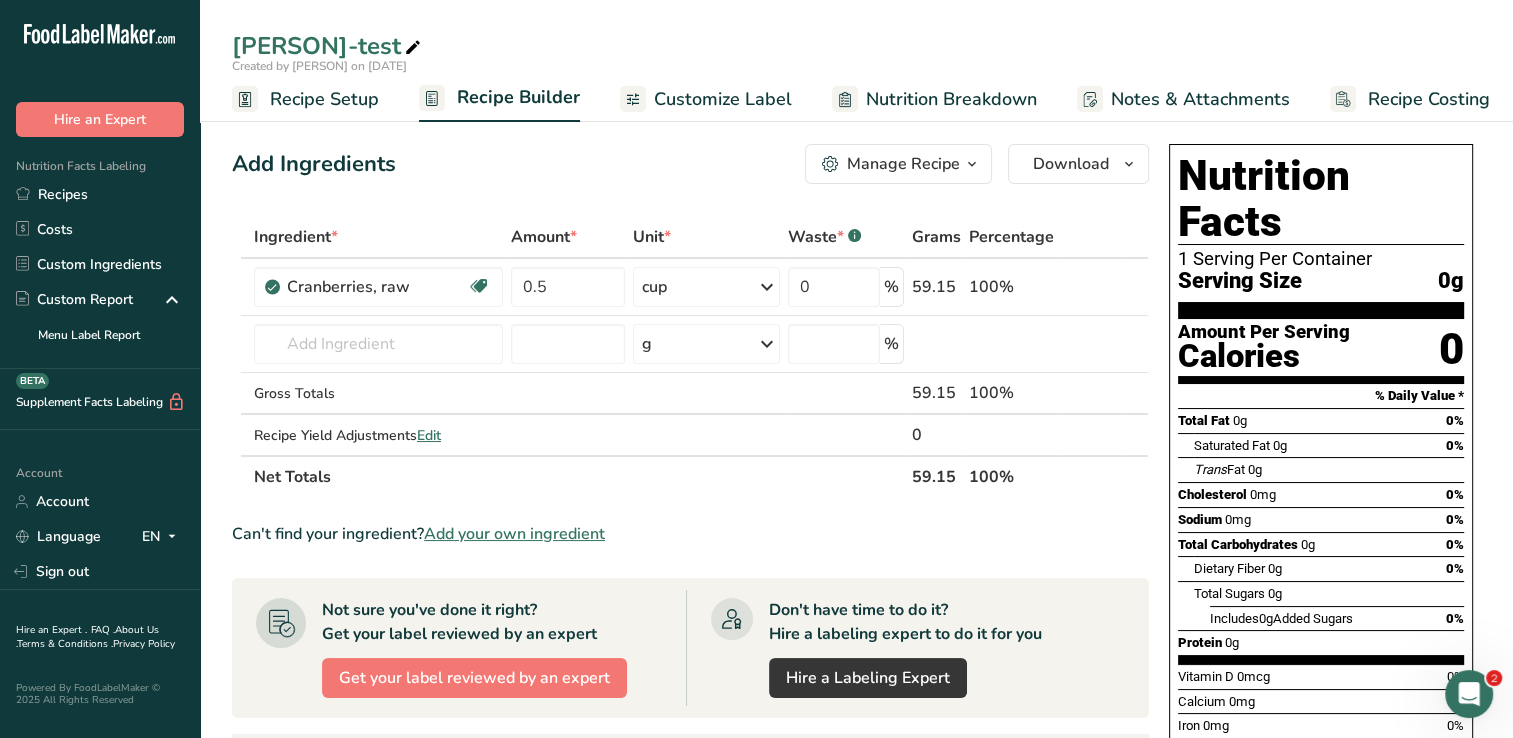 click on "Add Ingredients
Manage Recipe         Delete Recipe           Duplicate Recipe             Scale Recipe             Save as Sub-Recipe   .a-a{fill:#347362;}.b-a{fill:#fff;}                               Nutrition Breakdown                 Recipe Card
NEW
Amino Acids Pattern Report           Activity History
Download
Choose your preferred label style
Standard FDA label
Standard FDA label
The most common format for nutrition facts labels in compliance with the FDA's typeface, style and requirements
Tabular FDA label
A label format compliant with the FDA regulations presented in a tabular (horizontal) display.
Linear FDA label
A simple linear display for small sized packages.
Simplified FDA label" at bounding box center [690, 164] 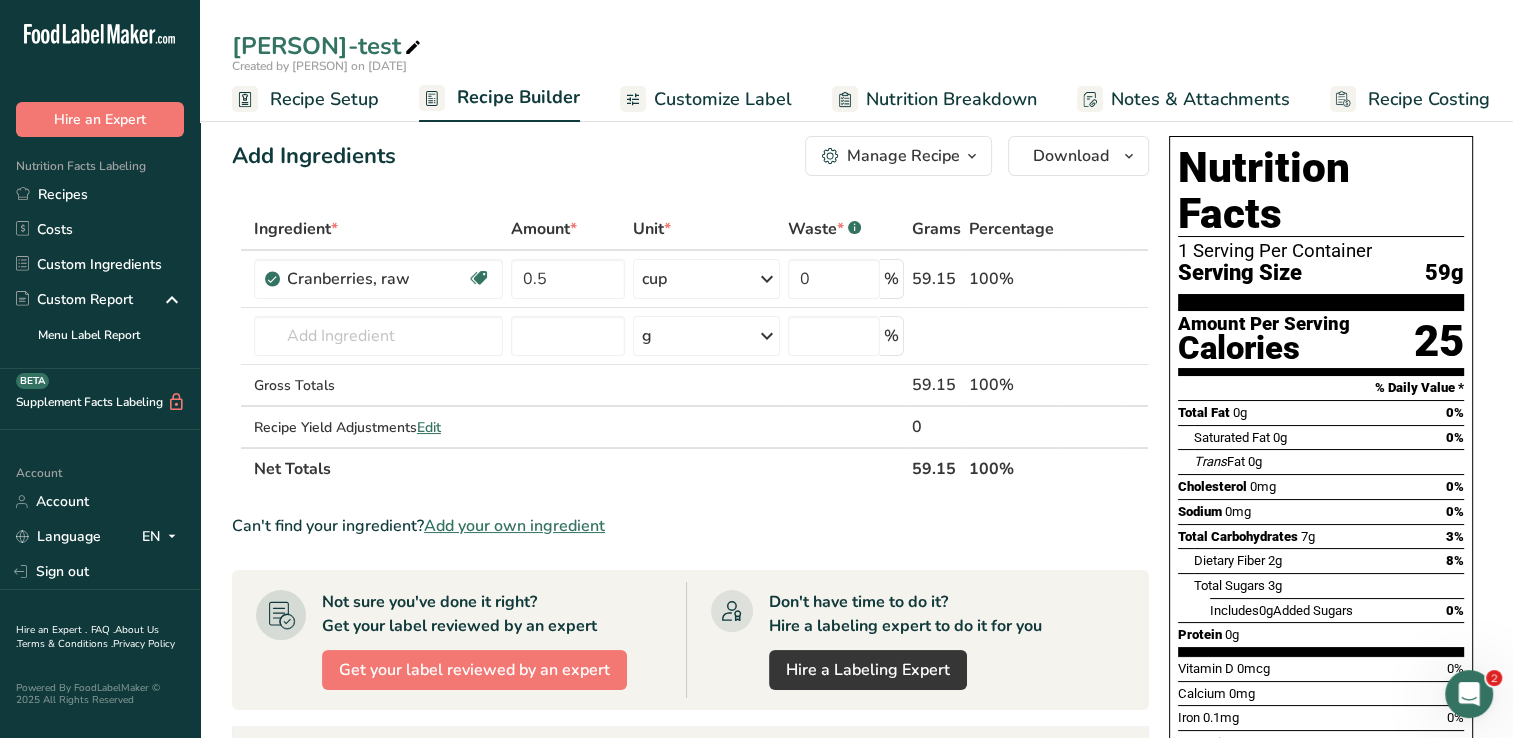 scroll, scrollTop: 0, scrollLeft: 0, axis: both 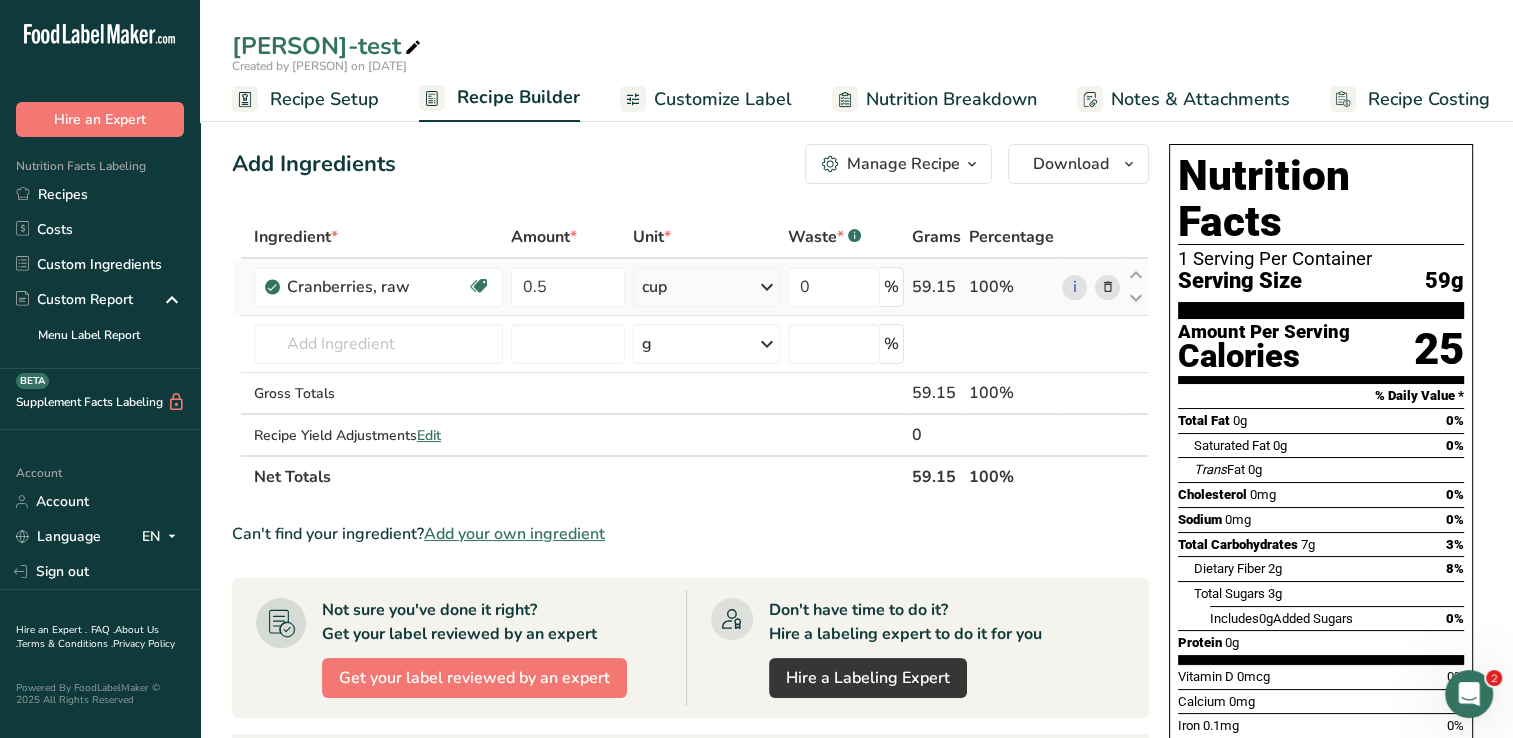 click at bounding box center [1107, 287] 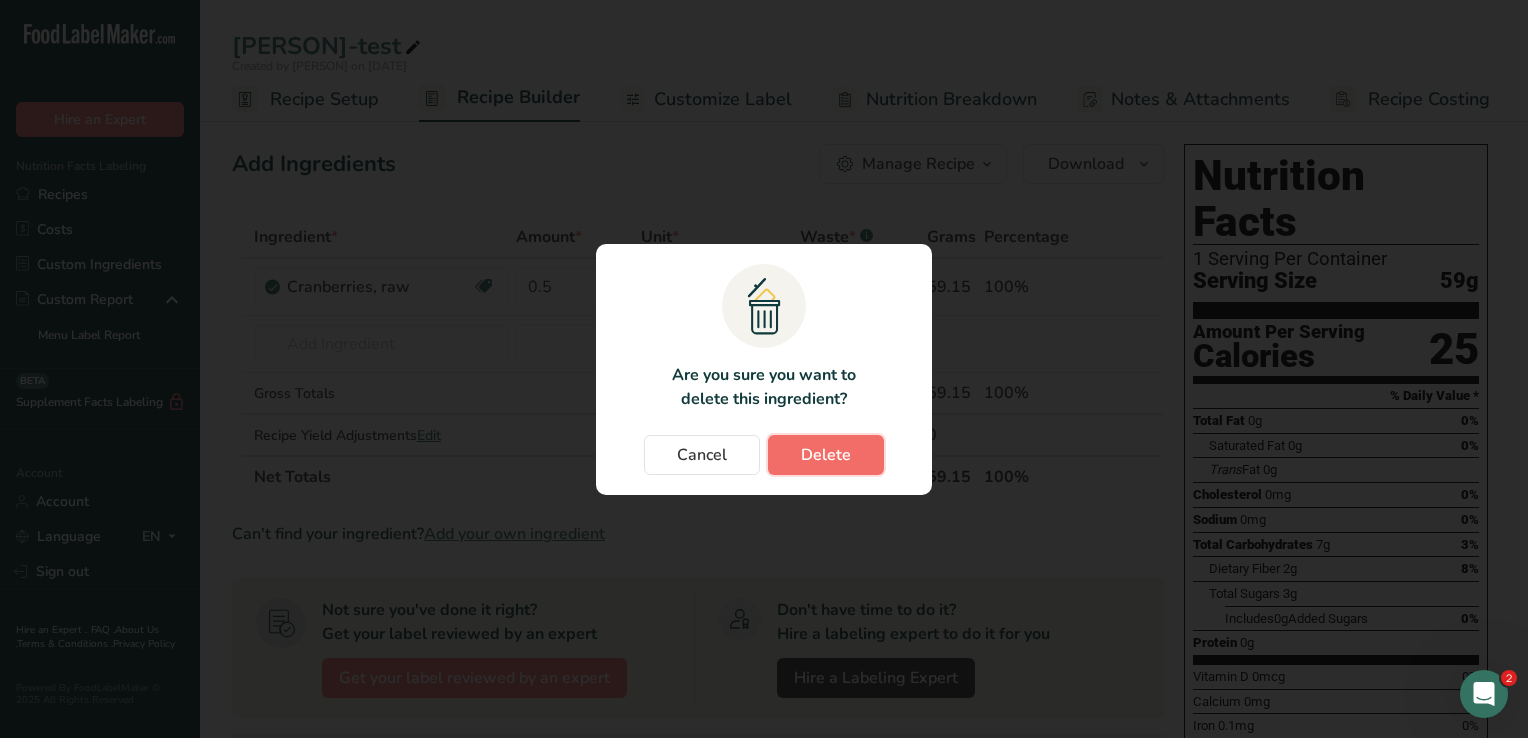 click on "Delete" at bounding box center [826, 455] 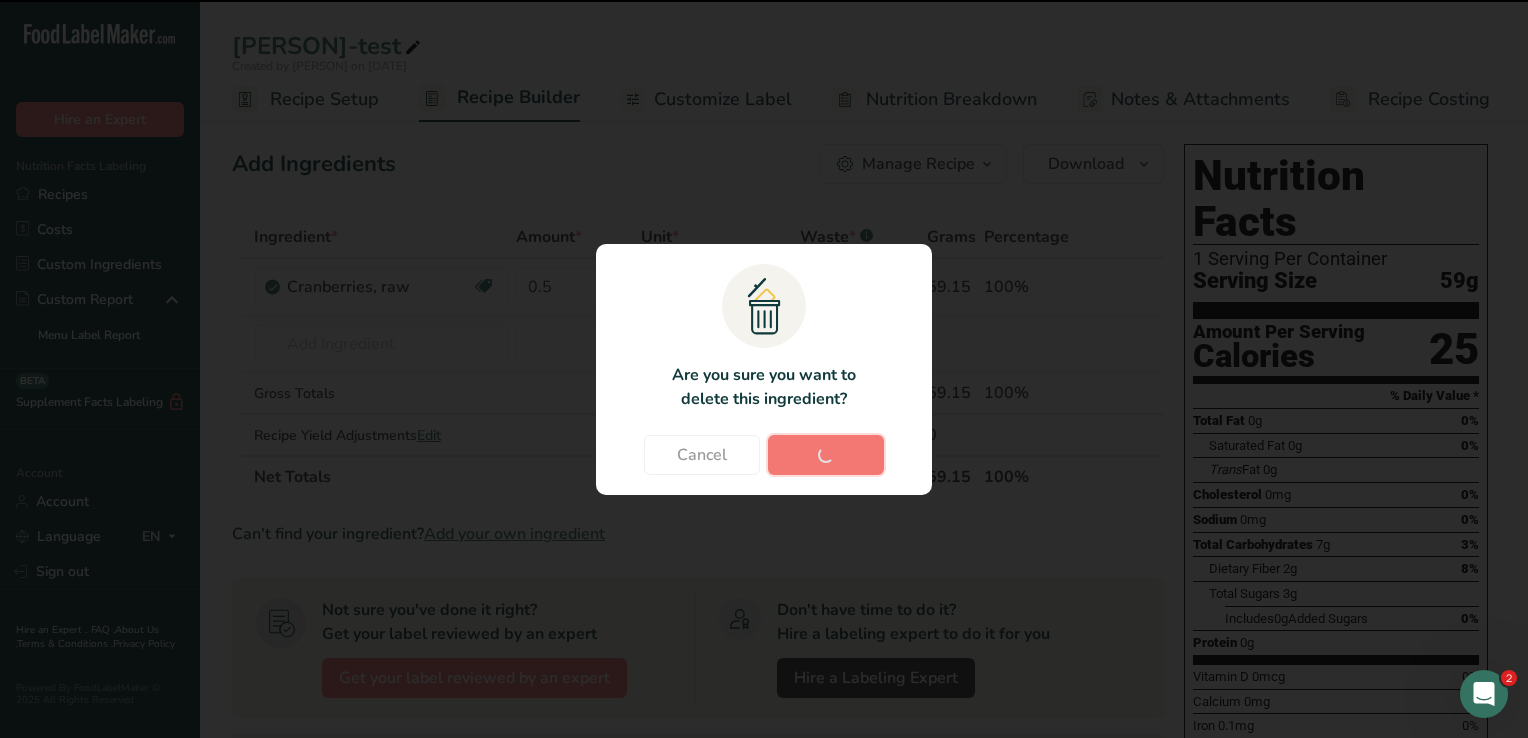 type 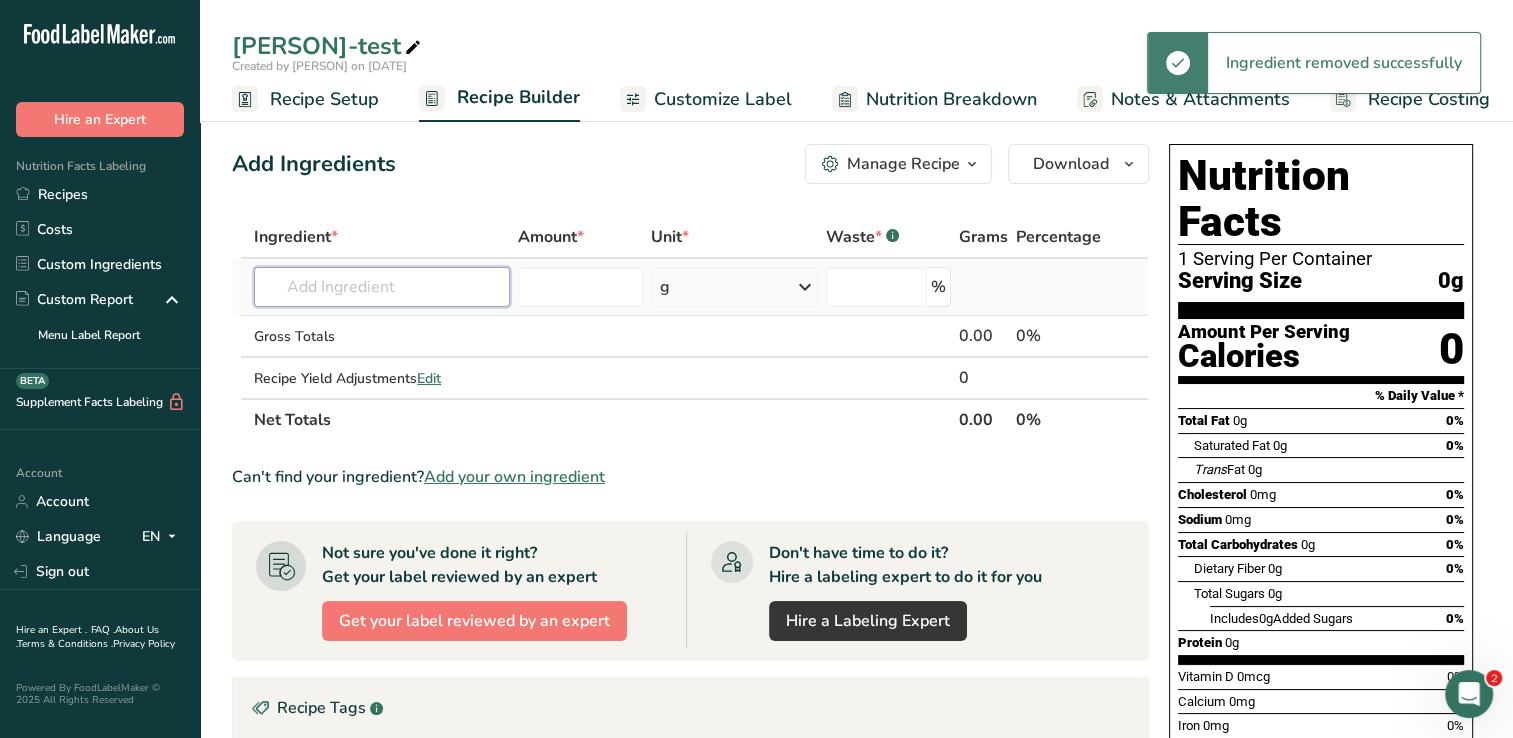 click at bounding box center [382, 287] 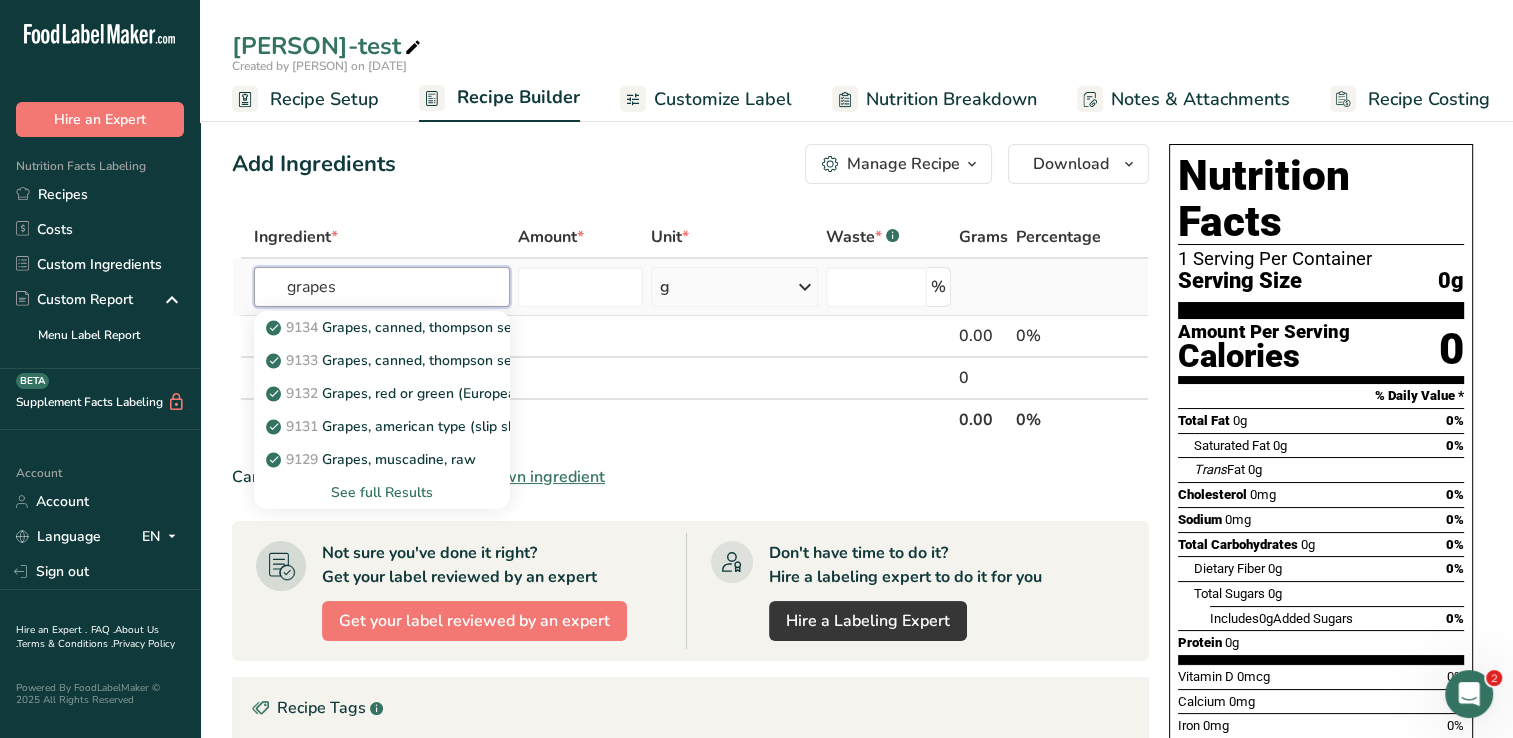 type on "grapes" 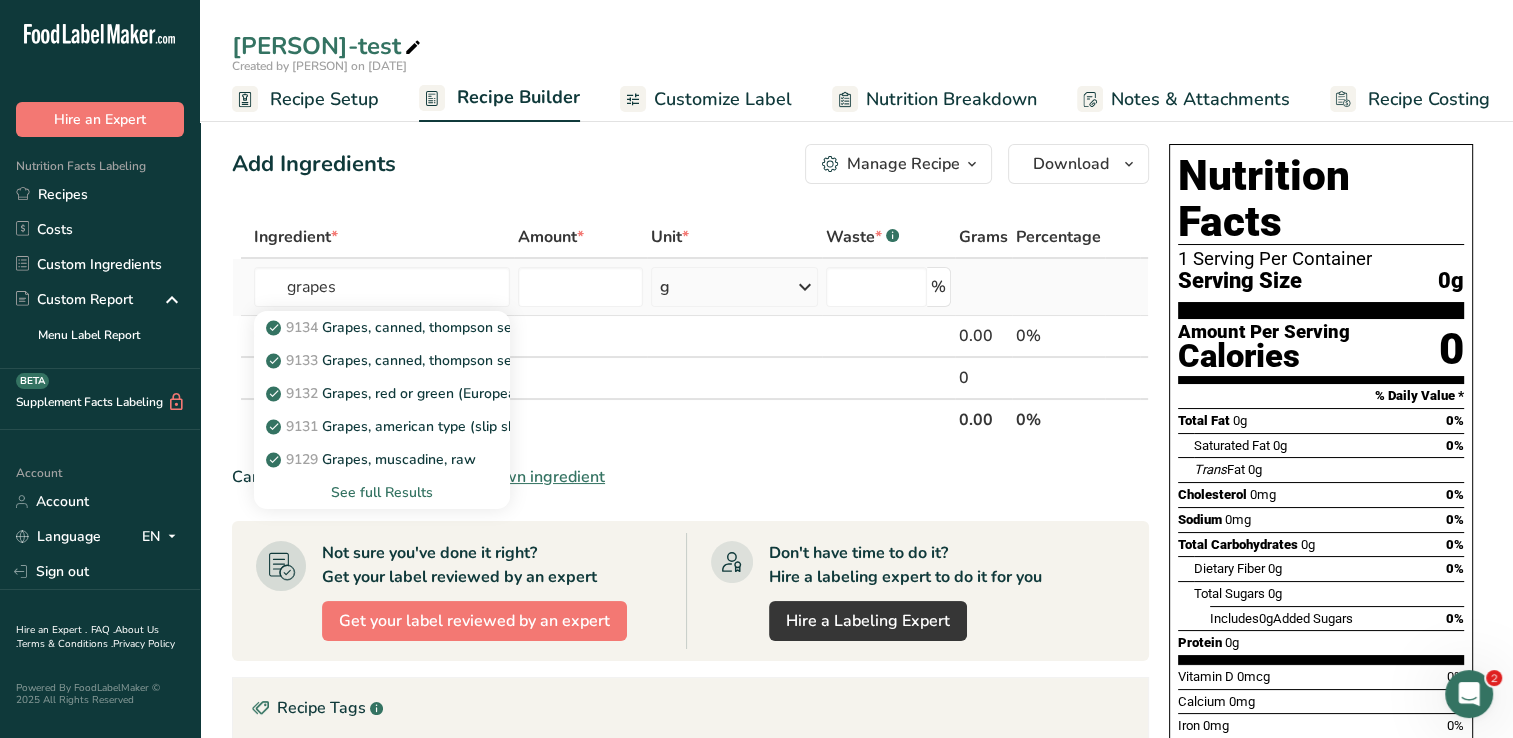 type 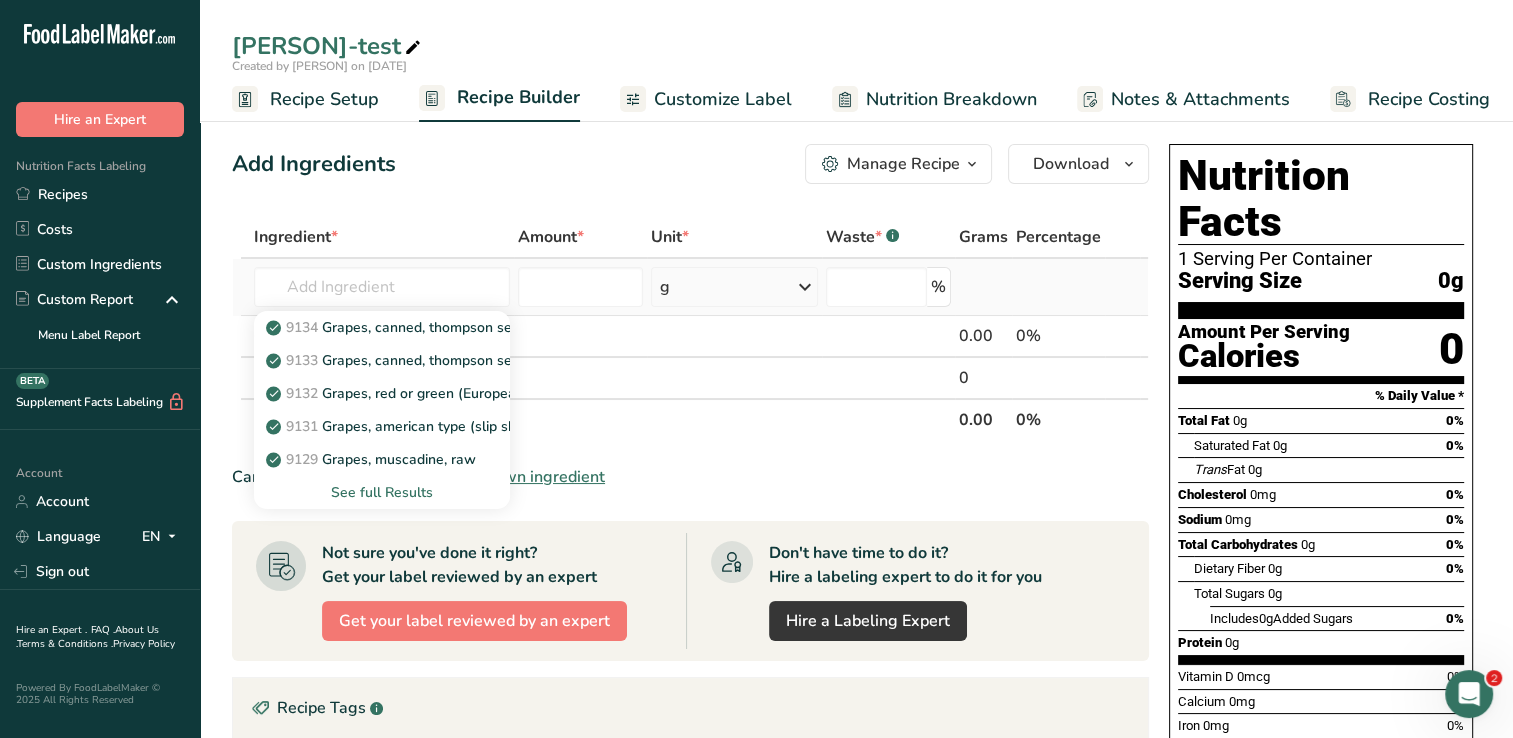 click on "See full Results" at bounding box center (382, 492) 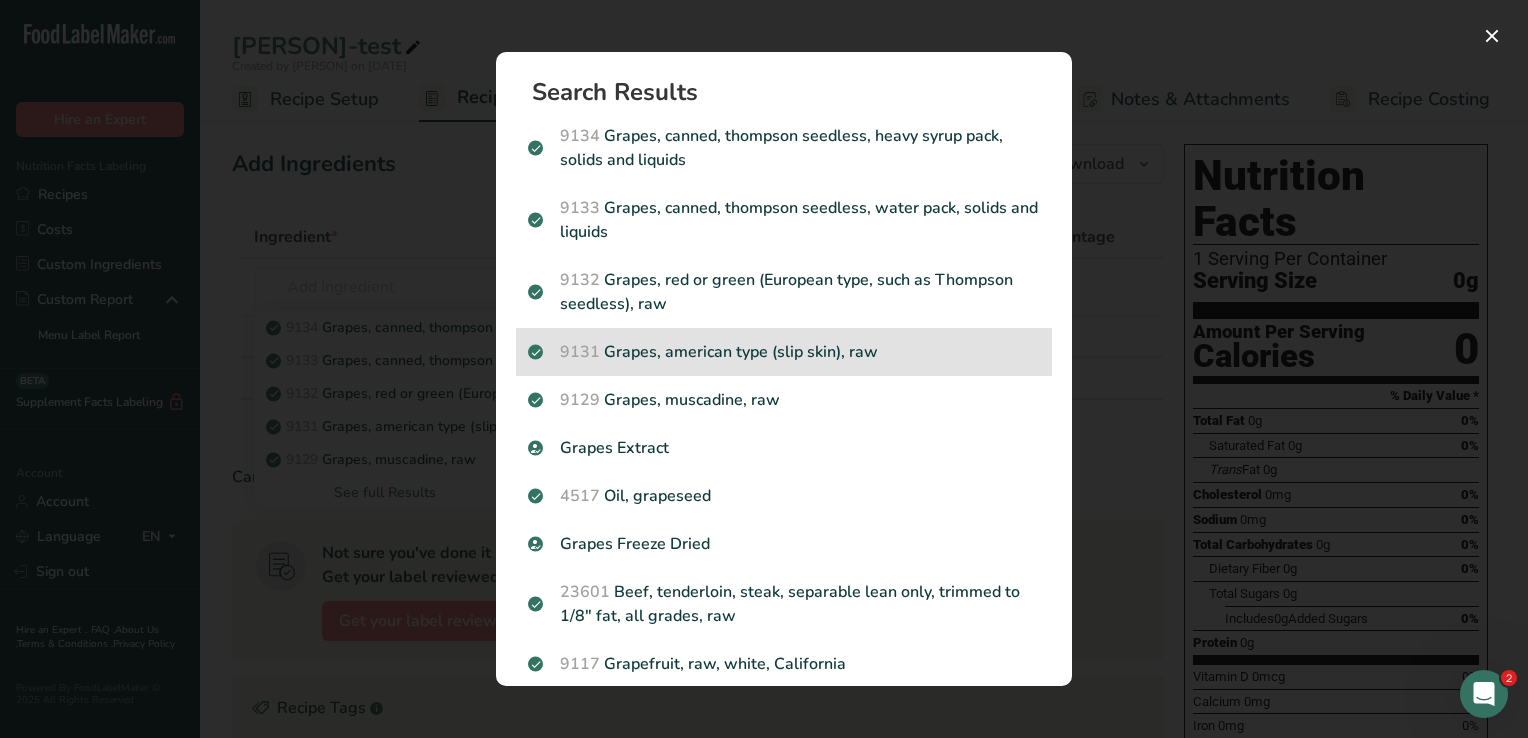 click on "9131
Grapes, american type (slip skin), raw" at bounding box center (784, 352) 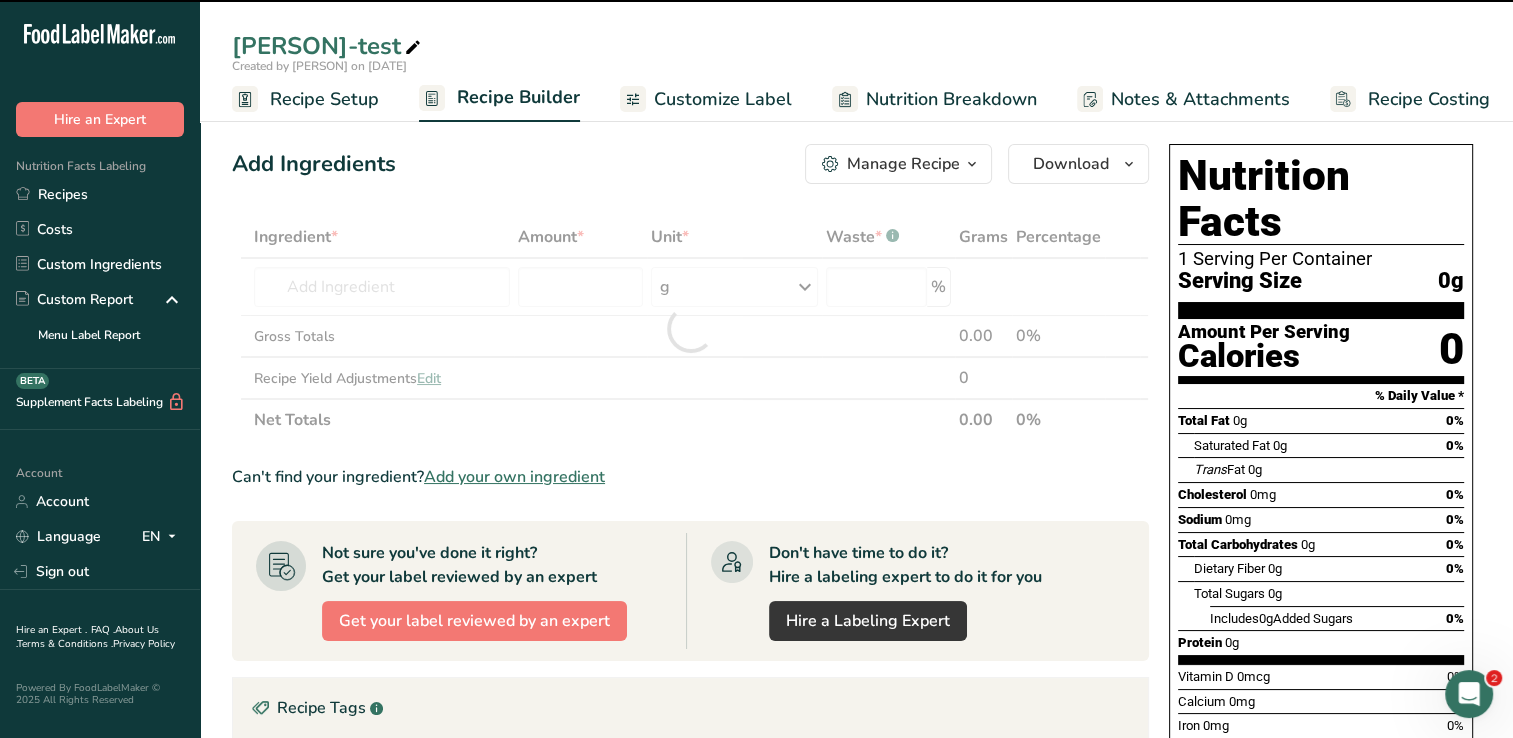type on "0" 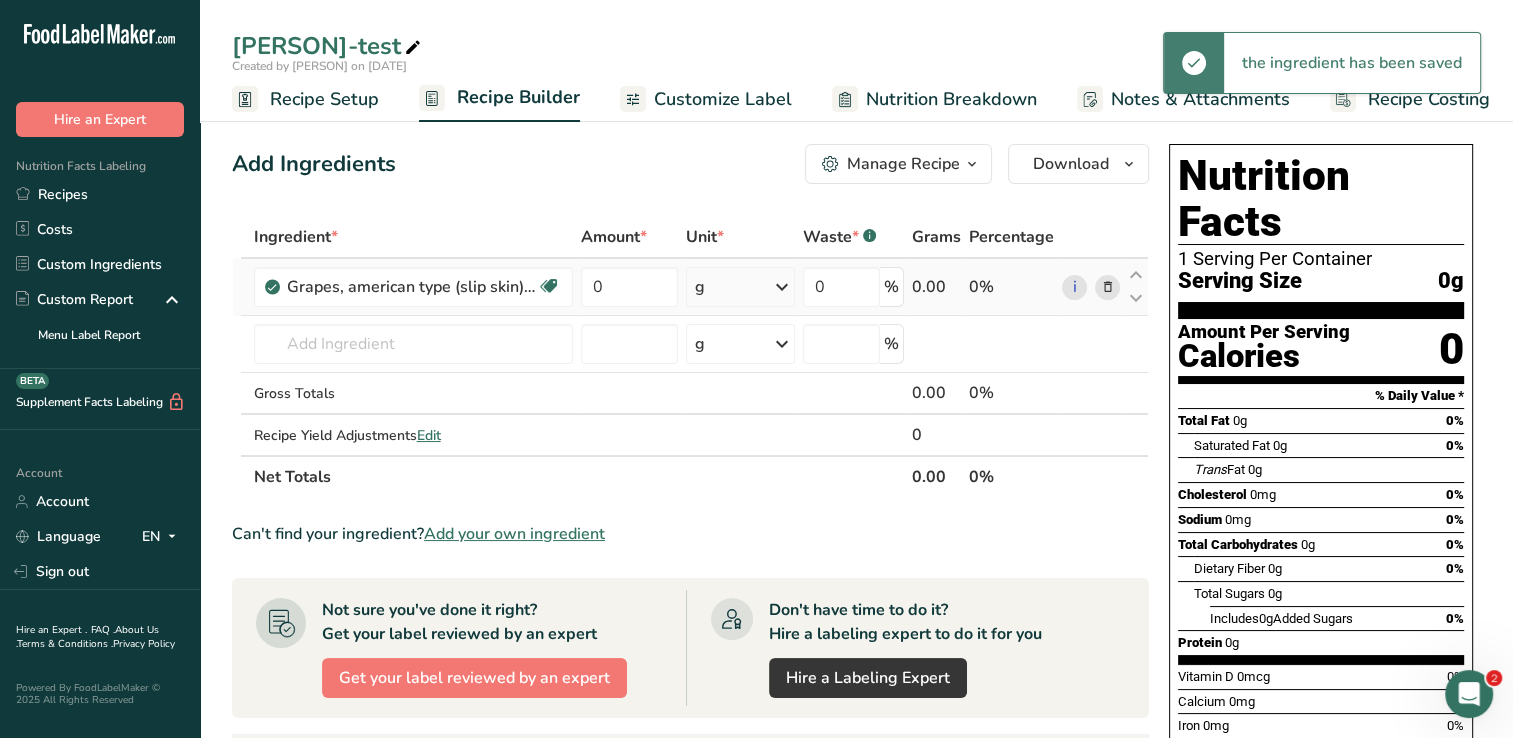 click at bounding box center (782, 287) 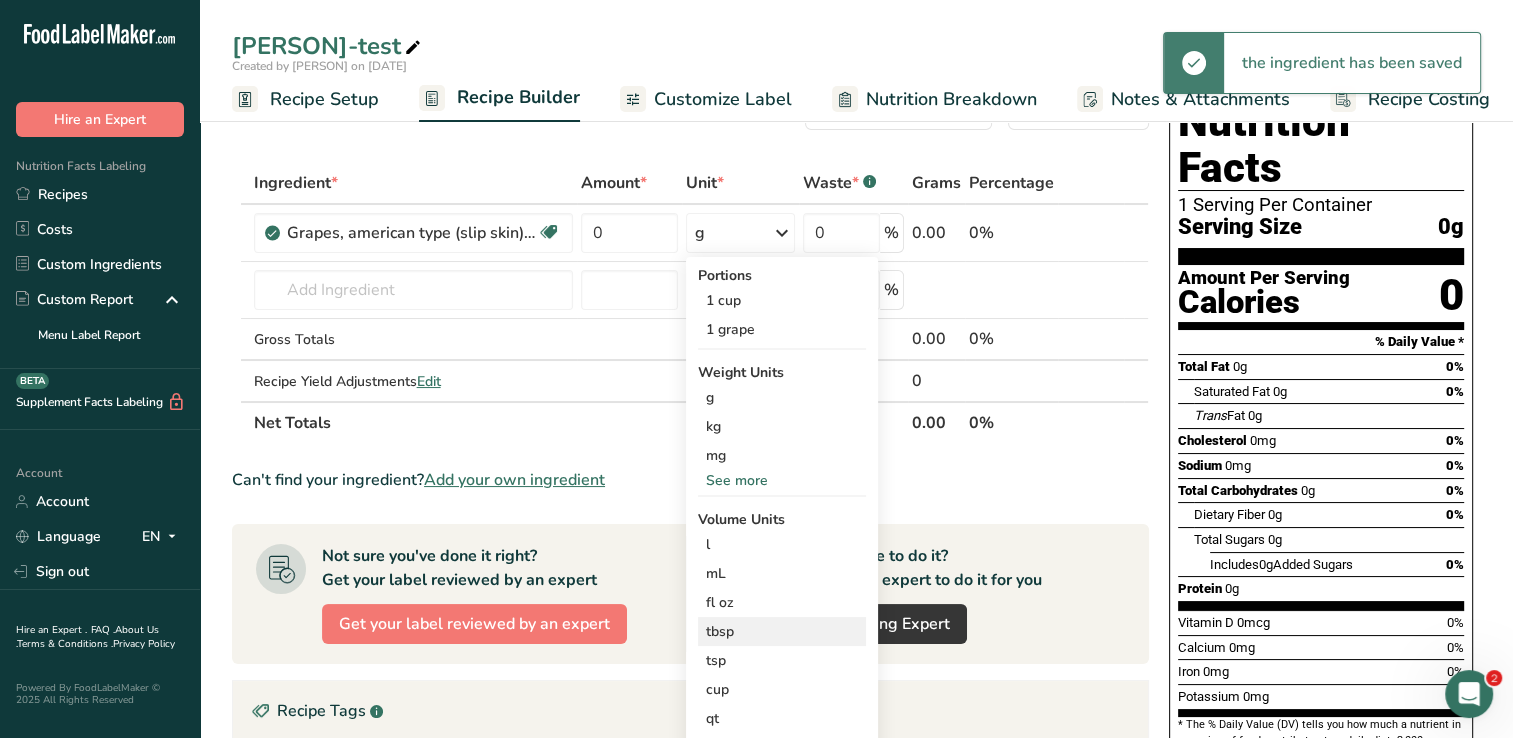 scroll, scrollTop: 200, scrollLeft: 0, axis: vertical 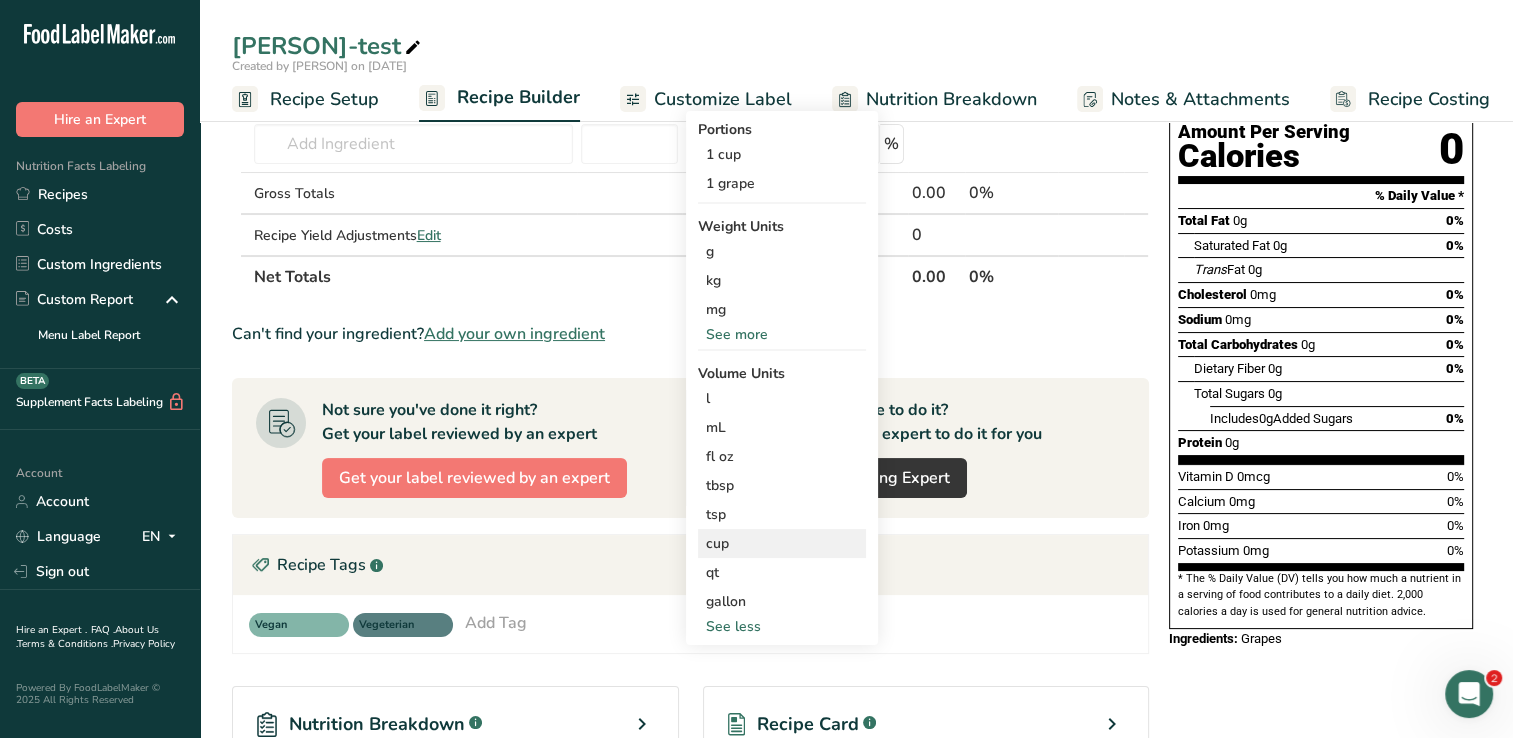 click on "cup" at bounding box center [782, 543] 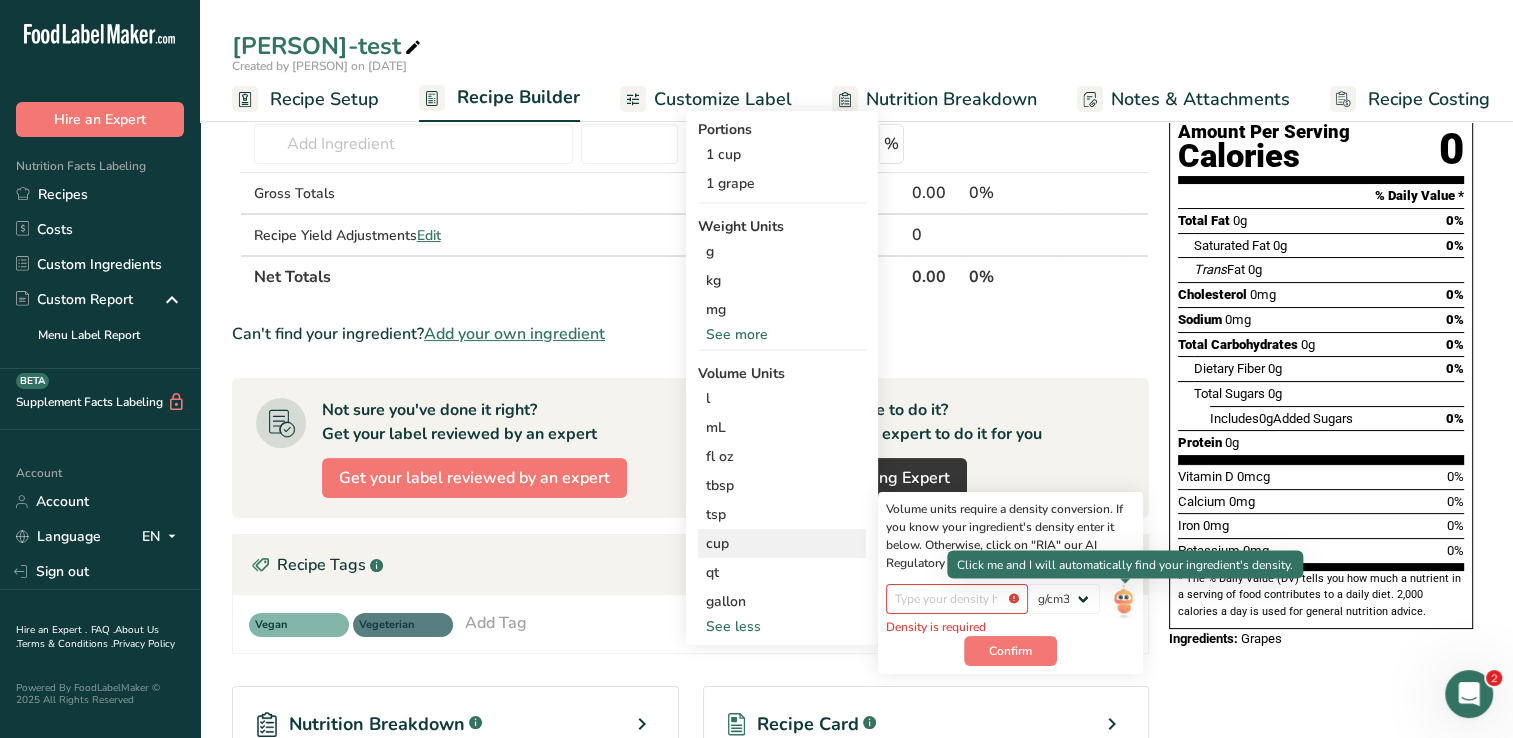 click at bounding box center [1123, 601] 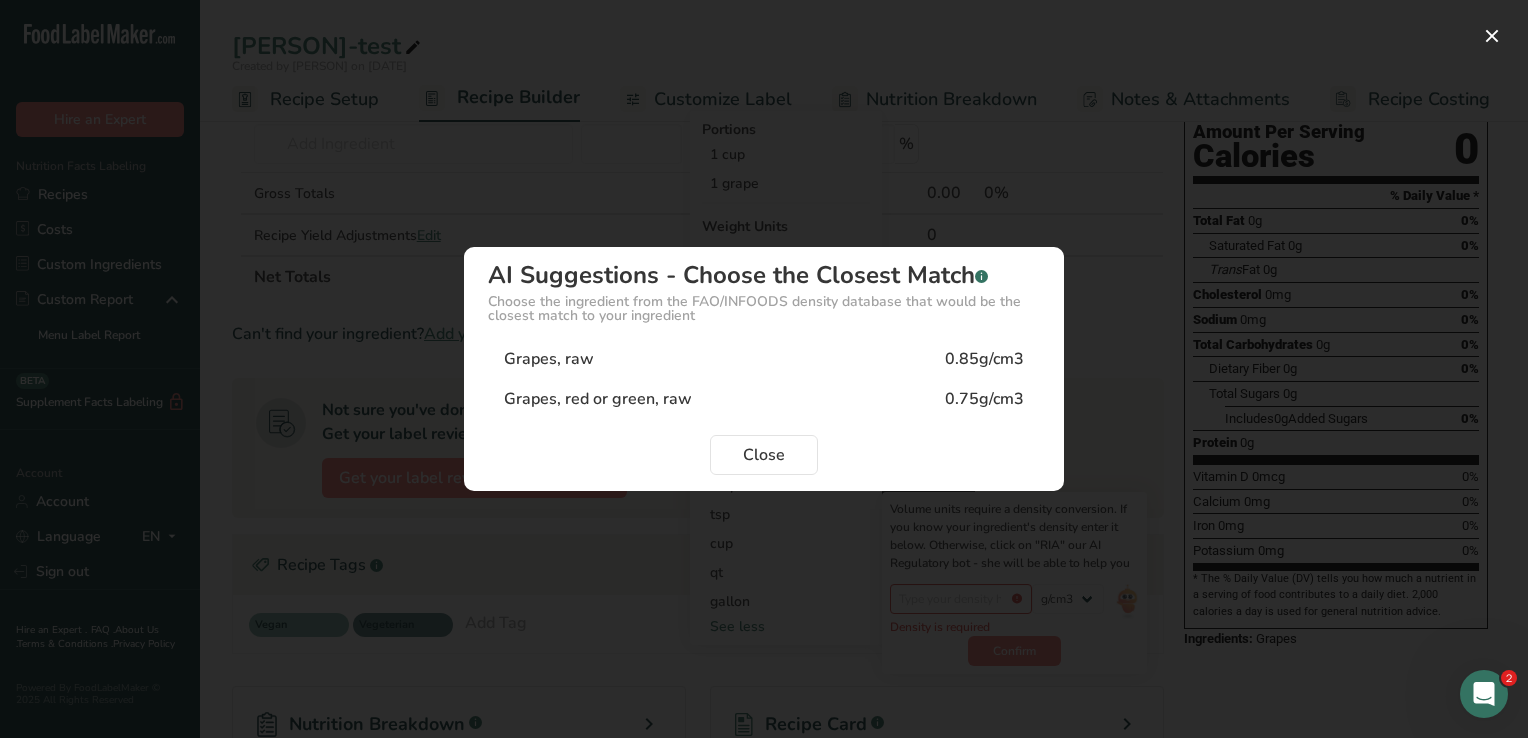 click on "Grapes, red or green, raw" at bounding box center [598, 399] 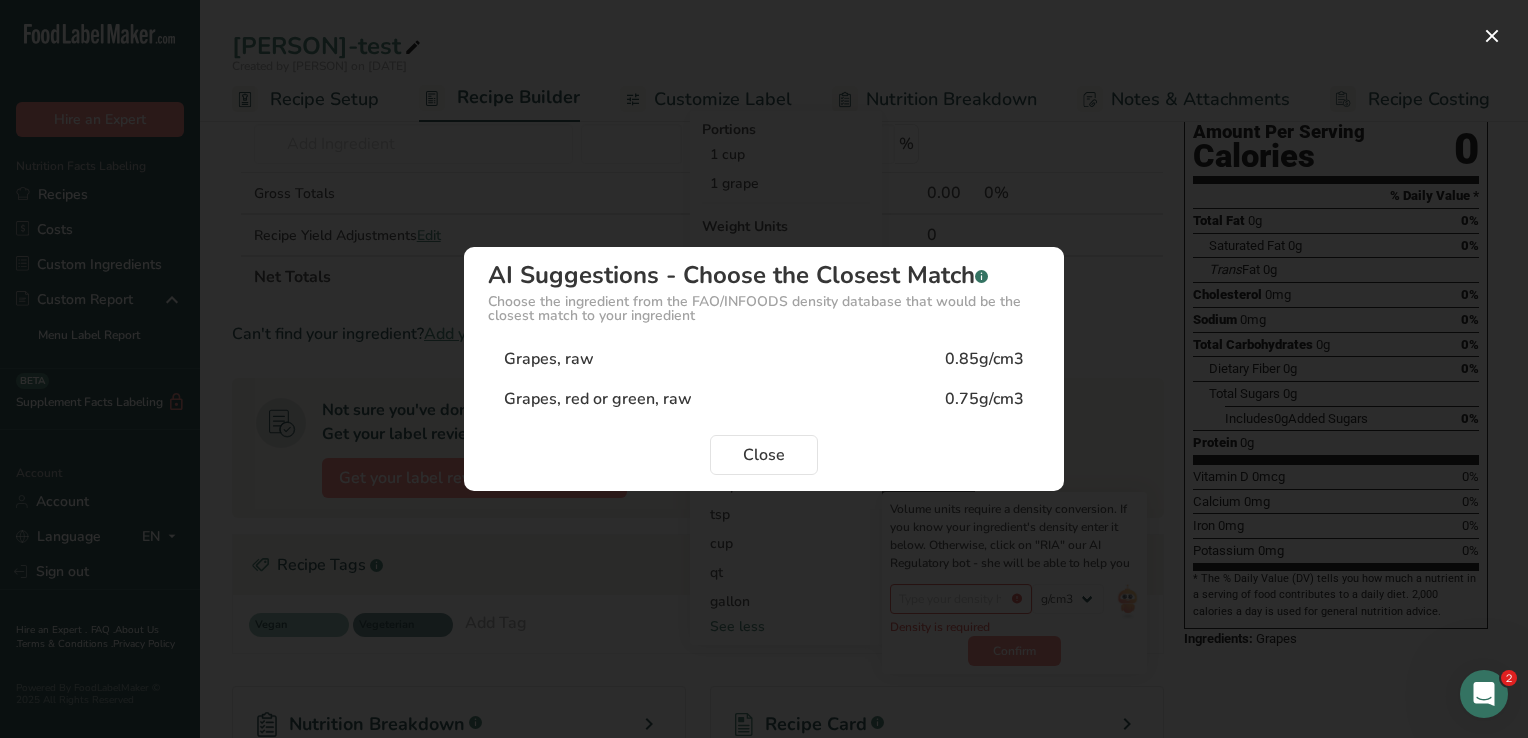 type on "0.75" 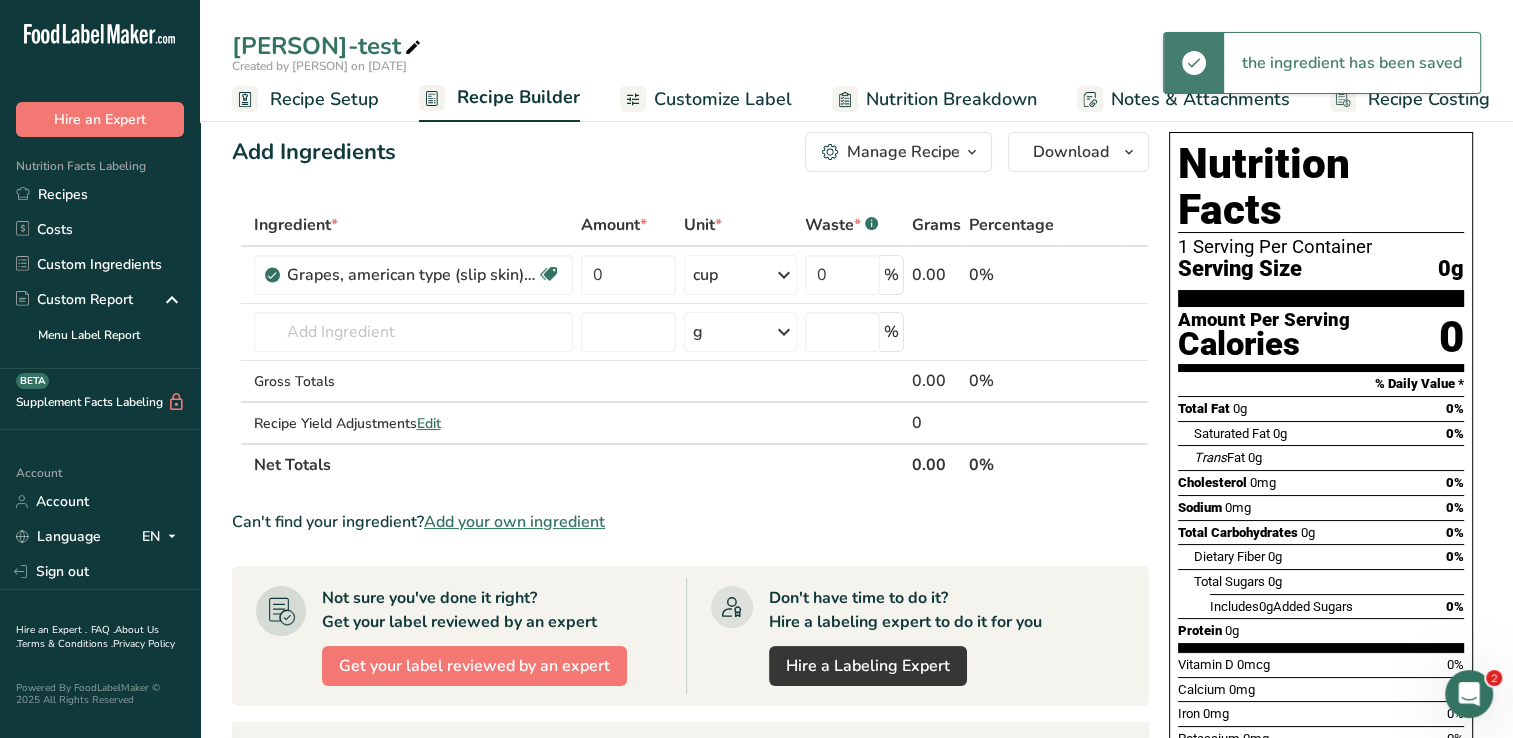 scroll, scrollTop: 0, scrollLeft: 0, axis: both 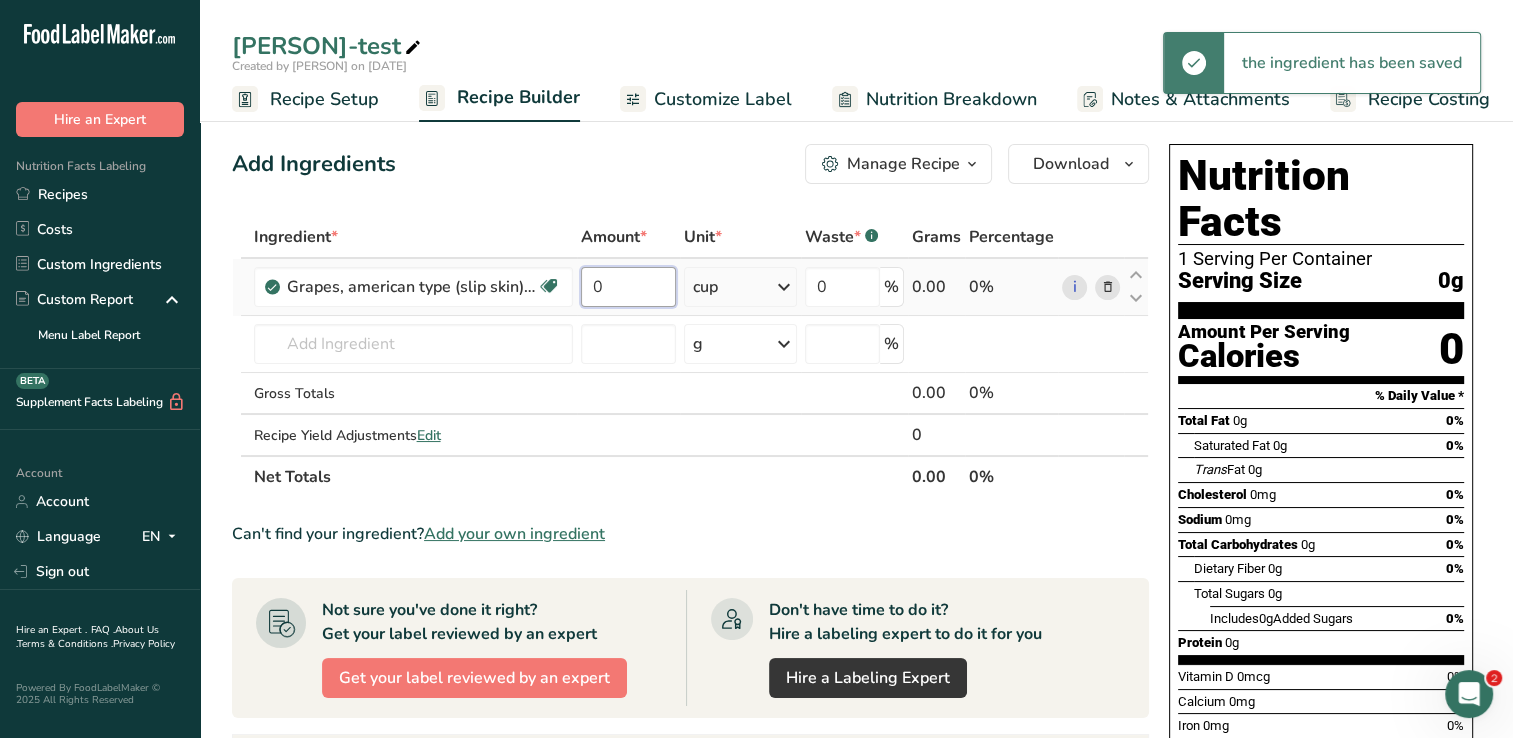 click on "0" at bounding box center [628, 287] 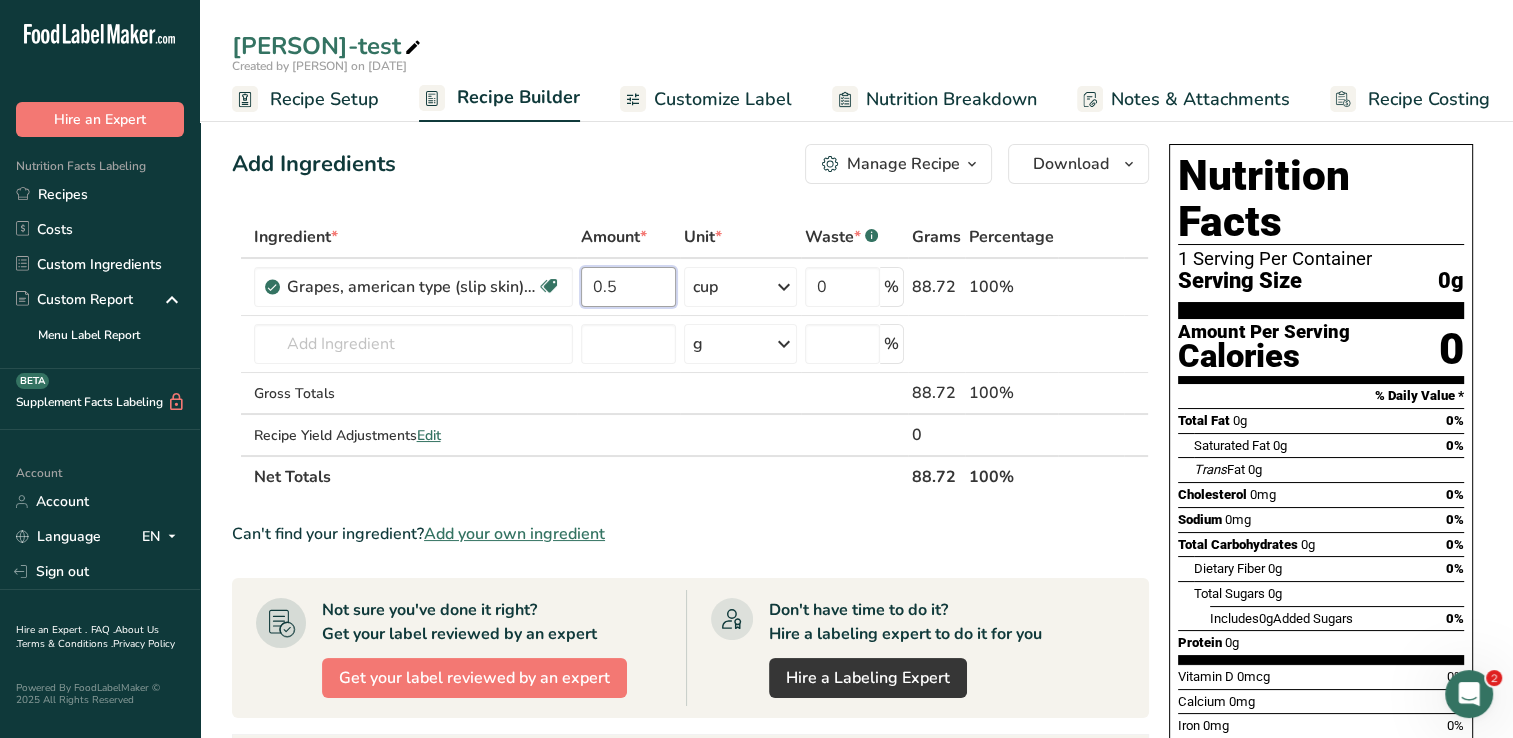 type on "0.5" 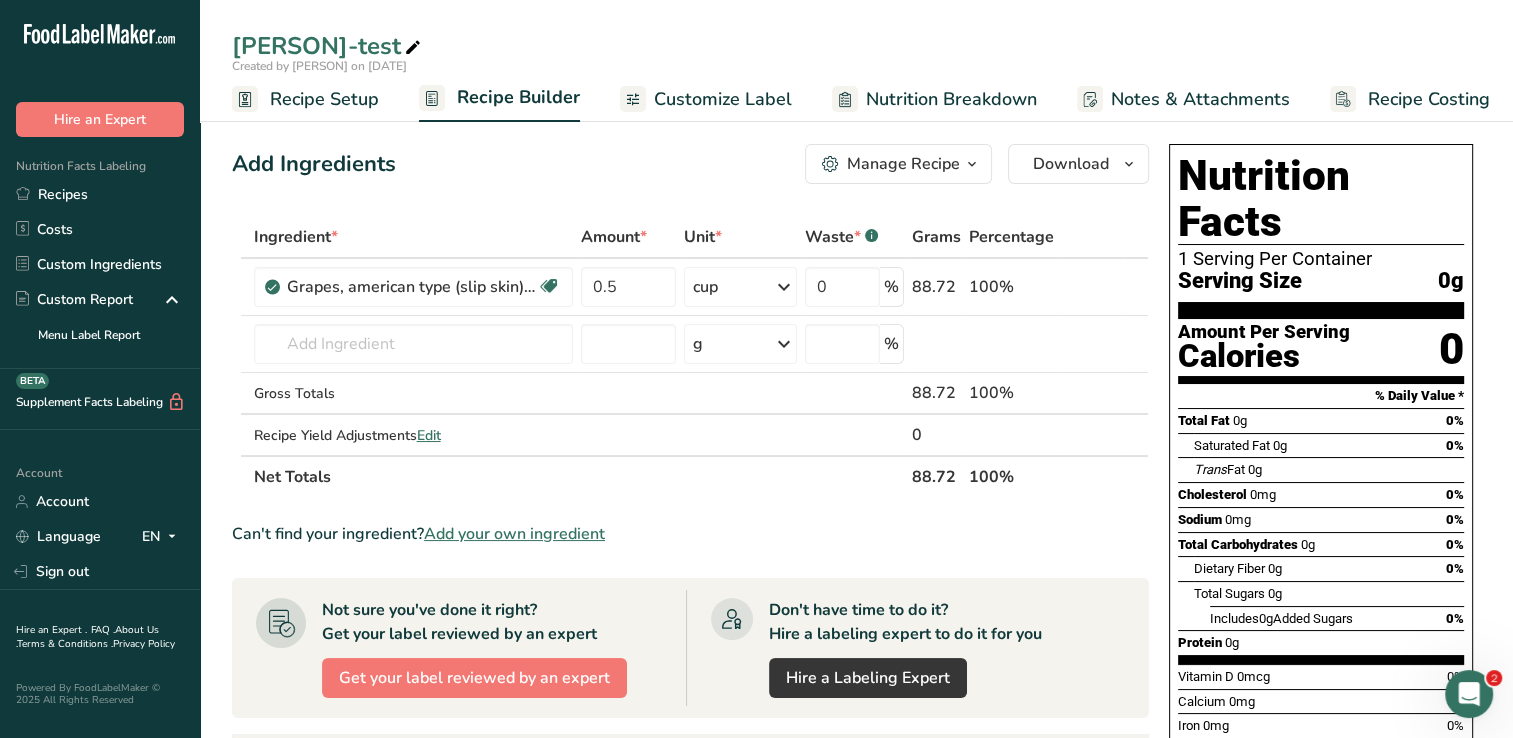click on "Add Ingredients
Manage Recipe         Delete Recipe           Duplicate Recipe             Scale Recipe             Save as Sub-Recipe   .a-a{fill:#347362;}.b-a{fill:#fff;}                               Nutrition Breakdown                 Recipe Card
NEW
Amino Acids Pattern Report           Activity History
Download
Choose your preferred label style
Standard FDA label
Standard FDA label
The most common format for nutrition facts labels in compliance with the FDA's typeface, style and requirements
Tabular FDA label
A label format compliant with the FDA regulations presented in a tabular (horizontal) display.
Linear FDA label
A simple linear display for small sized packages.
Simplified FDA label" at bounding box center [690, 164] 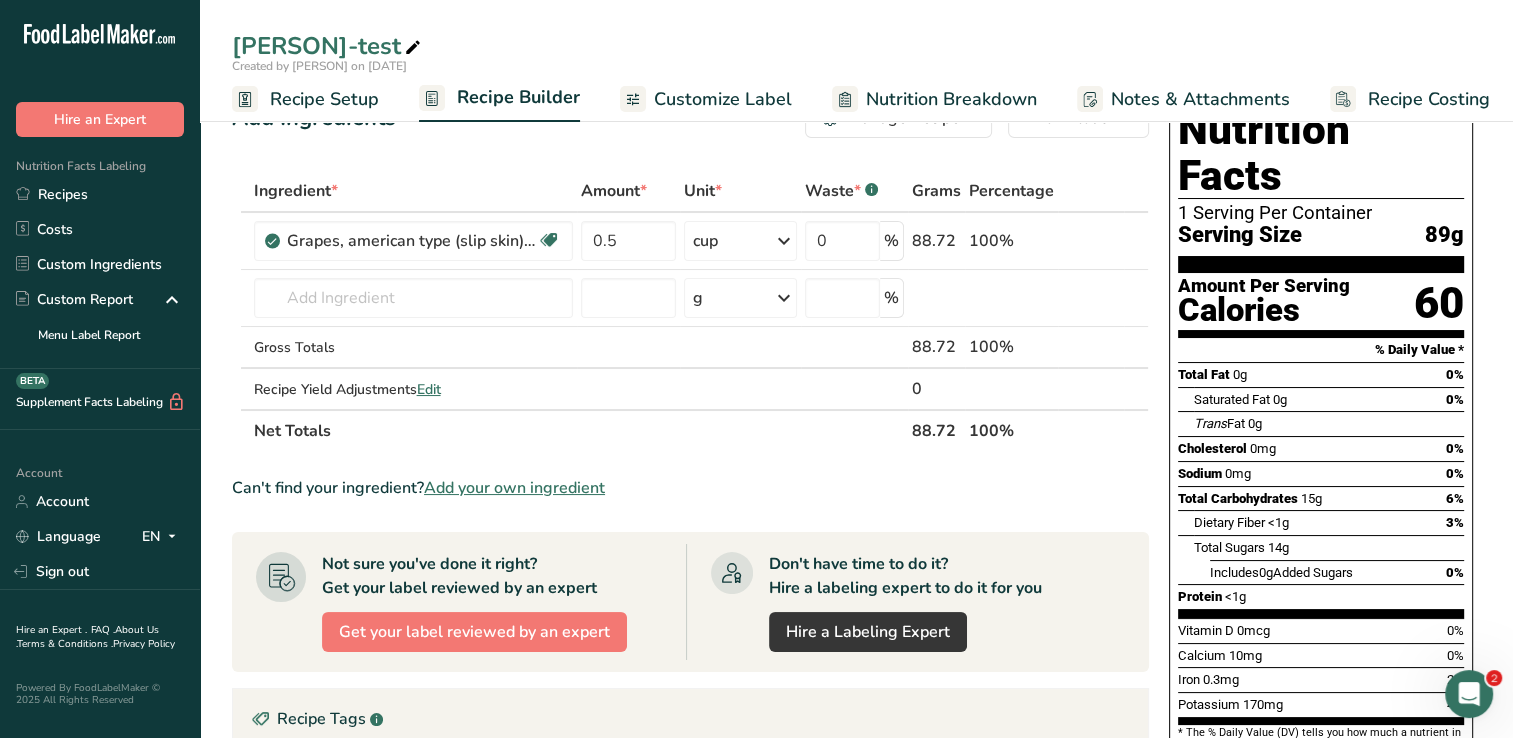 scroll, scrollTop: 0, scrollLeft: 0, axis: both 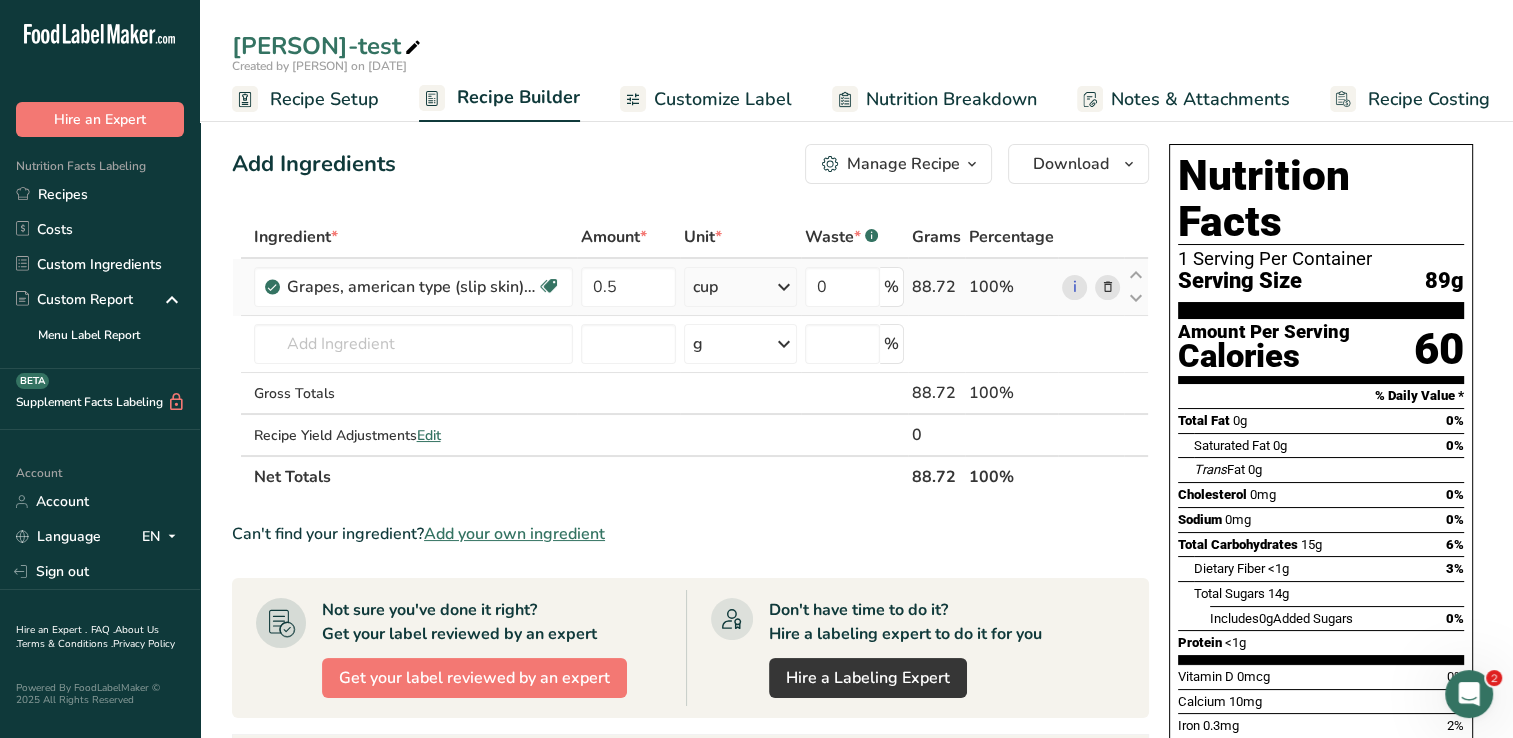 click at bounding box center (1107, 287) 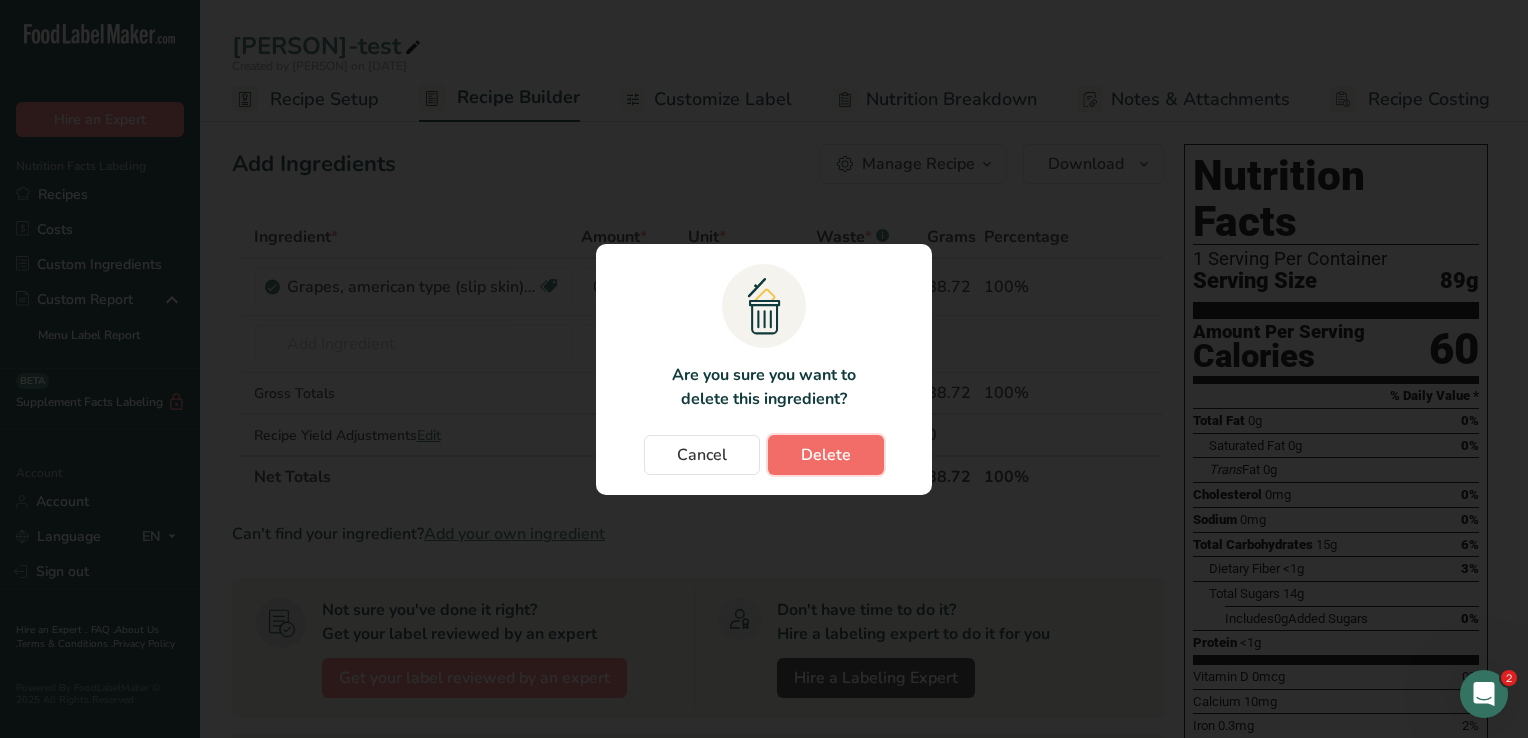 click on "Delete" at bounding box center [826, 455] 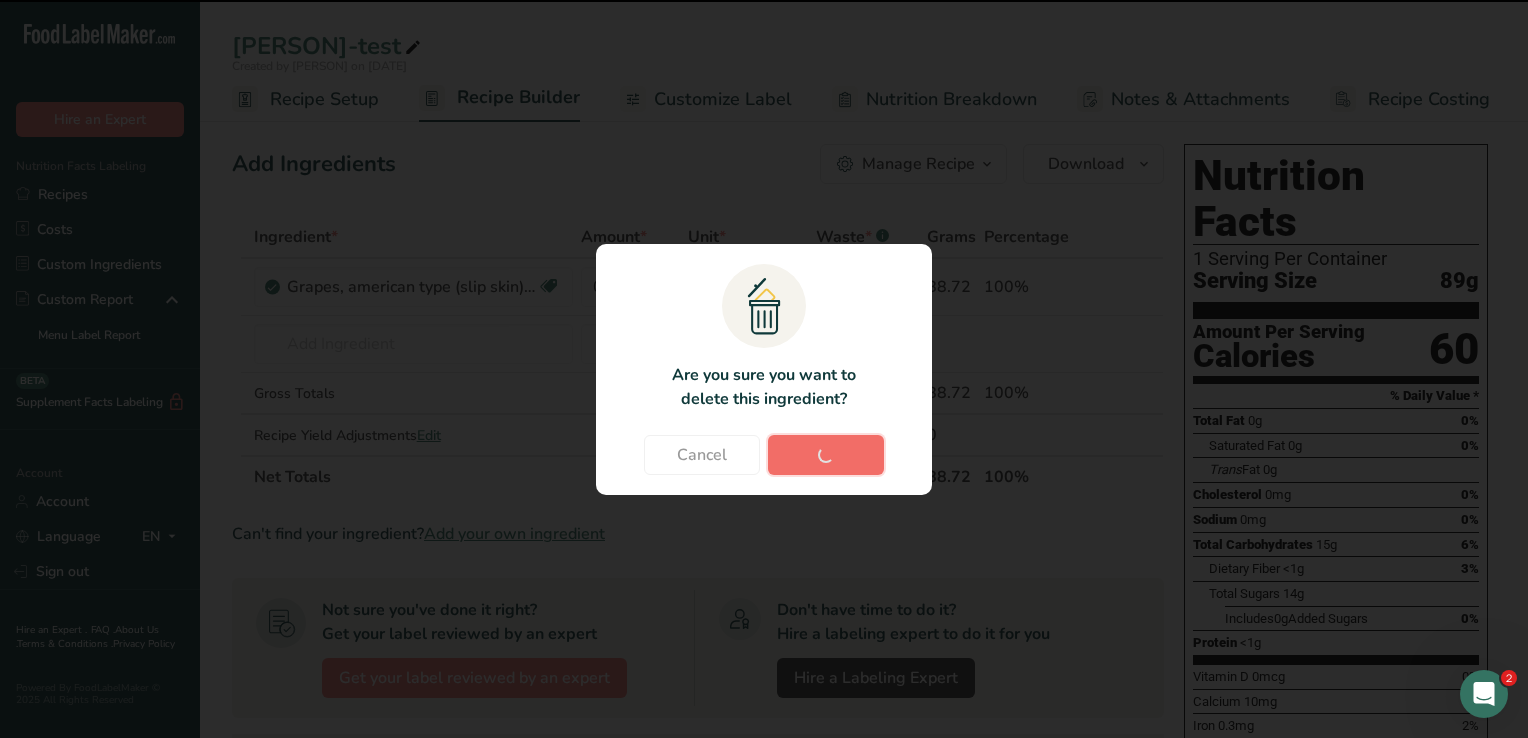 type 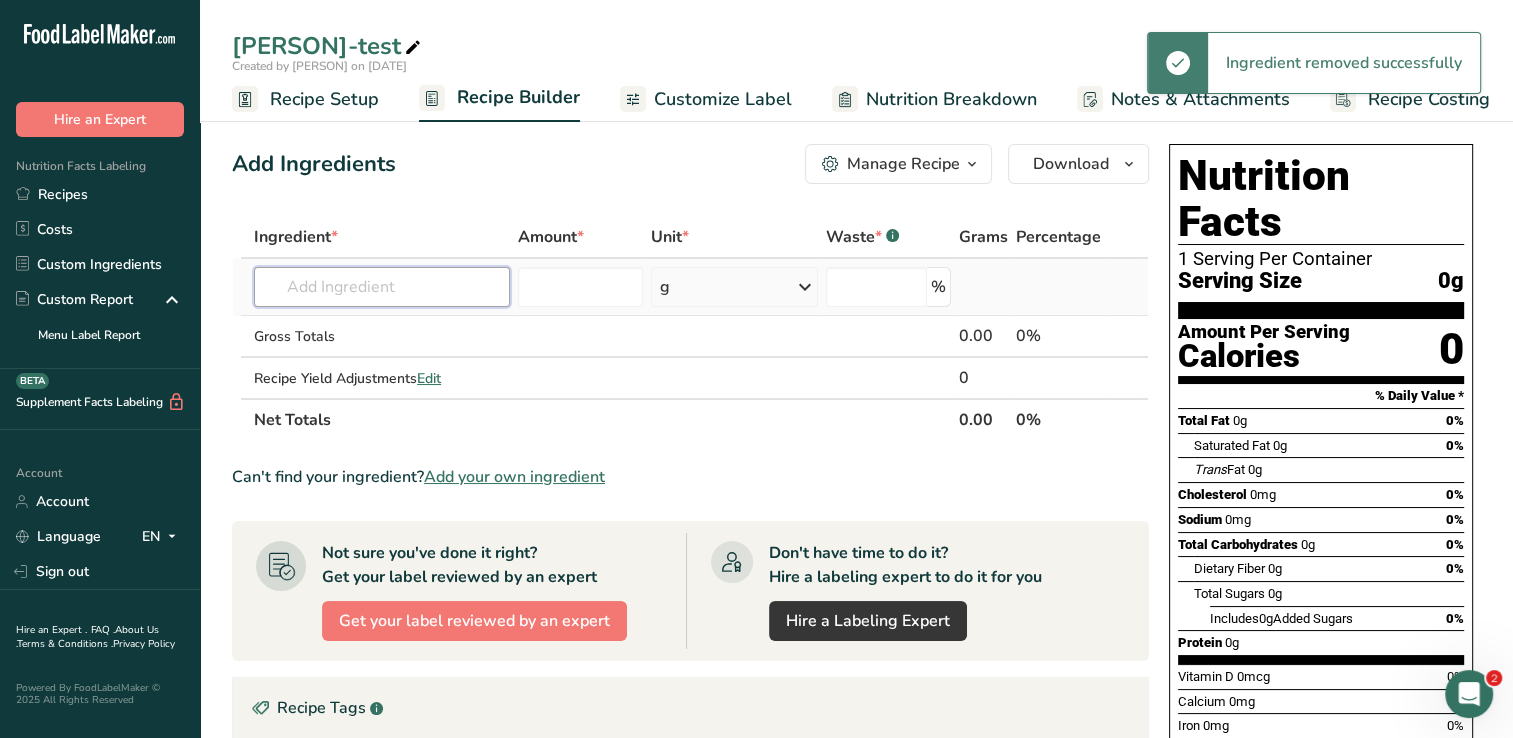 click at bounding box center (382, 287) 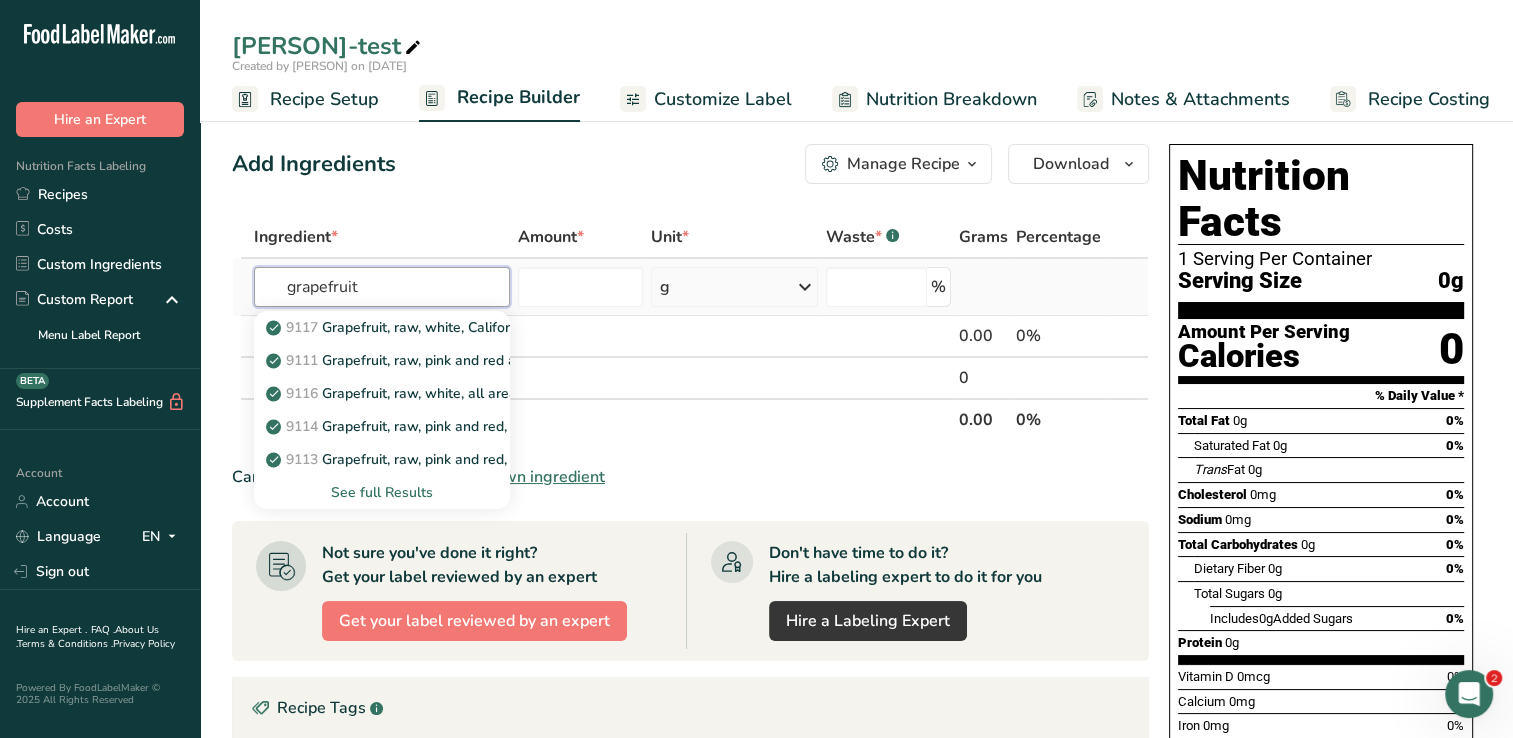 type on "grapefruit" 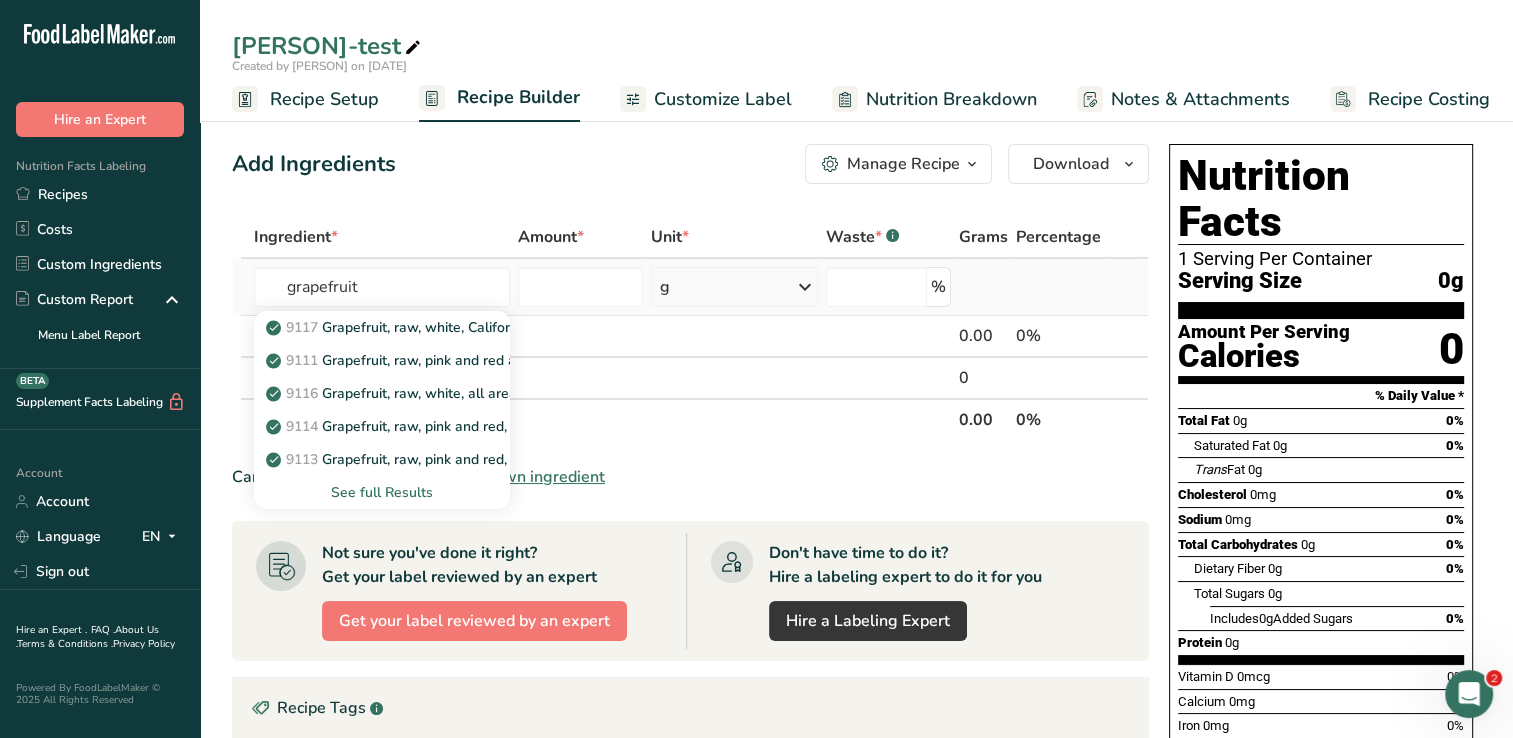 type 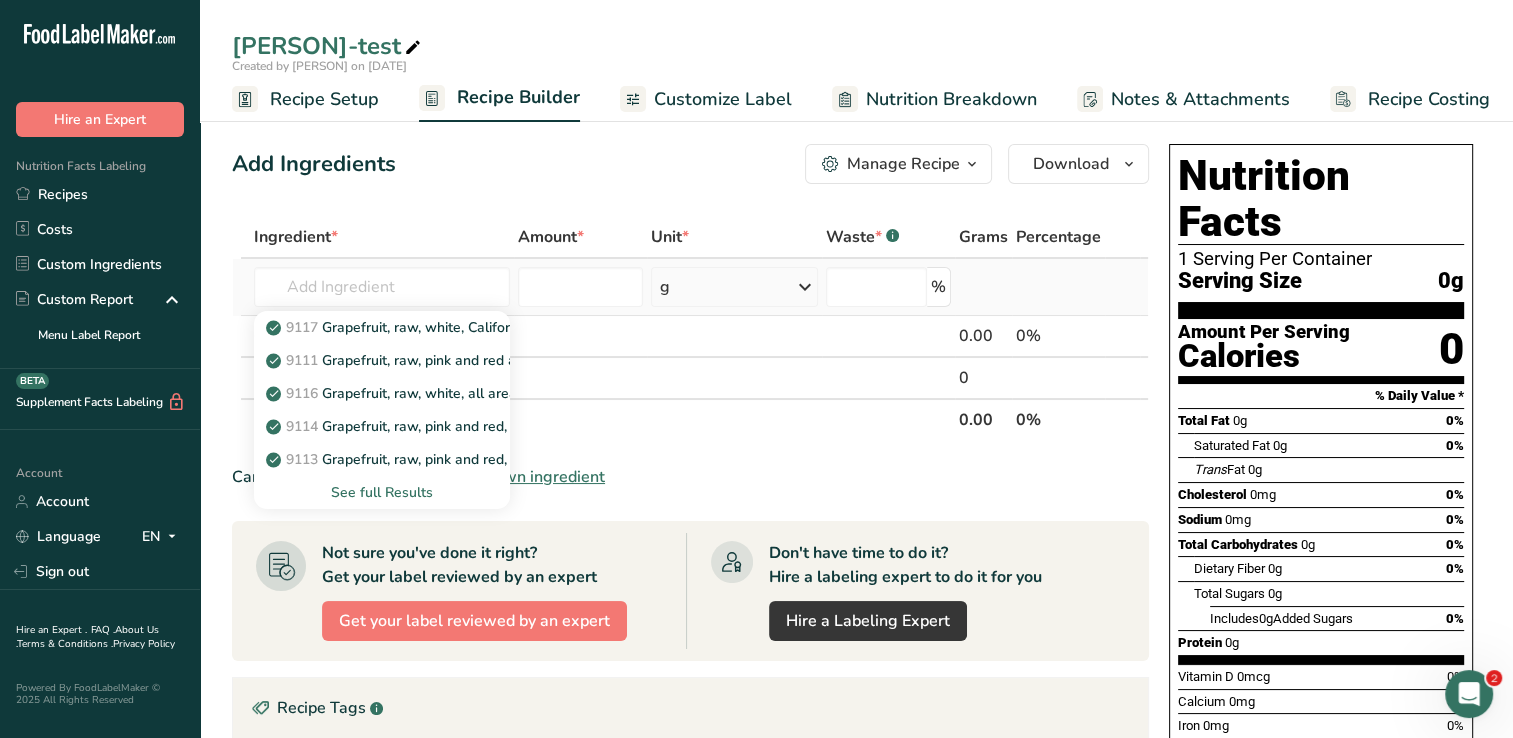 click on "See full Results" at bounding box center [382, 492] 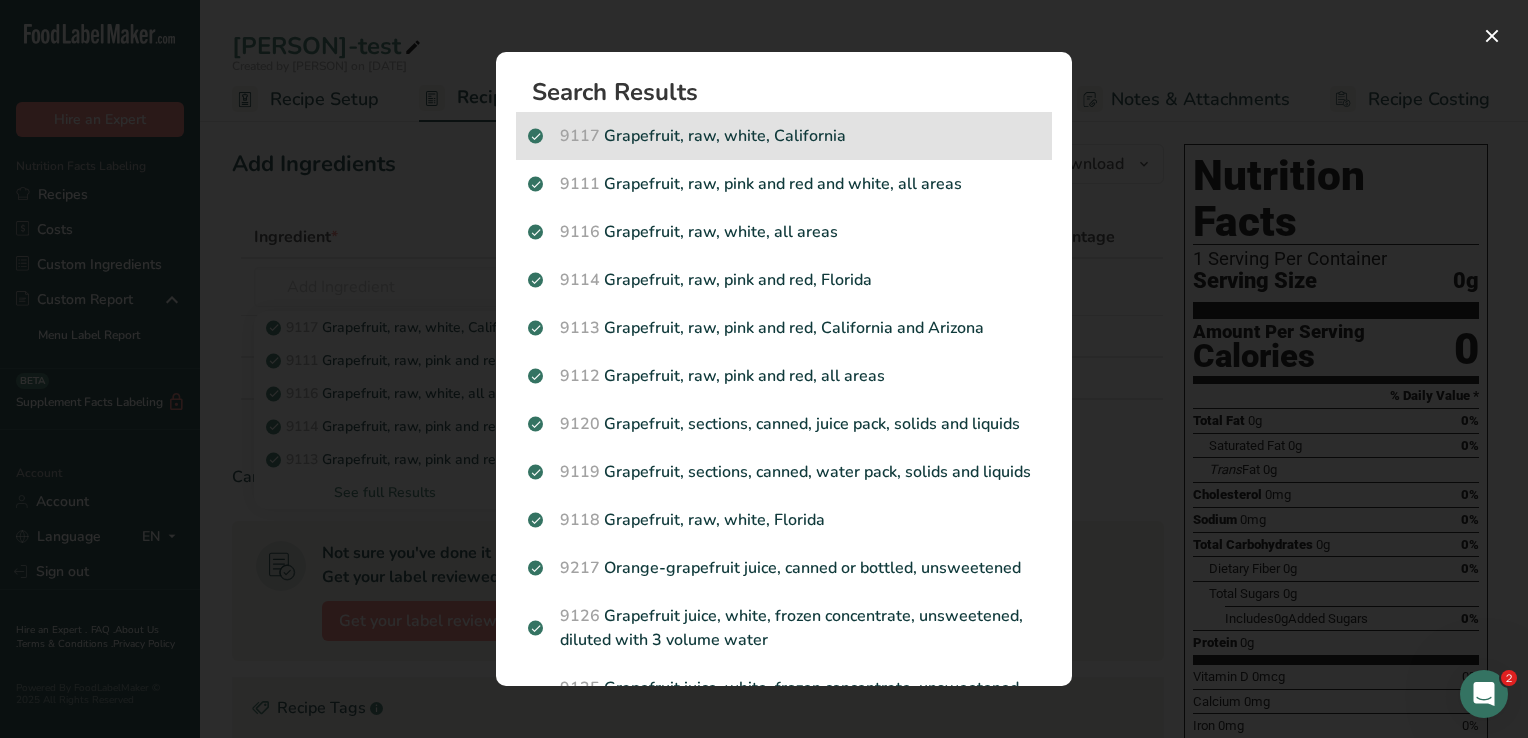 click on "9117
Grapefruit, raw, white, California" at bounding box center [784, 136] 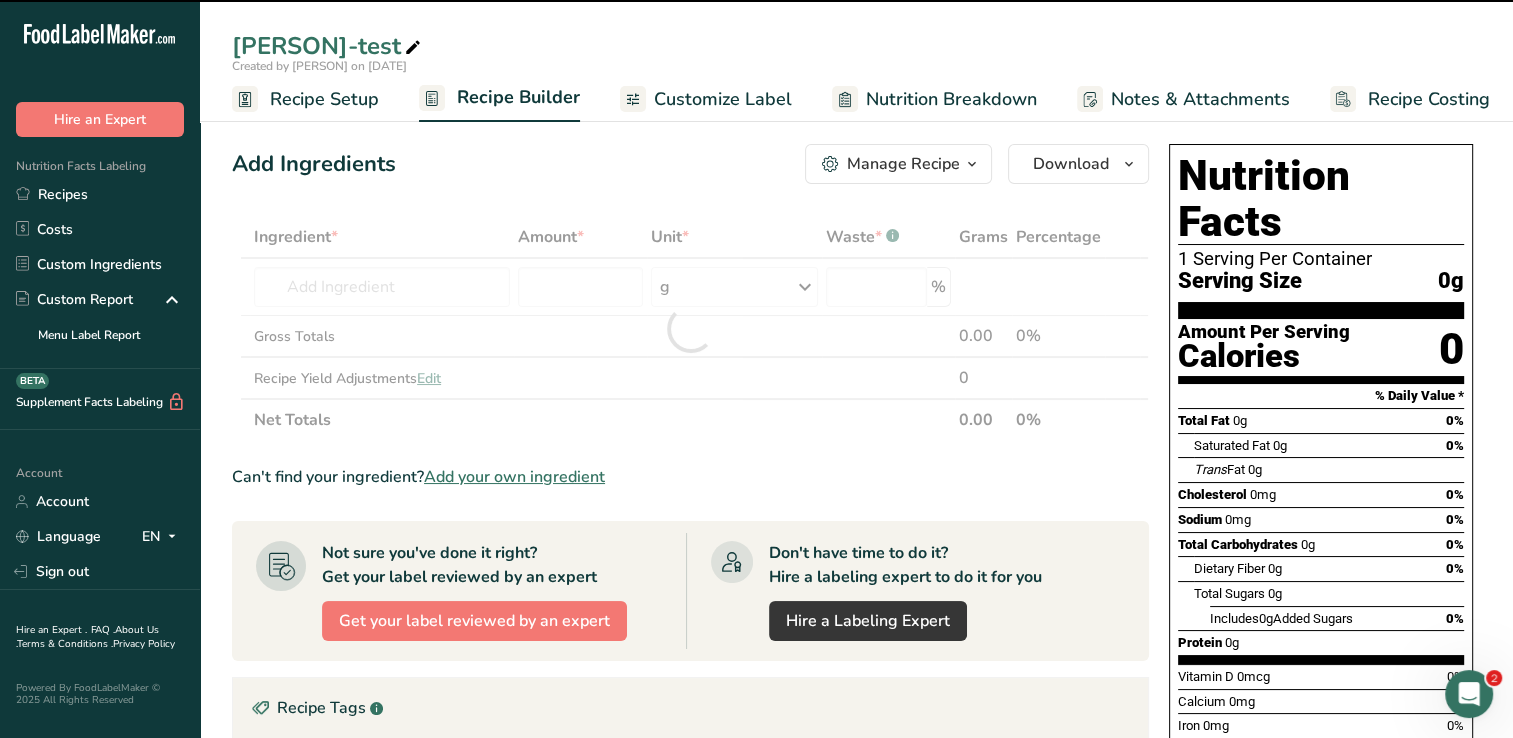 type on "0" 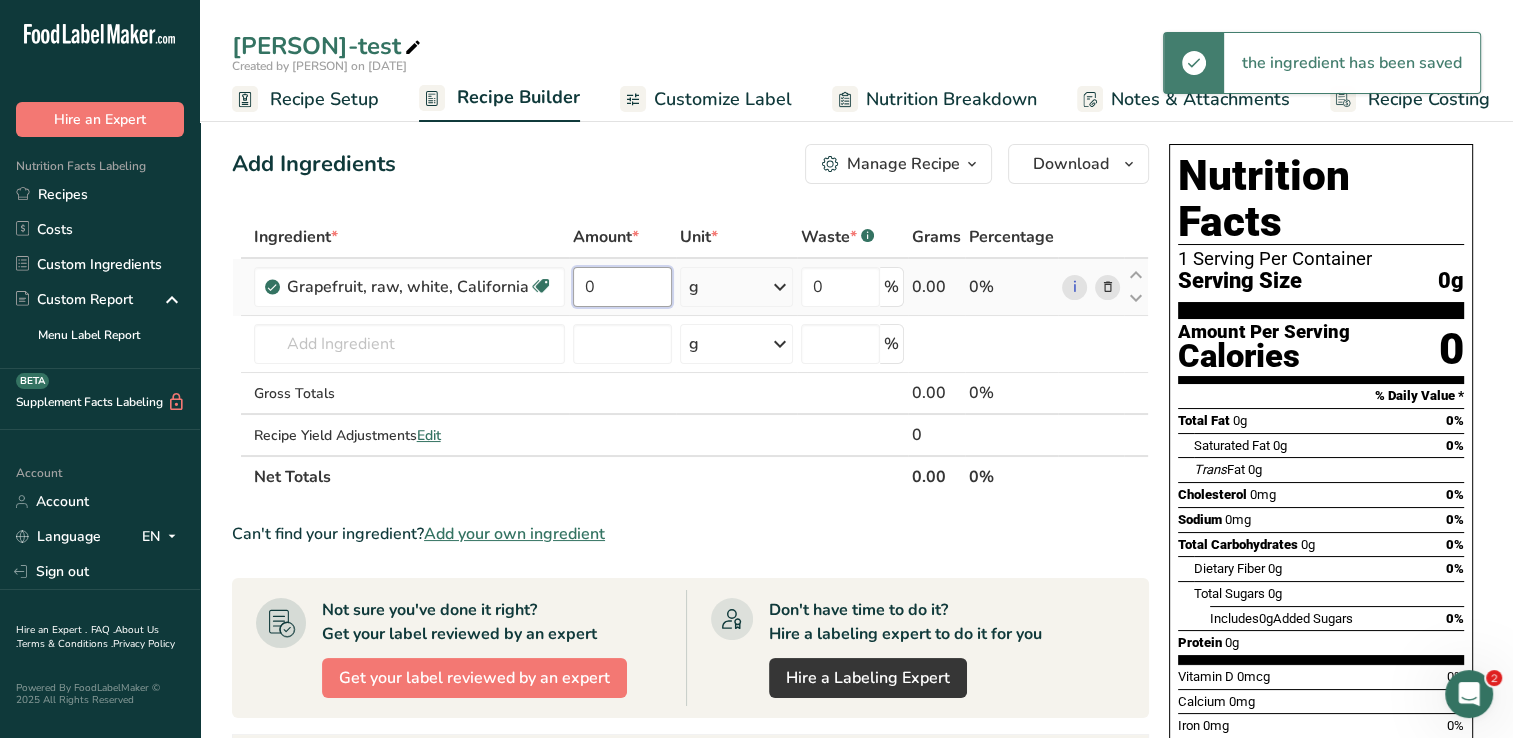 click on "0" at bounding box center [622, 287] 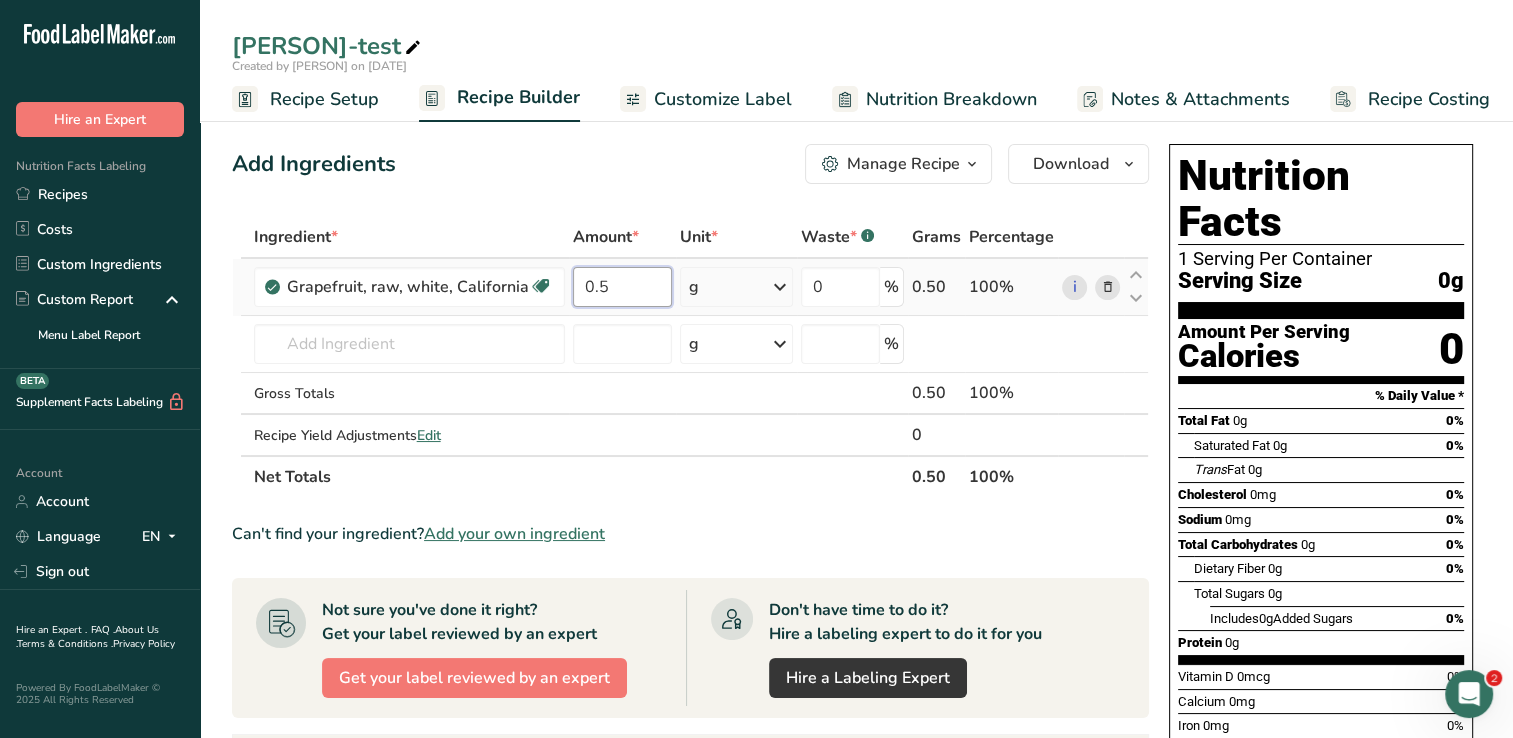 type on "0.5" 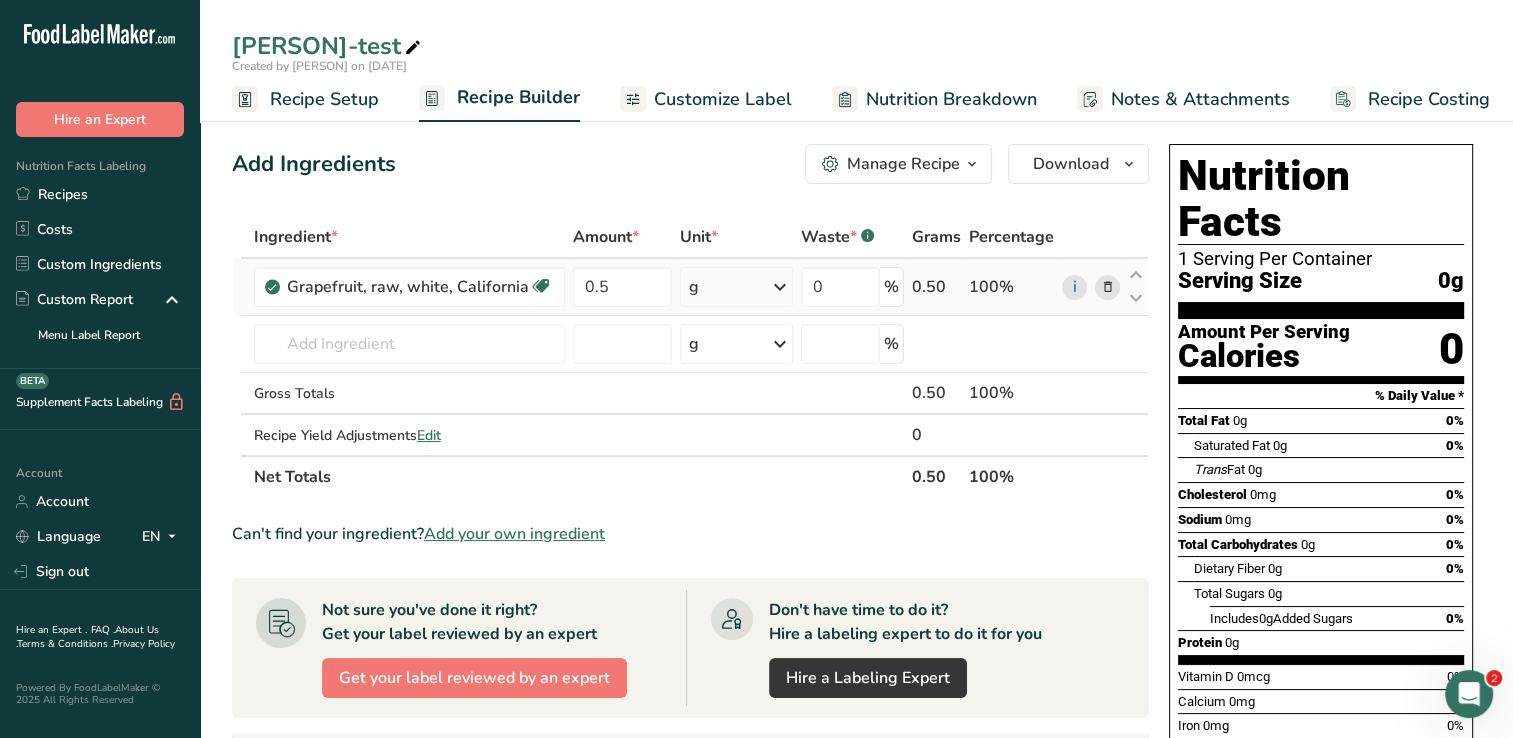 click on "Ingredient *
Amount *
Unit *
Waste *   .a-a{fill:#347362;}.b-a{fill:#fff;}          Grams
Percentage
Grapefruit, raw, white, California
Source of Antioxidants
Dairy free
Gluten free
Vegan
Vegetarian
Soy free
0.5
g
Portions
1 cup sections, with juice
0.5 fruit (3-3/4" dia)
Weight Units
g
kg
mg
See more
Volume Units
l
Volume units require a density conversion. If you know your ingredient's density enter it below. Otherwise, click on "RIA" our AI Regulatory bot - she will be able to help you
Density is required
lb/ft3
g/cm3" at bounding box center [690, 357] 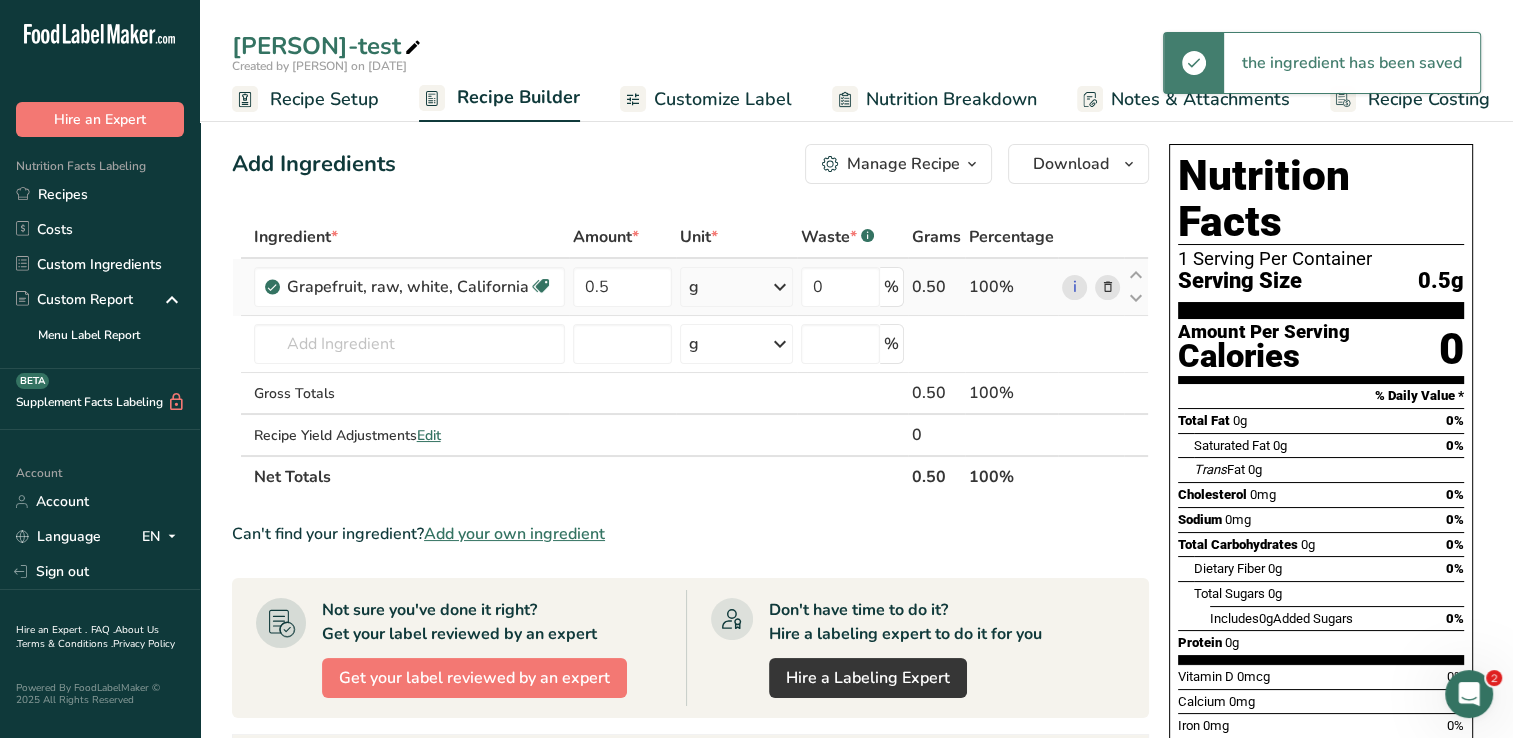 click at bounding box center (780, 287) 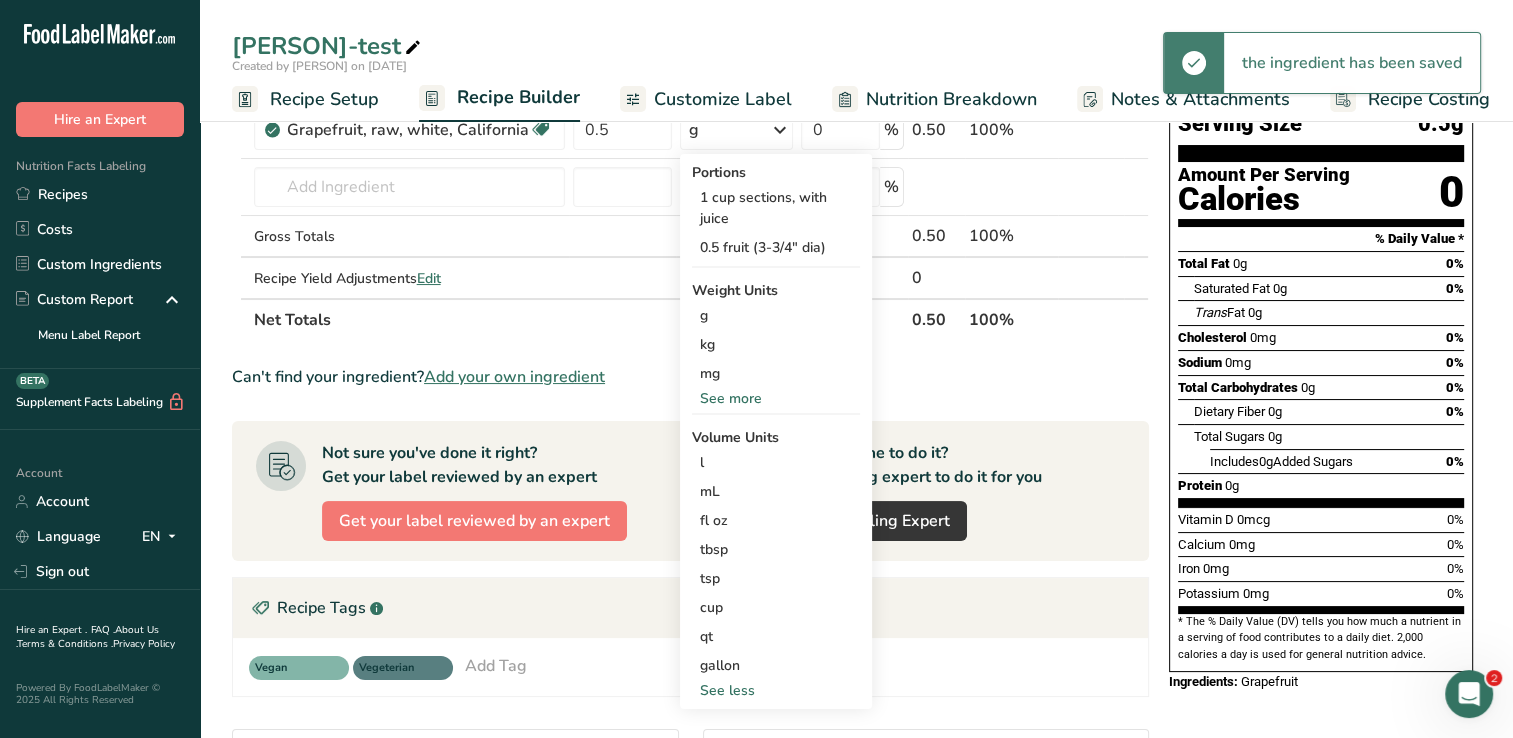 scroll, scrollTop: 400, scrollLeft: 0, axis: vertical 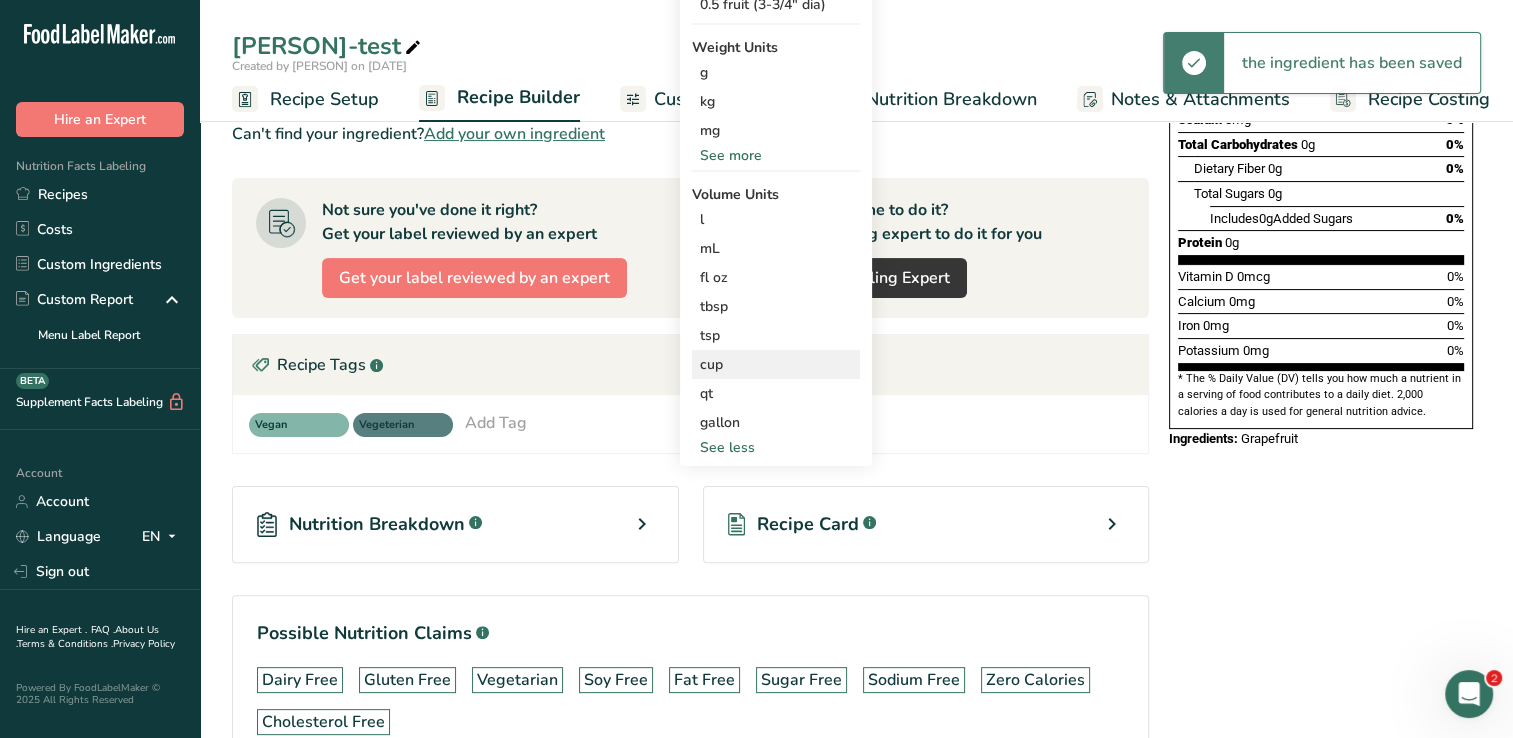 click on "cup" at bounding box center (776, 364) 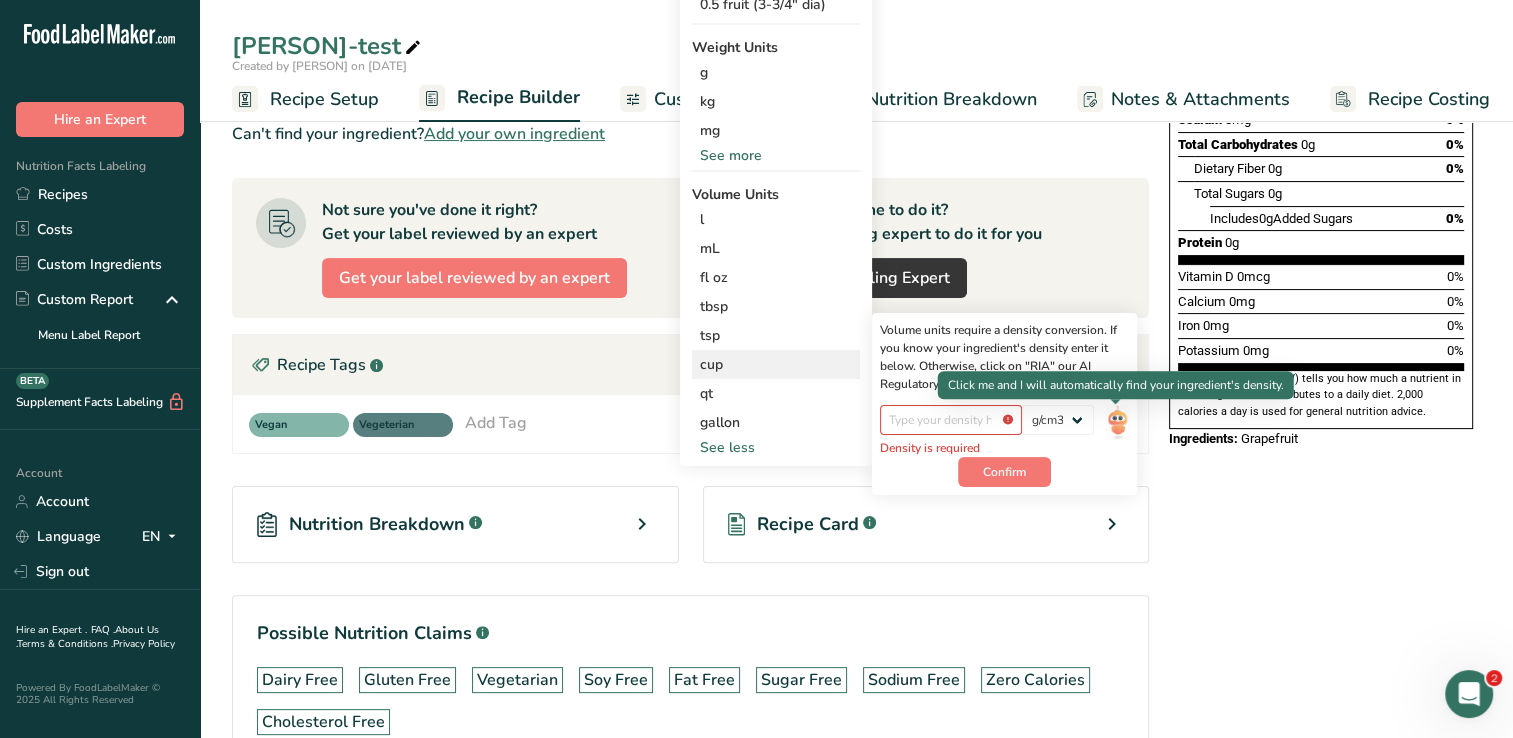 click at bounding box center [1117, 422] 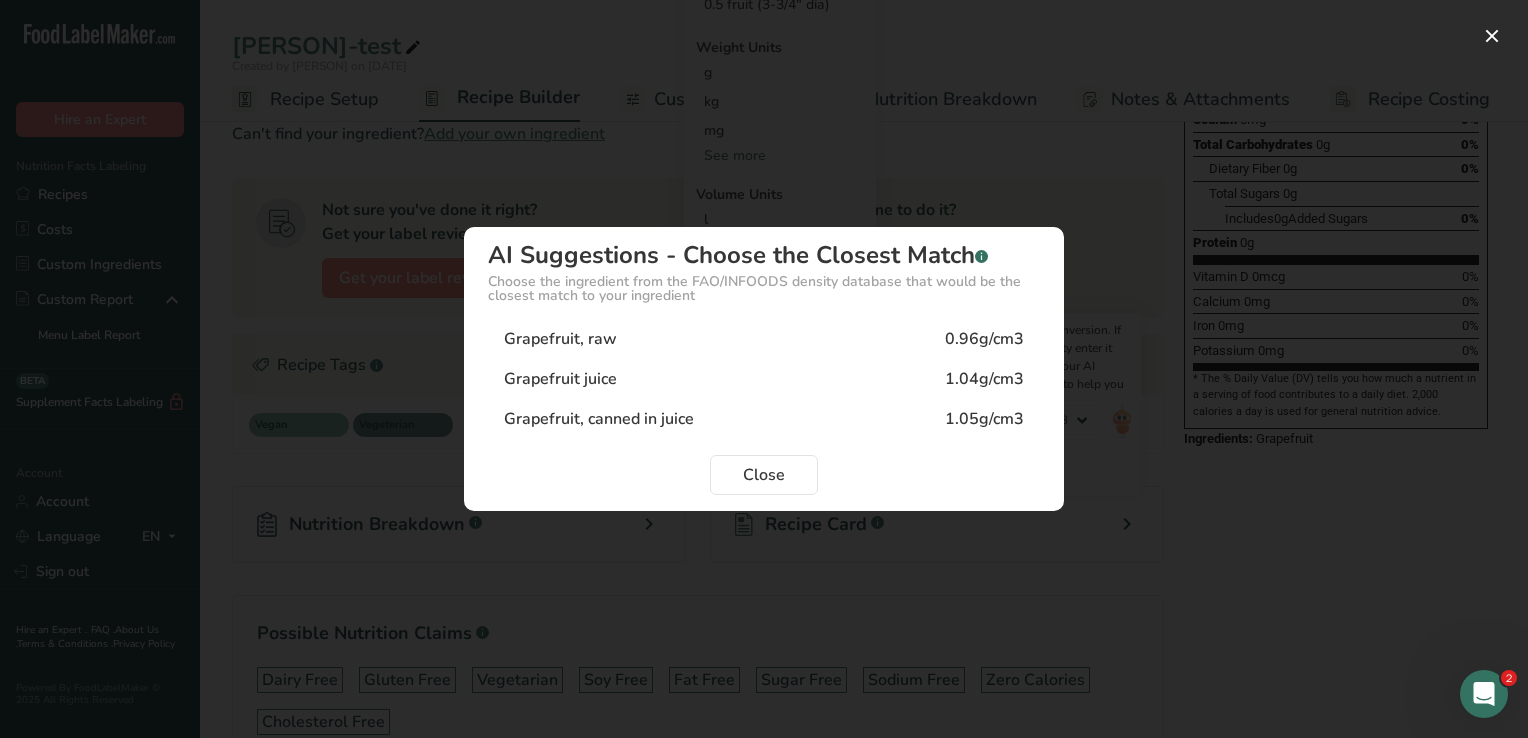 click on "Grapefruit, raw   0.96g/cm3" at bounding box center [764, 339] 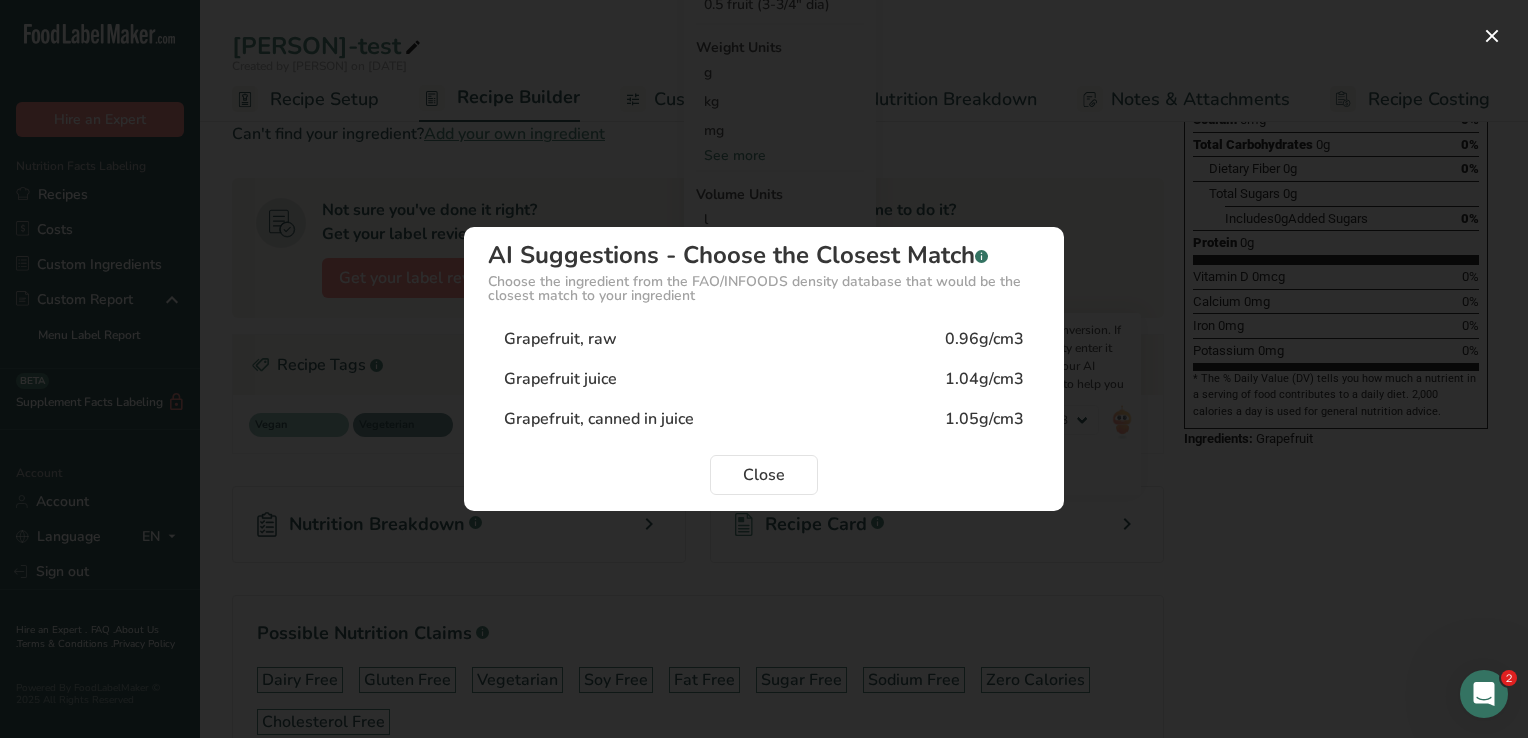 type on "0.96" 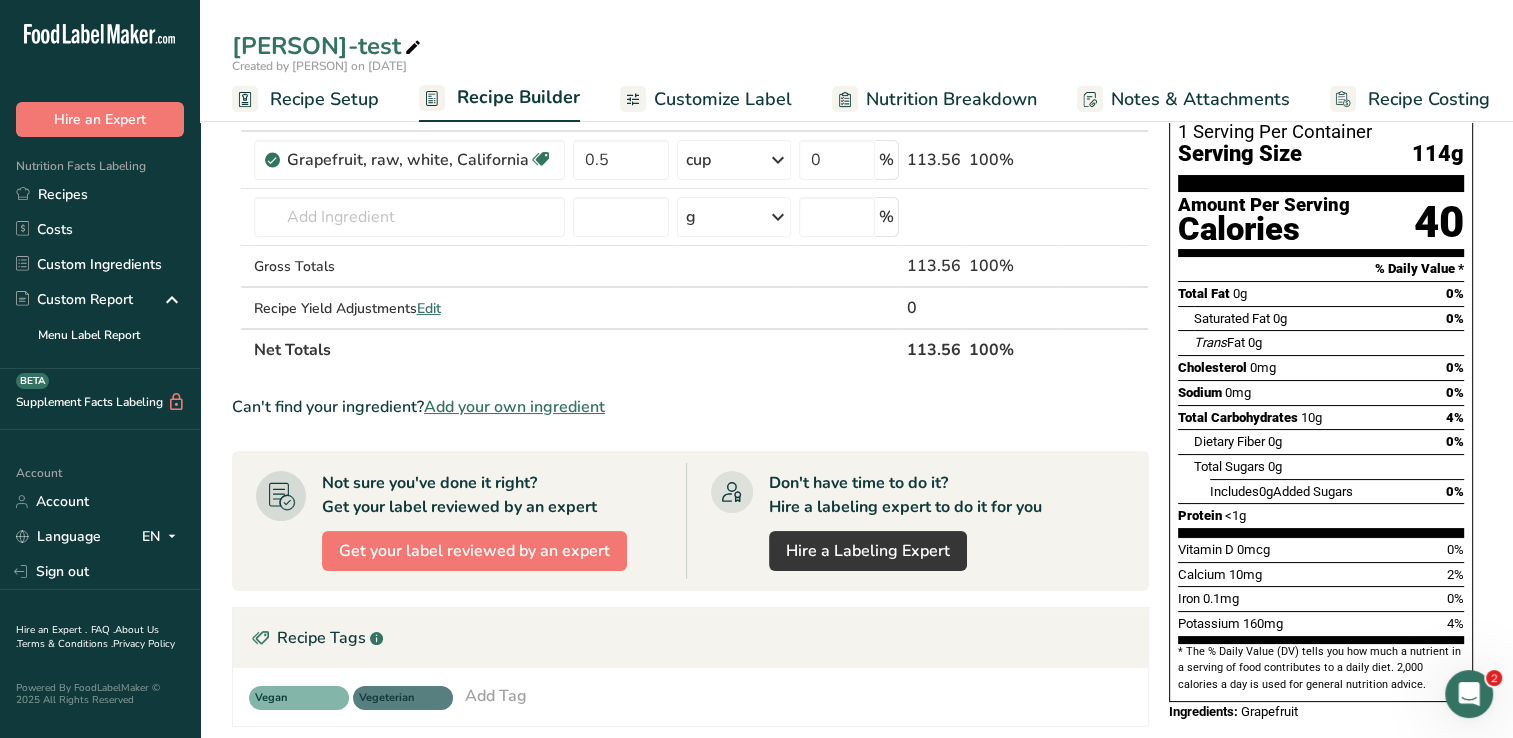 scroll, scrollTop: 0, scrollLeft: 0, axis: both 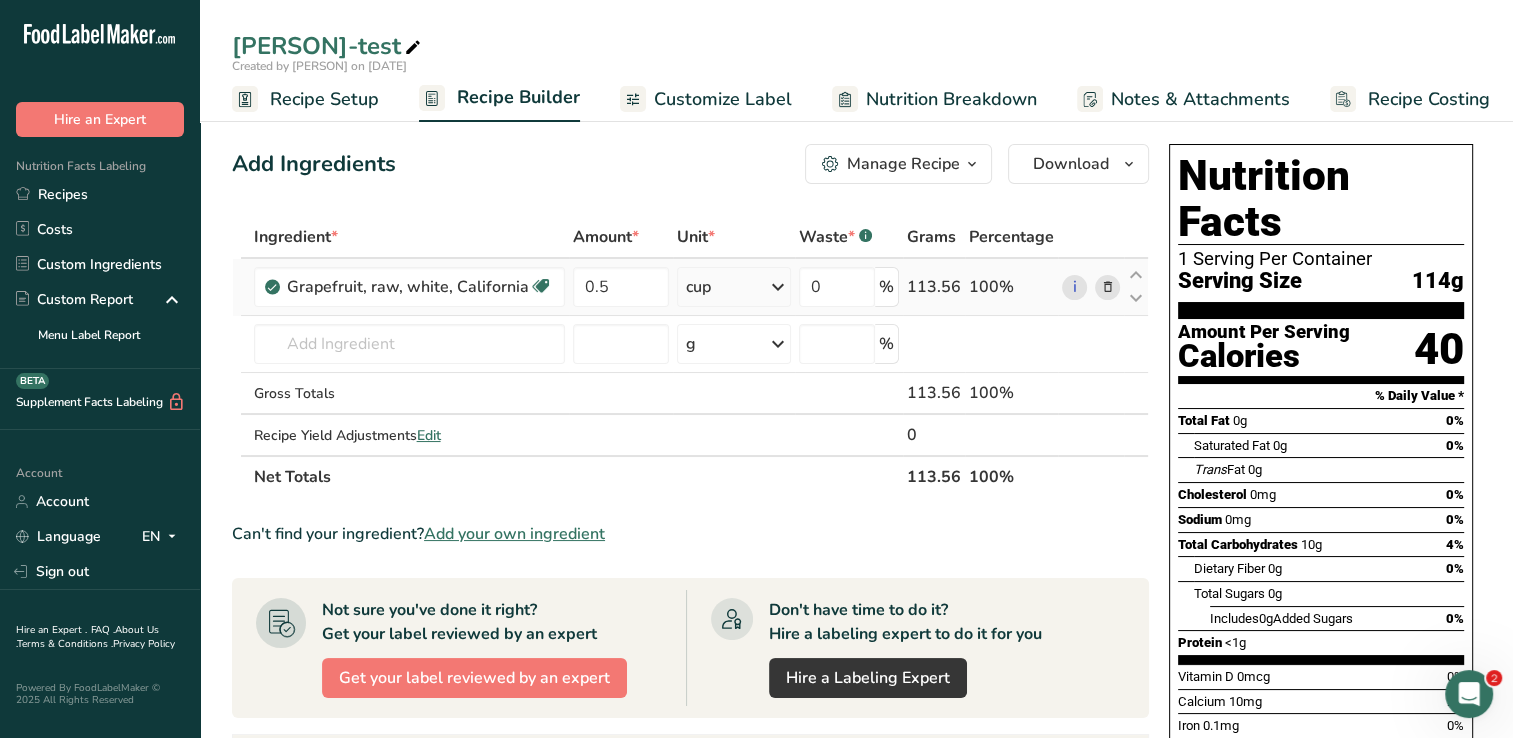 click at bounding box center (1107, 287) 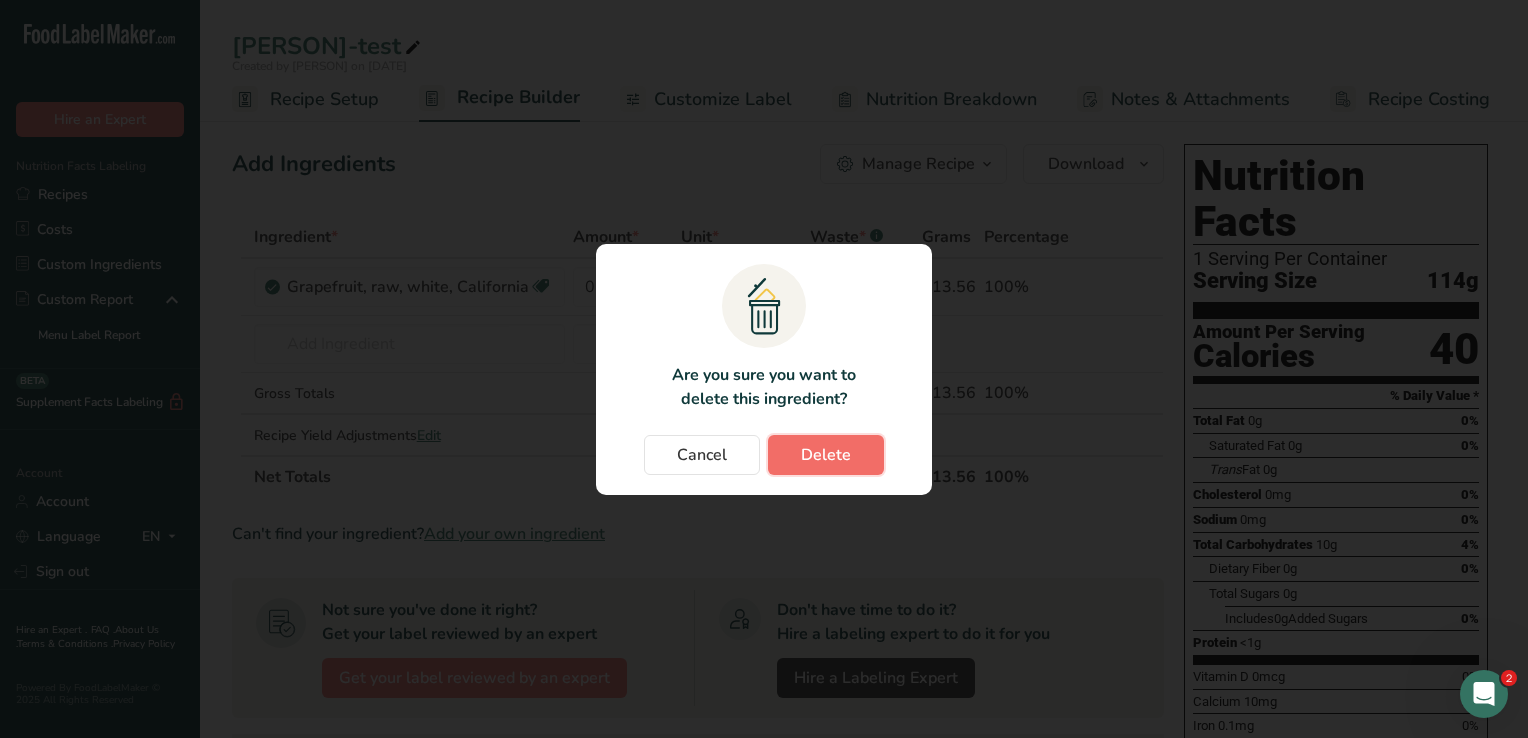 click on "Delete" at bounding box center (826, 455) 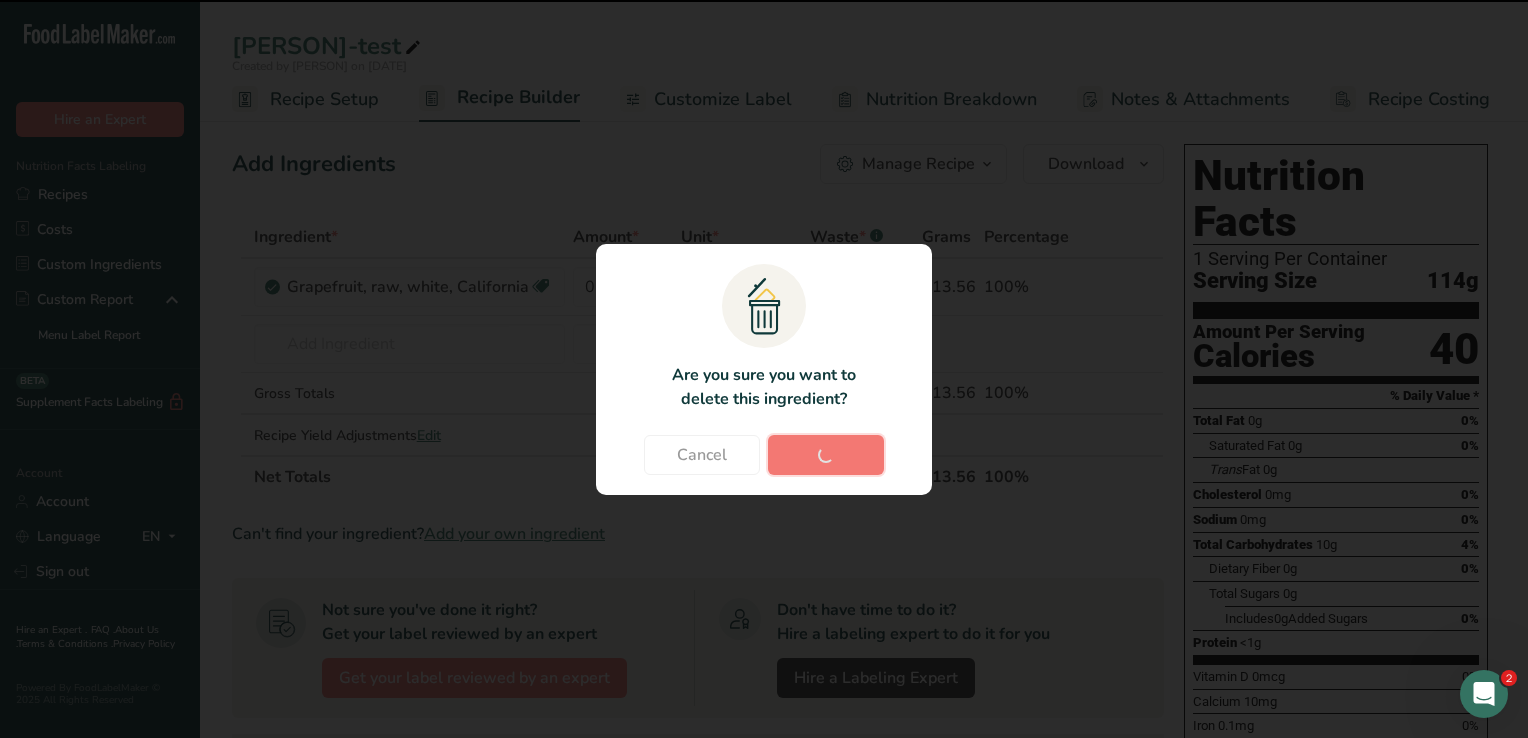 type 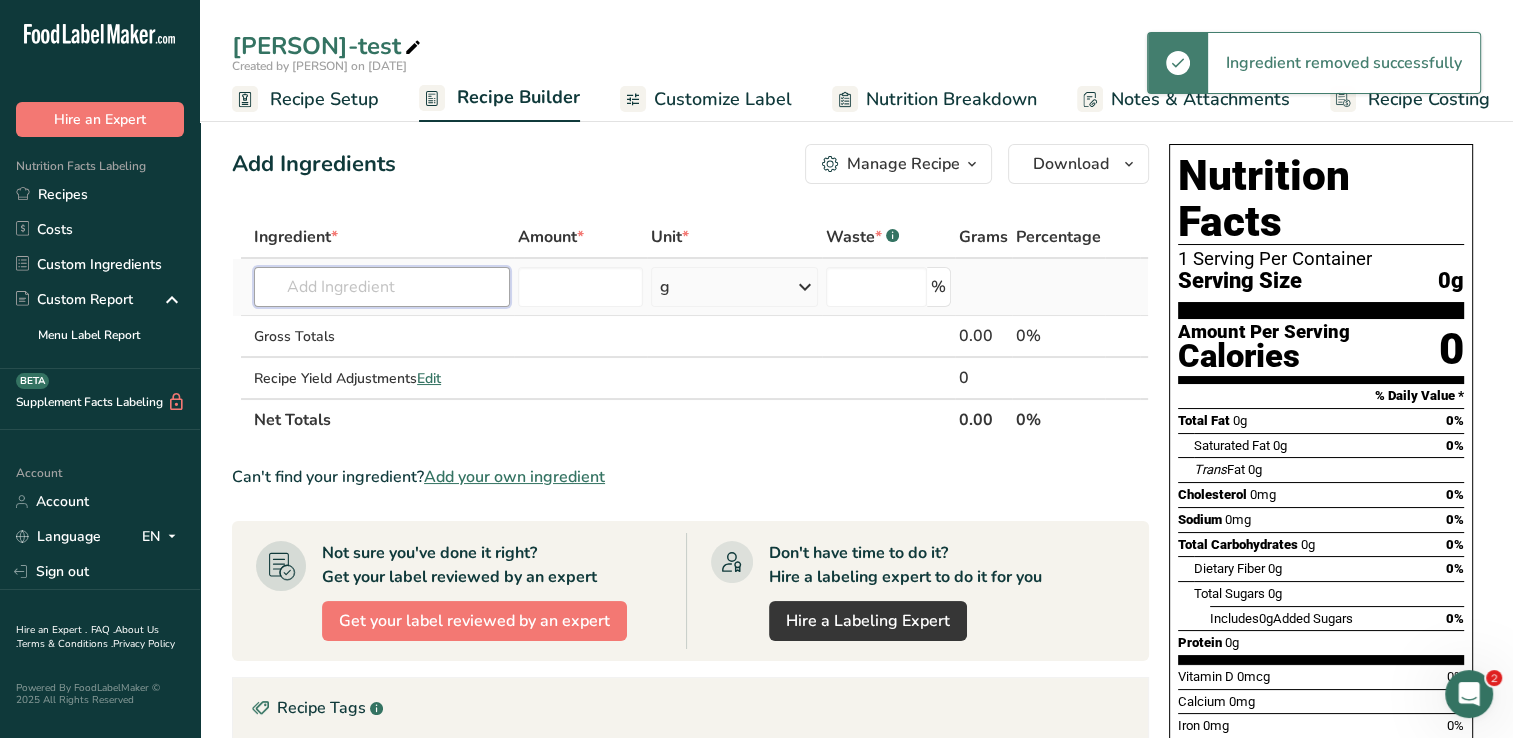 click at bounding box center [382, 287] 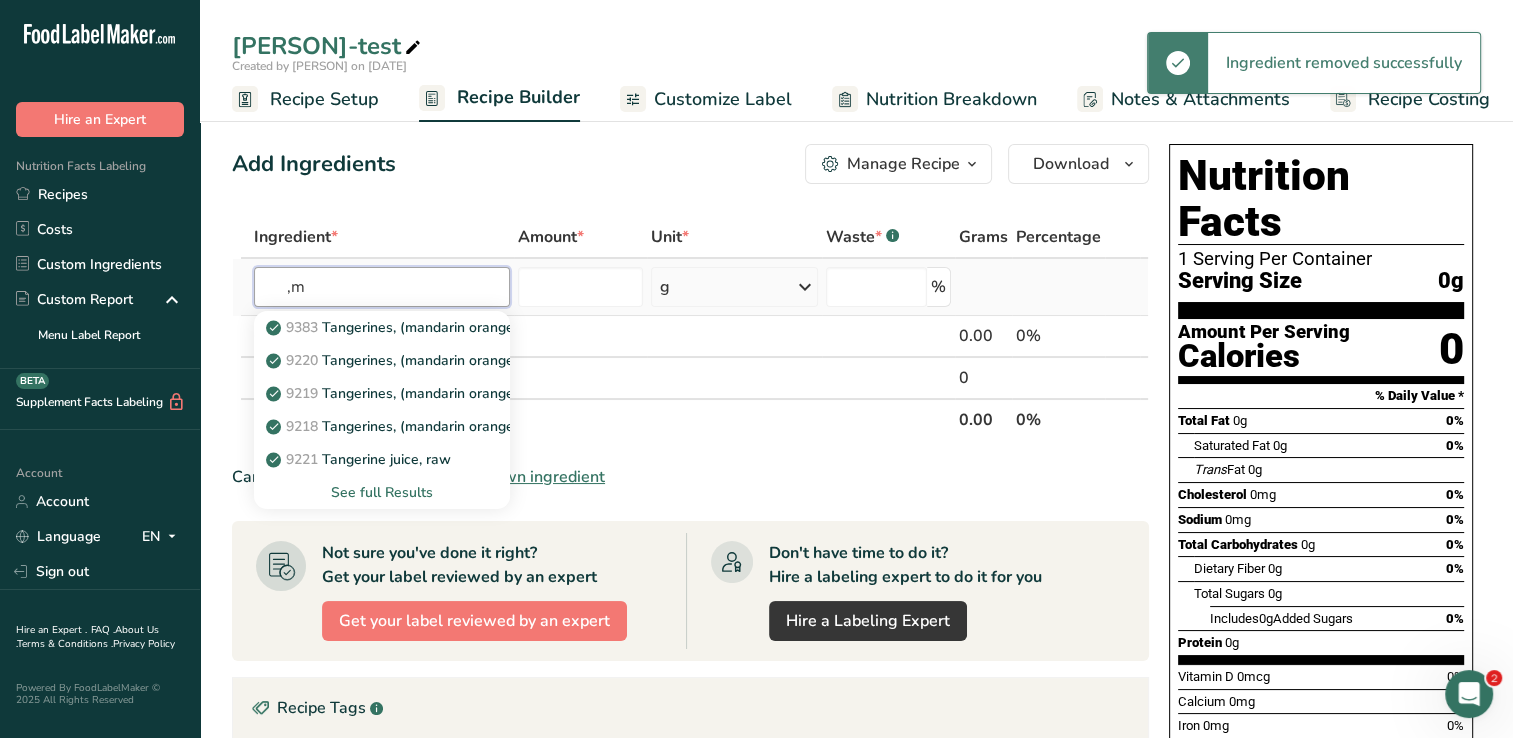 type on "," 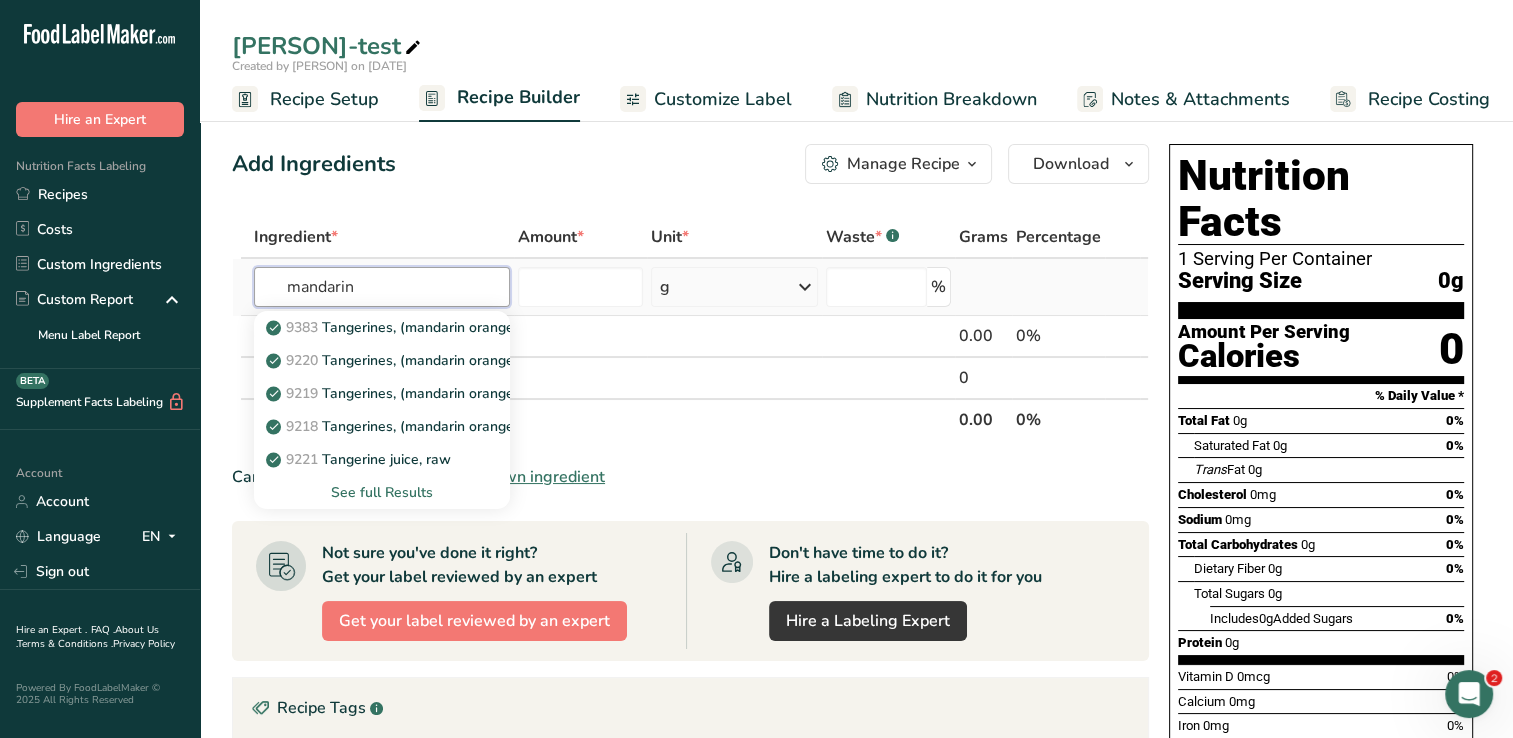 type on "mandarin" 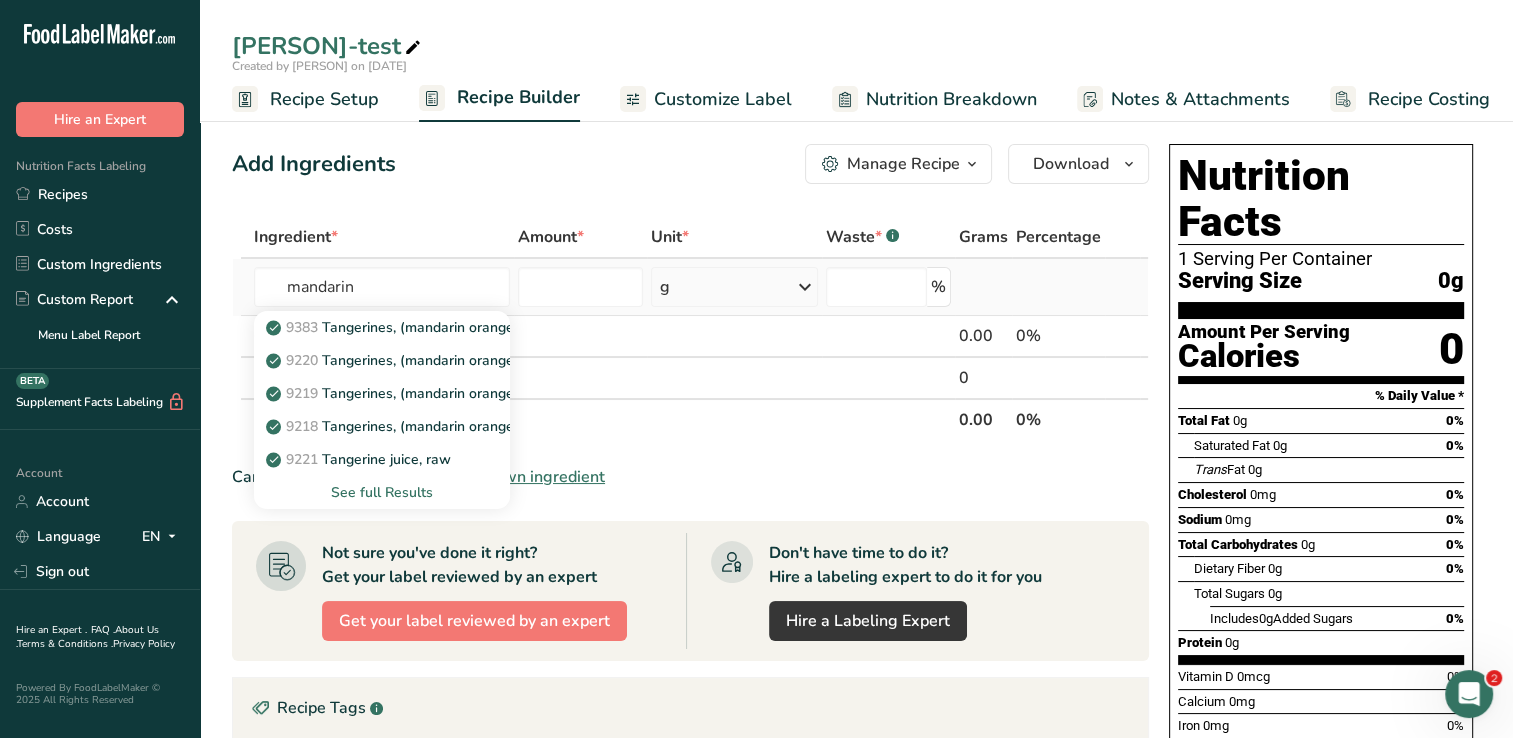 type 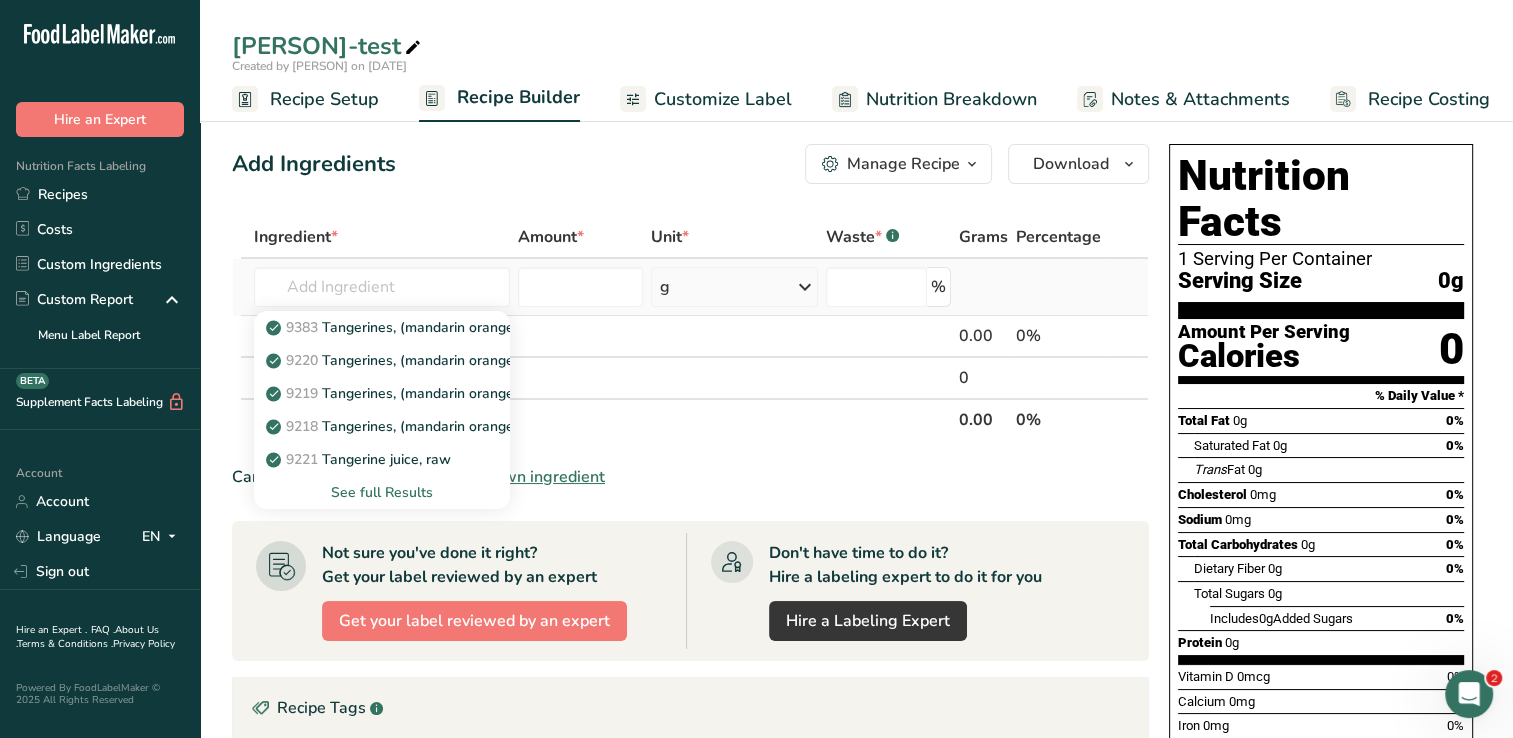 click on "See full Results" at bounding box center [382, 492] 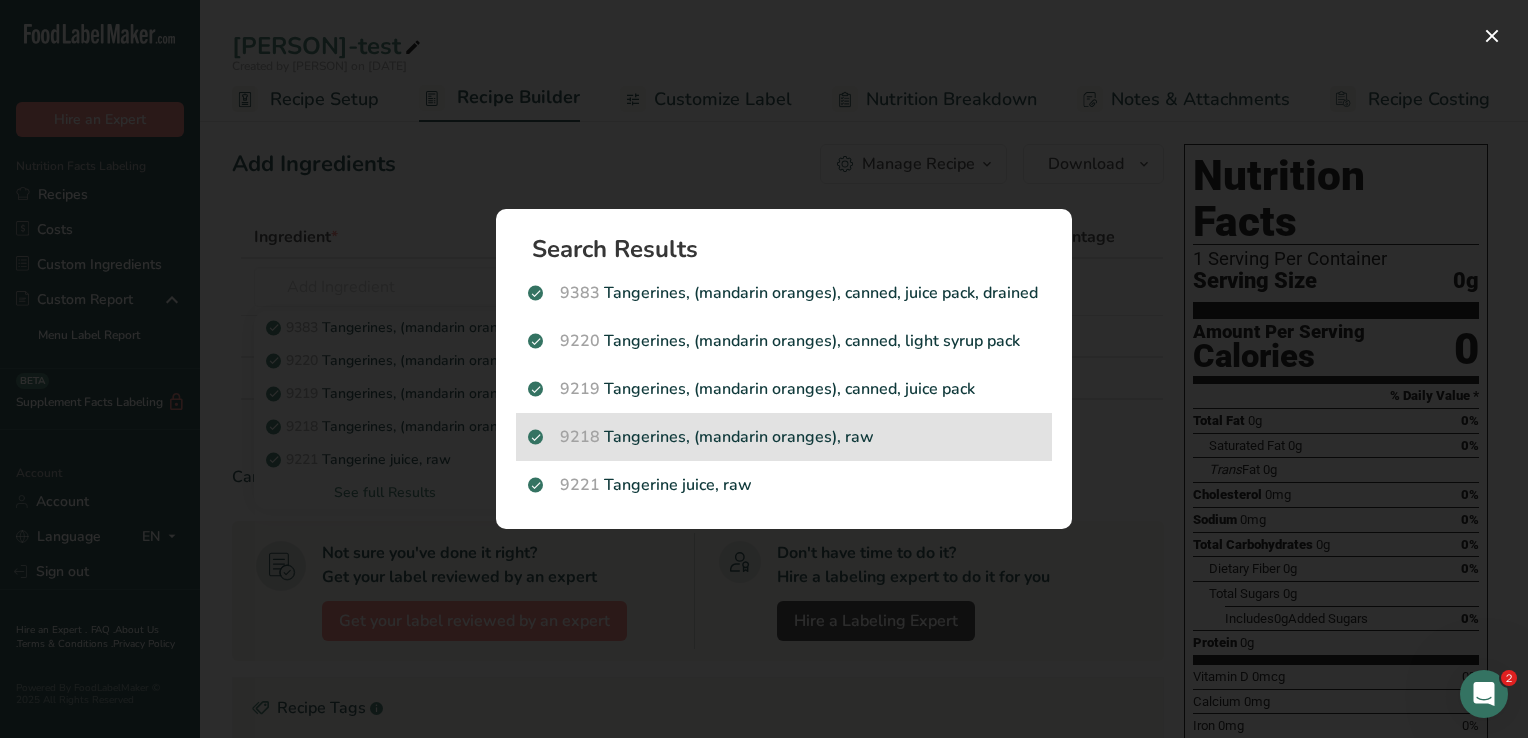 click on "9218
Tangerines, (mandarin oranges), raw" at bounding box center (784, 437) 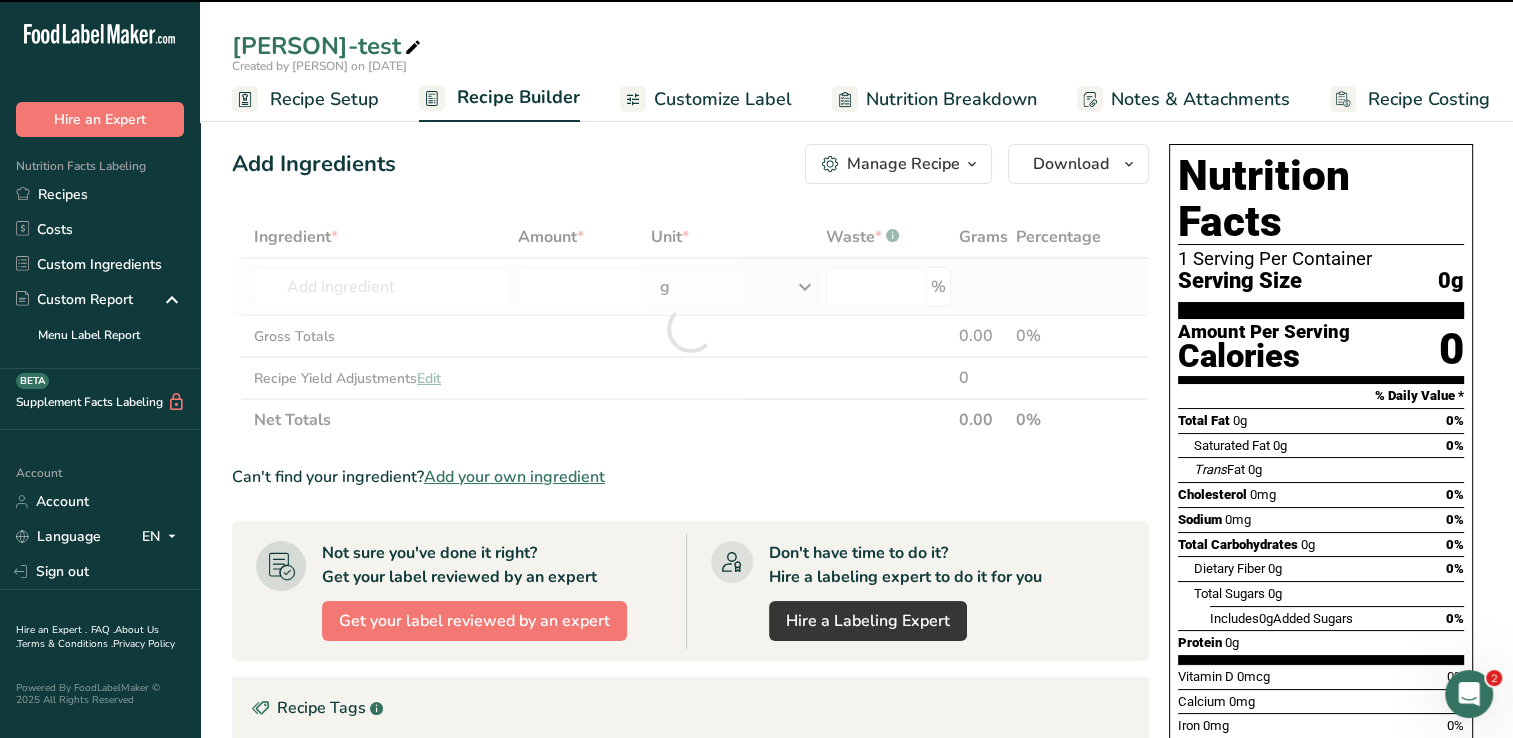 type on "0" 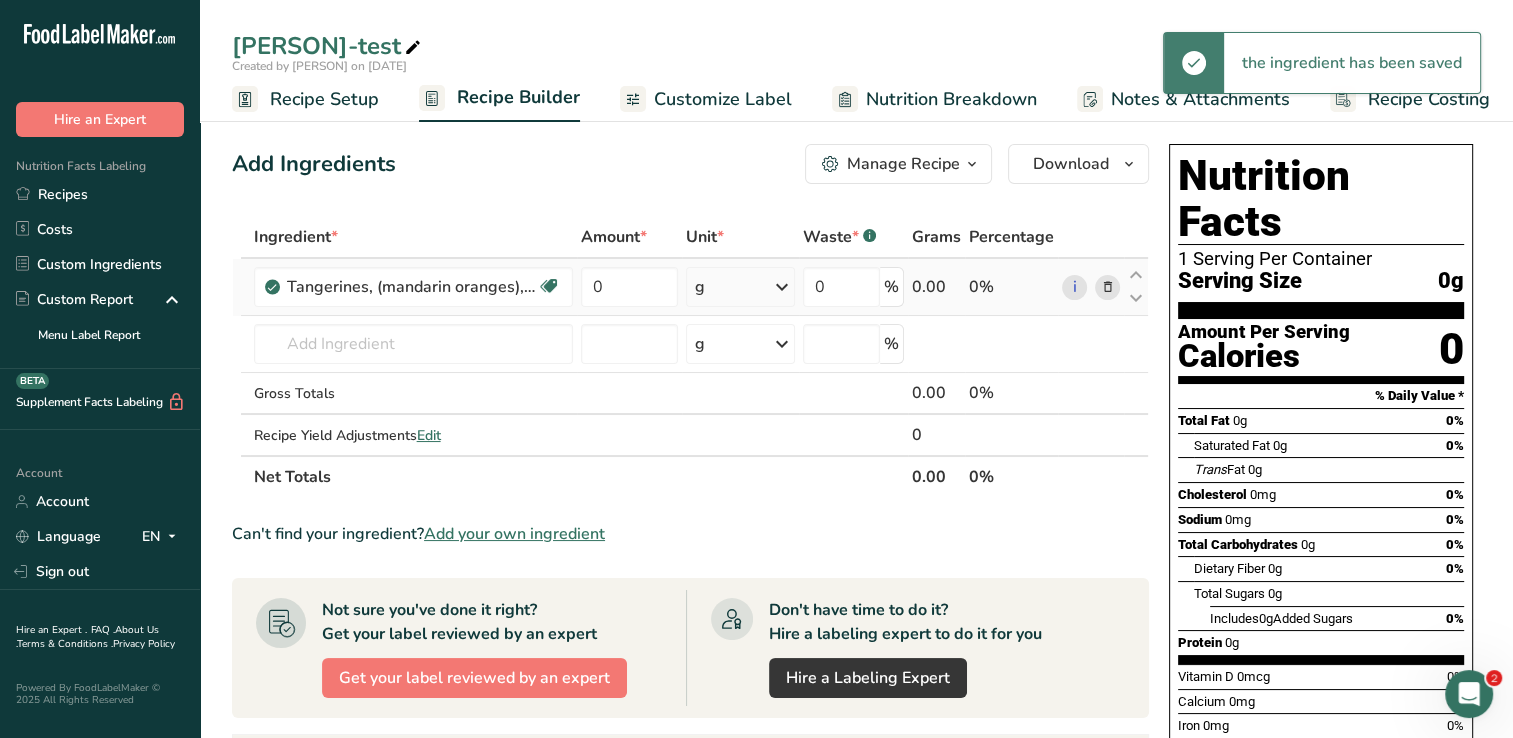 click at bounding box center [782, 287] 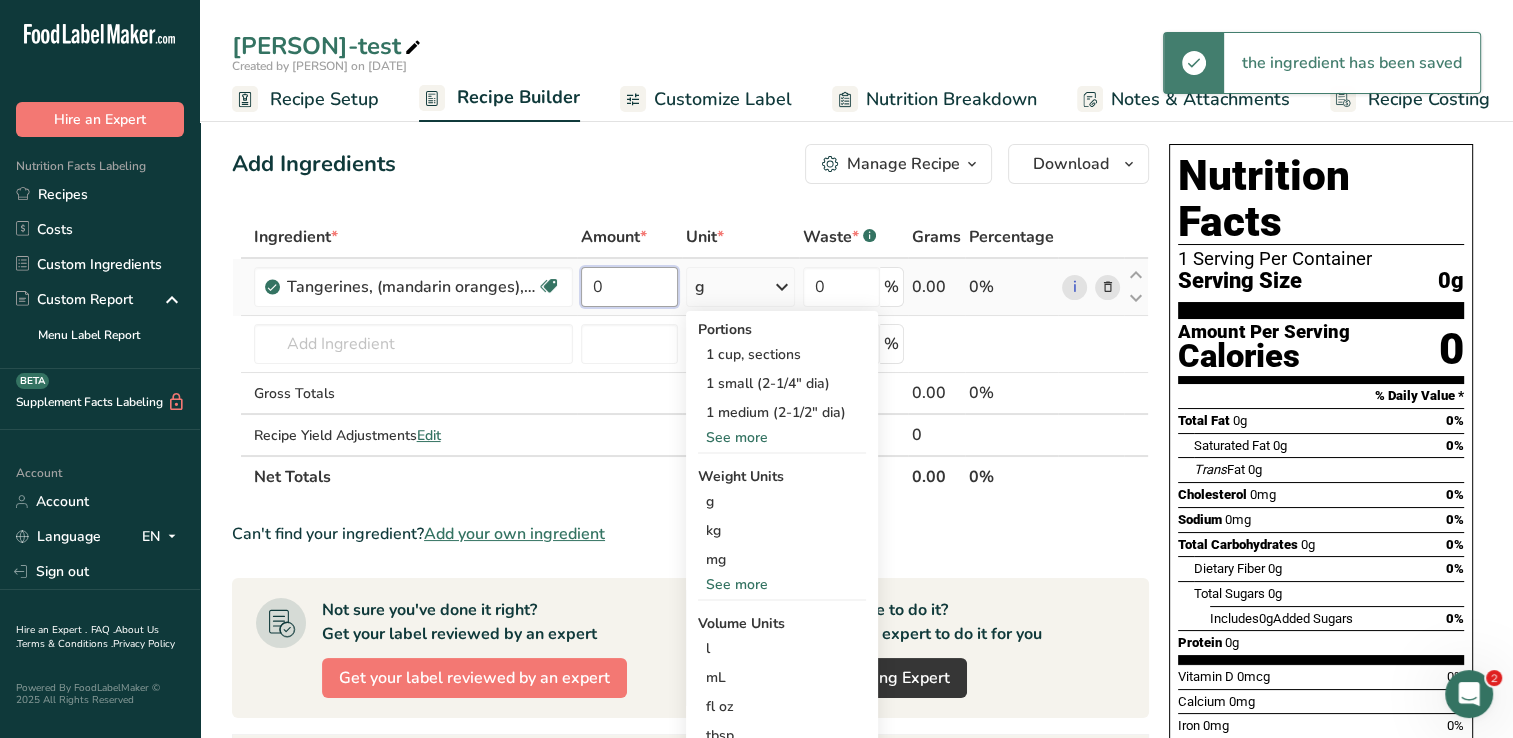 click on "0" at bounding box center [629, 287] 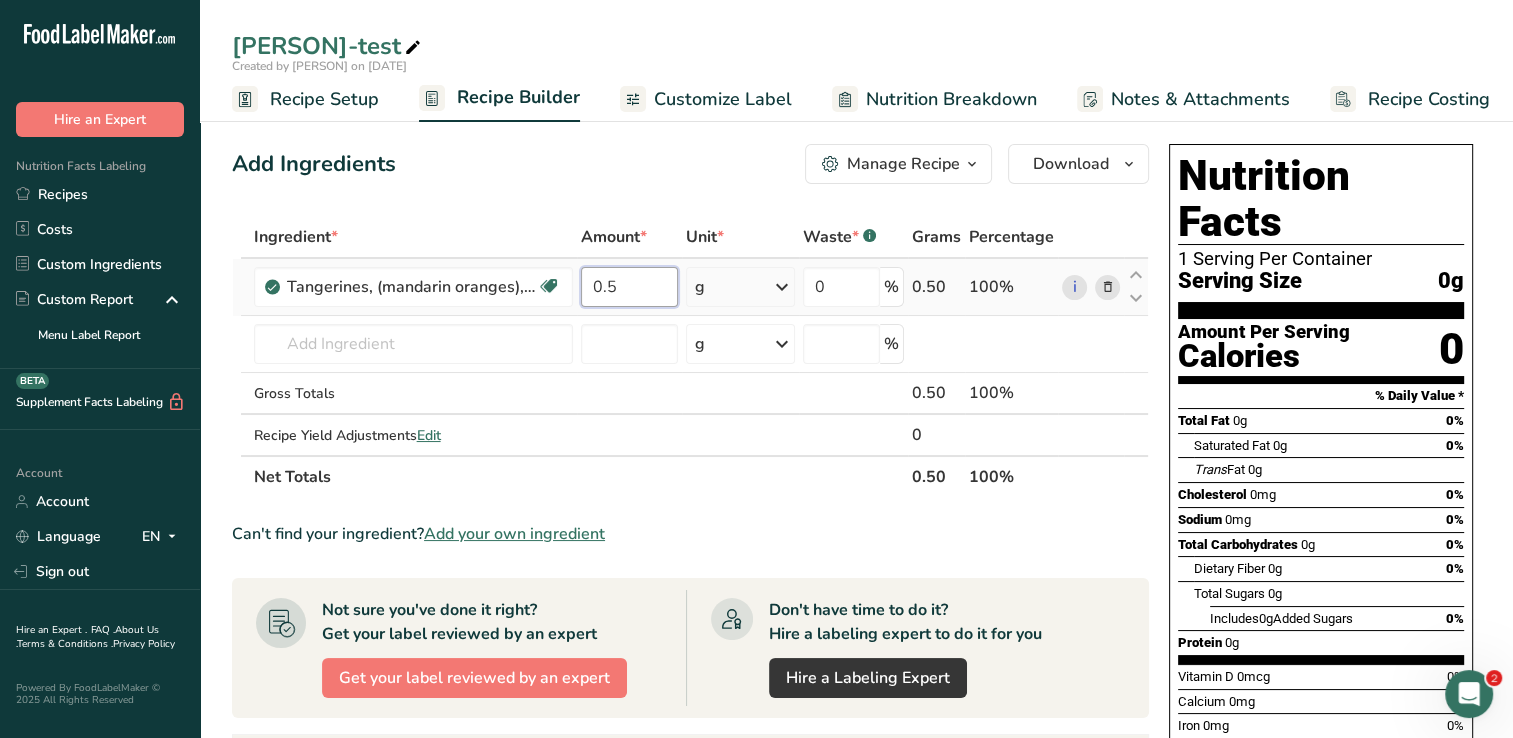 type on "0.5" 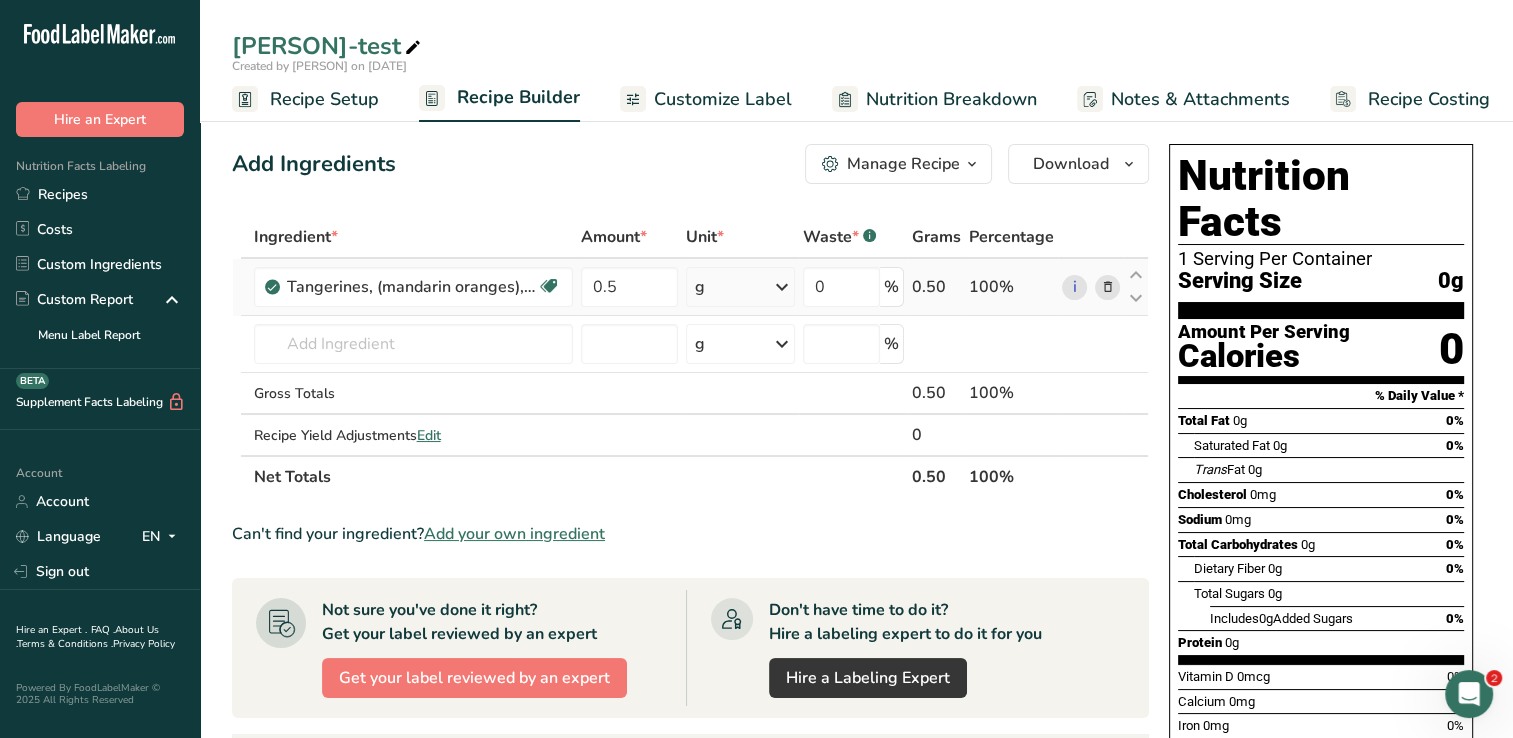click on "Ingredient *
Amount *
Unit *
Waste *   .a-a{fill:#347362;}.b-a{fill:#fff;}          Grams
Percentage
Tangerines, (mandarin oranges), raw
Source of Antioxidants
Dairy free
Gluten free
Vegan
Vegetarian
Soy free
0.5
g
Portions
1 cup, sections
1 small (2-1/4" dia)
1 medium (2-1/2" dia)
See more
Weight Units
g
kg
mg
See more
Volume Units
l
Volume units require a density conversion. If you know your ingredient's density enter it below. Otherwise, click on "RIA" our AI Regulatory bot - she will be able to help you
Density is required
lb/ft3
g/cm3" at bounding box center [690, 357] 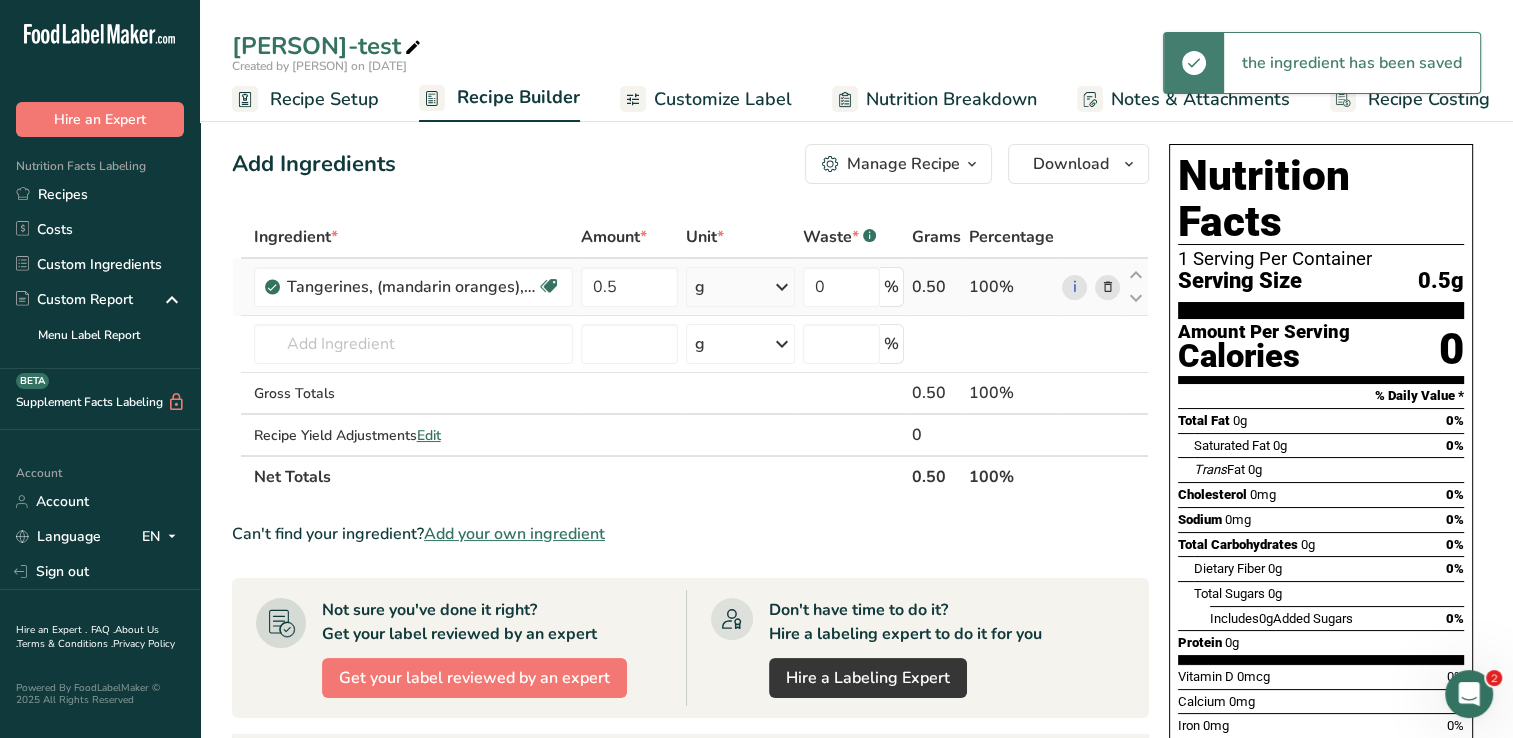 click at bounding box center (782, 287) 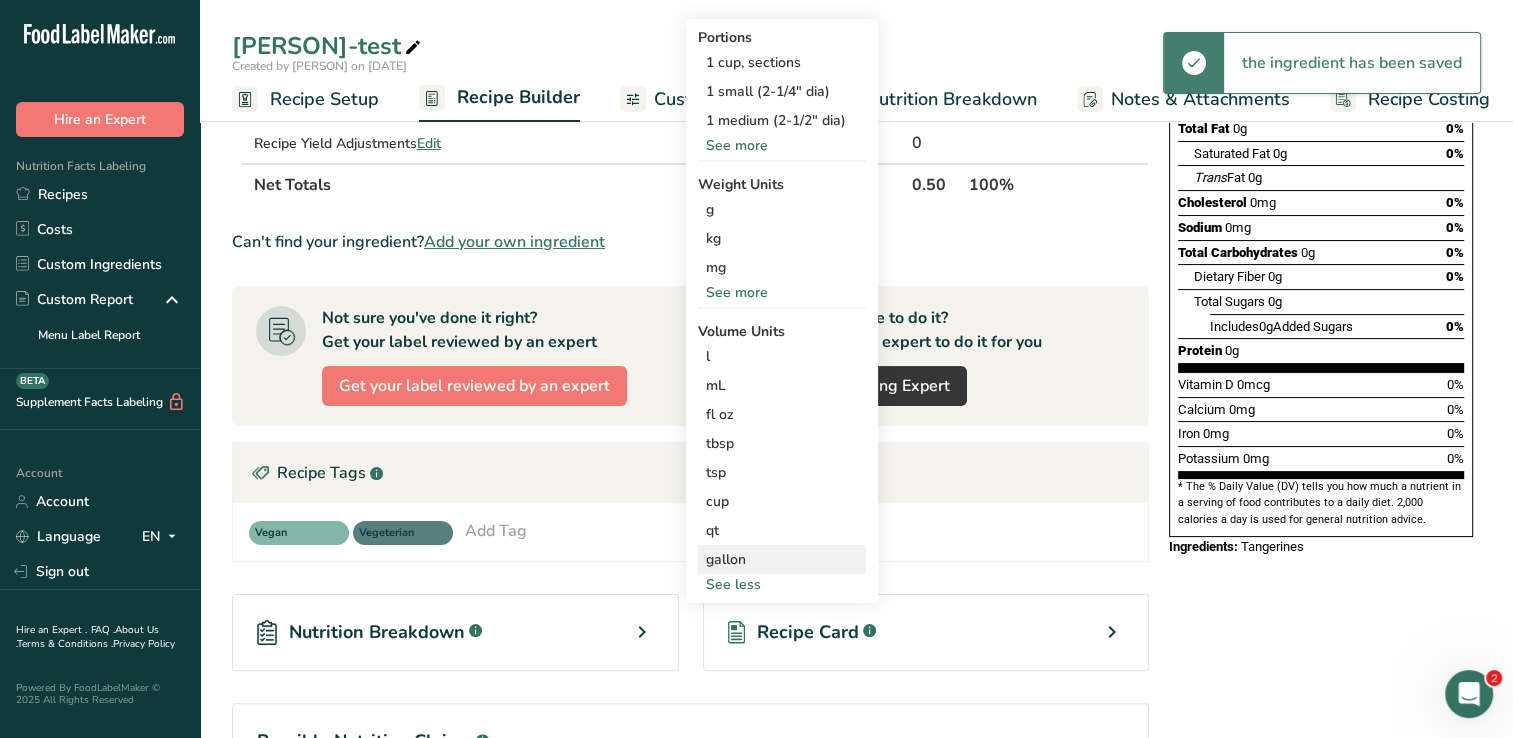 scroll, scrollTop: 300, scrollLeft: 0, axis: vertical 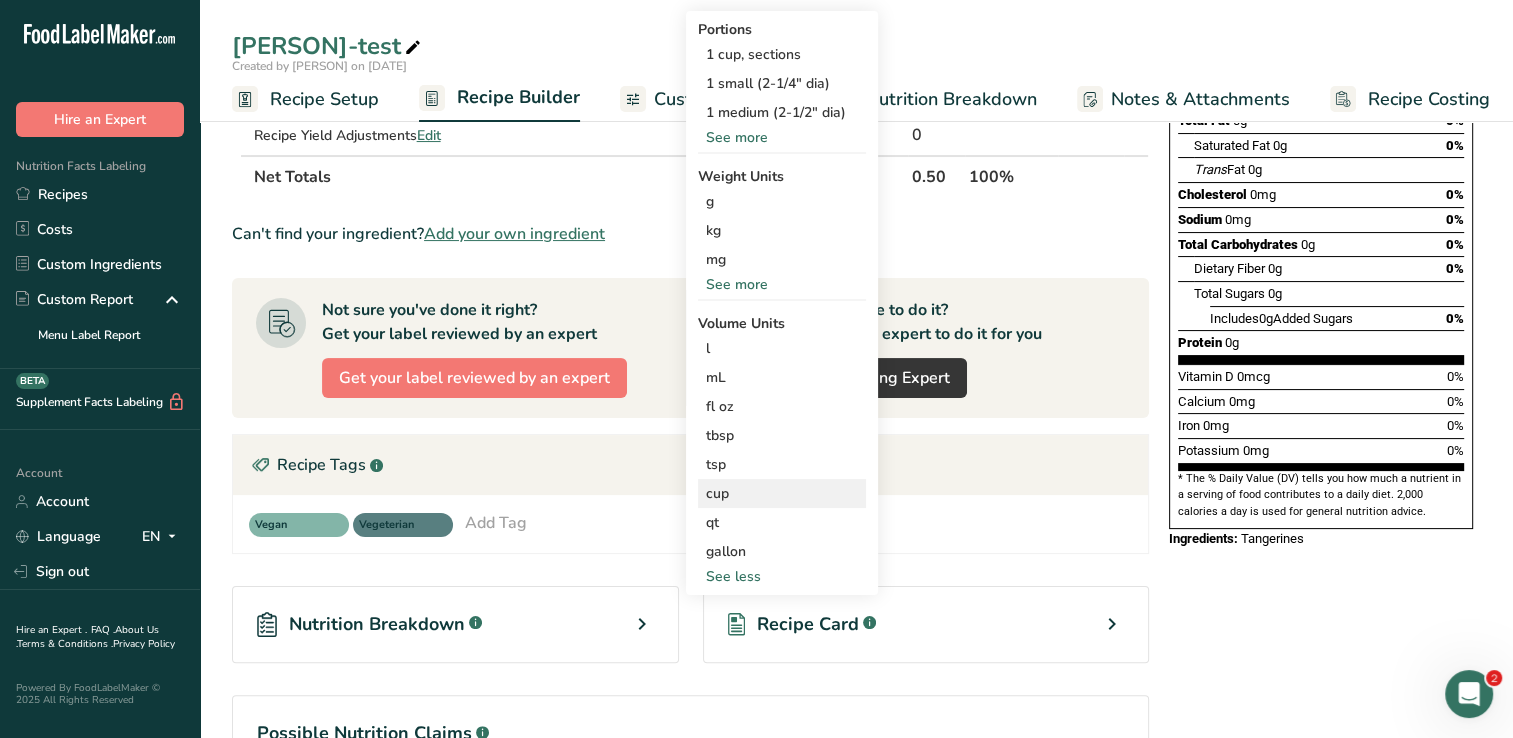 click on "cup" at bounding box center [782, 493] 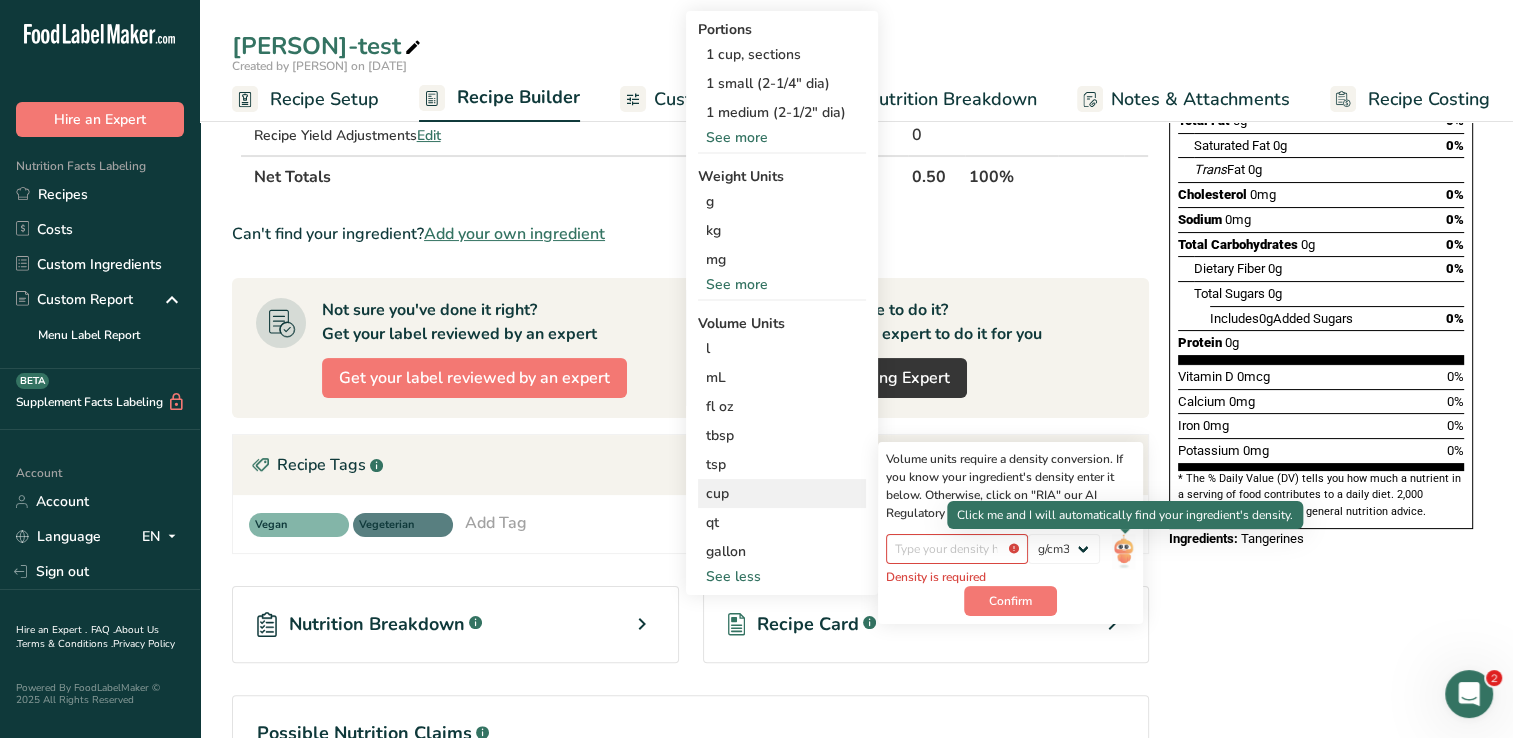 click at bounding box center (1123, 551) 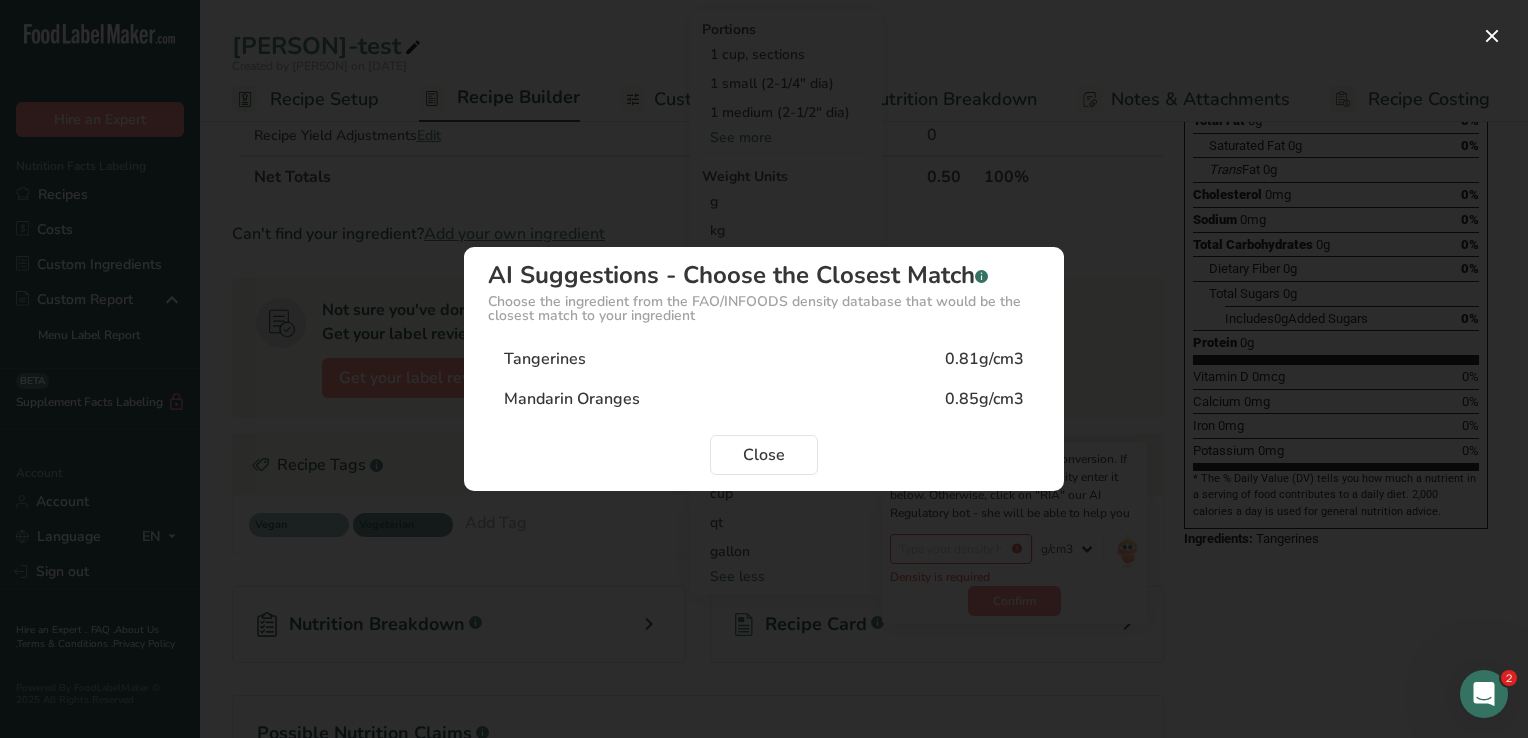 click on "Mandarin Oranges" at bounding box center (572, 399) 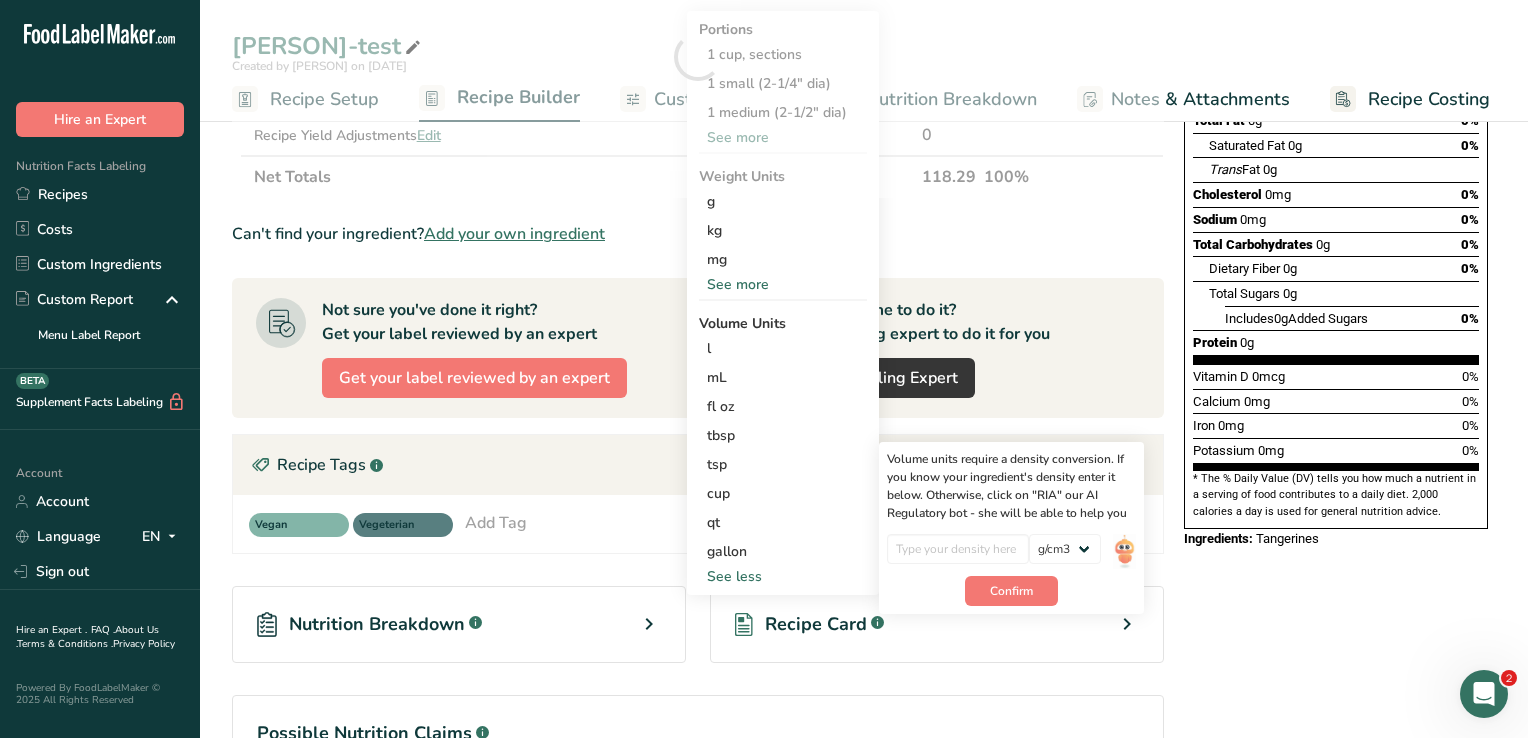 type on "0.85" 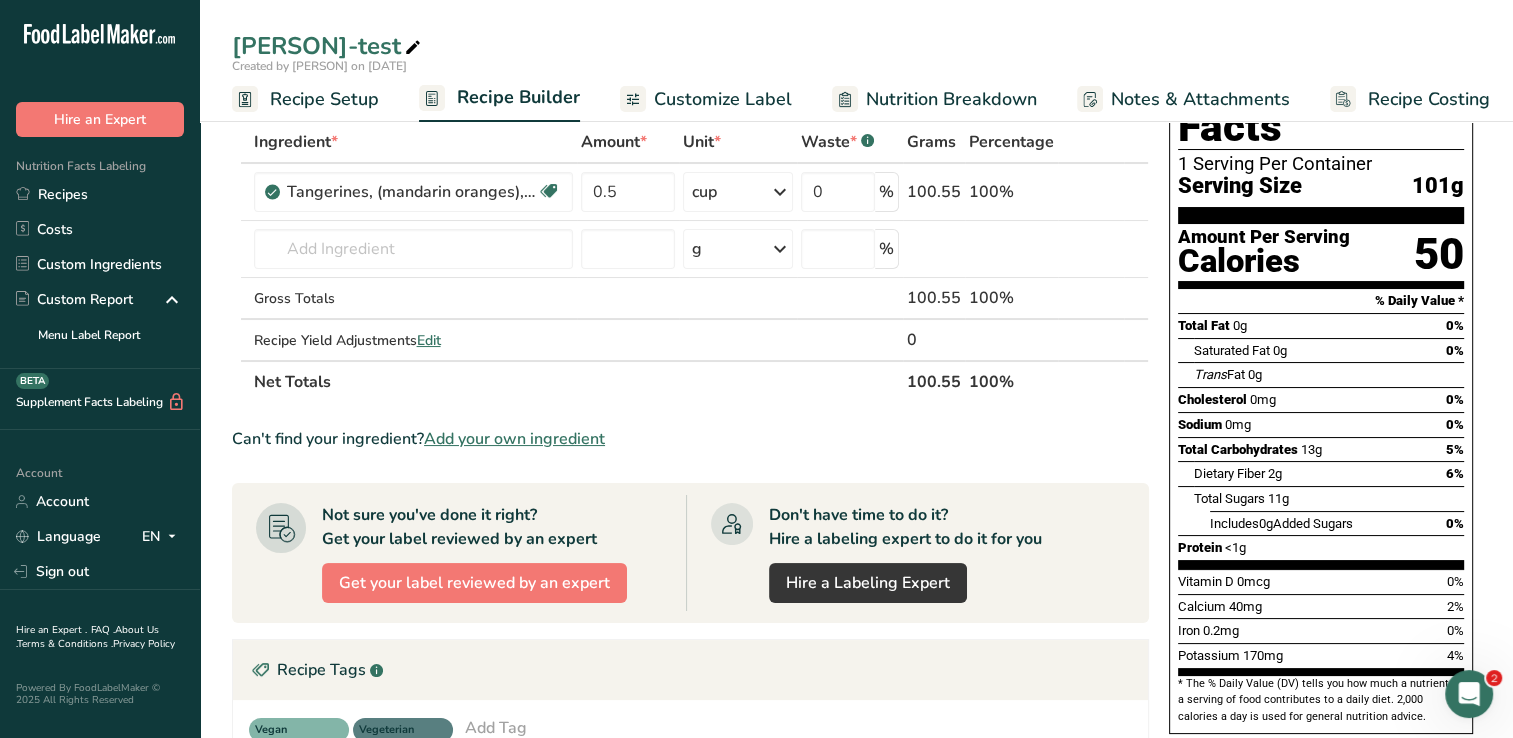 scroll, scrollTop: 100, scrollLeft: 0, axis: vertical 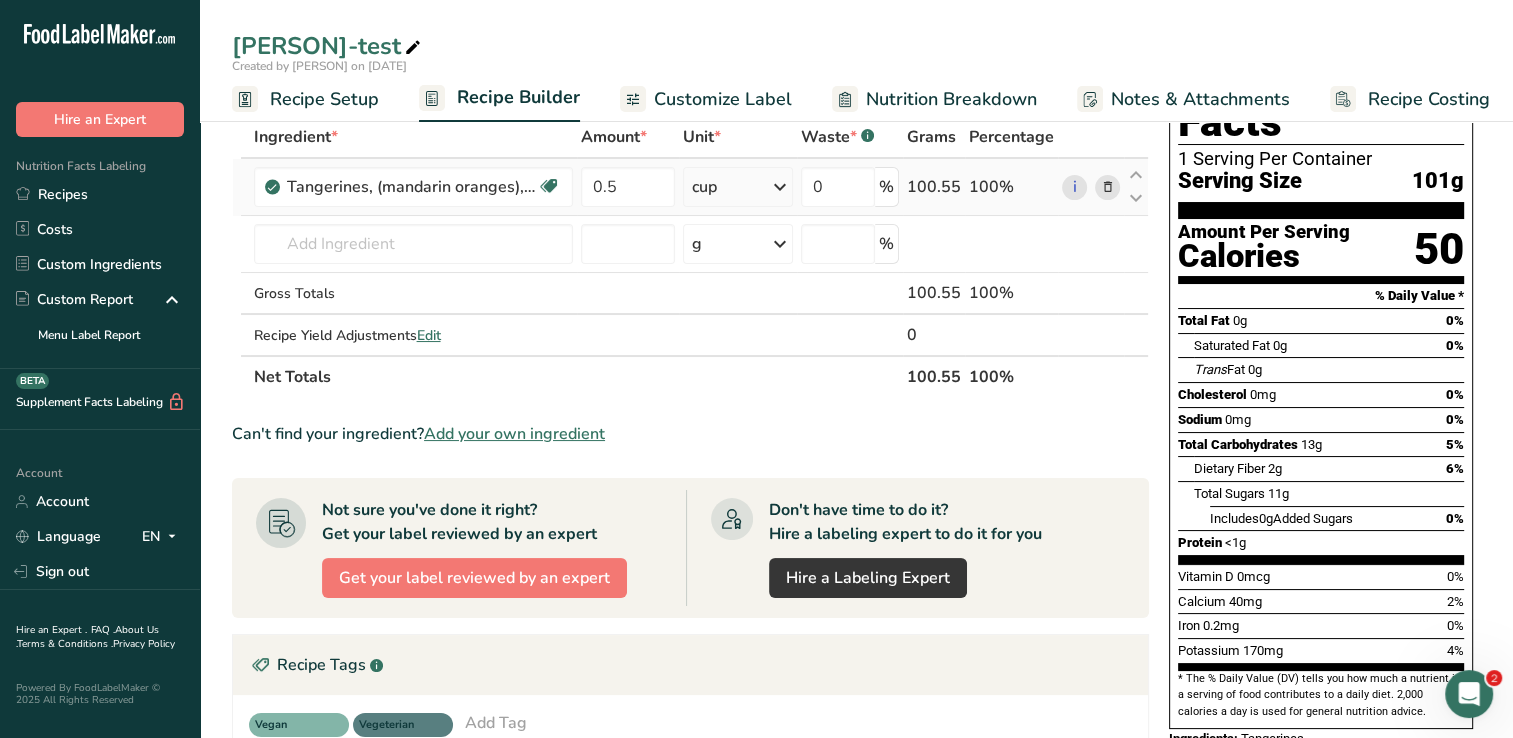 click at bounding box center (1107, 187) 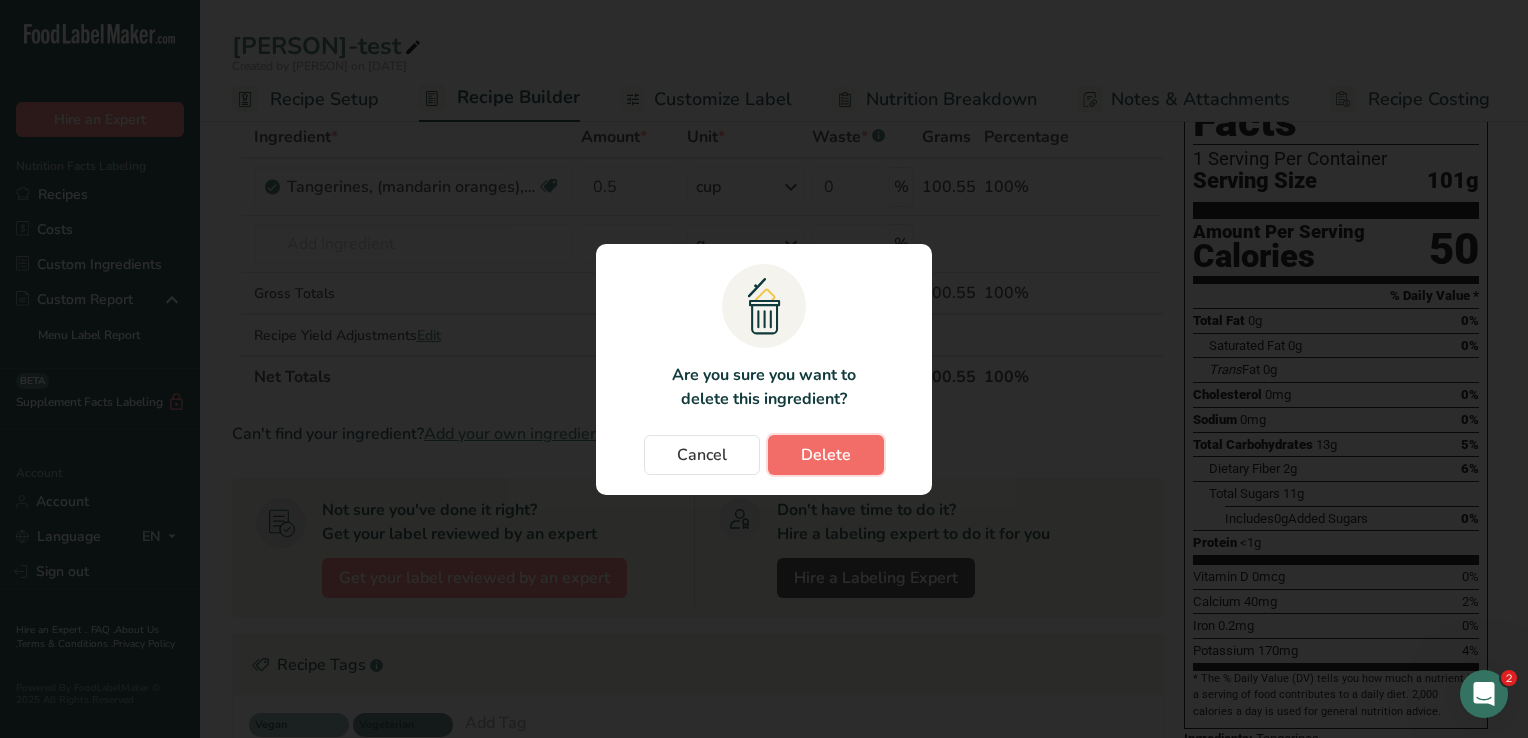click on "Delete" at bounding box center [826, 455] 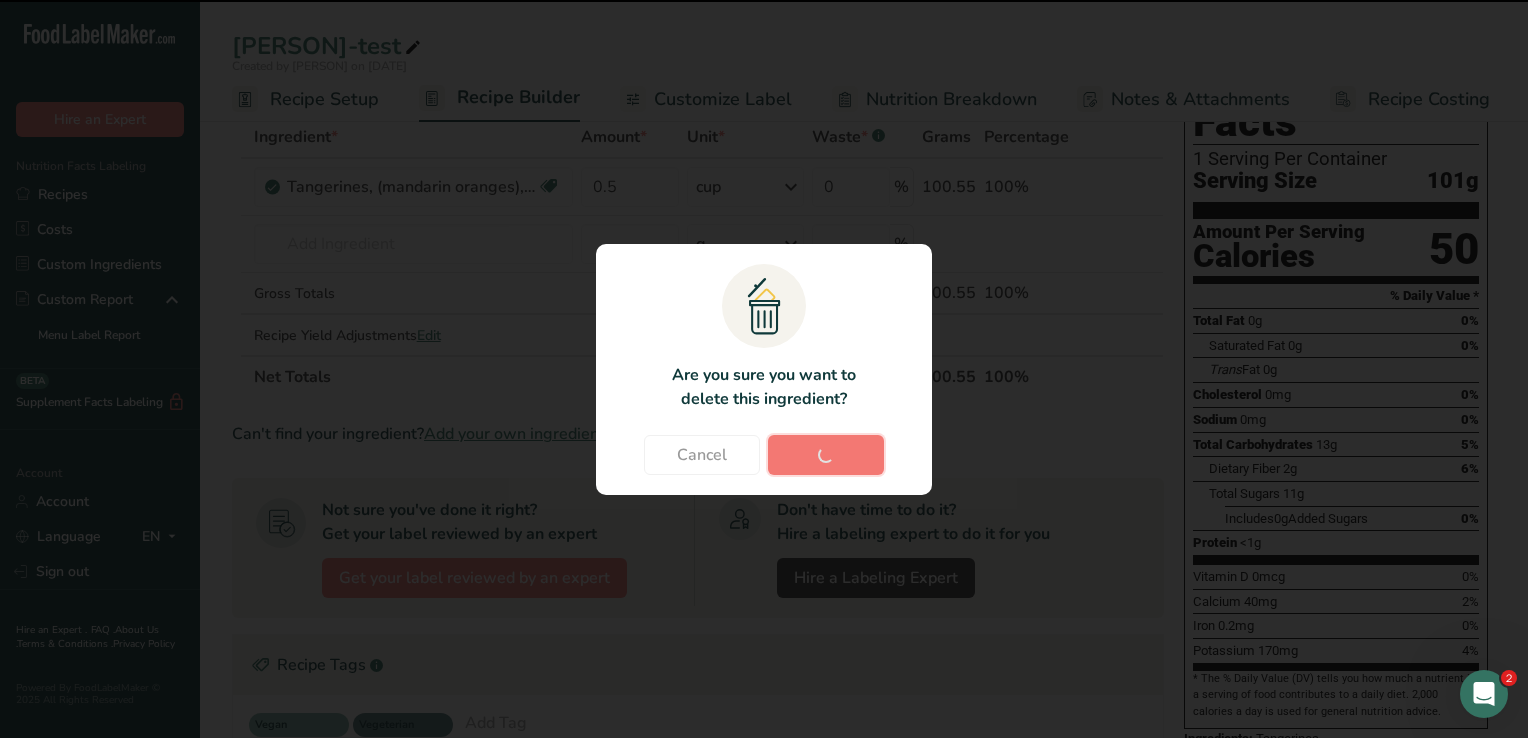 type 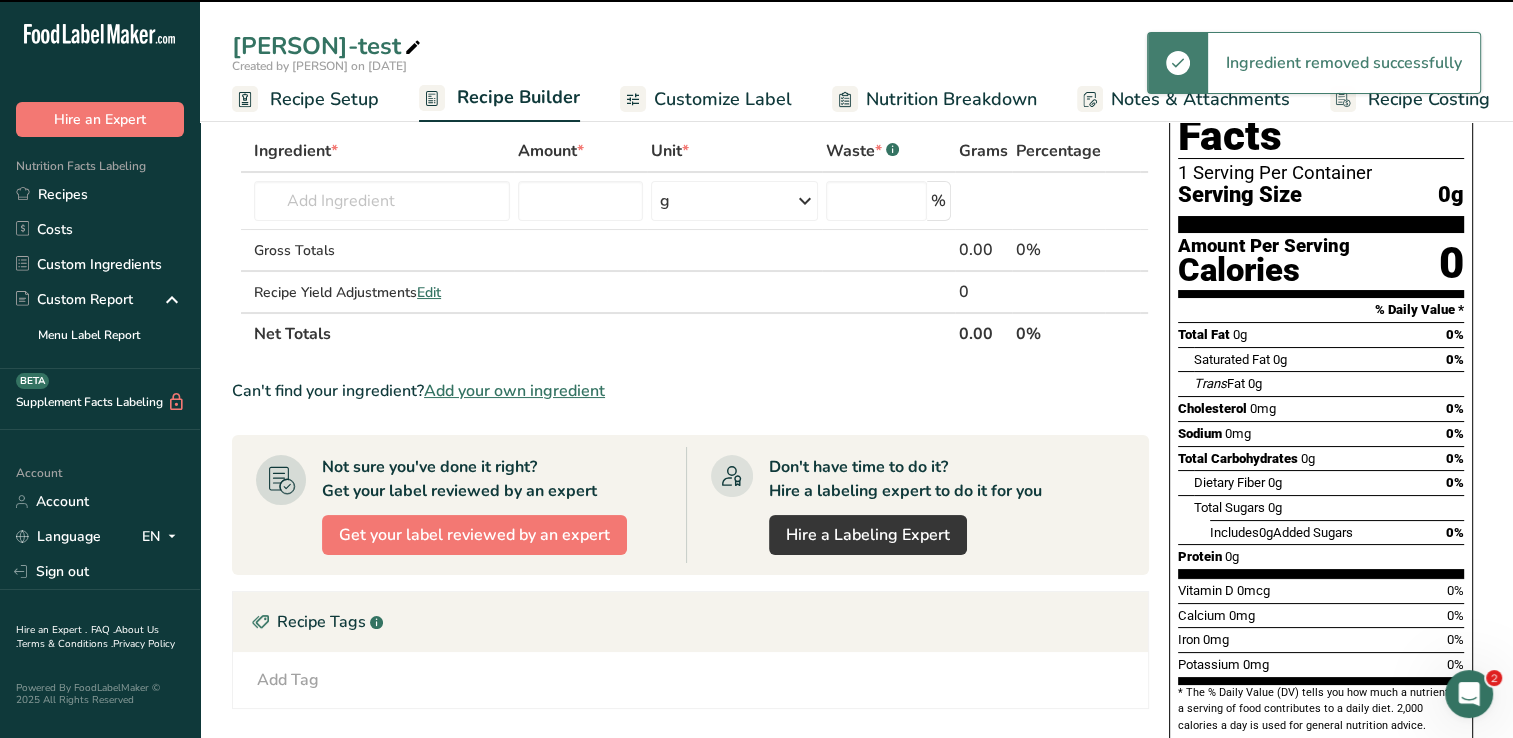 scroll, scrollTop: 0, scrollLeft: 0, axis: both 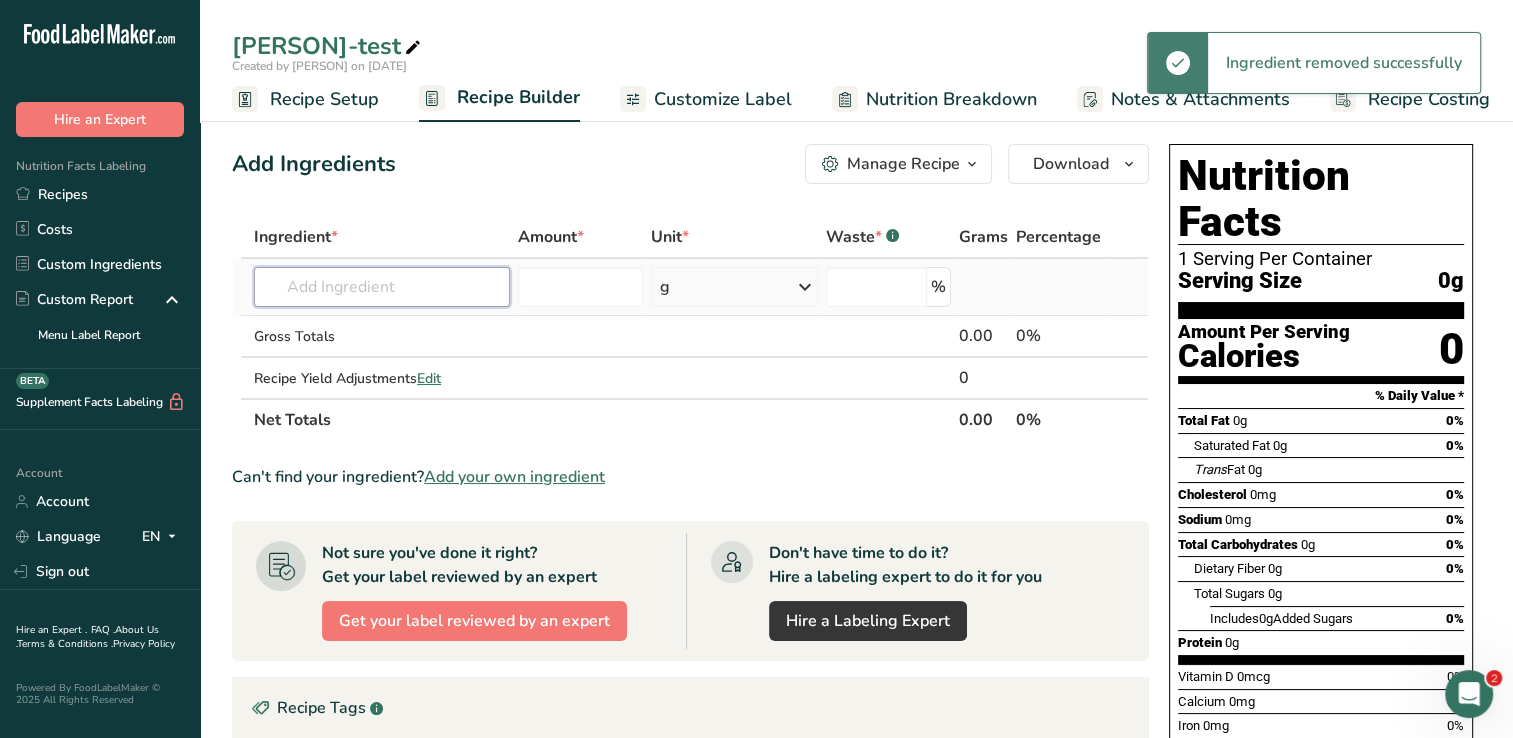 click at bounding box center [382, 287] 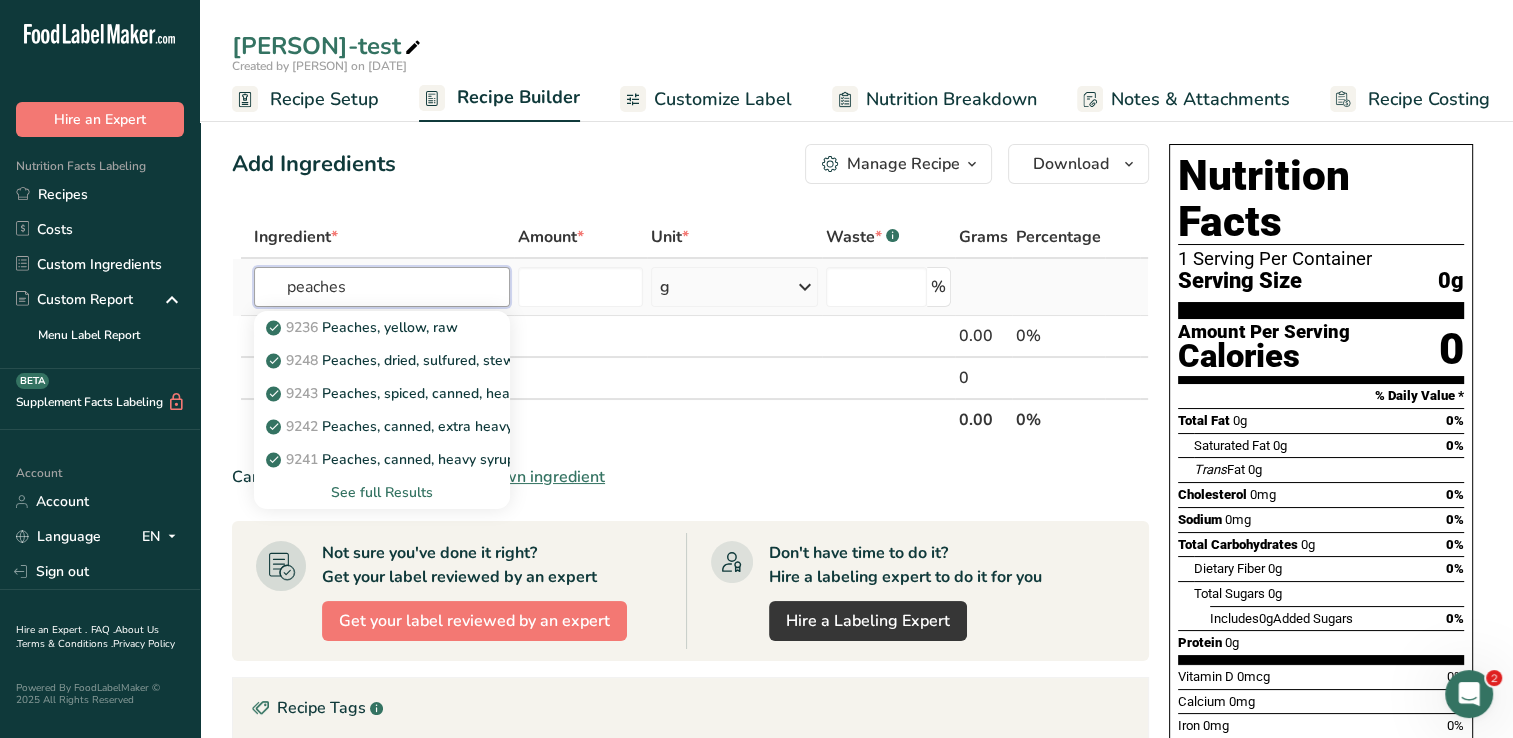 type on "peaches" 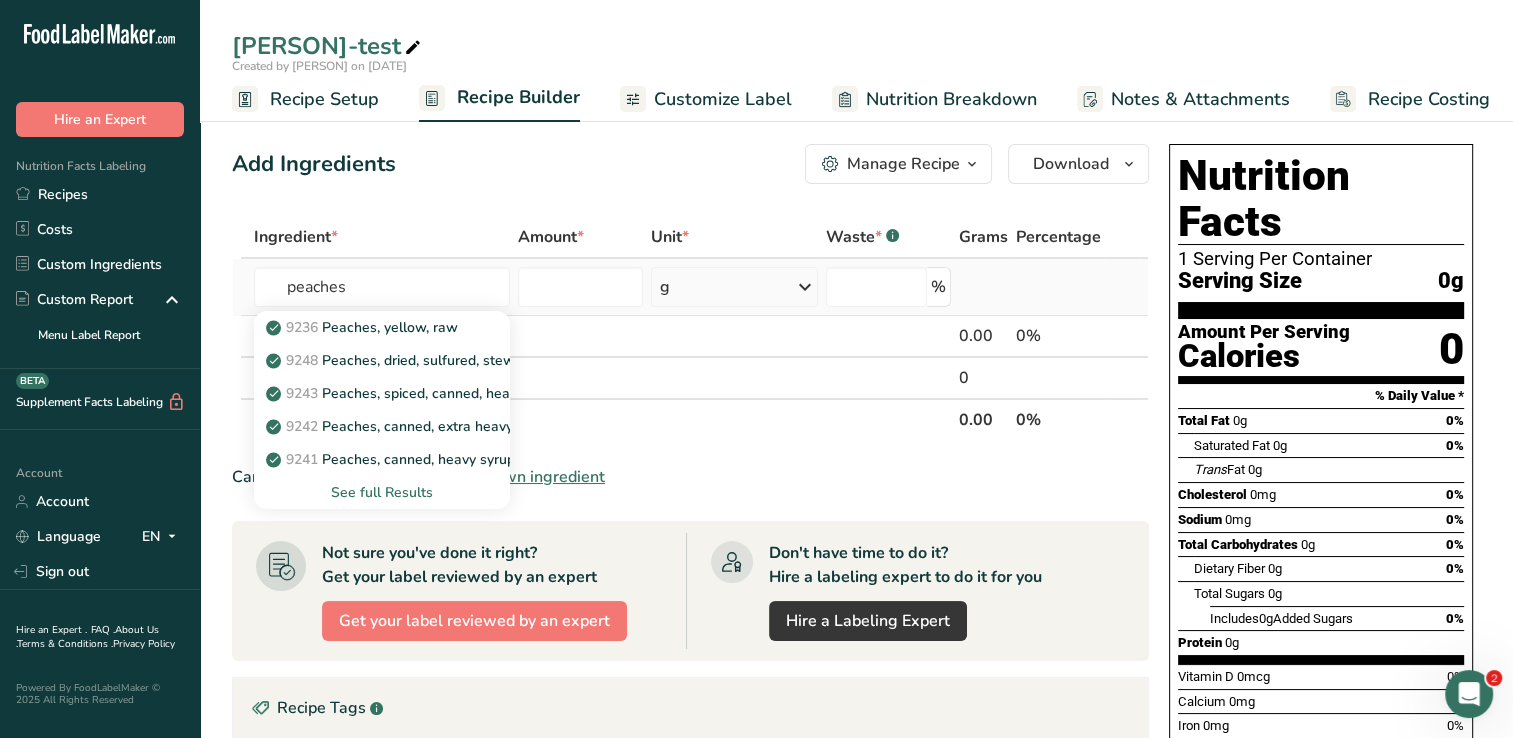type 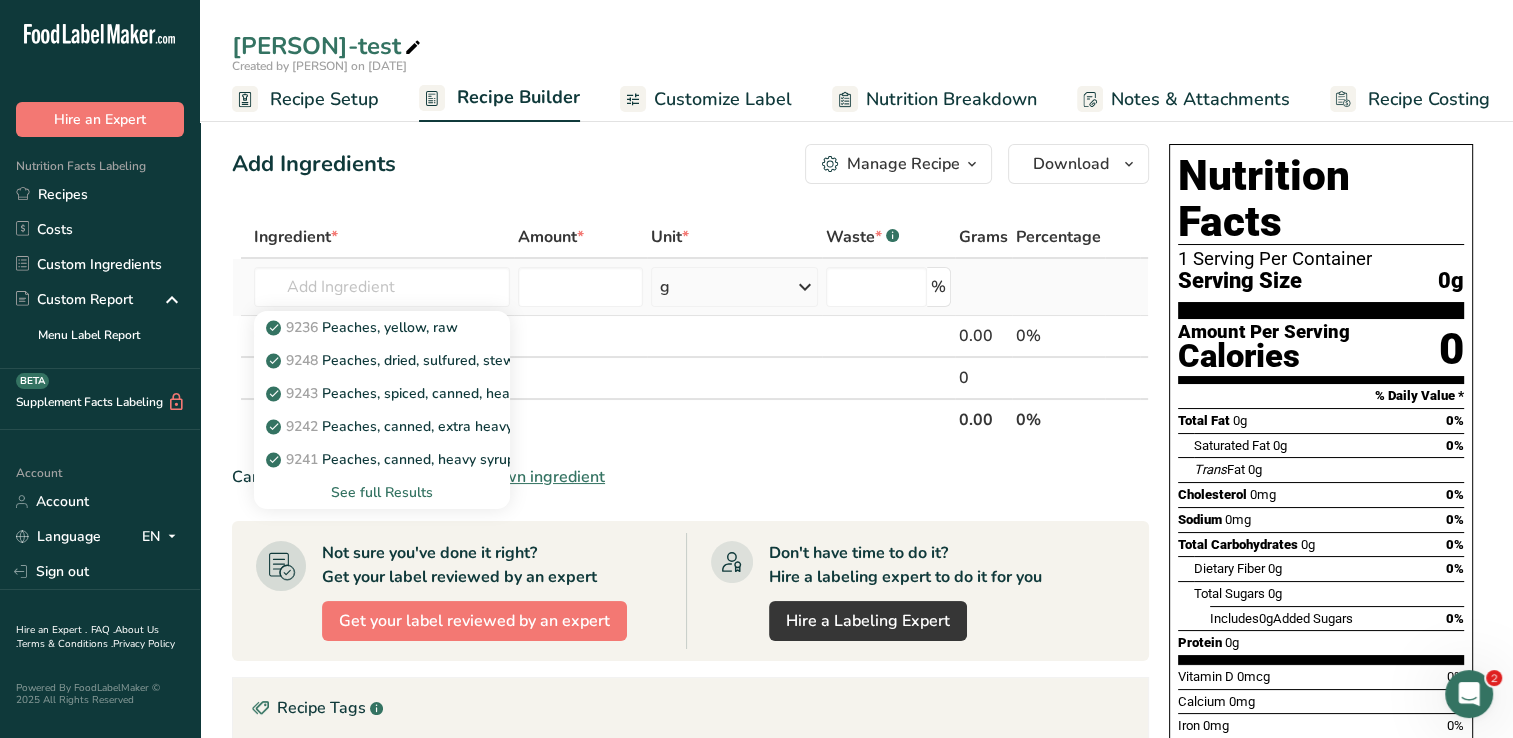 click on "See full Results" at bounding box center [382, 492] 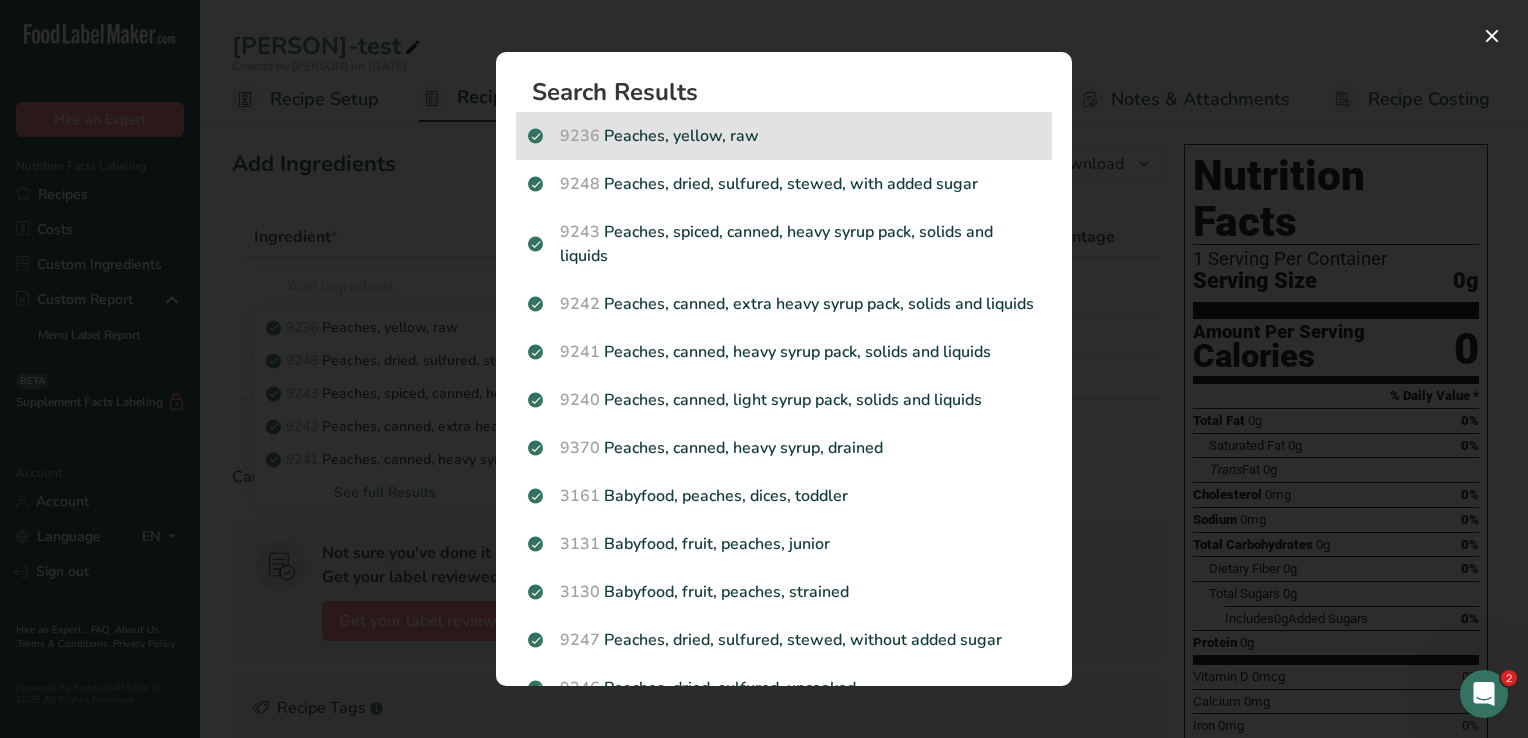 click on "9236
Peaches, yellow, raw" at bounding box center (784, 136) 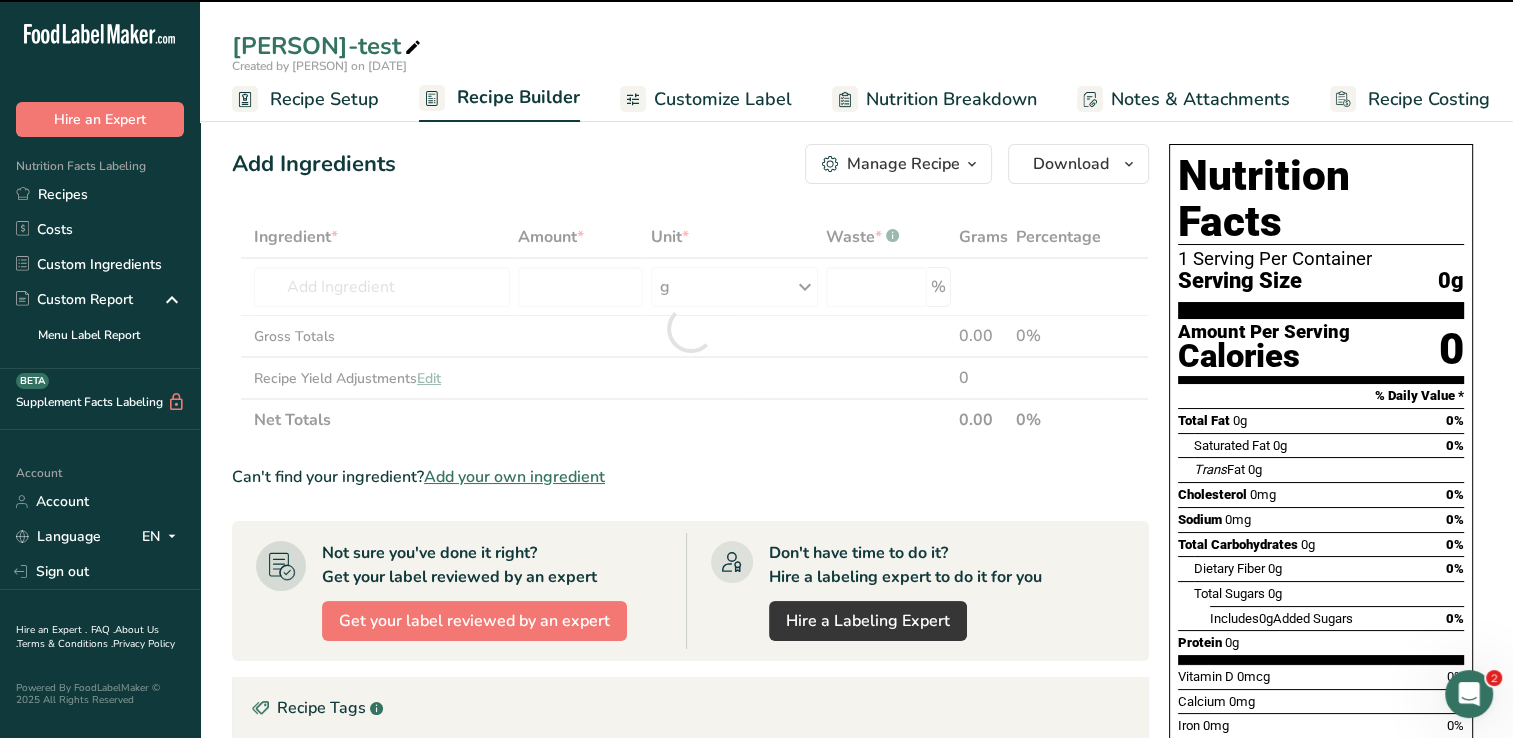 type on "0" 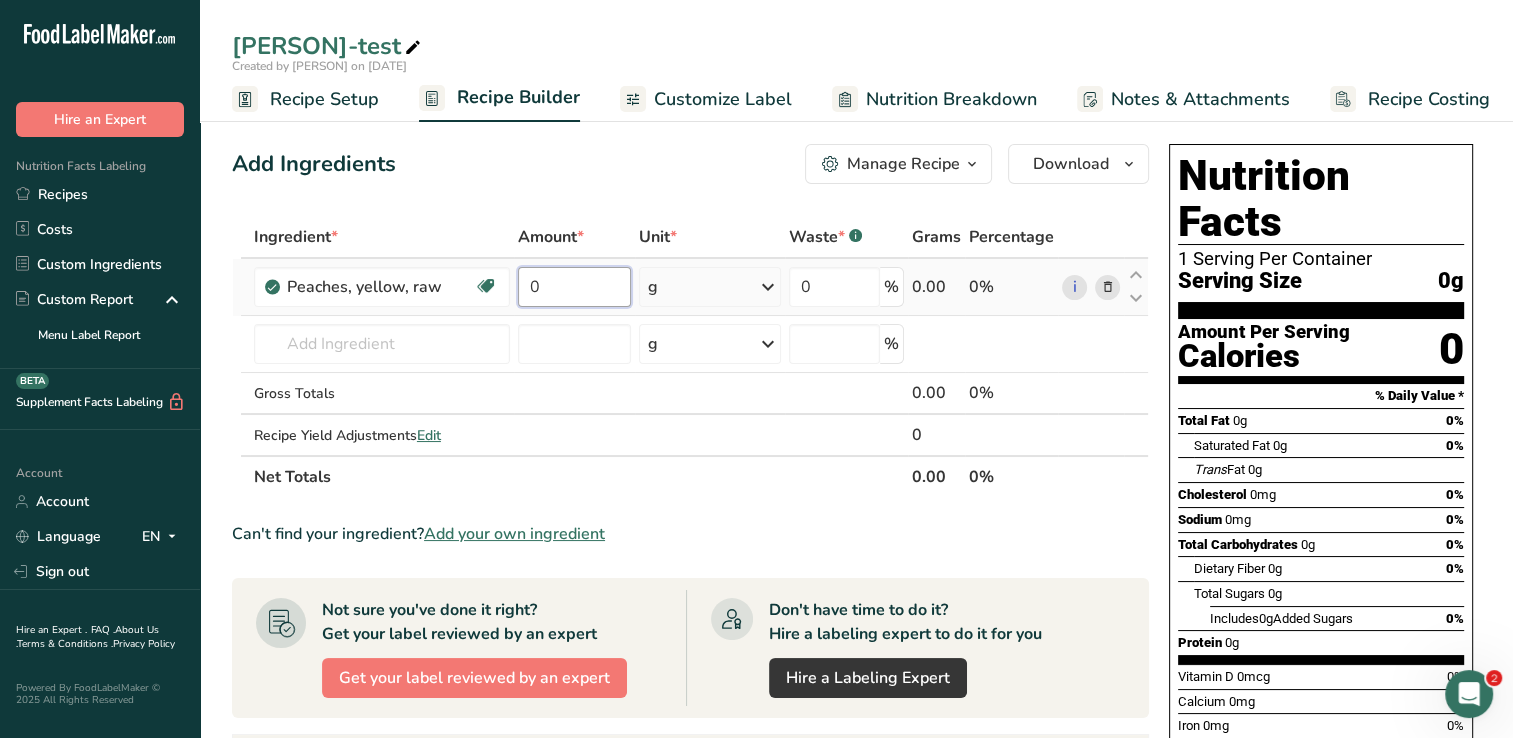 click on "0" at bounding box center (574, 287) 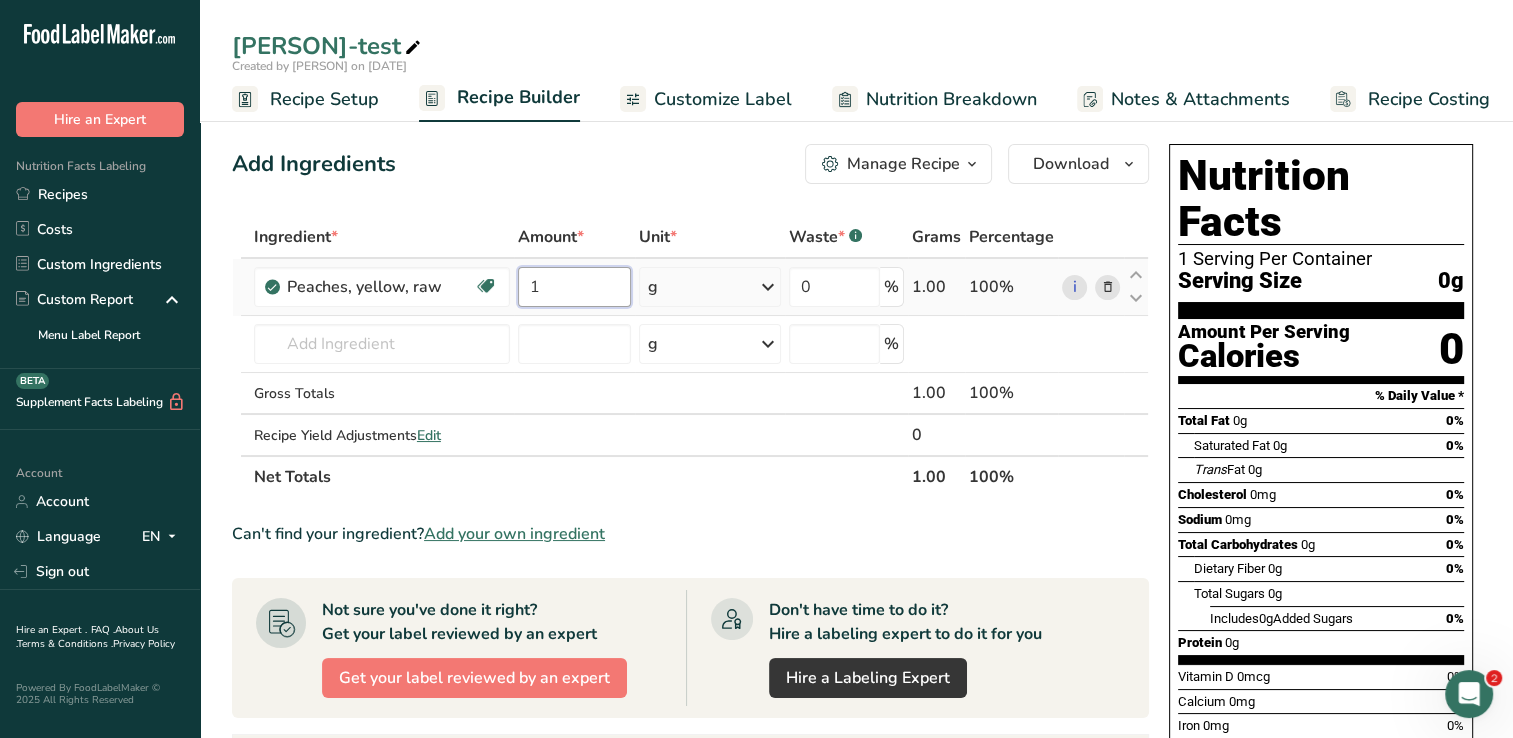 type on "1" 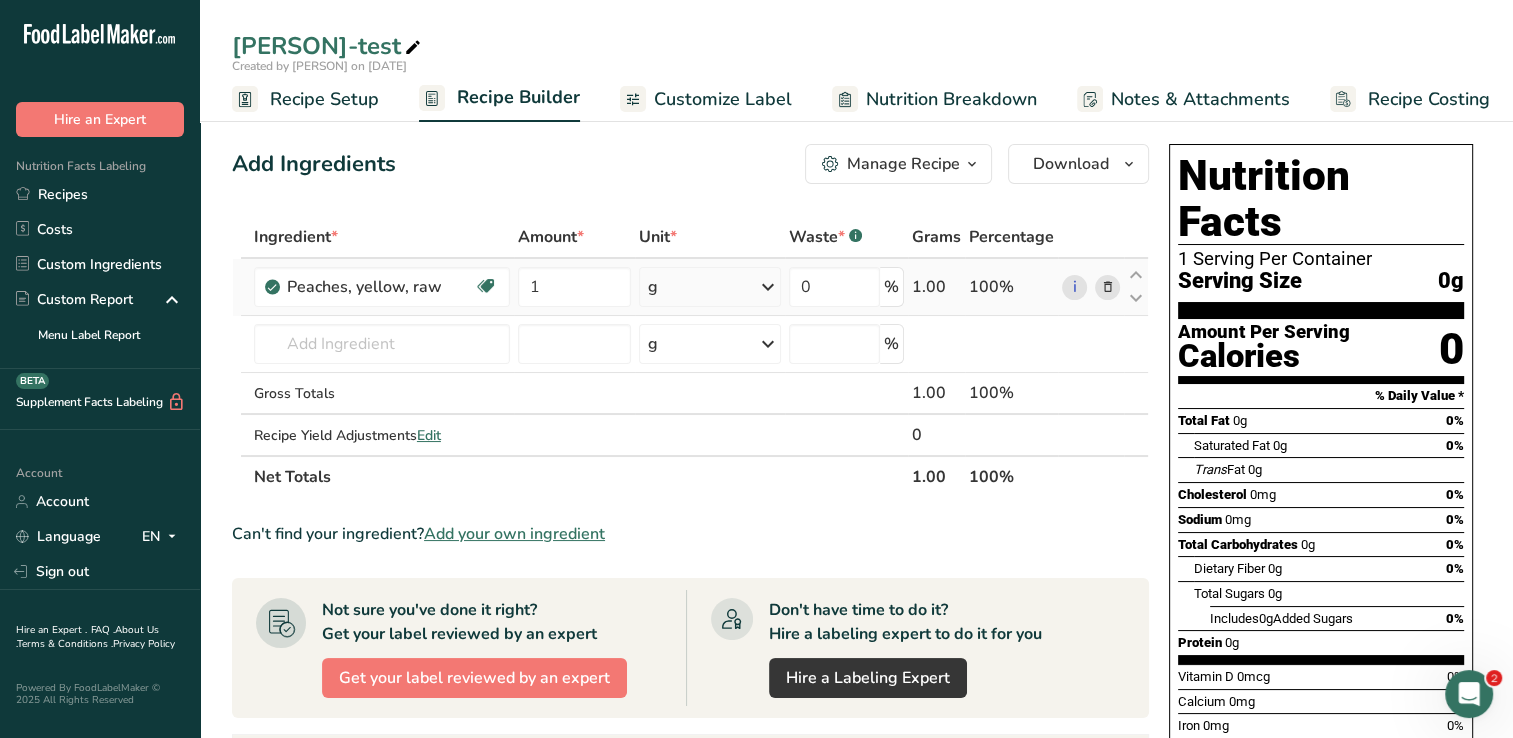 click on "Ingredient *
Amount *
Unit *
Waste *   .a-a{fill:#347362;}.b-a{fill:#fff;}          Grams
Percentage
Peaches, yellow, raw
Source of Antioxidants
Dairy free
Gluten free
Vegan
Vegetarian
Soy free
1
g
Portions
1 cup slices
1 small (2-1/2" dia)
1 medium (2-2/3" dia)
See more
Weight Units
g
kg
mg
See more
Volume Units
l
Volume units require a density conversion. If you know your ingredient's density enter it below. Otherwise, click on "RIA" our AI Regulatory bot - she will be able to help you
Density is required
lb/ft3
mL" at bounding box center [690, 357] 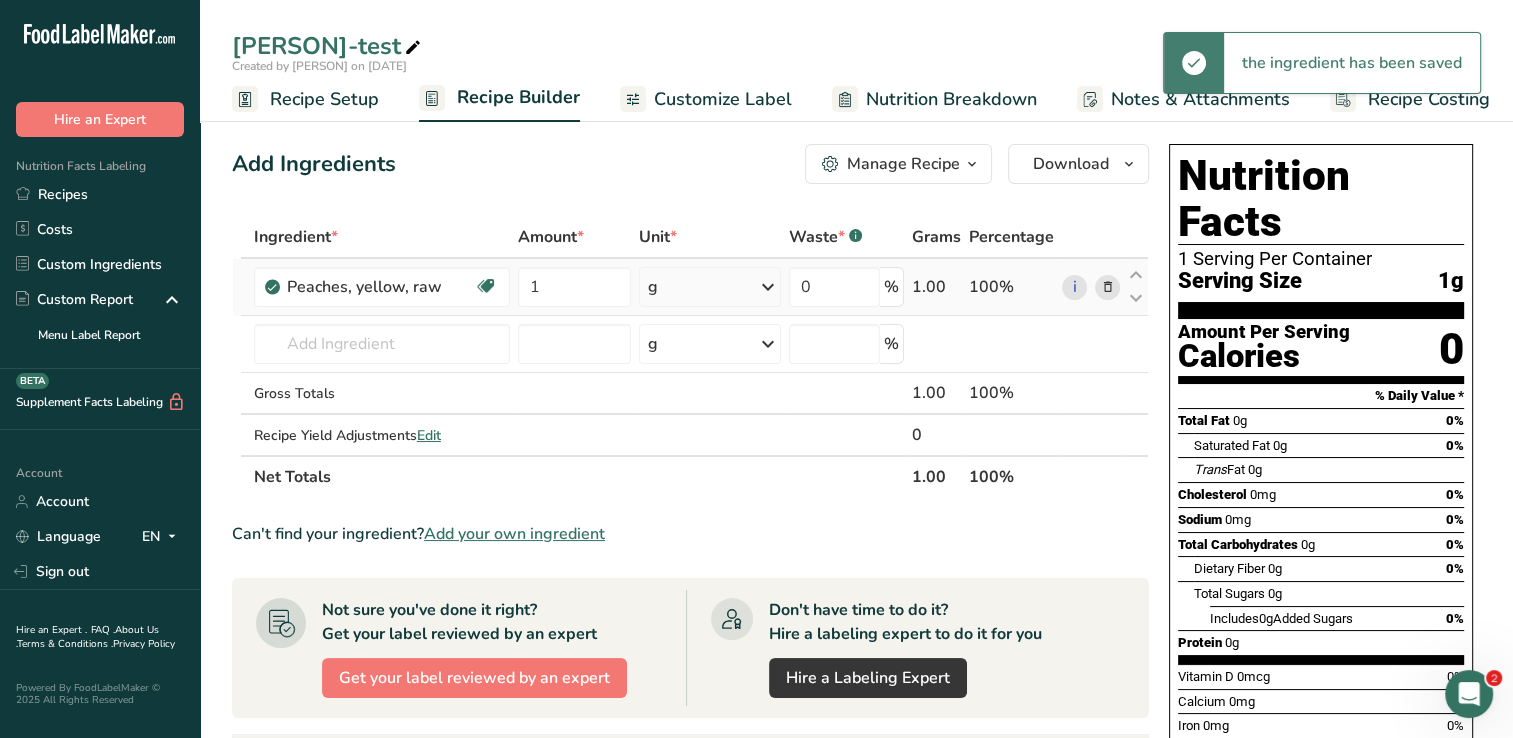 click at bounding box center (768, 287) 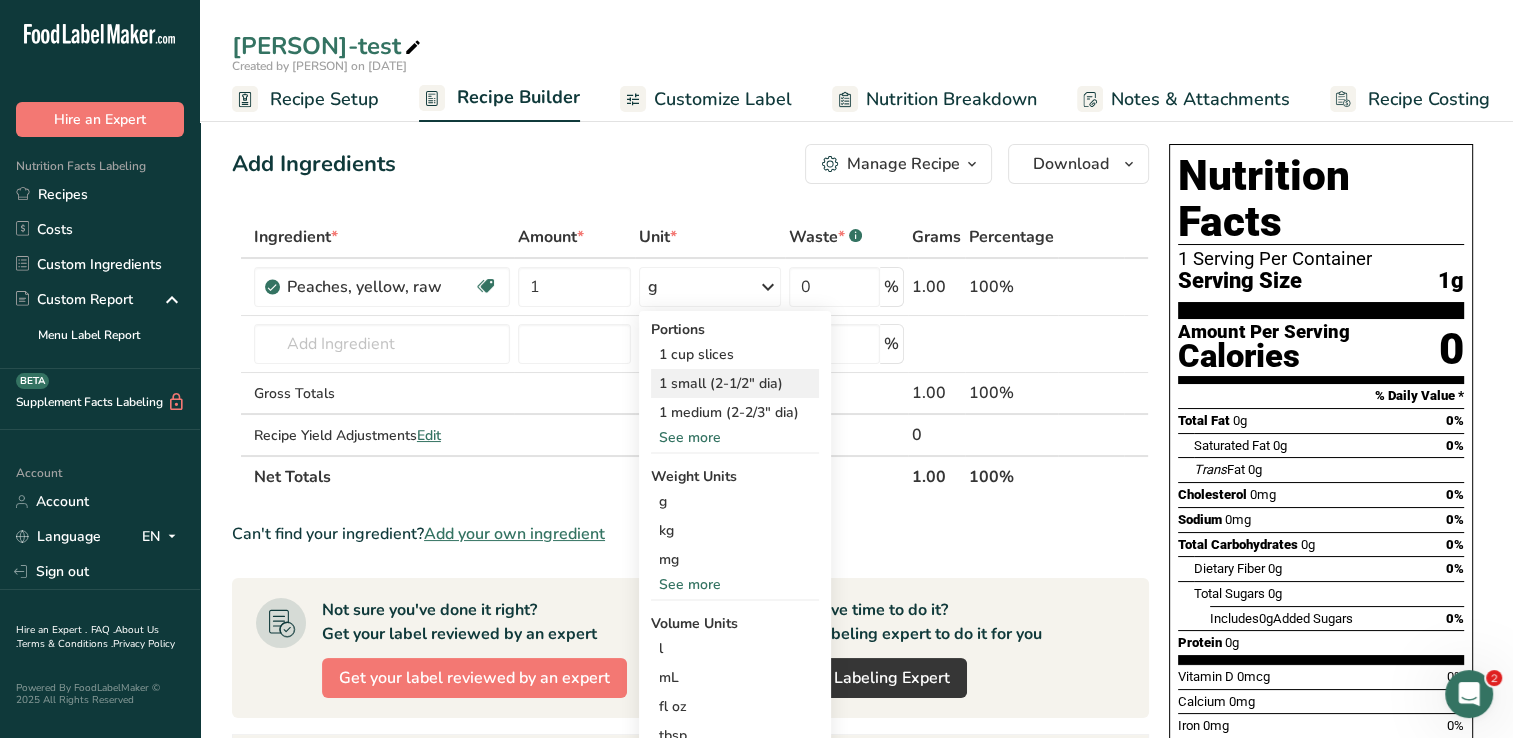 click on "1 small (2-1/2" dia)" at bounding box center [735, 383] 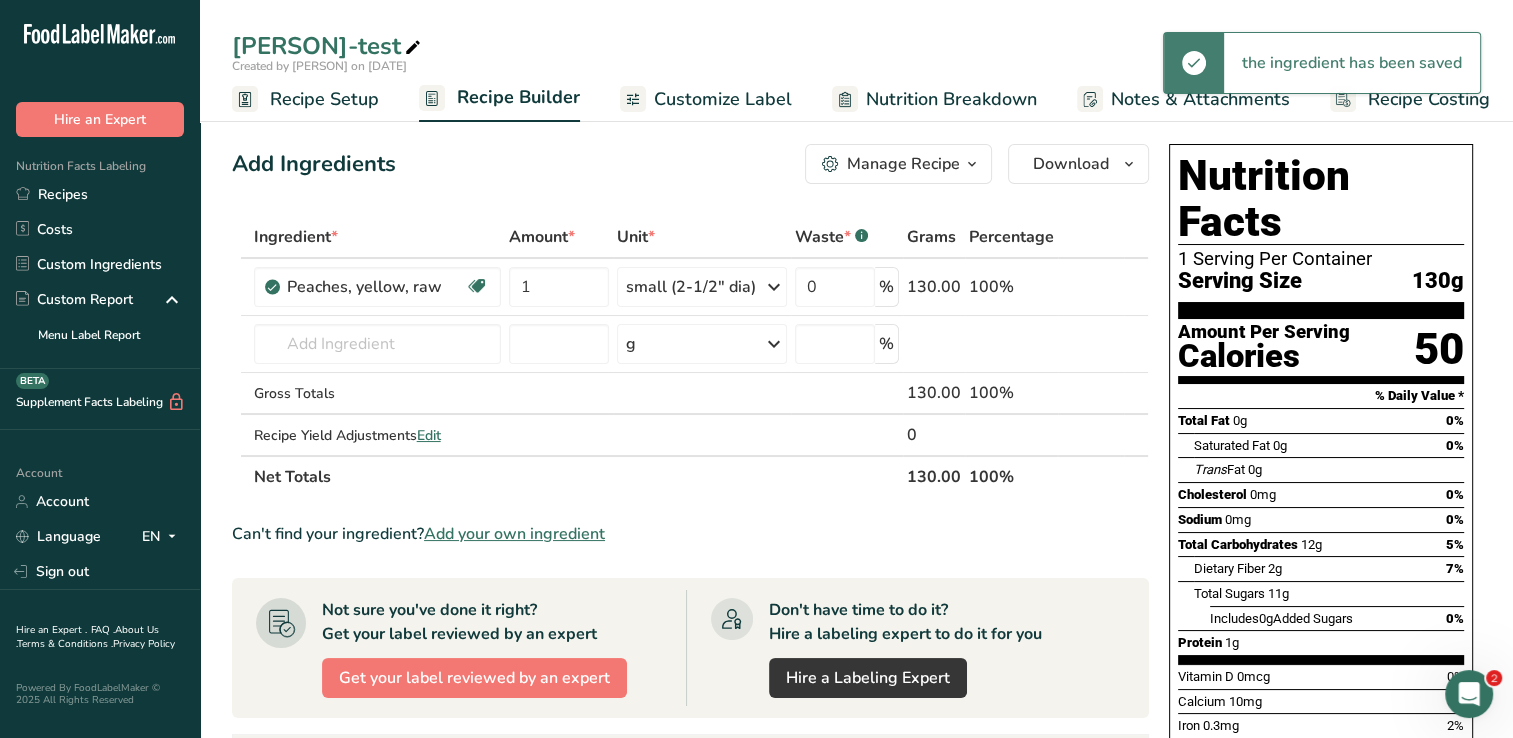 click on "Add Ingredients
Manage Recipe         Delete Recipe           Duplicate Recipe             Scale Recipe             Save as Sub-Recipe   .a-a{fill:#347362;}.b-a{fill:#fff;}                               Nutrition Breakdown                 Recipe Card
NEW
Amino Acids Pattern Report           Activity History
Download
Choose your preferred label style
Standard FDA label
Standard FDA label
The most common format for nutrition facts labels in compliance with the FDA's typeface, style and requirements
Tabular FDA label
A label format compliant with the FDA regulations presented in a tabular (horizontal) display.
Linear FDA label
A simple linear display for small sized packages.
Simplified FDA label" at bounding box center [696, 684] 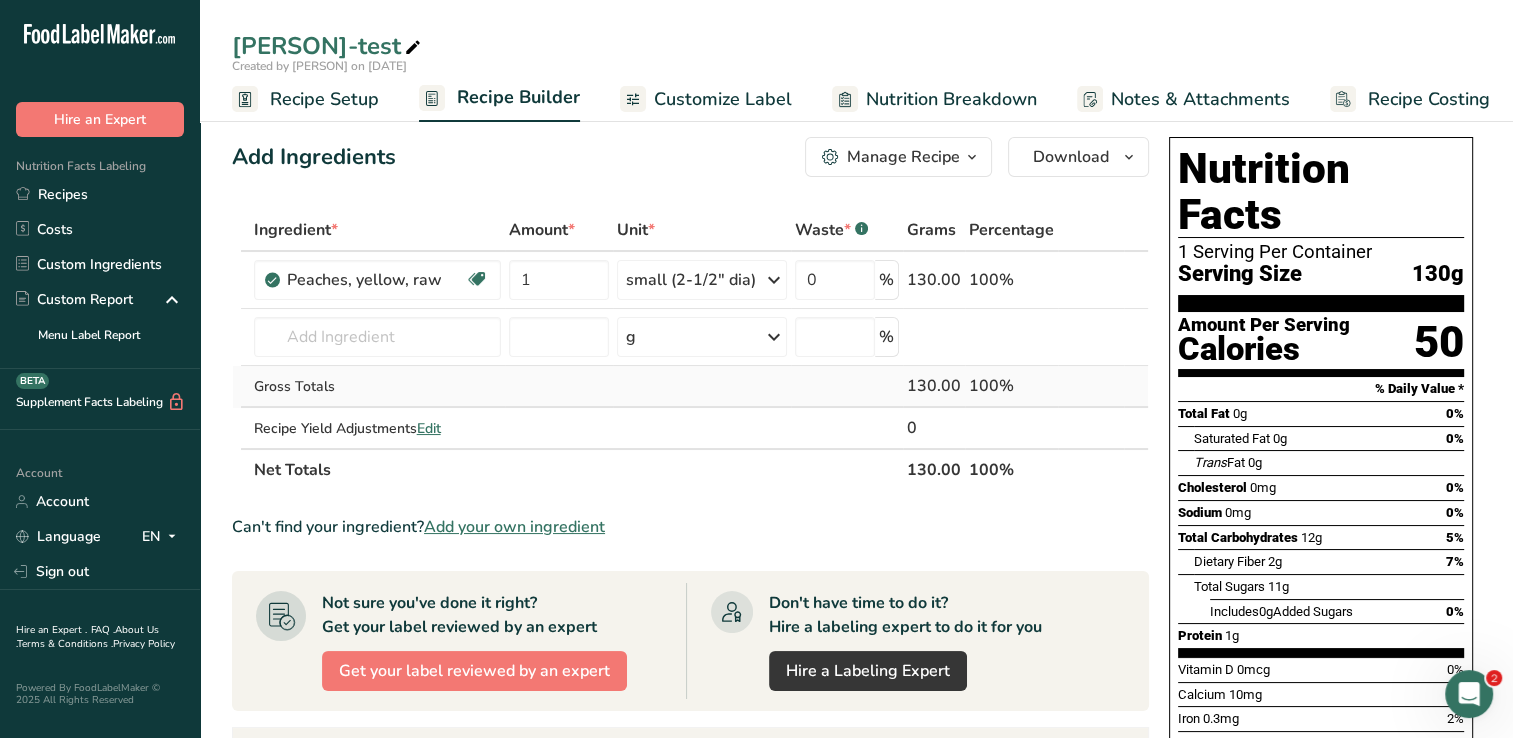 scroll, scrollTop: 0, scrollLeft: 0, axis: both 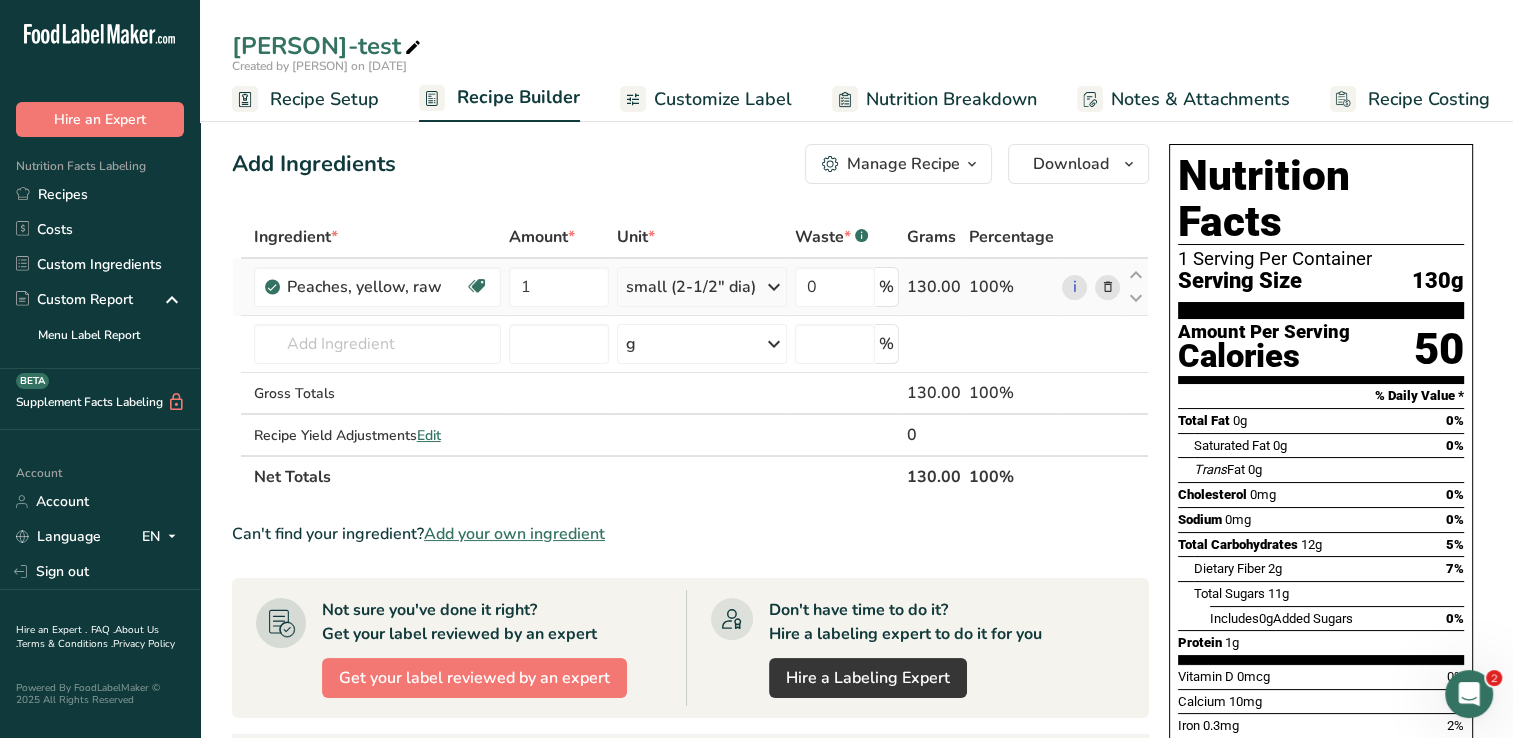 click at bounding box center [1107, 287] 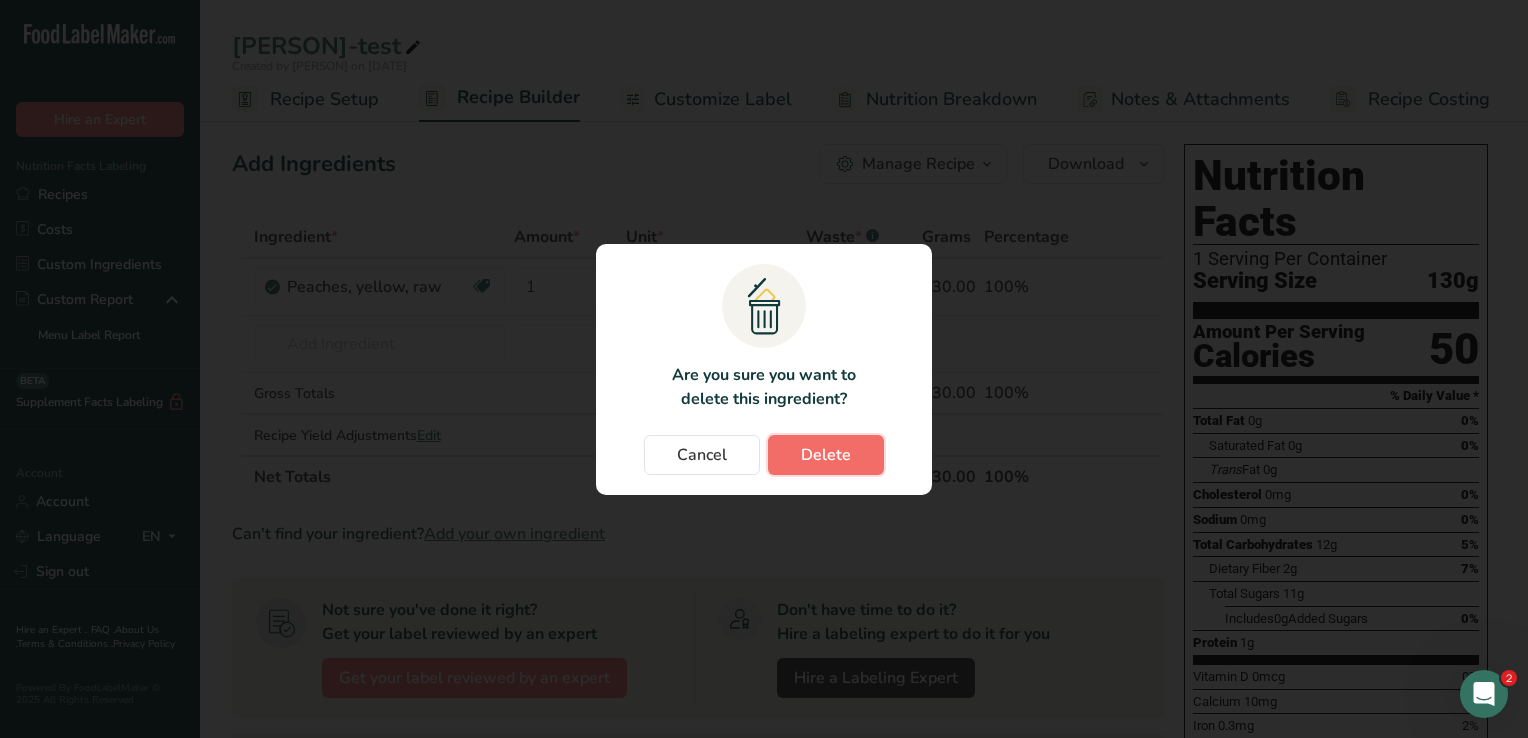 click on "Delete" at bounding box center (826, 455) 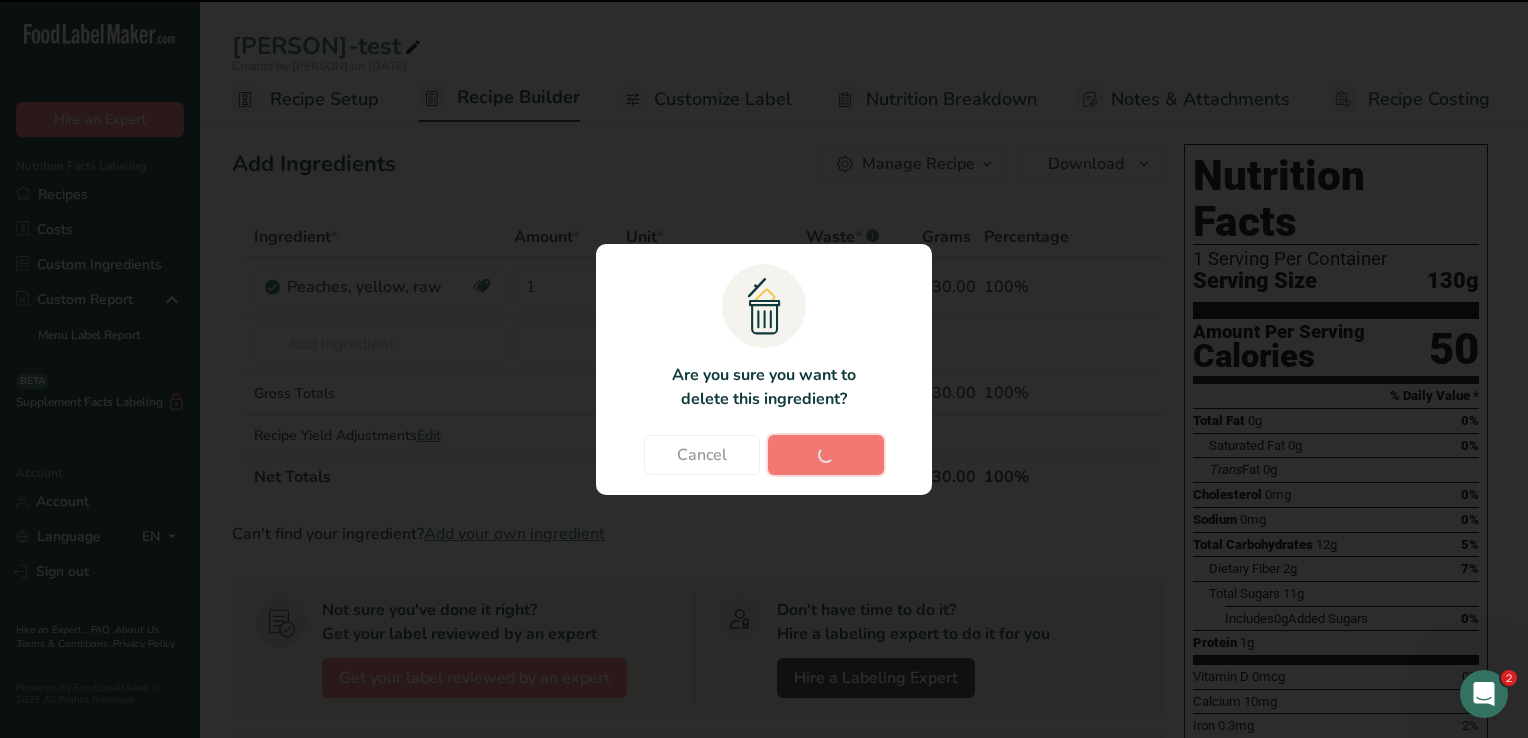 type 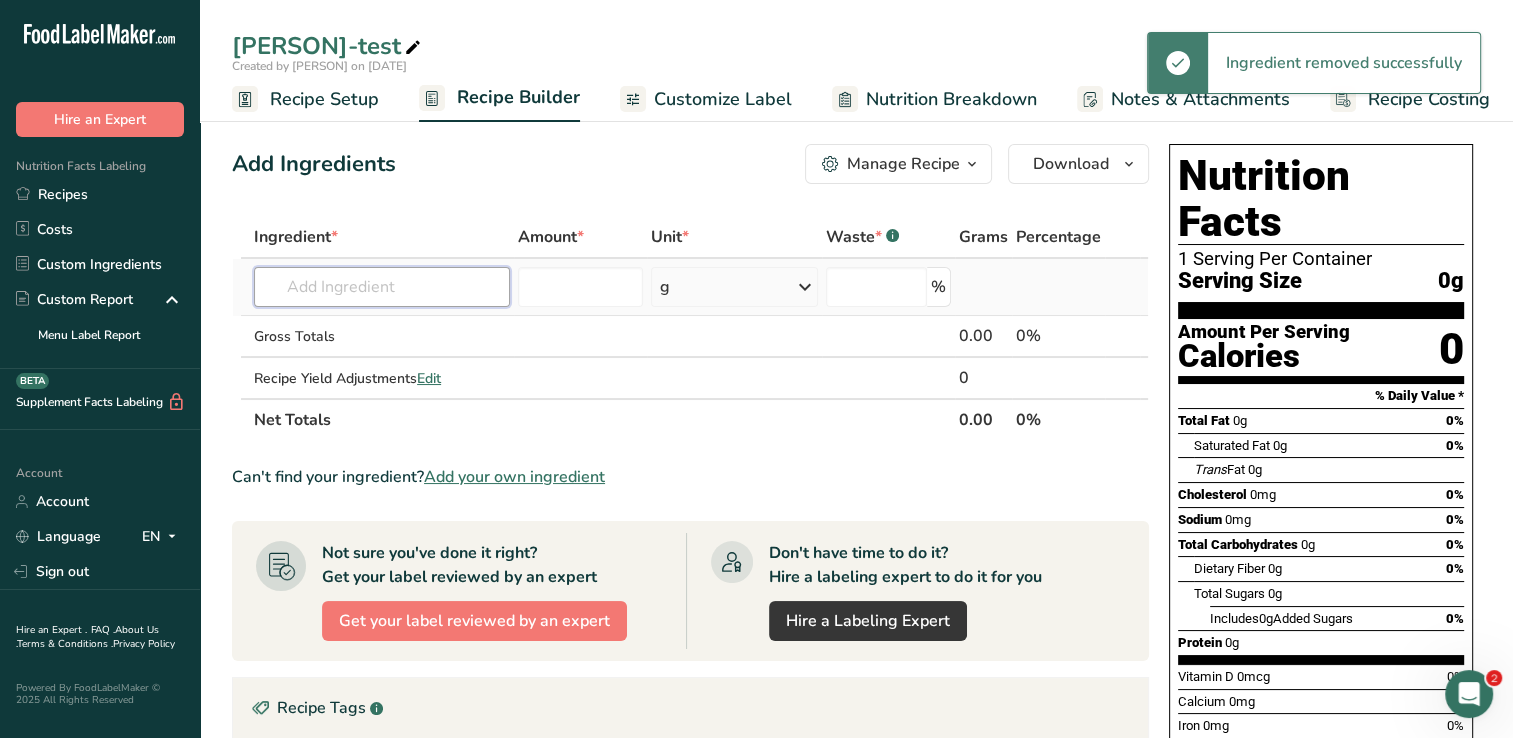 click at bounding box center [382, 287] 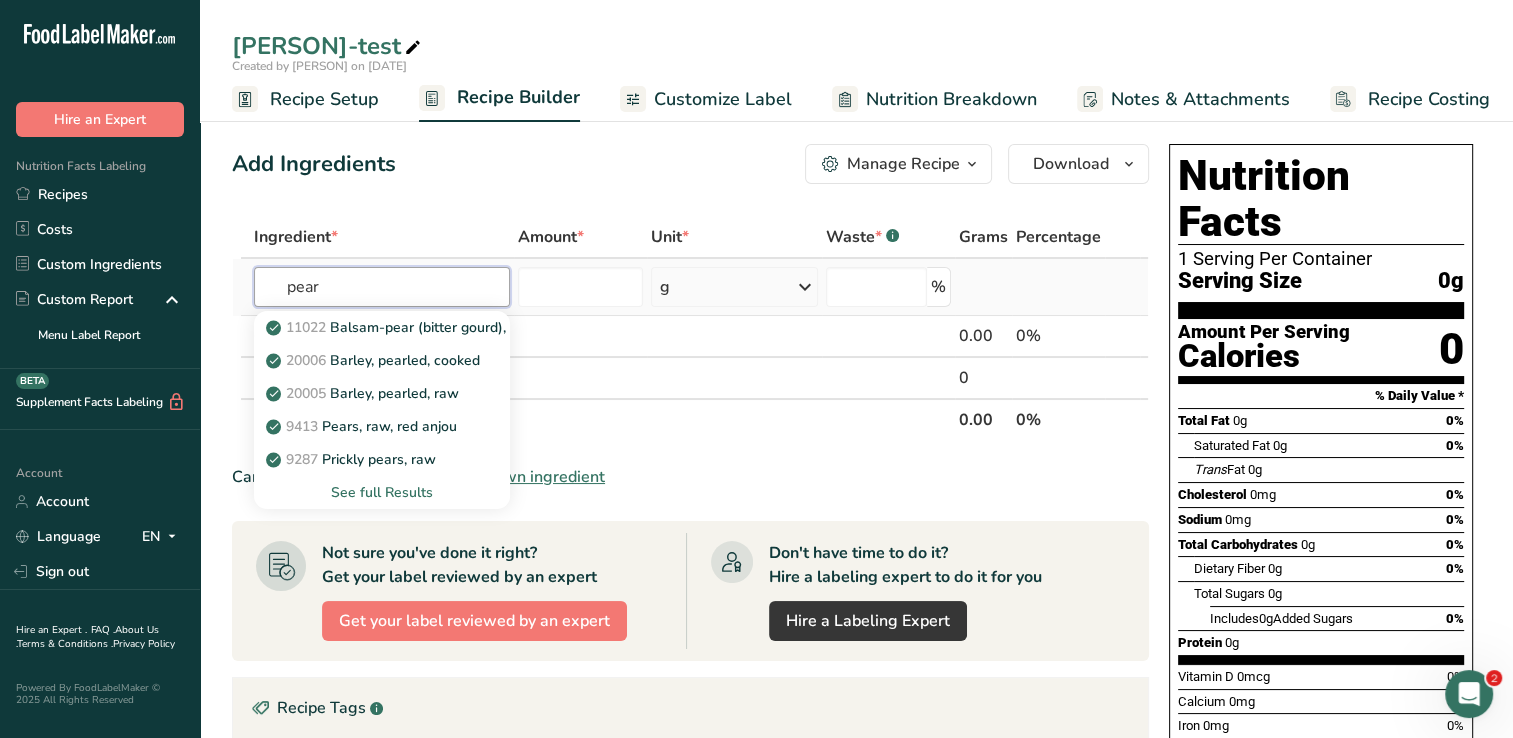 type on "pear" 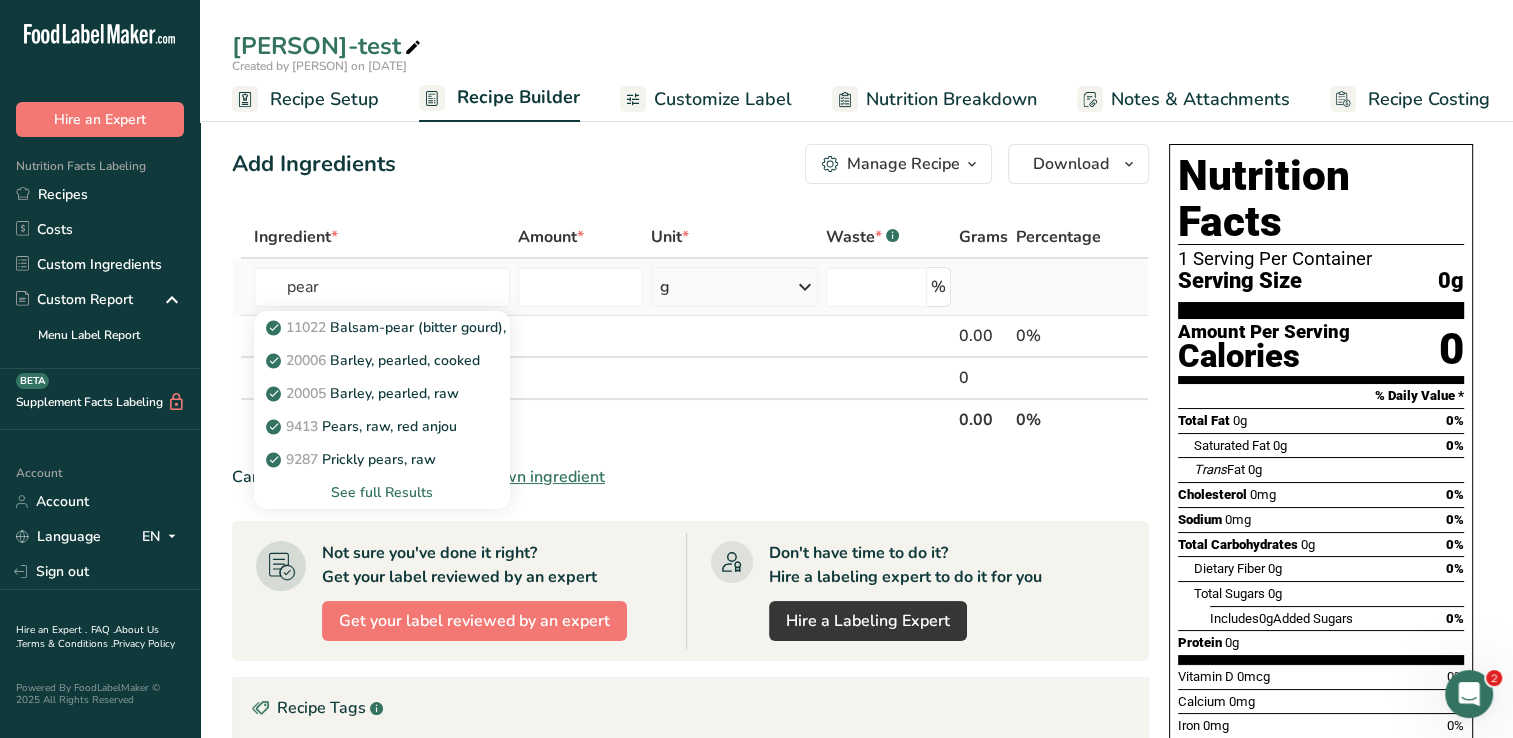 type 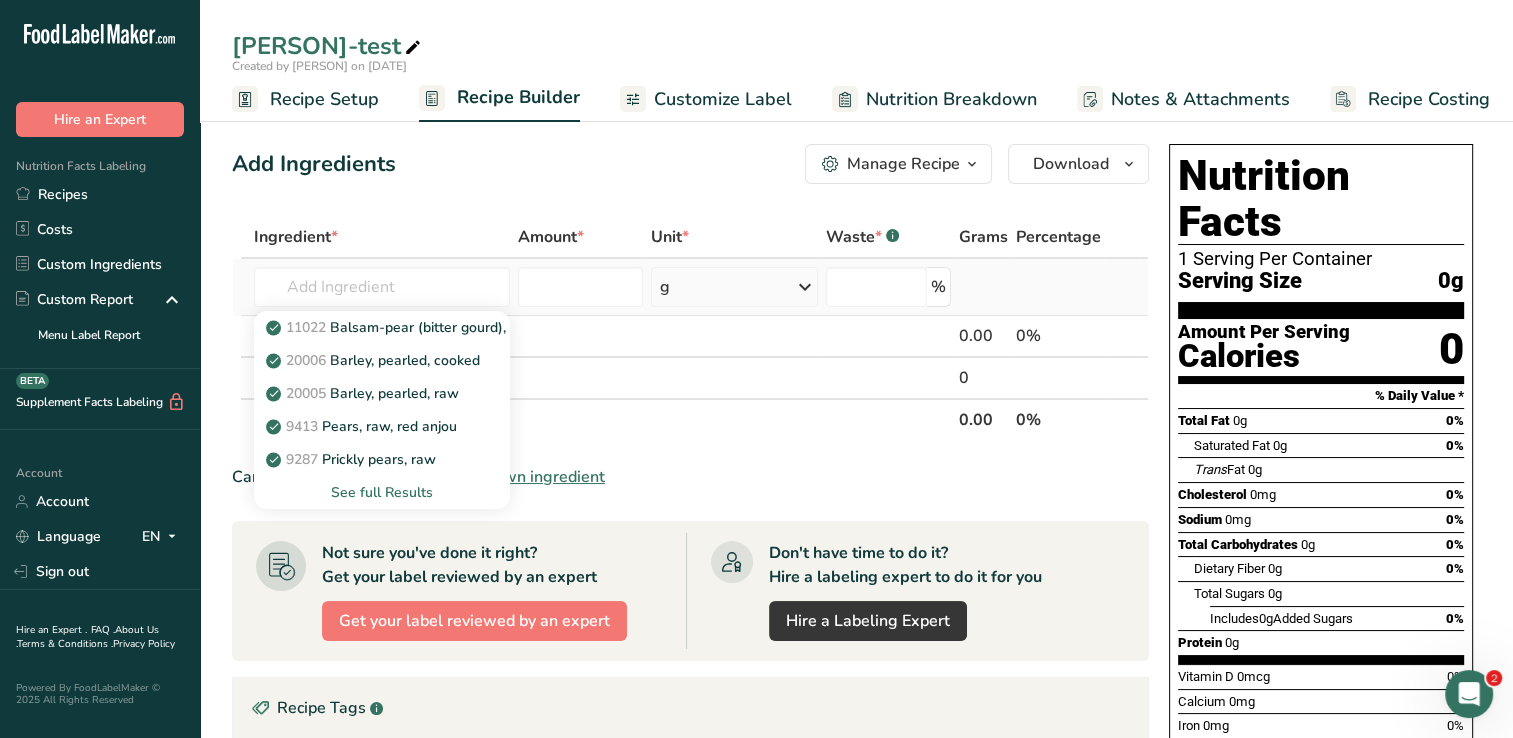 click on "See full Results" at bounding box center (382, 492) 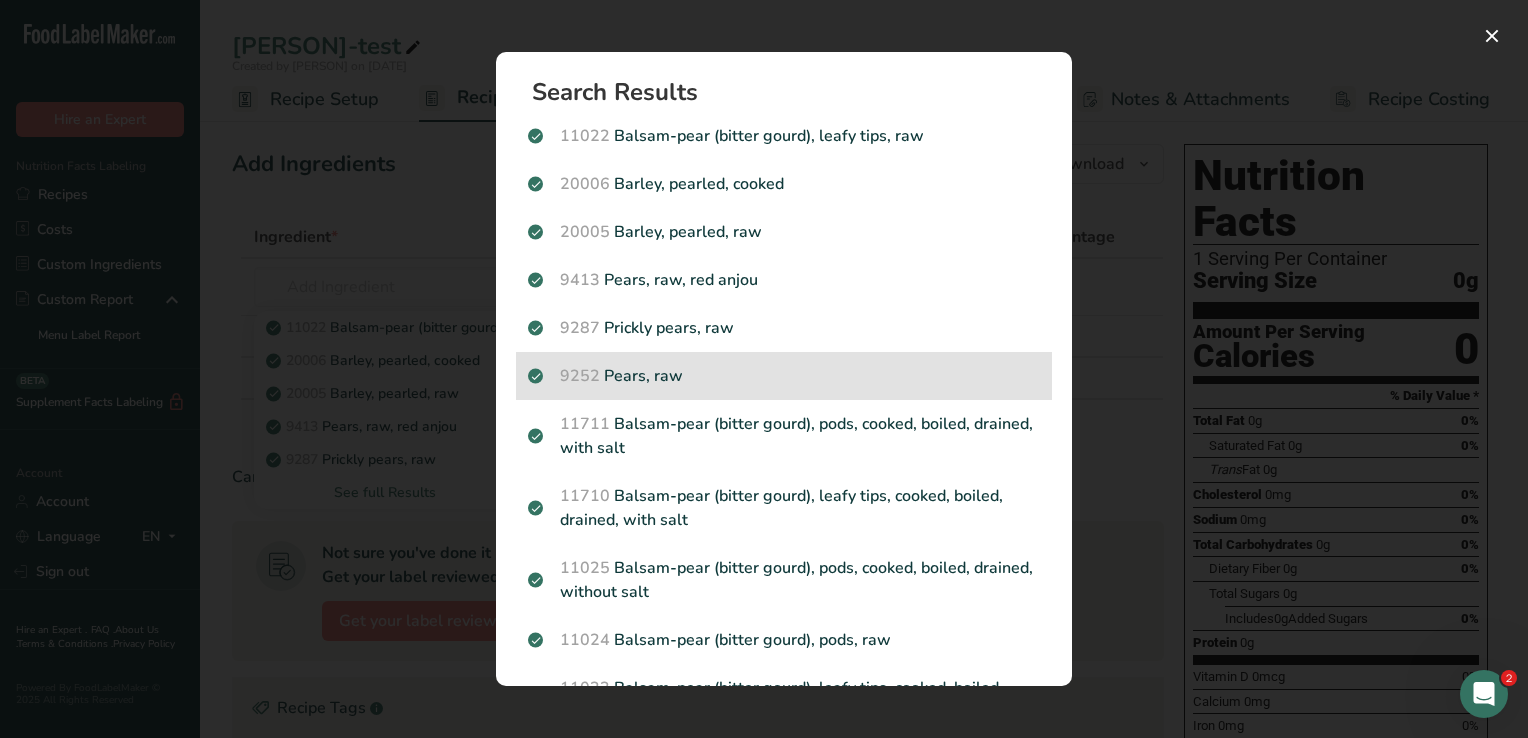 click on "9252
Pears, raw" at bounding box center [784, 376] 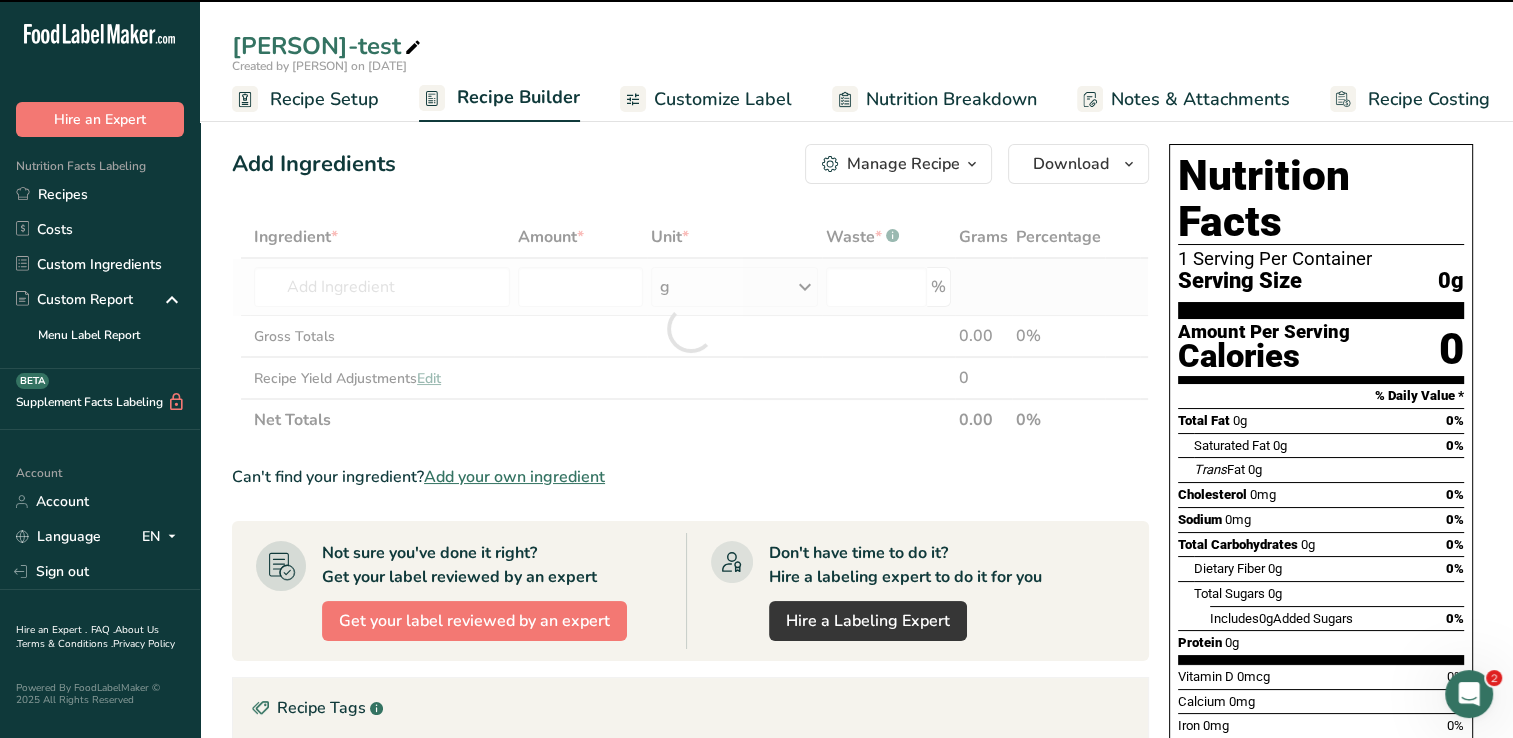 type on "0" 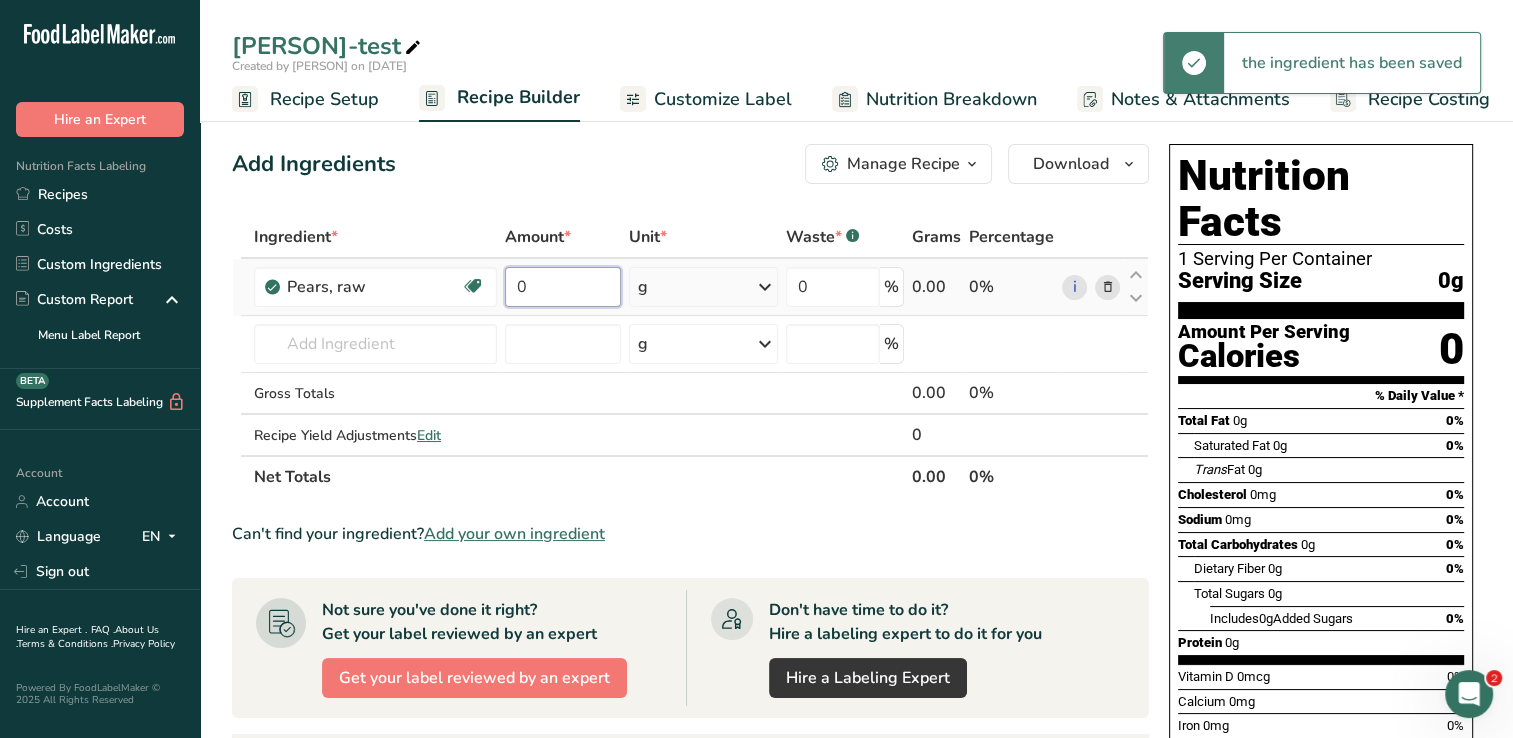 click on "0" at bounding box center [563, 287] 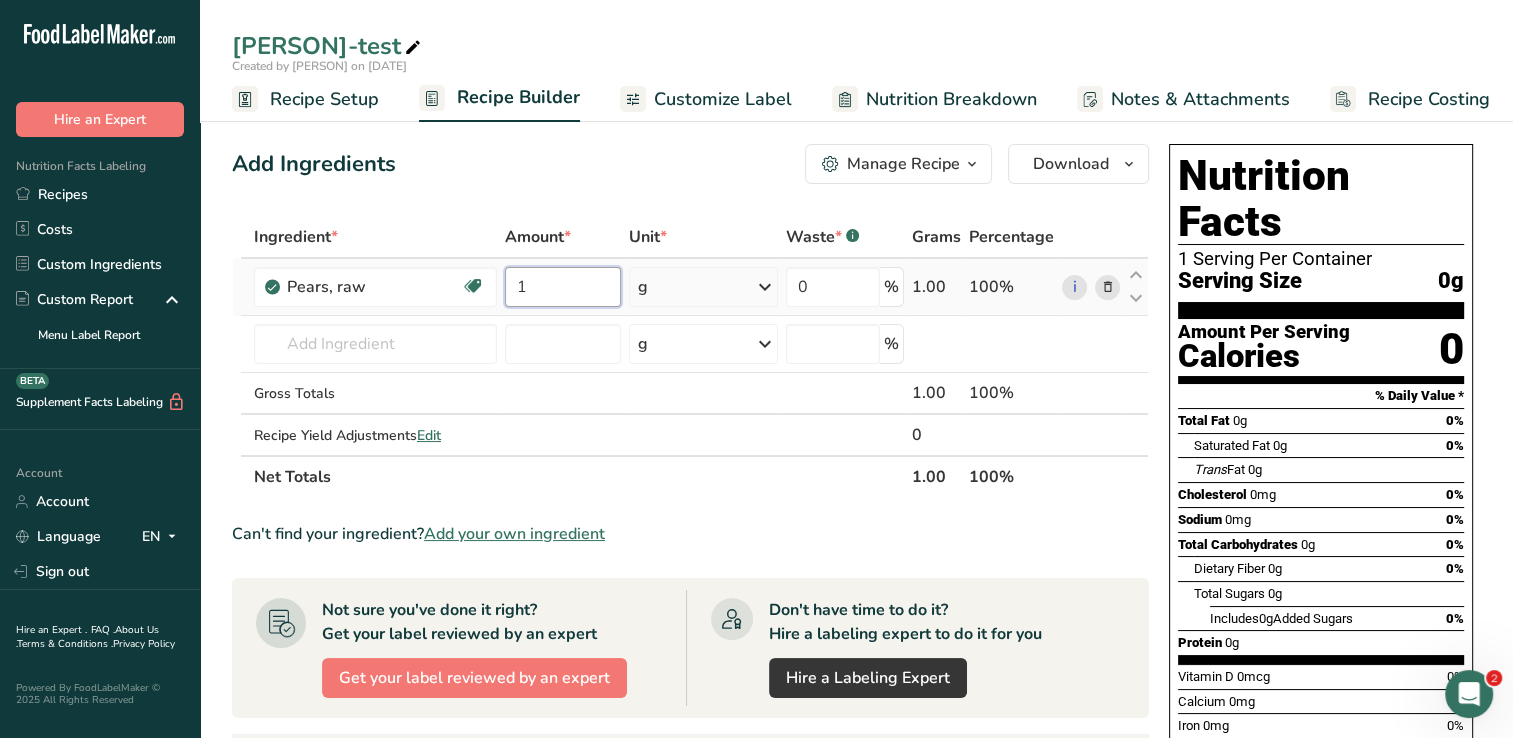 type on "1" 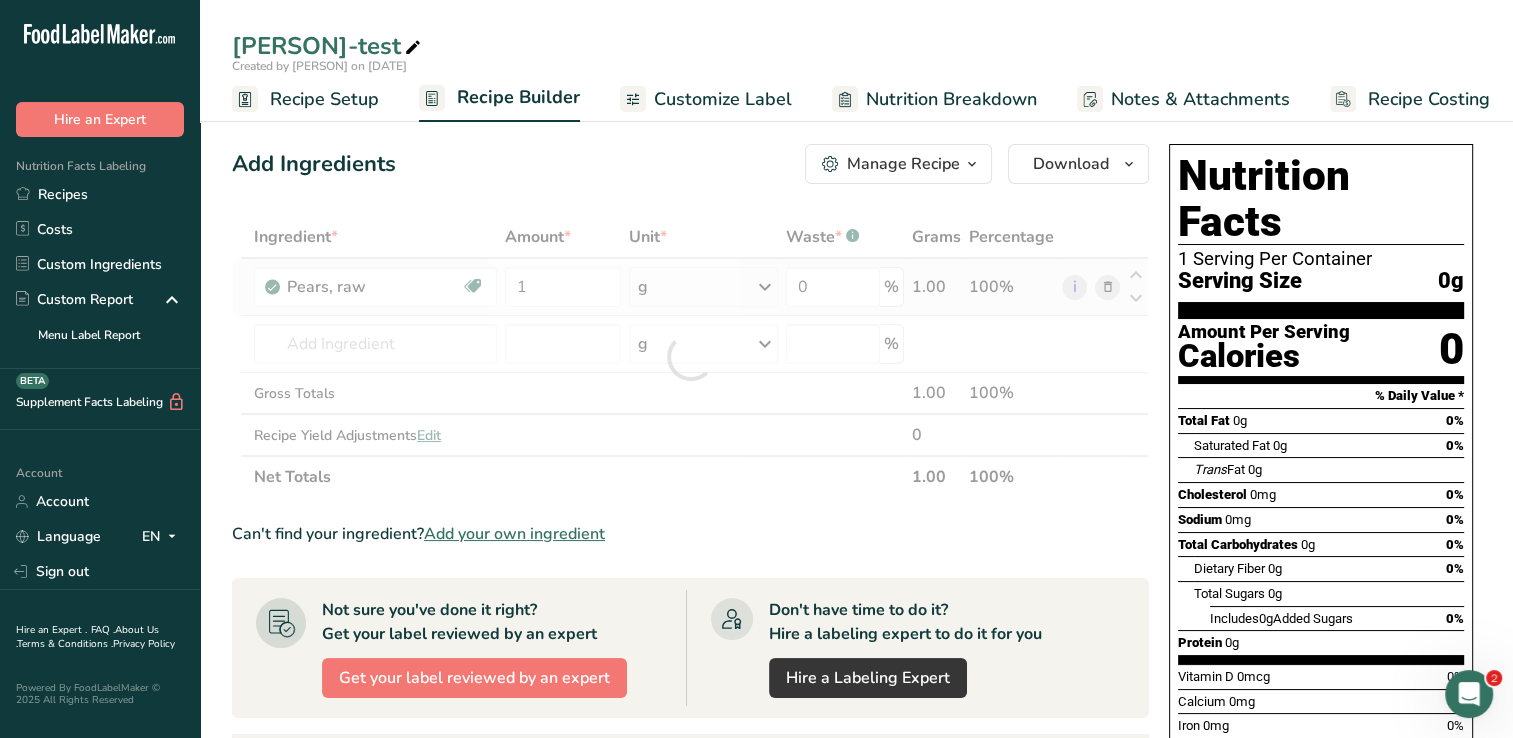 click on "Ingredient *
Amount *
Unit *
Waste *   .a-a{fill:#347362;}.b-a{fill:#fff;}          Grams
Percentage
Pears, raw
Source of Antioxidants
Prebiotic Effect
Dairy free
Gluten free
Vegan
Vegetarian
Soy free
1
g
Portions
1 cup, slices
1 cup, cubes
1 small
See more
Weight Units
g
kg
mg
See more
Volume Units
l
Volume units require a density conversion. If you know your ingredient's density enter it below. Otherwise, click on "RIA" our AI Regulatory bot - she will be able to help you
Density is required
lb/ft3
mL" at bounding box center [690, 357] 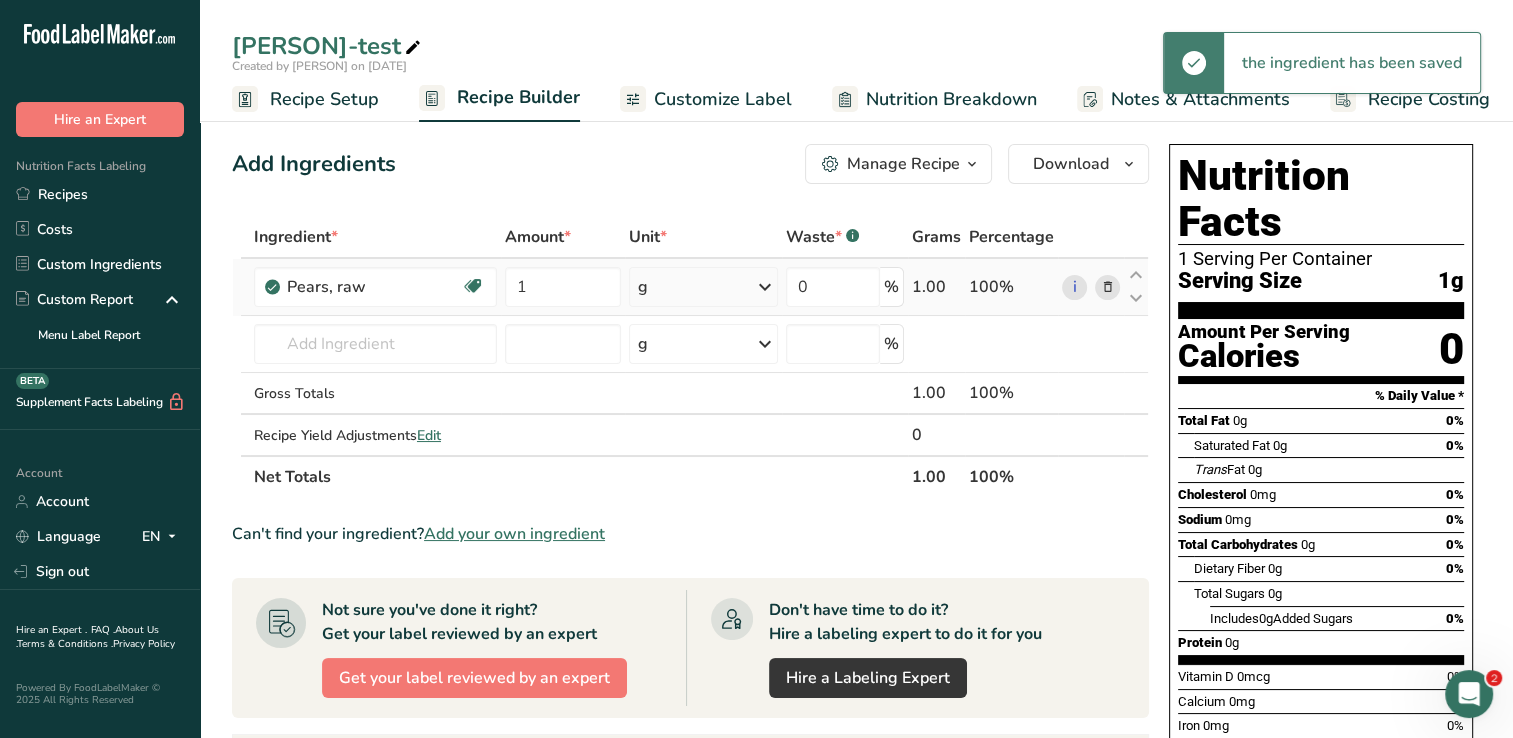 click at bounding box center (765, 287) 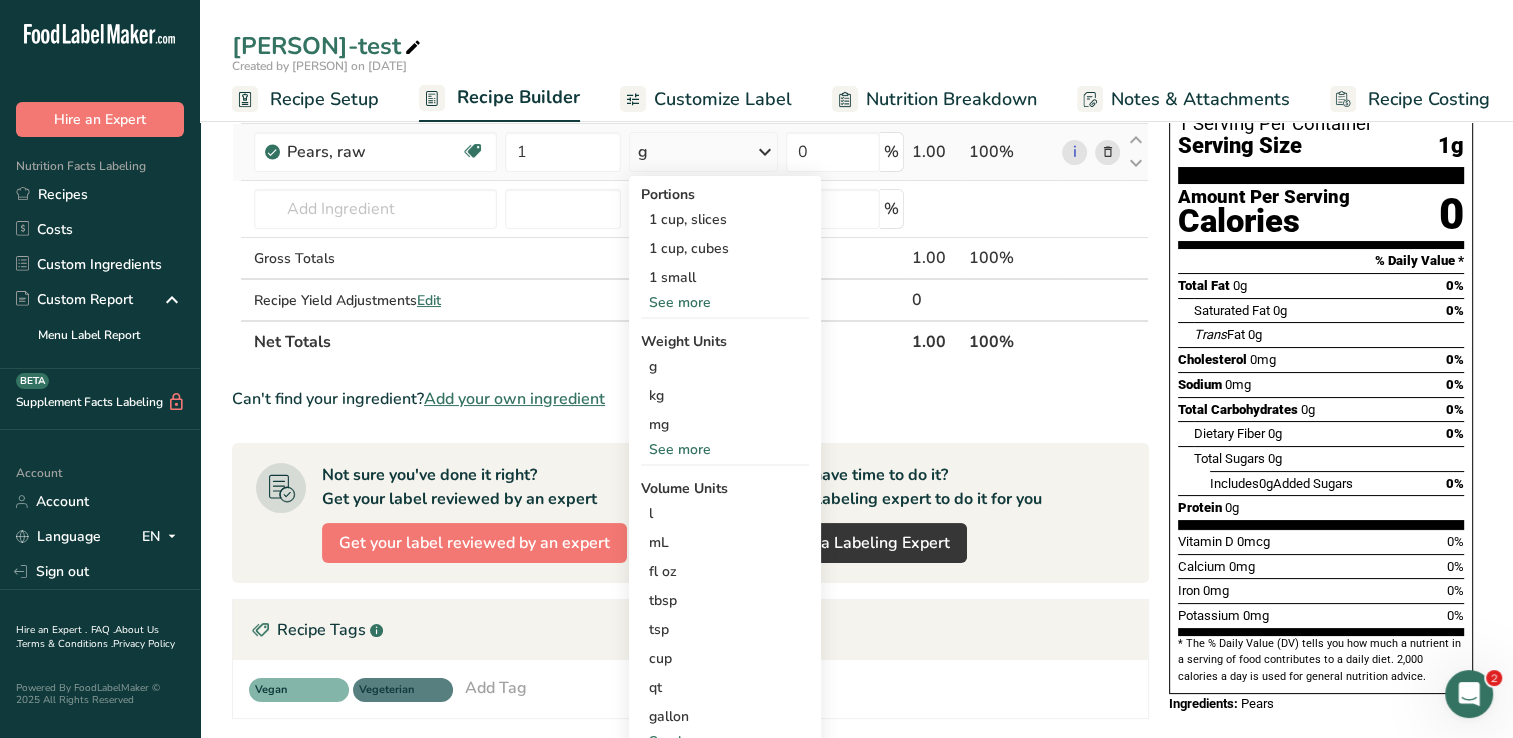 scroll, scrollTop: 100, scrollLeft: 0, axis: vertical 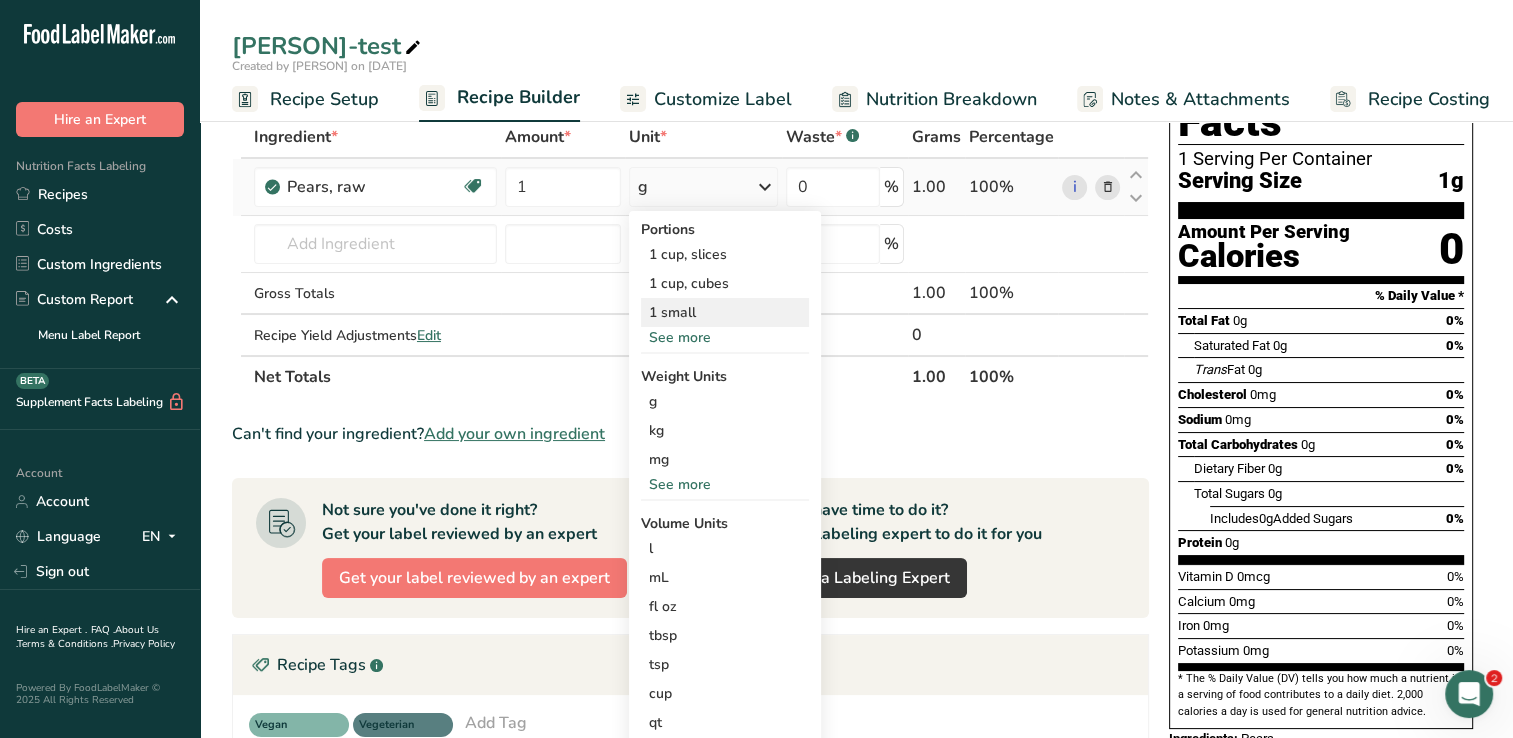 click on "1 small" at bounding box center [725, 312] 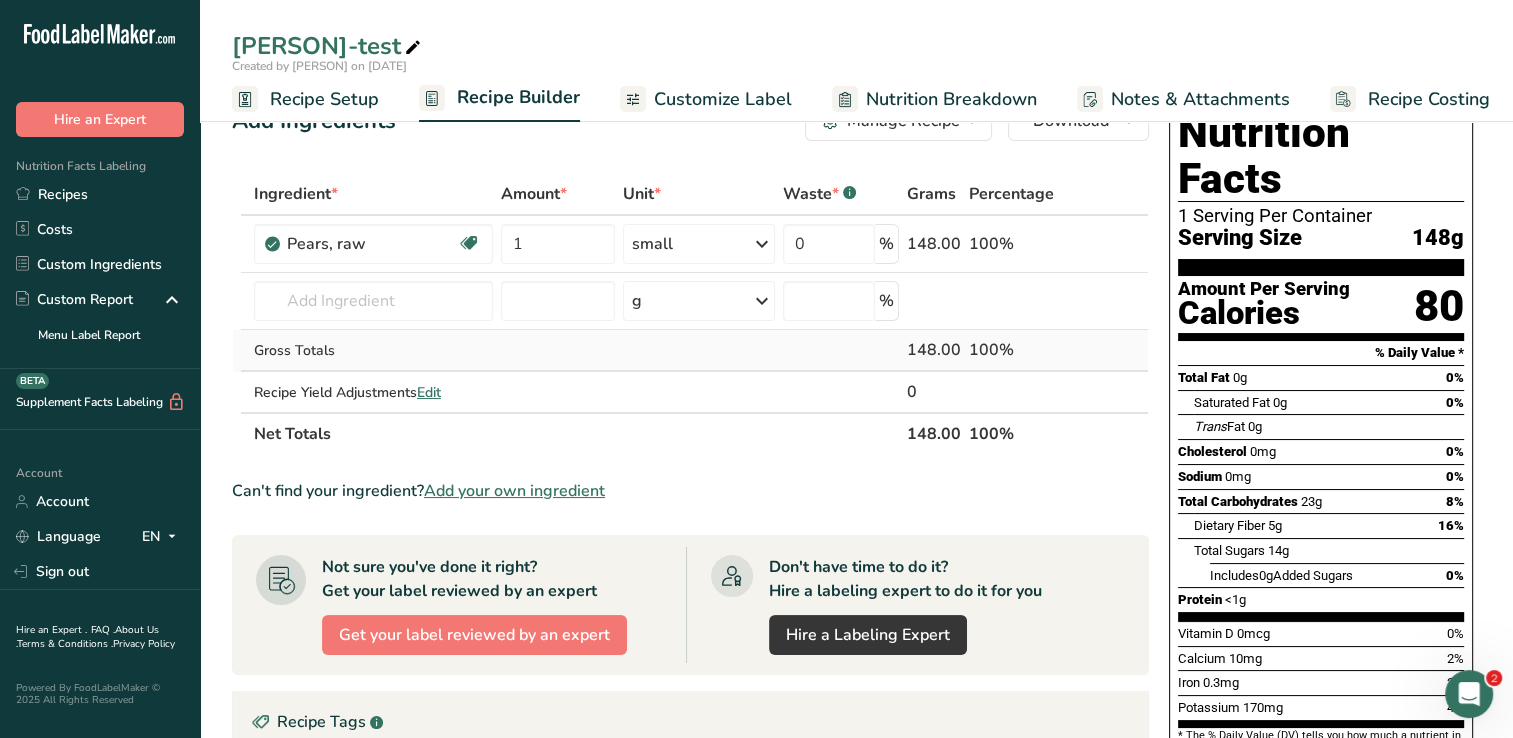 scroll, scrollTop: 0, scrollLeft: 0, axis: both 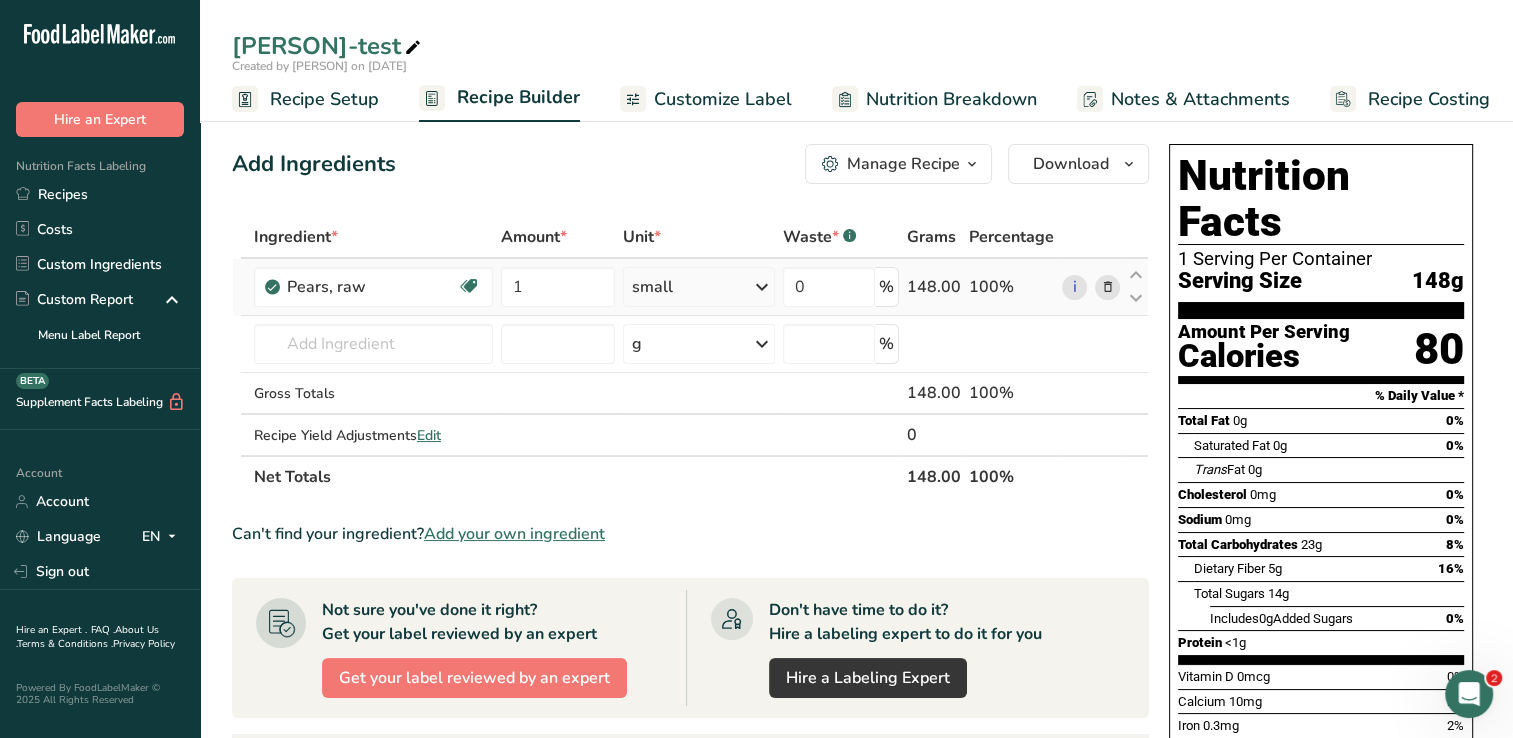 click at bounding box center [1107, 287] 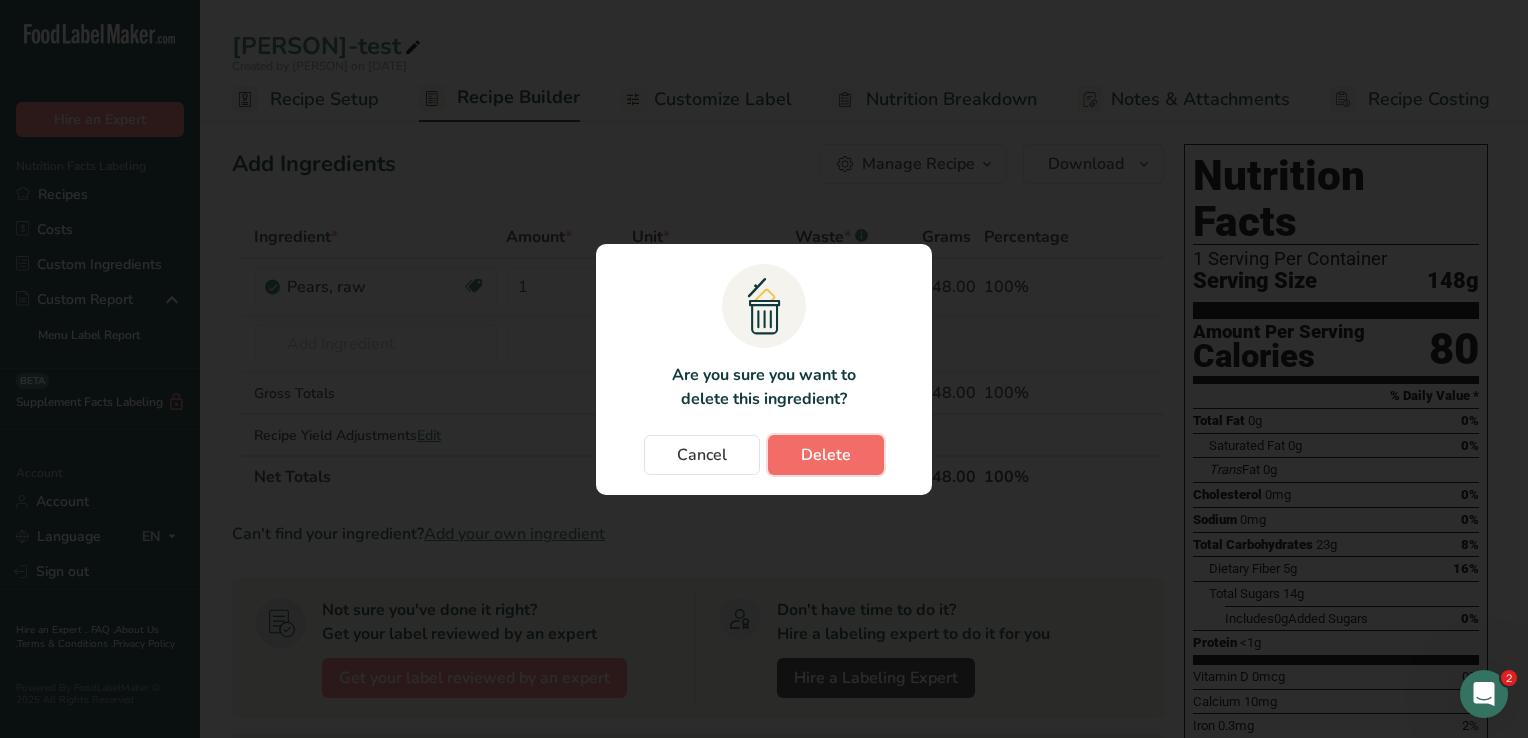 click on "Delete" at bounding box center (826, 455) 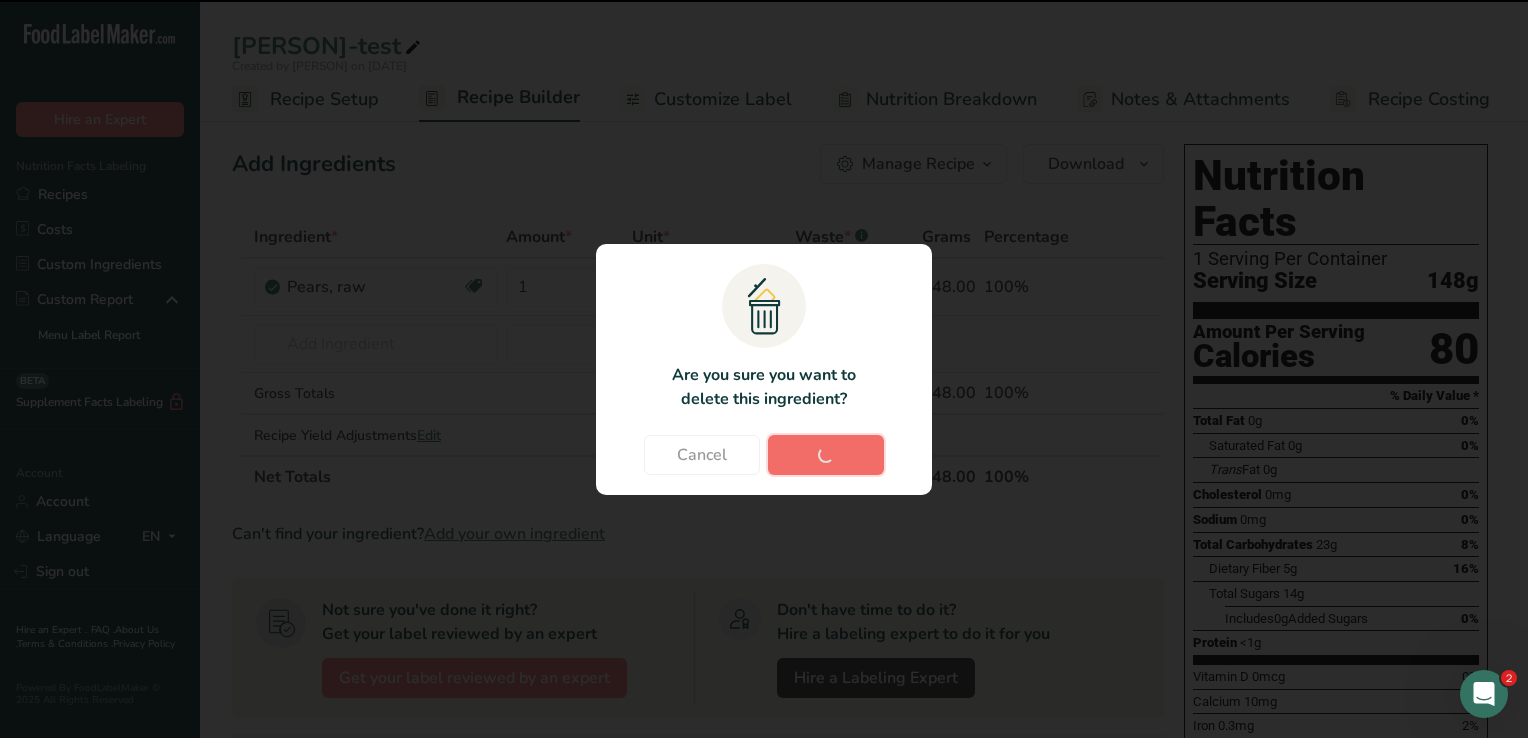 type 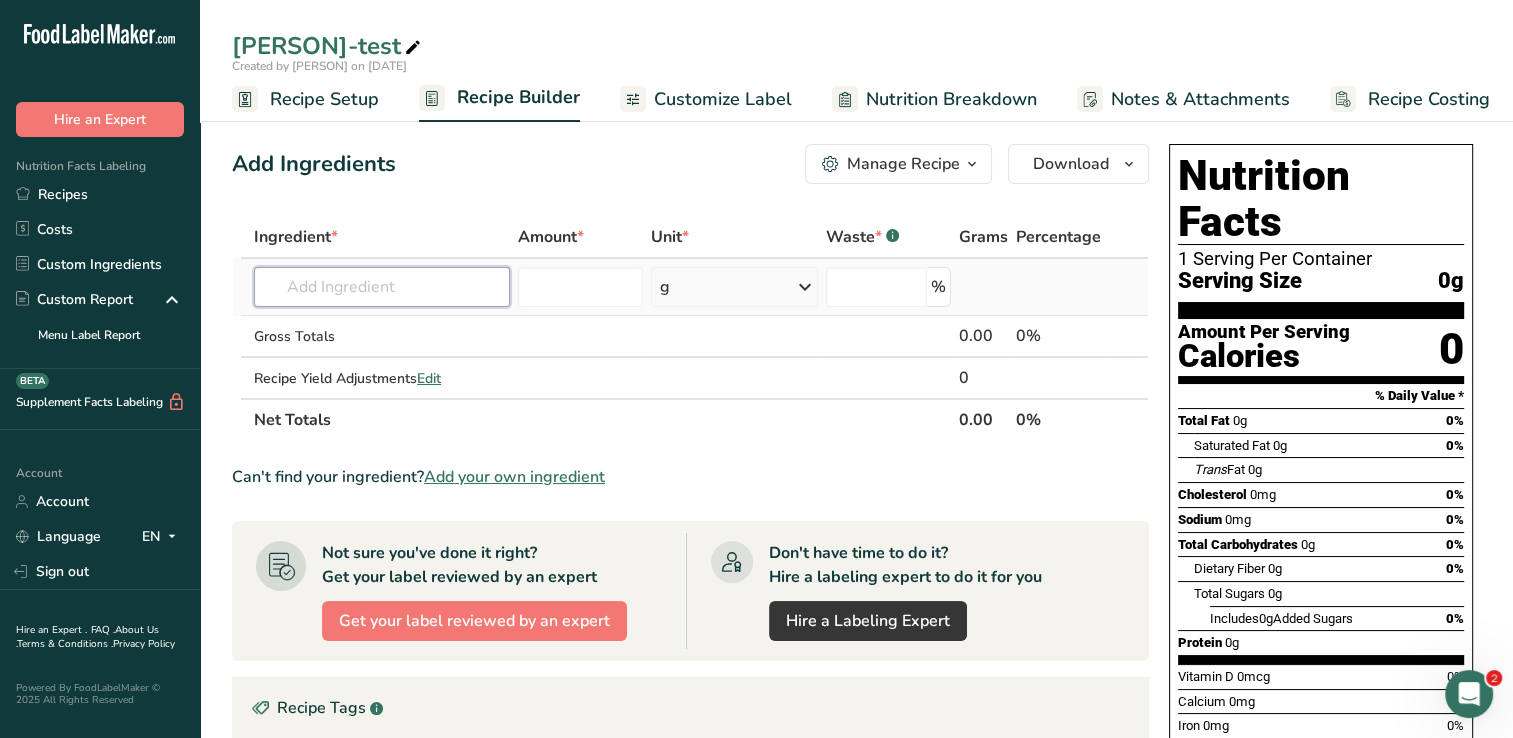 click at bounding box center [382, 287] 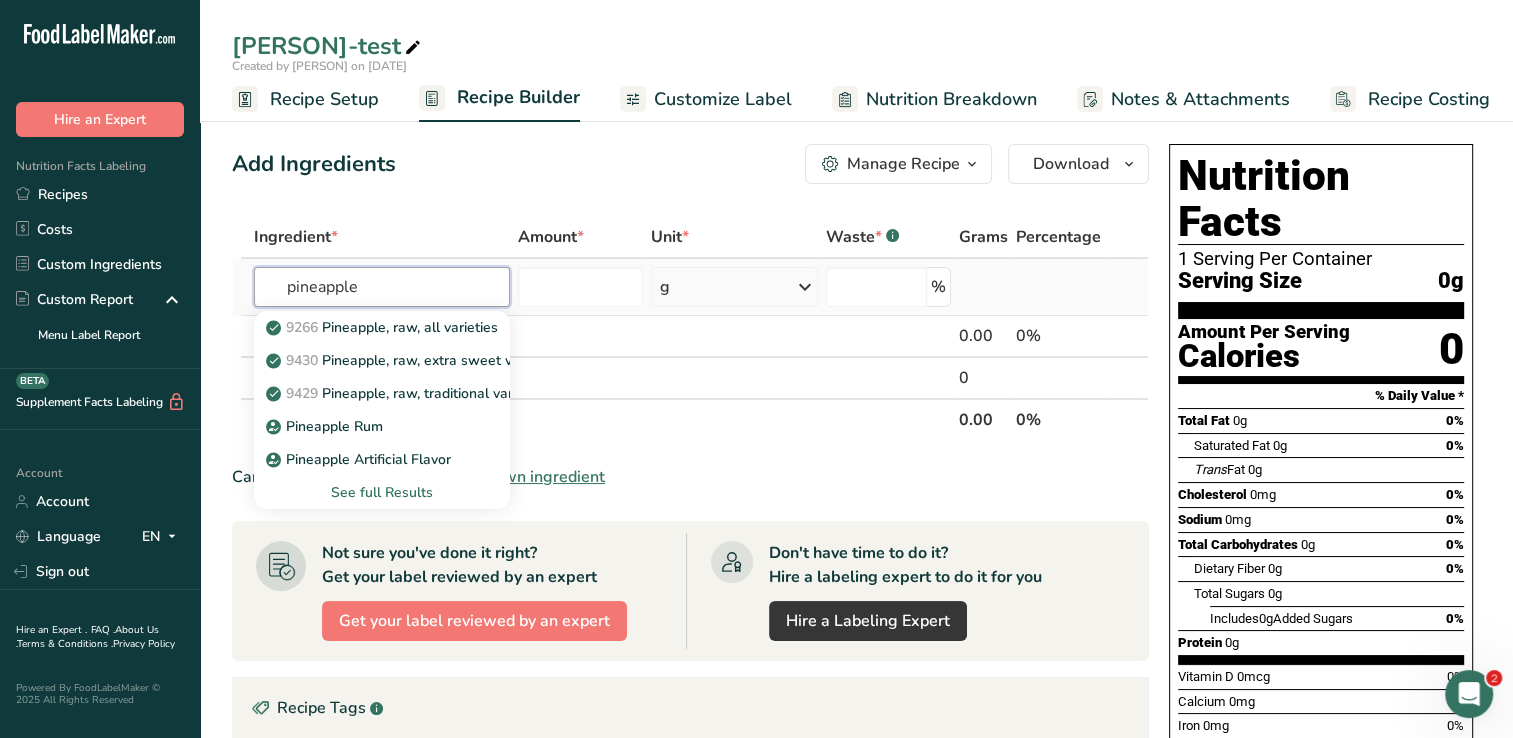 type on "pineapple" 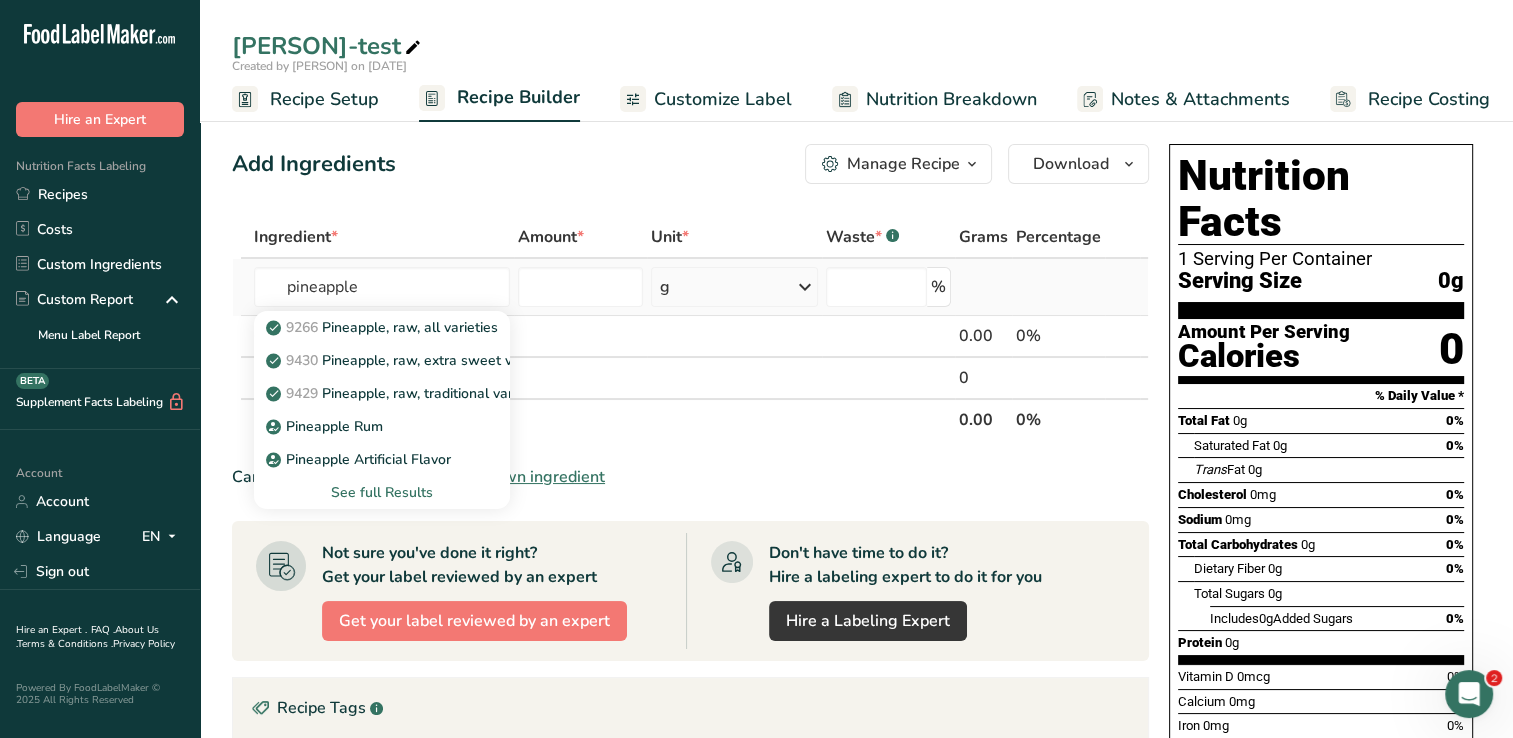 type 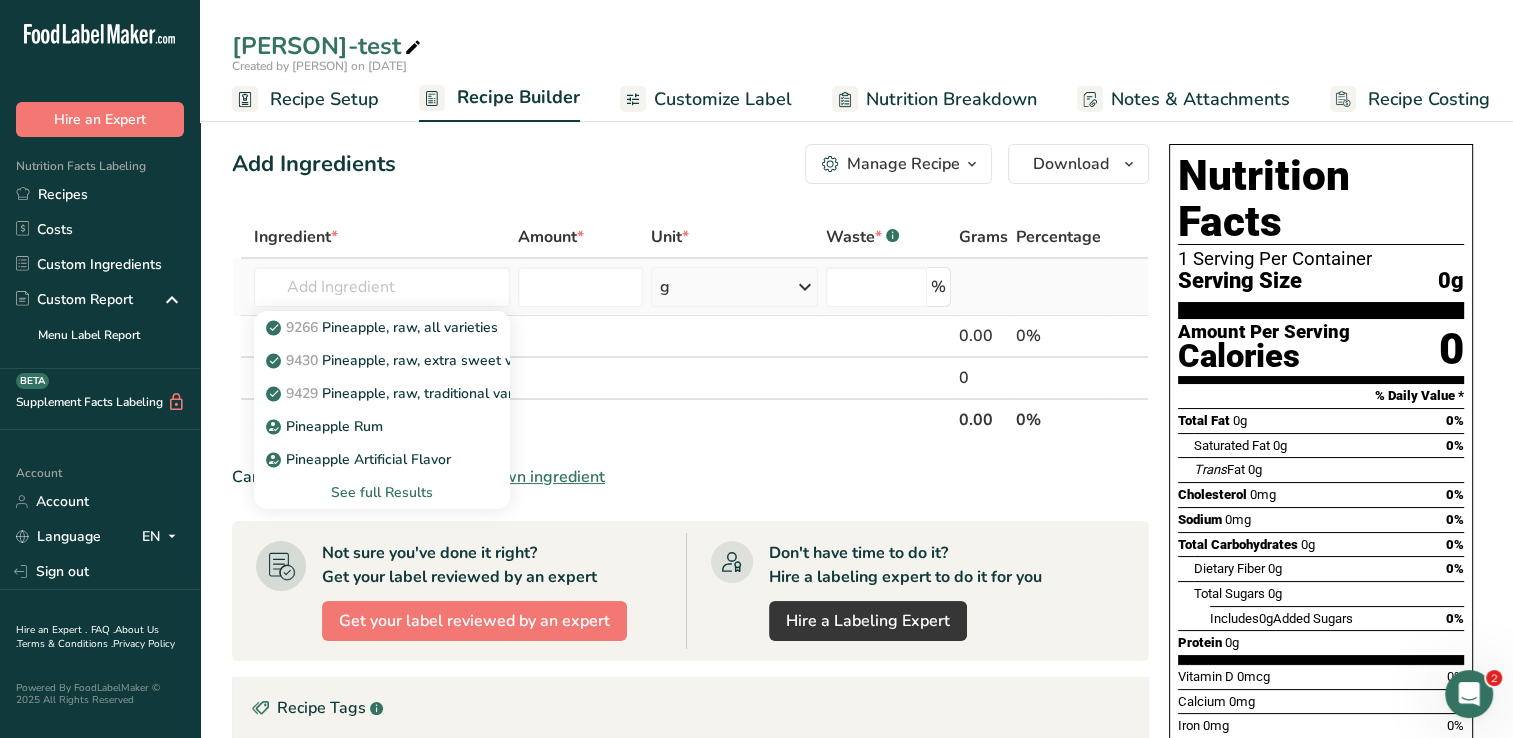 click on "See full Results" at bounding box center [382, 492] 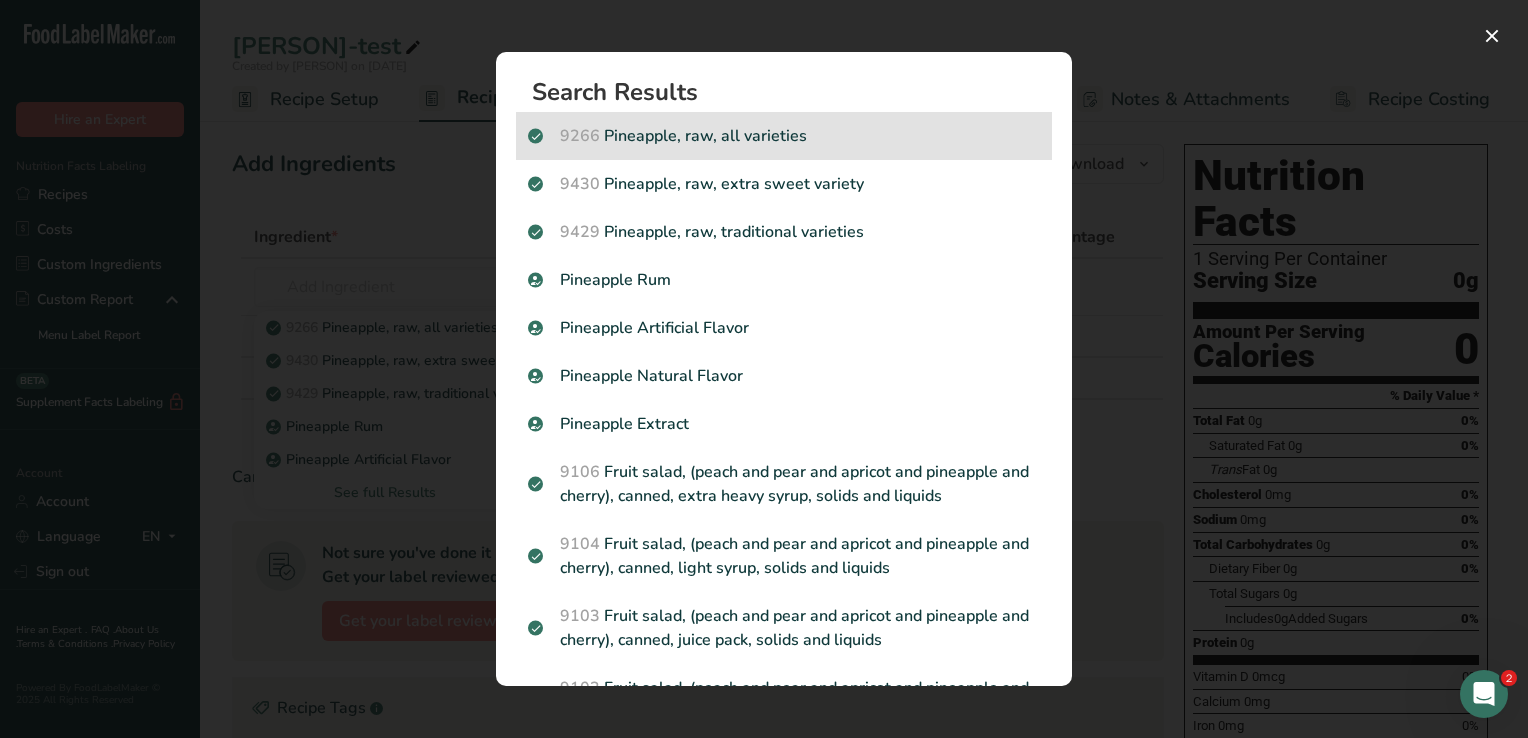 click on "9266
Pineapple, raw, all varieties" at bounding box center (784, 136) 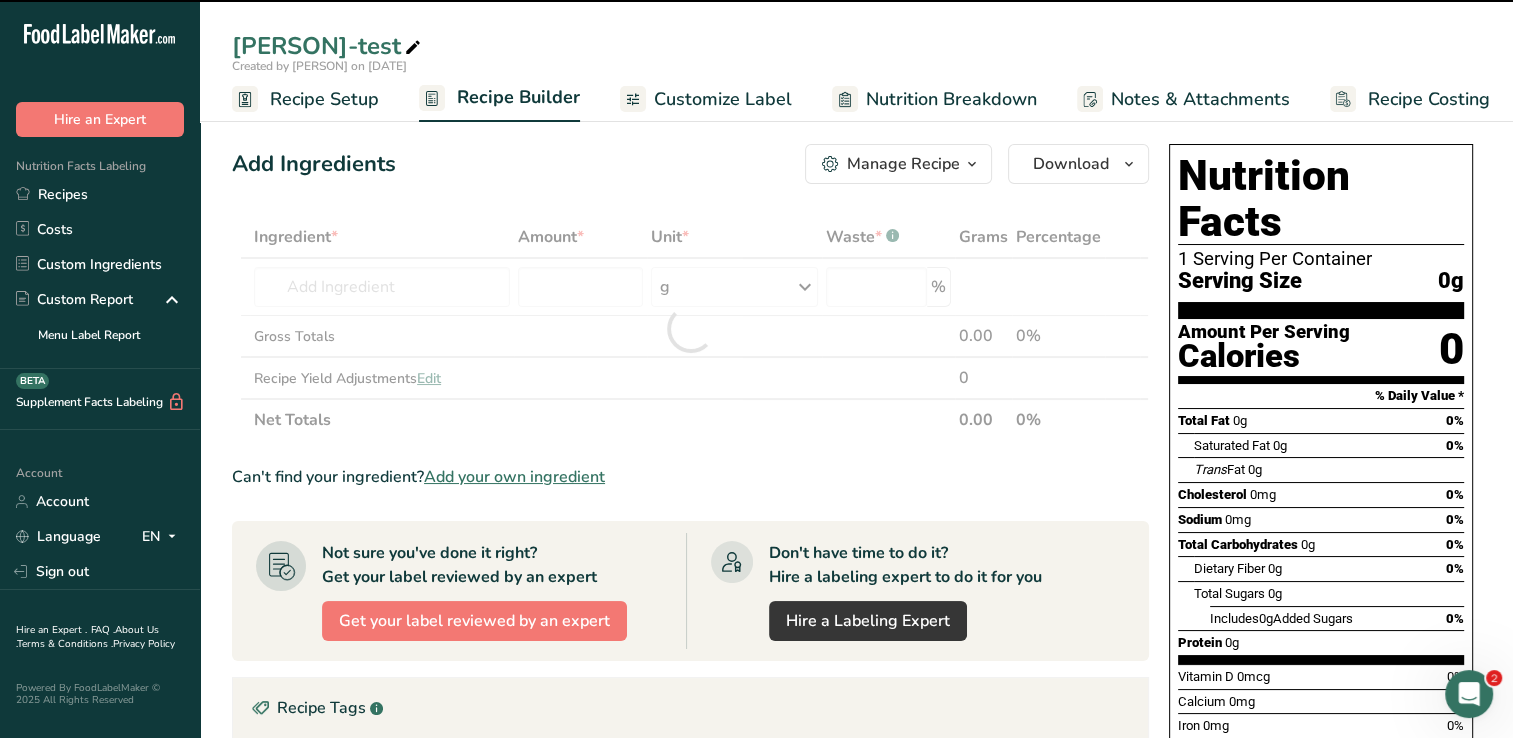 type on "0" 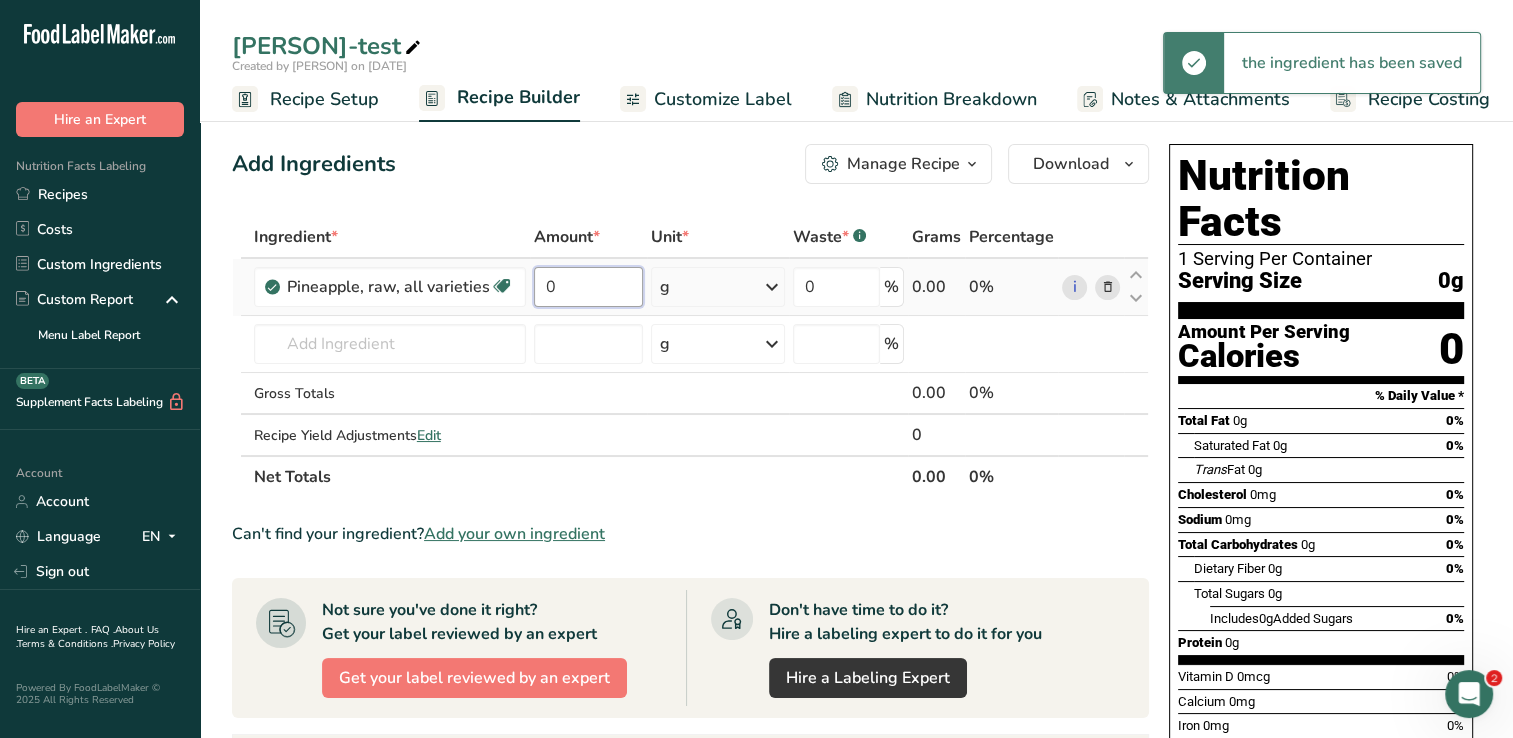 click on "0" at bounding box center (588, 287) 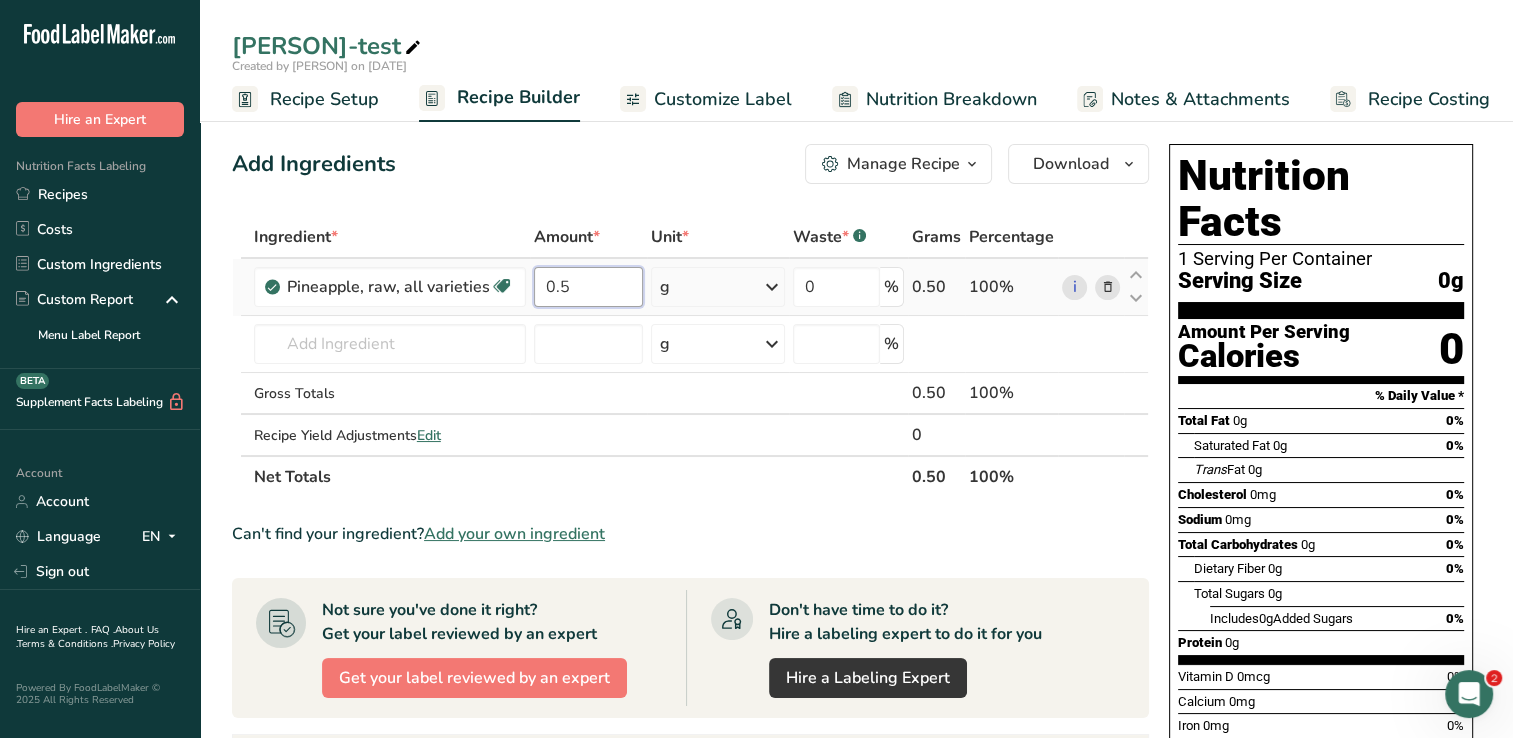 type on "0.5" 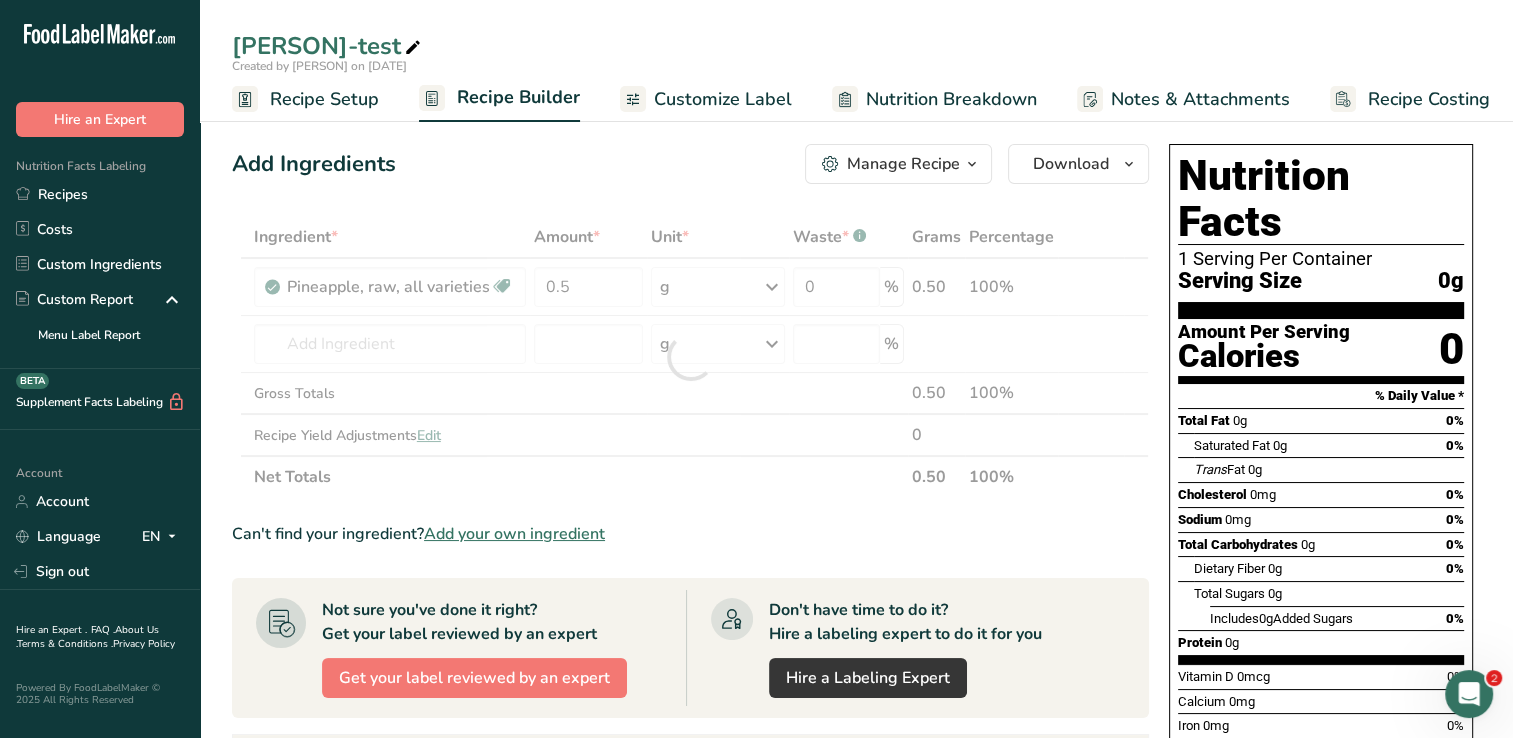 click on "Ingredient *
Amount *
Unit *
Waste *   .a-a{fill:#347362;}.b-a{fill:#fff;}          Grams
Percentage
Pineapple, raw, all varieties
Source of Antioxidants
Dairy free
Gluten free
Vegan
Vegetarian
Soy free
0.5
g
Portions
1 cup, chunks
1 fruit
1 slice (4-2/3" dia x 3/4" thick)
See more
Weight Units
g
kg
mg
See more
Volume Units
l
Volume units require a density conversion. If you know your ingredient's density enter it below. Otherwise, click on "RIA" our AI Regulatory bot - she will be able to help you
Density is required
lb/ft3
mL" at bounding box center (690, 357) 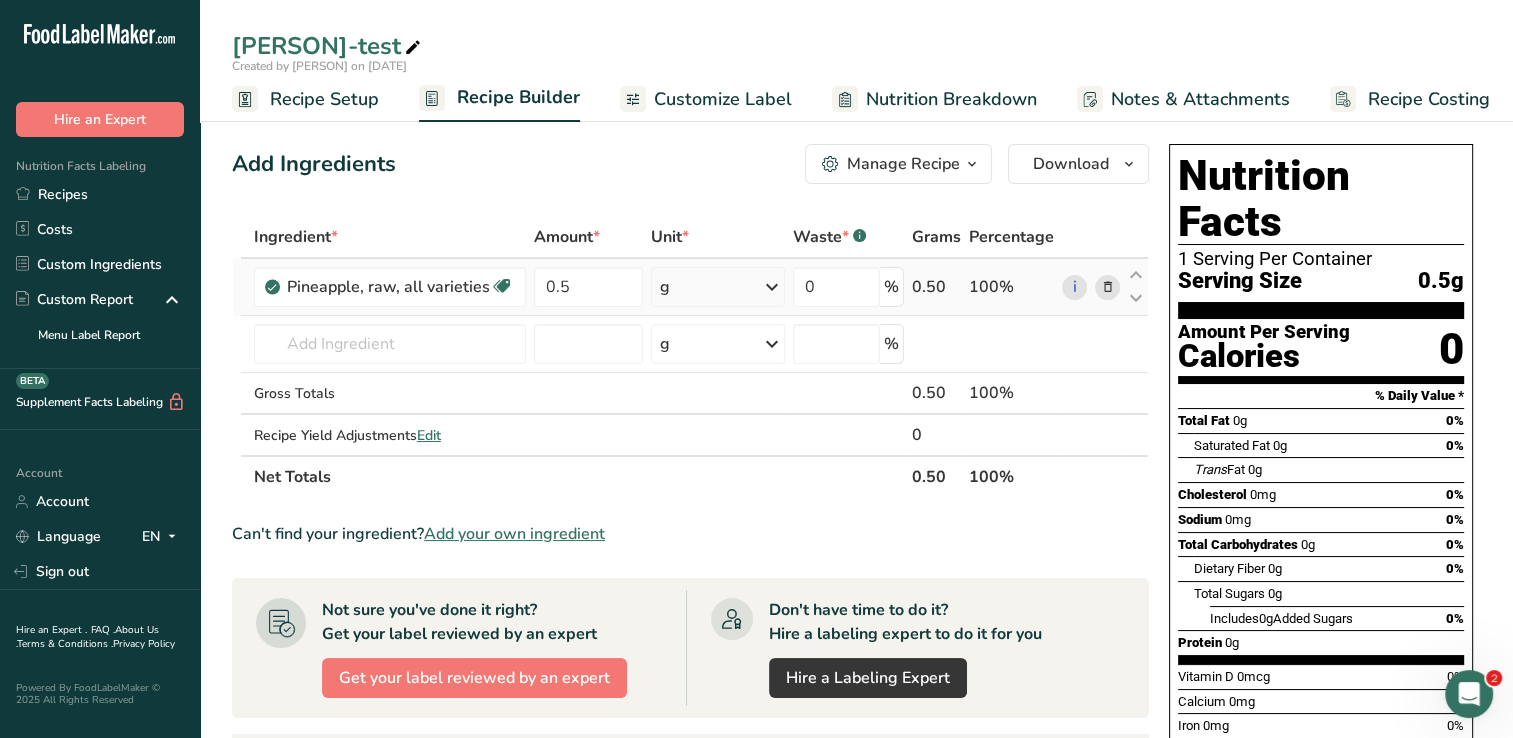 click at bounding box center (772, 287) 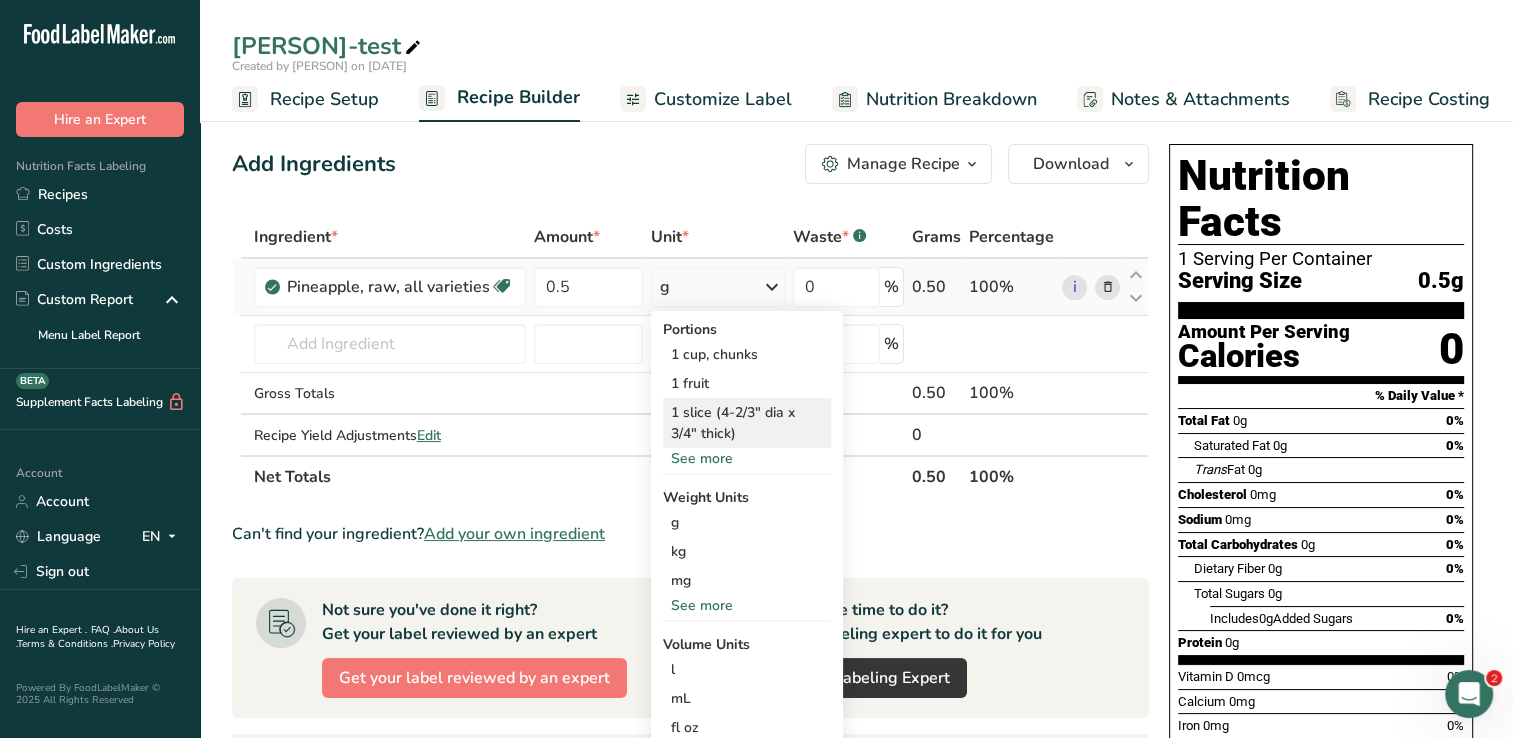 scroll, scrollTop: 100, scrollLeft: 0, axis: vertical 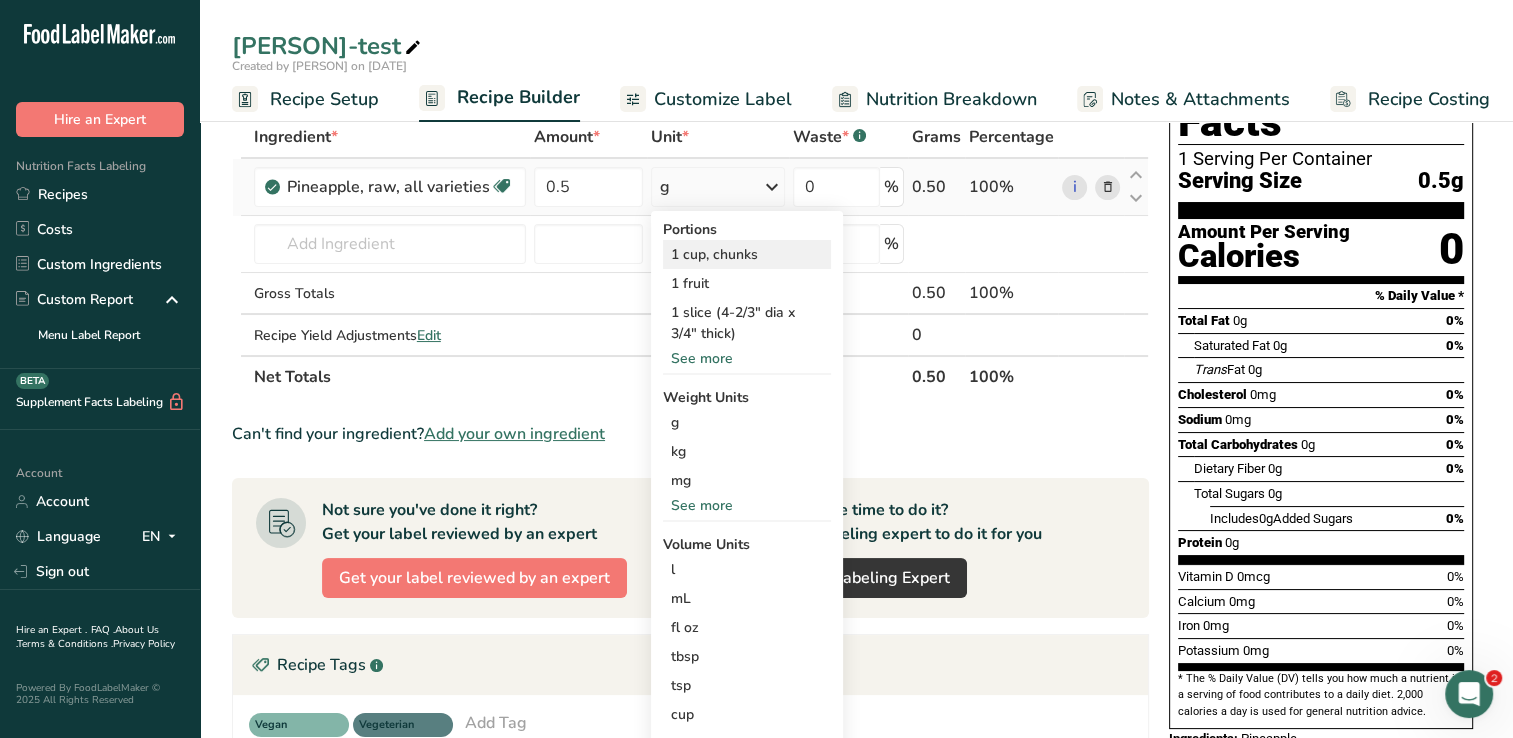 click on "1 cup, chunks" at bounding box center (747, 254) 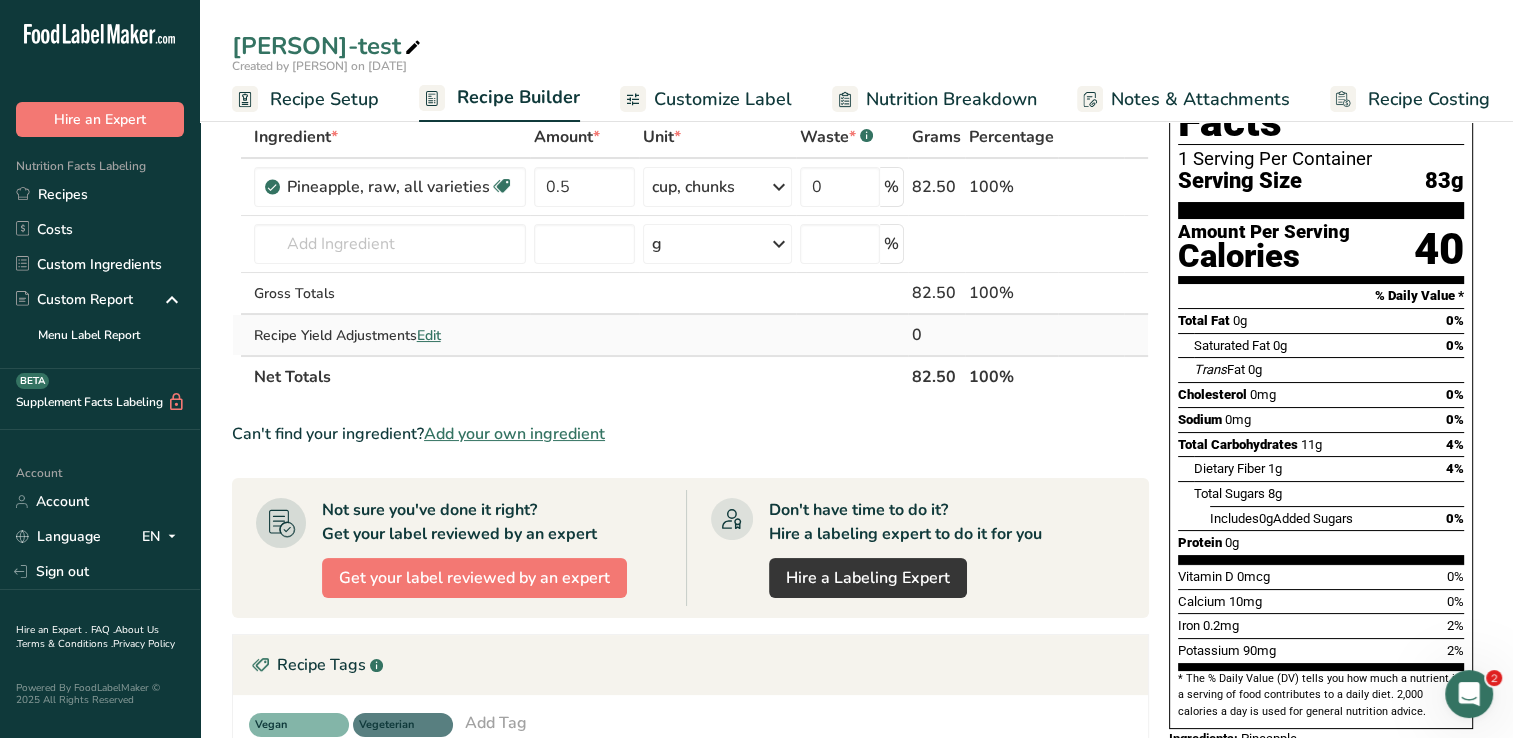 scroll, scrollTop: 0, scrollLeft: 0, axis: both 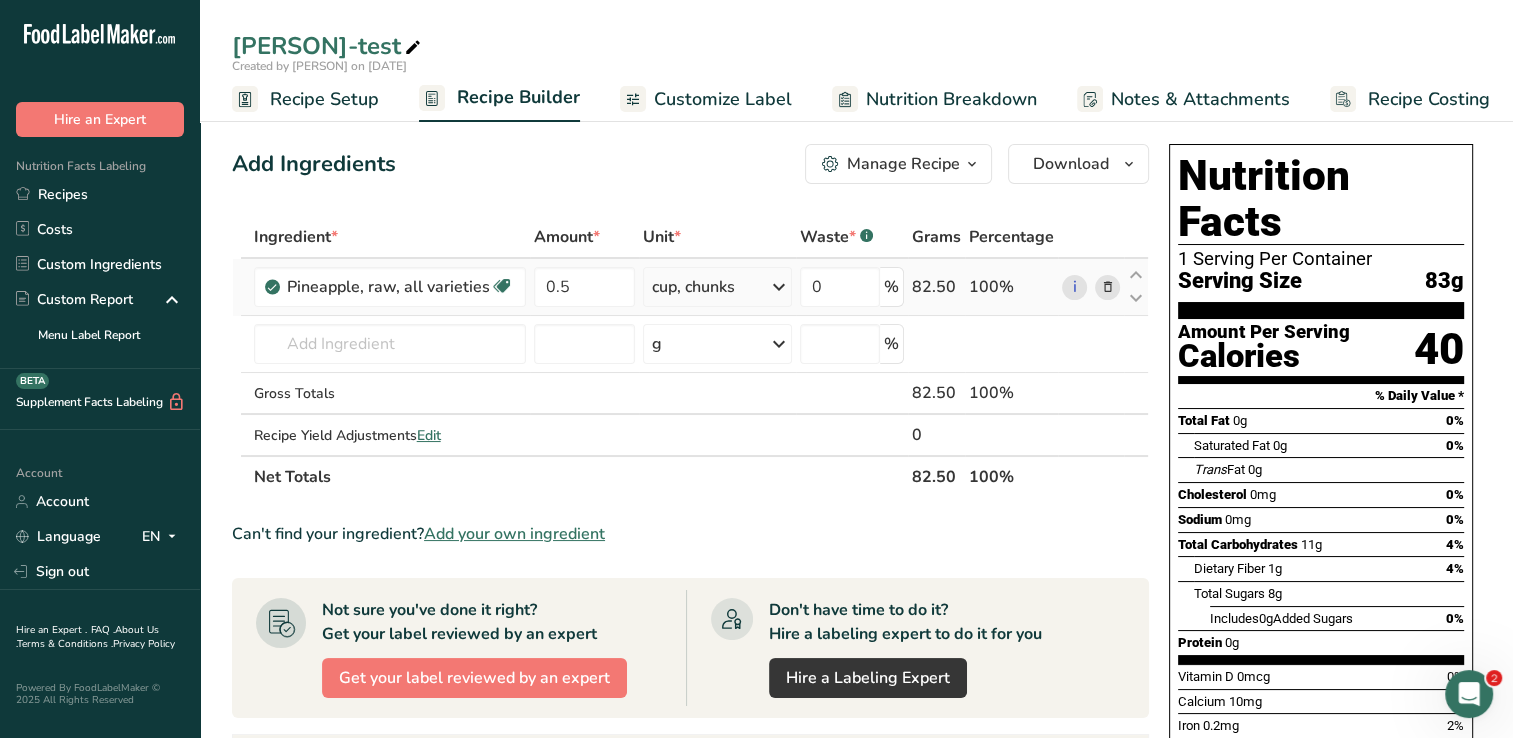 click at bounding box center (1107, 287) 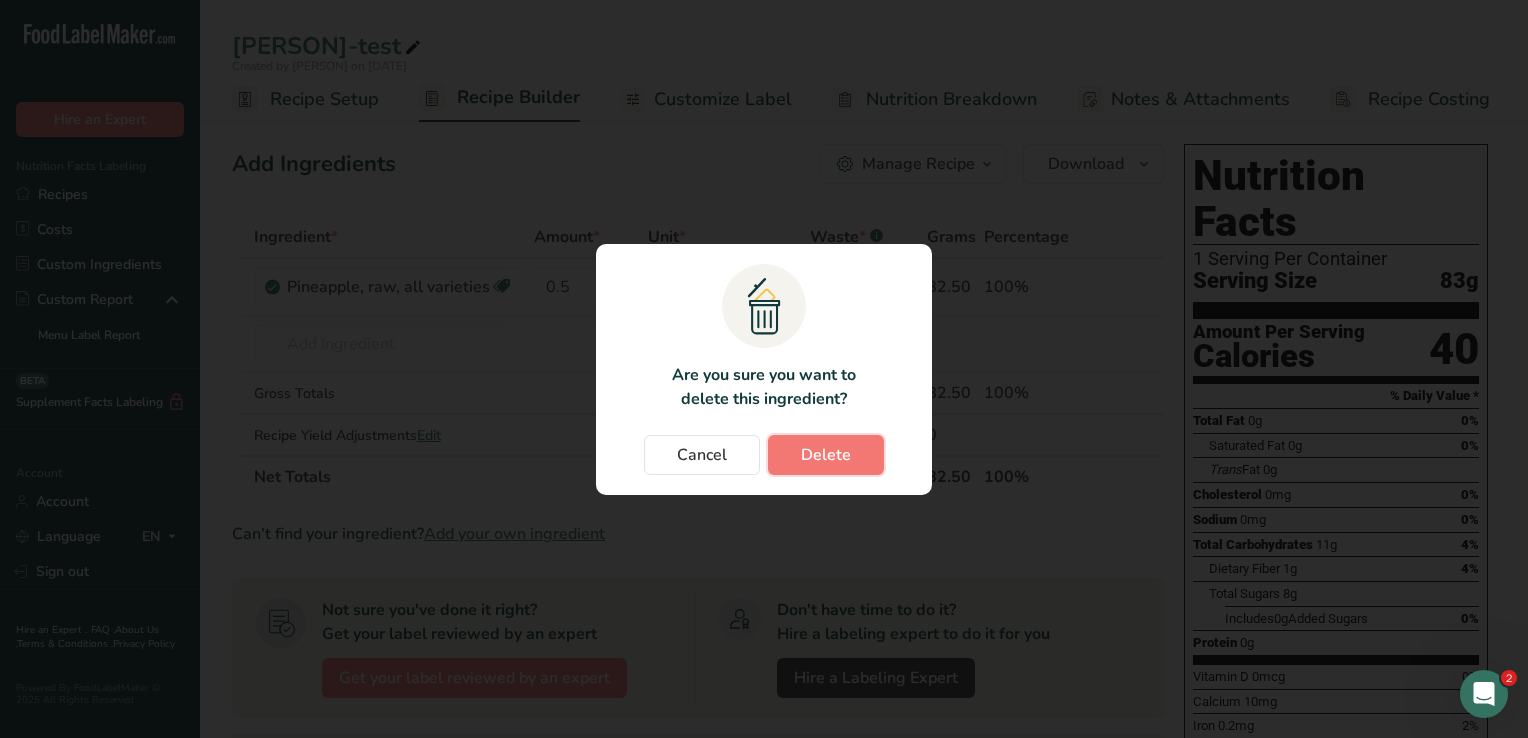 click on "Delete" at bounding box center [826, 455] 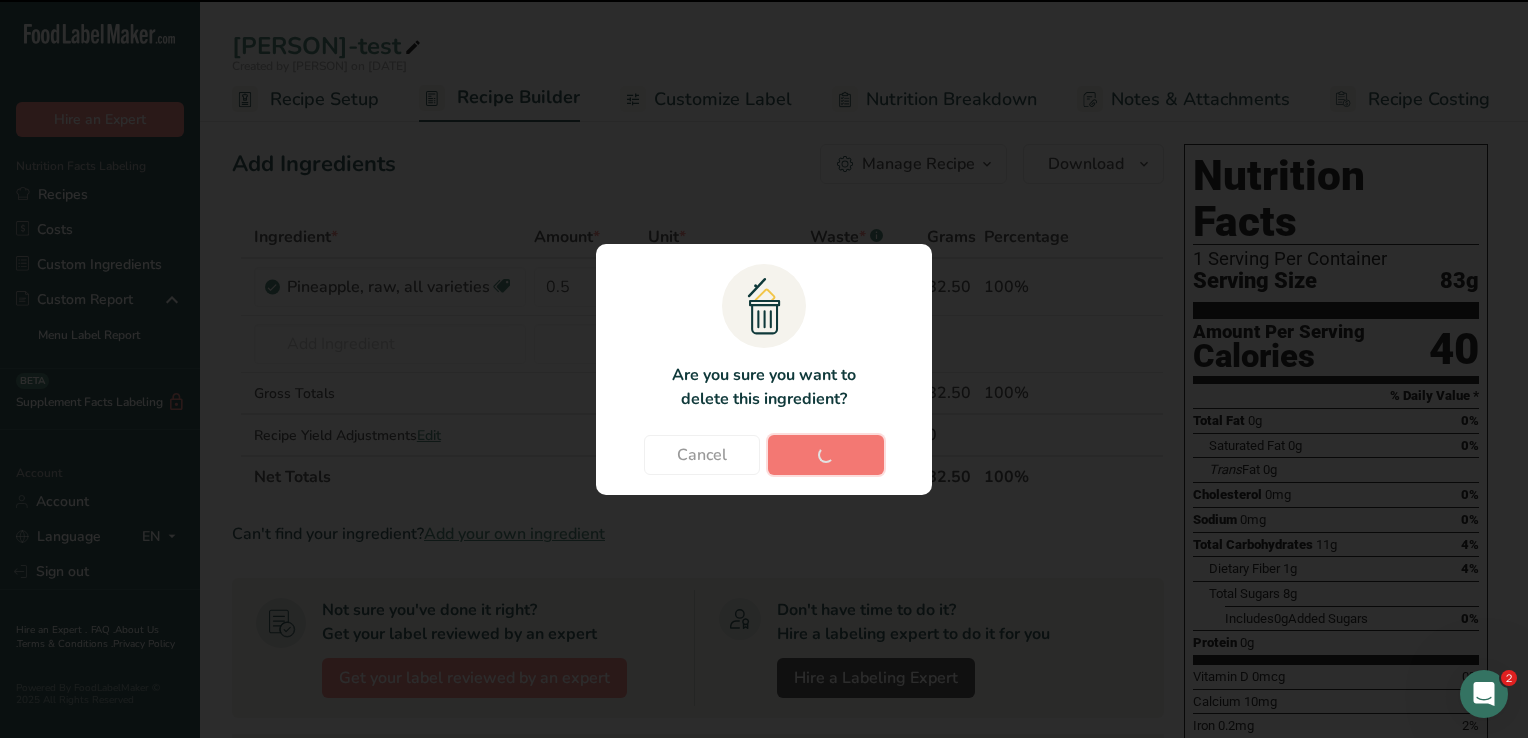 type 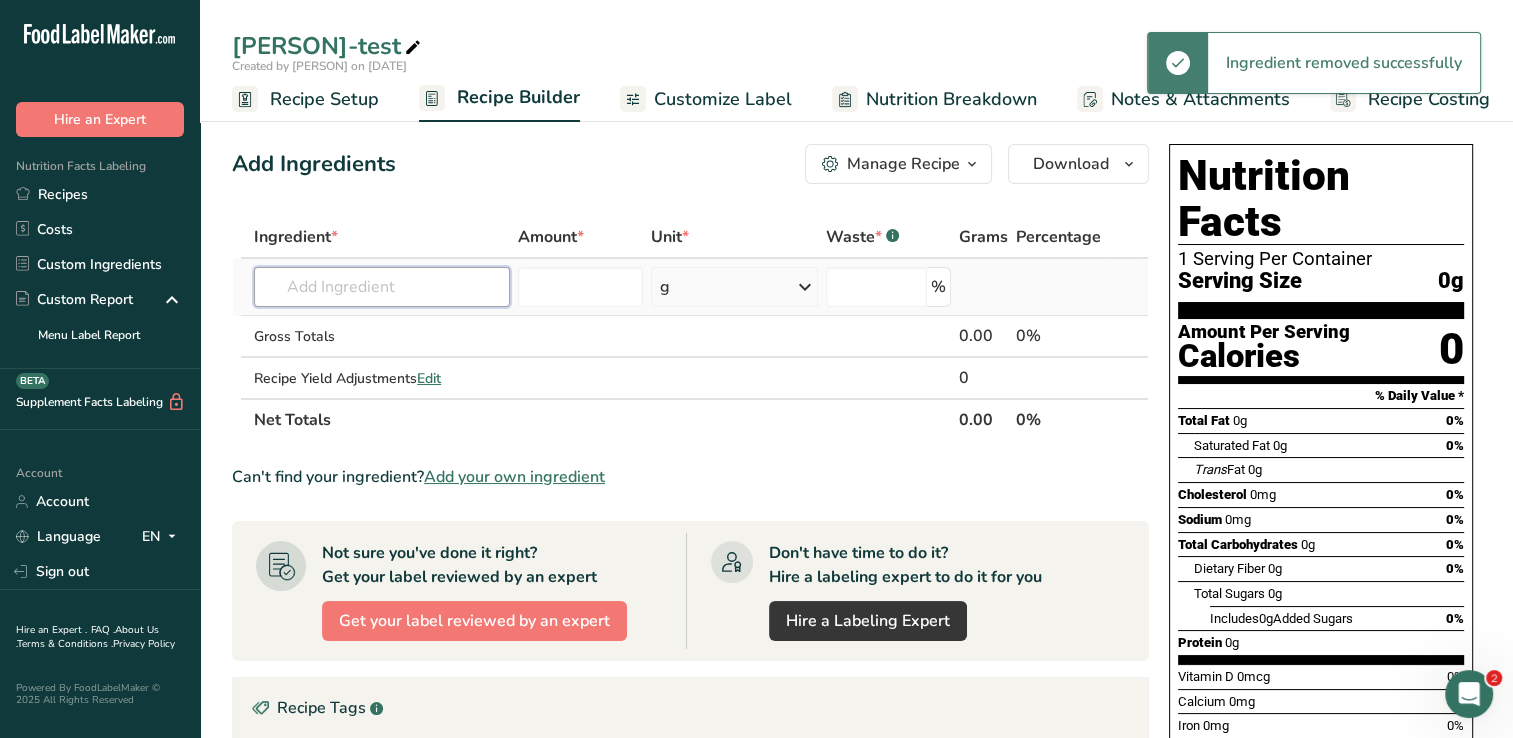 click at bounding box center [382, 287] 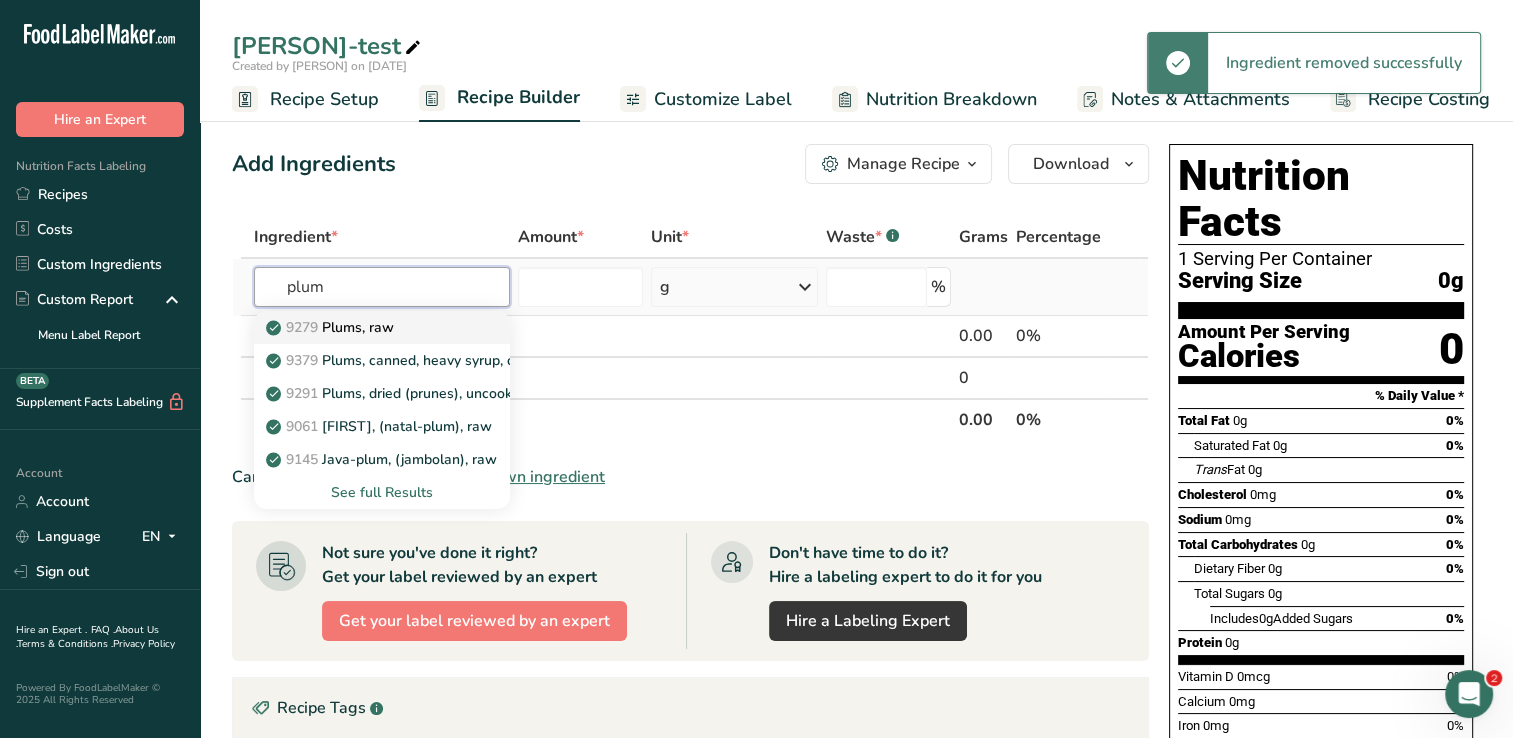 type on "plum" 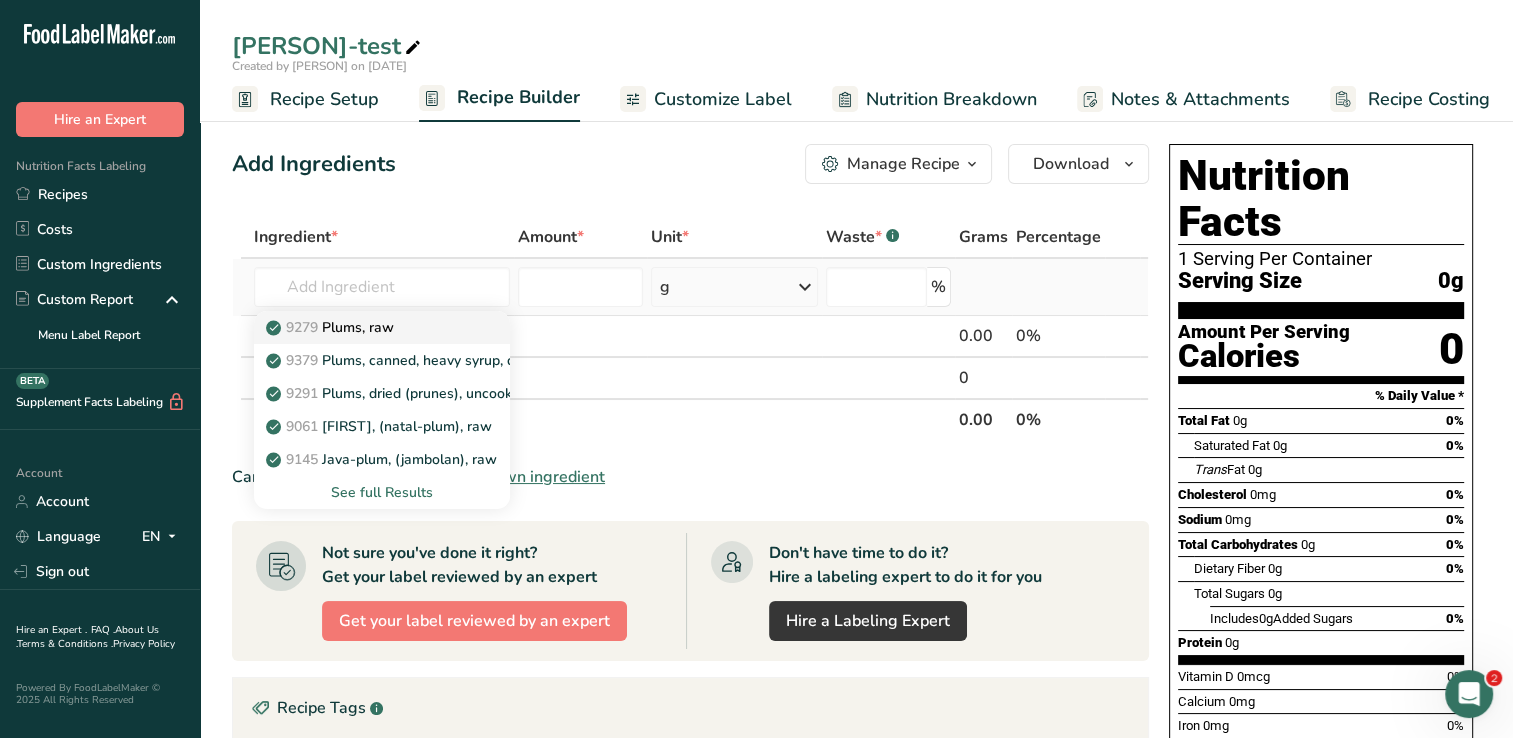 click on "9279
Plums, raw" at bounding box center (332, 327) 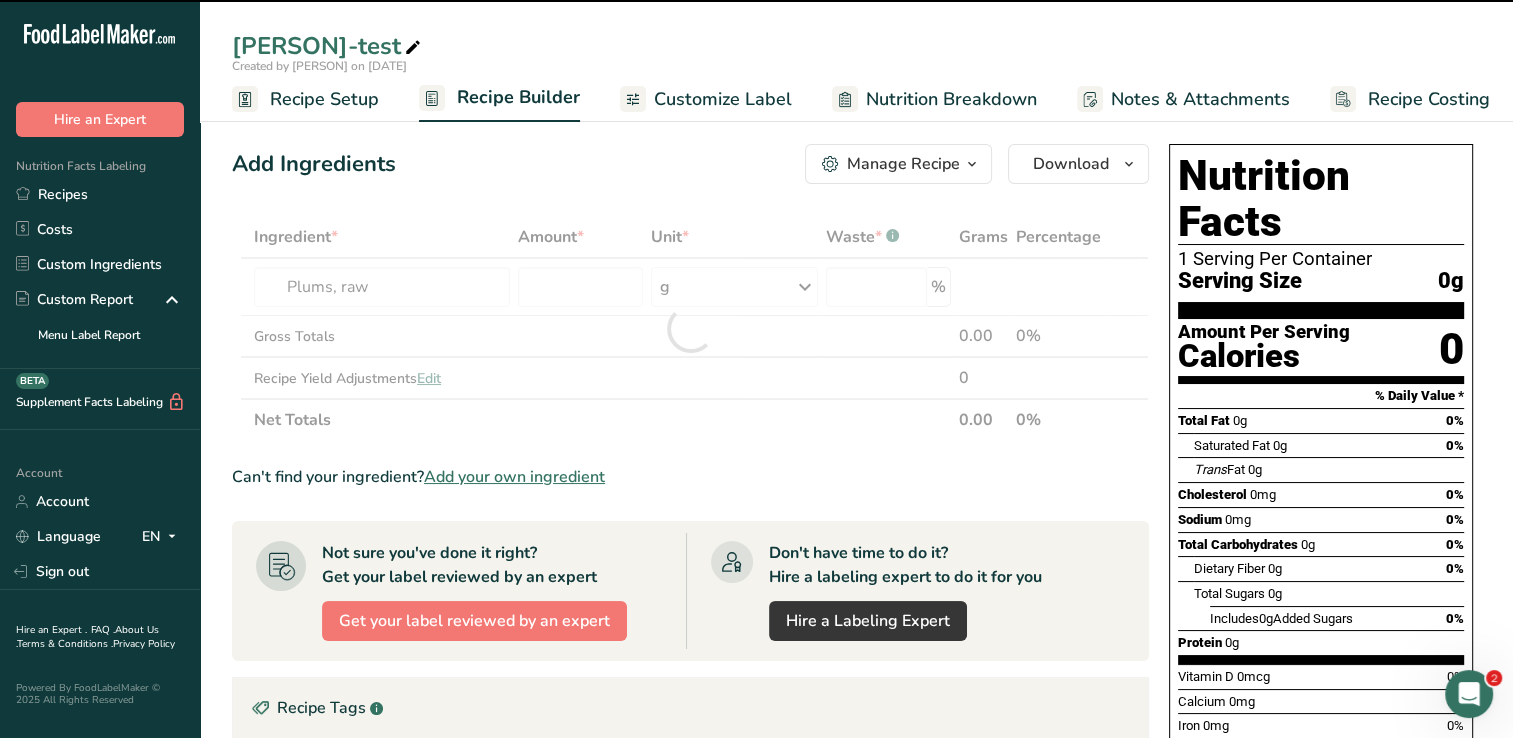 type on "0" 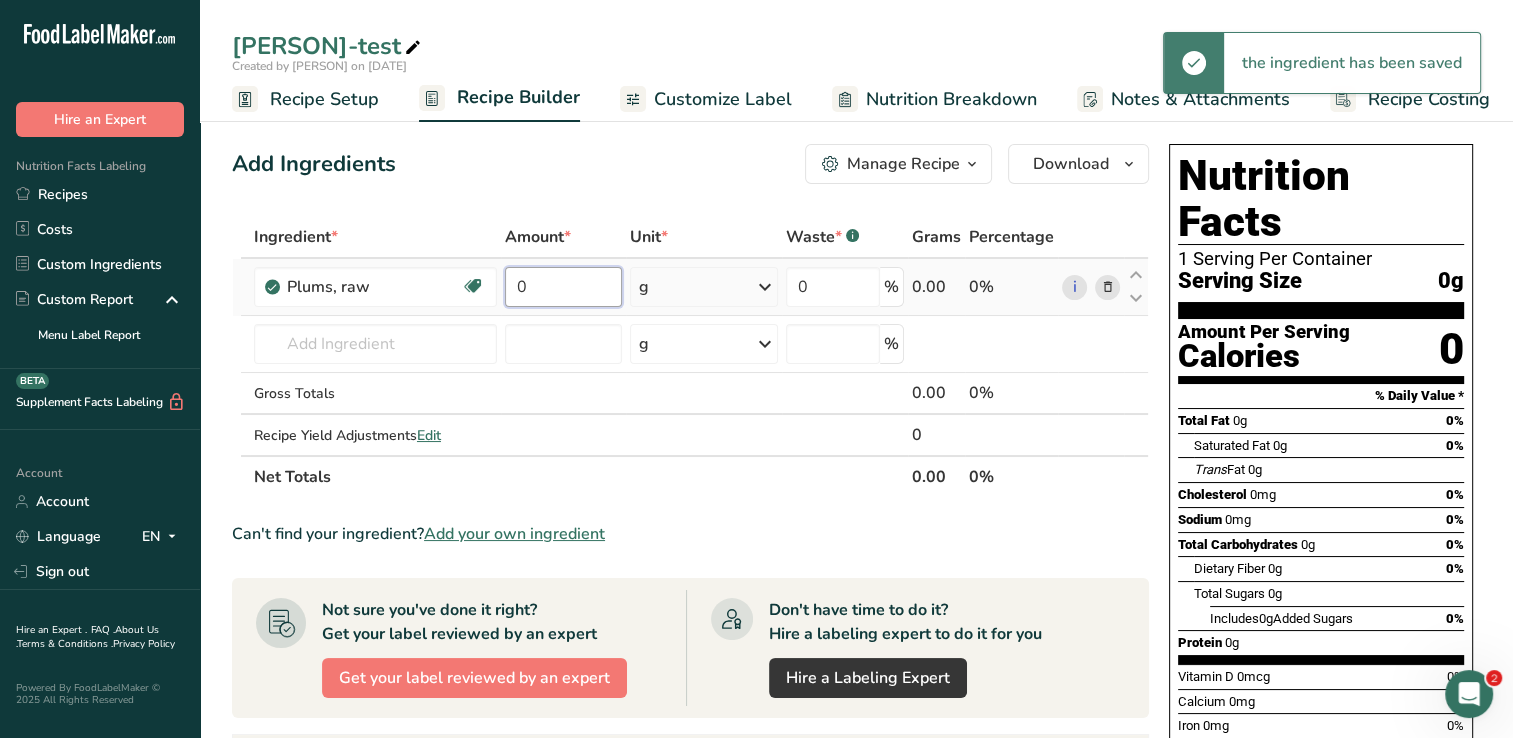click on "0" at bounding box center (563, 287) 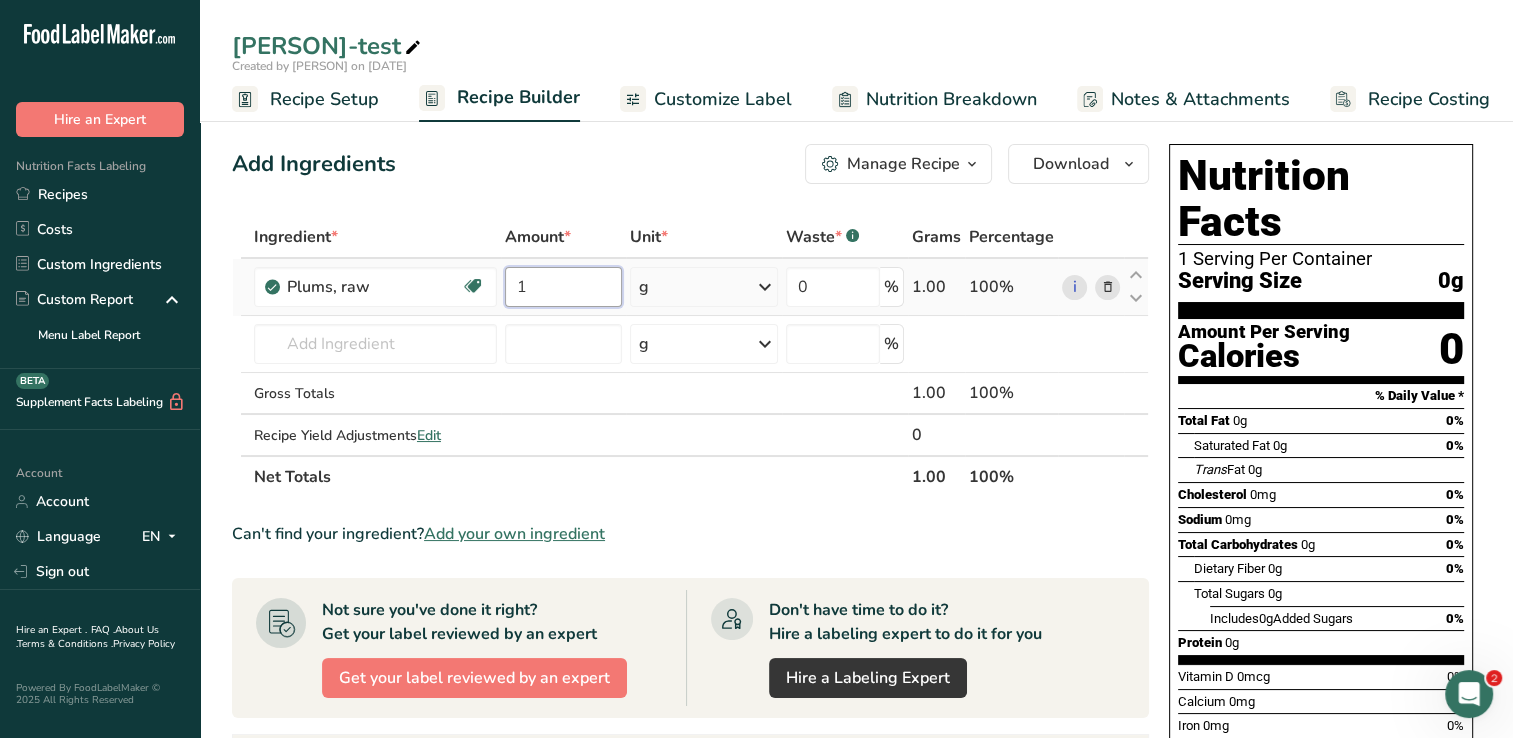 type on "1" 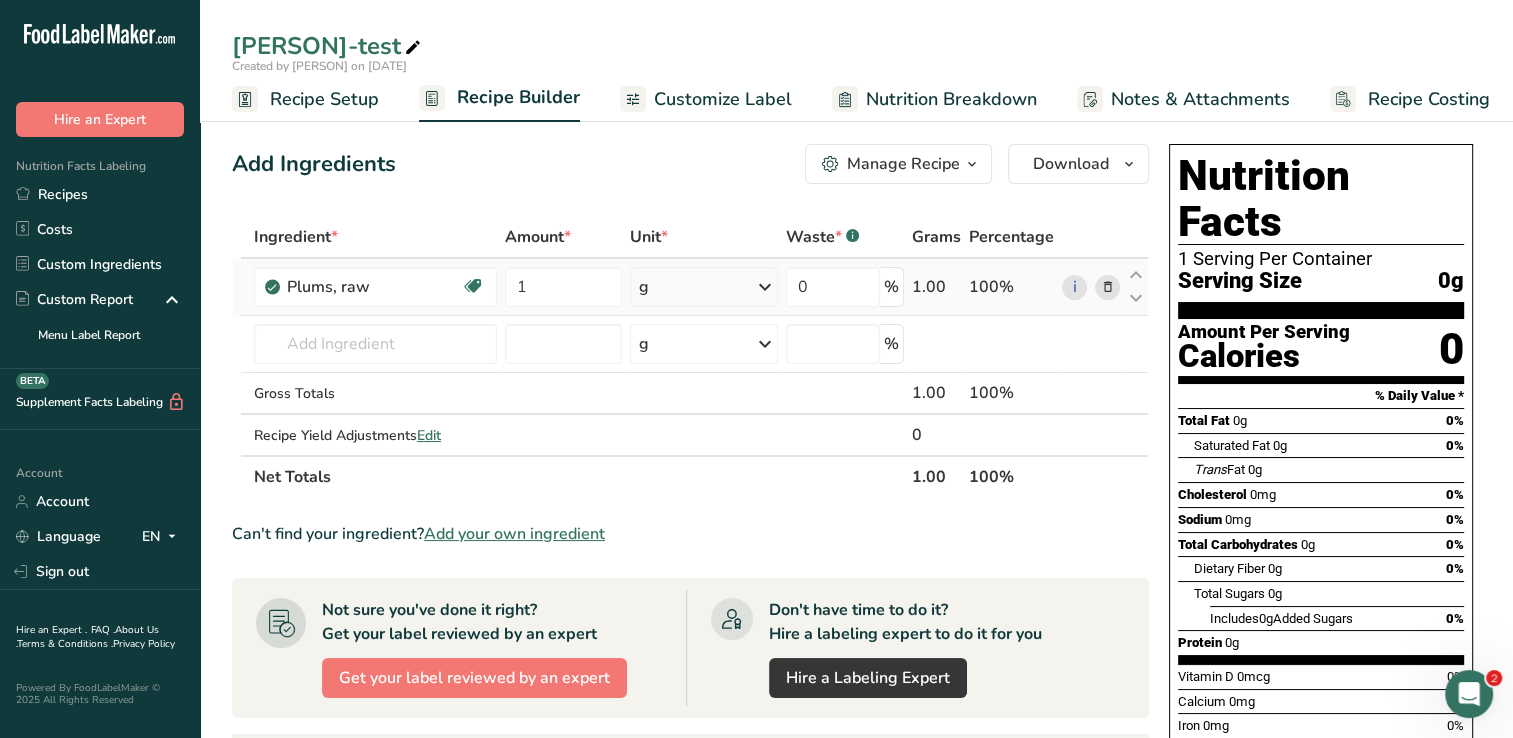 click on "Ingredient *
Amount *
Unit *
Waste *   .a-a{fill:#347362;}.b-a{fill:#fff;}          Grams
Percentage
Plums, raw
Source of Antioxidants
Dairy free
Gluten free
Vegan
Vegetarian
Soy free
1
g
Portions
1 cup, sliced
1 fruit (2-1/8" dia)
1 NLEA serving
Weight Units
g
kg
mg
See more
Volume Units
l
Volume units require a density conversion. If you know your ingredient's density enter it below. Otherwise, click on "RIA" our AI Regulatory bot - she will be able to help you
Density is required
lb/ft3
g/cm3
mL" at bounding box center (690, 357) 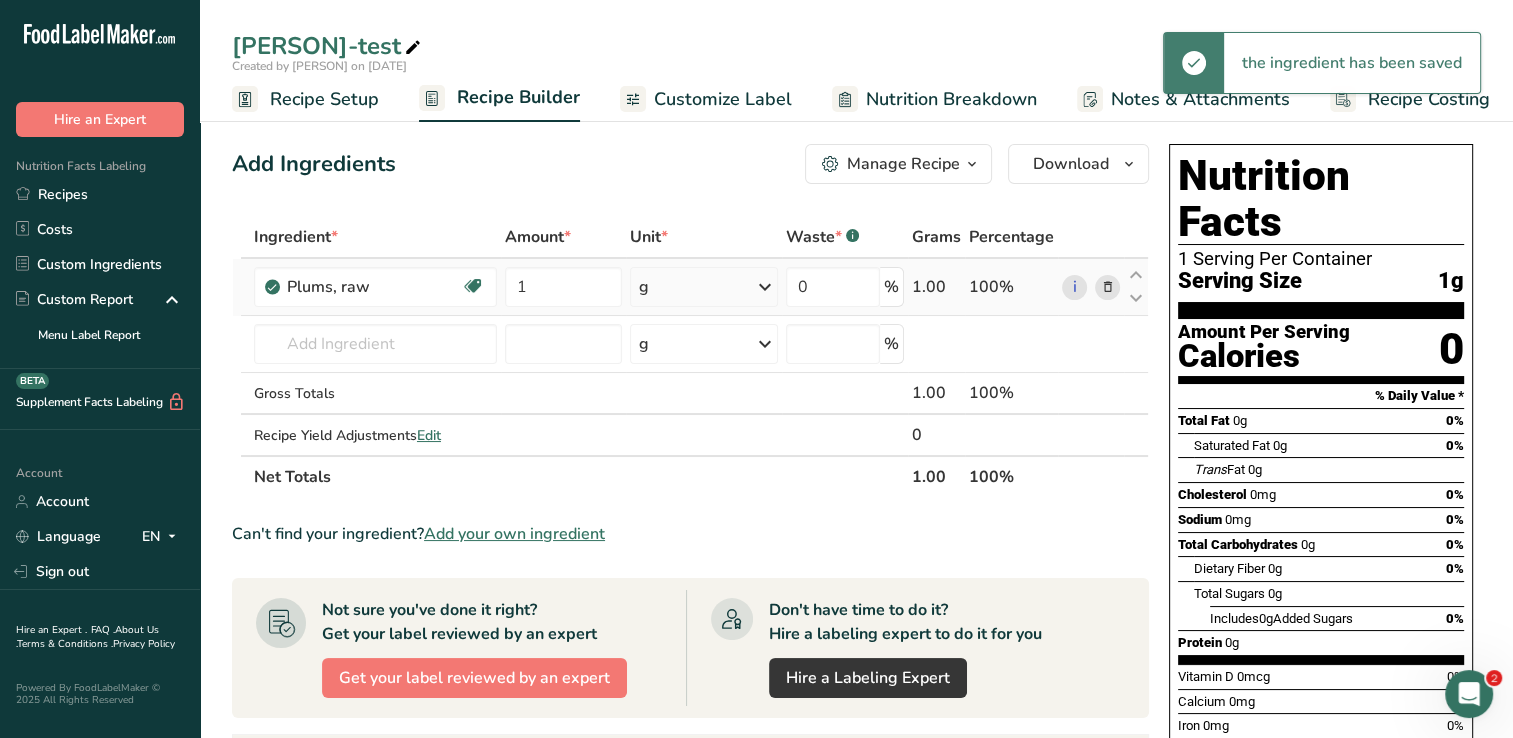 click at bounding box center [765, 287] 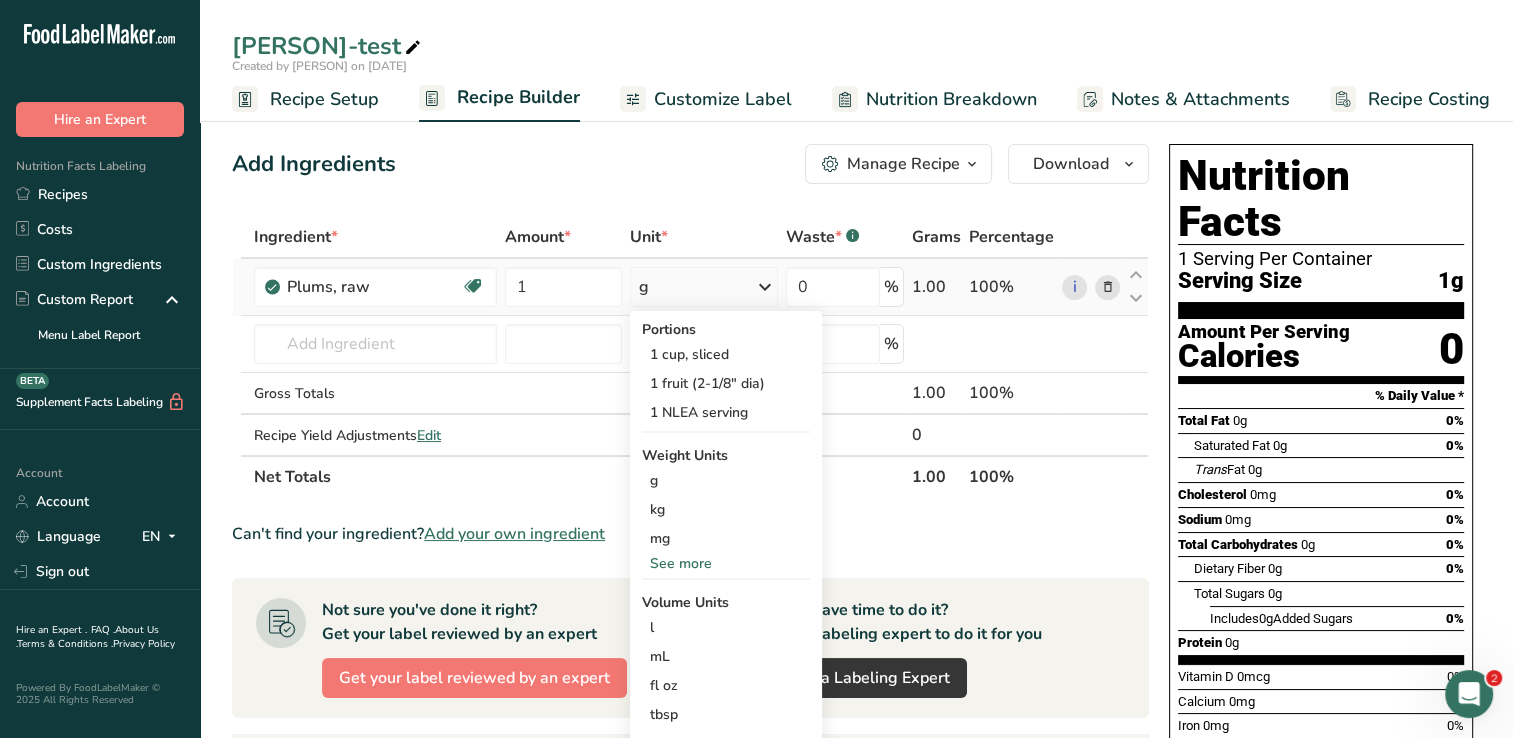 scroll, scrollTop: 0, scrollLeft: 0, axis: both 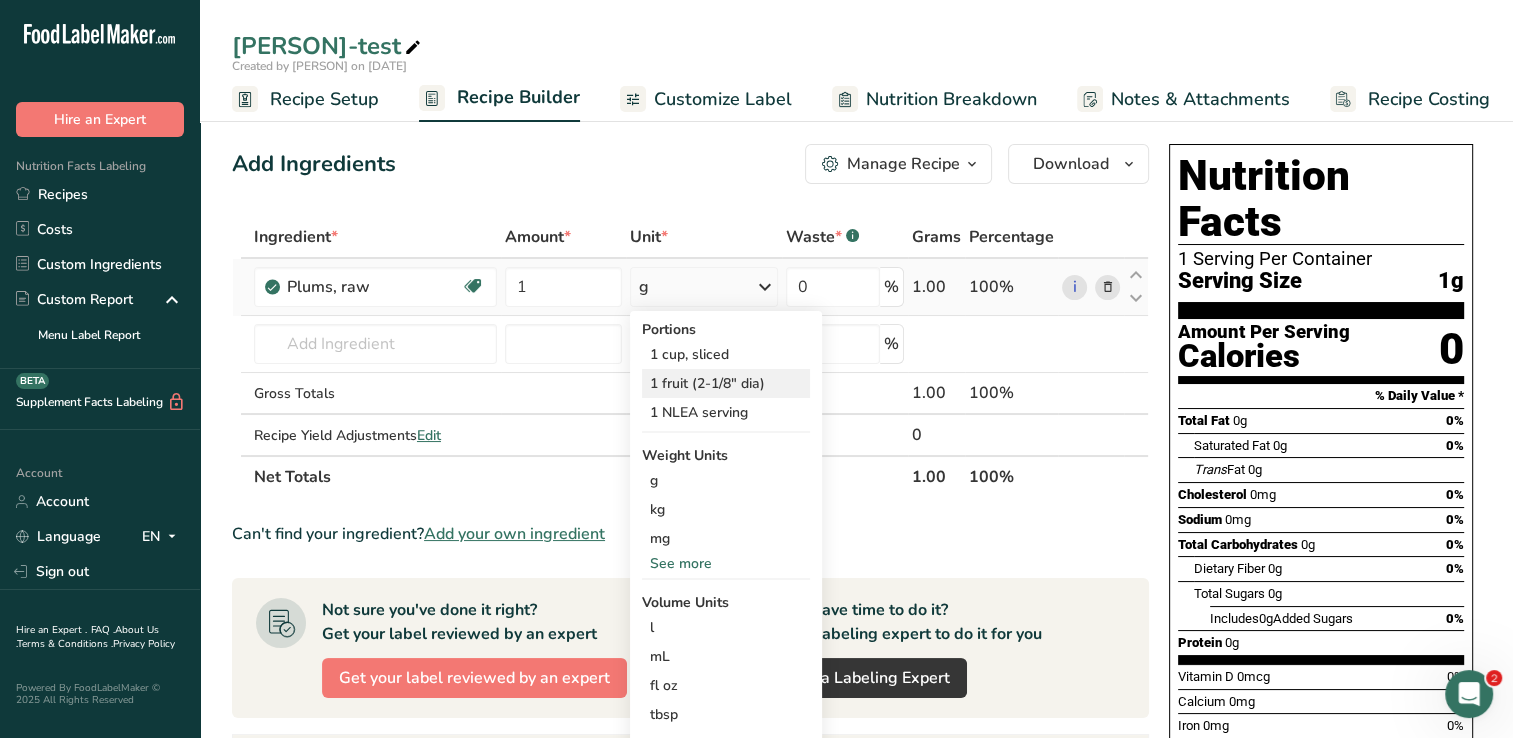 click on "1 fruit (2-1/8" dia)" at bounding box center (726, 383) 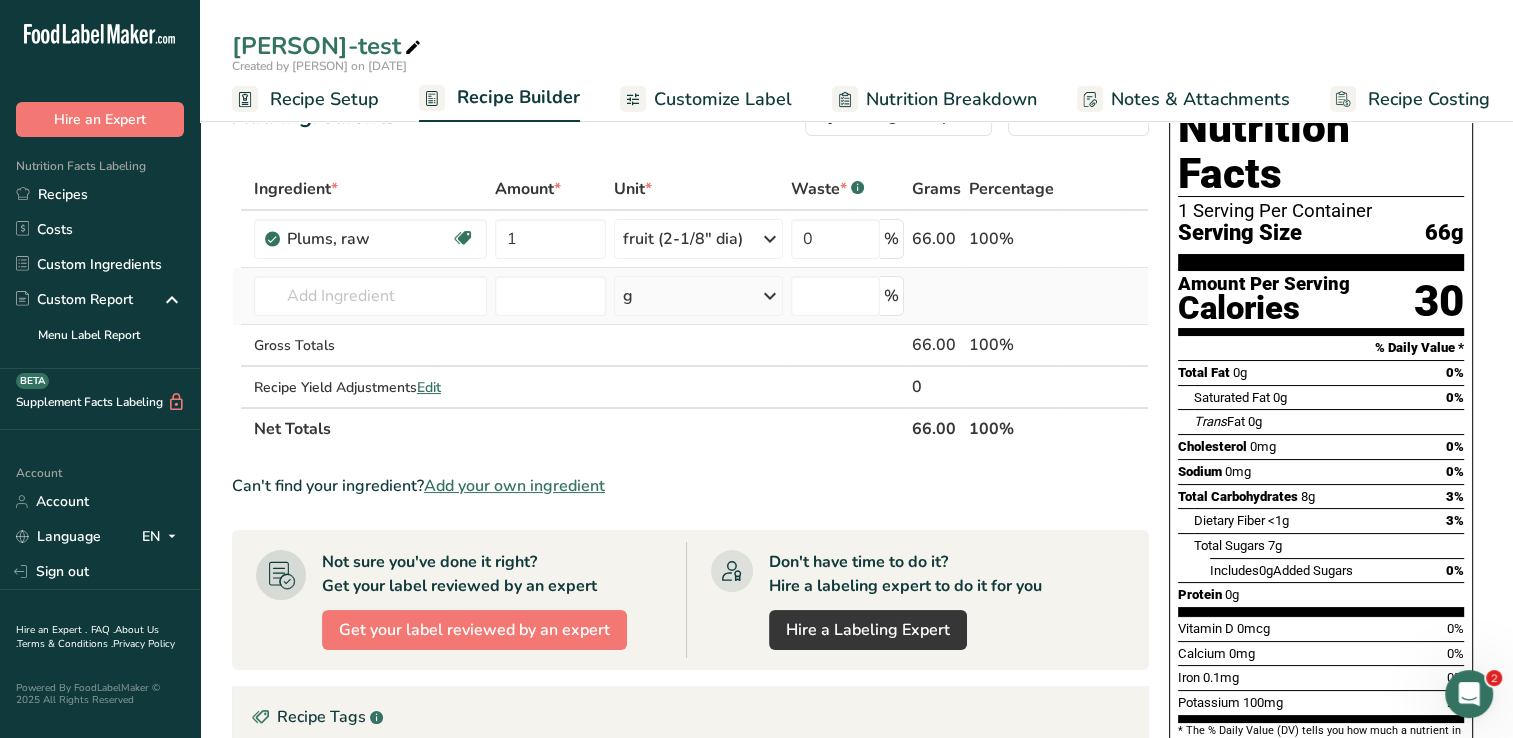 scroll, scrollTop: 0, scrollLeft: 0, axis: both 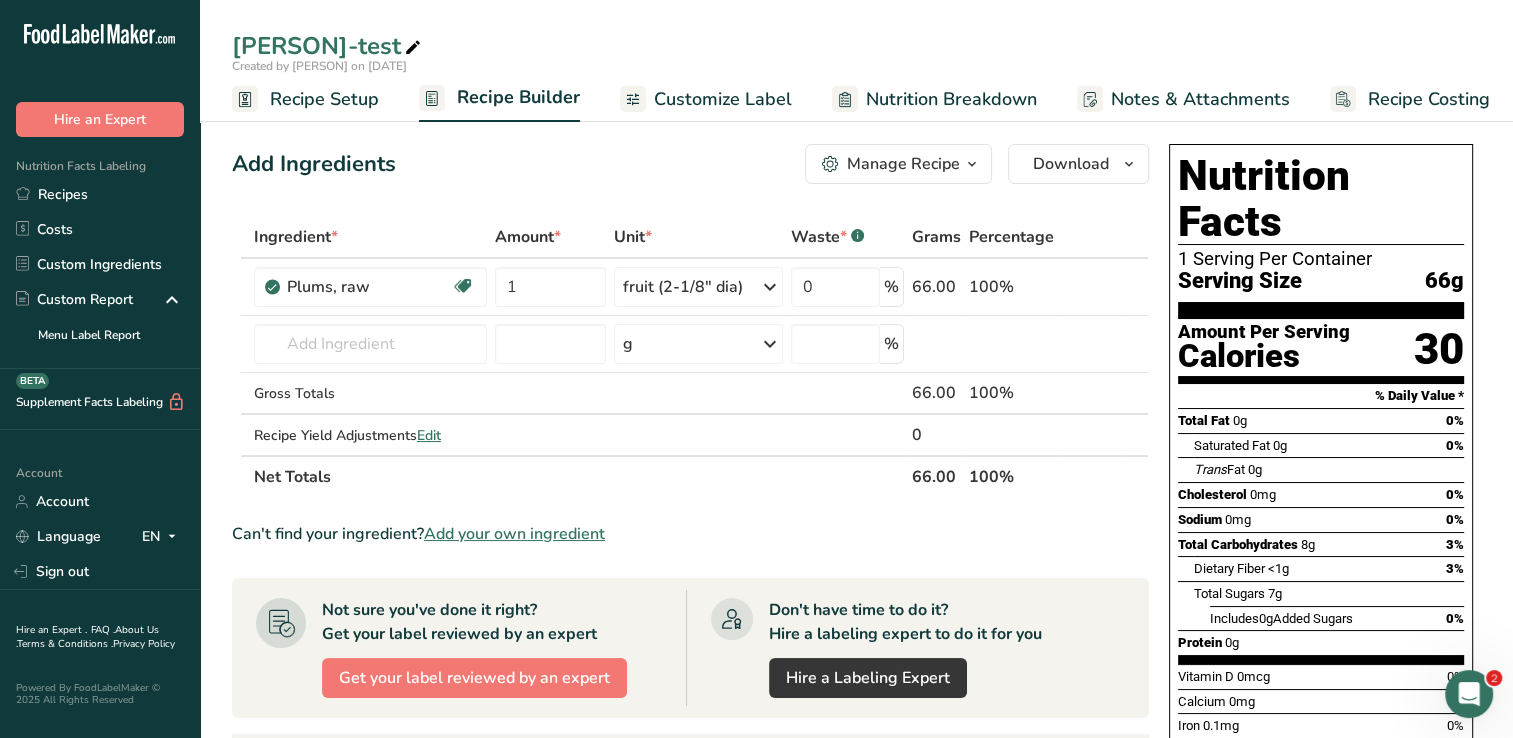 click at bounding box center [1107, 287] 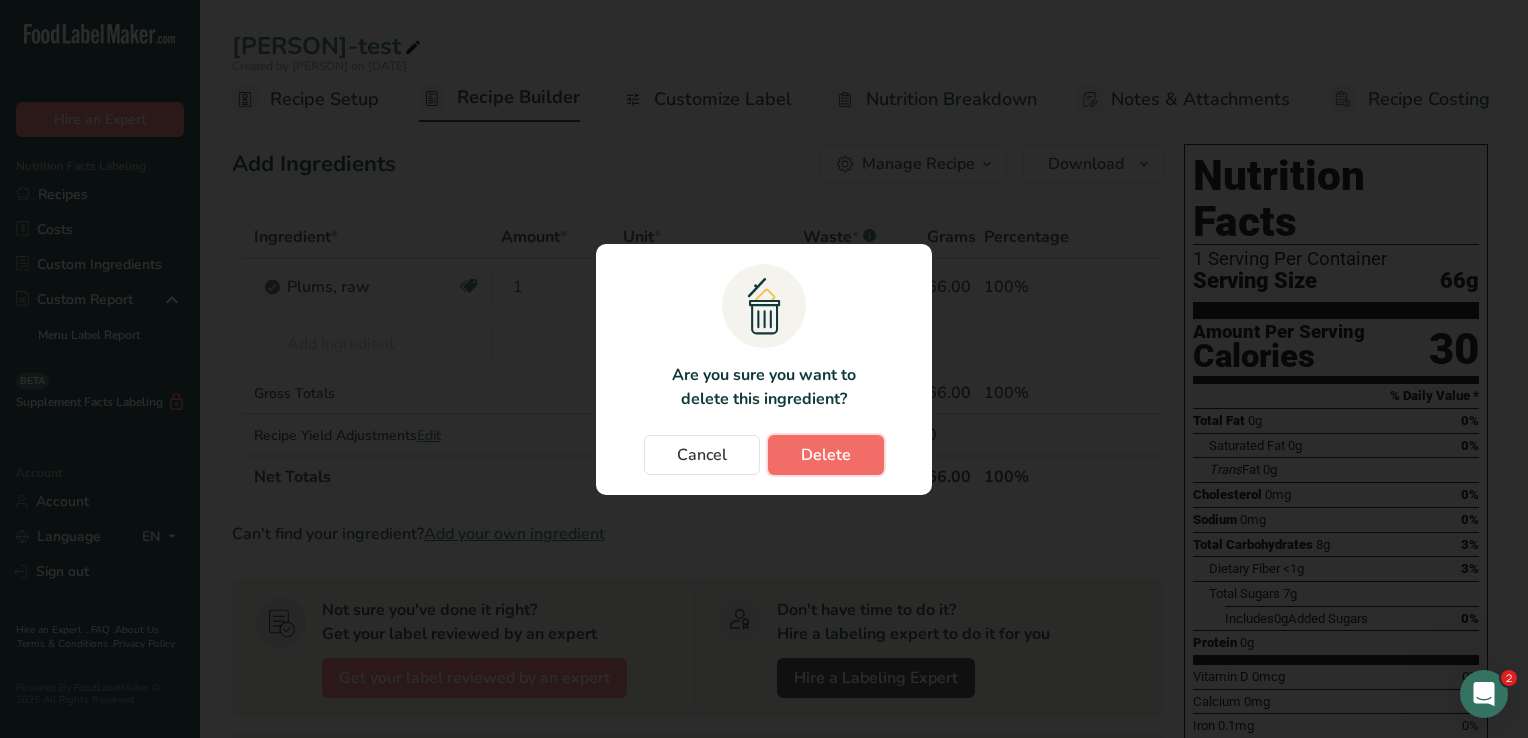 click on "Delete" at bounding box center [826, 455] 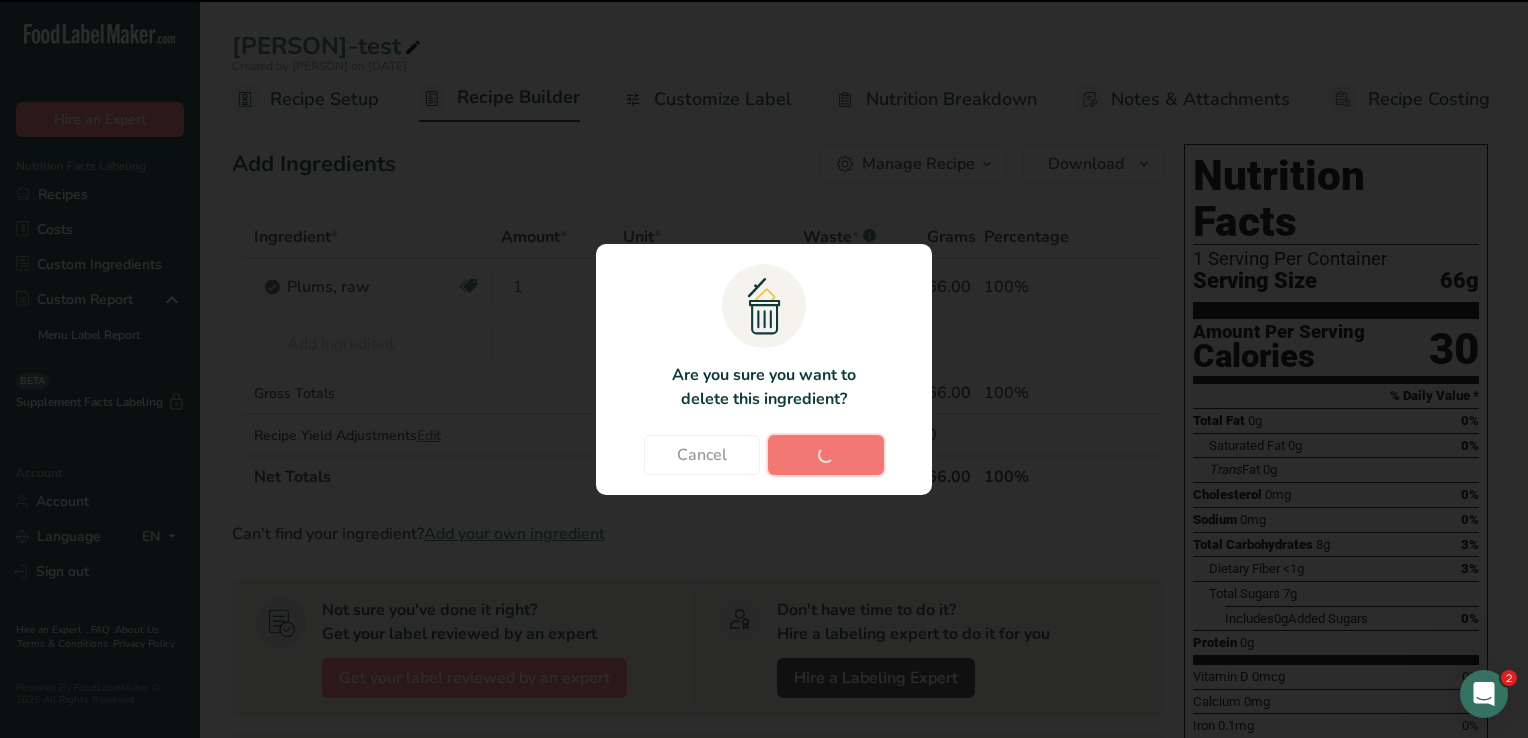 type 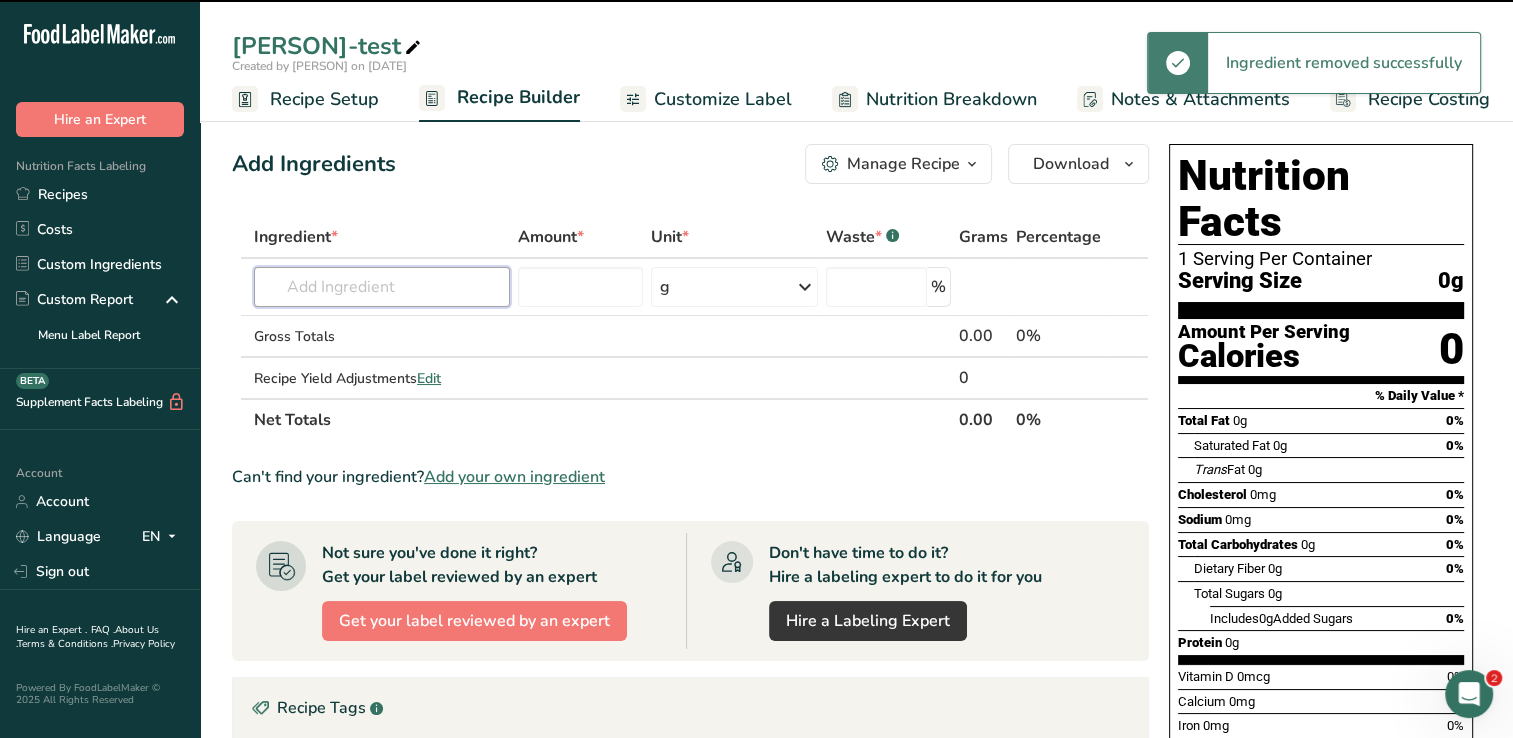 click at bounding box center [382, 287] 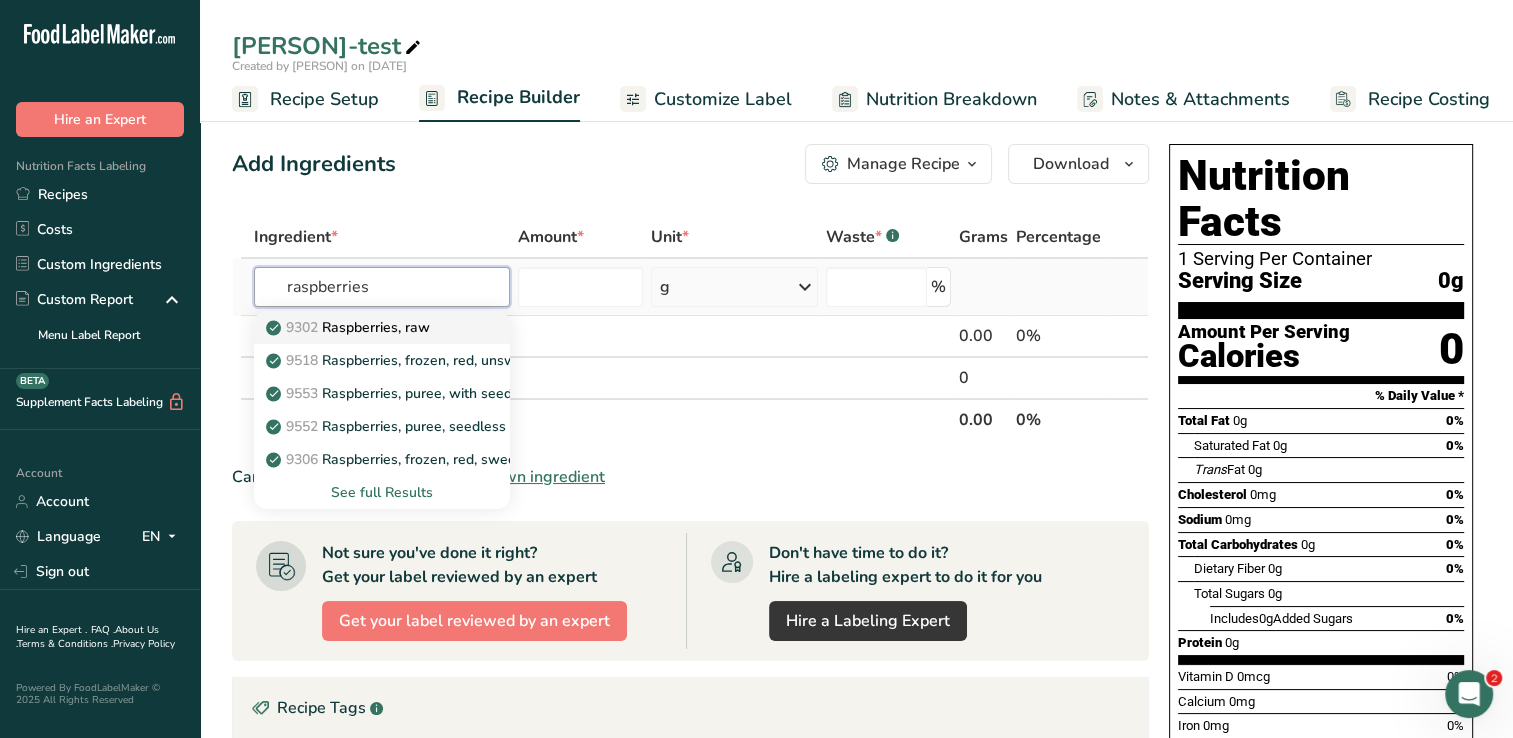 type on "raspberries" 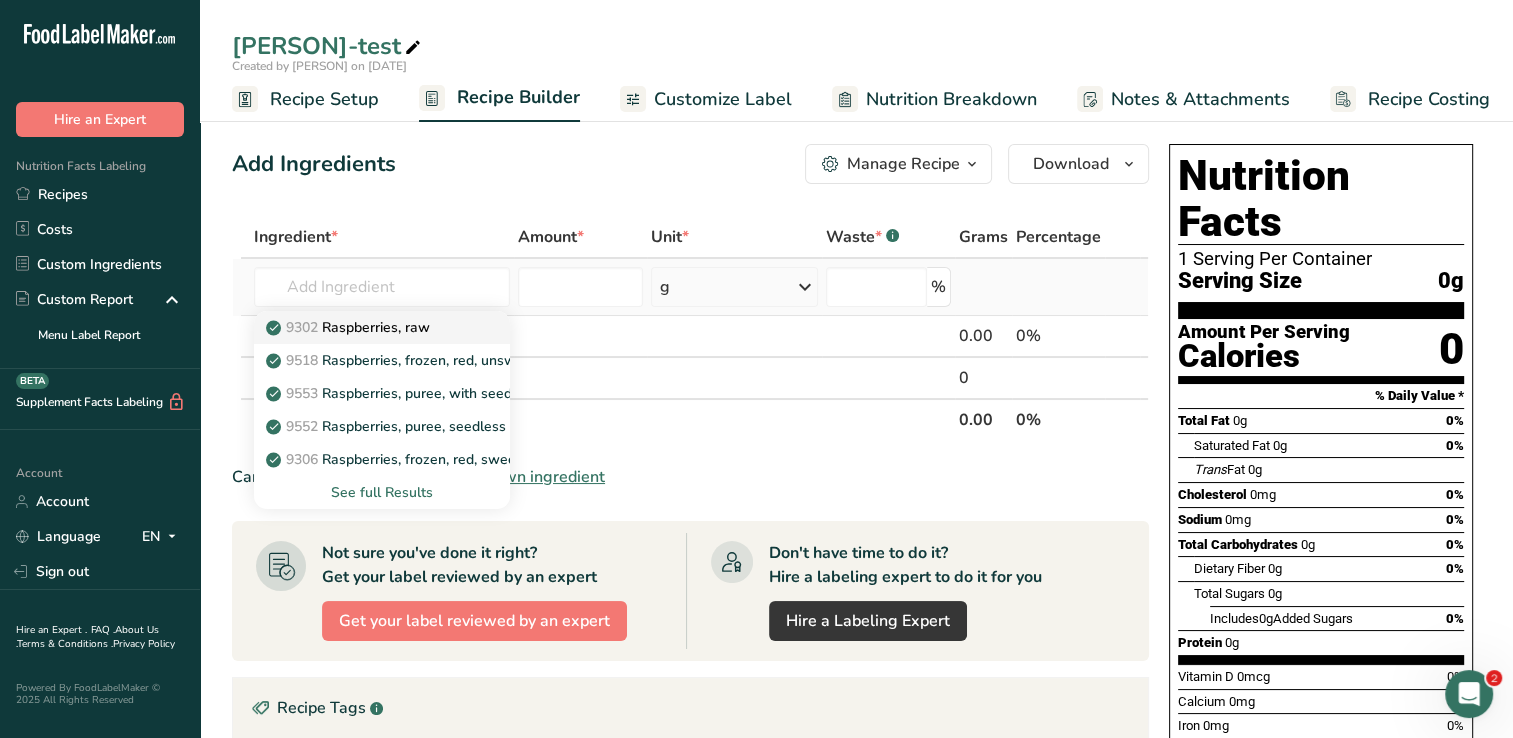 click on "9302
Raspberries, raw" at bounding box center (350, 327) 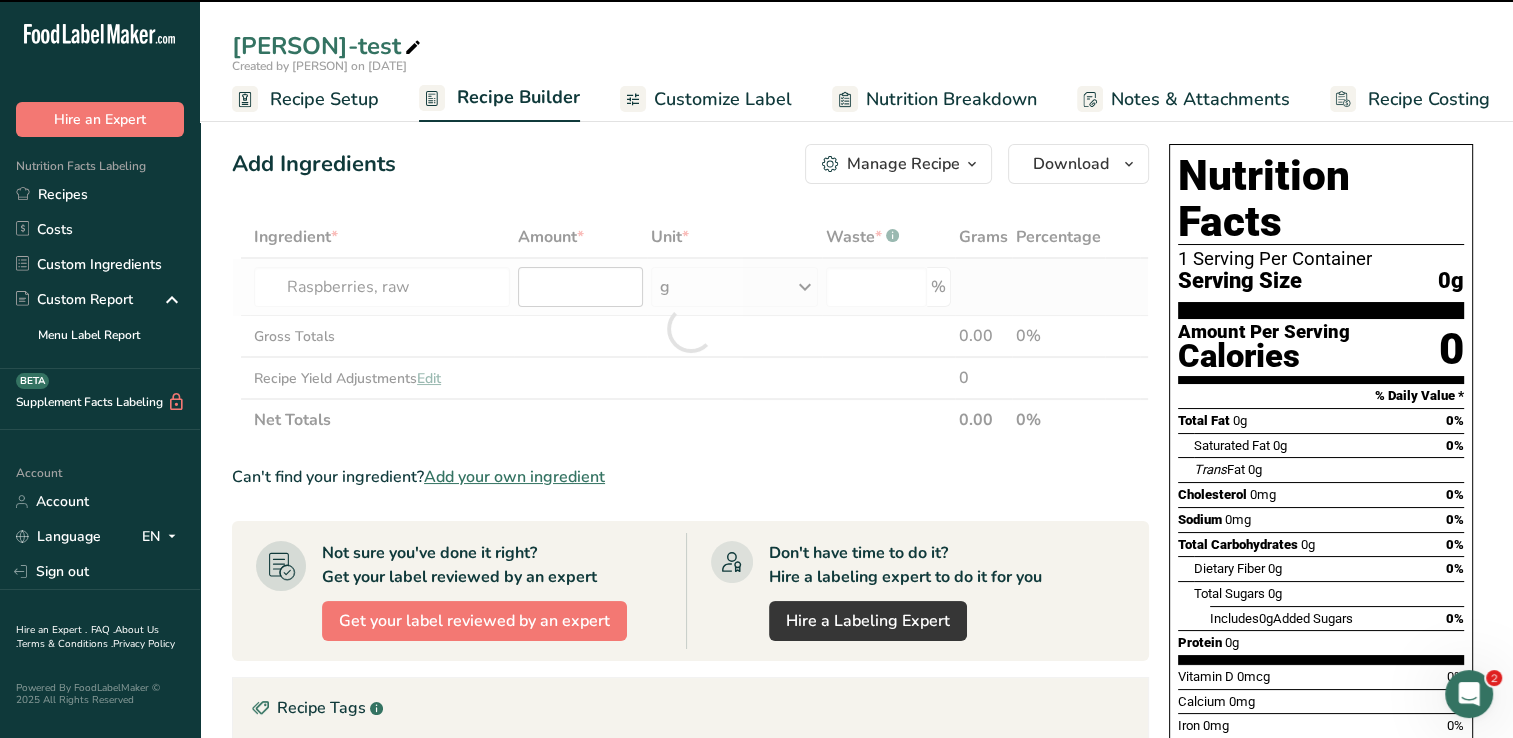 type on "0" 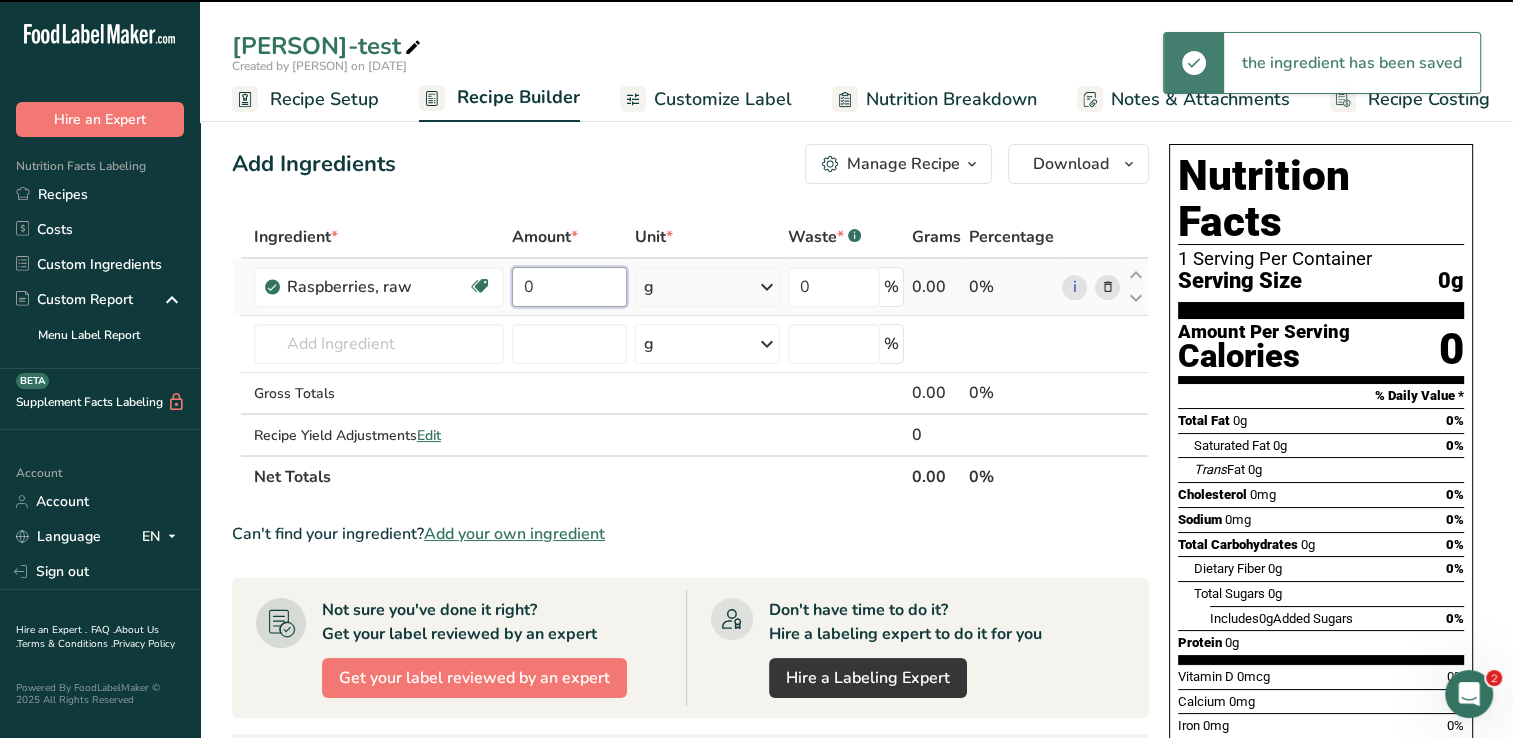 click on "0" at bounding box center (569, 287) 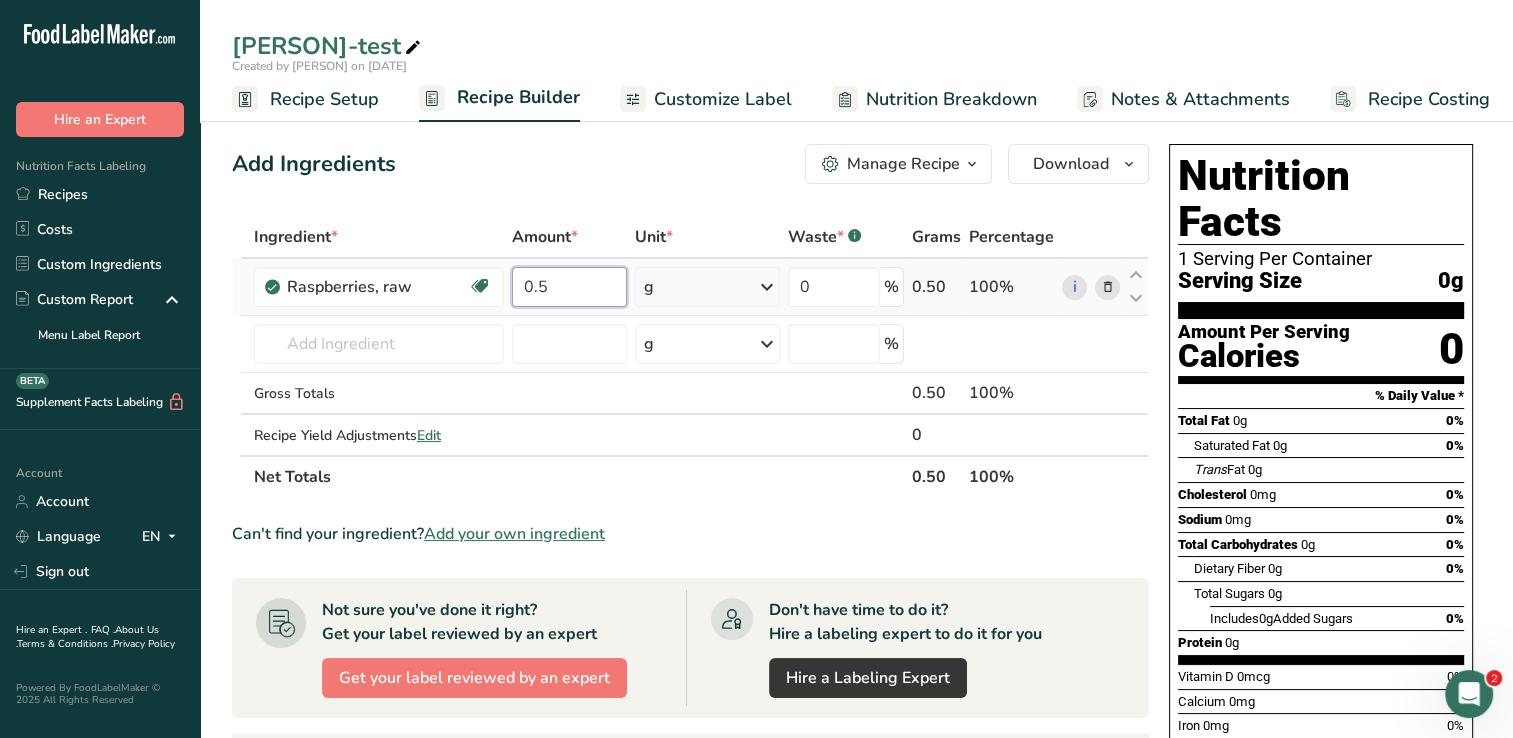 type on "0.5" 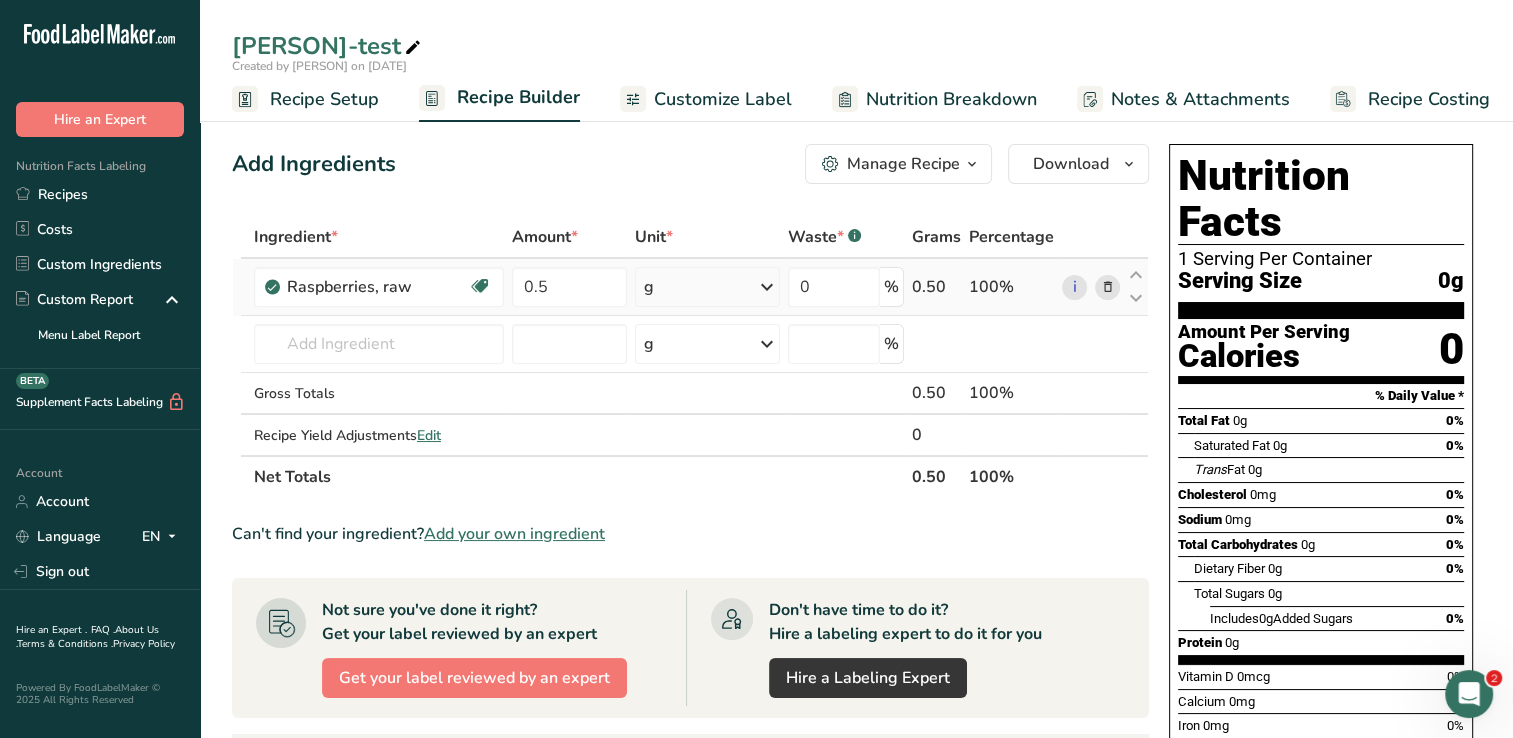 click on "Ingredient *
Amount *
Unit *
Waste *   .a-a{fill:#347362;}.b-a{fill:#fff;}          Grams
Percentage
Raspberries, raw
Source of Antioxidants
Dairy free
Gluten free
Vegan
Vegetarian
Soy free
0.5
g
Portions
1 cup
1 pint as purchased, yields
10 raspberries
Weight Units
g
kg
mg
See more
Volume Units
l
Volume units require a density conversion. If you know your ingredient's density enter it below. Otherwise, click on "RIA" our AI Regulatory bot - she will be able to help you
Density is required
lb/ft3
g/cm3
mL" at bounding box center (690, 357) 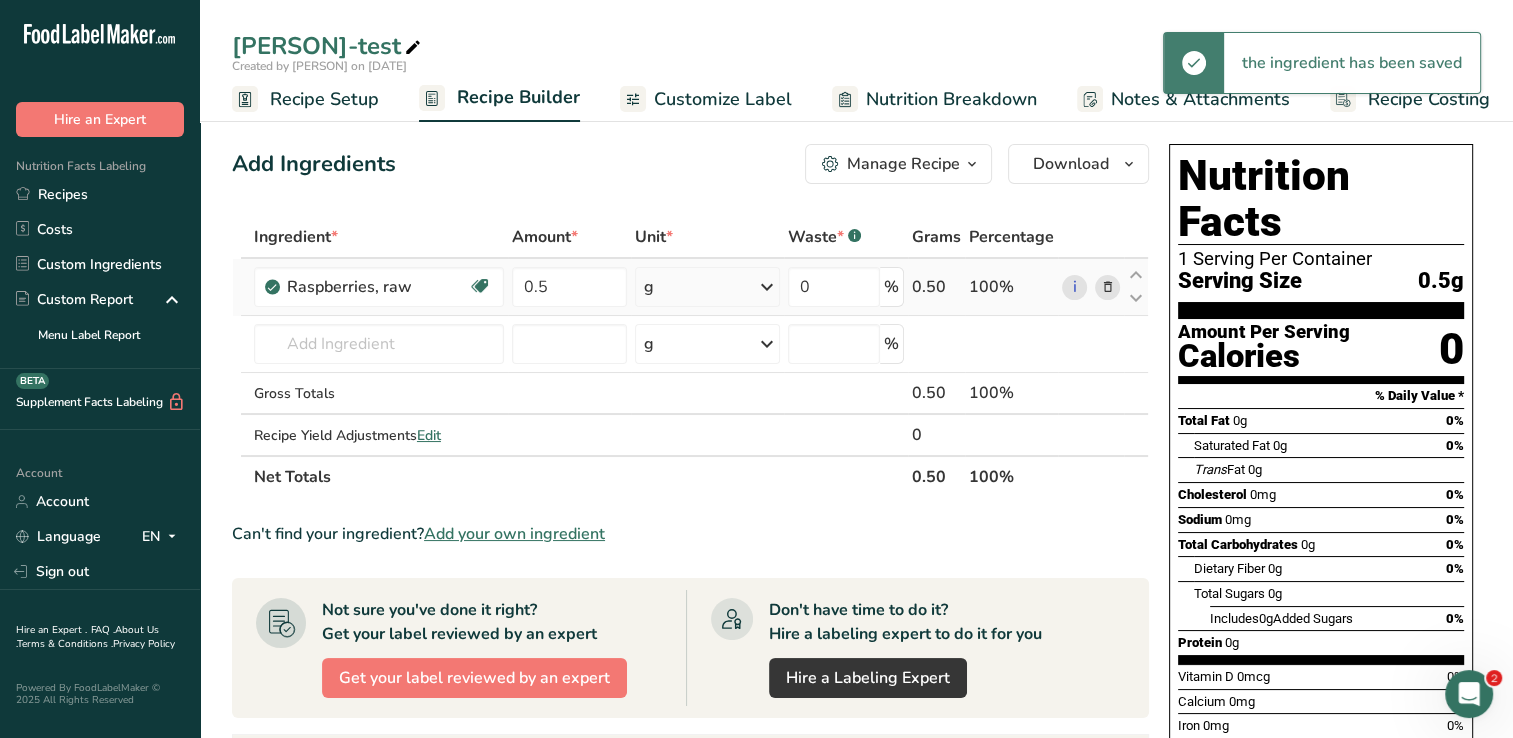 click at bounding box center (767, 287) 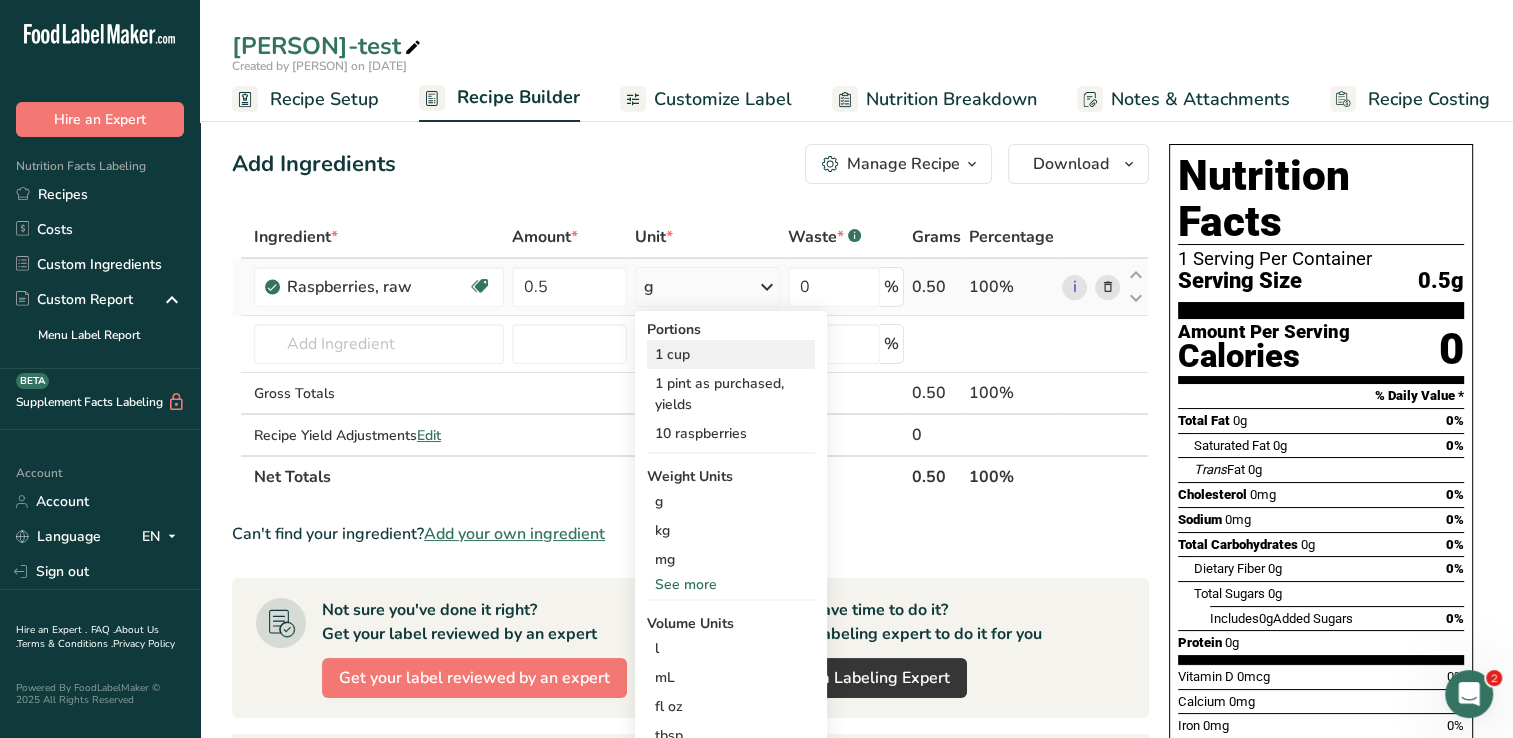click on "1 cup" at bounding box center (731, 354) 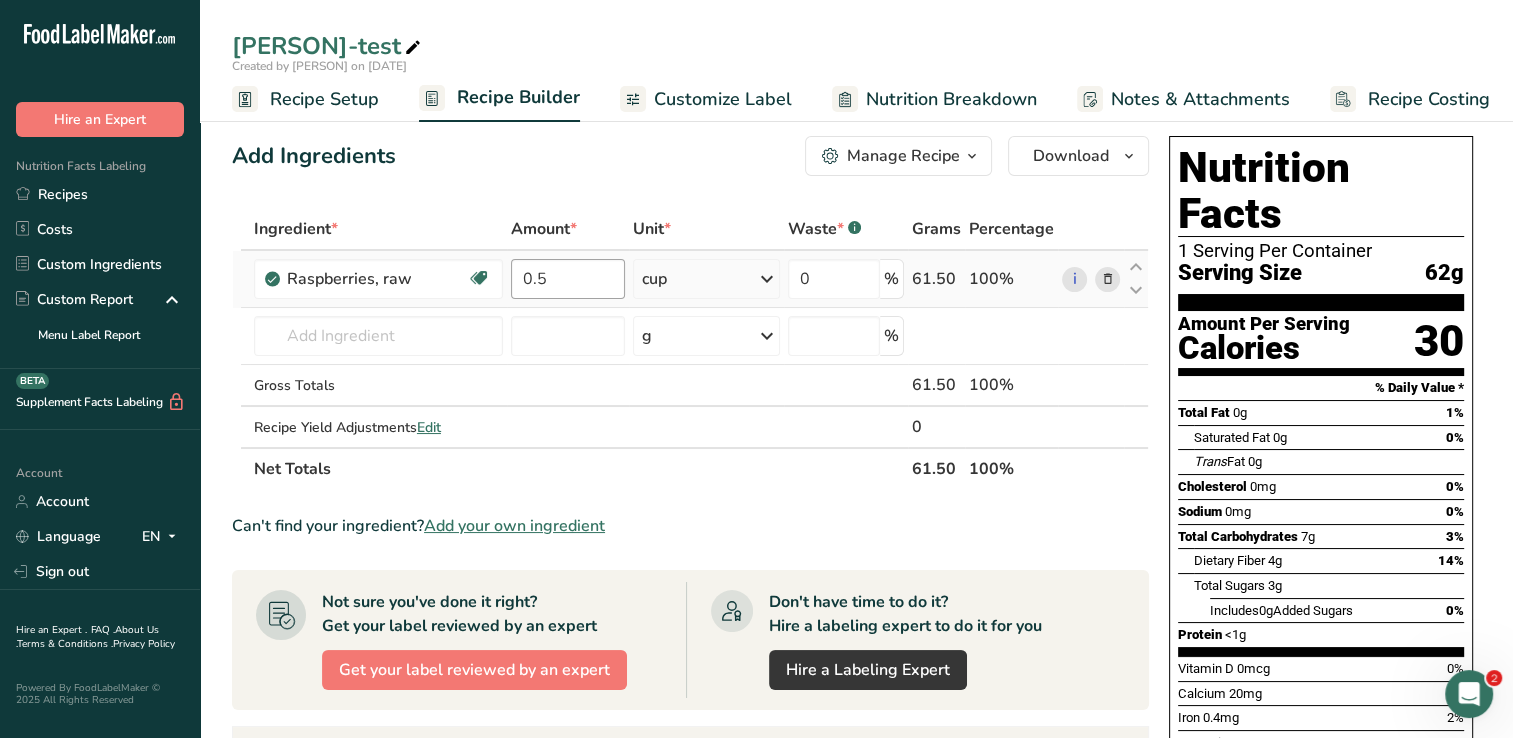 scroll, scrollTop: 0, scrollLeft: 0, axis: both 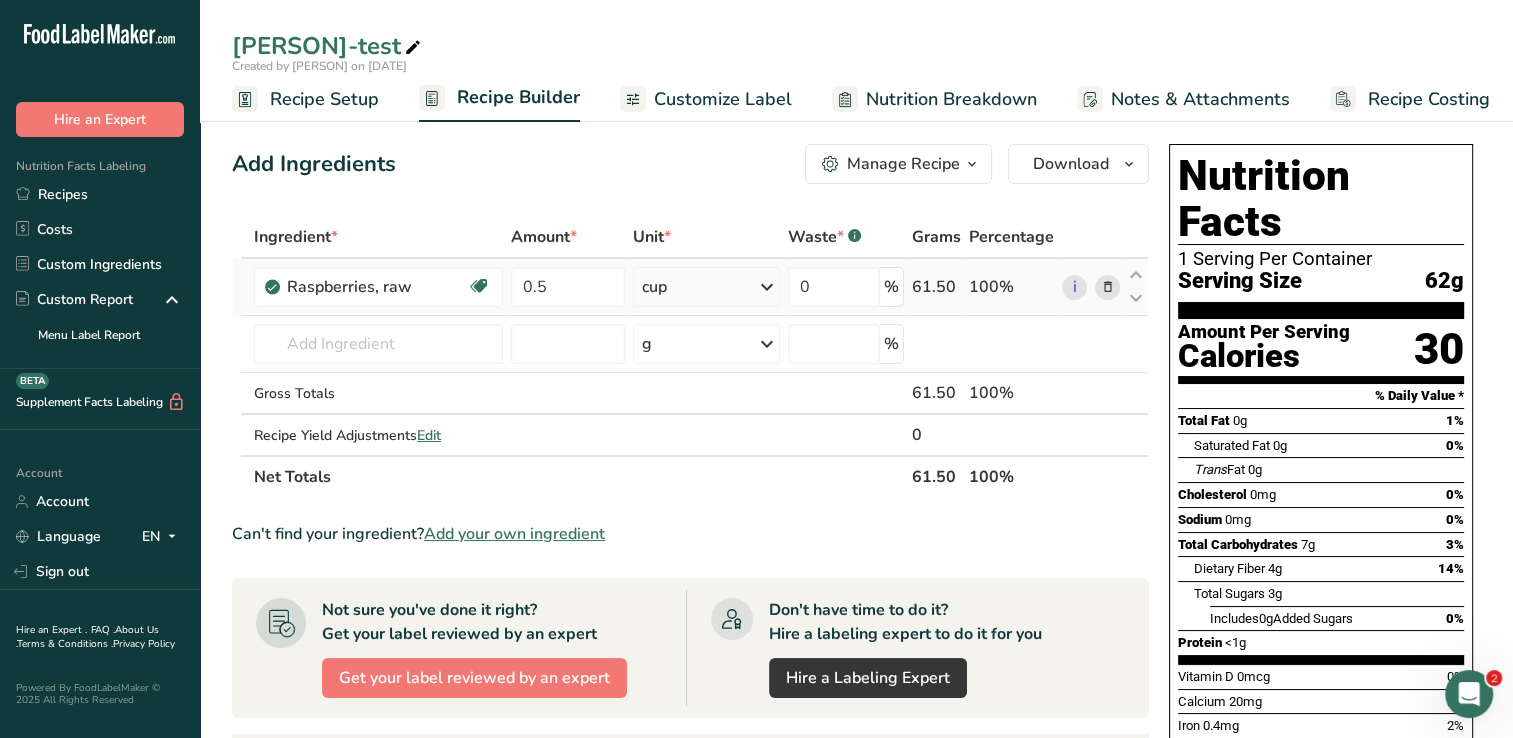 click at bounding box center [1107, 287] 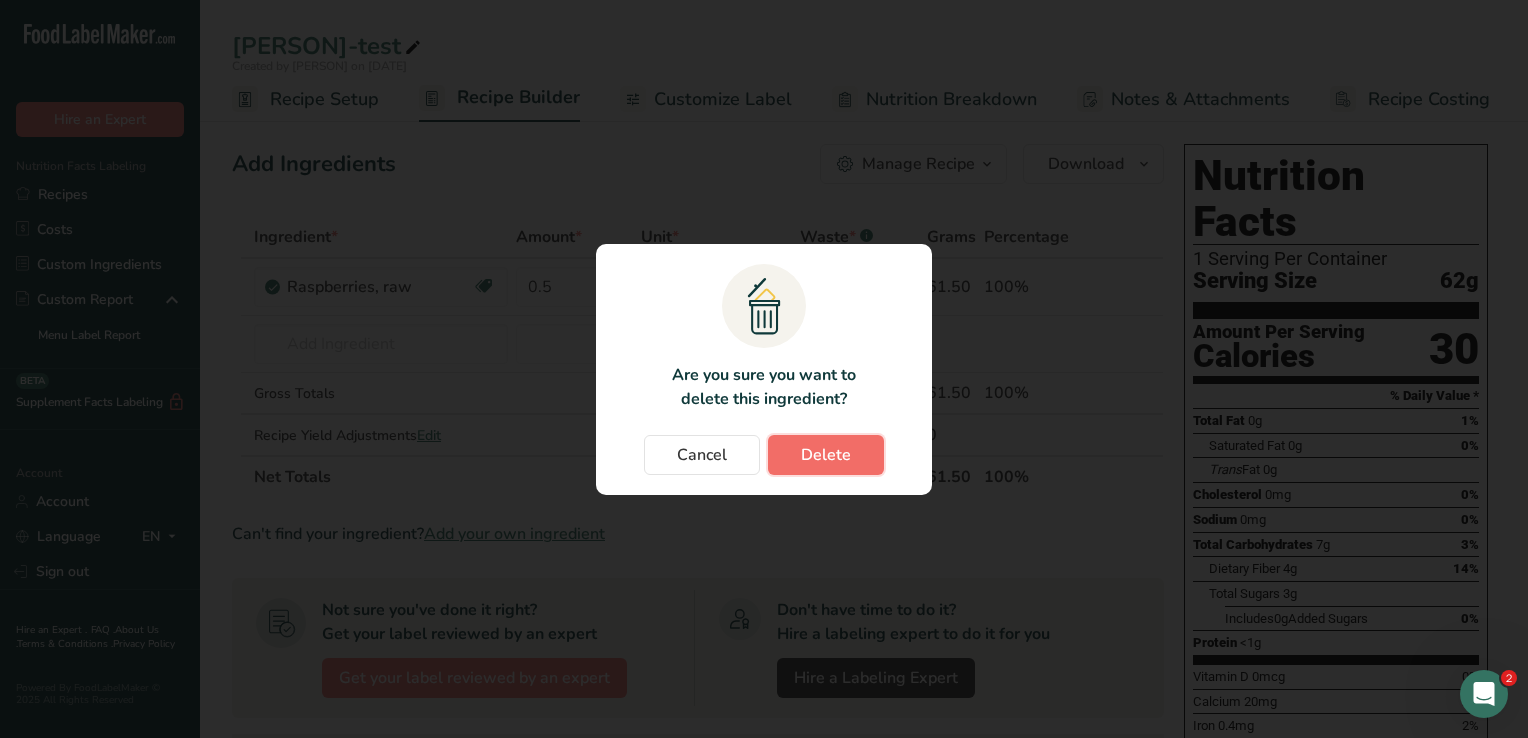 click on "Delete" at bounding box center [826, 455] 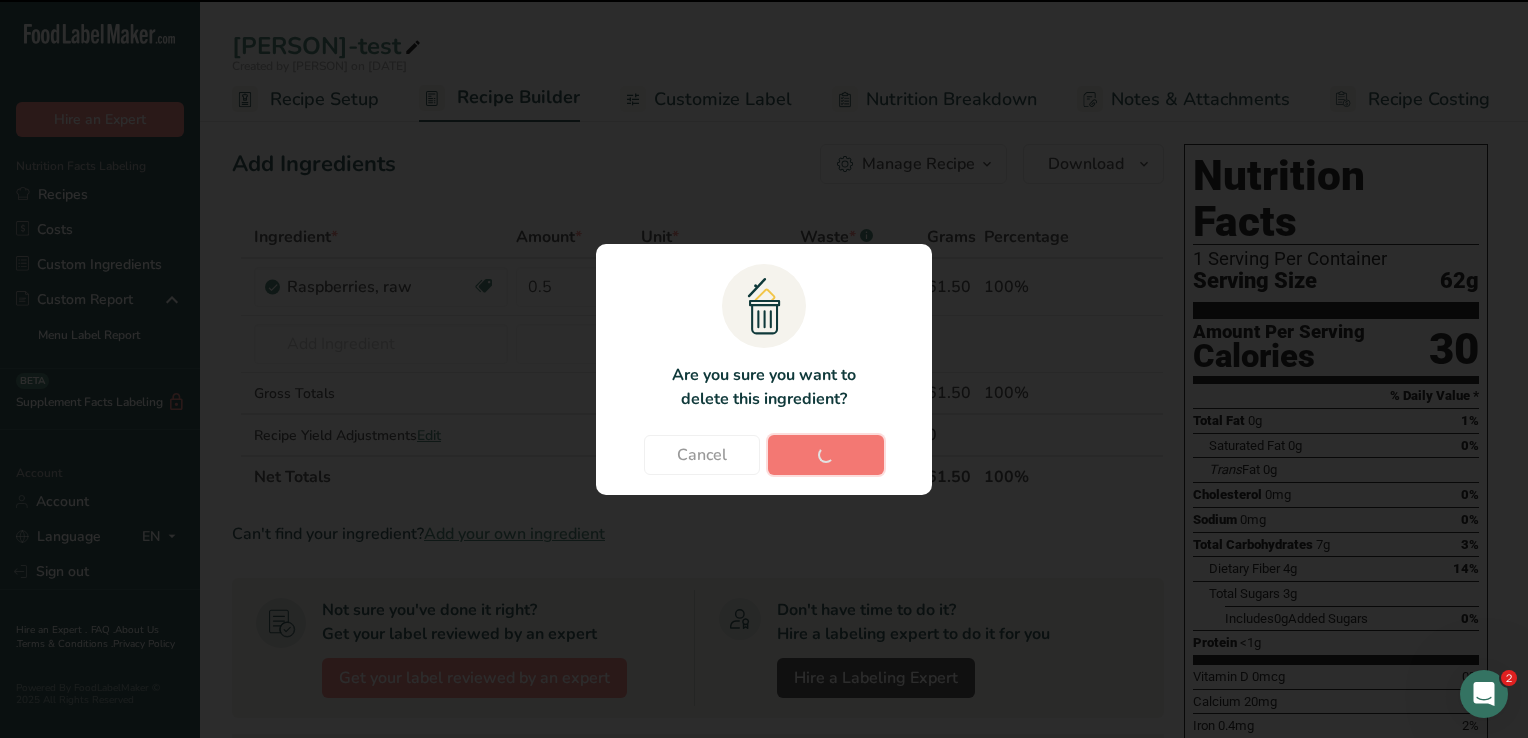 type 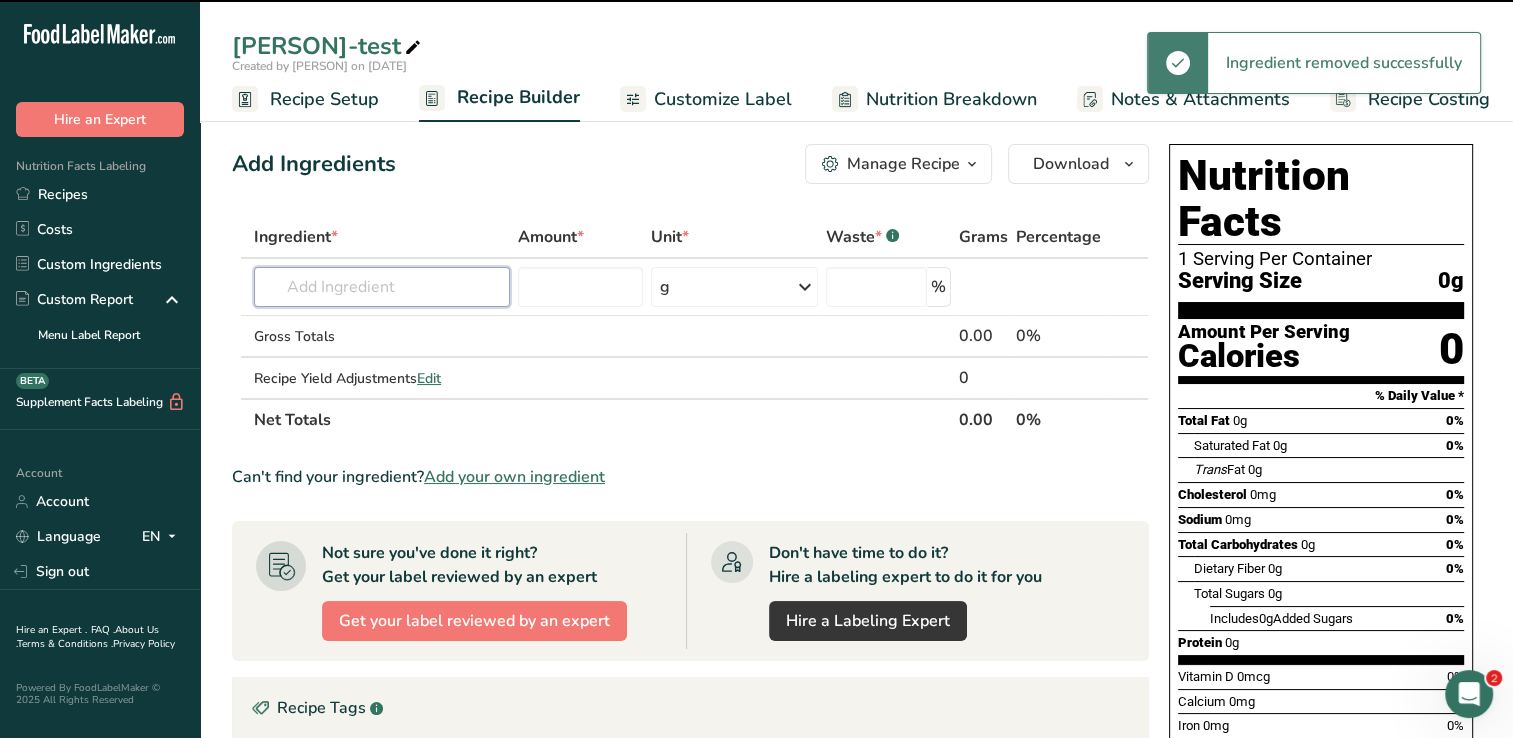 click at bounding box center (382, 287) 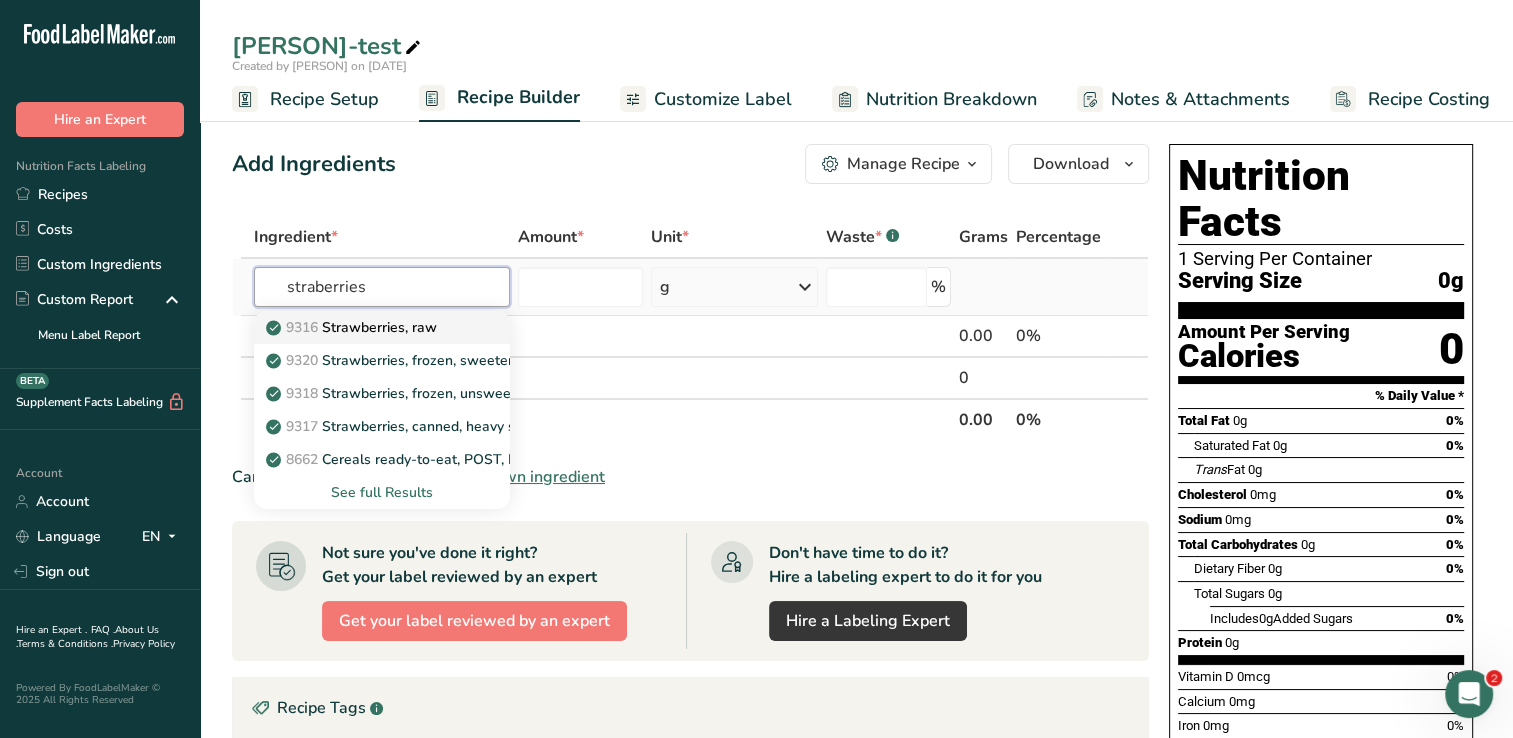 type on "straberries" 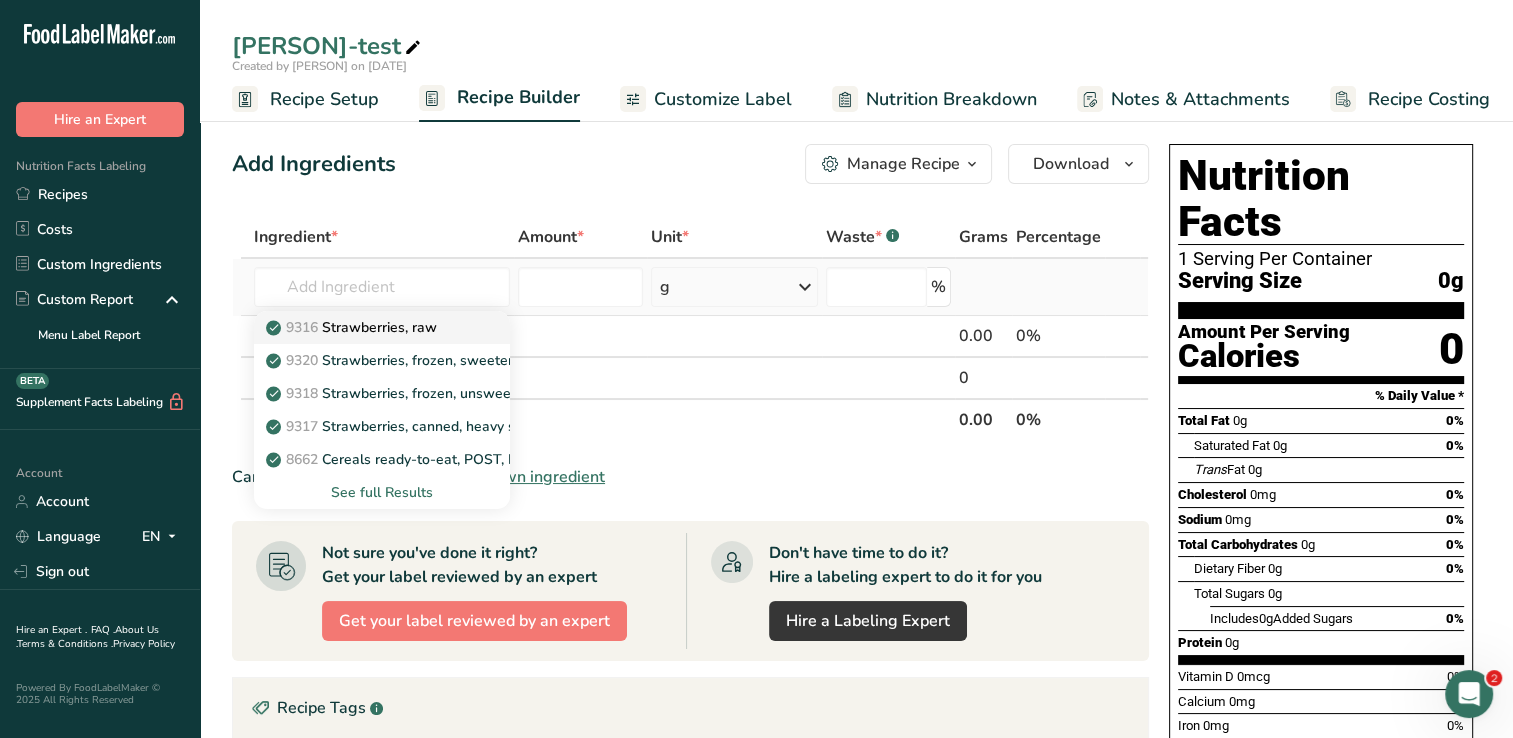 click on "9316
Strawberries, raw" at bounding box center (353, 327) 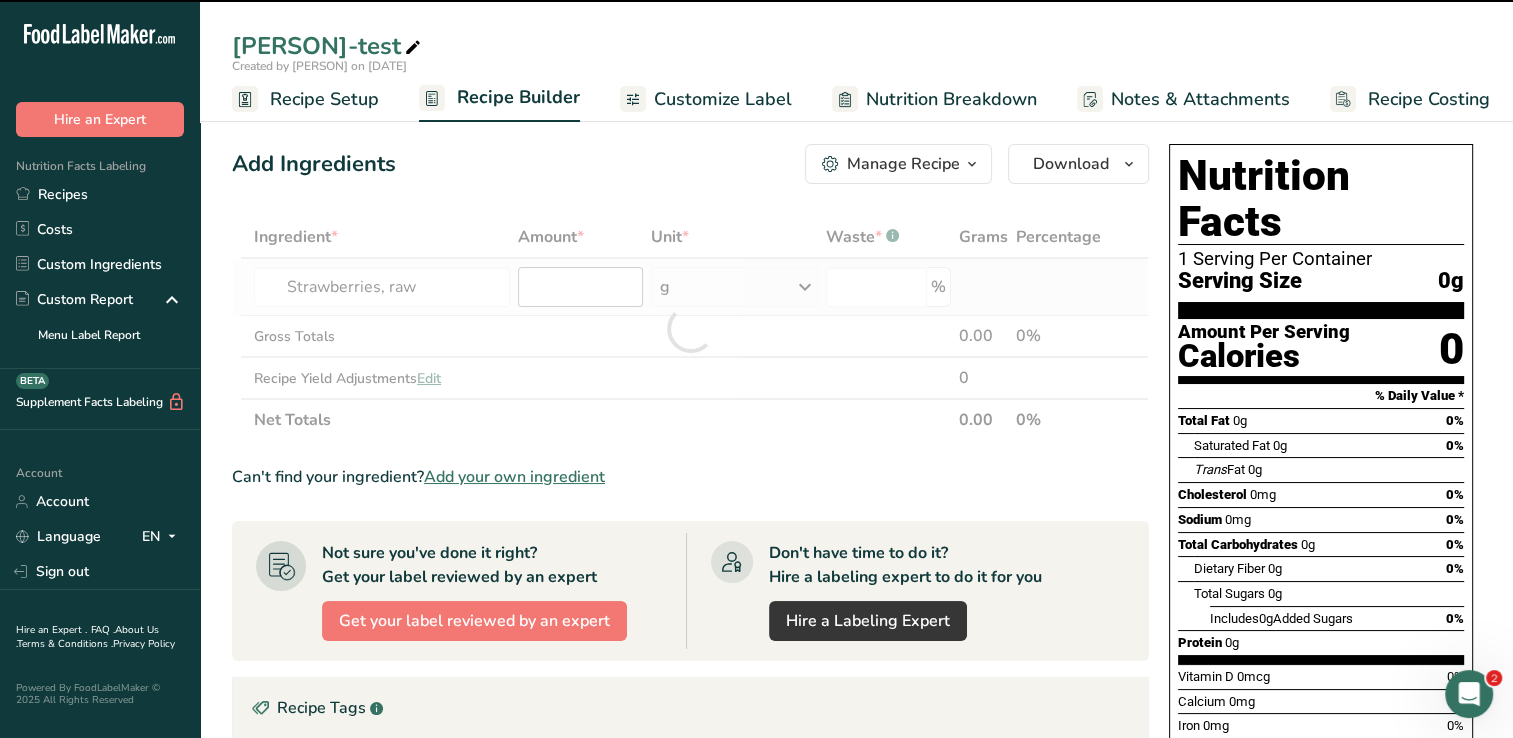 type on "0" 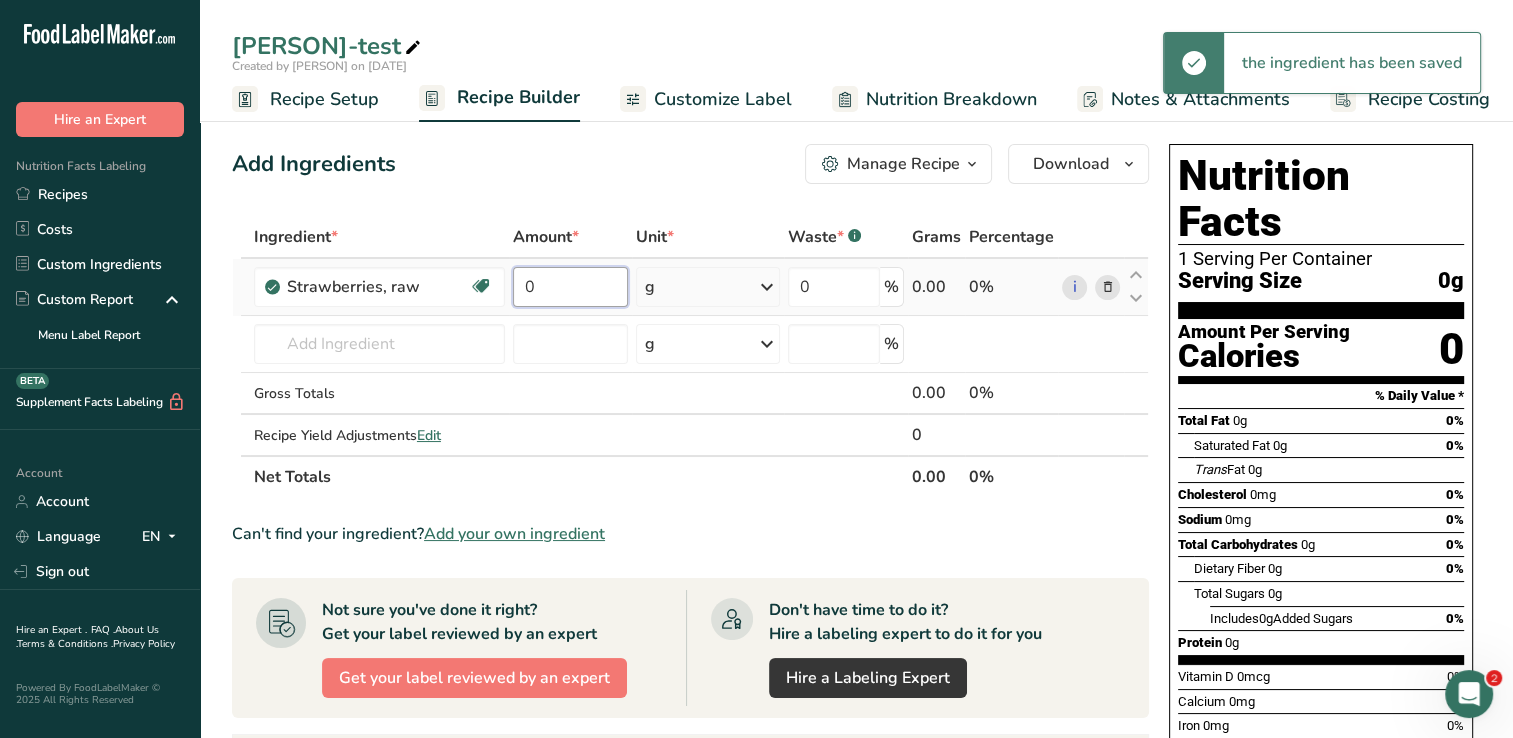 click on "0" at bounding box center [570, 287] 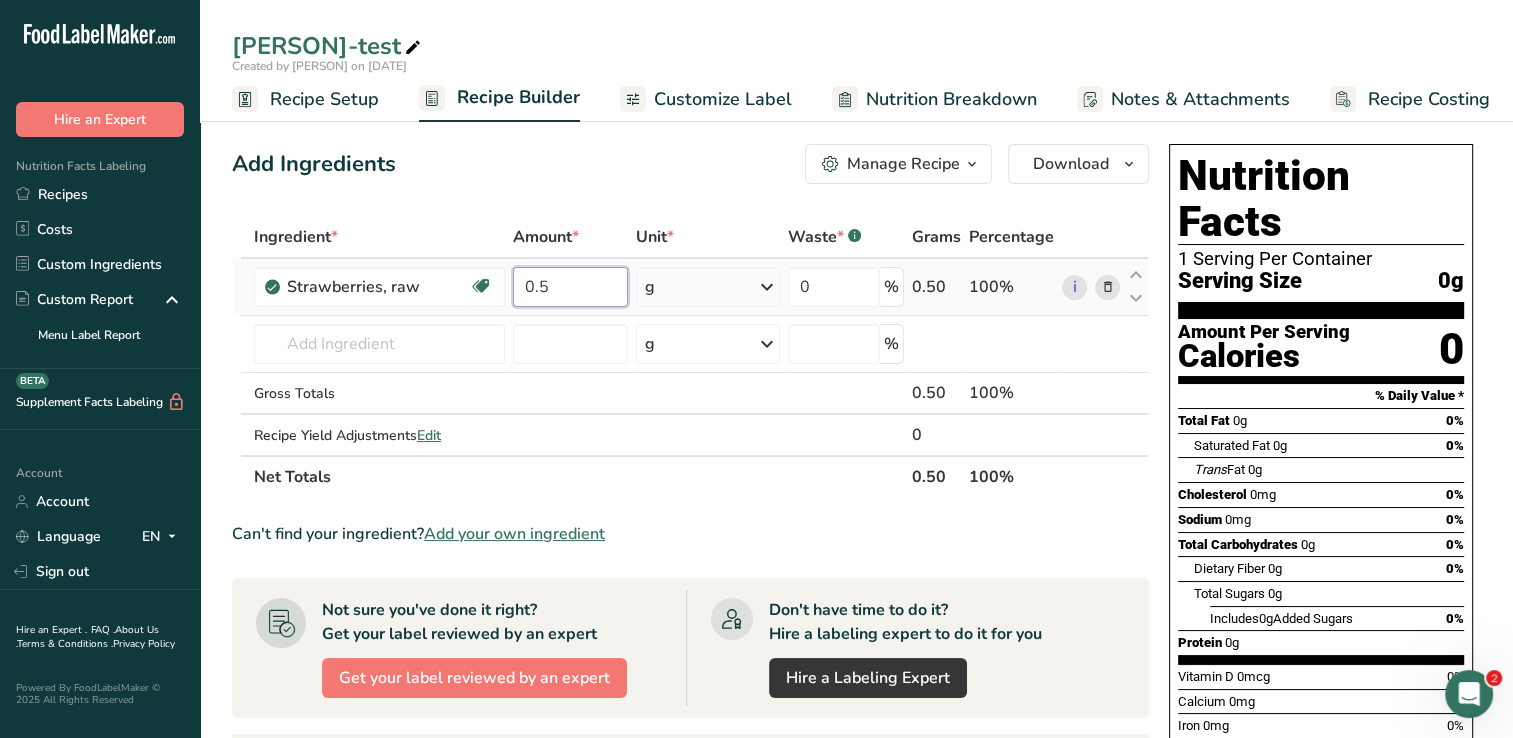 type on "0.5" 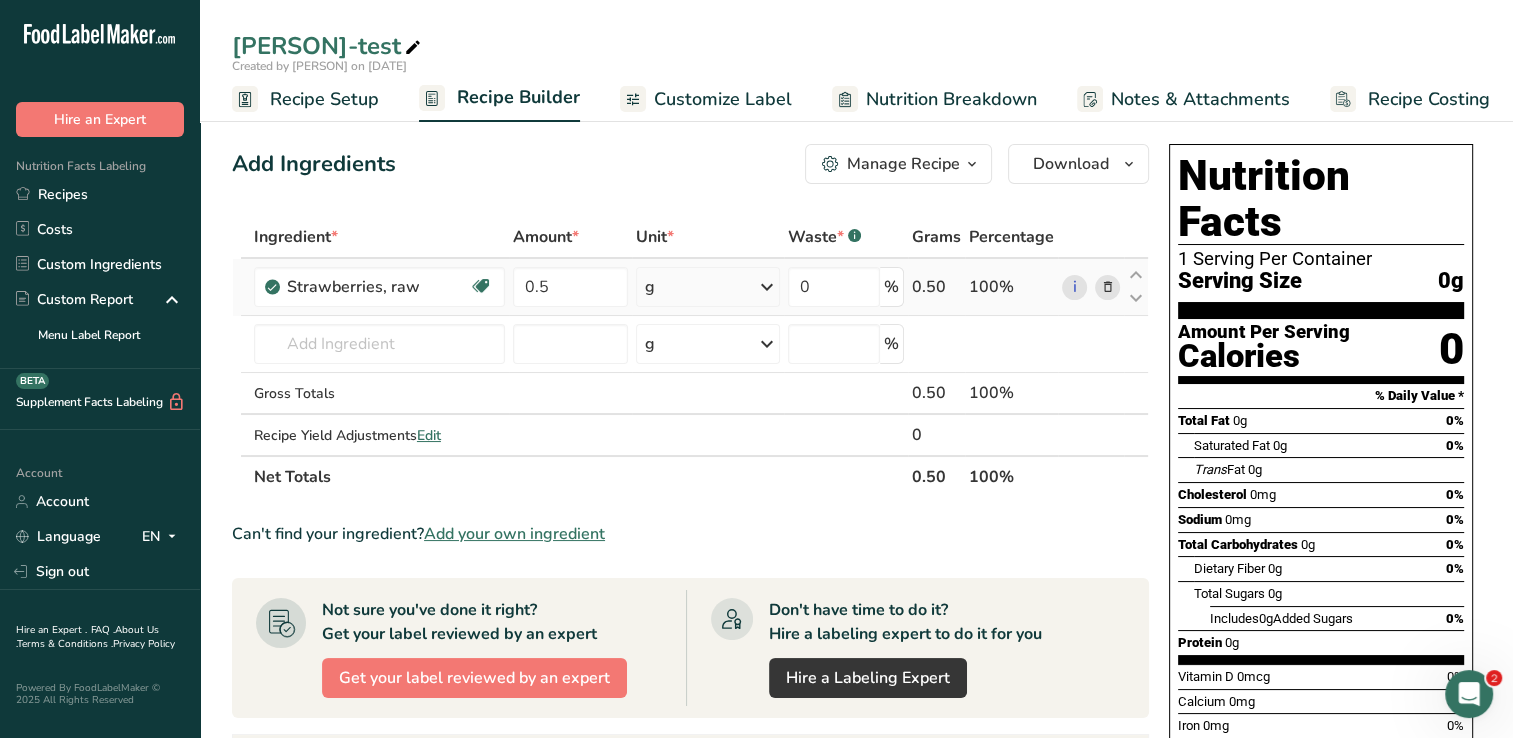 click on "Ingredient *
Amount *
Unit *
Waste *   .a-a{fill:#347362;}.b-a{fill:#fff;}          Grams
Percentage
Strawberries, raw
Source of Antioxidants
Dairy free
Gluten free
Vegan
Vegetarian
Soy free
0.5
g
Portions
1 cup, halves
1 cup, pureed
1 cup, sliced
See more
Weight Units
g
kg
mg
See more
Volume Units
l
Volume units require a density conversion. If you know your ingredient's density enter it below. Otherwise, click on "RIA" our AI Regulatory bot - she will be able to help you
Density is required
lb/ft3
g/cm3" at bounding box center [690, 357] 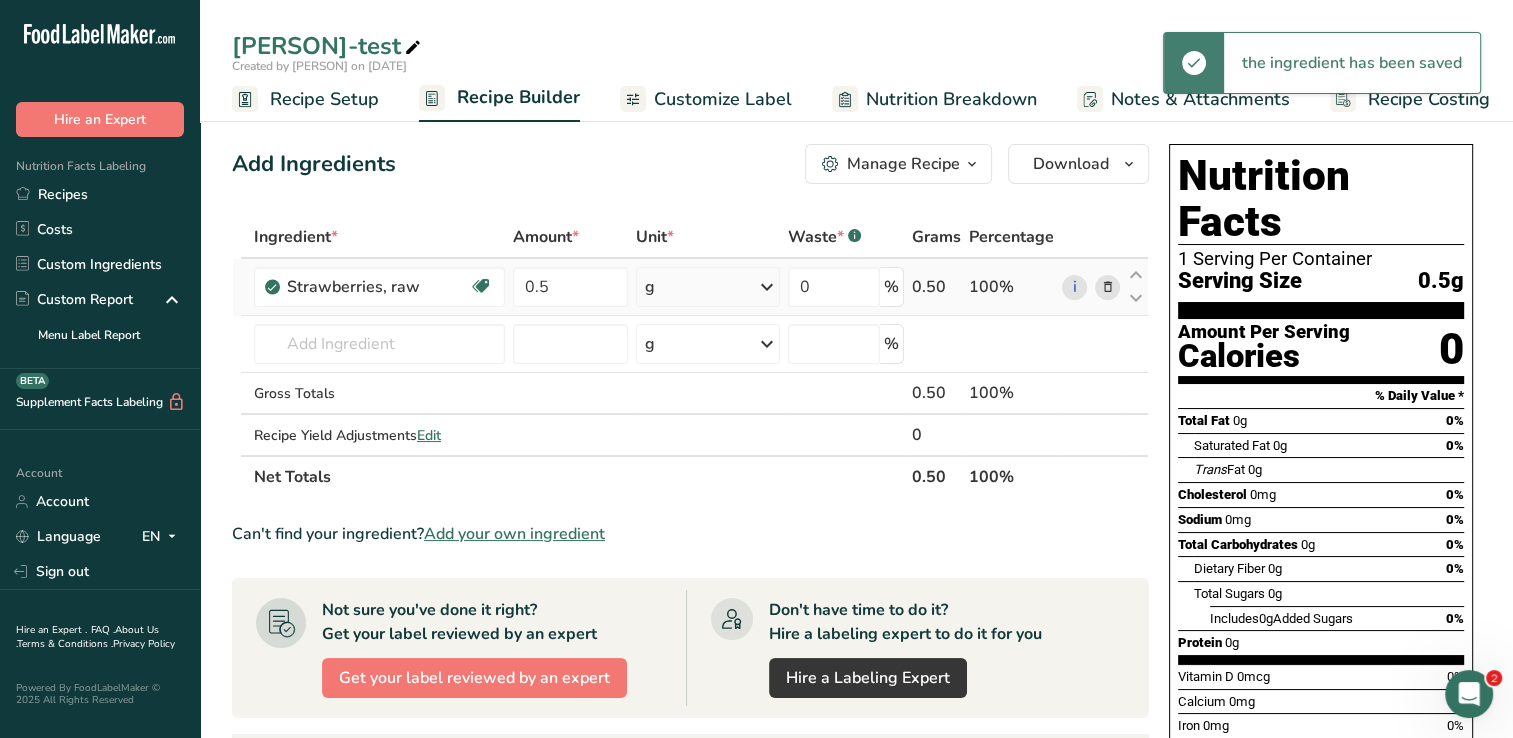 click at bounding box center [767, 287] 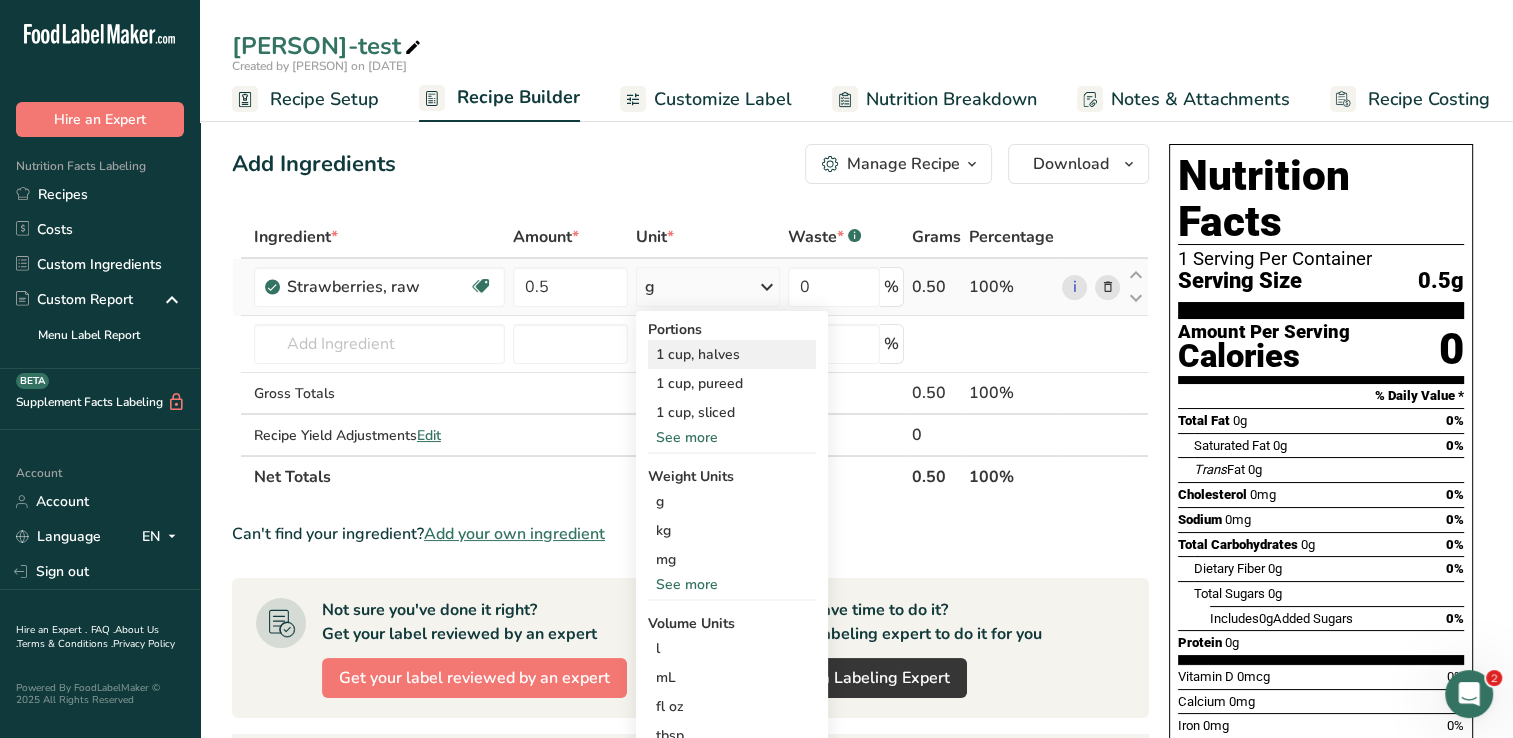 click on "1 cup, halves" at bounding box center [732, 354] 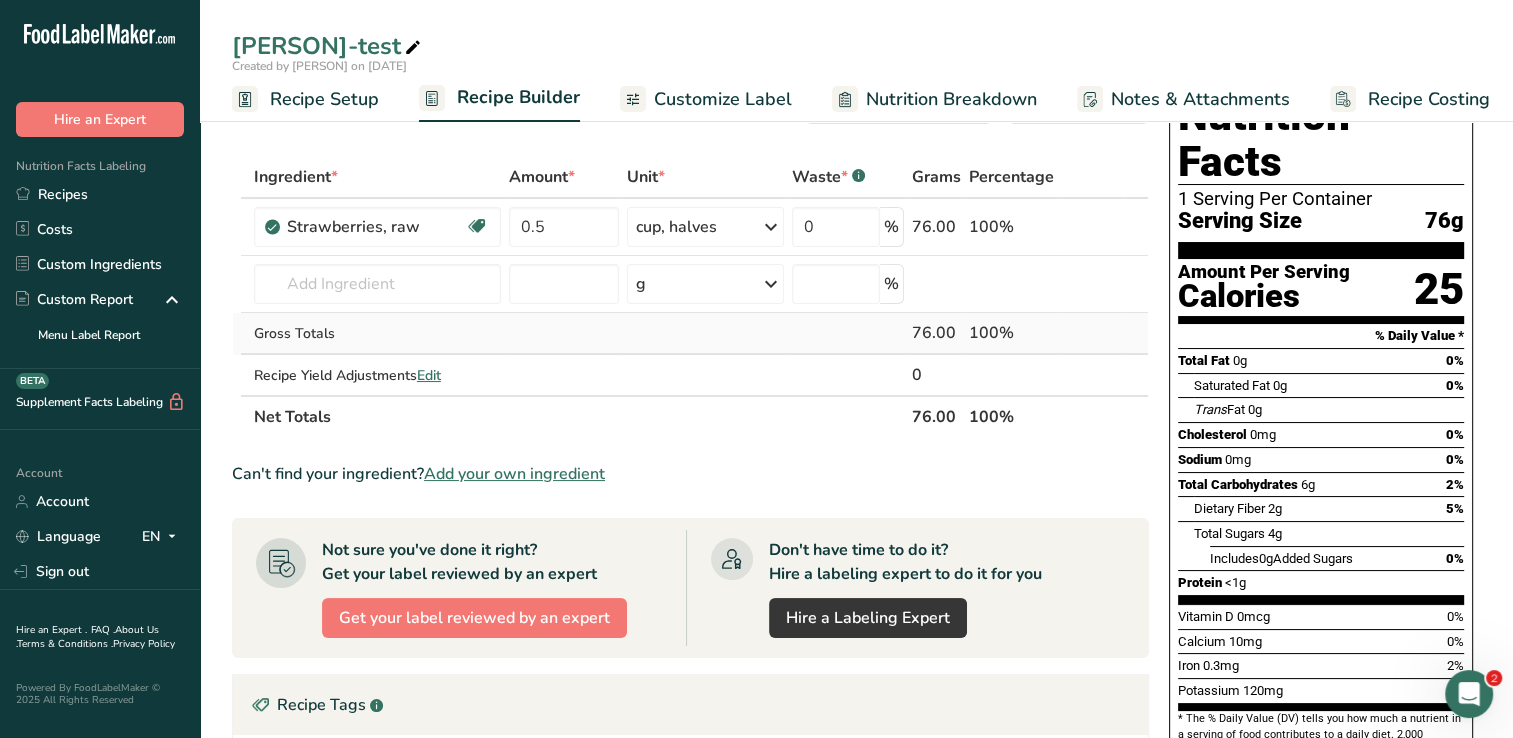 scroll, scrollTop: 0, scrollLeft: 0, axis: both 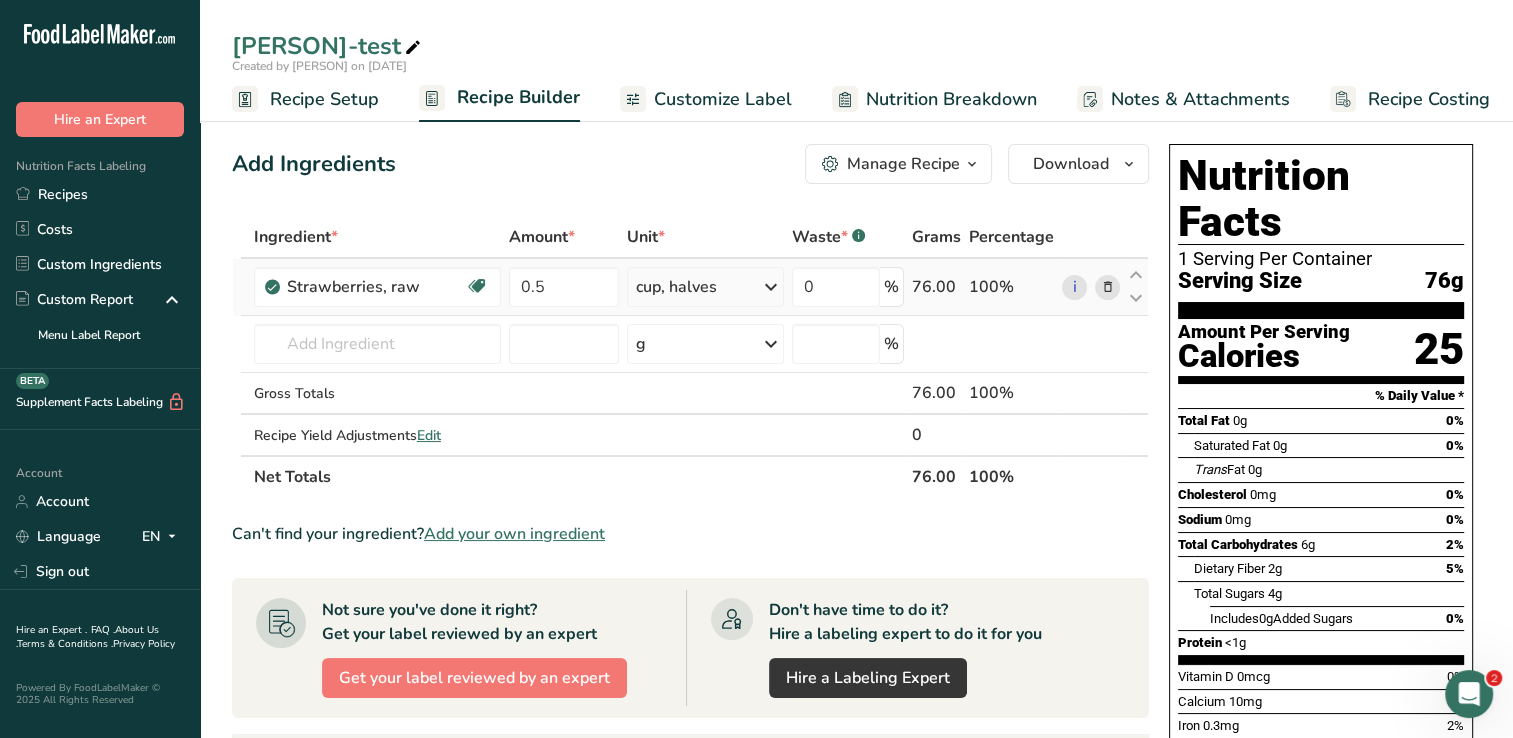 click at bounding box center [1107, 287] 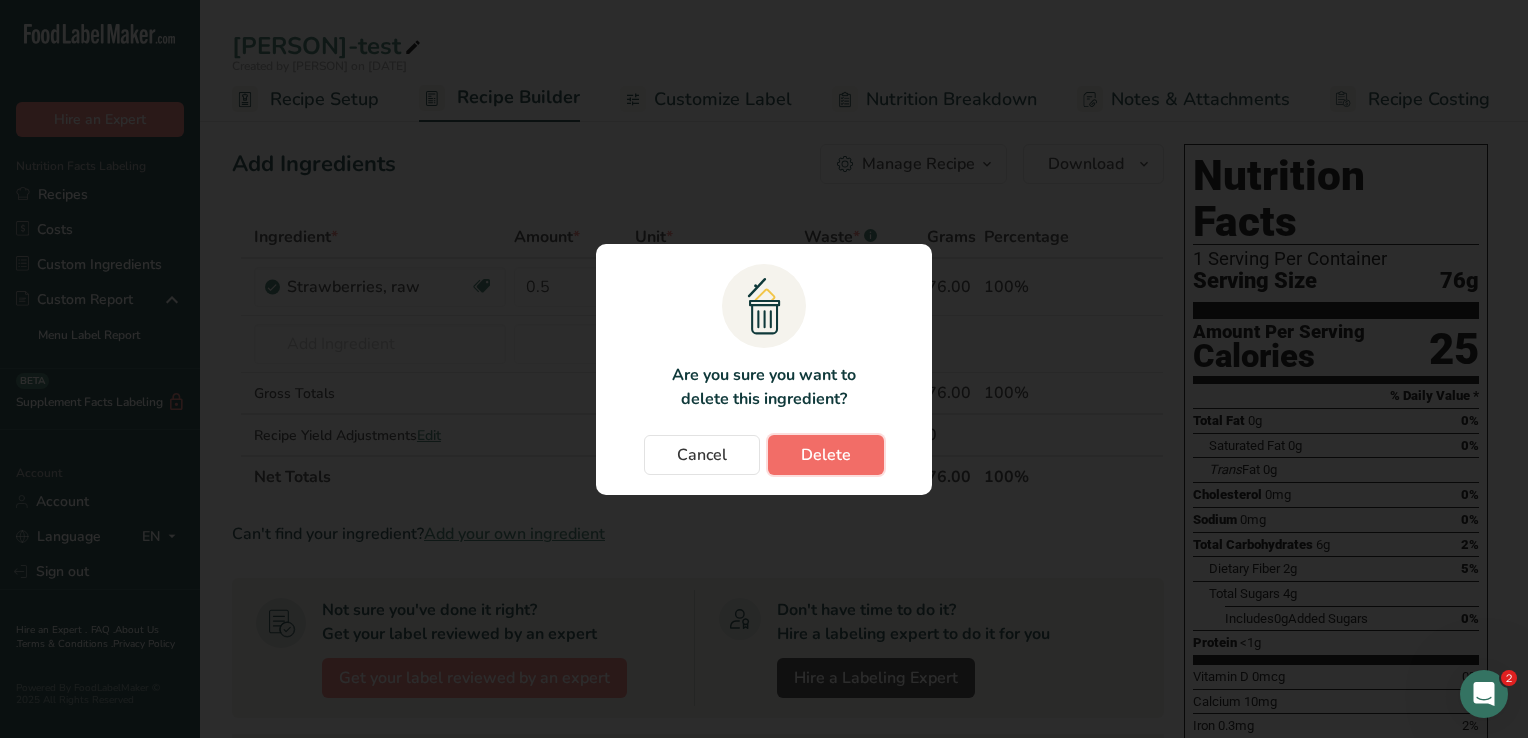 click on "Delete" at bounding box center (826, 455) 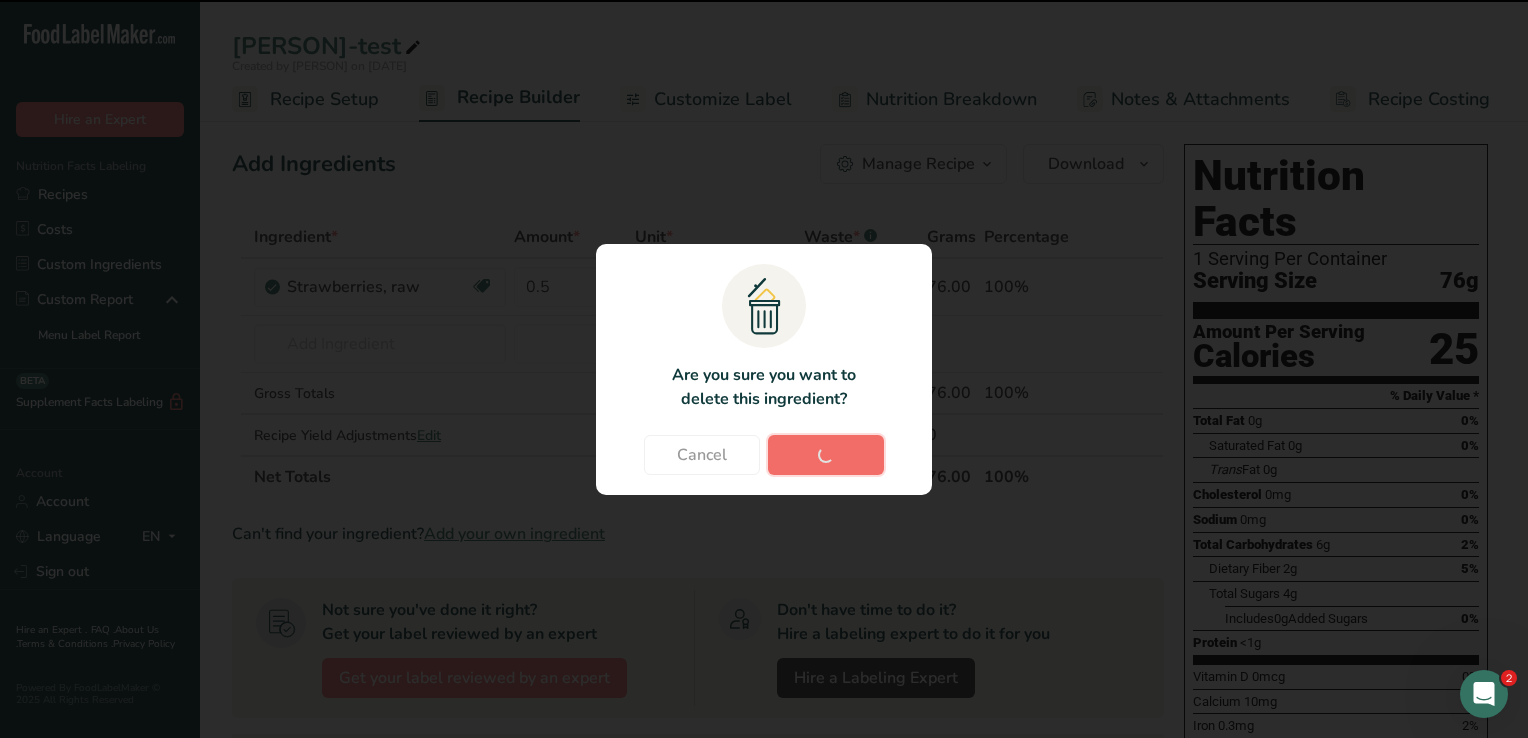 type 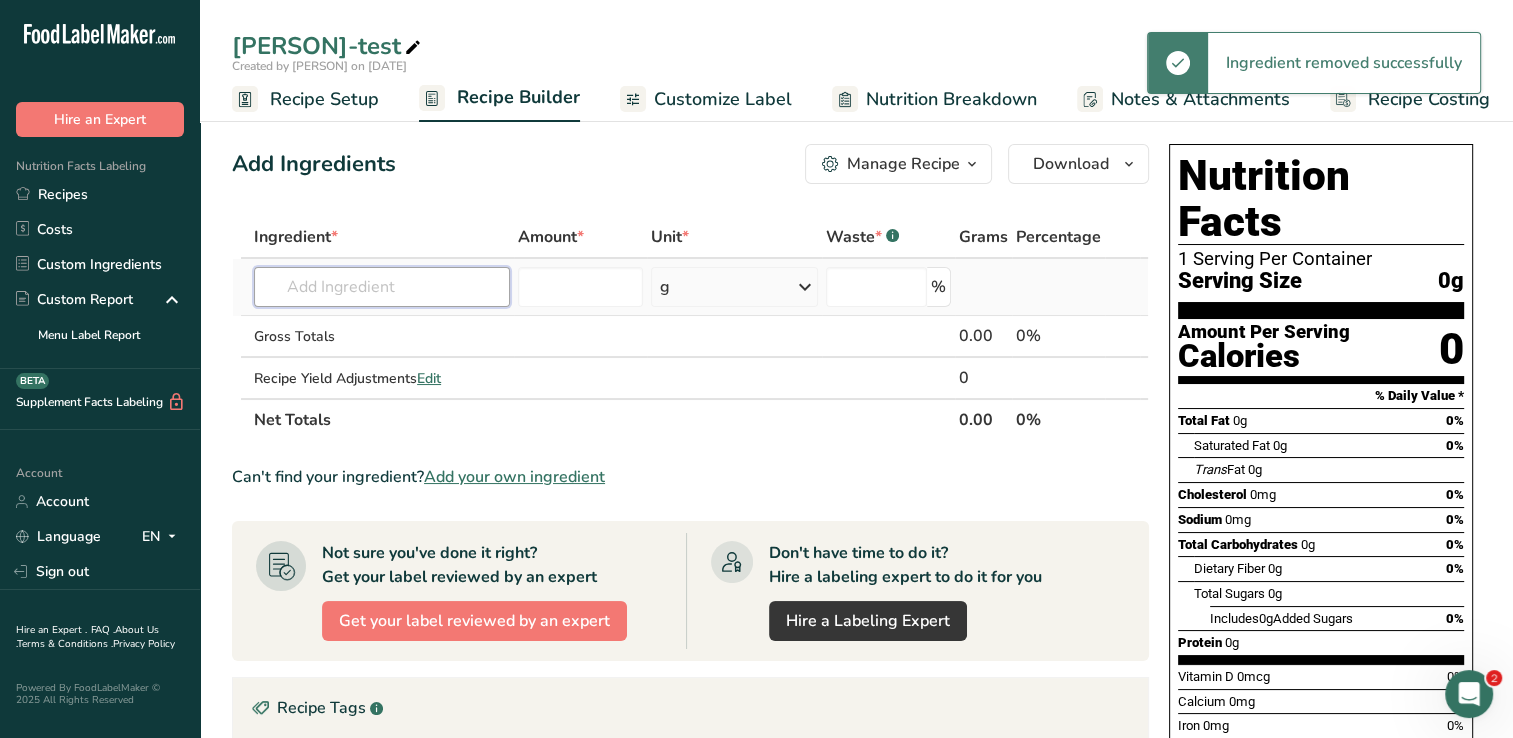 click at bounding box center [382, 287] 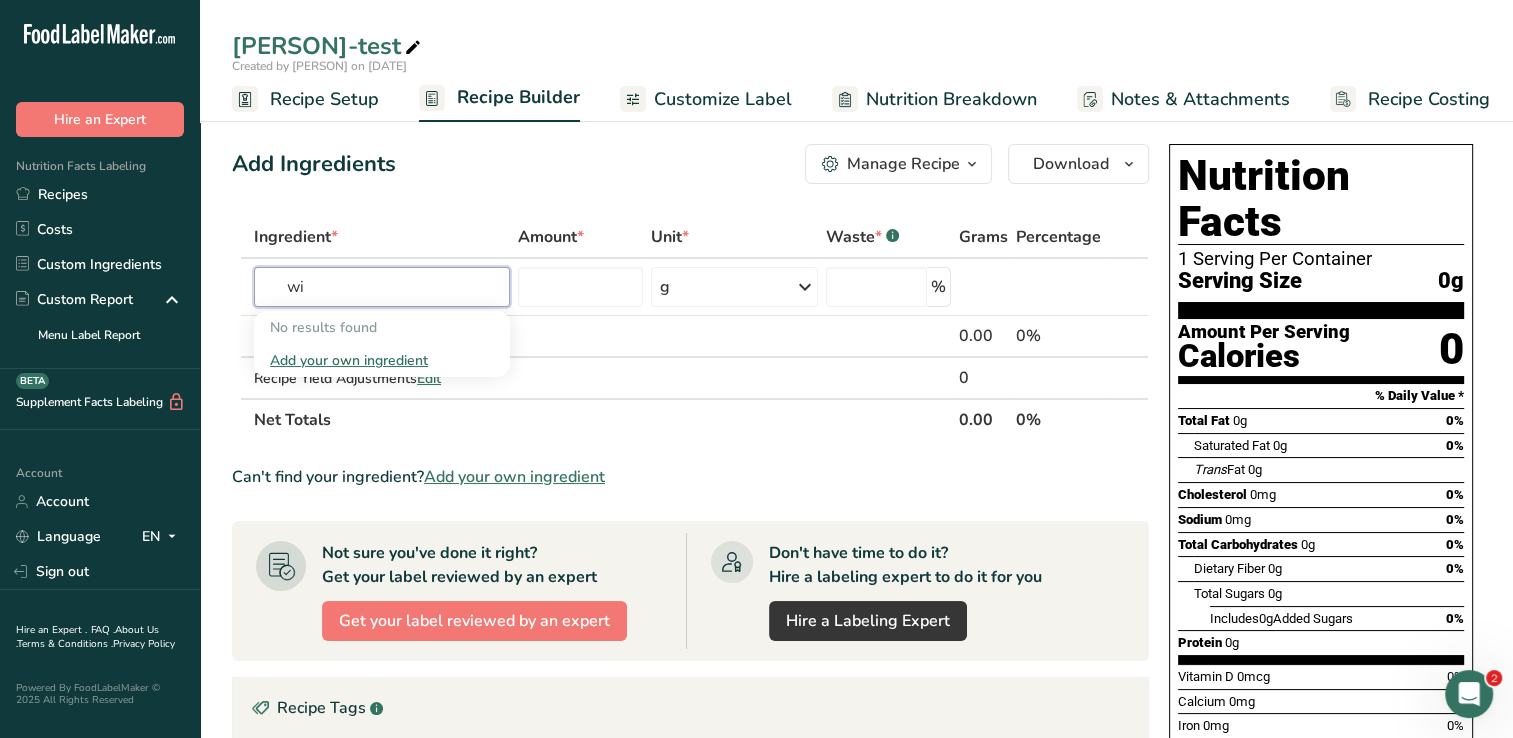 type on "w" 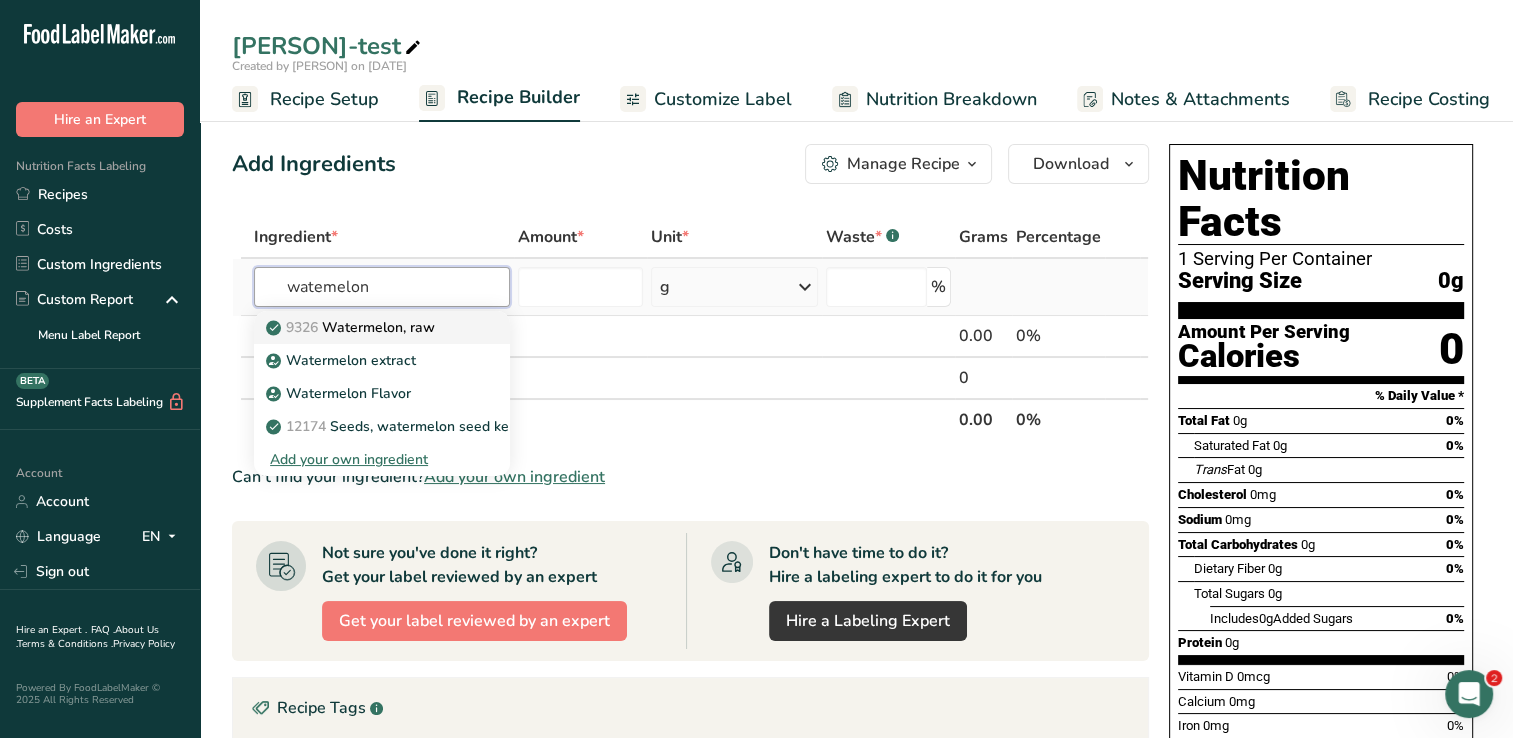 type on "watemelon" 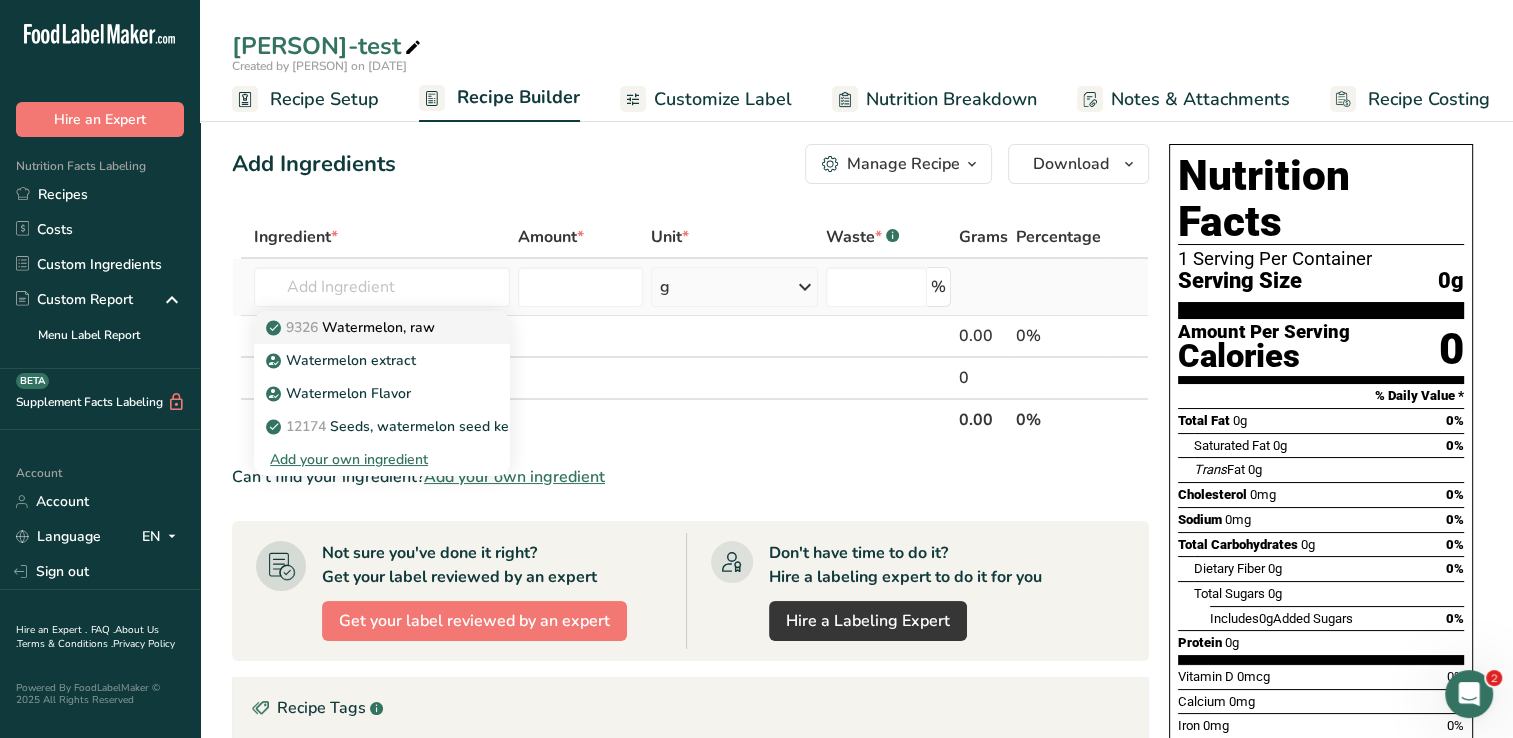 click on "9326
Watermelon, raw" at bounding box center [352, 327] 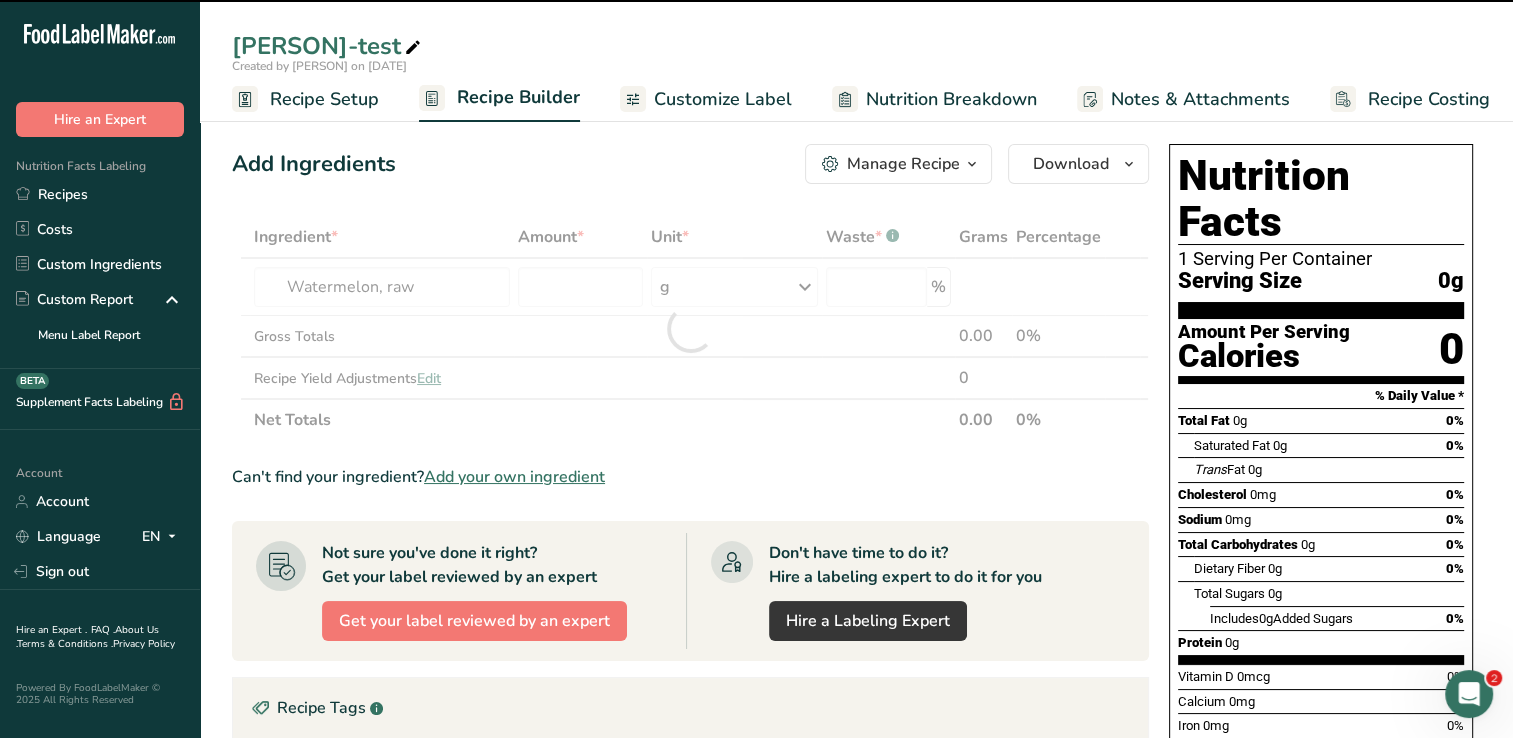 type on "0" 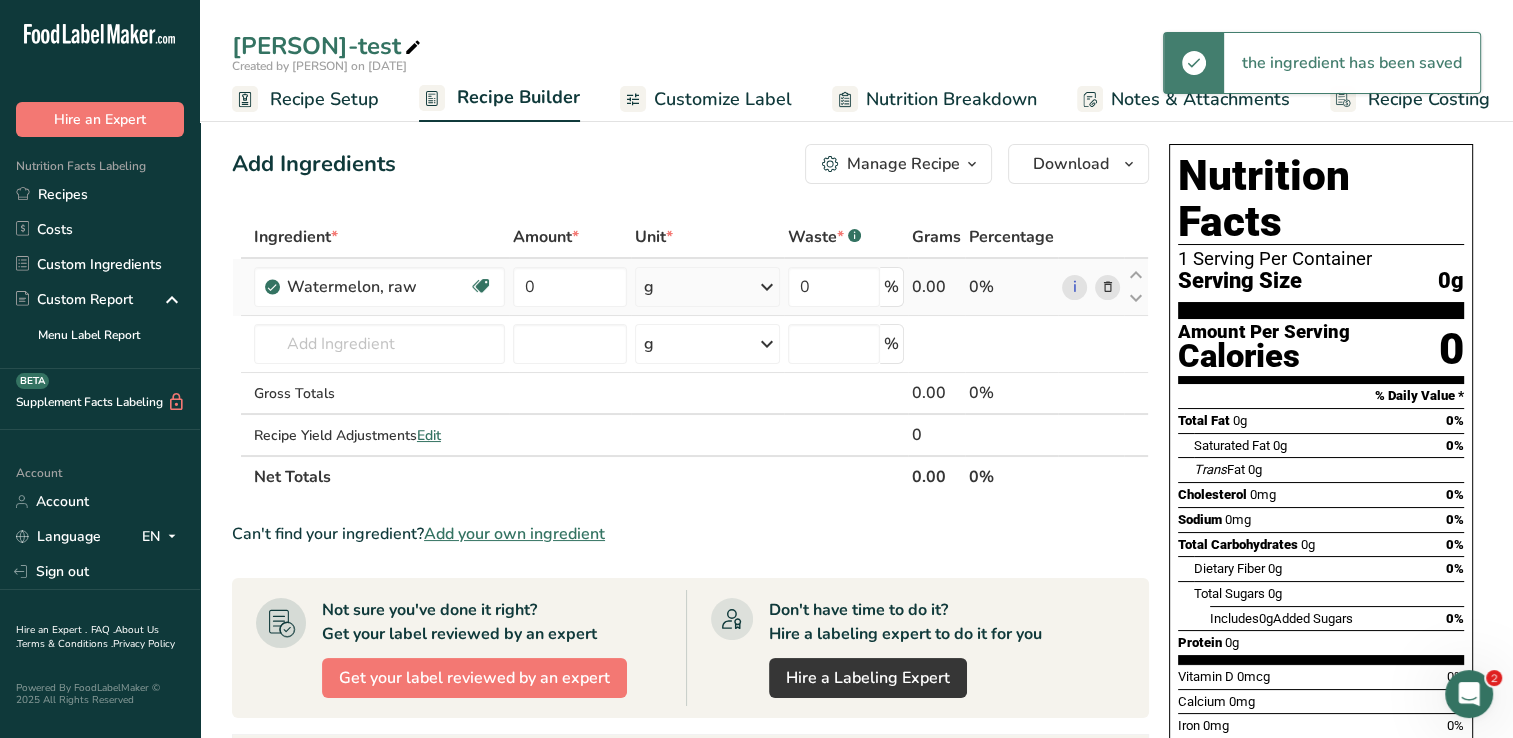 click on "0" at bounding box center [570, 287] 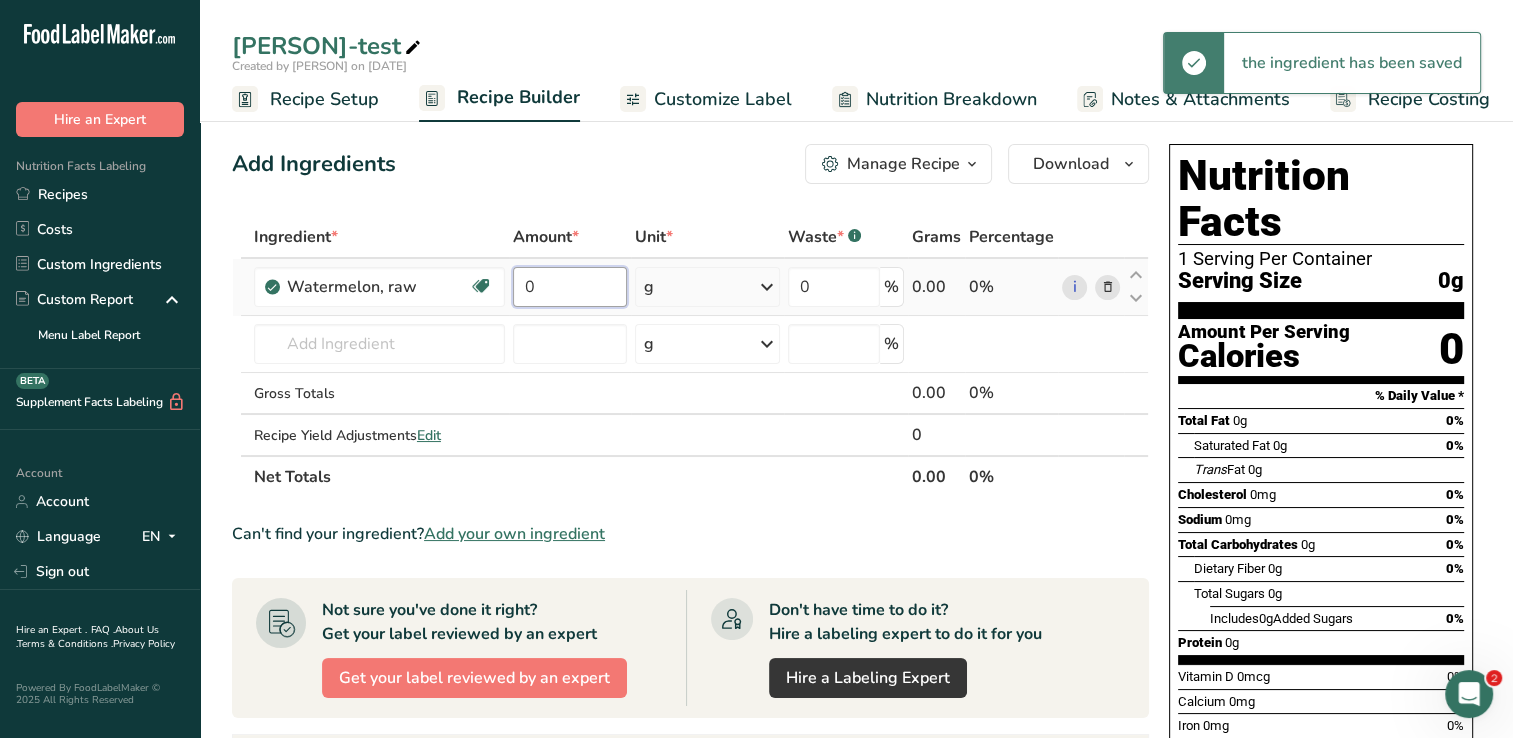 click on "0" at bounding box center [570, 287] 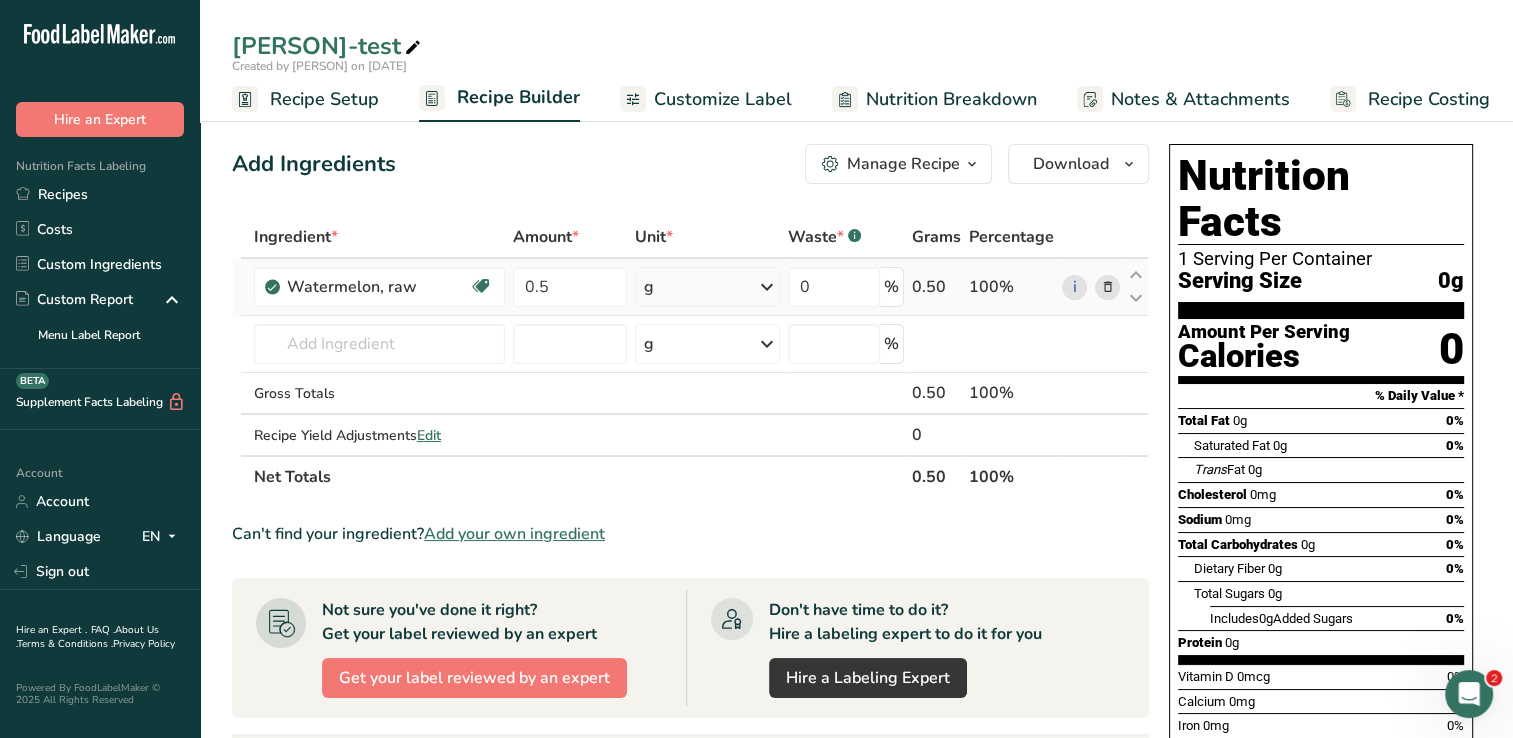 click on "Ingredient *
Amount *
Unit *
Waste *   .a-a{fill:#347362;}.b-a{fill:#fff;}          Grams
Percentage
Watermelon, raw
Source of Antioxidants
Dairy free
Gluten free
Vegan
Vegetarian
Soy free
0.5
g
Portions
1 cup, balls
1 cup, diced
1 melon (15" long x 7-1/2" dia)
See more
Weight Units
g
kg
mg
See more
Volume Units
l
Volume units require a density conversion. If you know your ingredient's density enter it below. Otherwise, click on "RIA" our AI Regulatory bot - she will be able to help you
Density is required
lb/ft3
g/cm3" at bounding box center (690, 357) 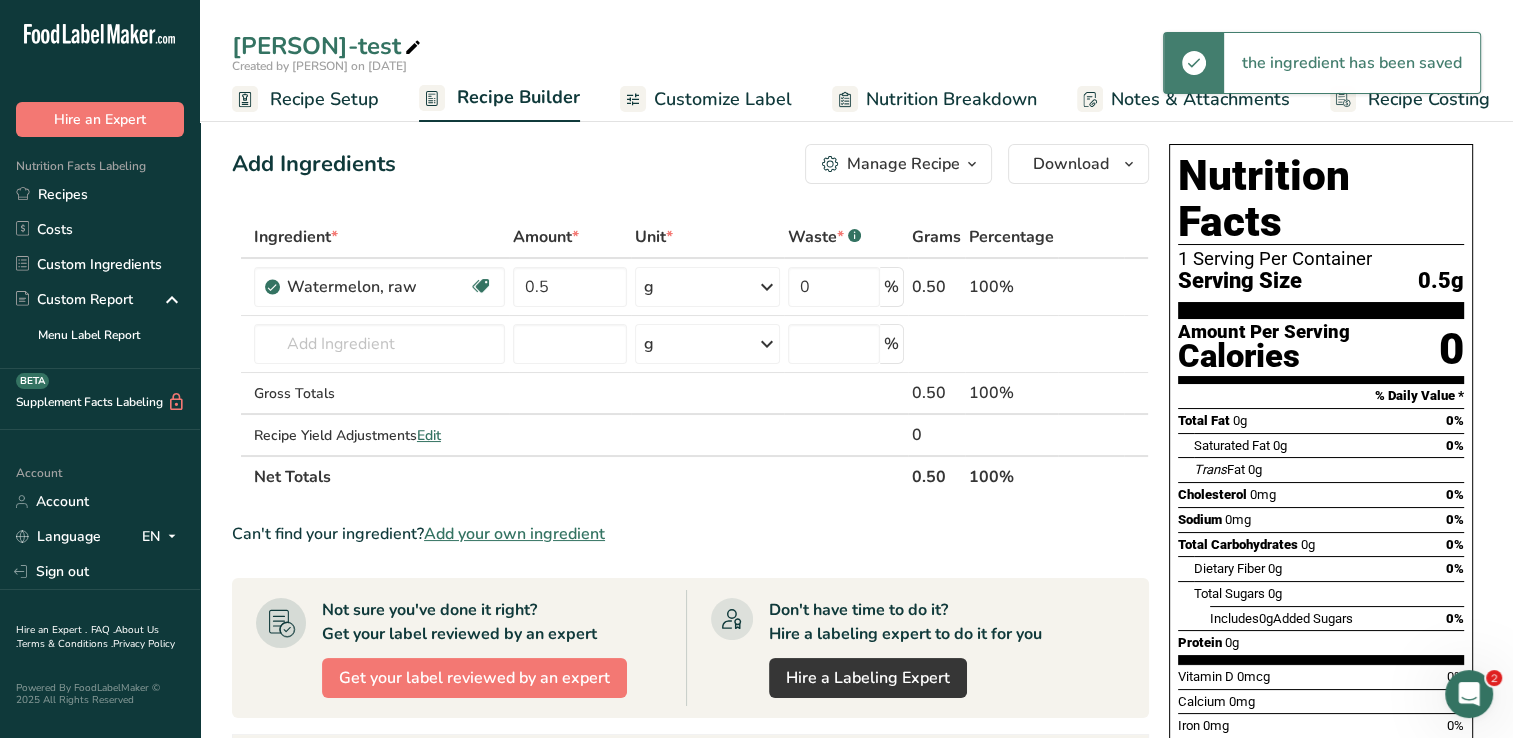 click at bounding box center [767, 287] 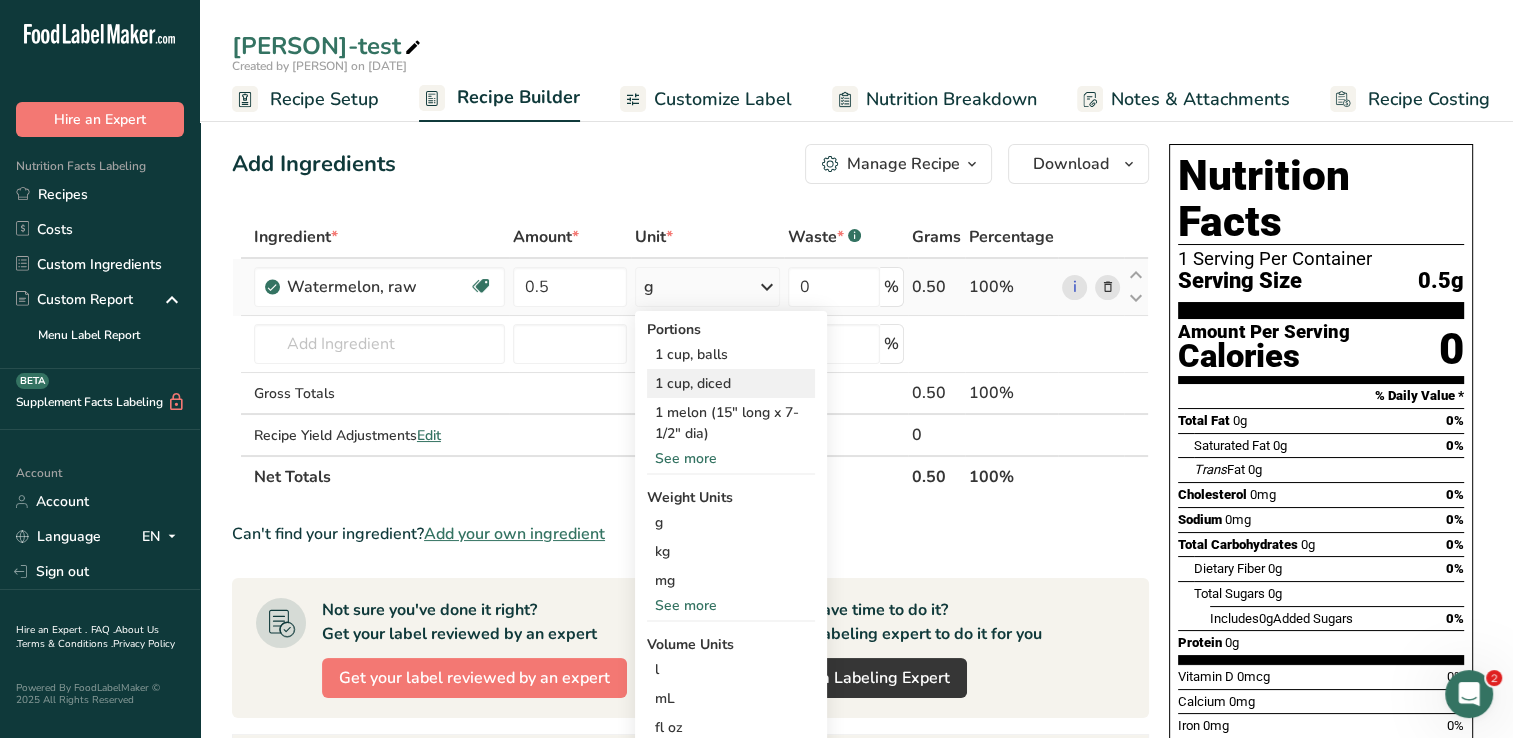 click on "1 cup, diced" at bounding box center [731, 383] 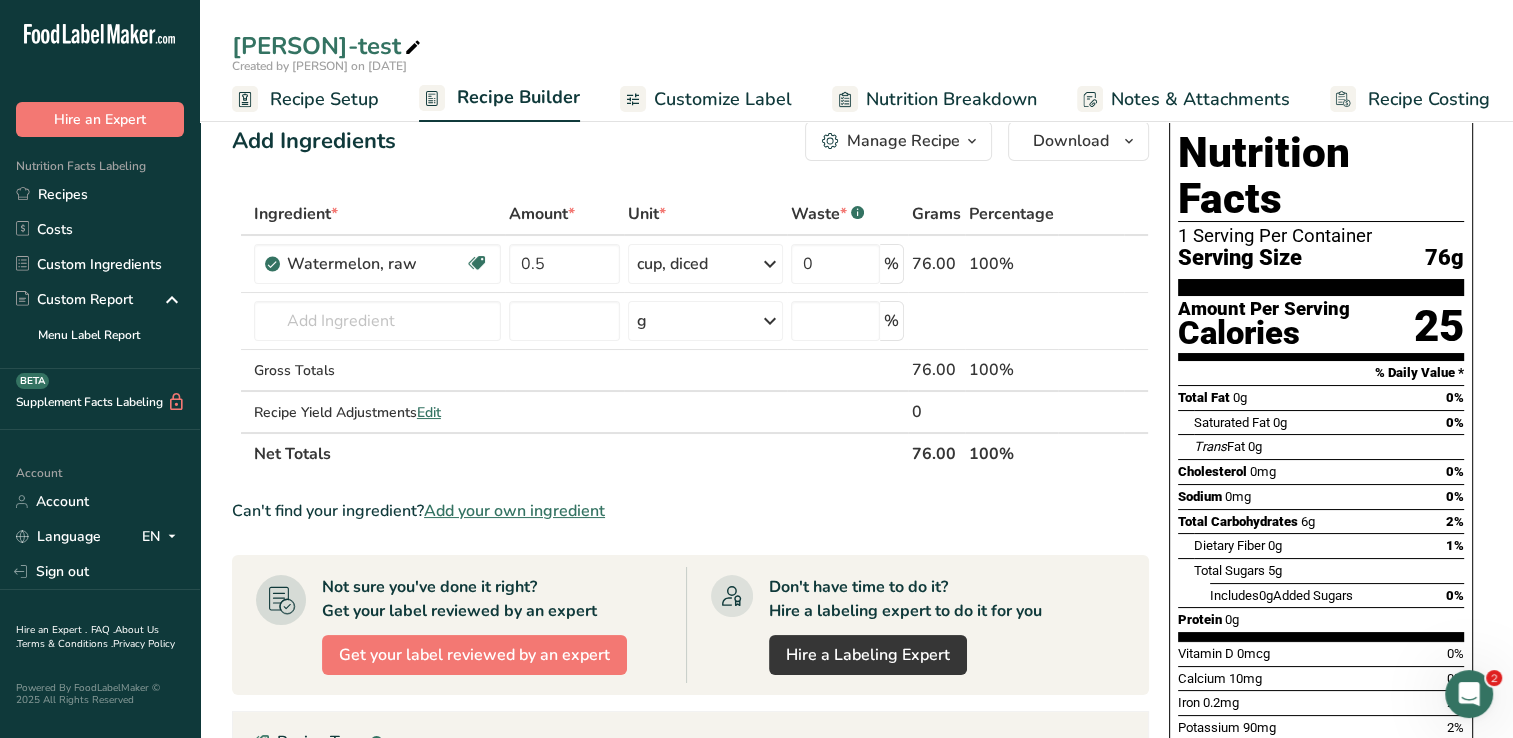 scroll, scrollTop: 0, scrollLeft: 0, axis: both 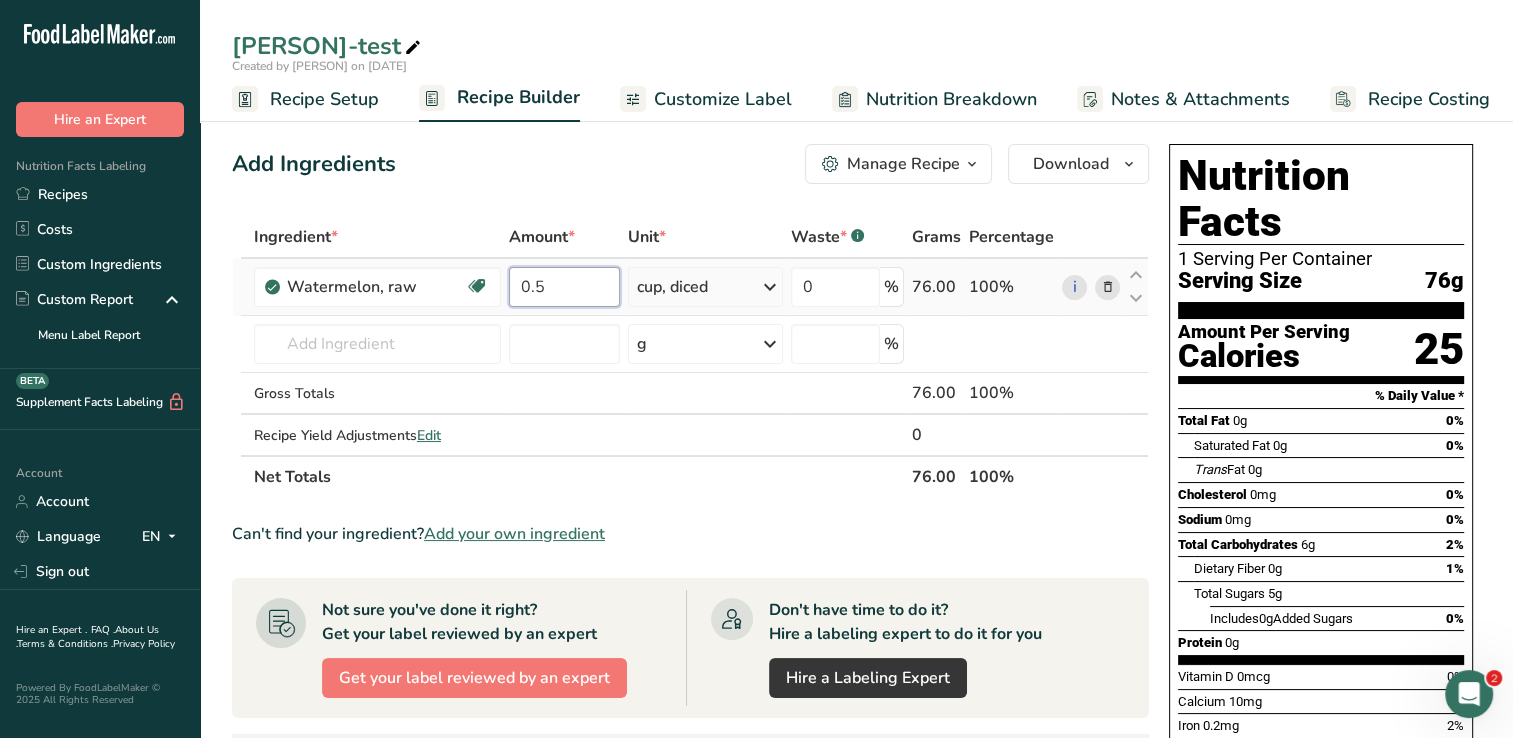 click on "0.5" at bounding box center (564, 287) 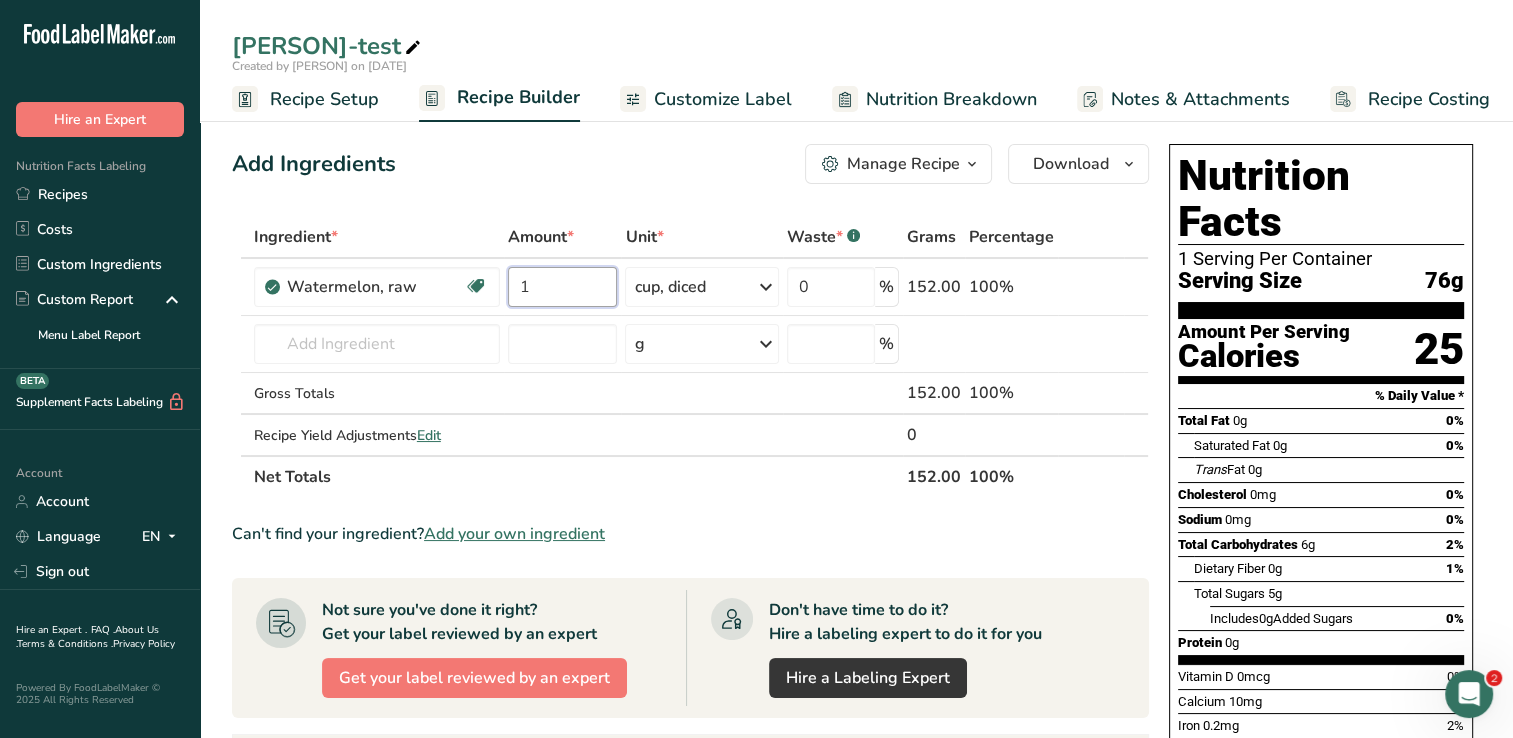 type on "1" 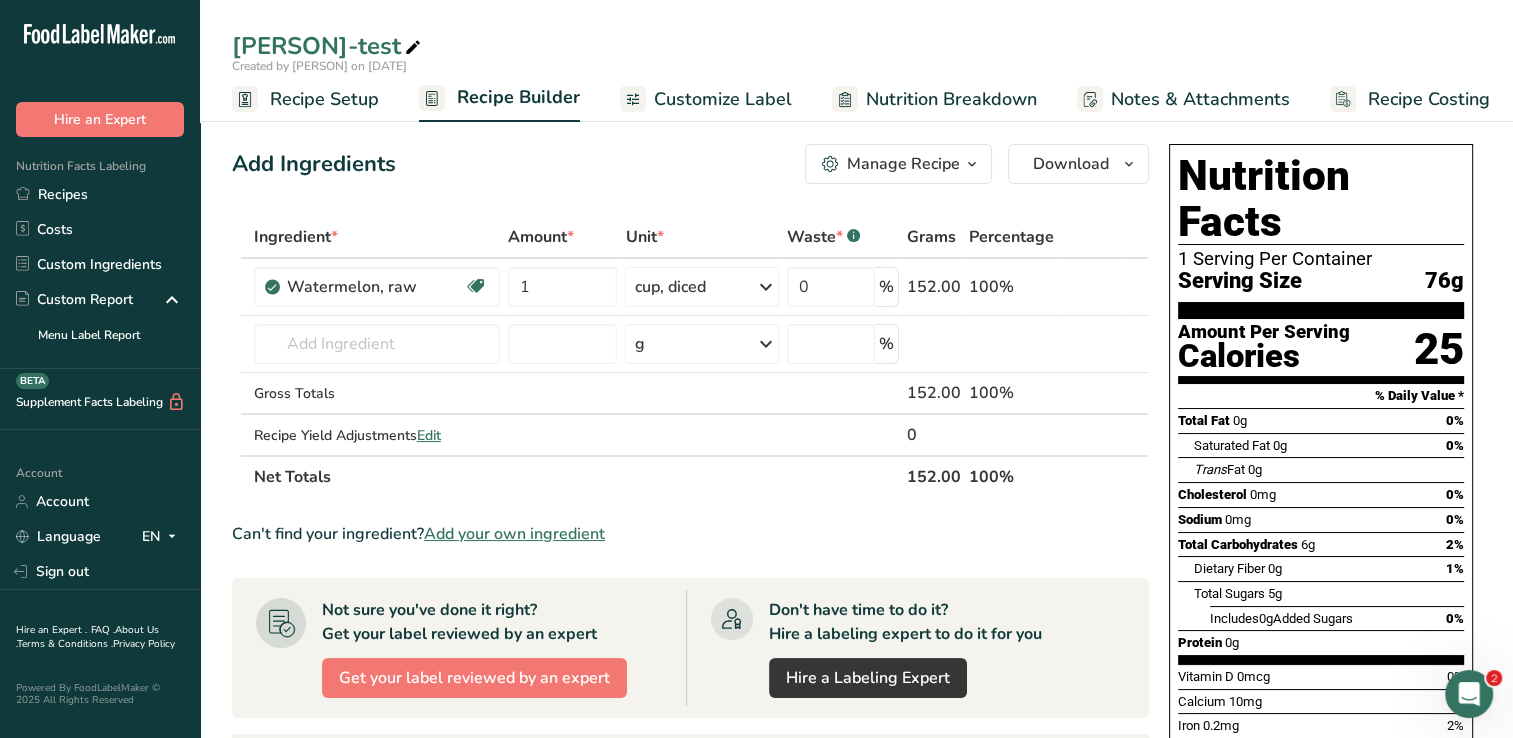 click on "Add Ingredients
Manage Recipe         Delete Recipe           Duplicate Recipe             Scale Recipe             Save as Sub-Recipe   .a-a{fill:#347362;}.b-a{fill:#fff;}                               Nutrition Breakdown                 Recipe Card
NEW
Amino Acids Pattern Report           Activity History
Download
Choose your preferred label style
Standard FDA label
Standard FDA label
The most common format for nutrition facts labels in compliance with the FDA's typeface, style and requirements
Tabular FDA label
A label format compliant with the FDA regulations presented in a tabular (horizontal) display.
Linear FDA label
A simple linear display for small sized packages.
Simplified FDA label" at bounding box center [690, 164] 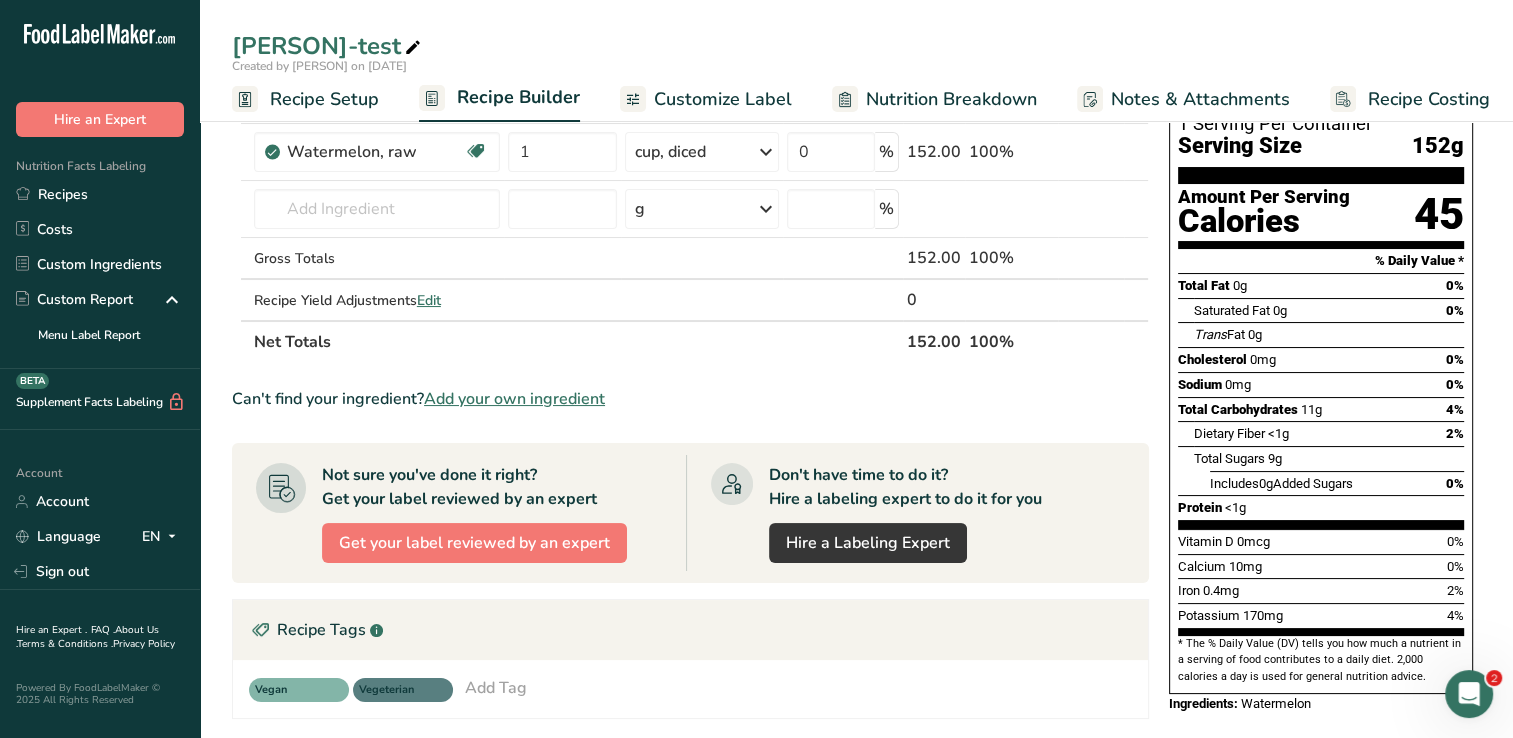 scroll, scrollTop: 0, scrollLeft: 0, axis: both 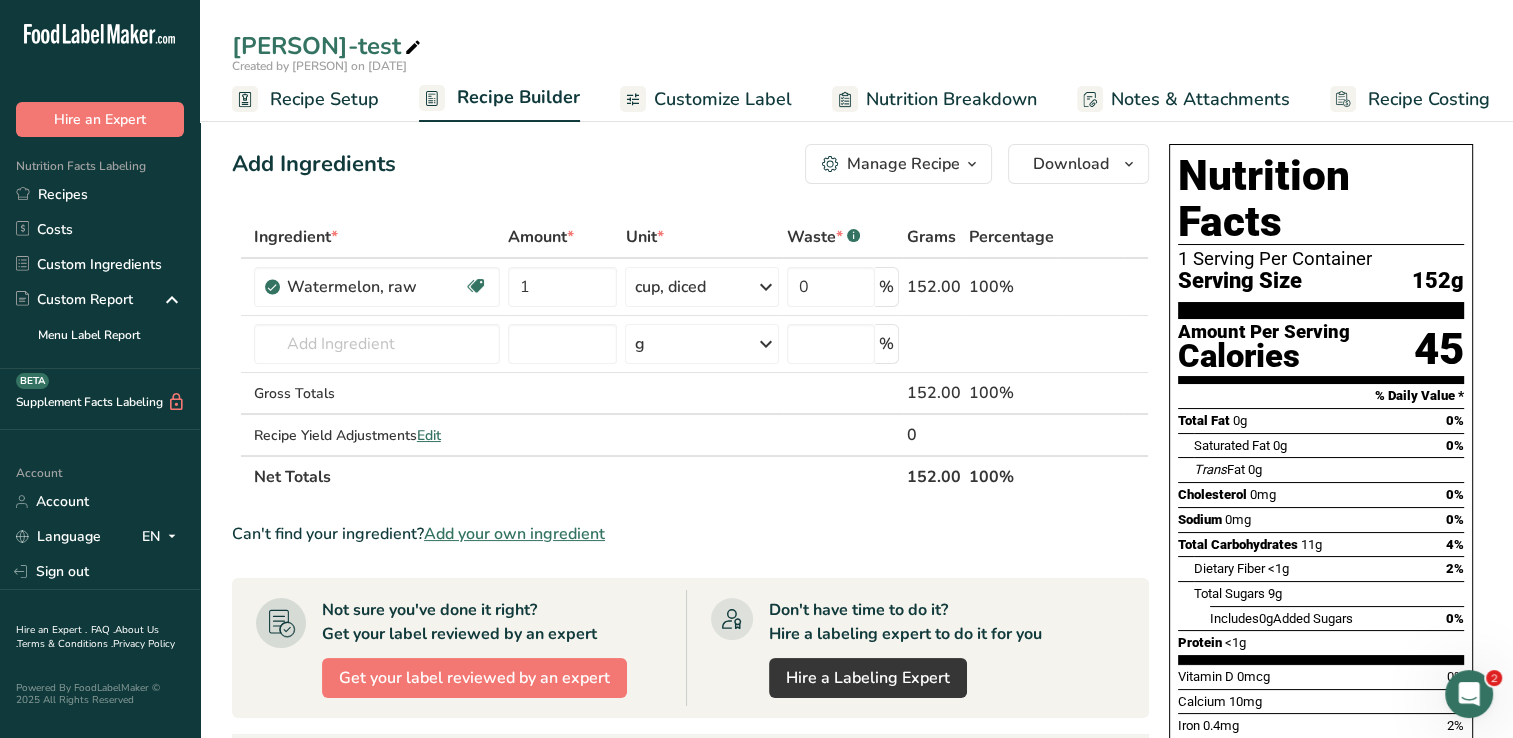 click at bounding box center (1107, 287) 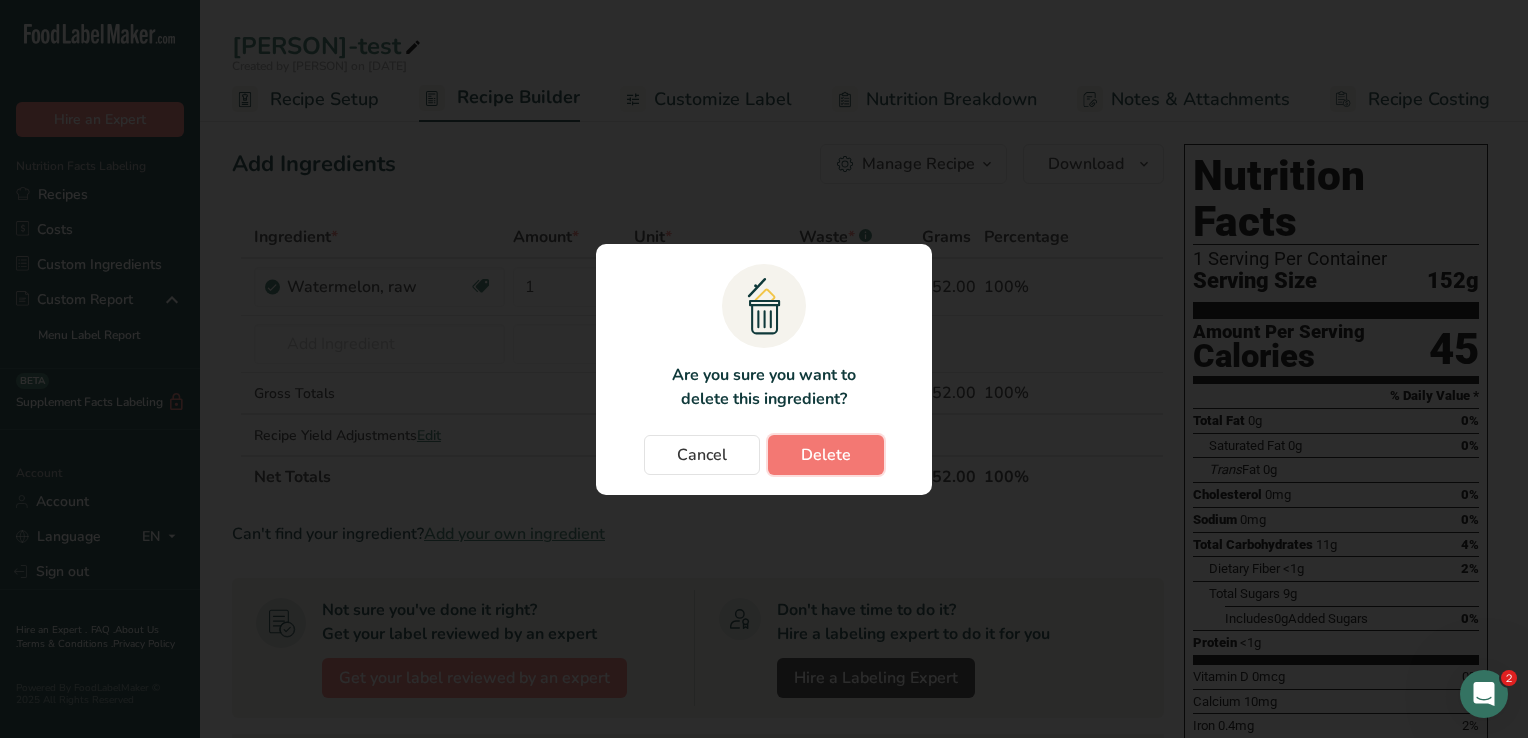 click on "Delete" at bounding box center (826, 455) 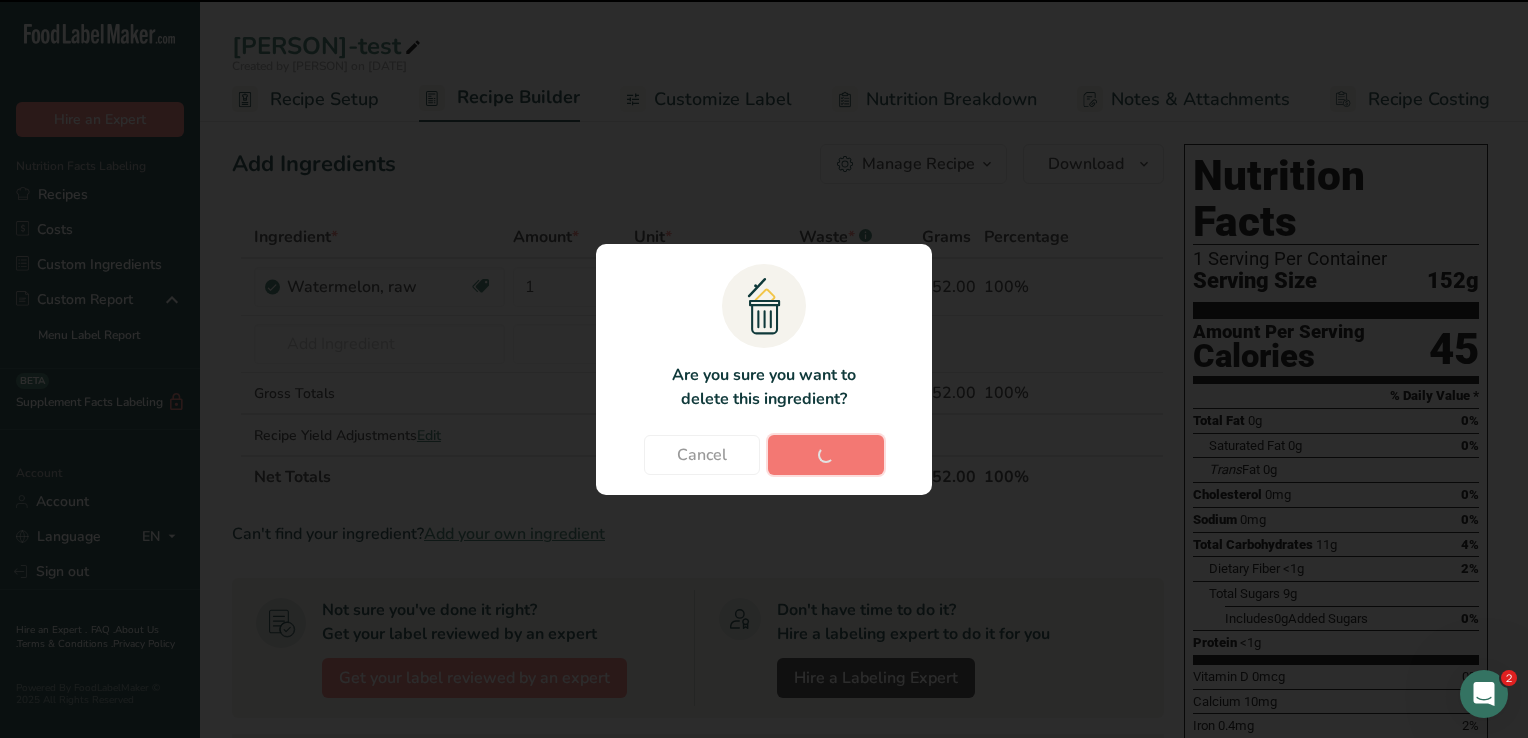 type 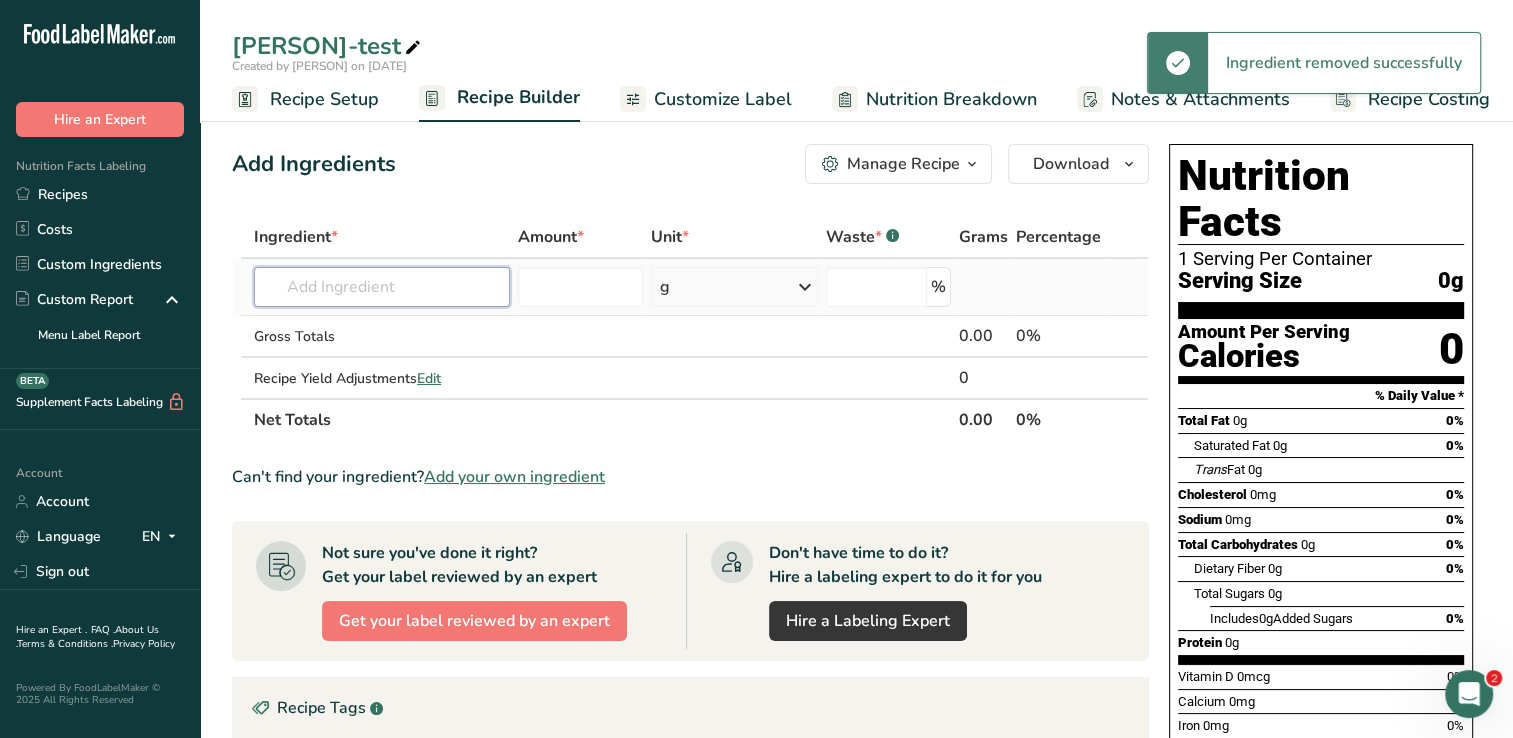 click at bounding box center (382, 287) 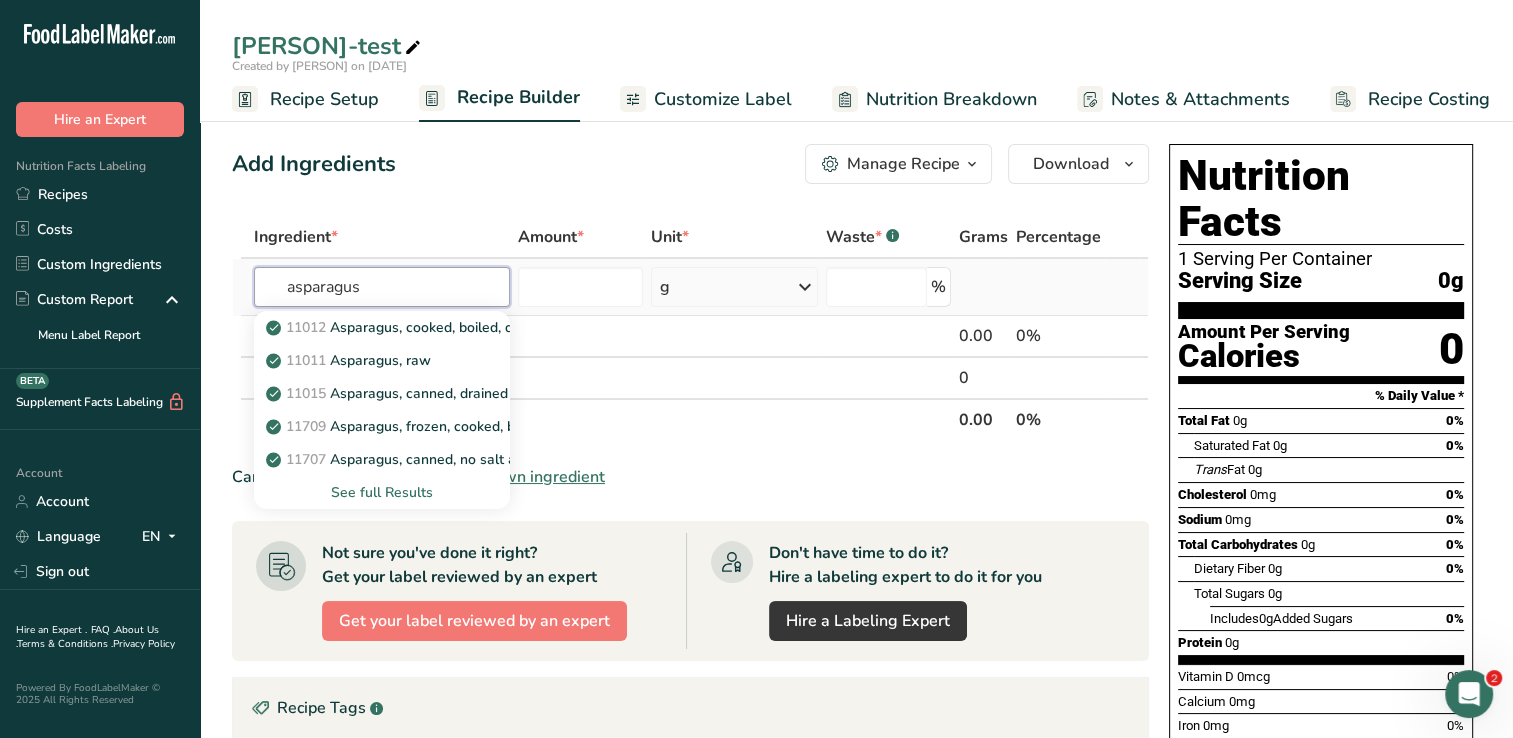 type on "asparagus" 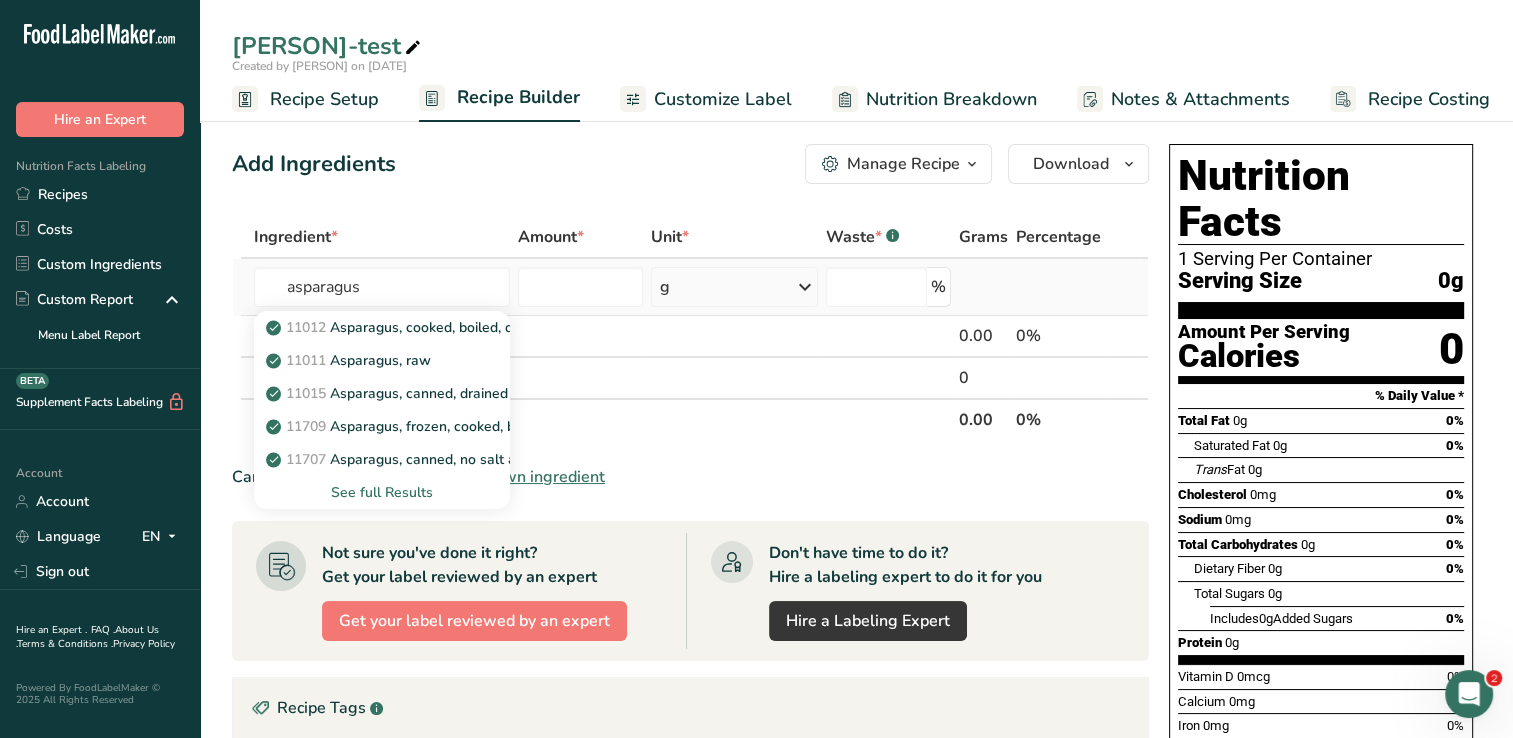 type 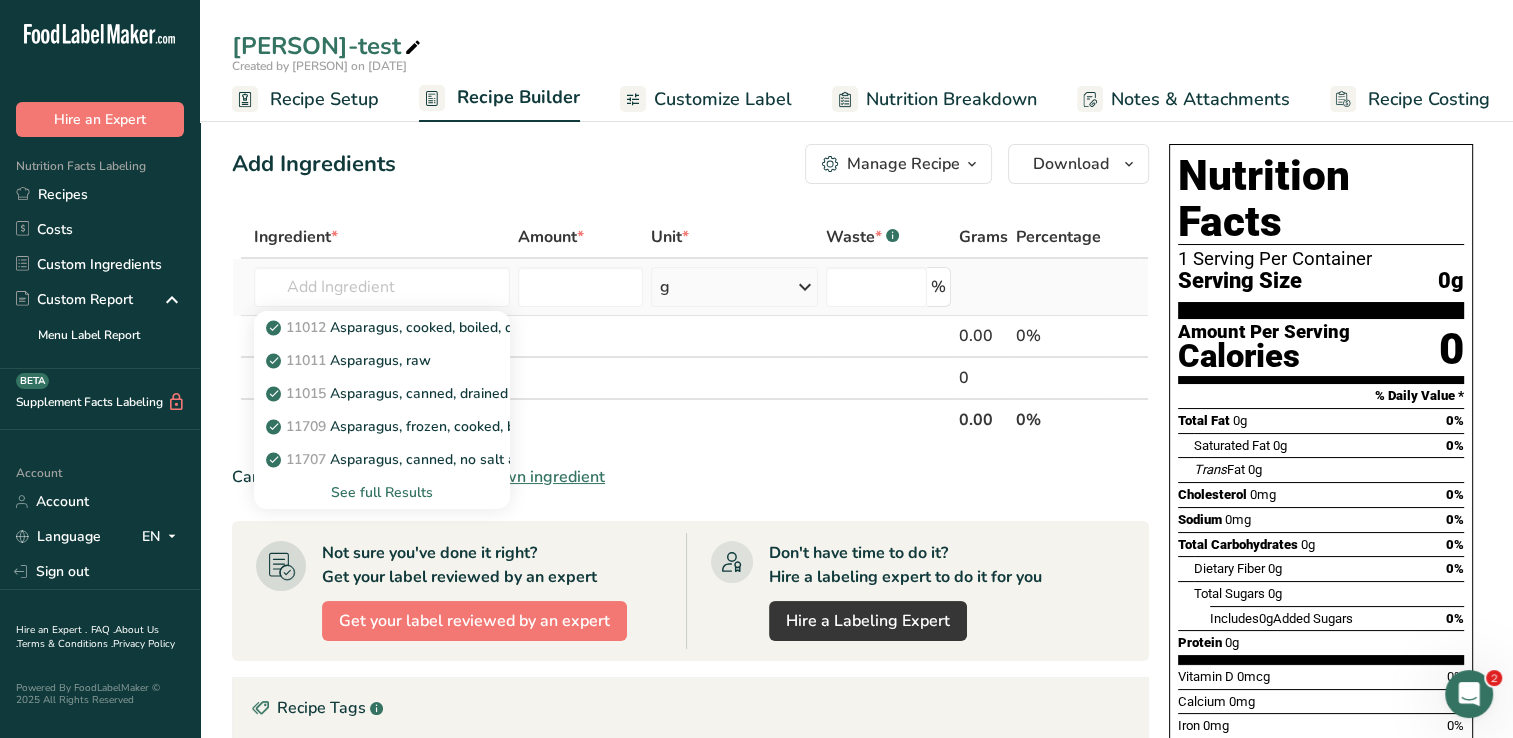 click on "See full Results" at bounding box center (382, 492) 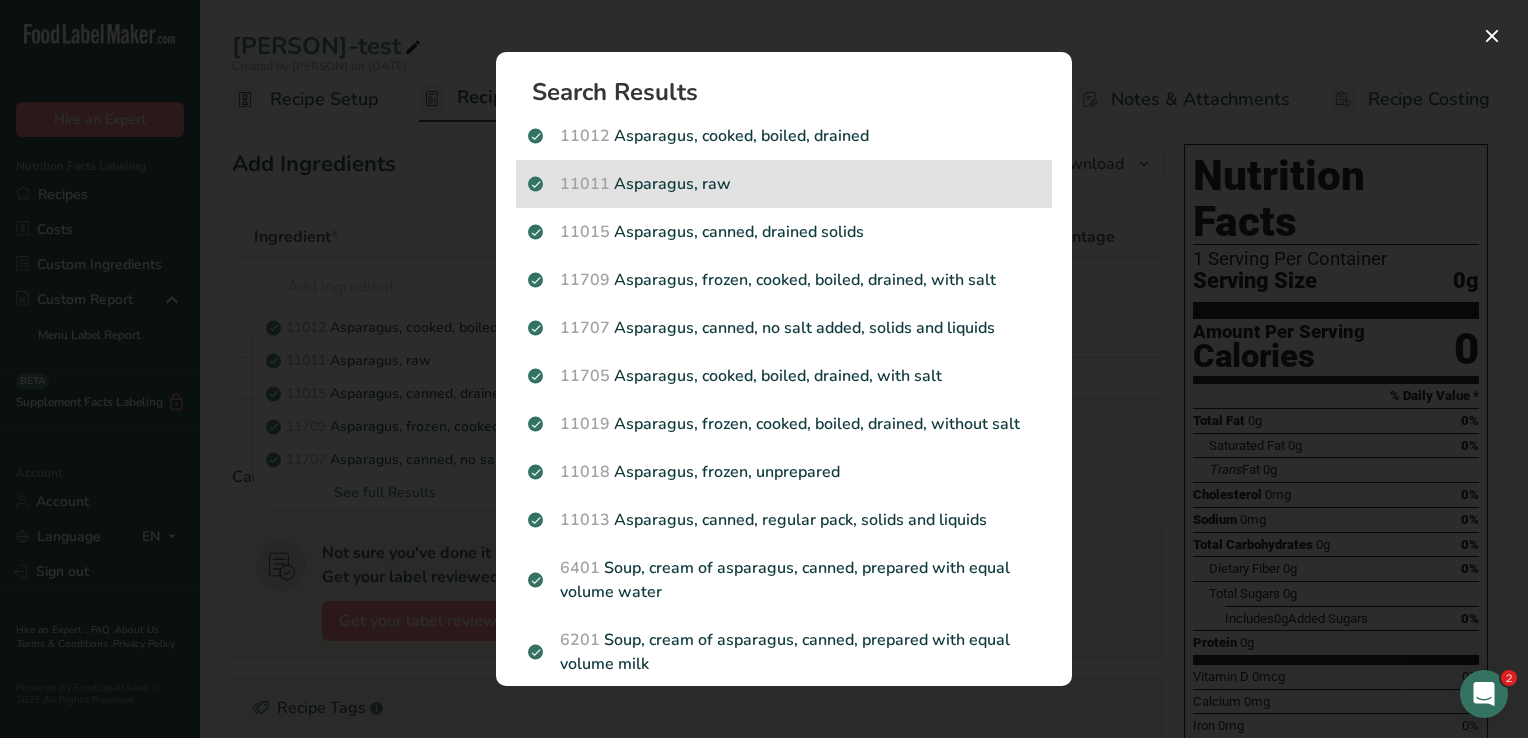 click on "11011
Asparagus, raw" at bounding box center (784, 184) 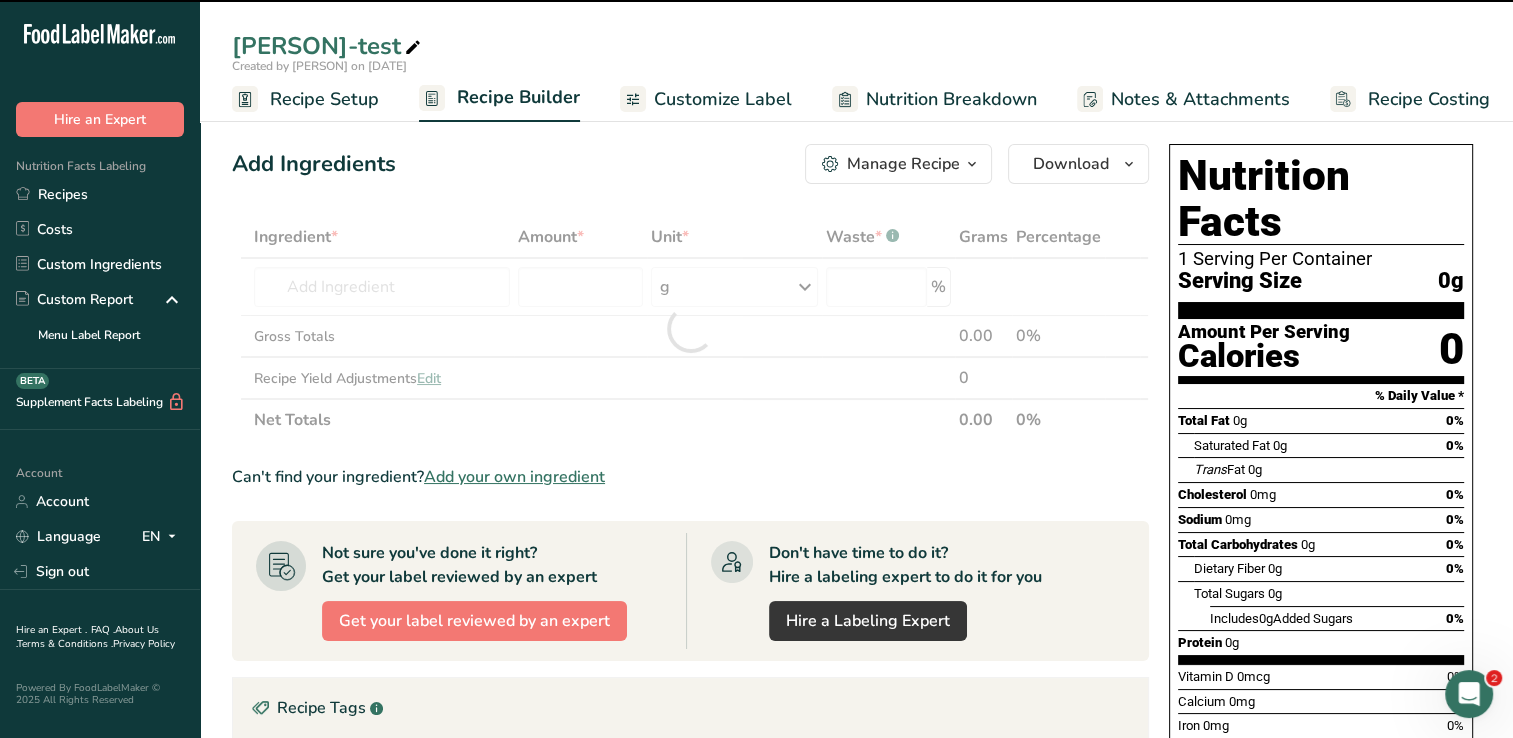 type on "0" 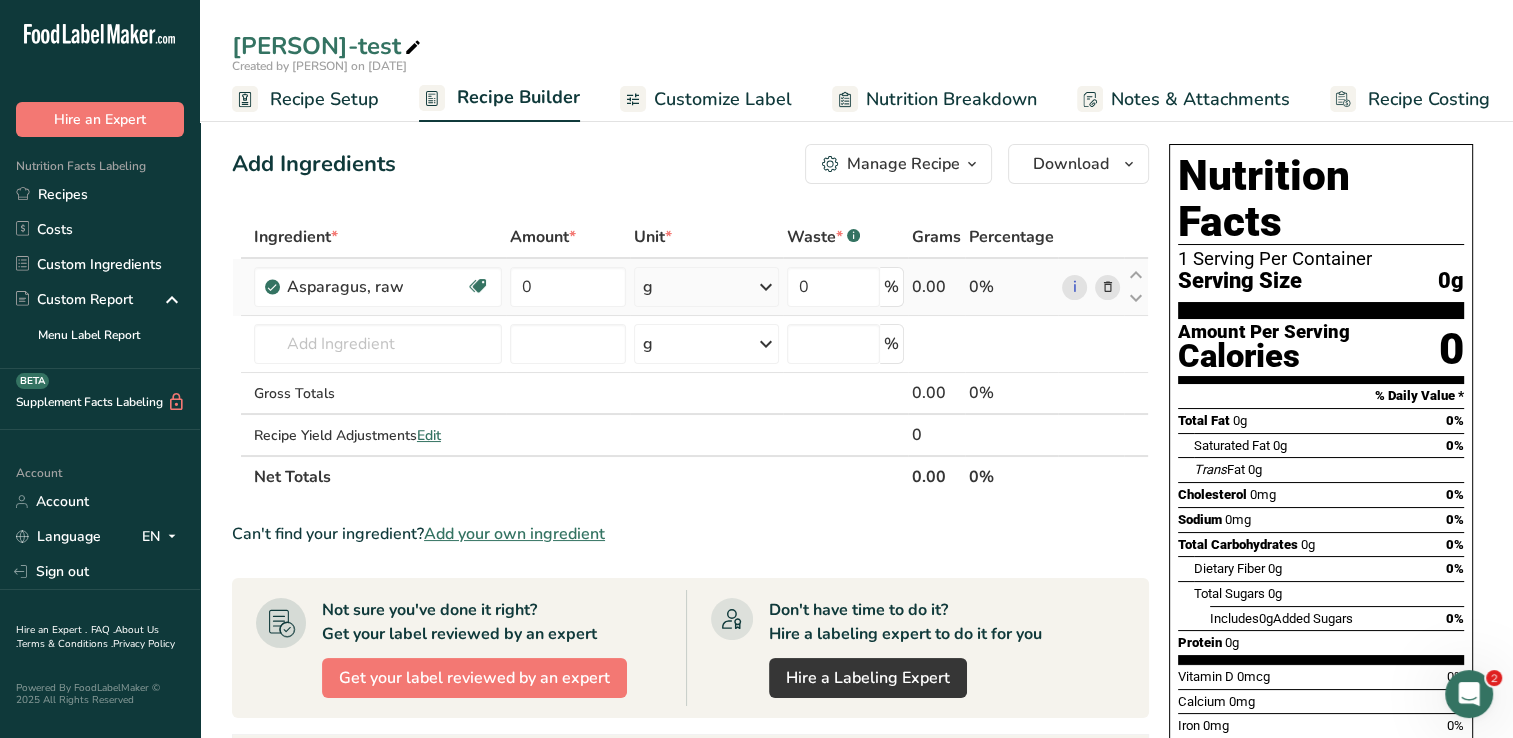click at bounding box center (766, 287) 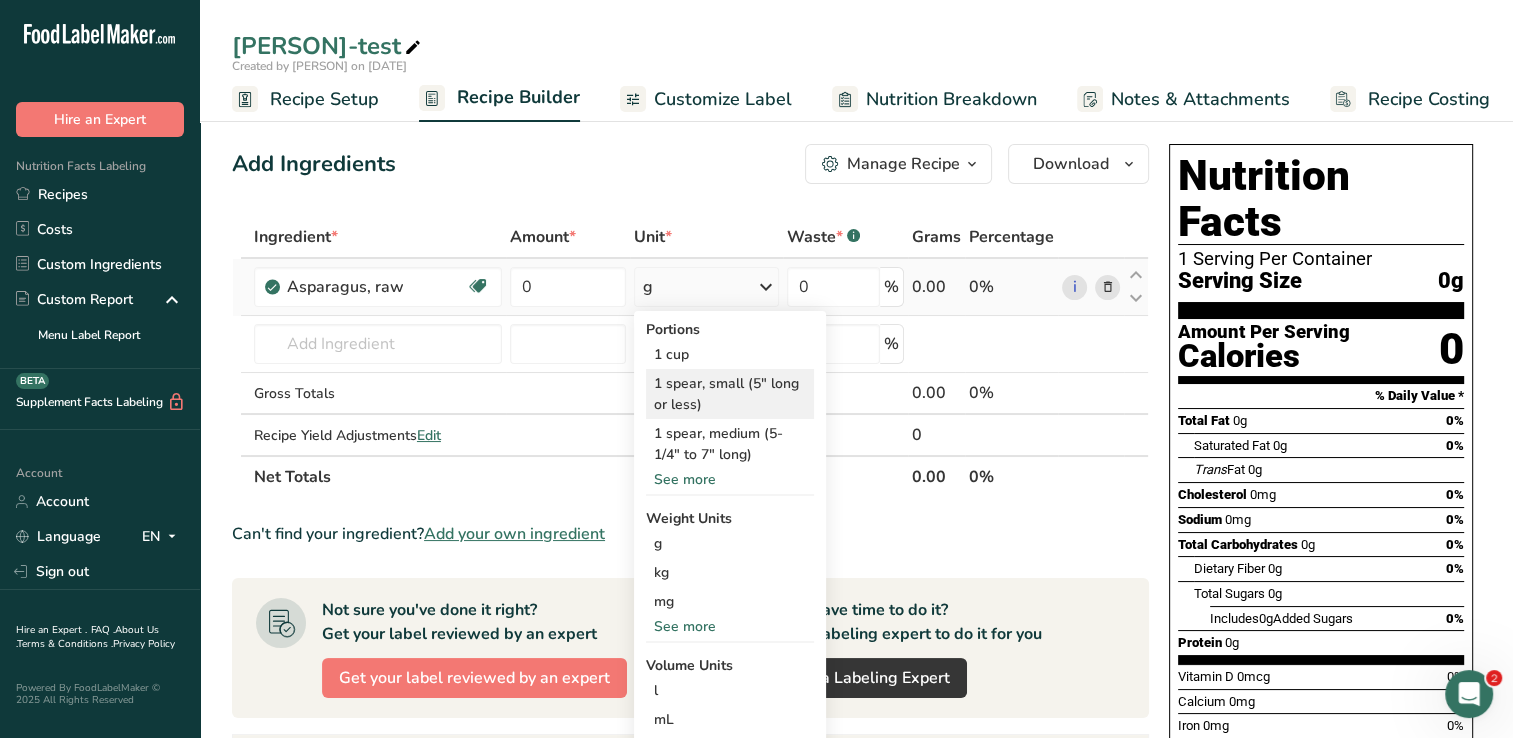 click on "1 spear, small (5" long or less)" at bounding box center [730, 394] 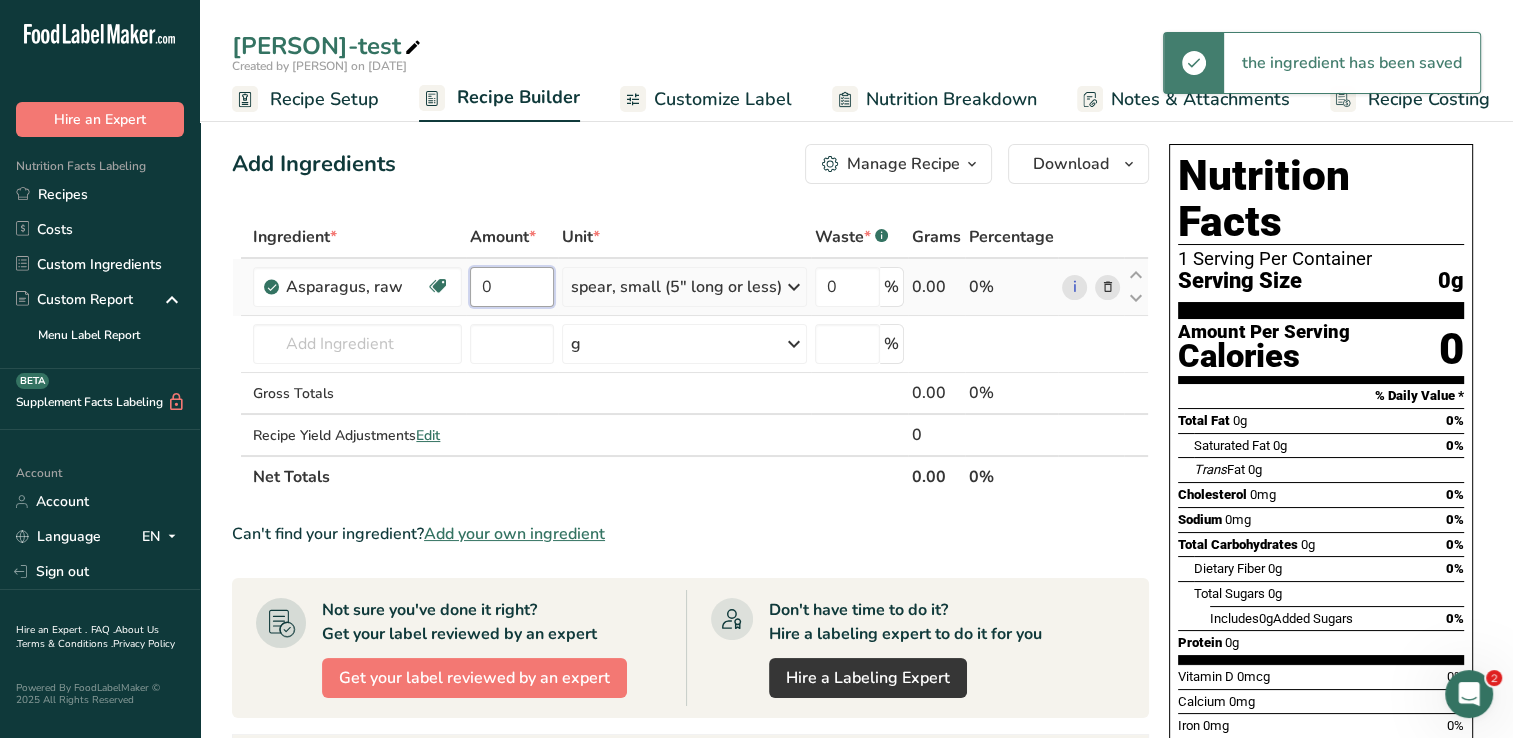 click on "0" at bounding box center (512, 287) 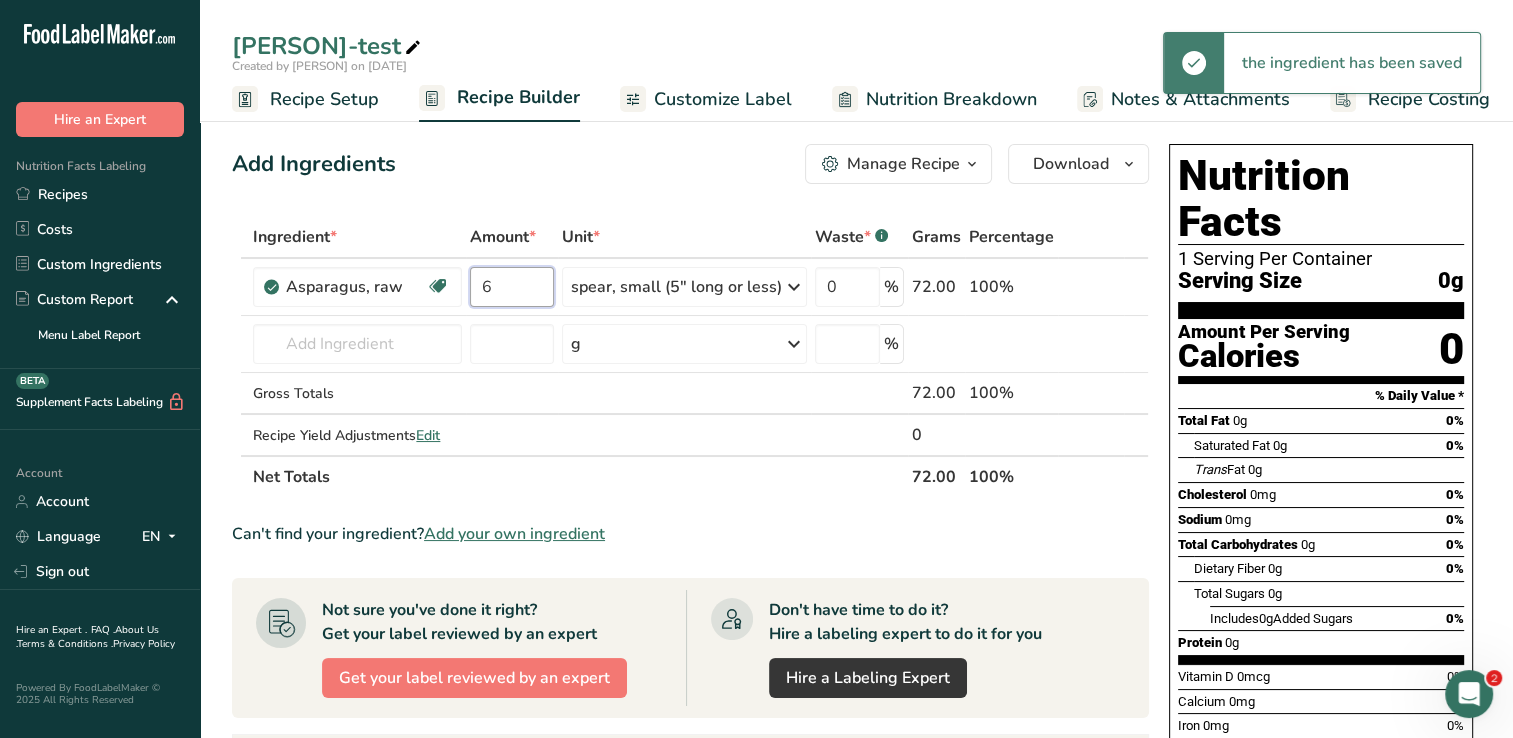 type on "6" 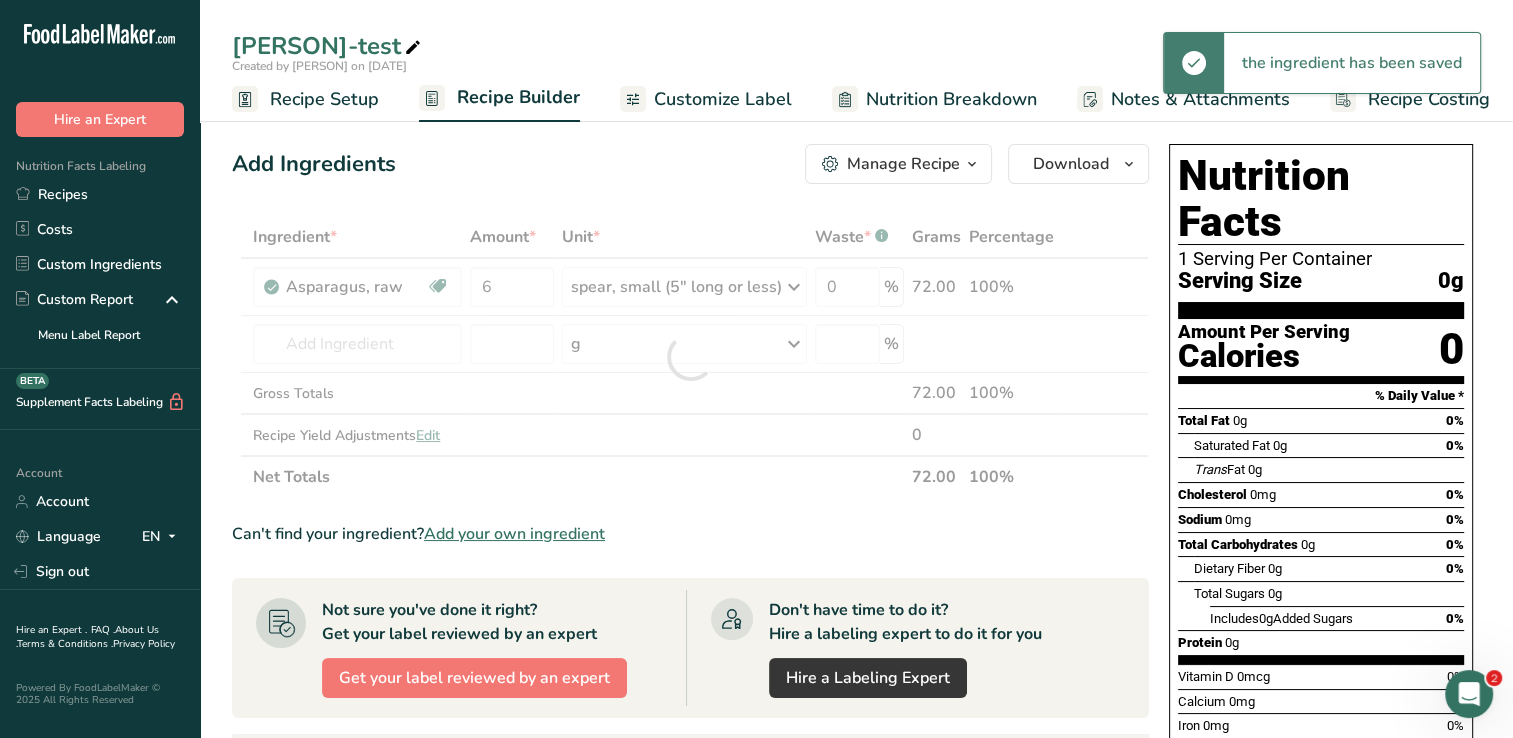 click on "Add Ingredients
Manage Recipe         Delete Recipe           Duplicate Recipe             Scale Recipe             Save as Sub-Recipe   .a-a{fill:#347362;}.b-a{fill:#fff;}                               Nutrition Breakdown                 Recipe Card
NEW
Amino Acids Pattern Report           Activity History
Download
Choose your preferred label style
Standard FDA label
Standard FDA label
The most common format for nutrition facts labels in compliance with the FDA's typeface, style and requirements
Tabular FDA label
A label format compliant with the FDA regulations presented in a tabular (horizontal) display.
Linear FDA label
A simple linear display for small sized packages.
Simplified FDA label" at bounding box center [696, 684] 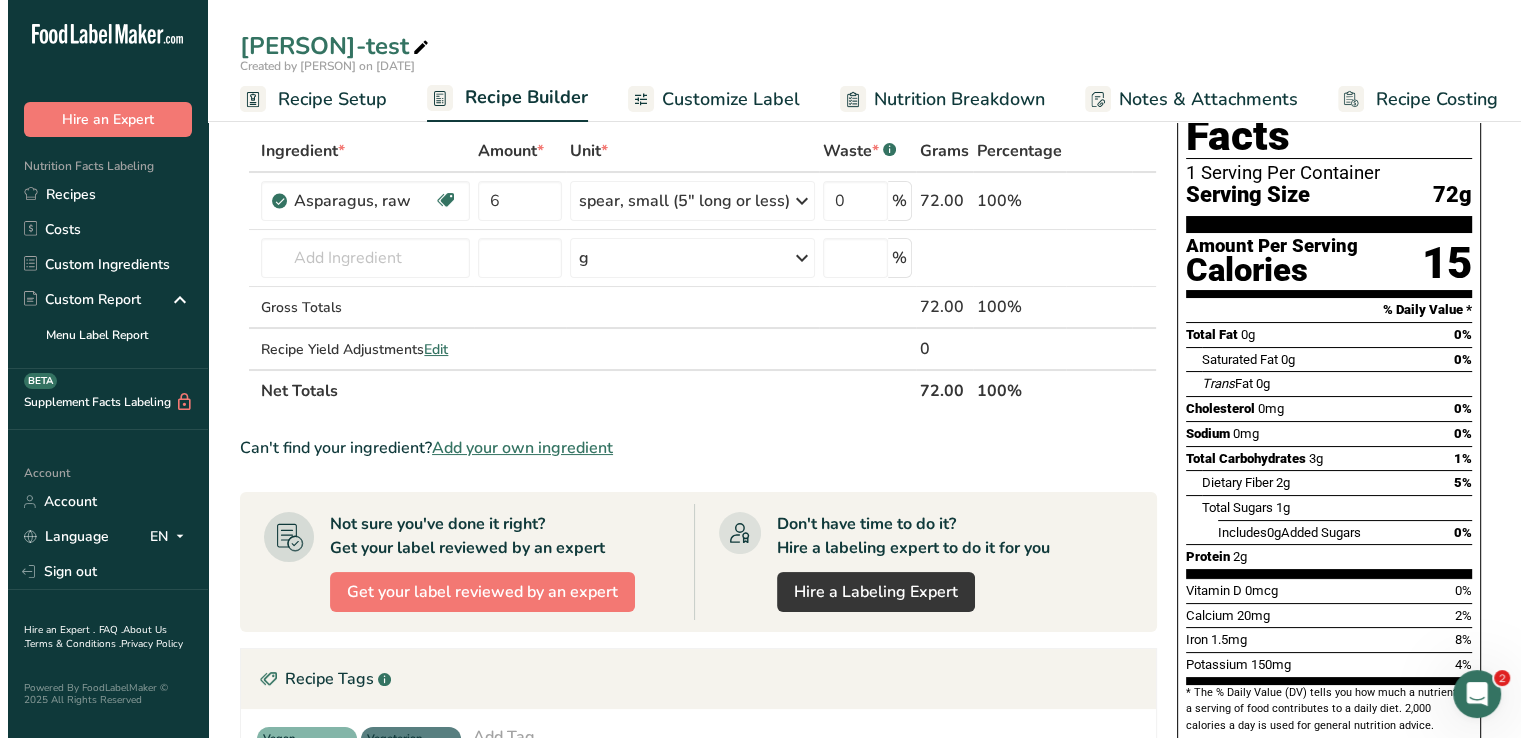 scroll, scrollTop: 0, scrollLeft: 0, axis: both 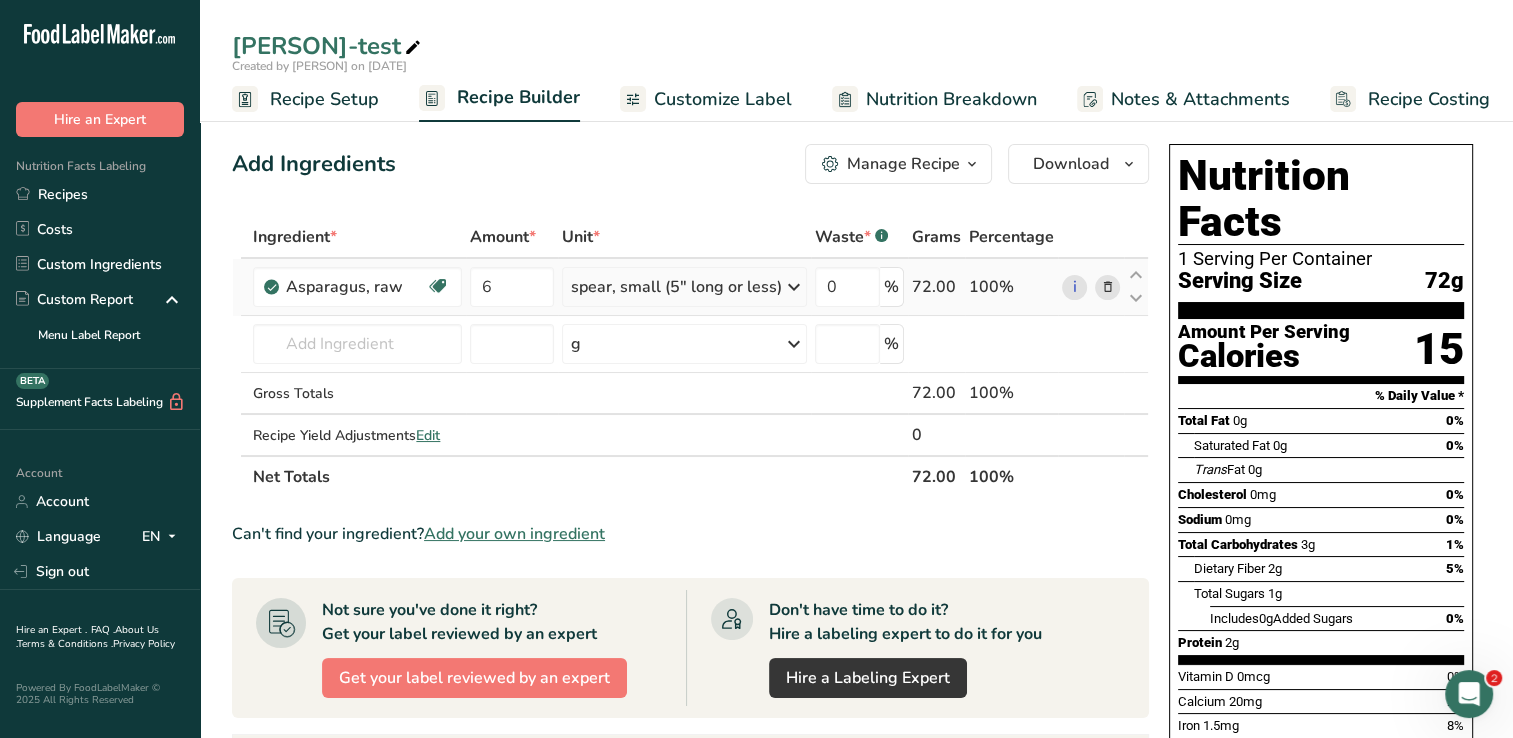 click at bounding box center [1107, 287] 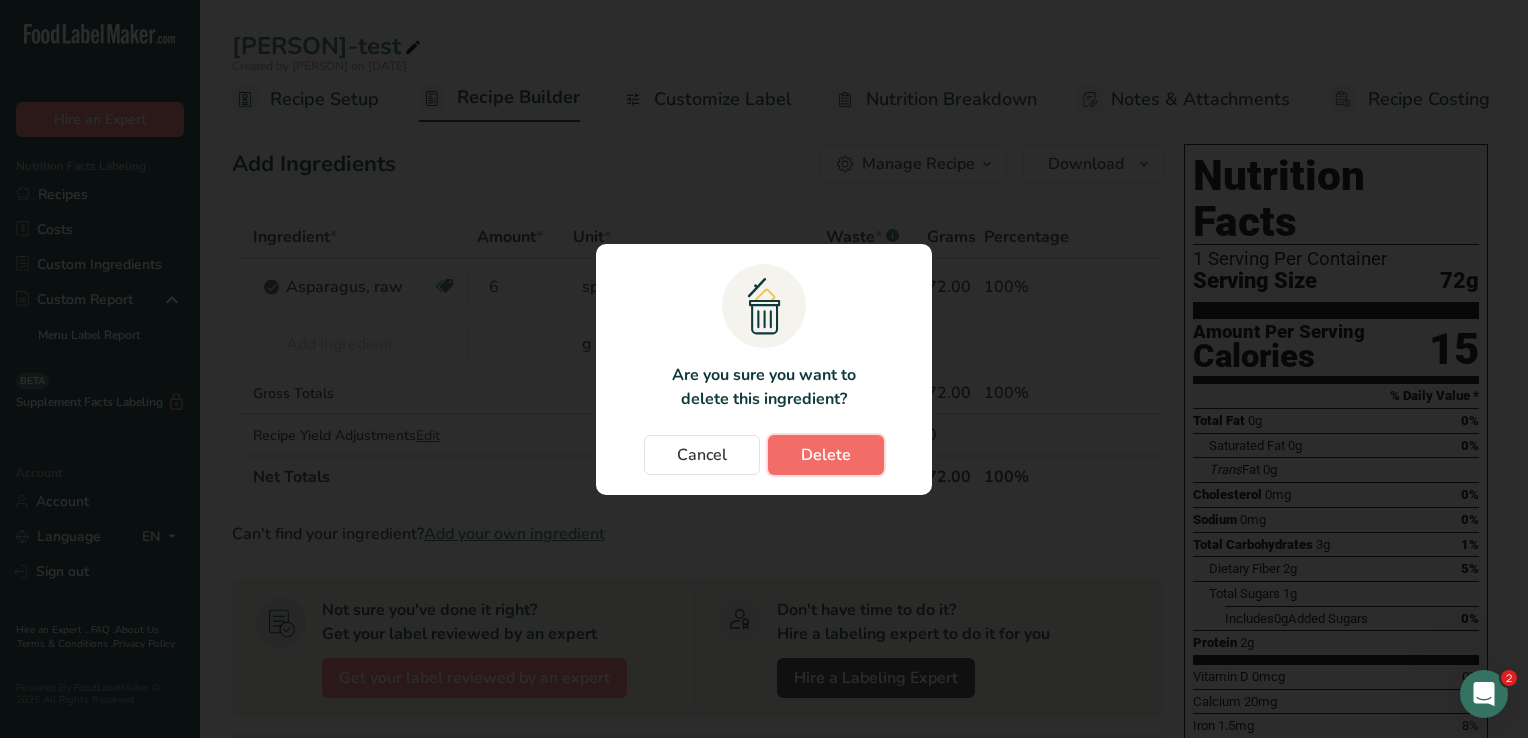 click on "Delete" at bounding box center (826, 455) 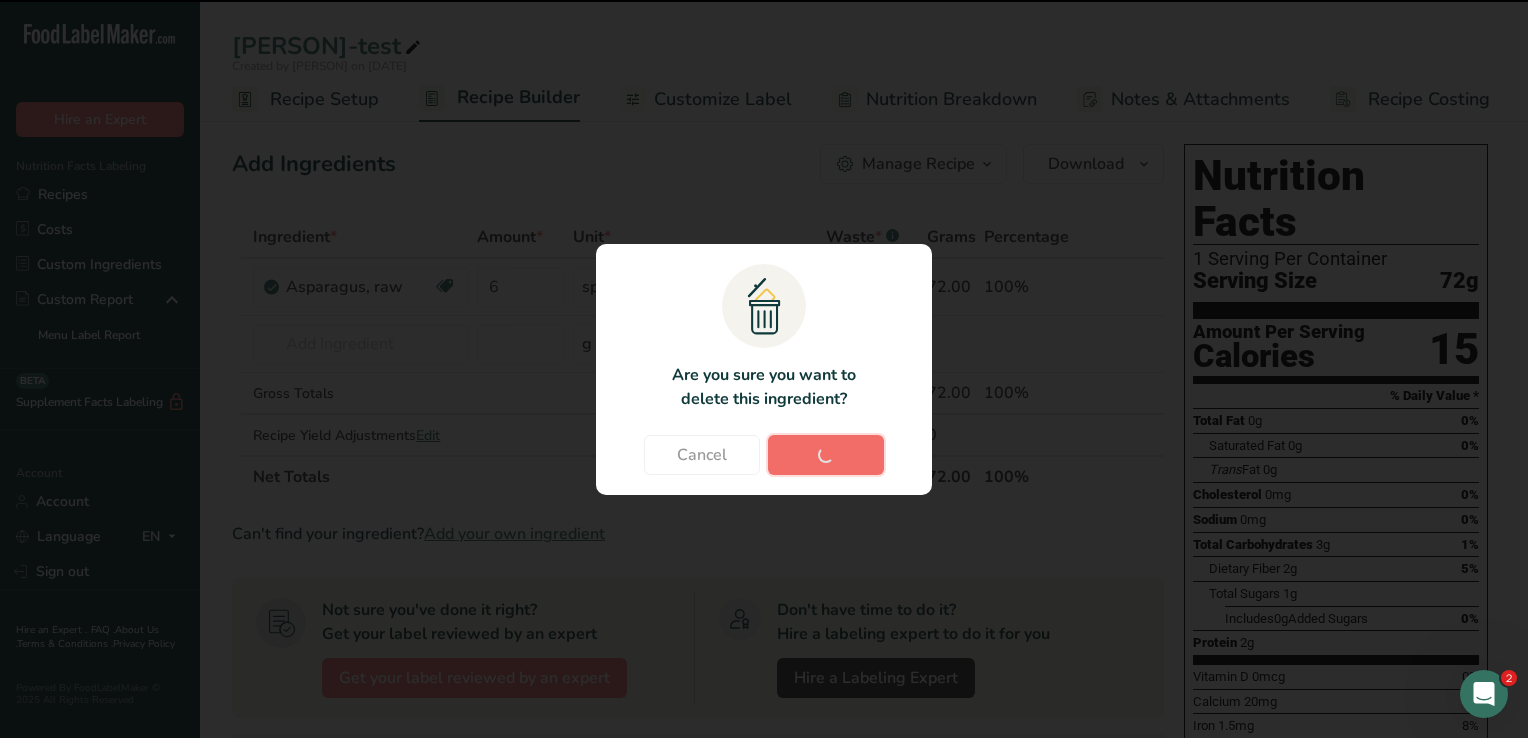 type 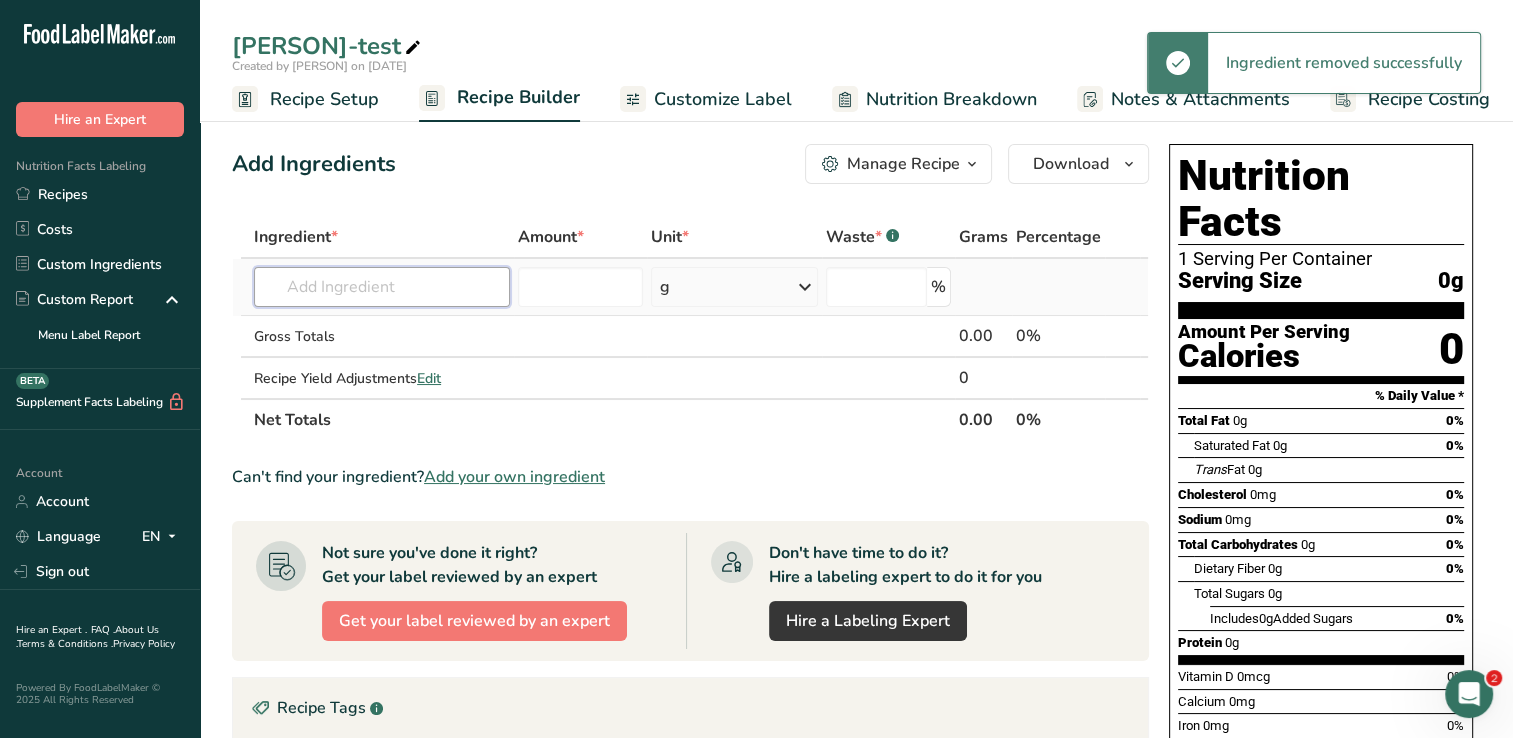 click at bounding box center [382, 287] 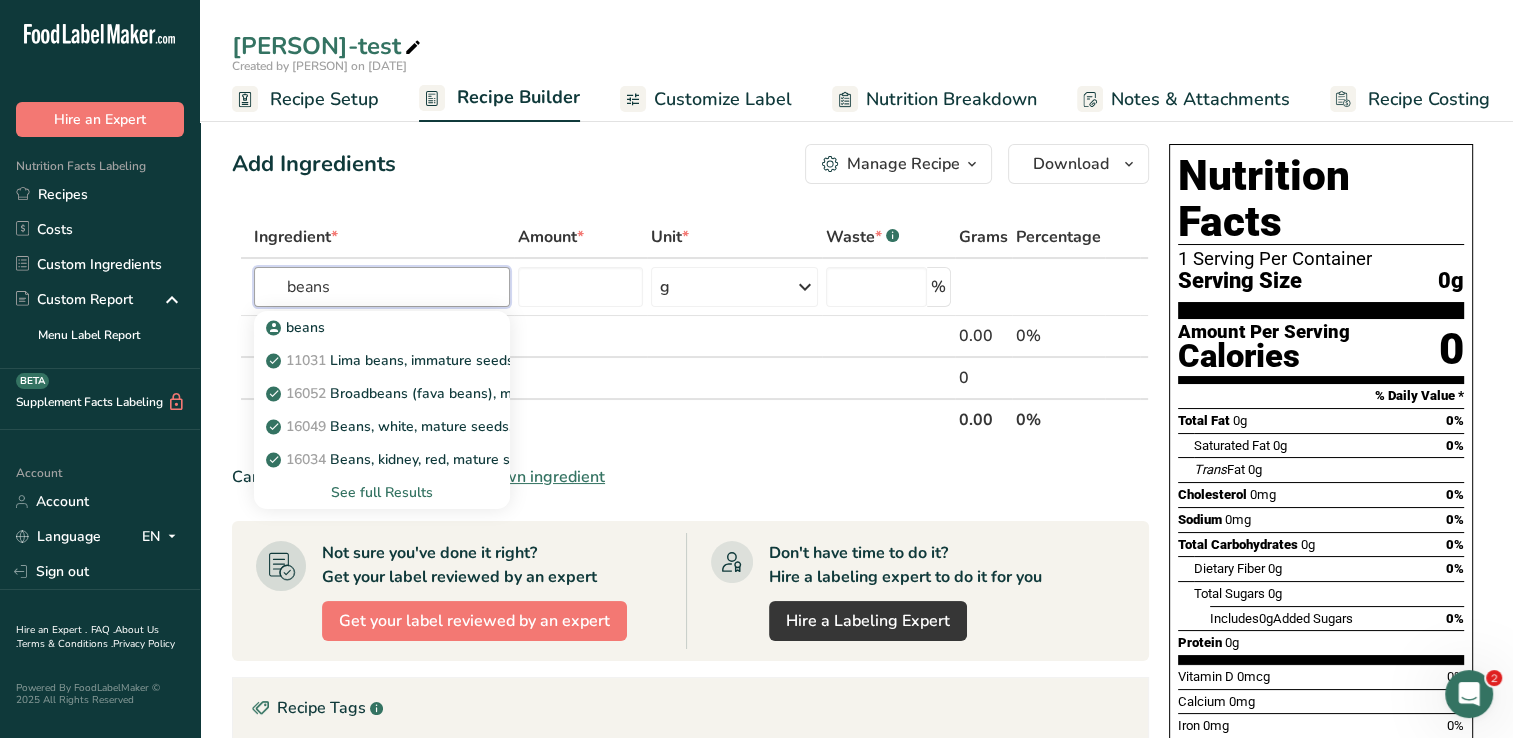 type on "beans" 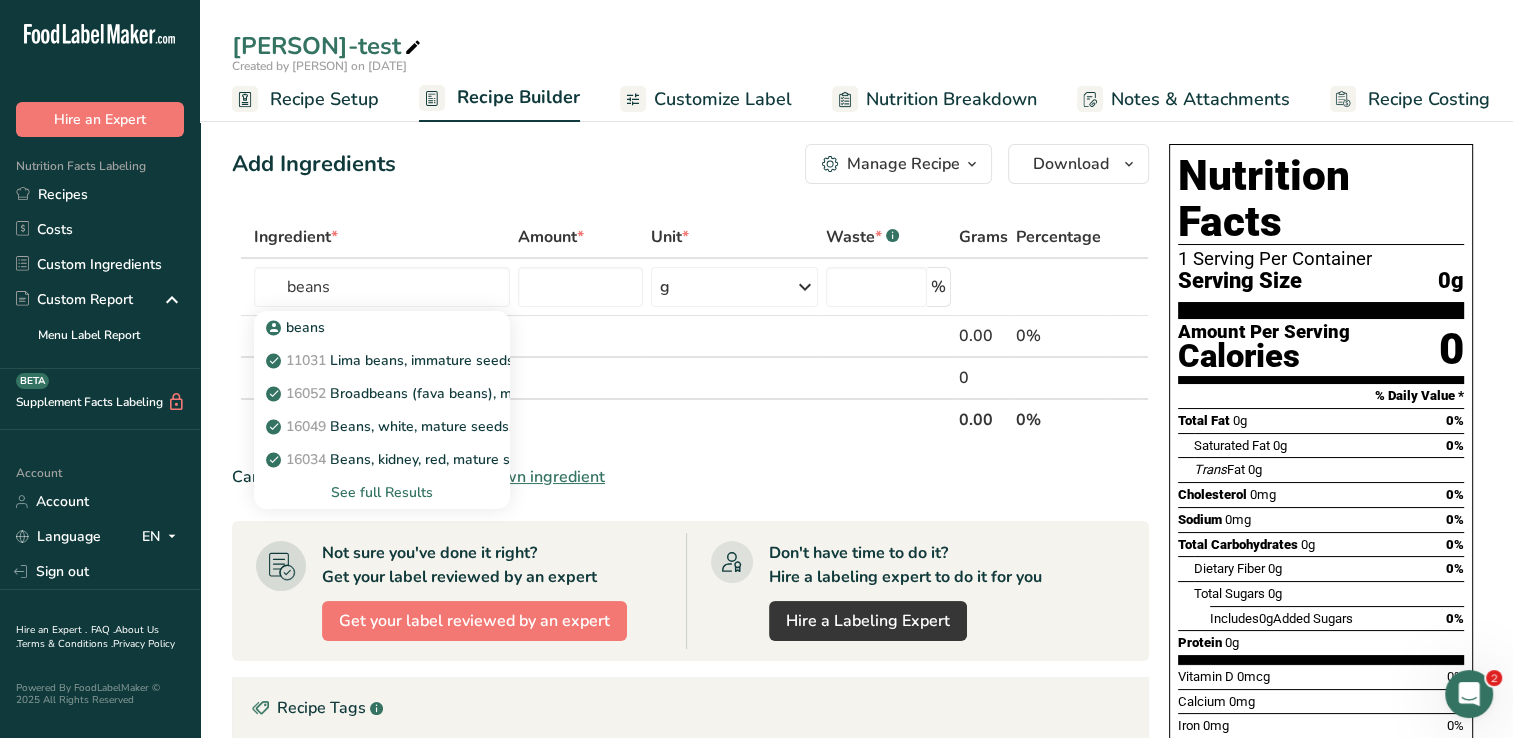 type 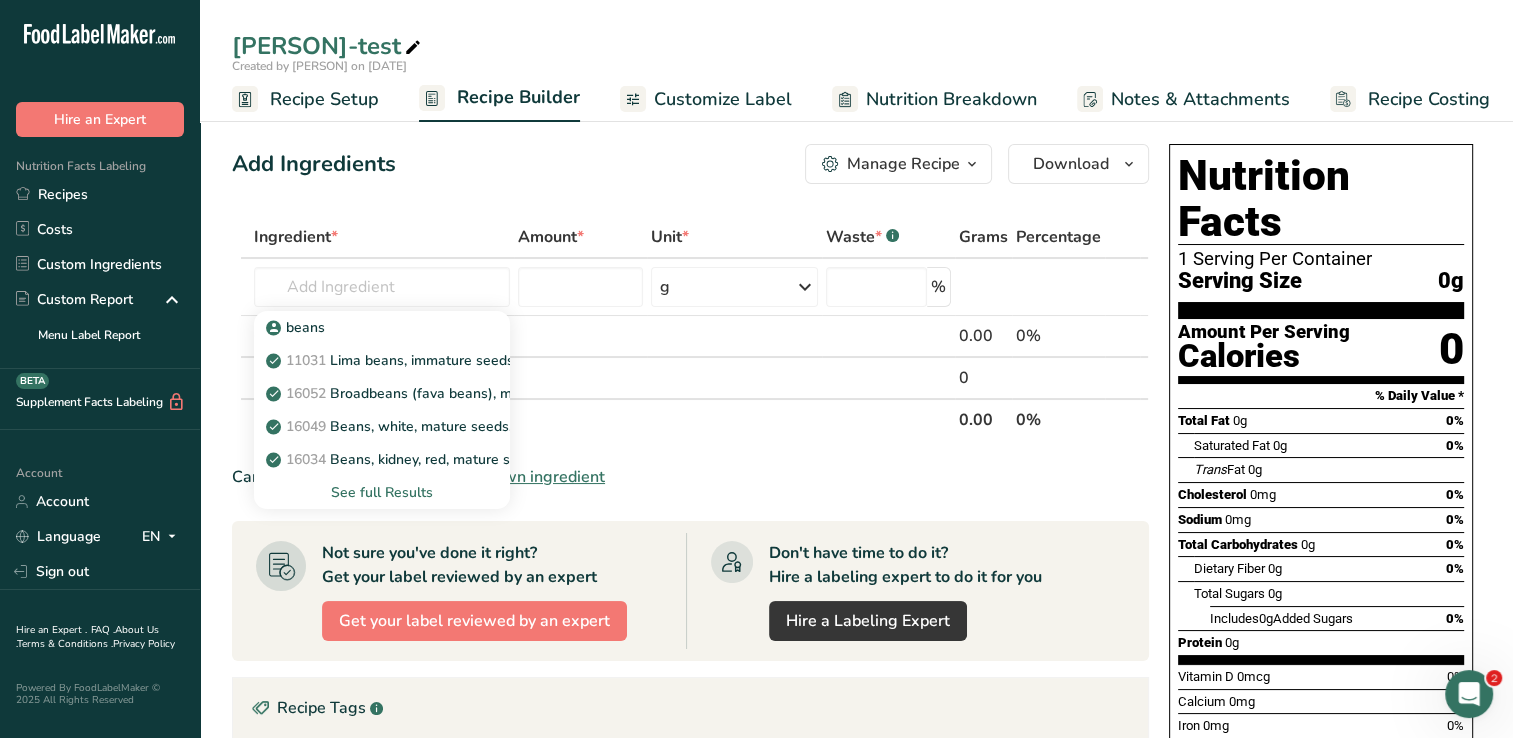 click on "See full Results" at bounding box center (382, 492) 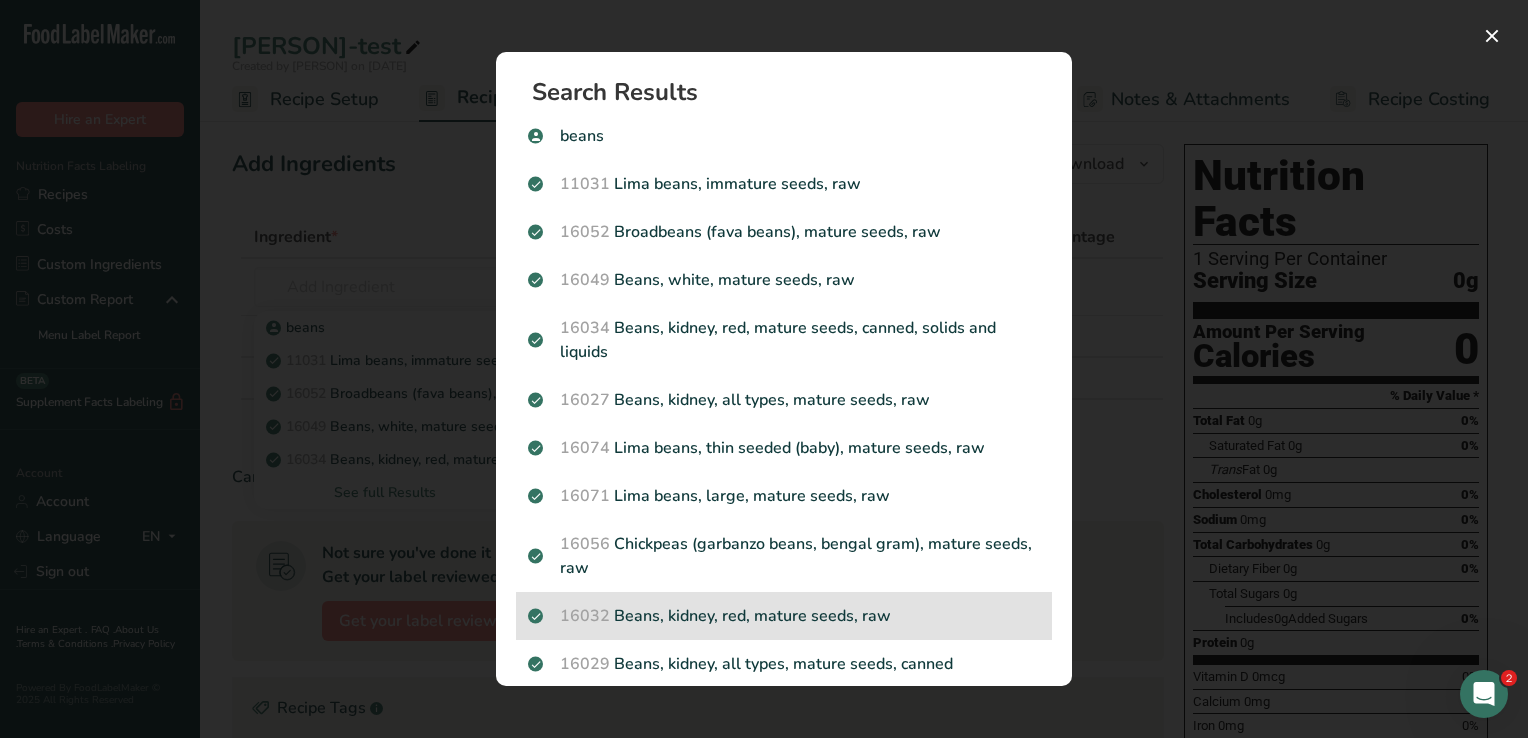click on "16032
Beans, kidney, red, mature seeds, raw" at bounding box center [784, 616] 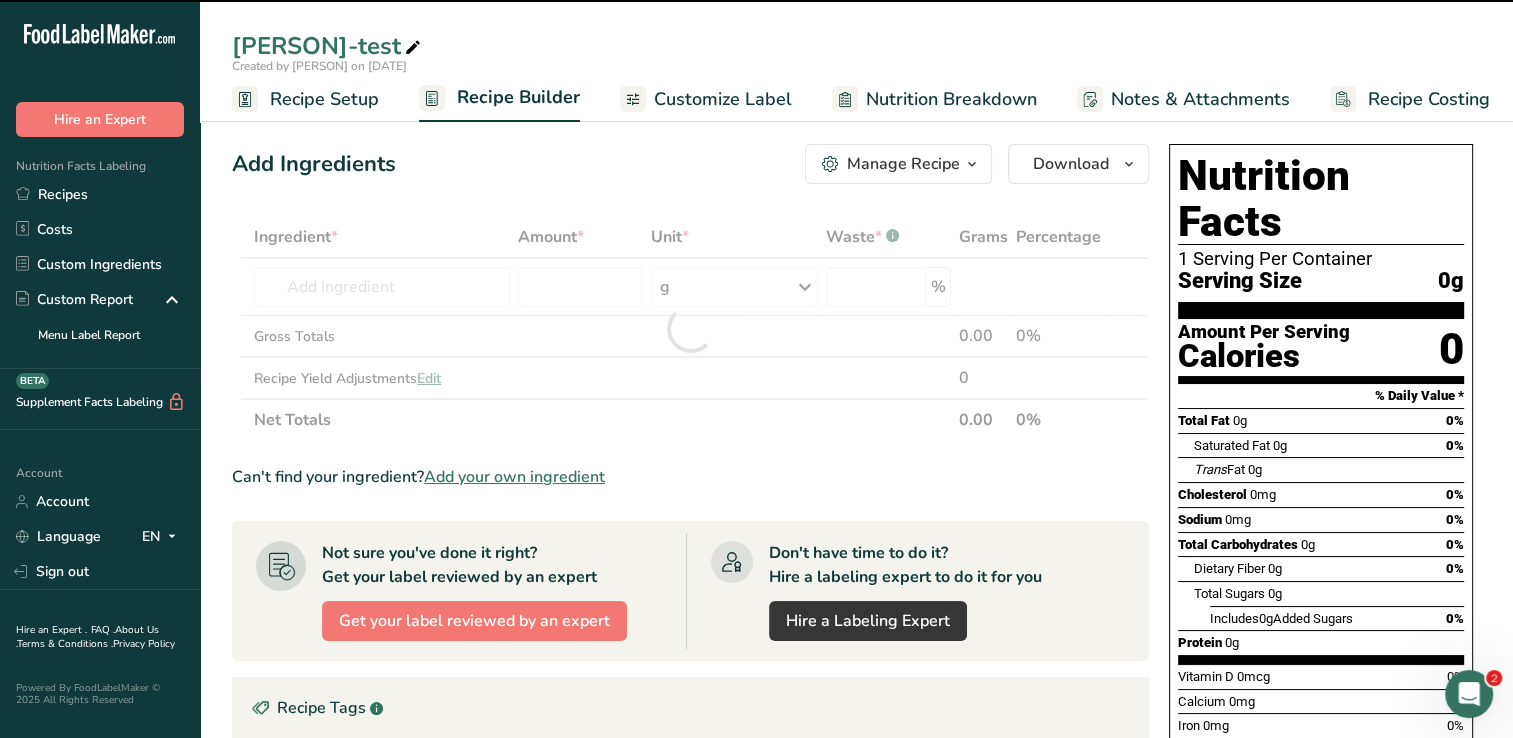 type on "0" 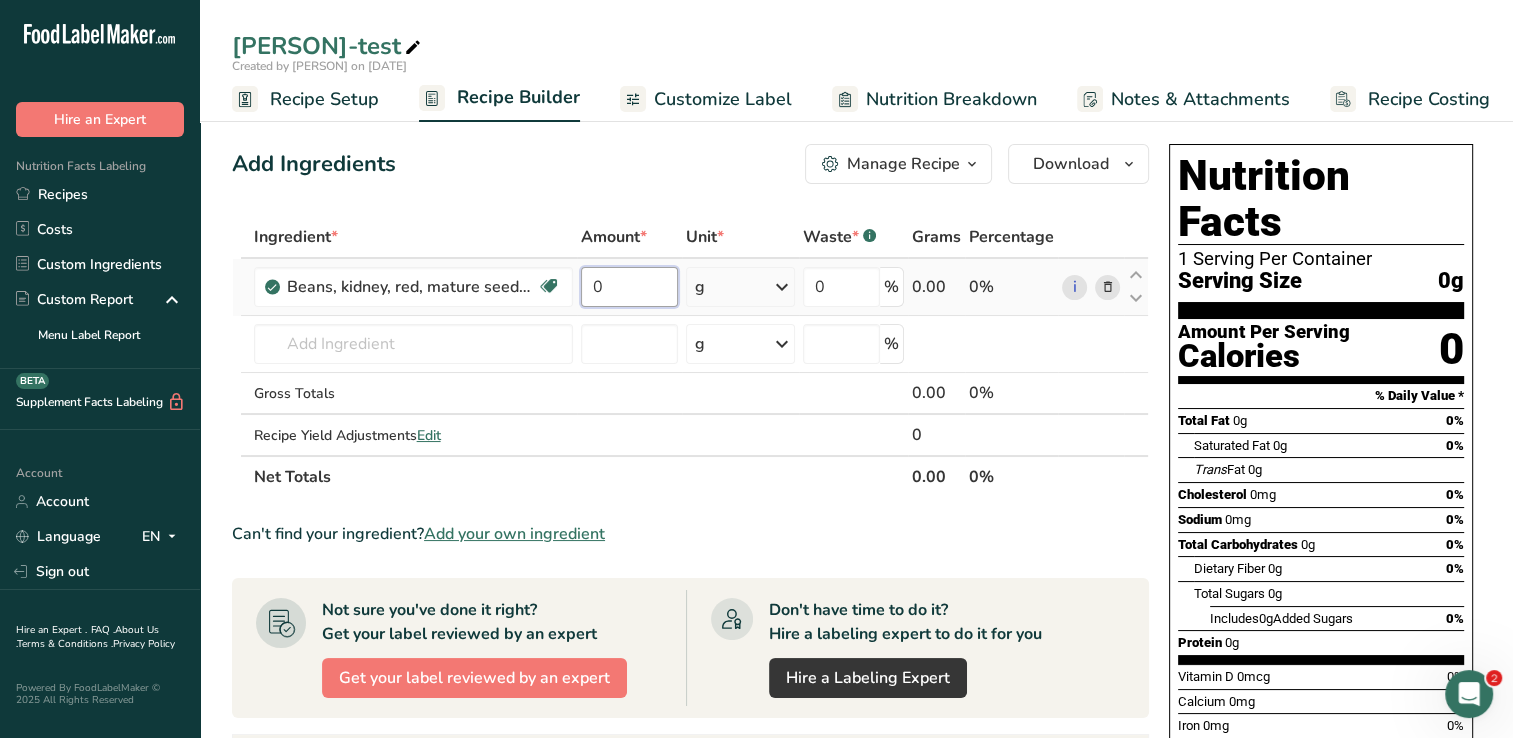 click on "0" at bounding box center [629, 287] 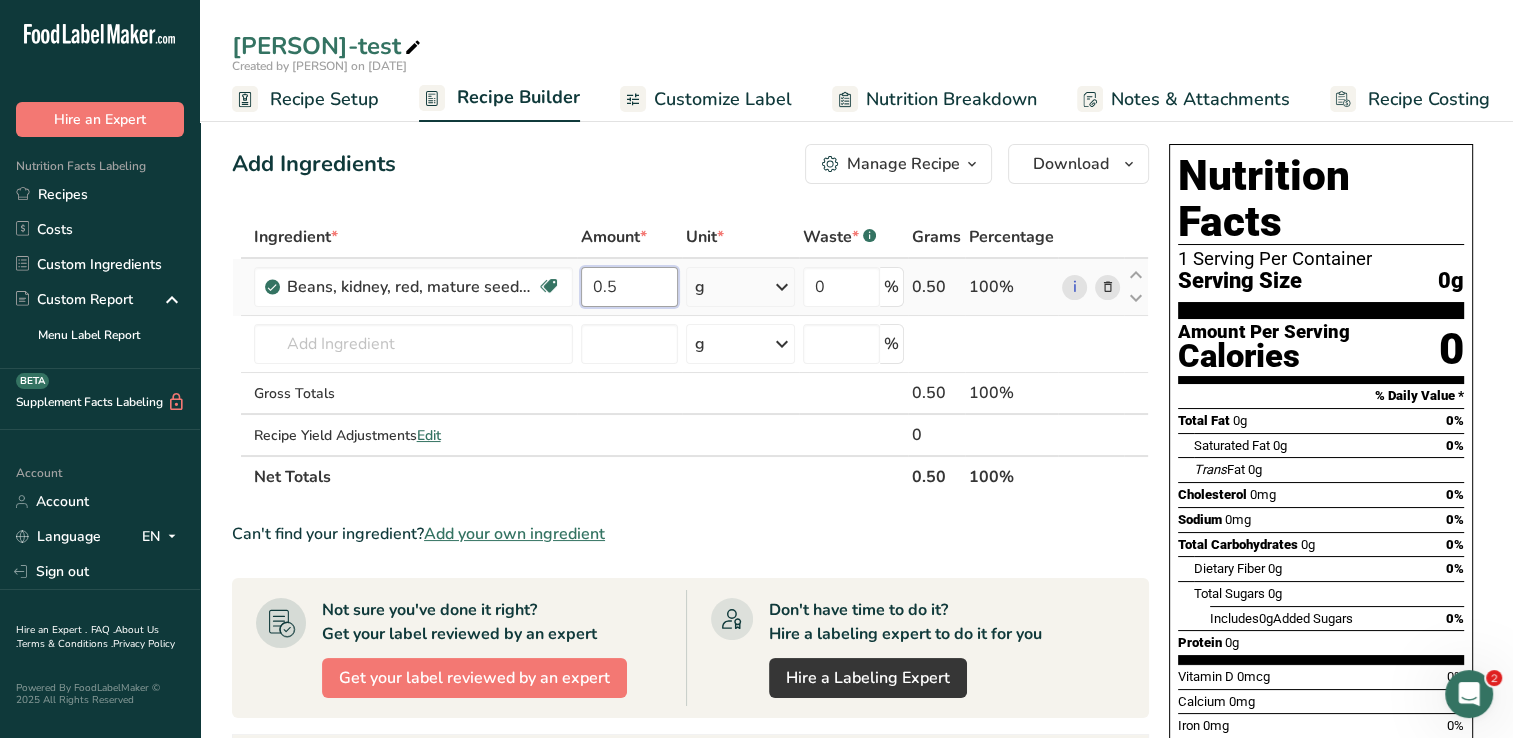 type on "0.5" 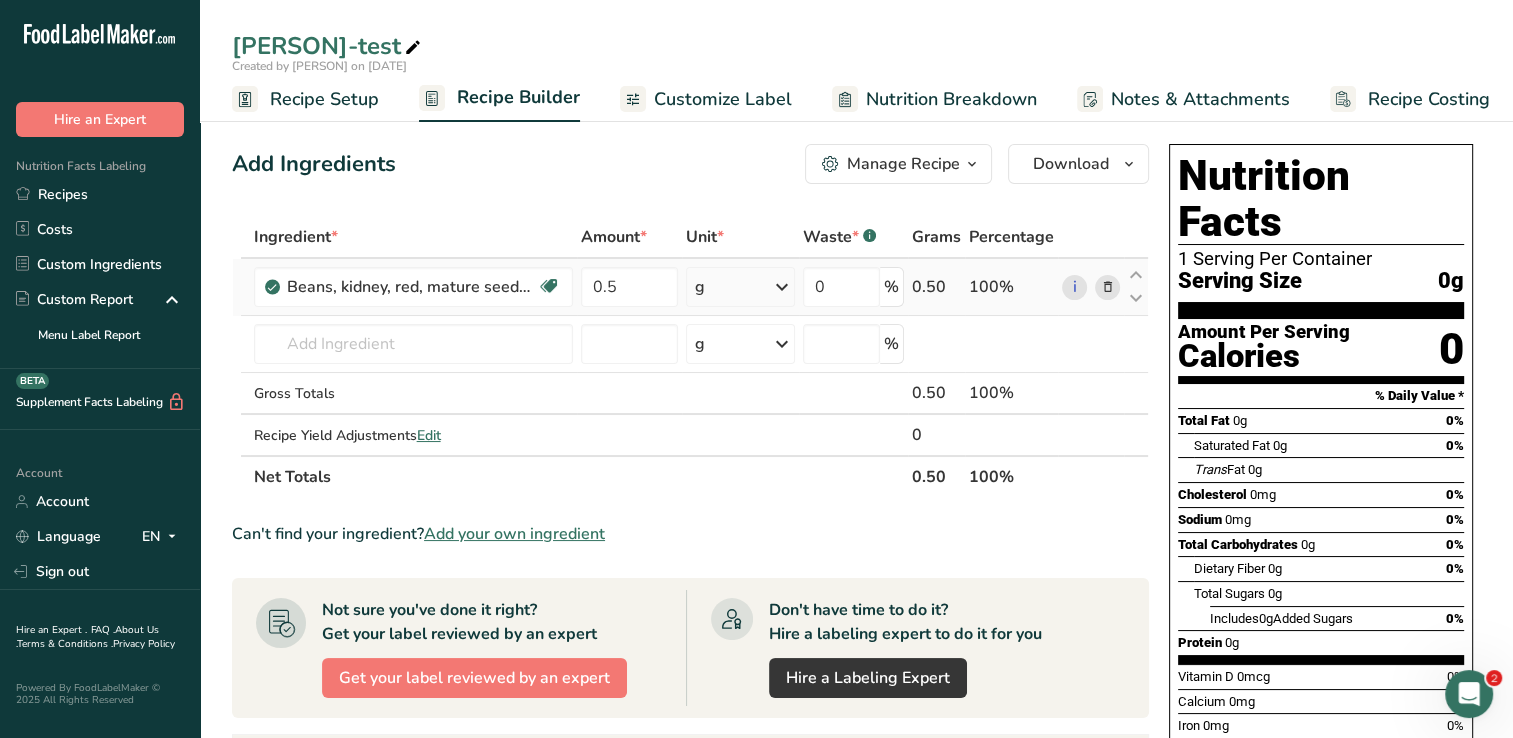 click on "Ingredient *
Amount *
Unit *
Waste *   .a-a{fill:#347362;}.b-a{fill:#fff;}          Grams
Percentage
Beans, kidney, red, mature seeds, raw
Plant-based Protein
Dairy free
Gluten free
Vegan
Vegetarian
Soy free
0.5
g
Portions
1 cup
1 tbsp
Weight Units
g
kg
mg
See more
Volume Units
l
Volume units require a density conversion. If you know your ingredient's density enter it below. Otherwise, click on "RIA" our AI Regulatory bot - she will be able to help you
Density is required
lb/ft3
g/cm3
Confirm" at bounding box center [690, 357] 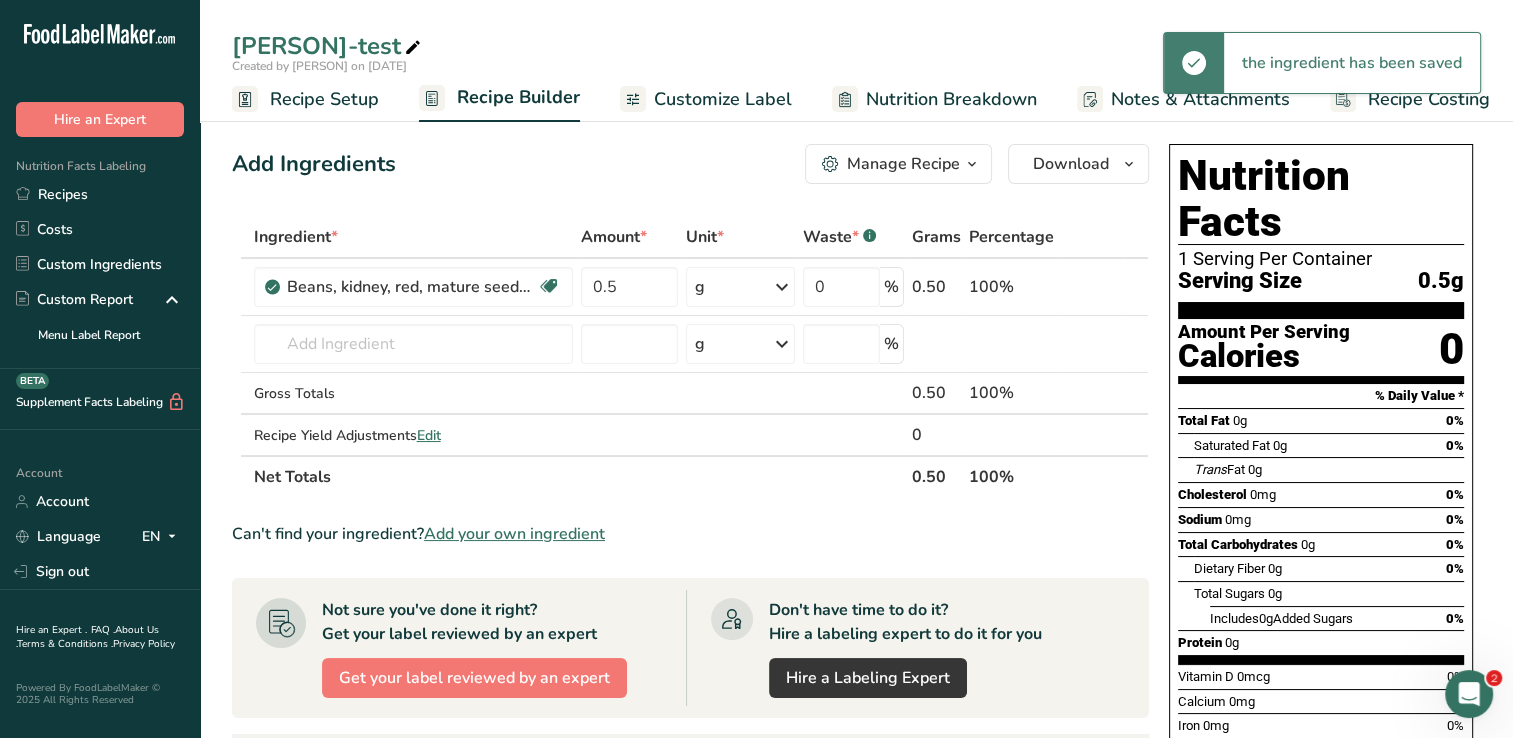 click at bounding box center (782, 287) 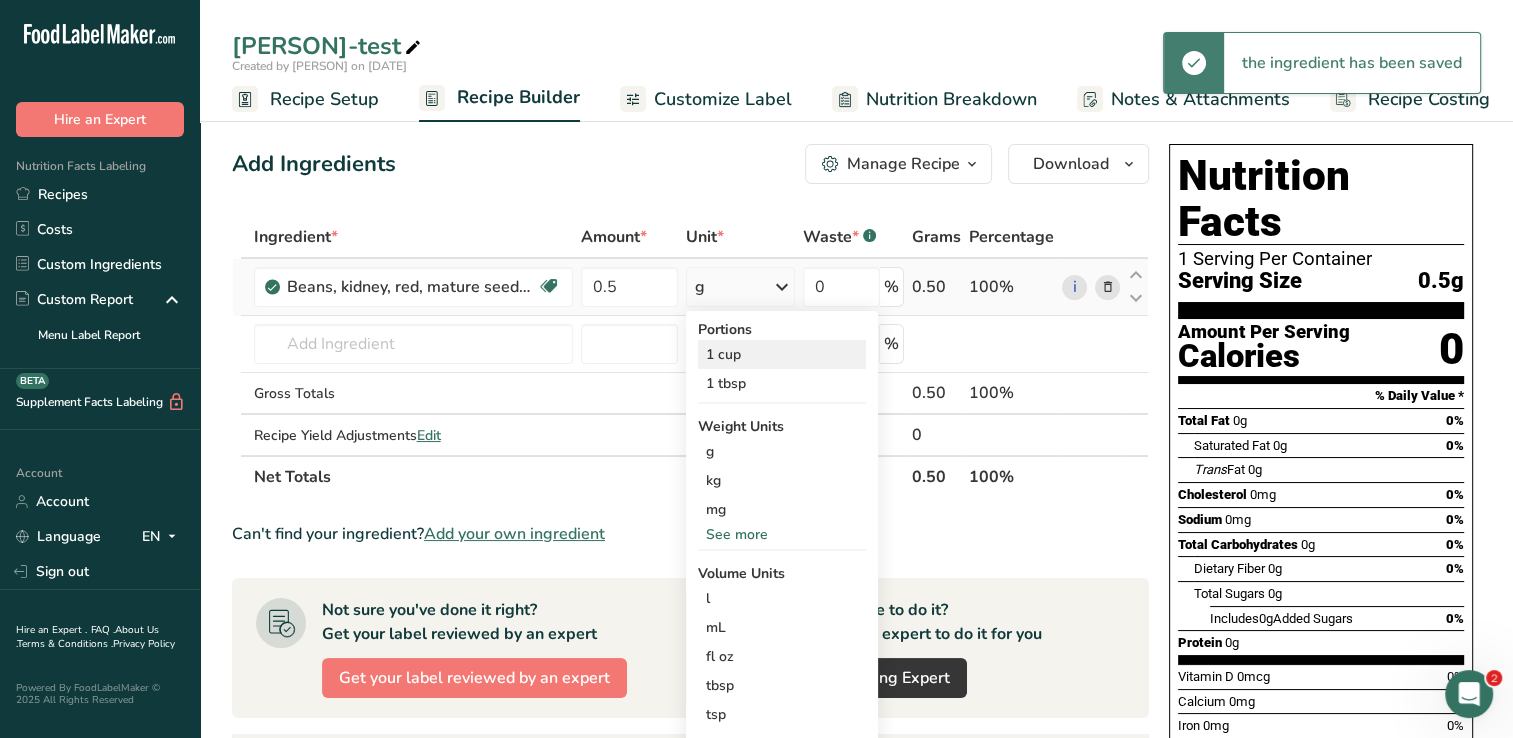 click on "1 cup" at bounding box center (782, 354) 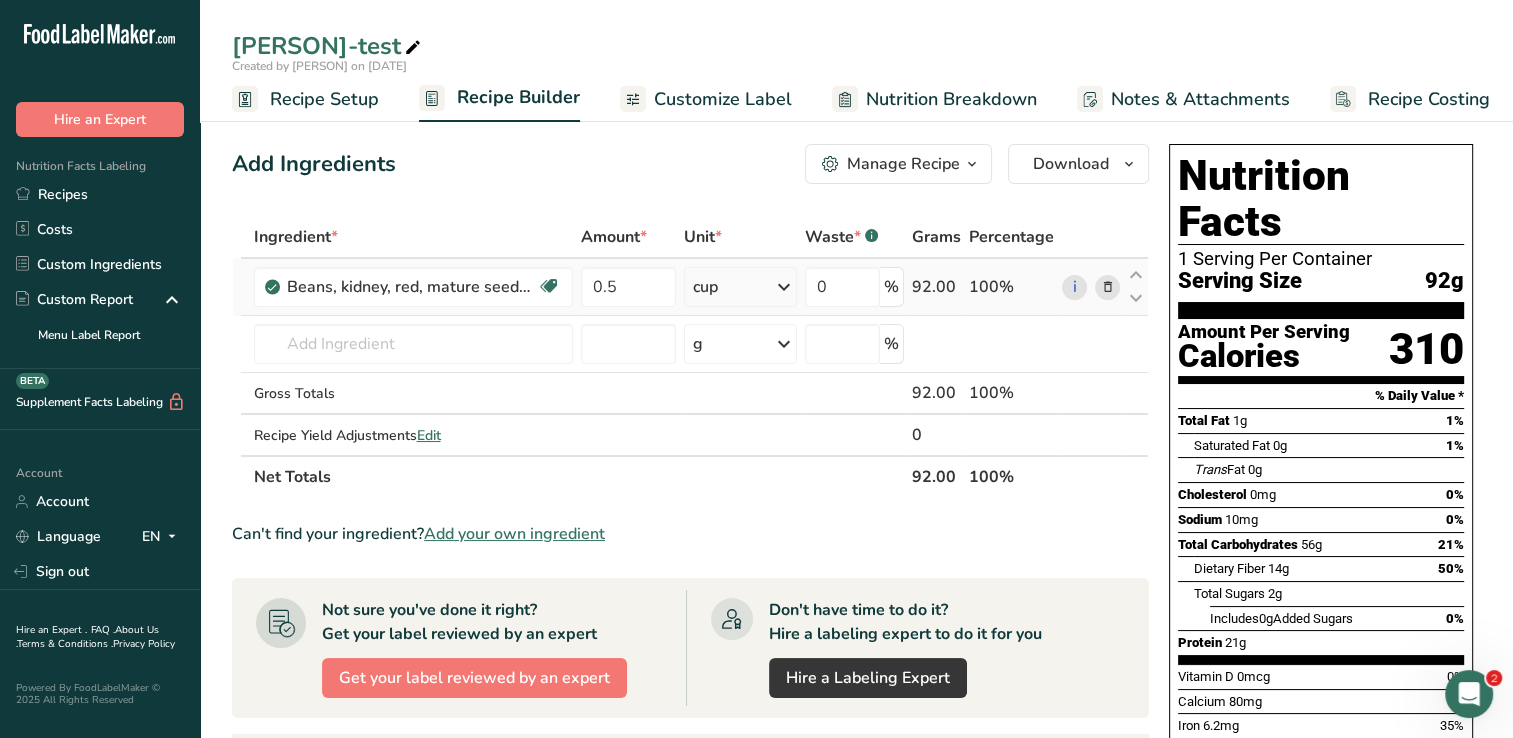 click at bounding box center [1107, 287] 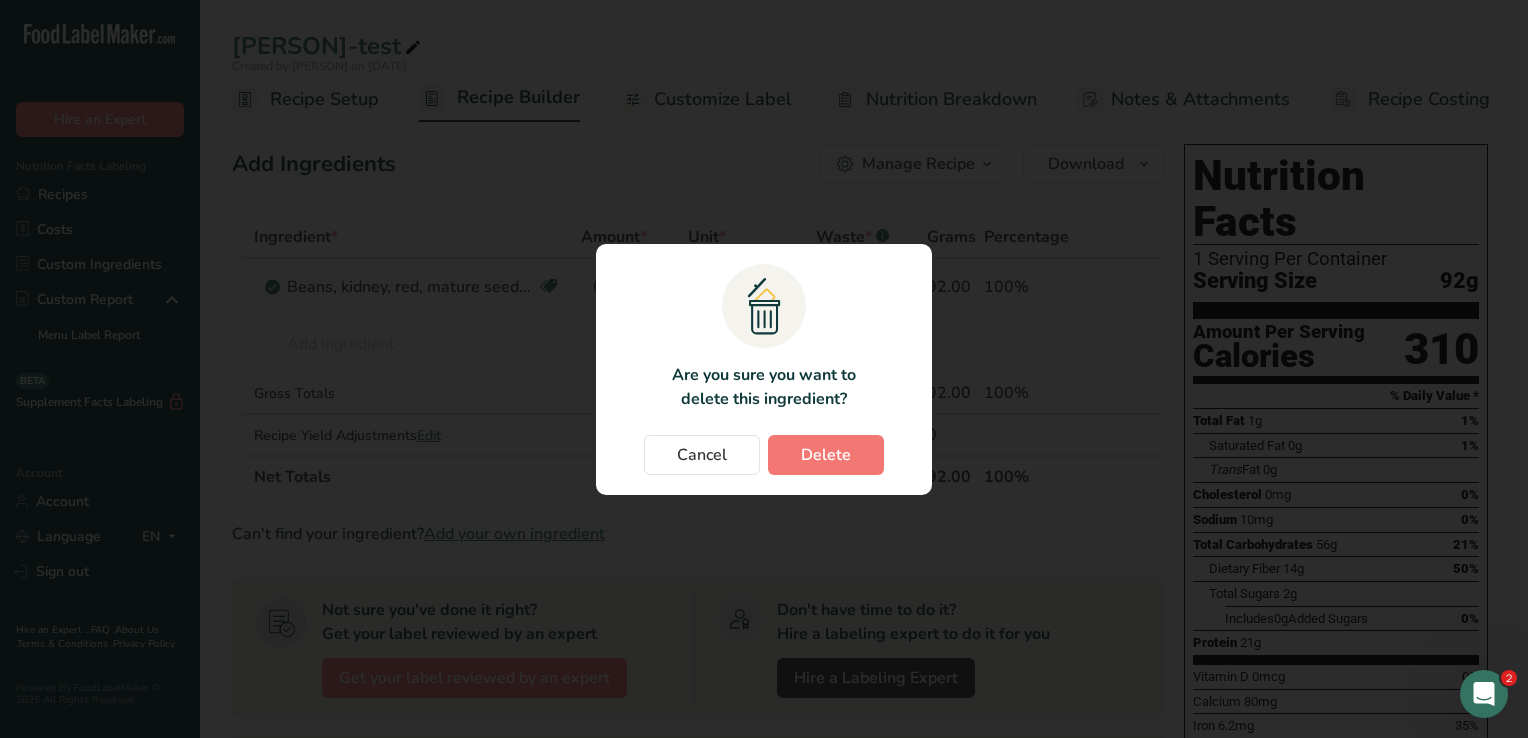 click on ".a{fill:#f5f3ed;}.b,.e{fill:#0f393a;}.c{fill:none;}.d{fill:#f2c549;}.e{stroke:rgba(0,0,0,0);stroke-miterlimit:10;}
Are you sure you want to delete this ingredient?
Cancel
Delete" at bounding box center (764, 369) 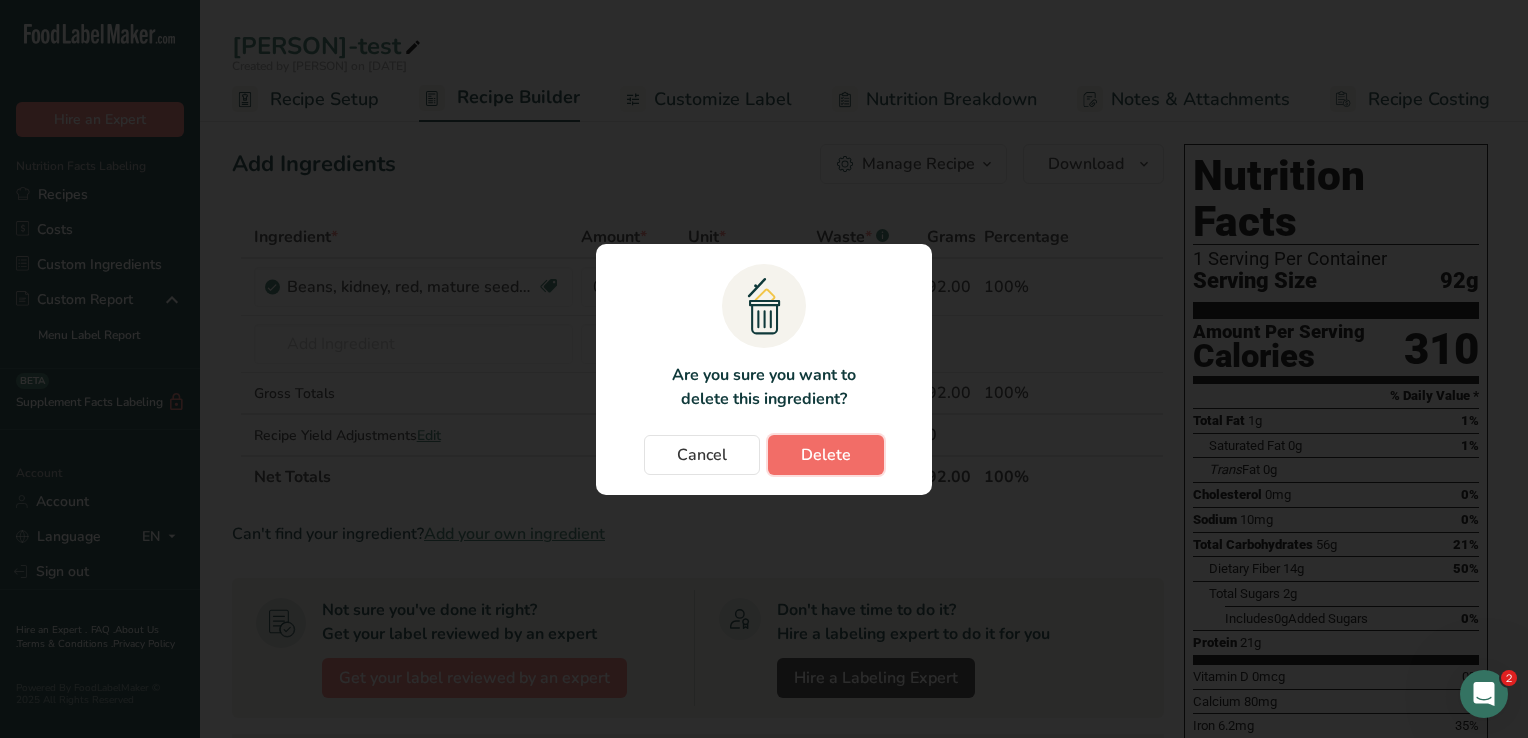 click on "Delete" at bounding box center [826, 455] 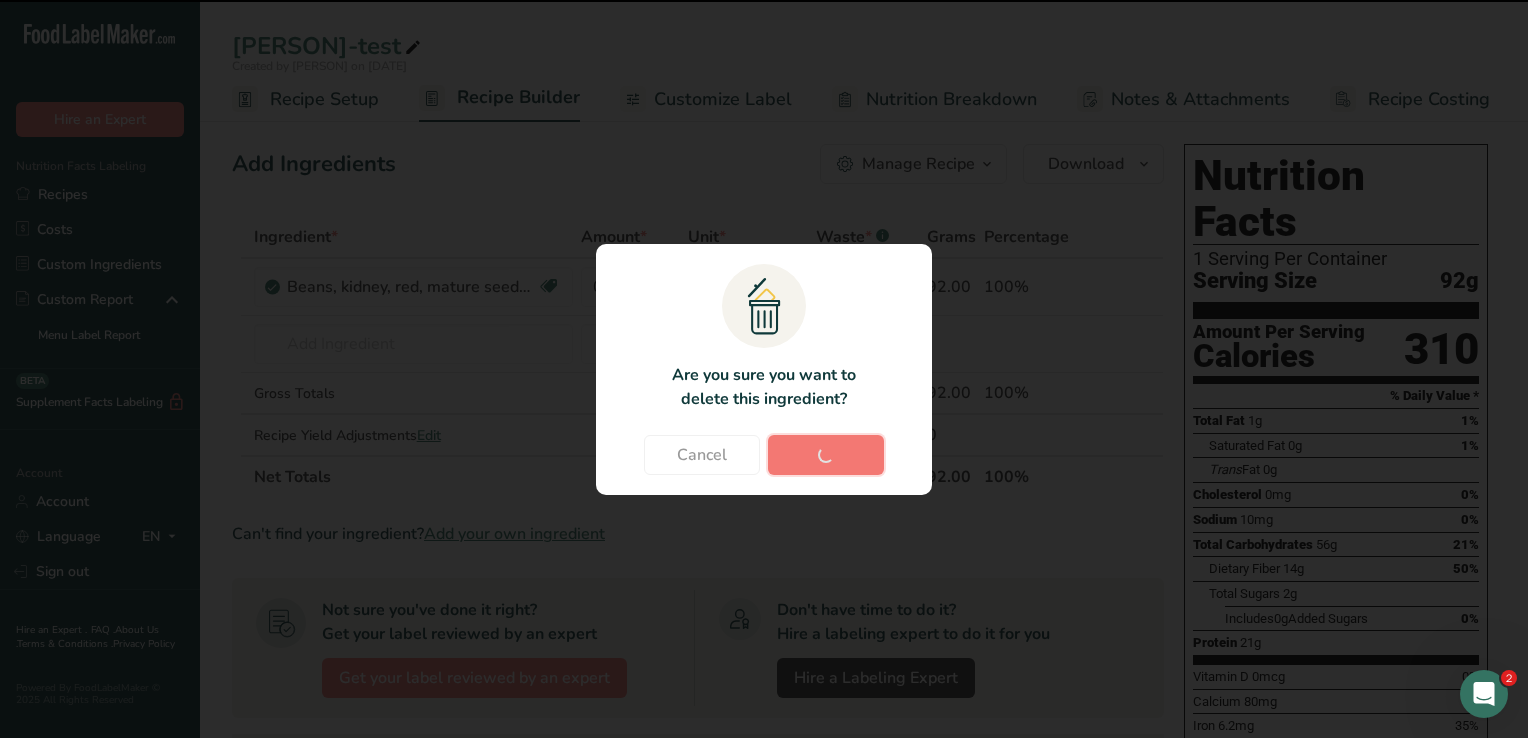 type 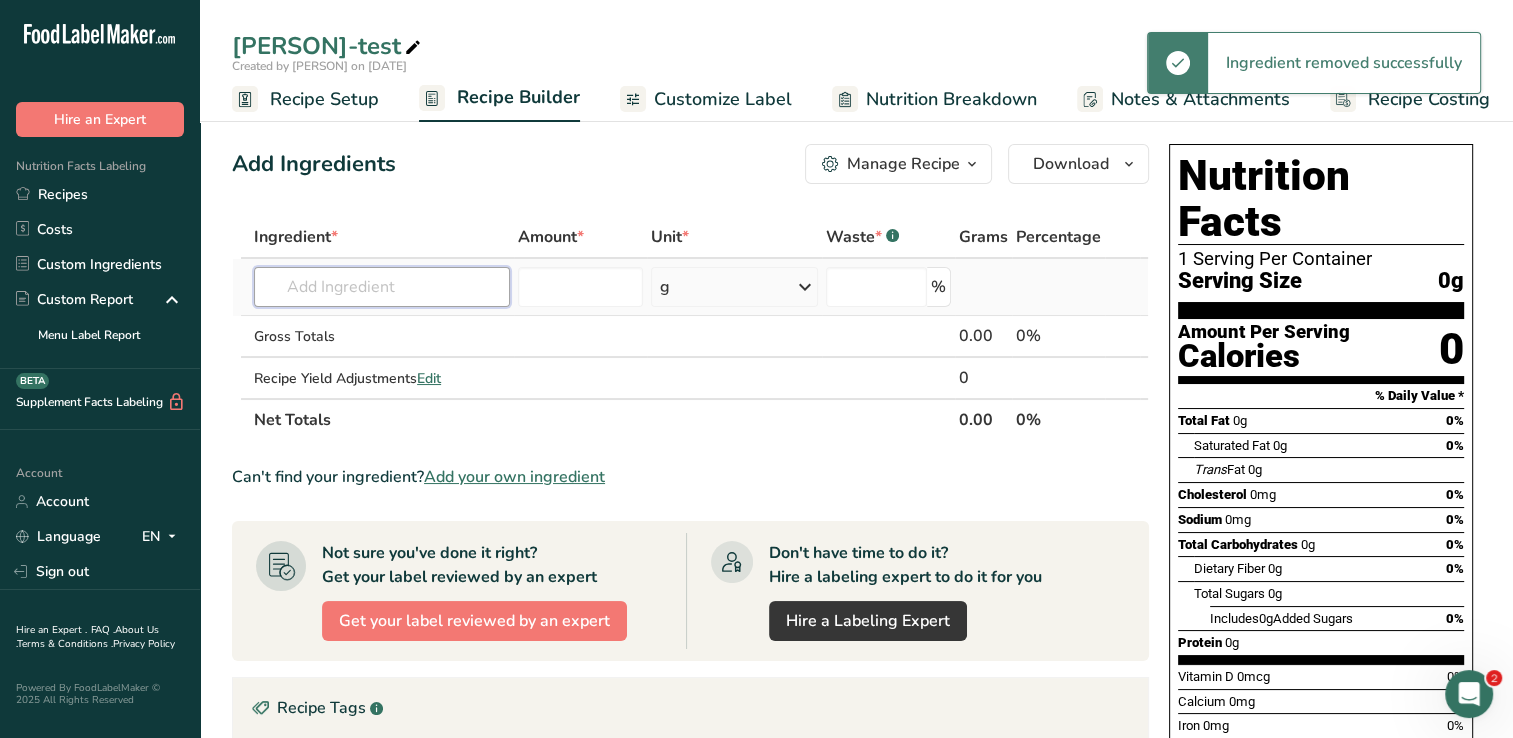 click at bounding box center [382, 287] 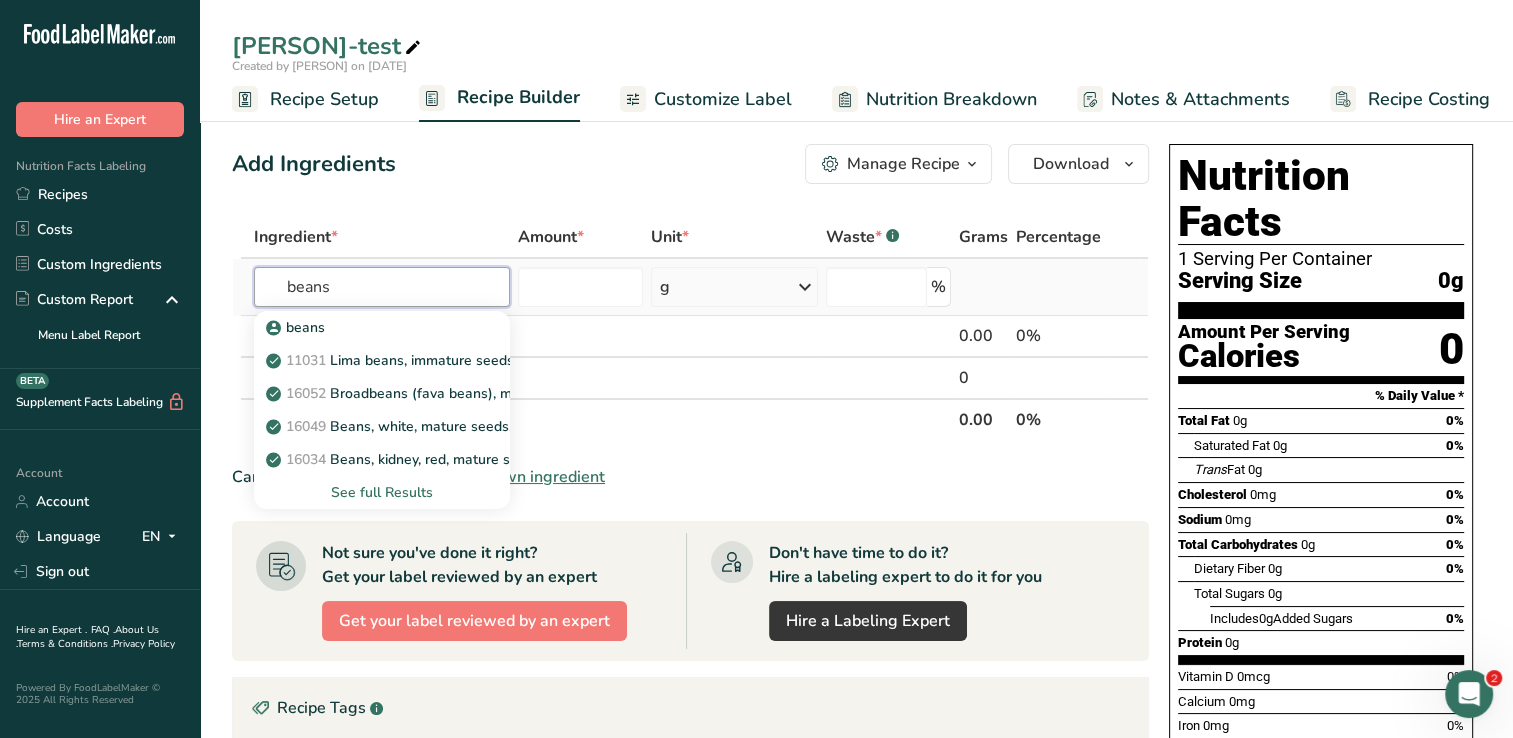 type on "beans" 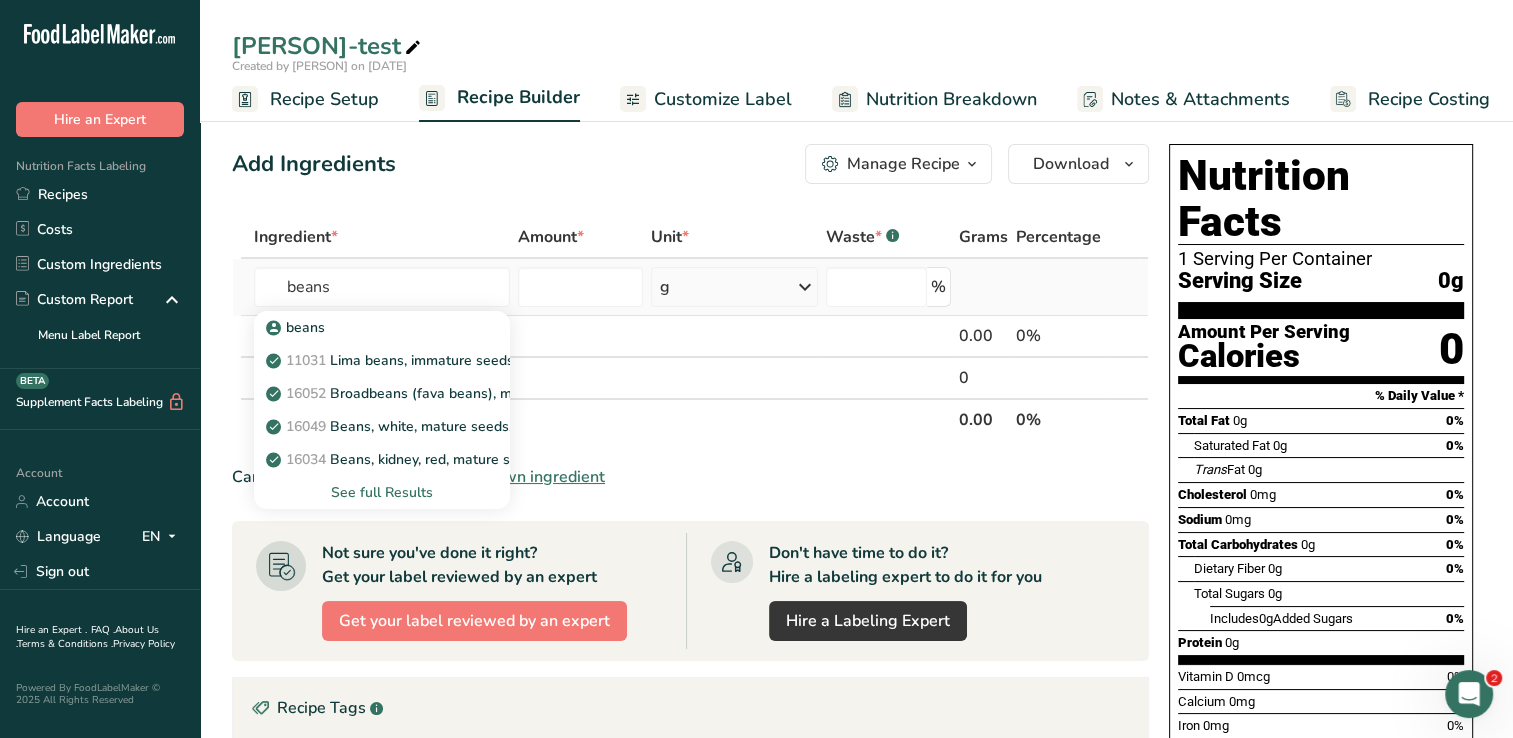 type 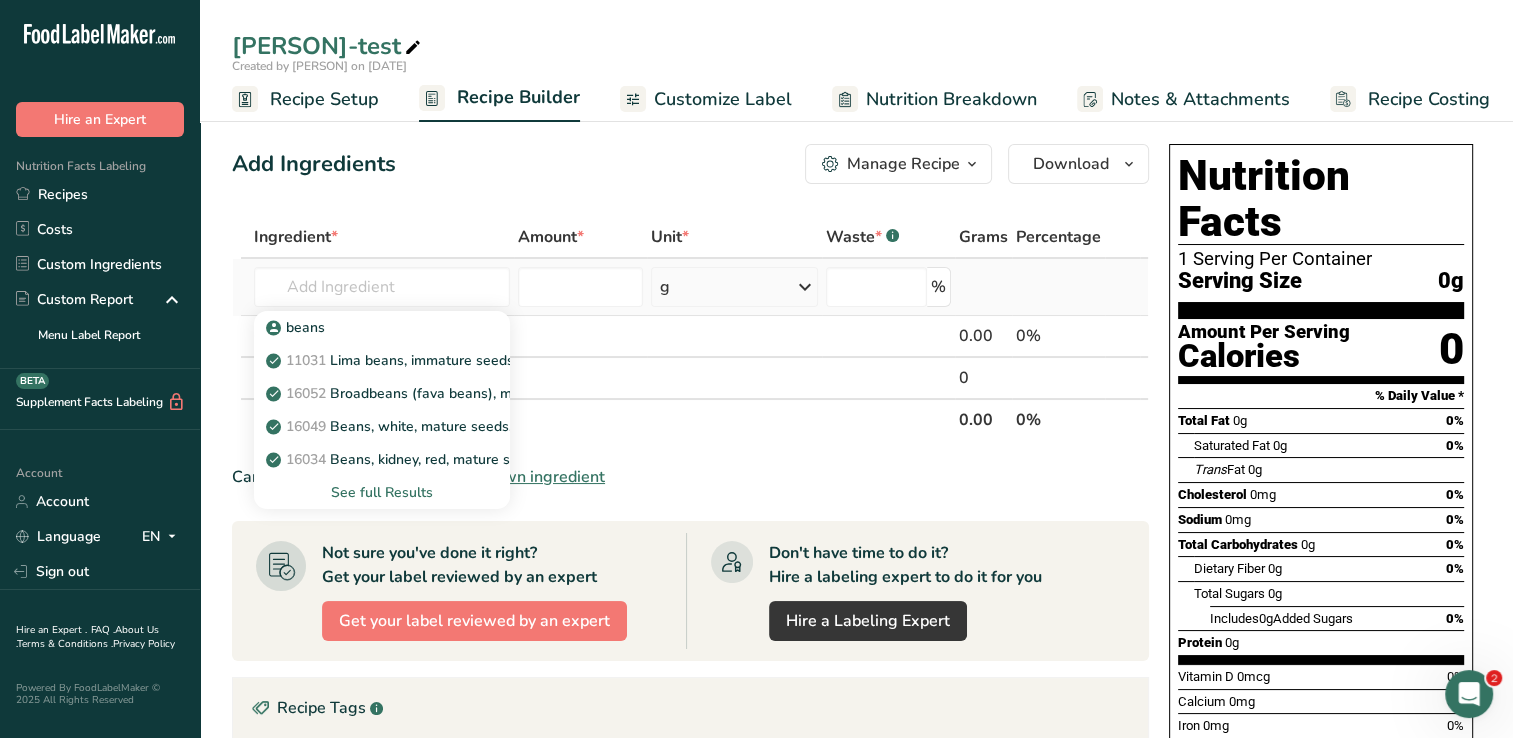 click on "See full Results" at bounding box center (382, 492) 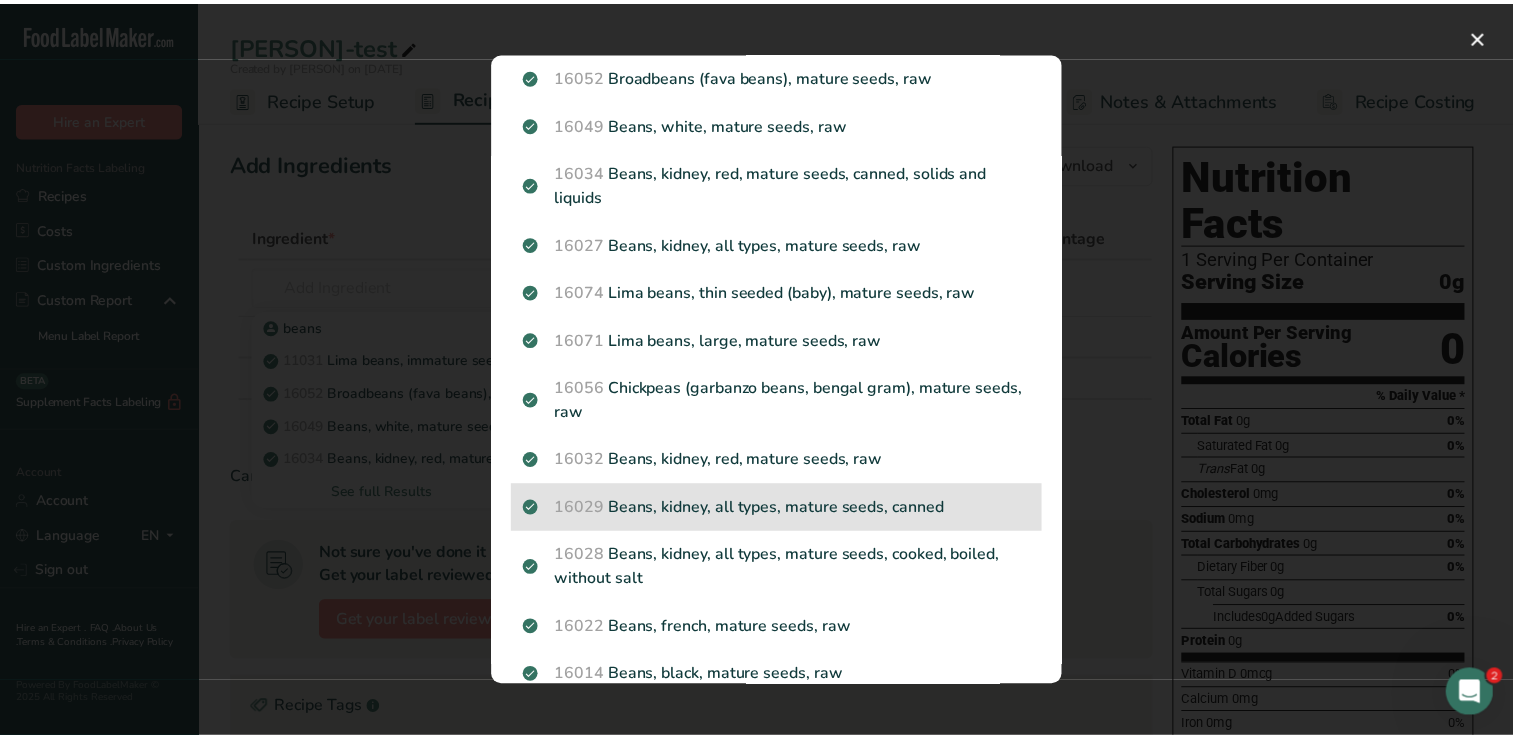 scroll, scrollTop: 200, scrollLeft: 0, axis: vertical 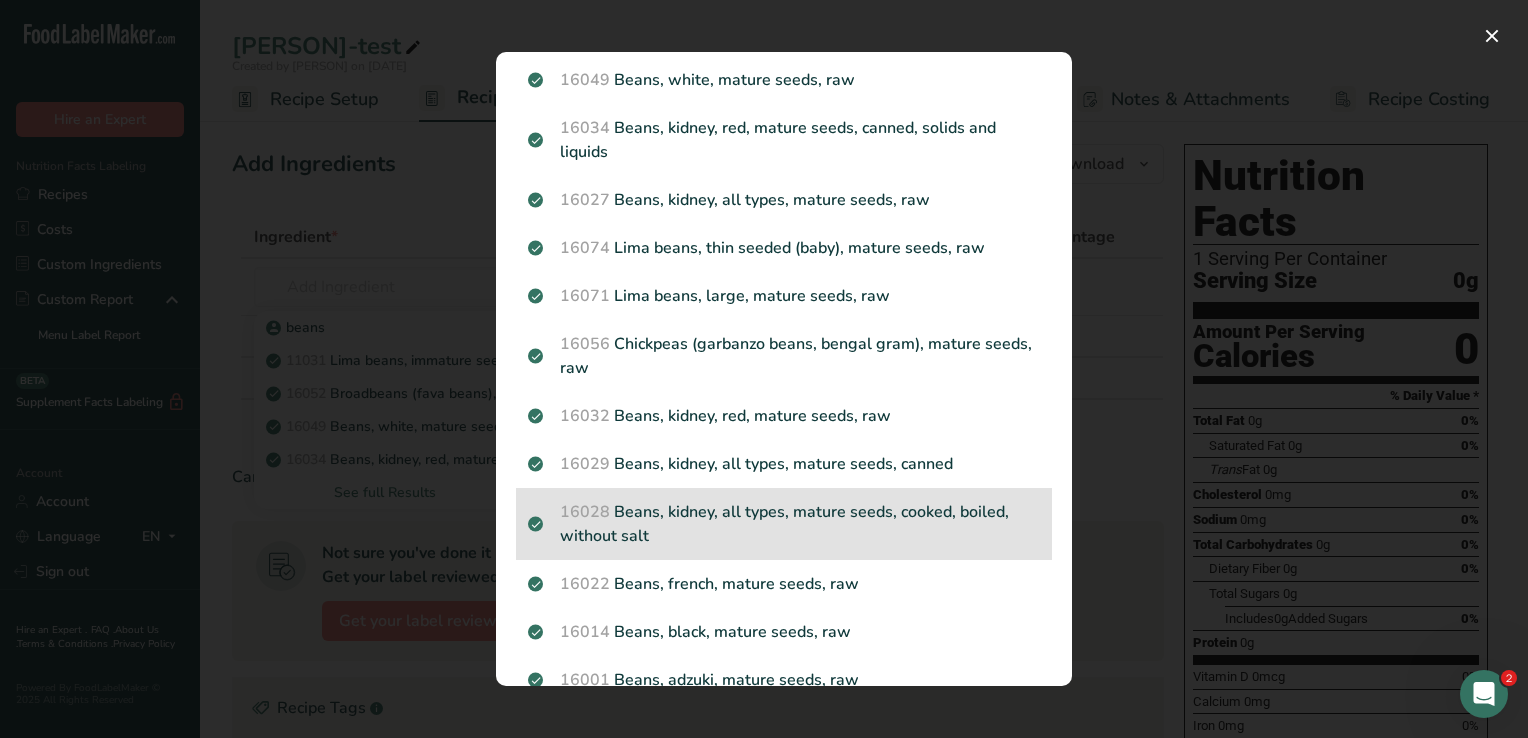 click on "16028
Beans, kidney, all types, mature seeds, cooked, boiled, without salt" at bounding box center (784, 524) 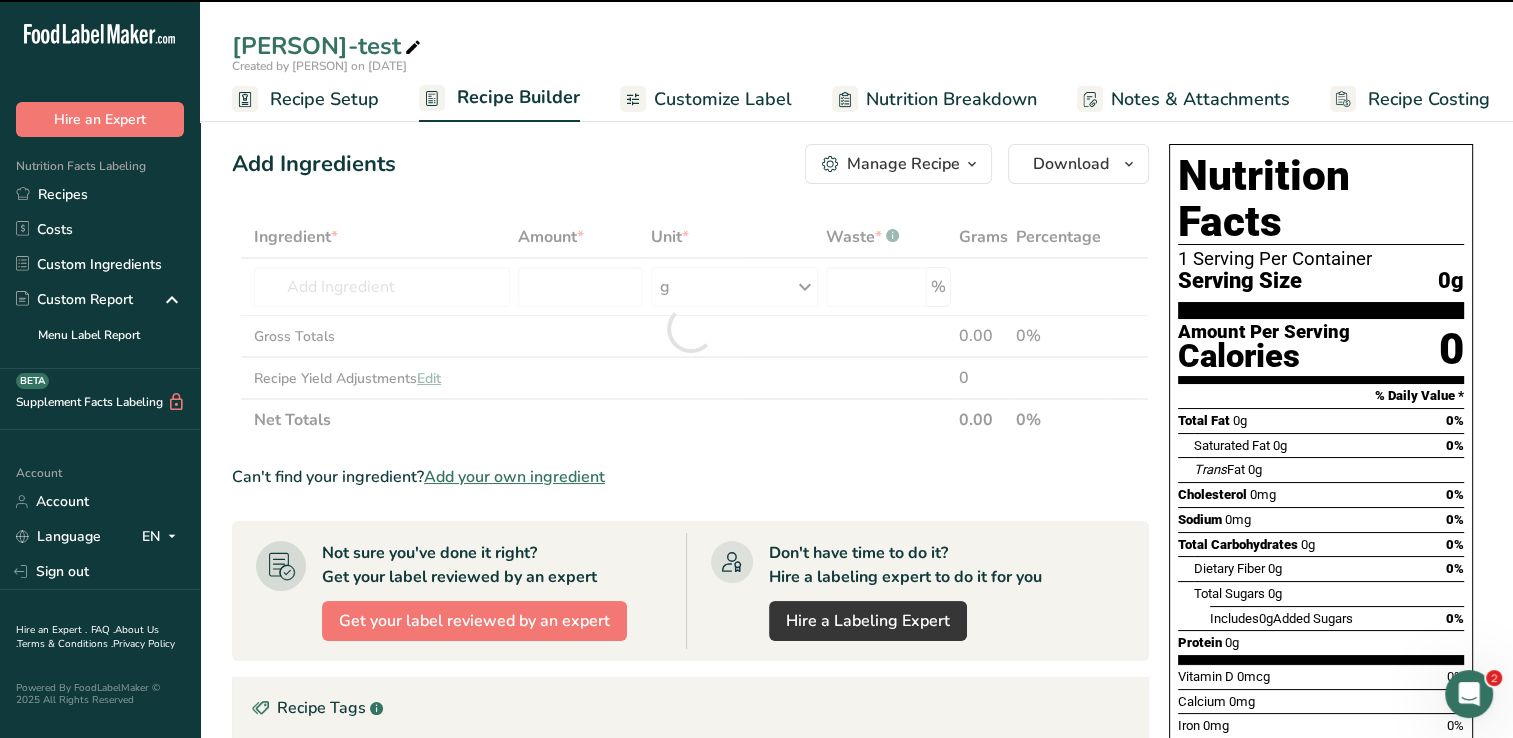 type on "0" 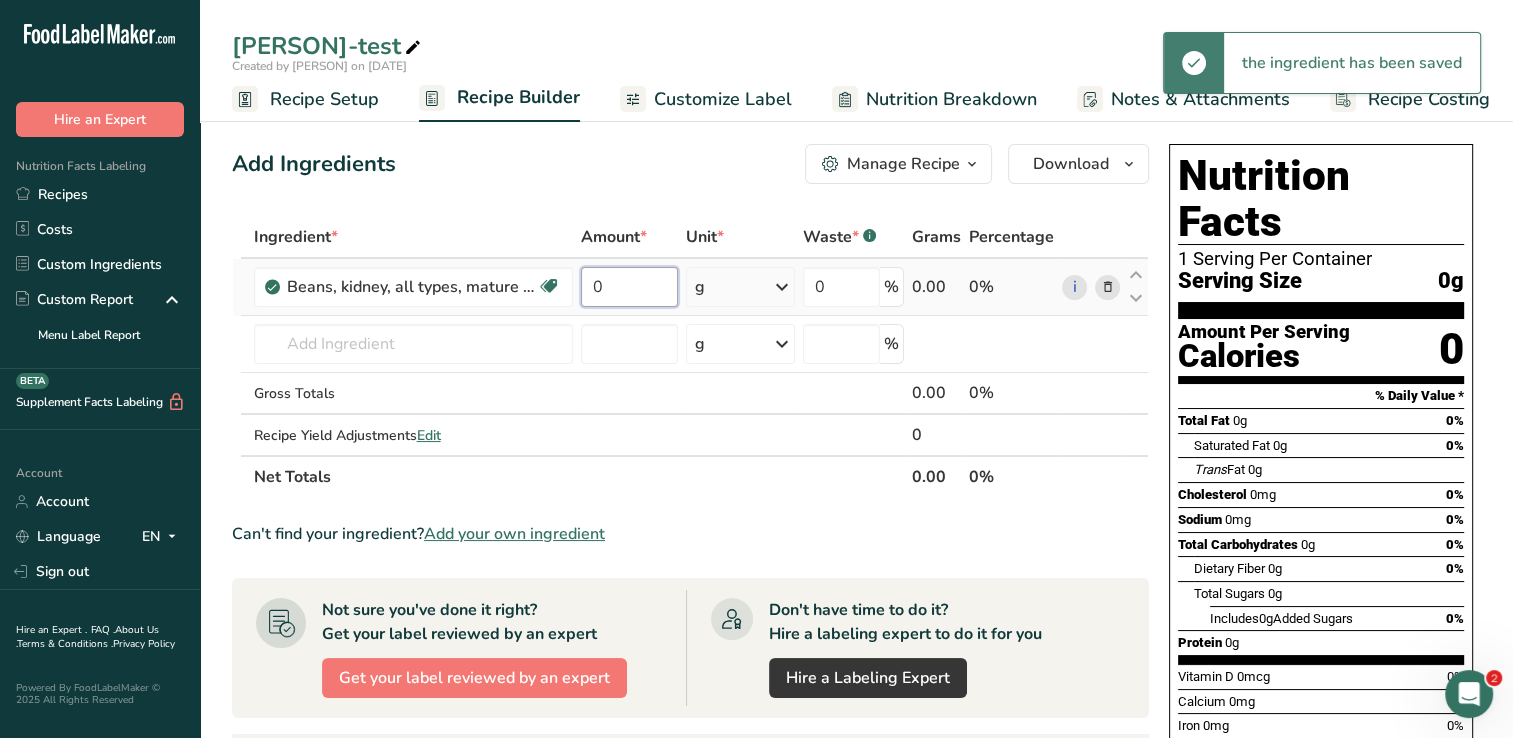 click on "0" at bounding box center (629, 287) 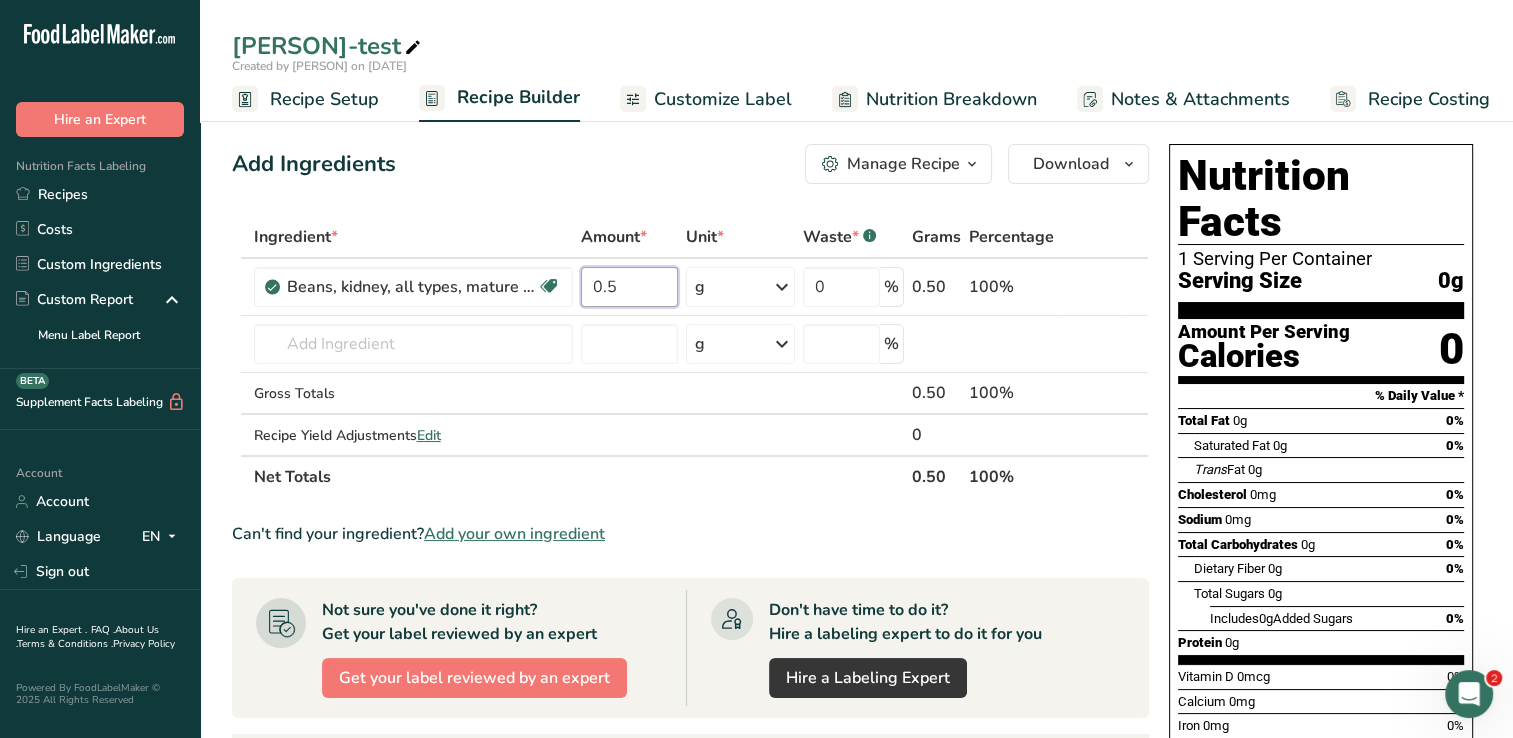 type on "0.5" 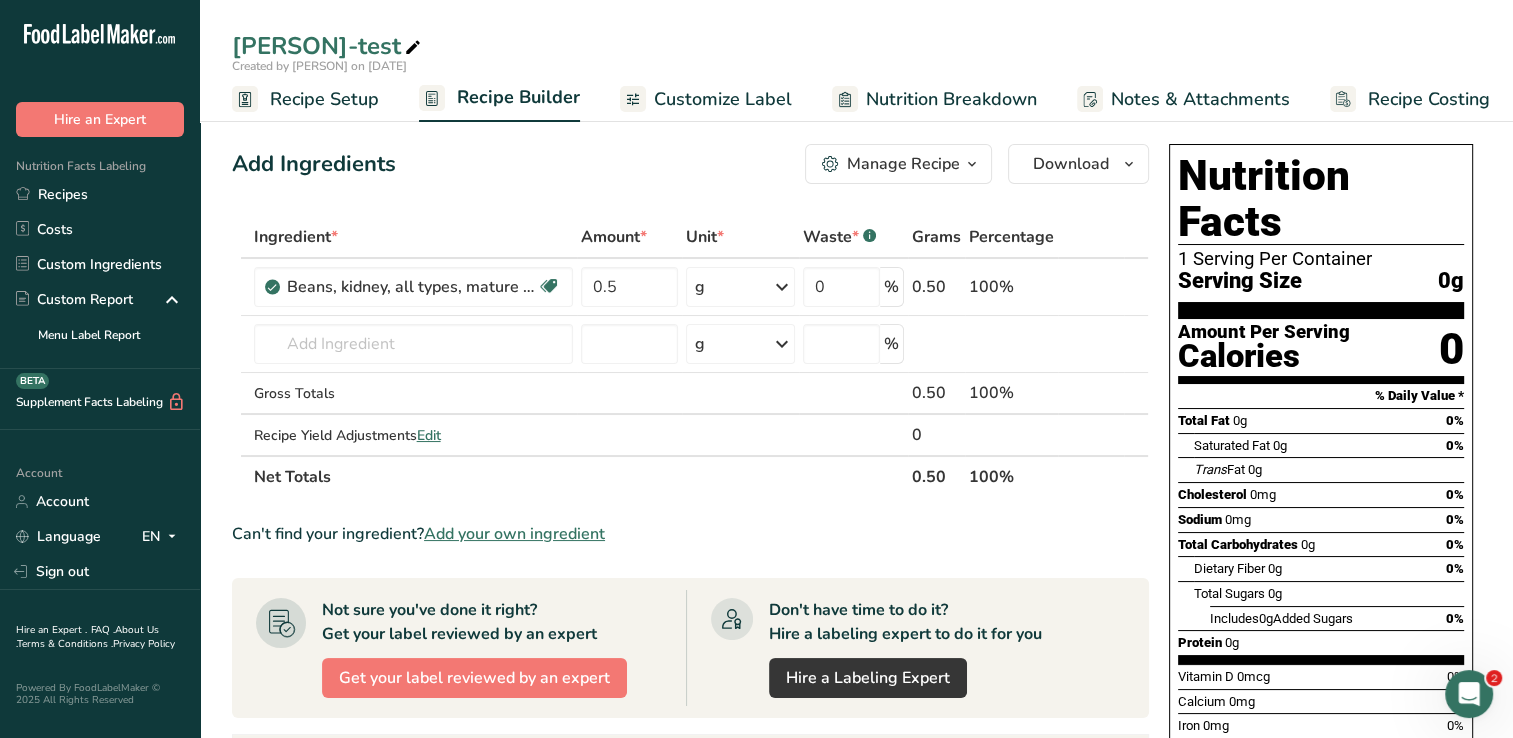 click on "Add Ingredients
Manage Recipe         Delete Recipe           Duplicate Recipe             Scale Recipe             Save as Sub-Recipe   .a-a{fill:#347362;}.b-a{fill:#fff;}                               Nutrition Breakdown                 Recipe Card
NEW
Amino Acids Pattern Report           Activity History
Download
Choose your preferred label style
Standard FDA label
Standard FDA label
The most common format for nutrition facts labels in compliance with the FDA's typeface, style and requirements
Tabular FDA label
A label format compliant with the FDA regulations presented in a tabular (horizontal) display.
Linear FDA label
A simple linear display for small sized packages.
Simplified FDA label" at bounding box center (690, 164) 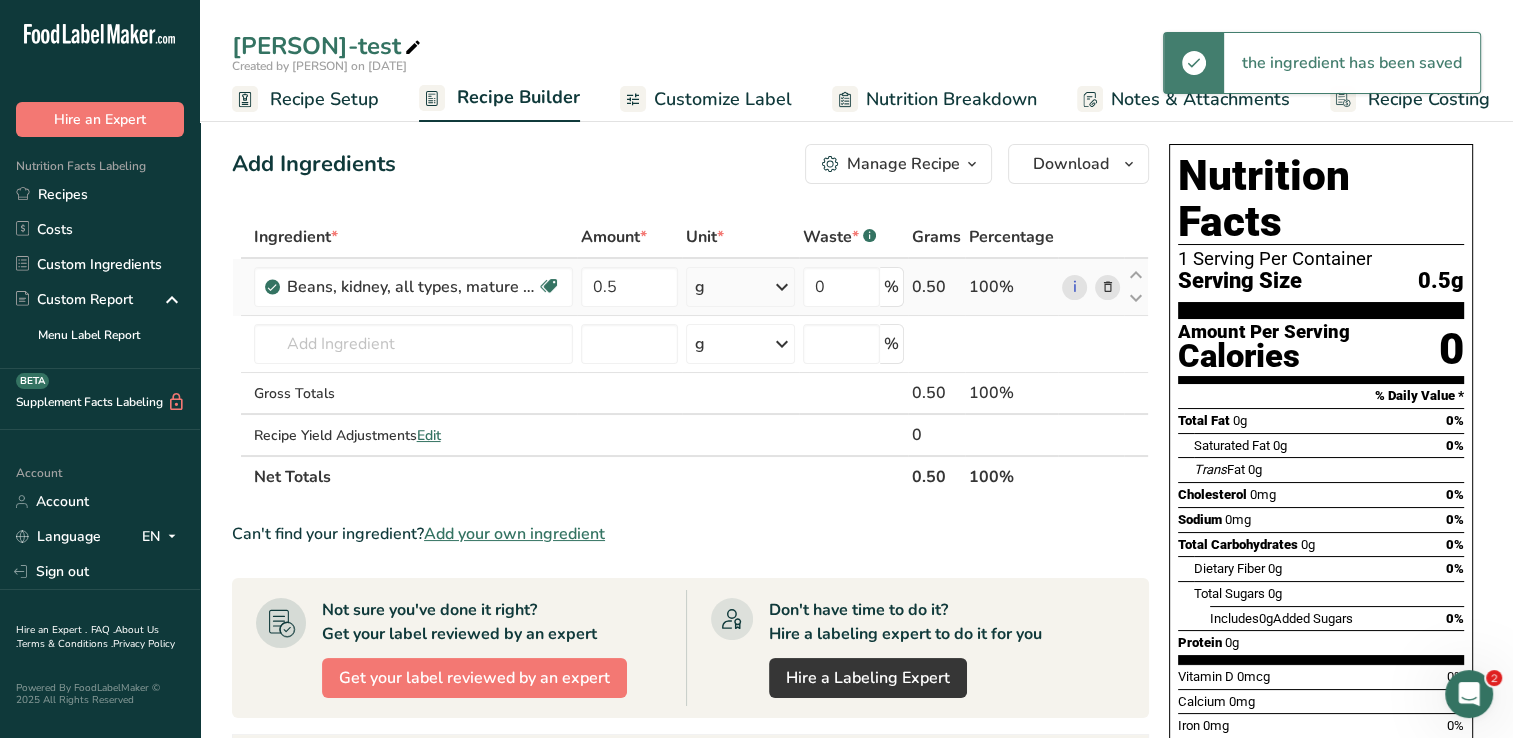 click at bounding box center [782, 287] 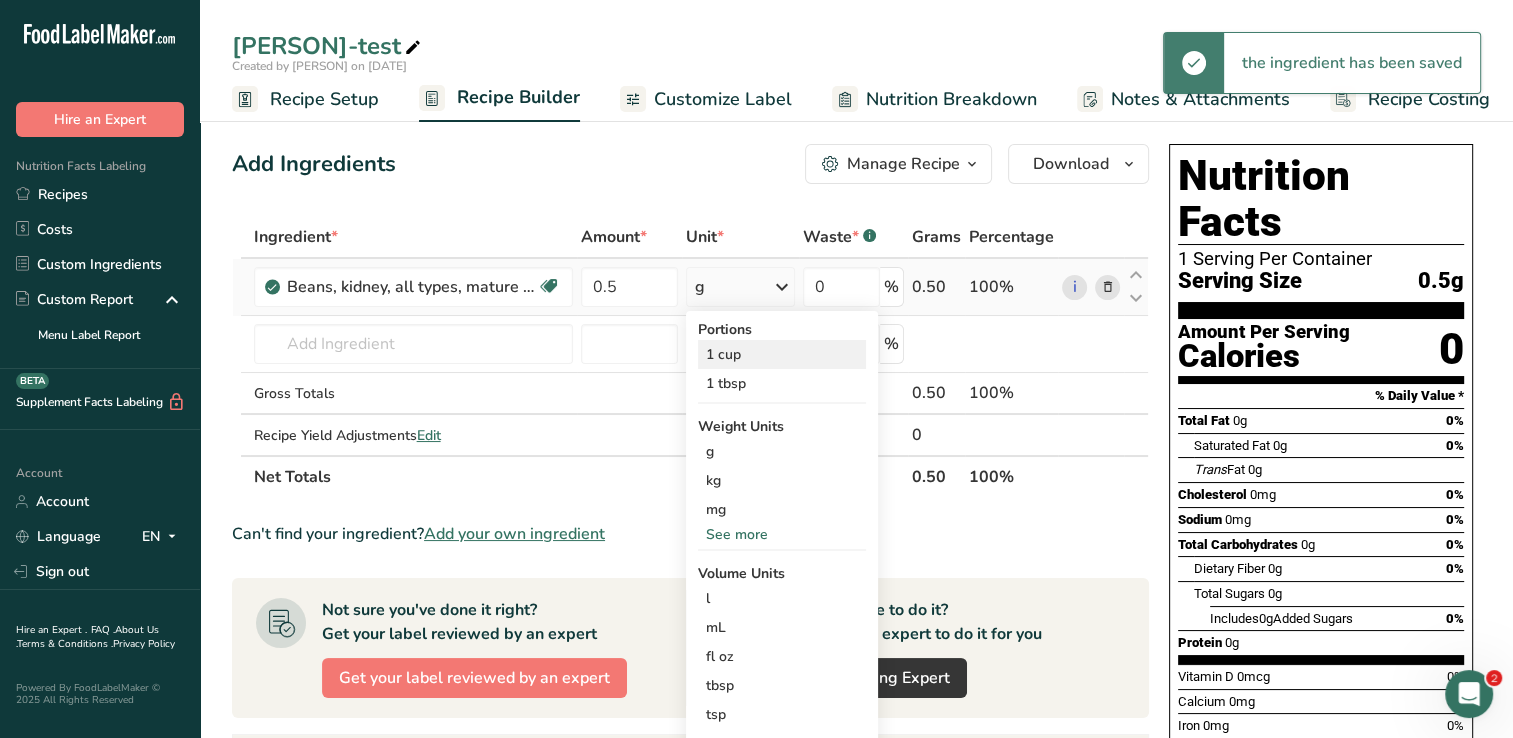 click on "1 cup" at bounding box center (782, 354) 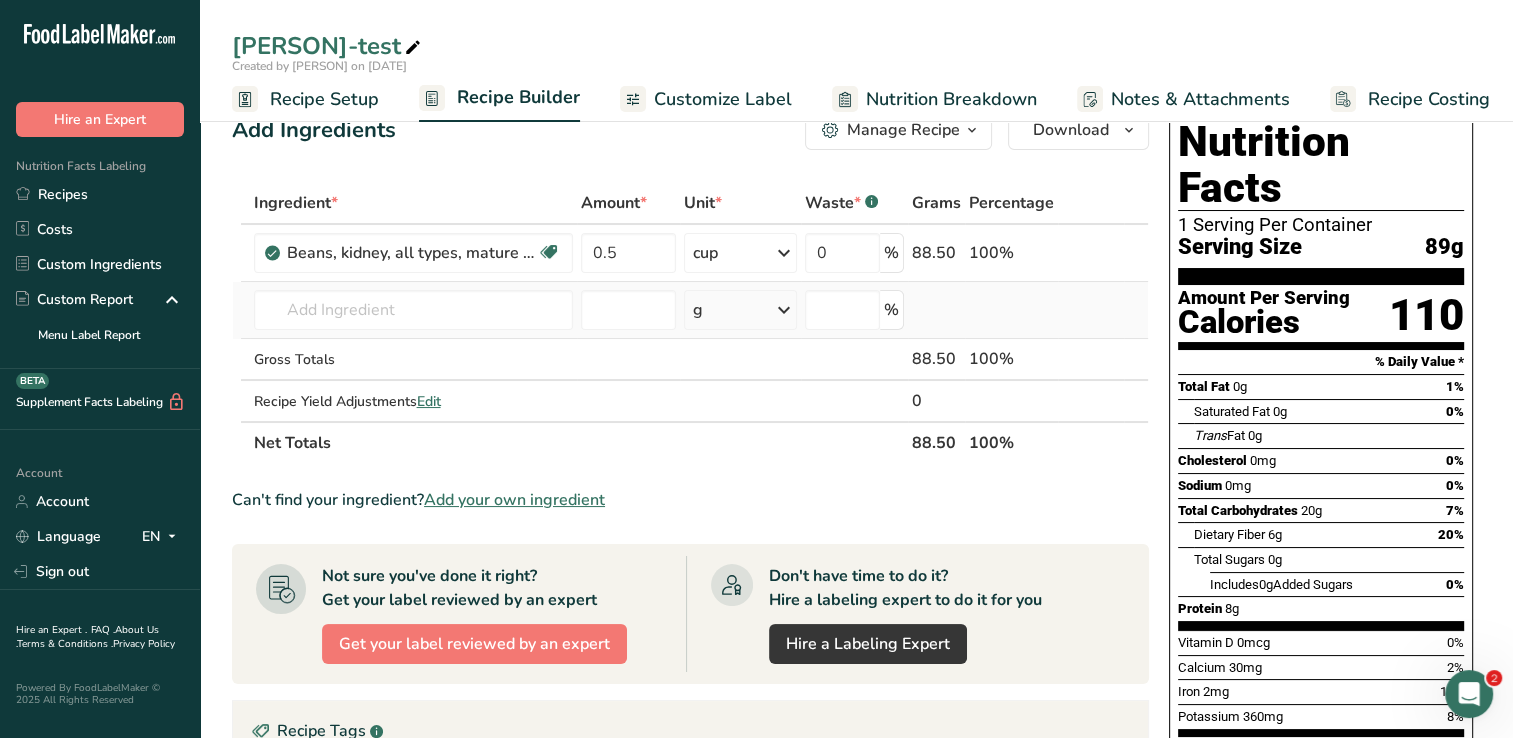 scroll, scrollTop: 0, scrollLeft: 0, axis: both 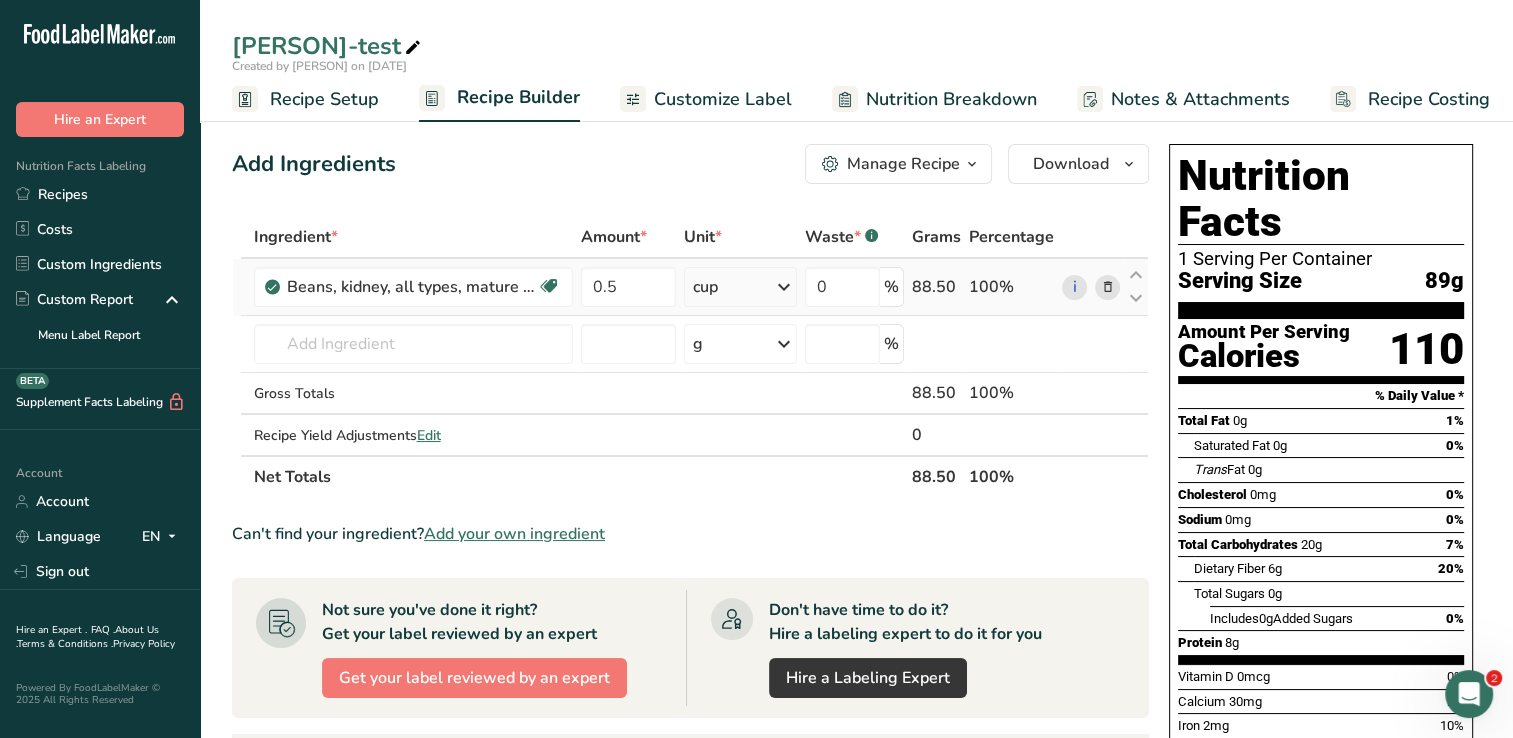 click at bounding box center [1107, 287] 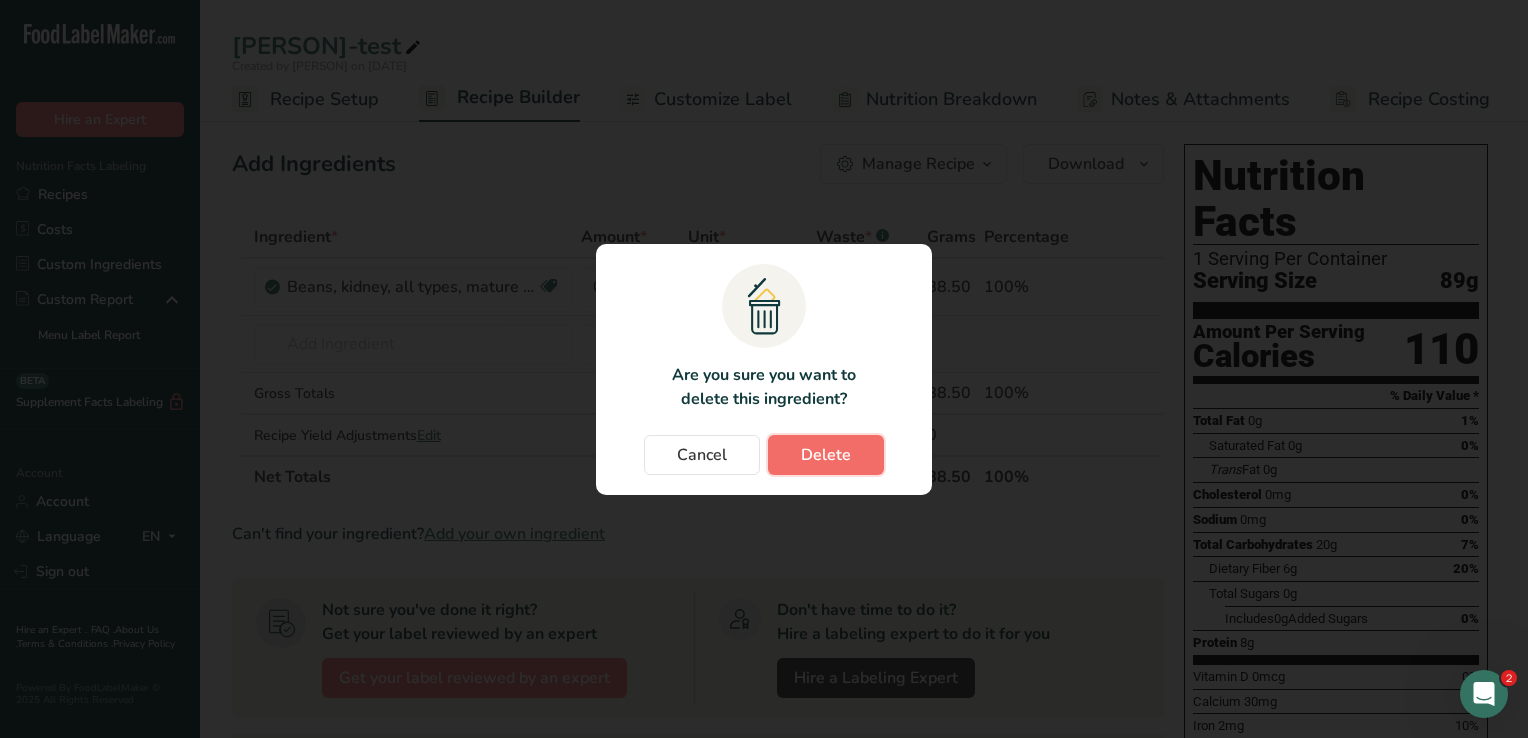 click on "Delete" at bounding box center (826, 455) 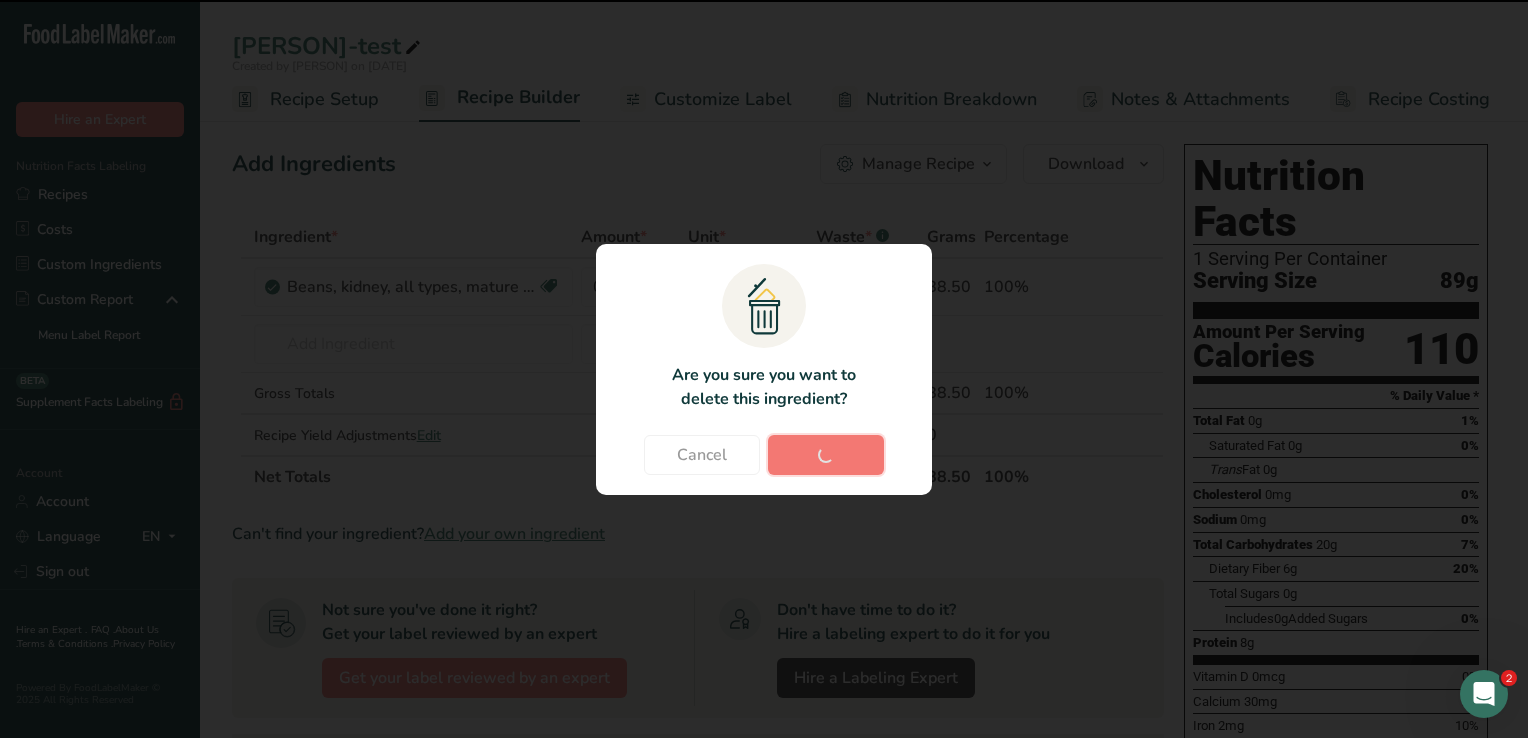 type 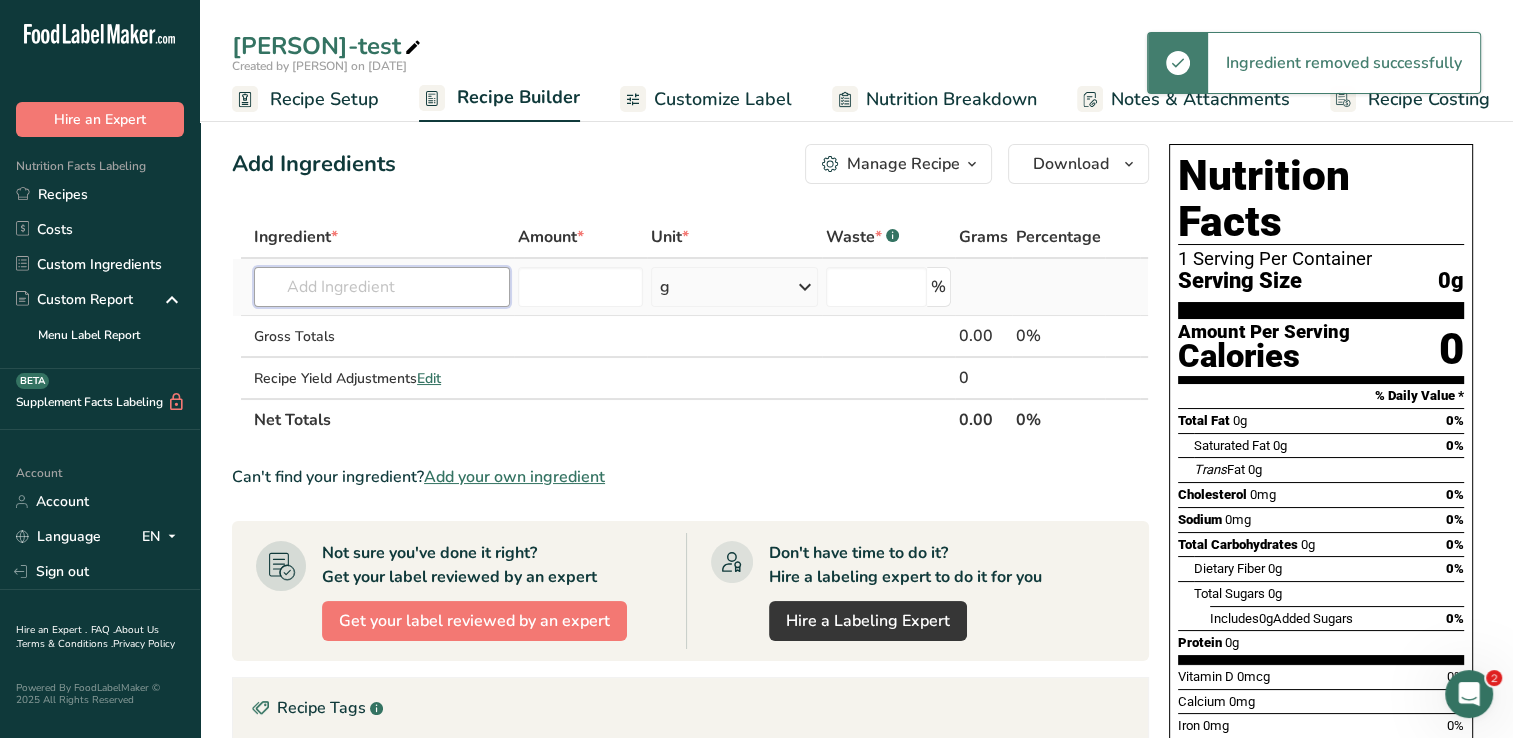 click at bounding box center [382, 287] 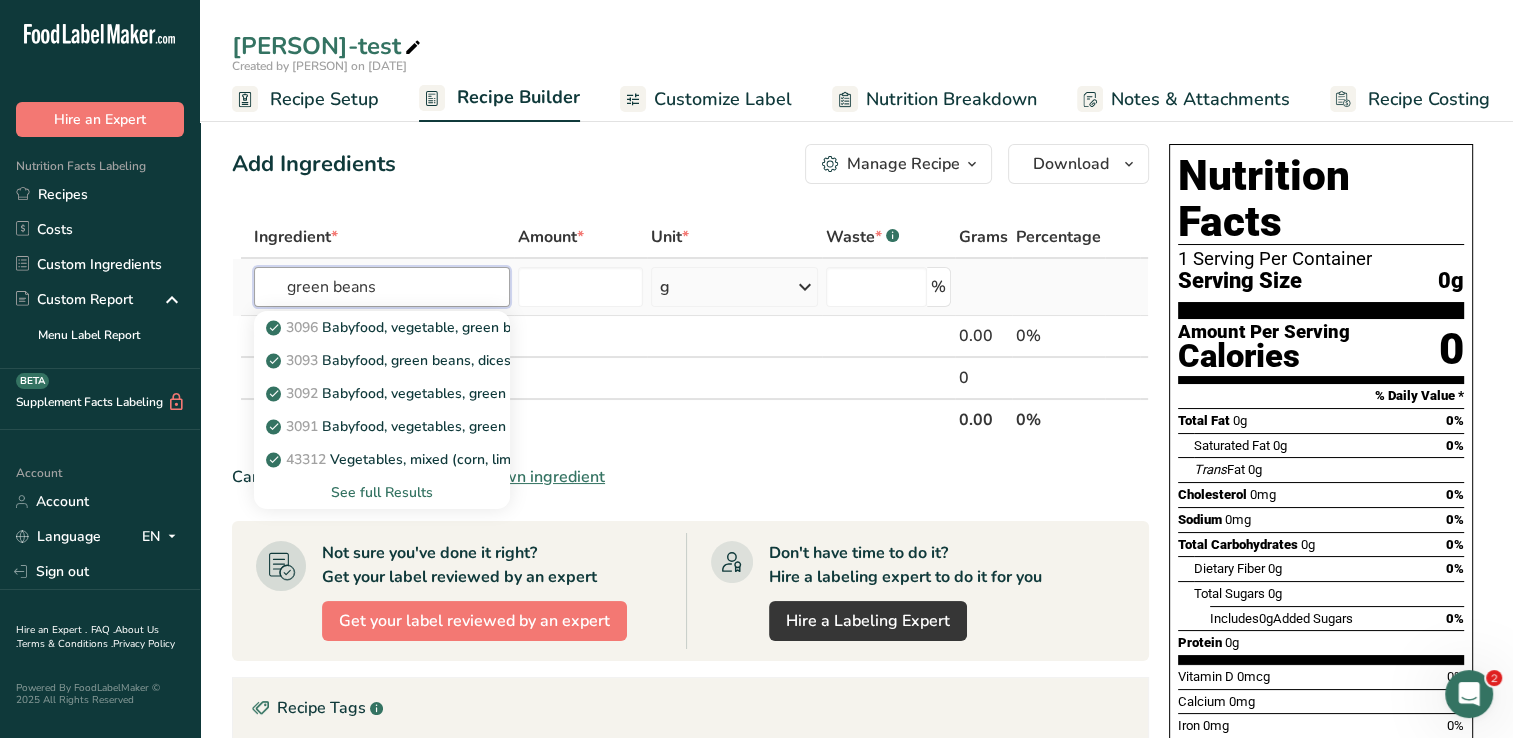 type on "green beans" 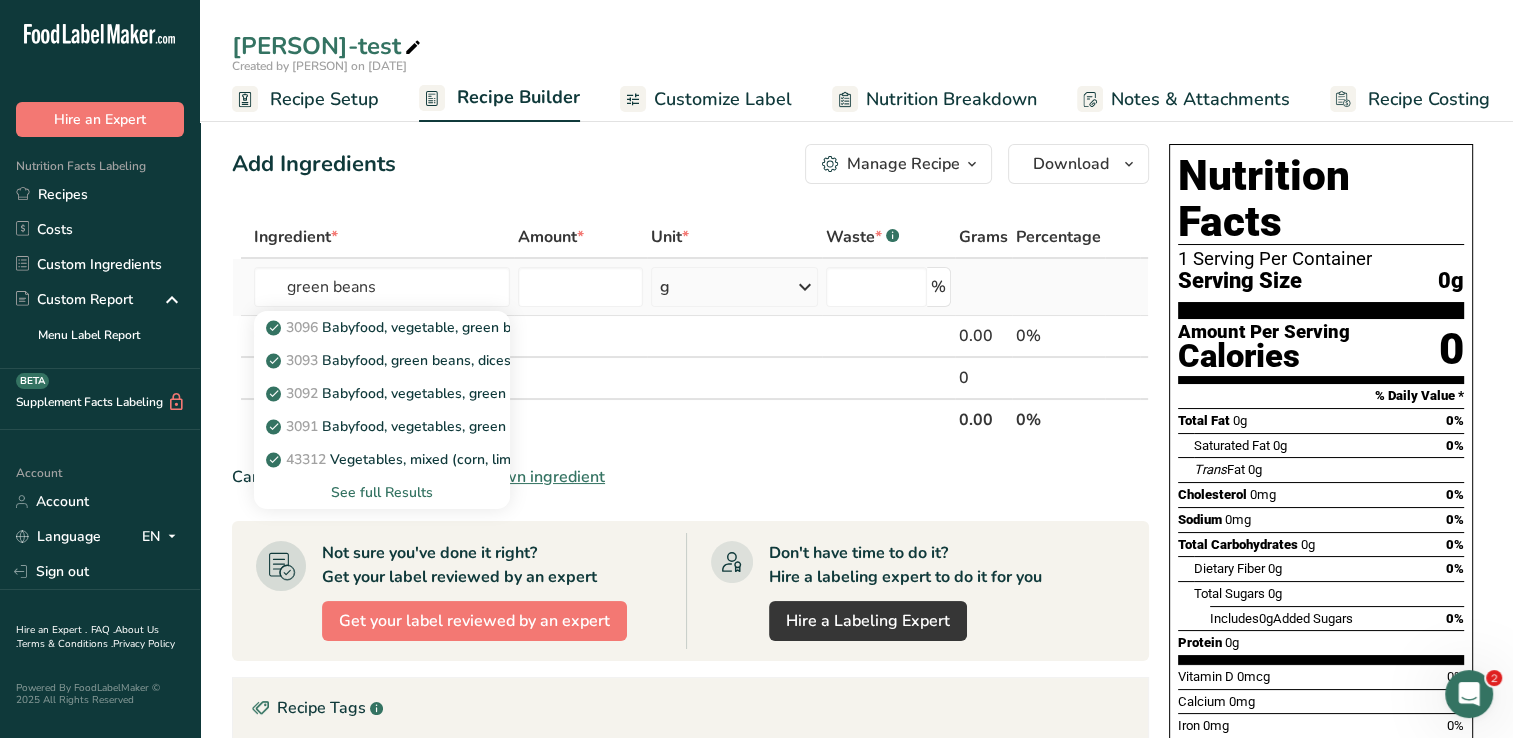 type 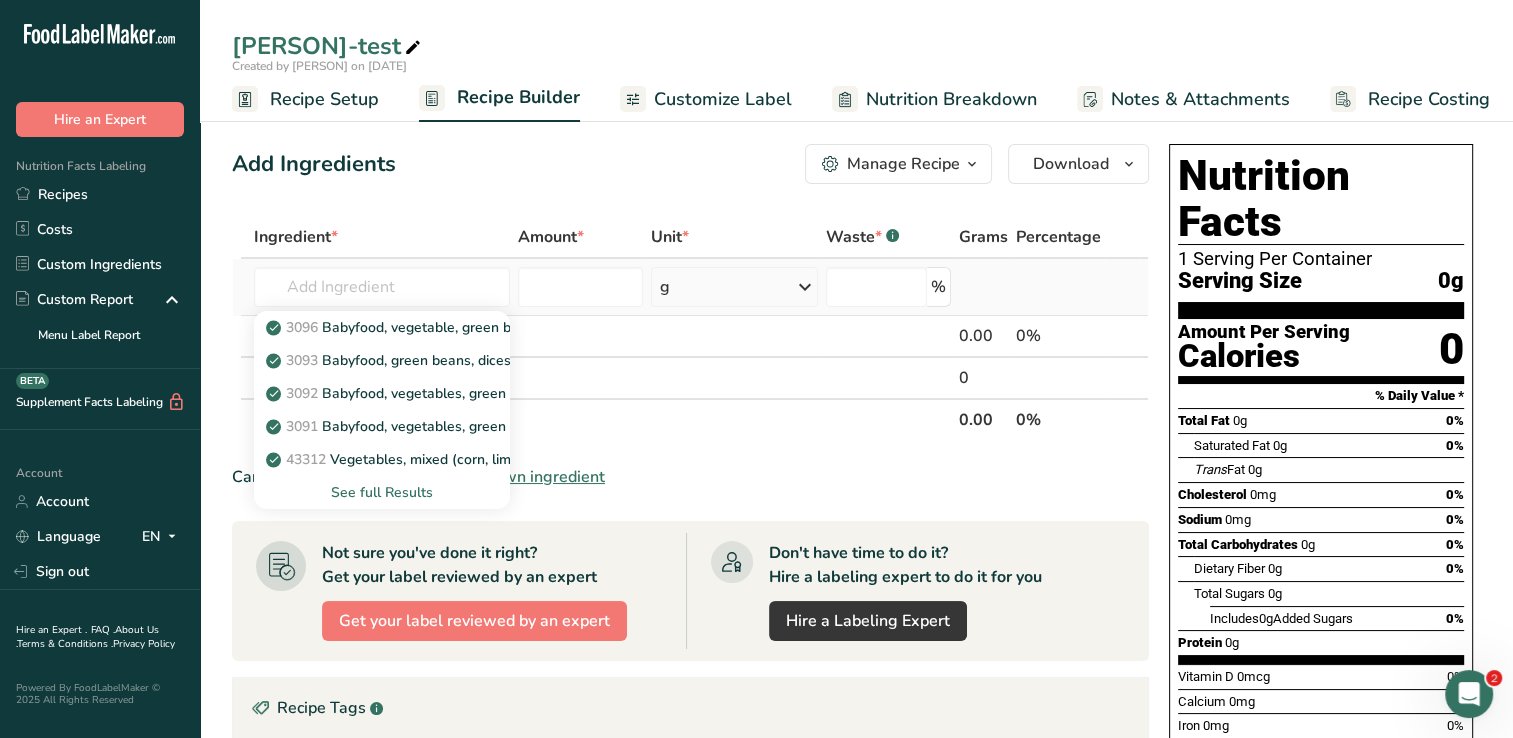click on "See full Results" at bounding box center [382, 492] 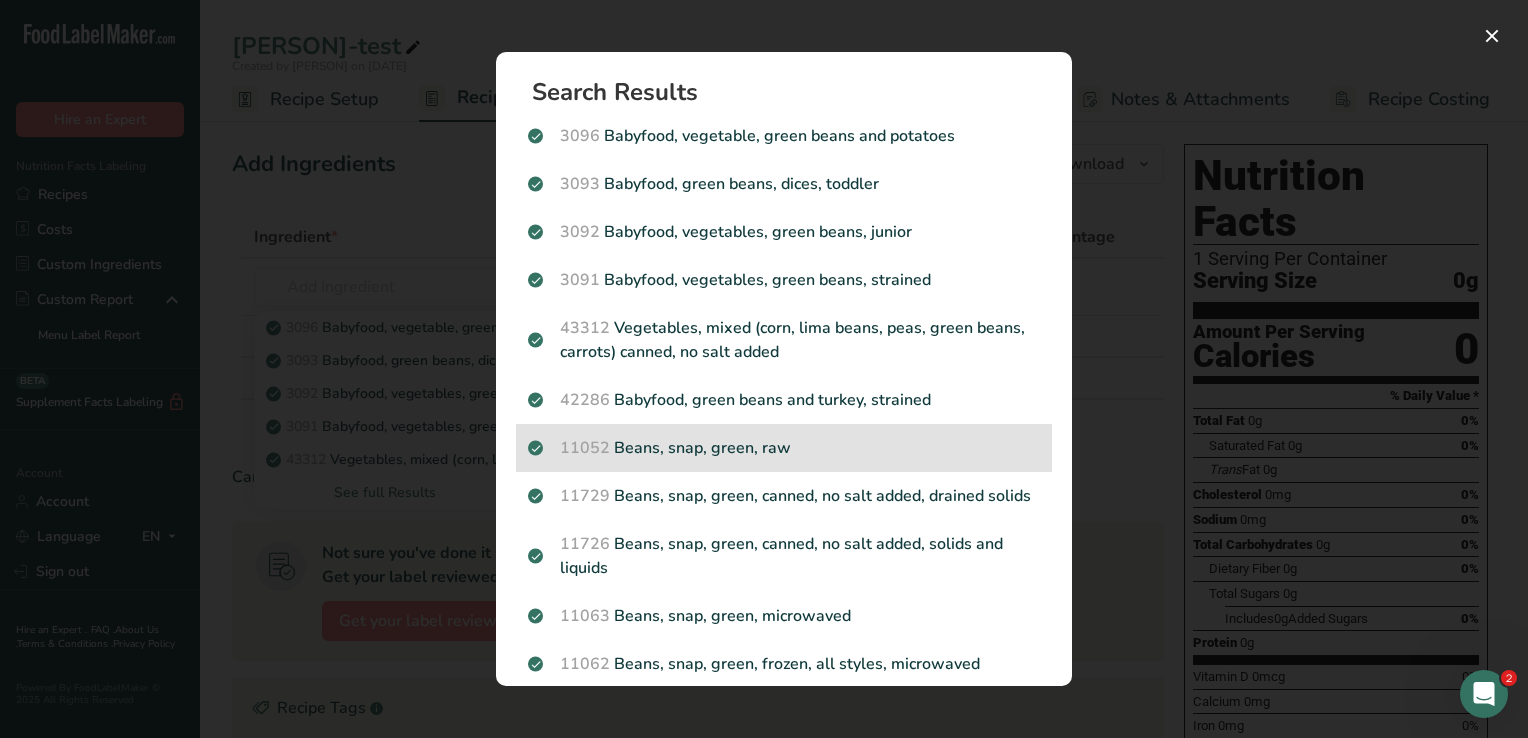 click on "11052
Beans, snap, green, raw" at bounding box center [784, 448] 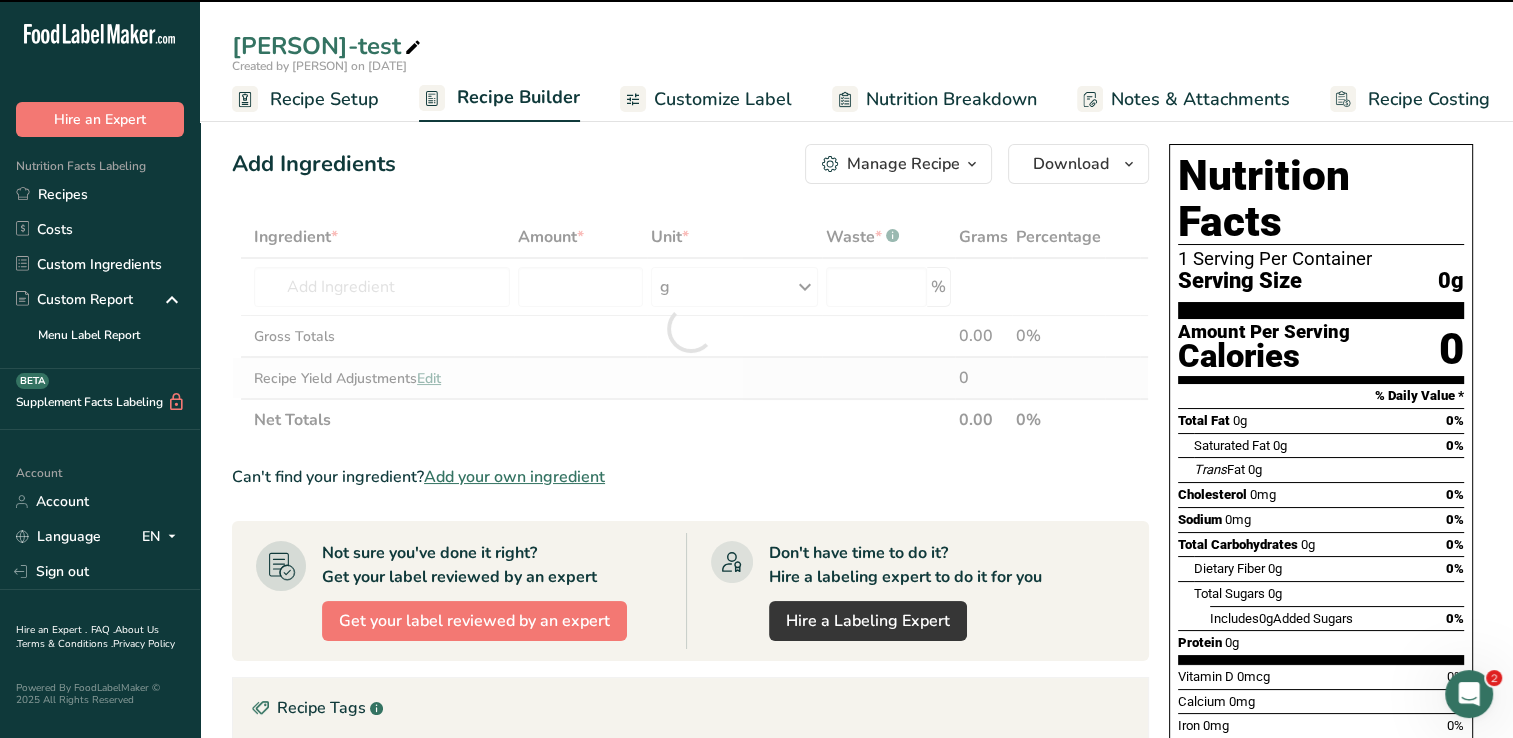 type on "0" 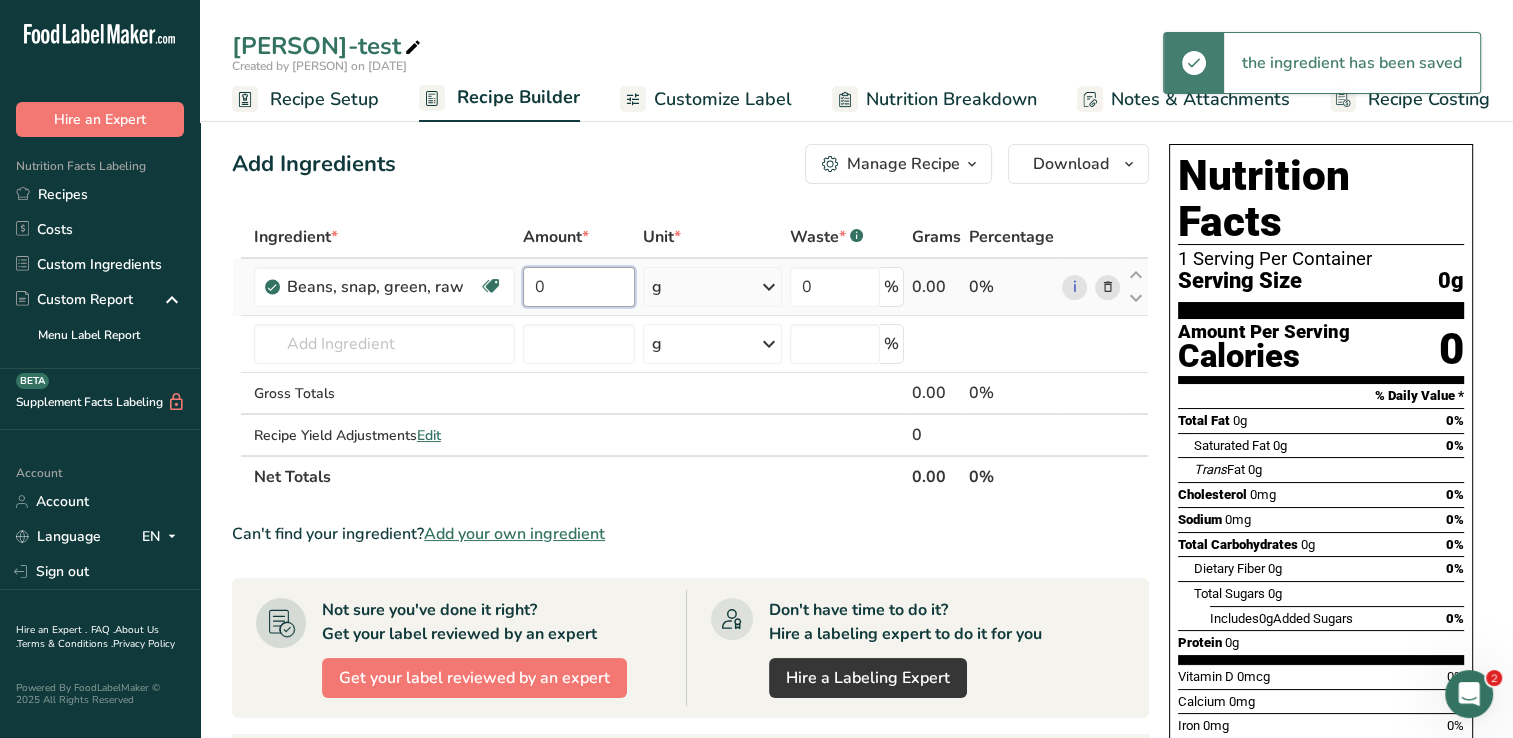 click on "0" at bounding box center (579, 287) 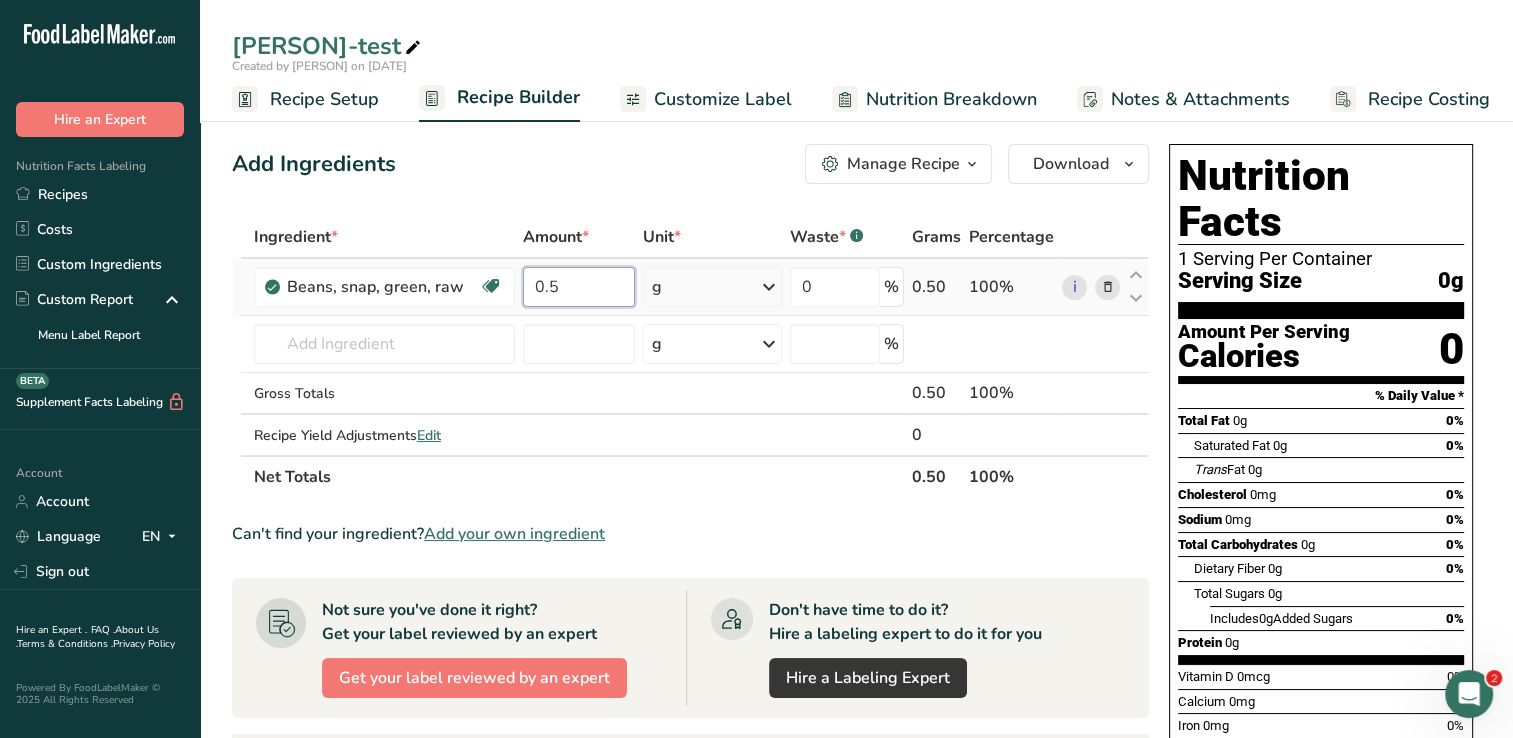 type on "0.5" 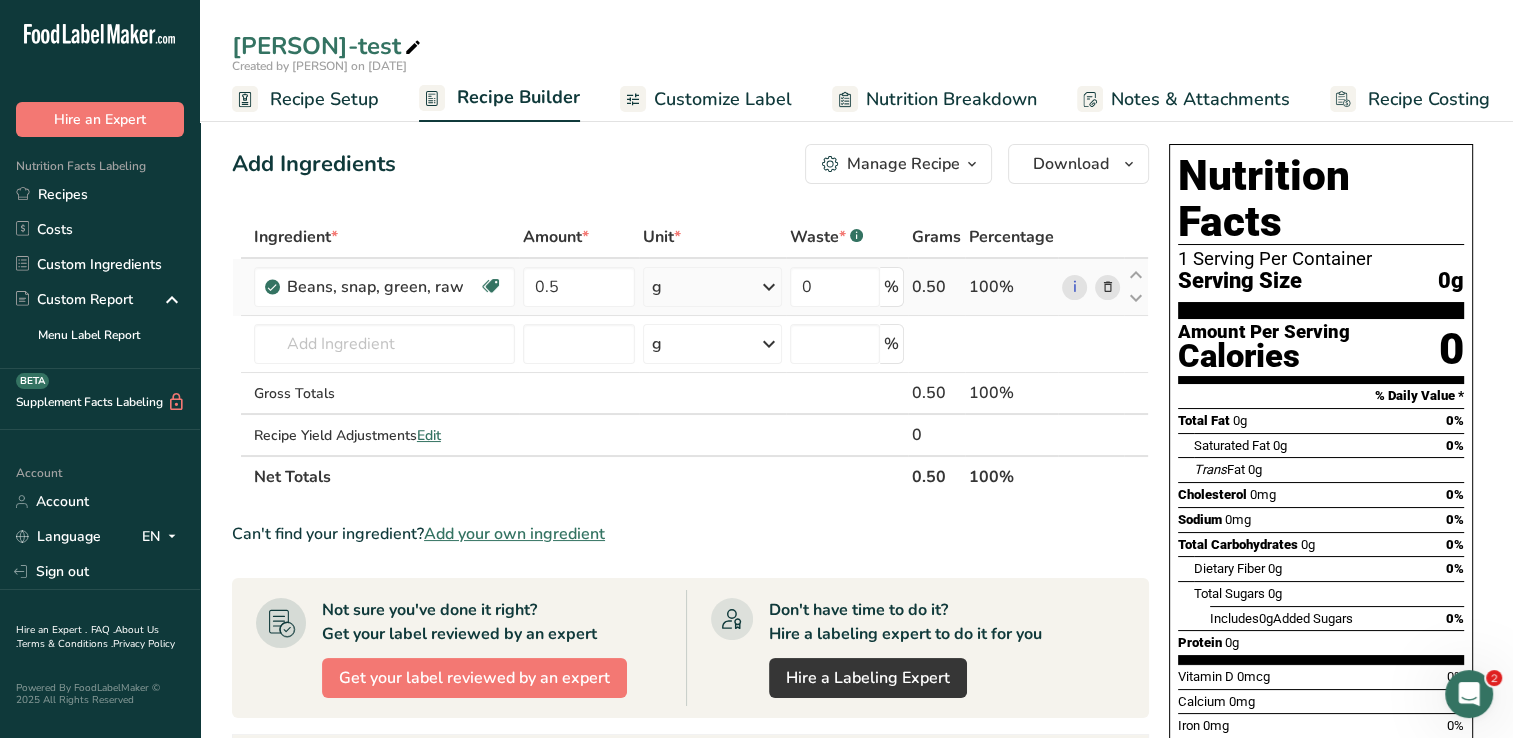 click on "Ingredient *
Amount *
Unit *
Waste *   .a-a{fill:#347362;}.b-a{fill:#fff;}          Grams
Percentage
Beans, snap, green, raw
Plant-based Protein
Dairy free
Gluten free
Vegan
Vegetarian
Soy free
0.5
g
Portions
1 cup 1/2" pieces
10 beans (4" long)
Weight Units
g
kg
mg
See more
Volume Units
l
Volume units require a density conversion. If you know your ingredient's density enter it below. Otherwise, click on "RIA" our AI Regulatory bot - she will be able to help you
Density is required
lb/ft3
g/cm3
Confirm" at bounding box center [690, 357] 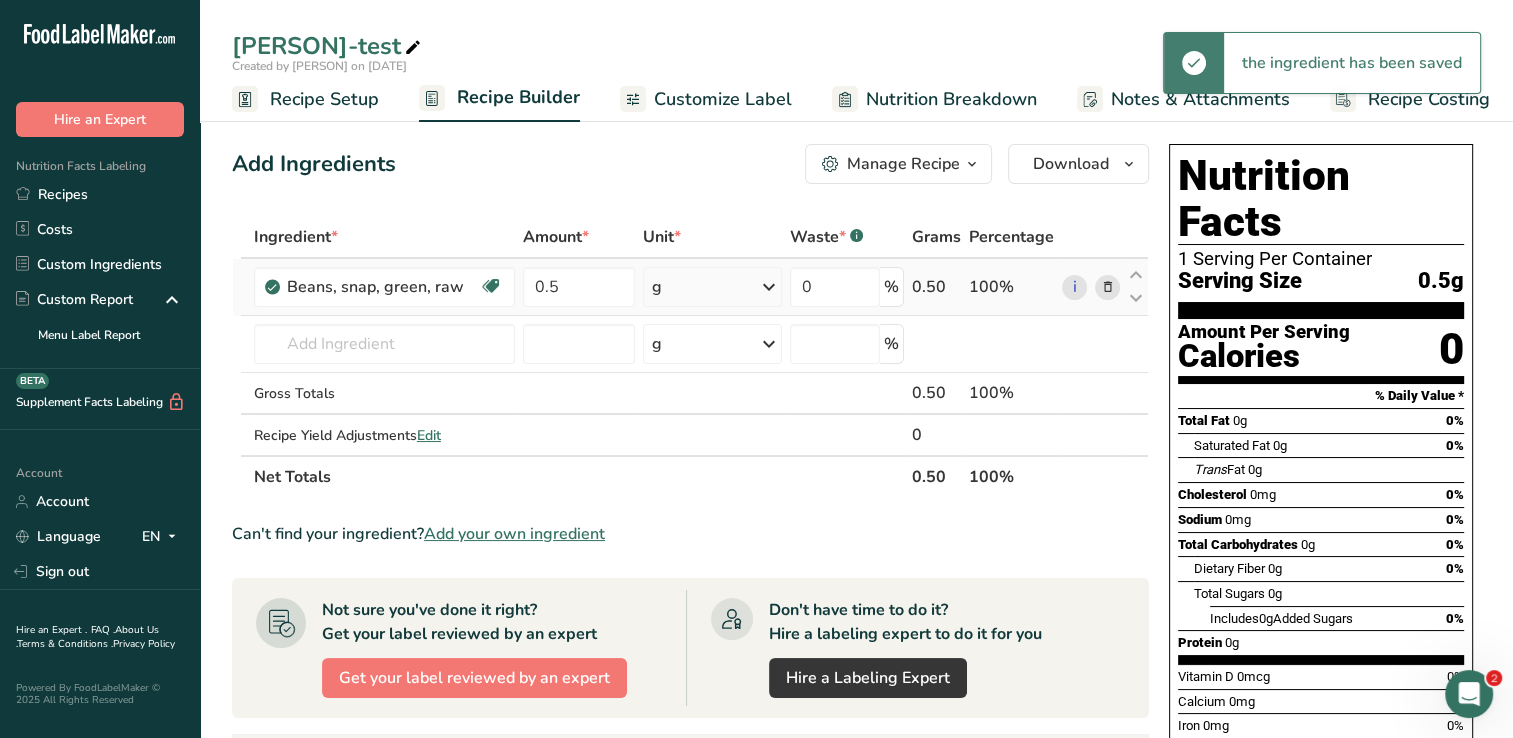 click at bounding box center [769, 287] 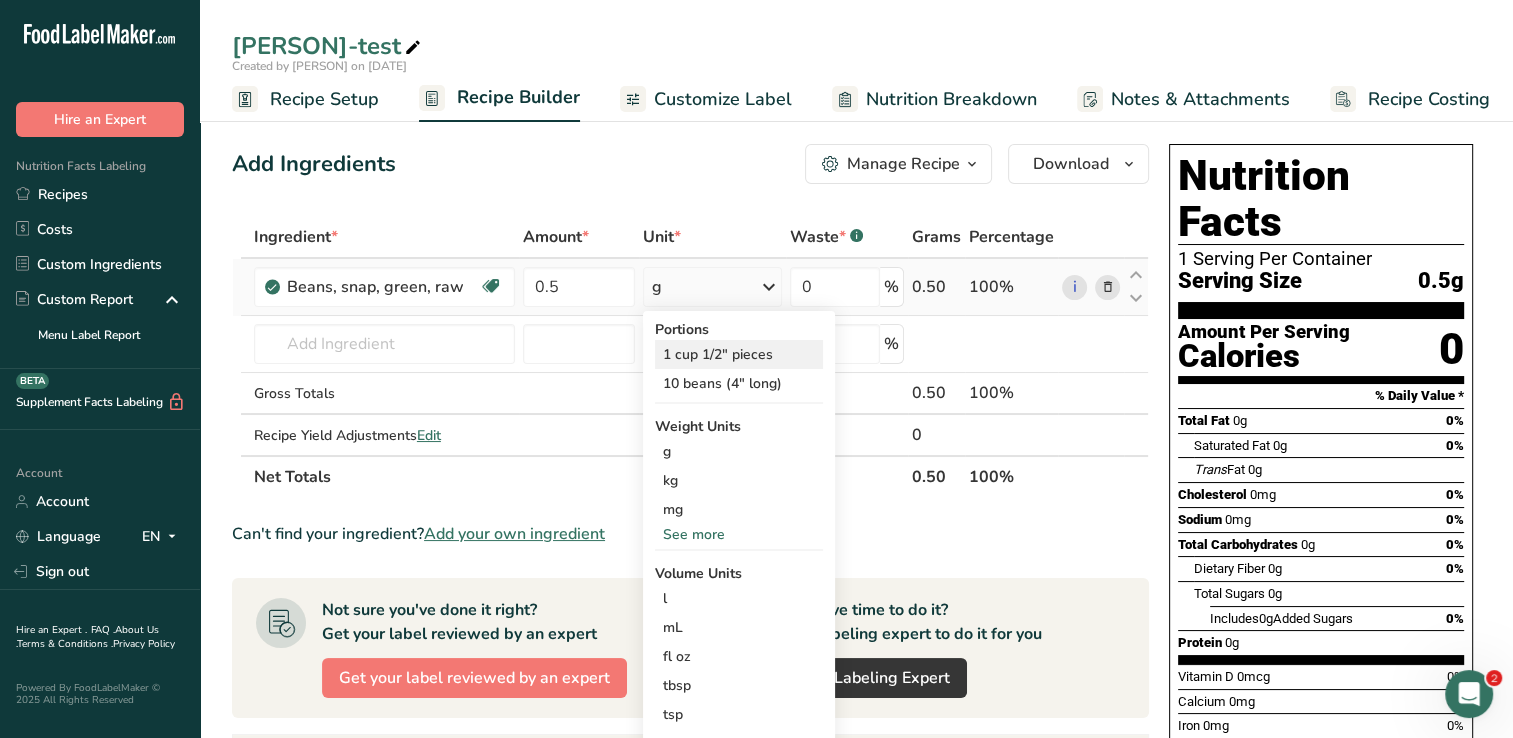 click on "1 cup 1/2" pieces" at bounding box center [739, 354] 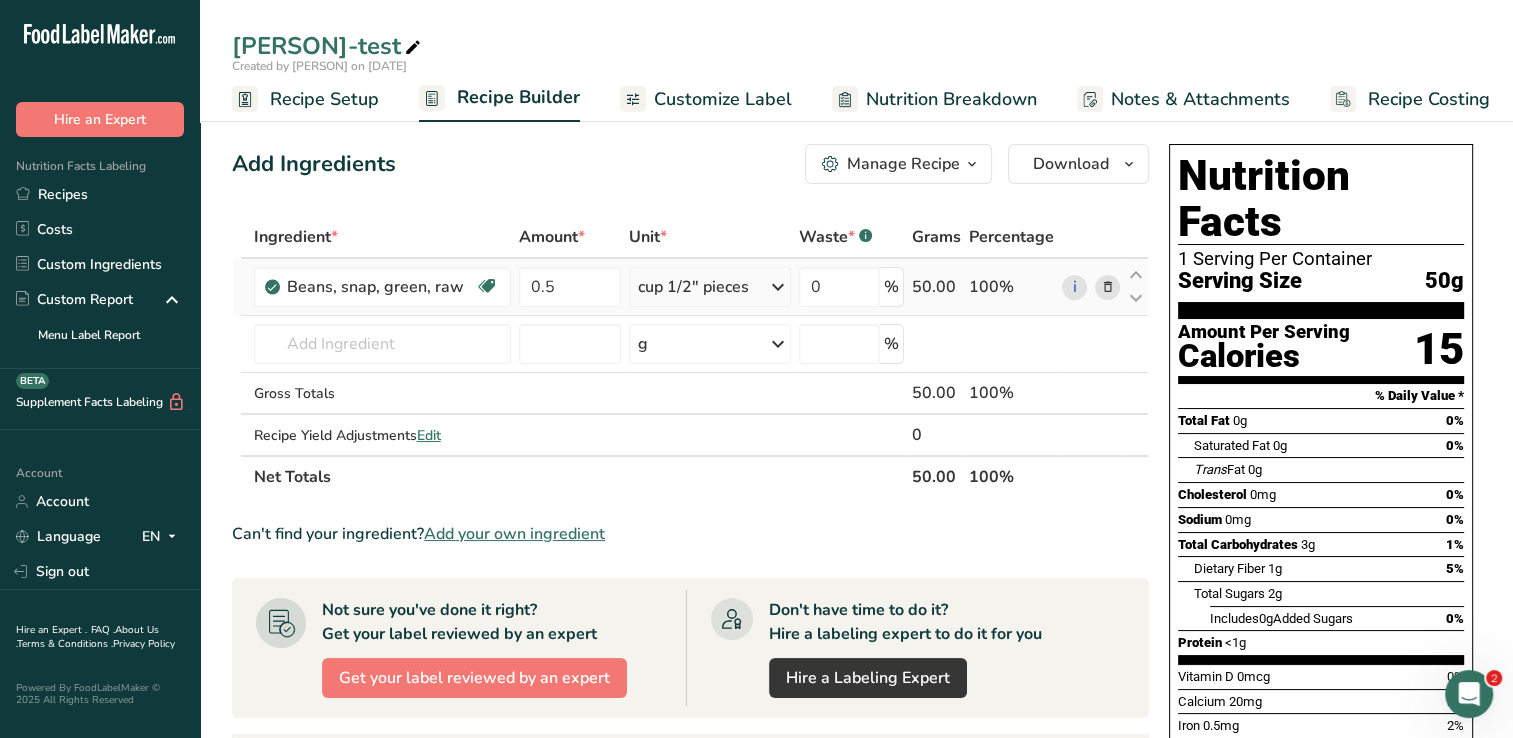 click at bounding box center [1107, 287] 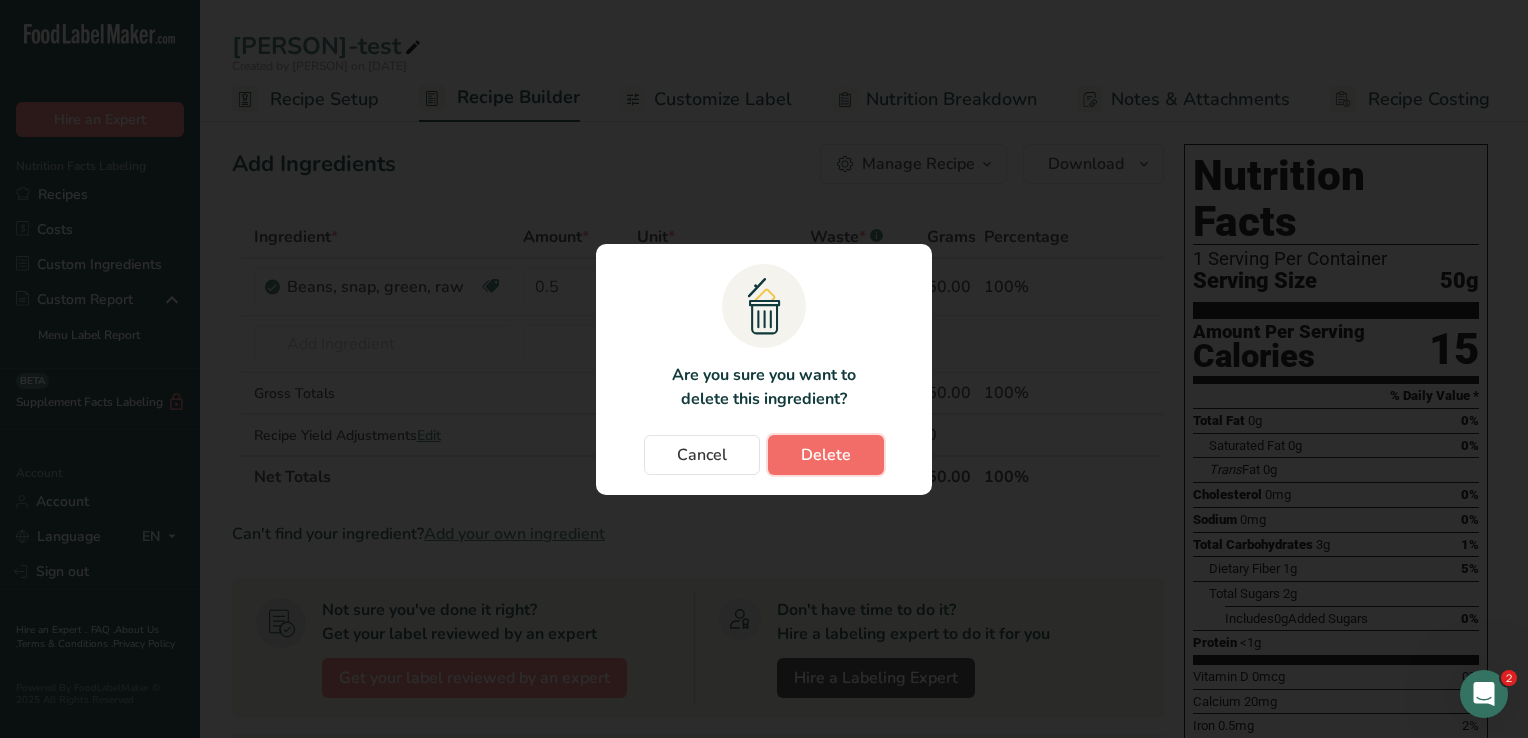 click on "Delete" at bounding box center [826, 455] 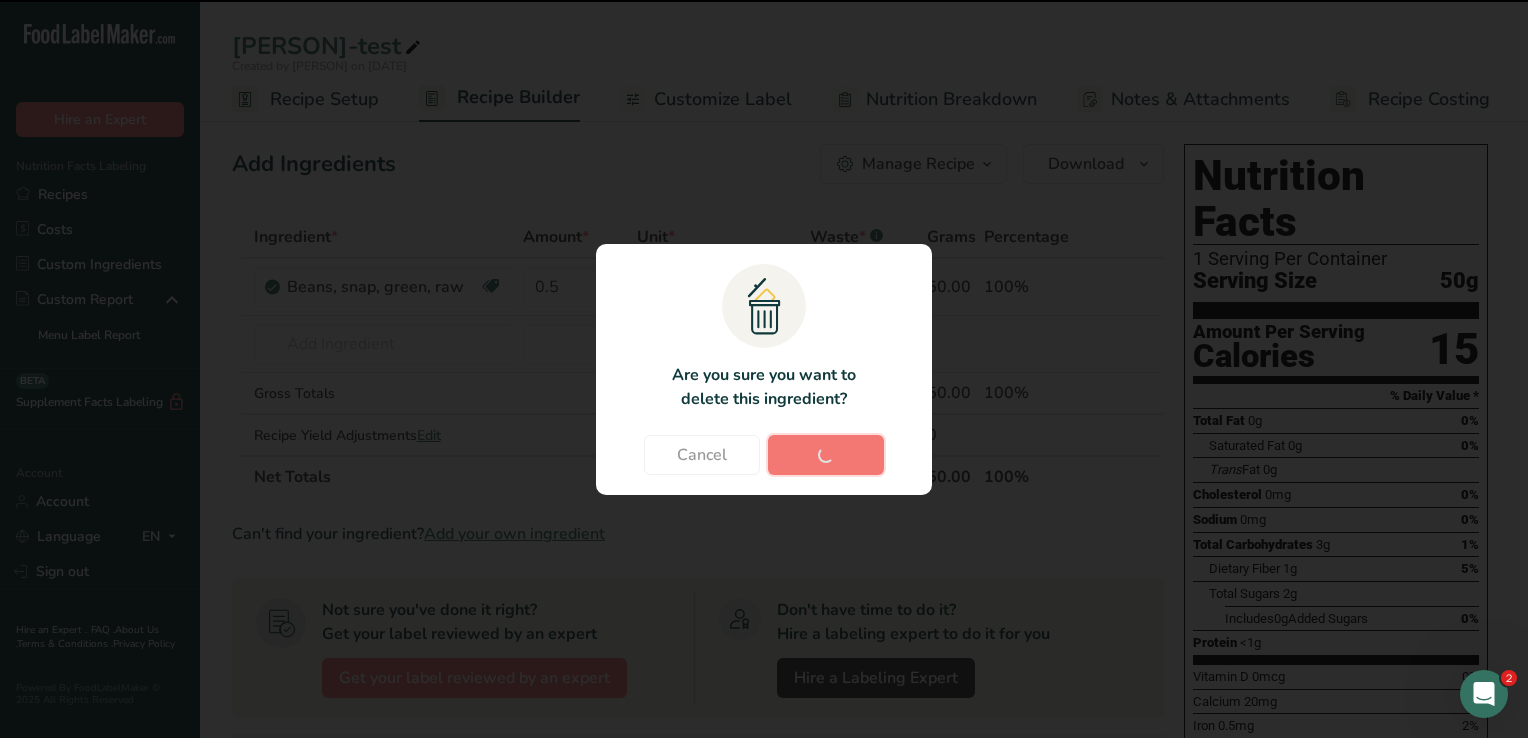 type 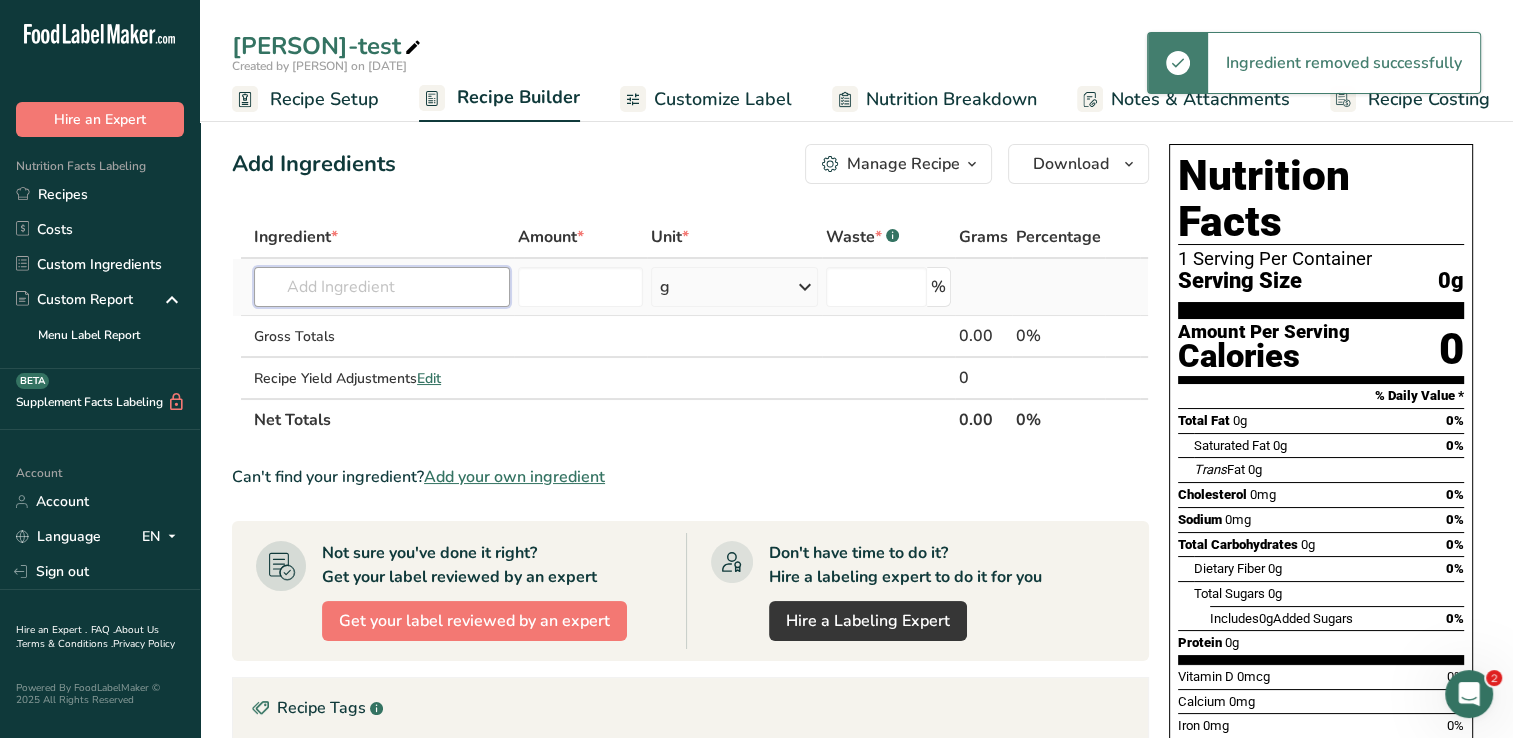 click at bounding box center (382, 287) 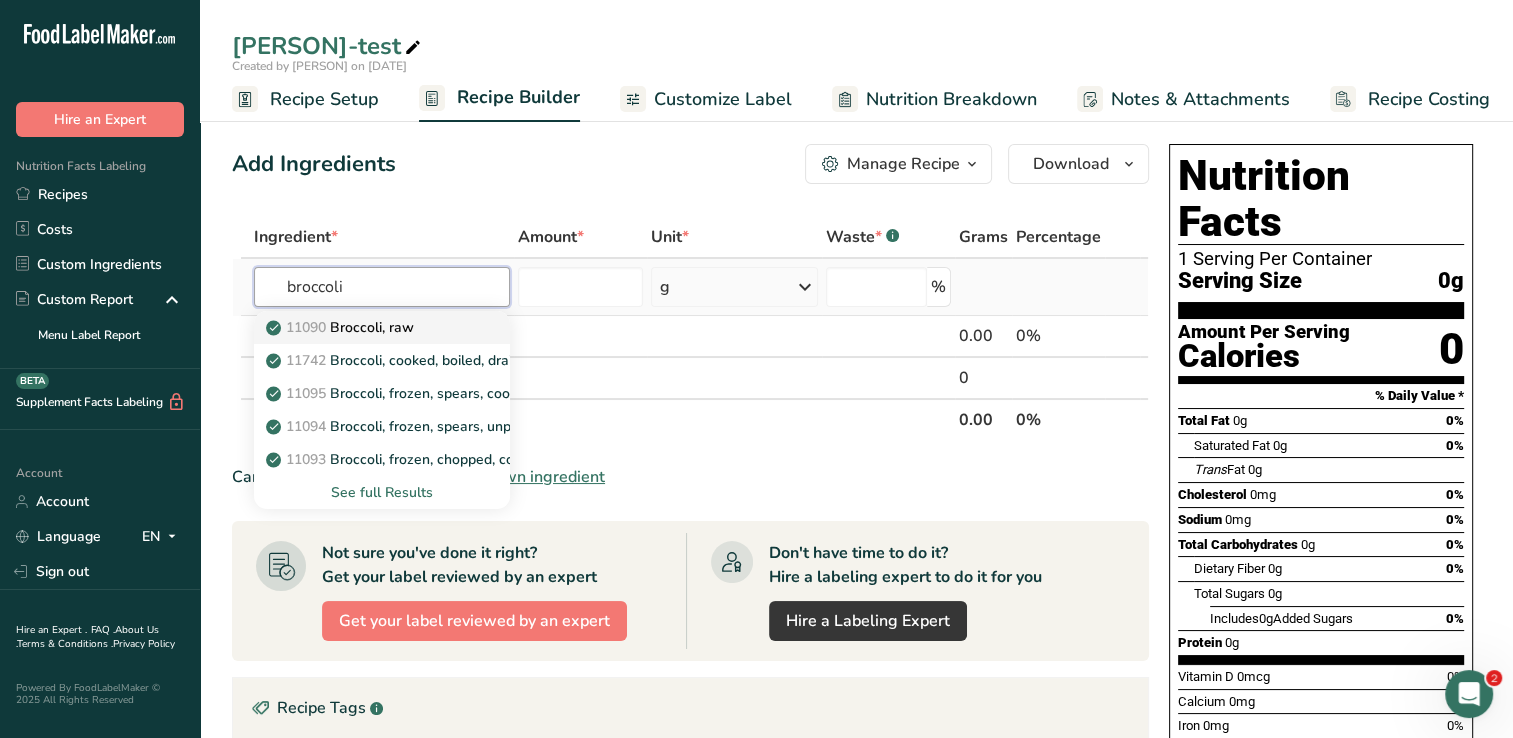 type on "broccoli" 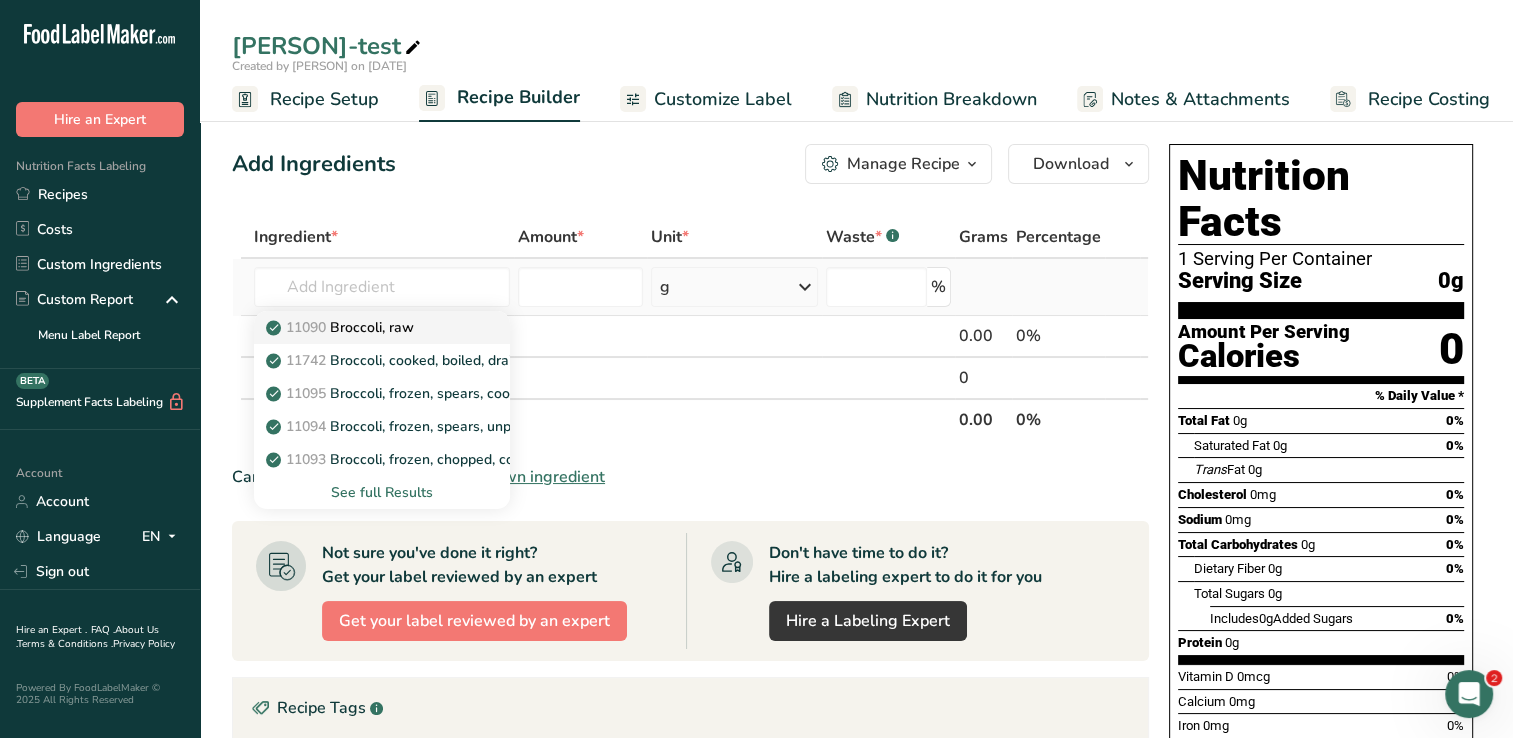 click on "11090
Broccoli, raw" at bounding box center (342, 327) 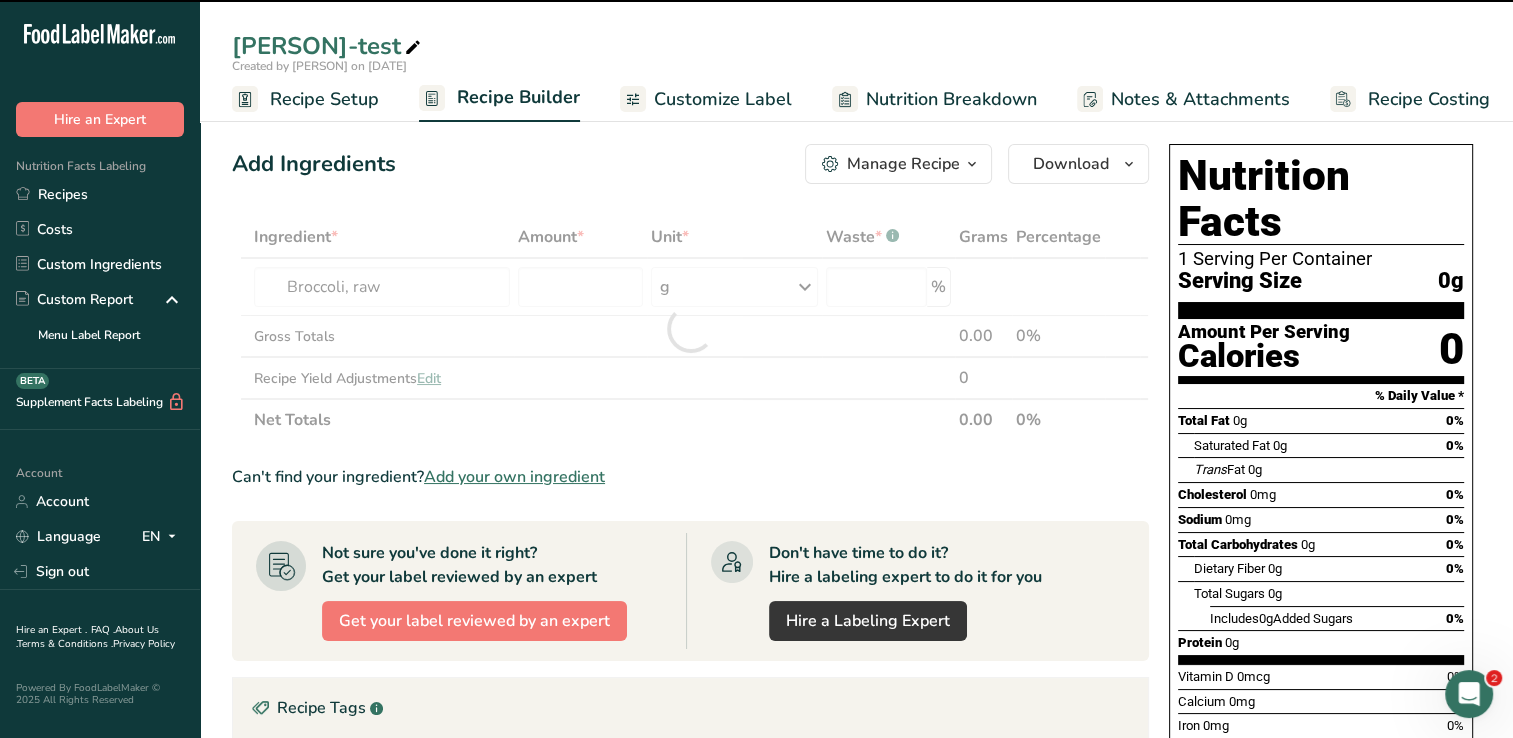 type on "0" 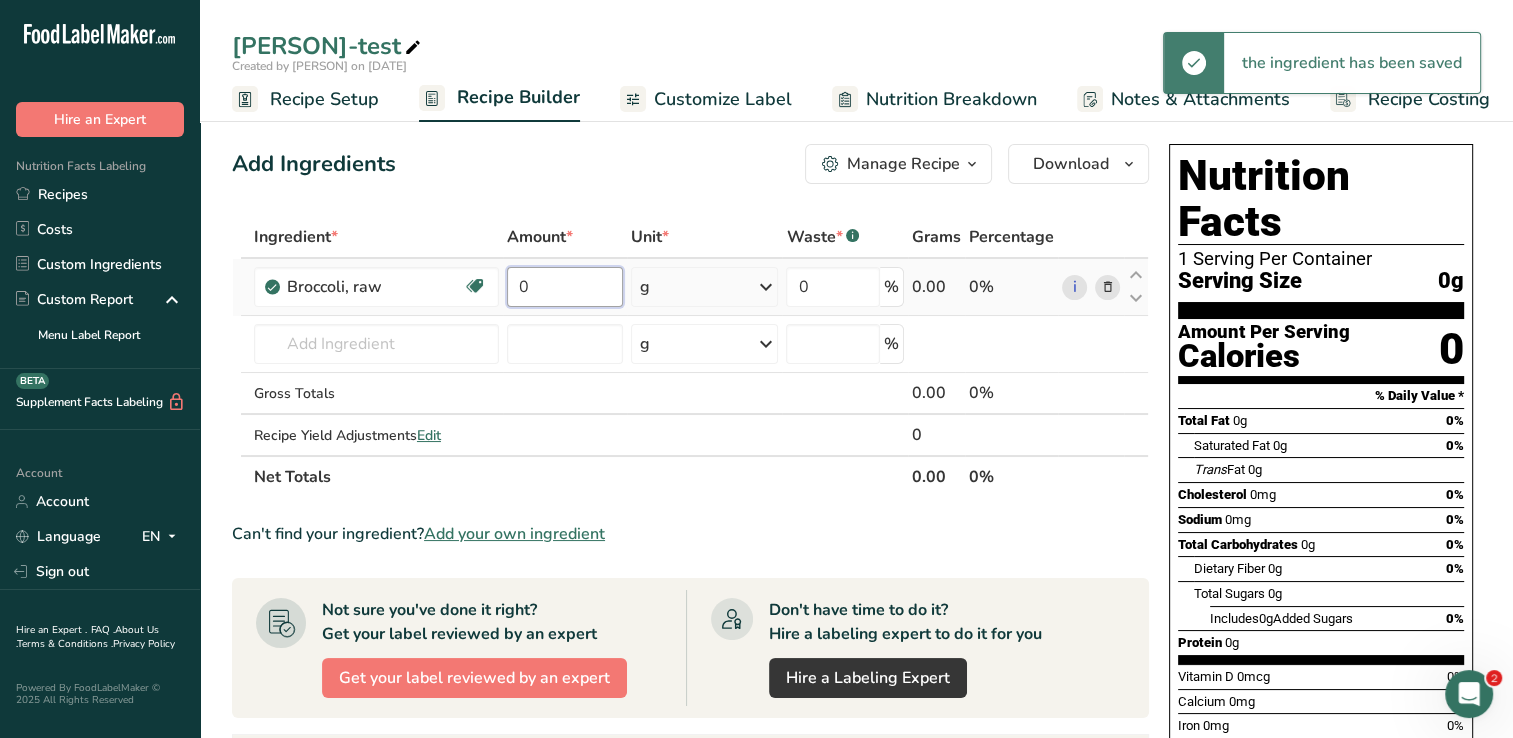 click on "0" at bounding box center (565, 287) 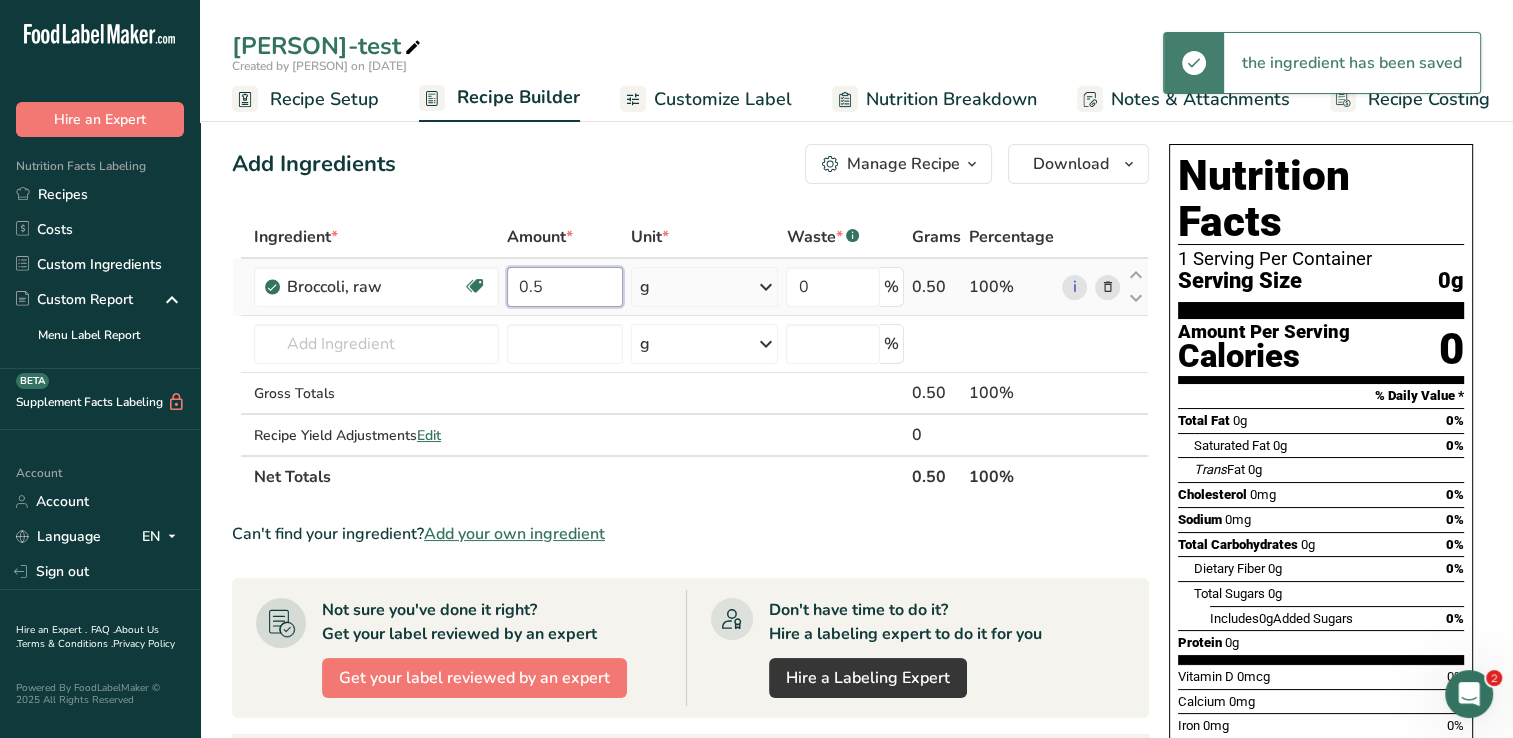 type on "0.5" 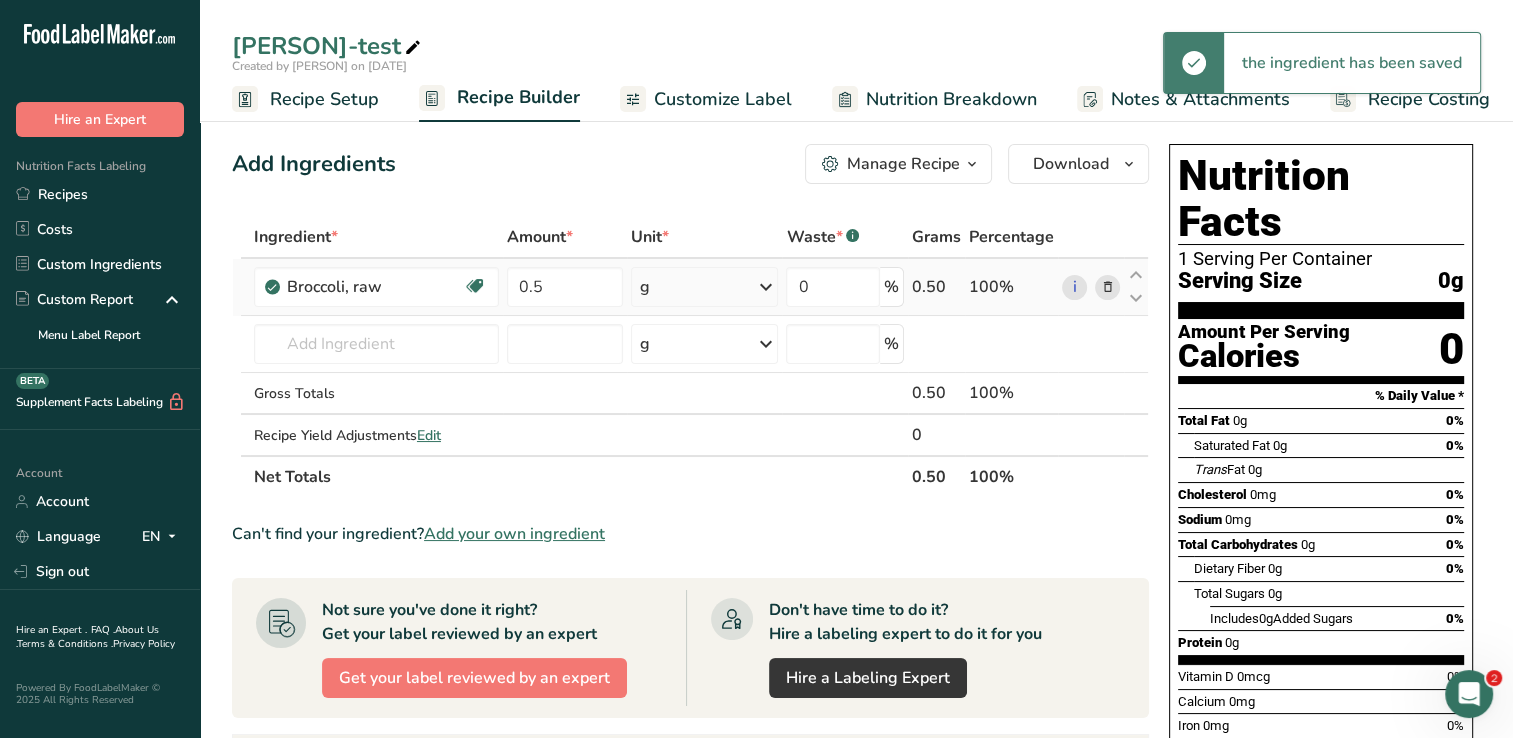 click on "Ingredient *
Amount *
Unit *
Waste *   .a-a{fill:#347362;}.b-a{fill:#fff;}          Grams
Percentage
Broccoli, raw
Source of Antioxidants
Dairy free
Gluten free
Vegan
Vegetarian
Soy free
0.5
g
Portions
1 cup chopped
1 bunch
1 spear (about 5" long)
See more
Weight Units
g
kg
mg
See more
Volume Units
l
Volume units require a density conversion. If you know your ingredient's density enter it below. Otherwise, click on "RIA" our AI Regulatory bot - she will be able to help you
Density is required
lb/ft3
g/cm3" at bounding box center [690, 357] 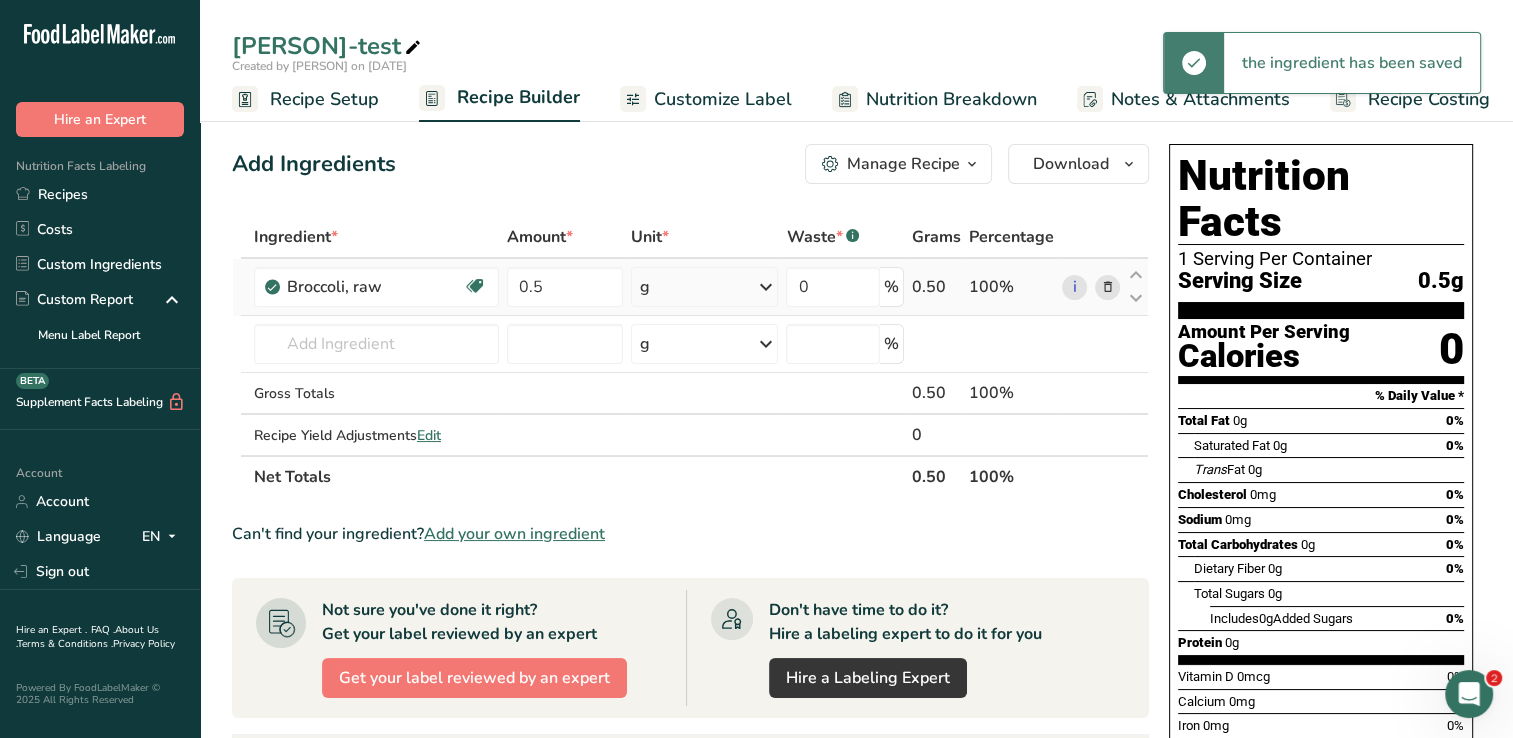 click at bounding box center (765, 287) 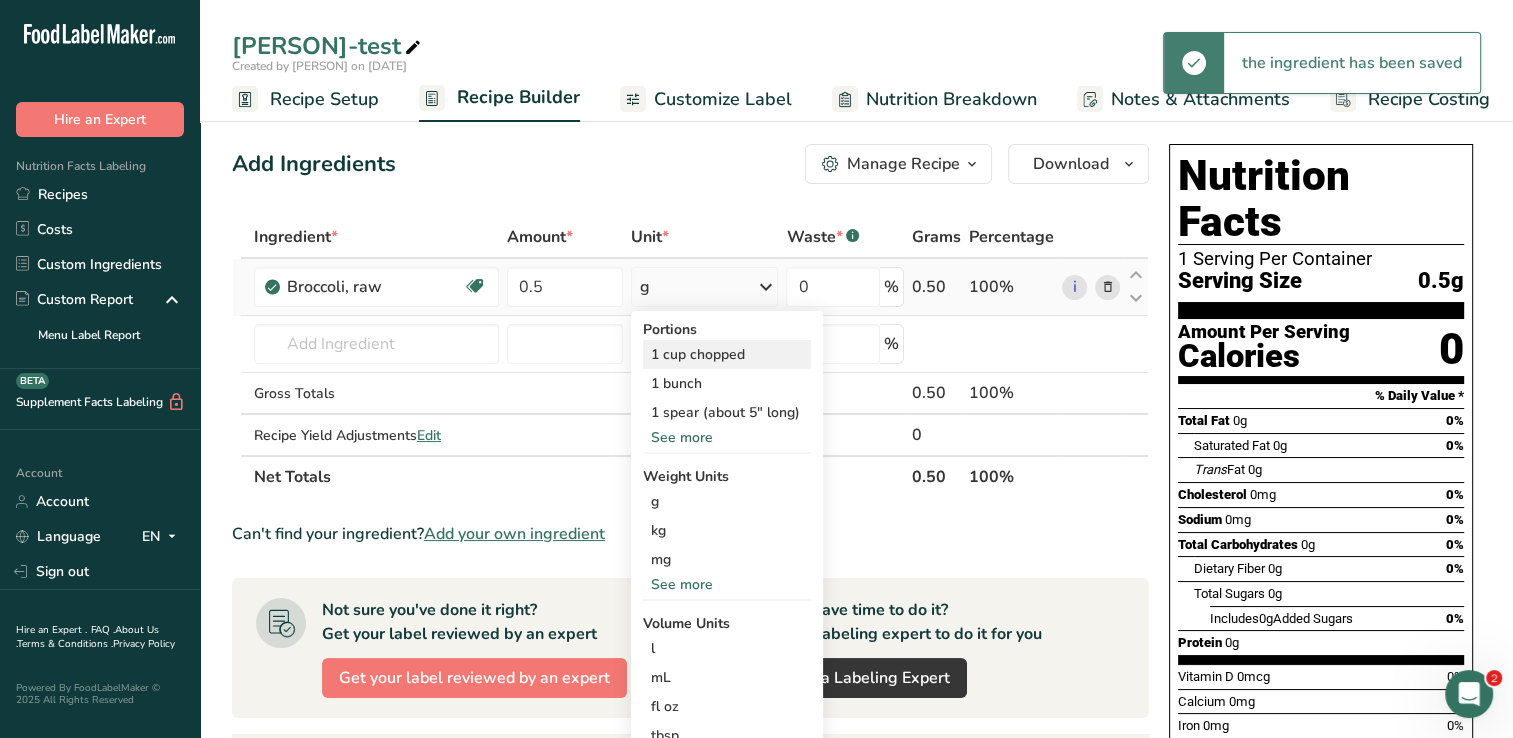 click on "1 cup chopped" at bounding box center (727, 354) 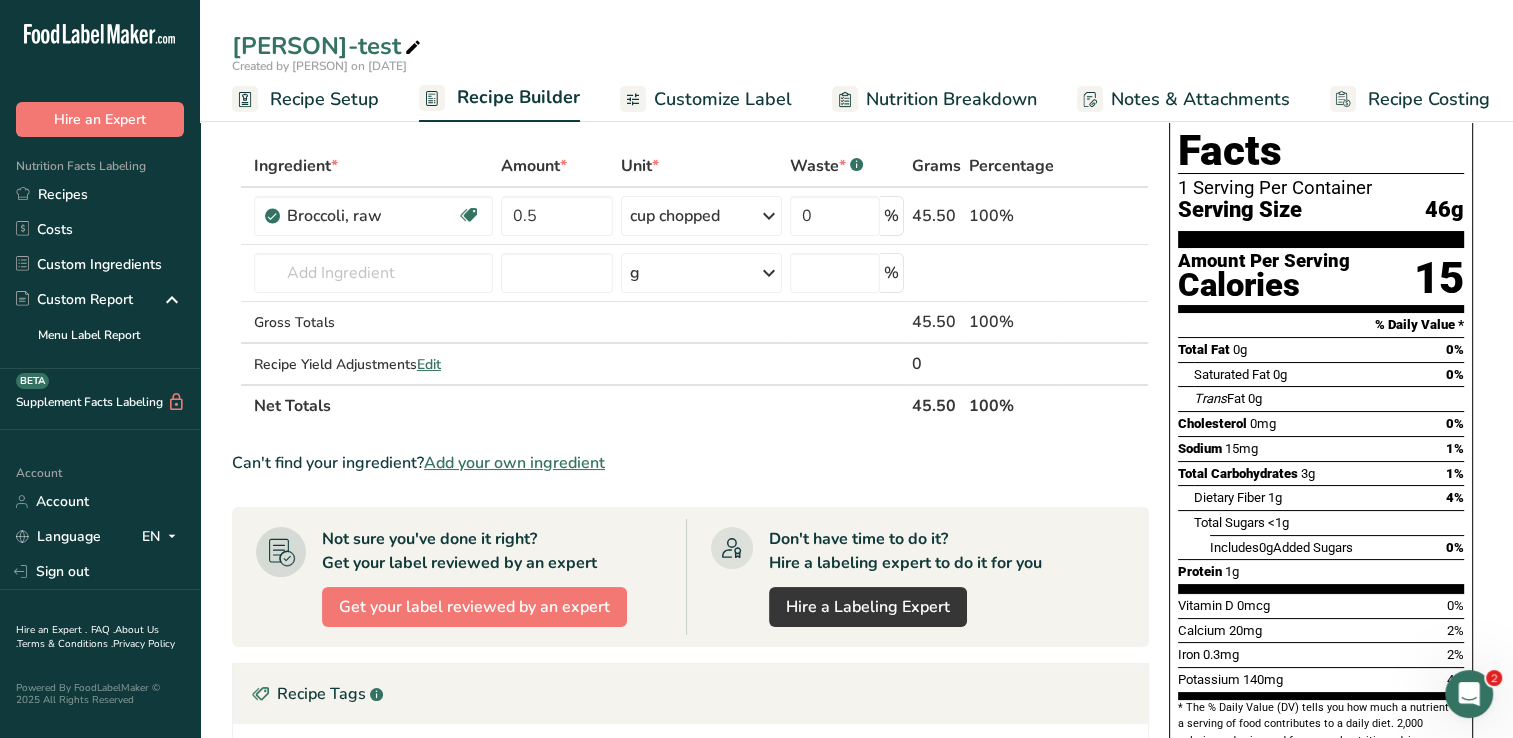 scroll, scrollTop: 0, scrollLeft: 0, axis: both 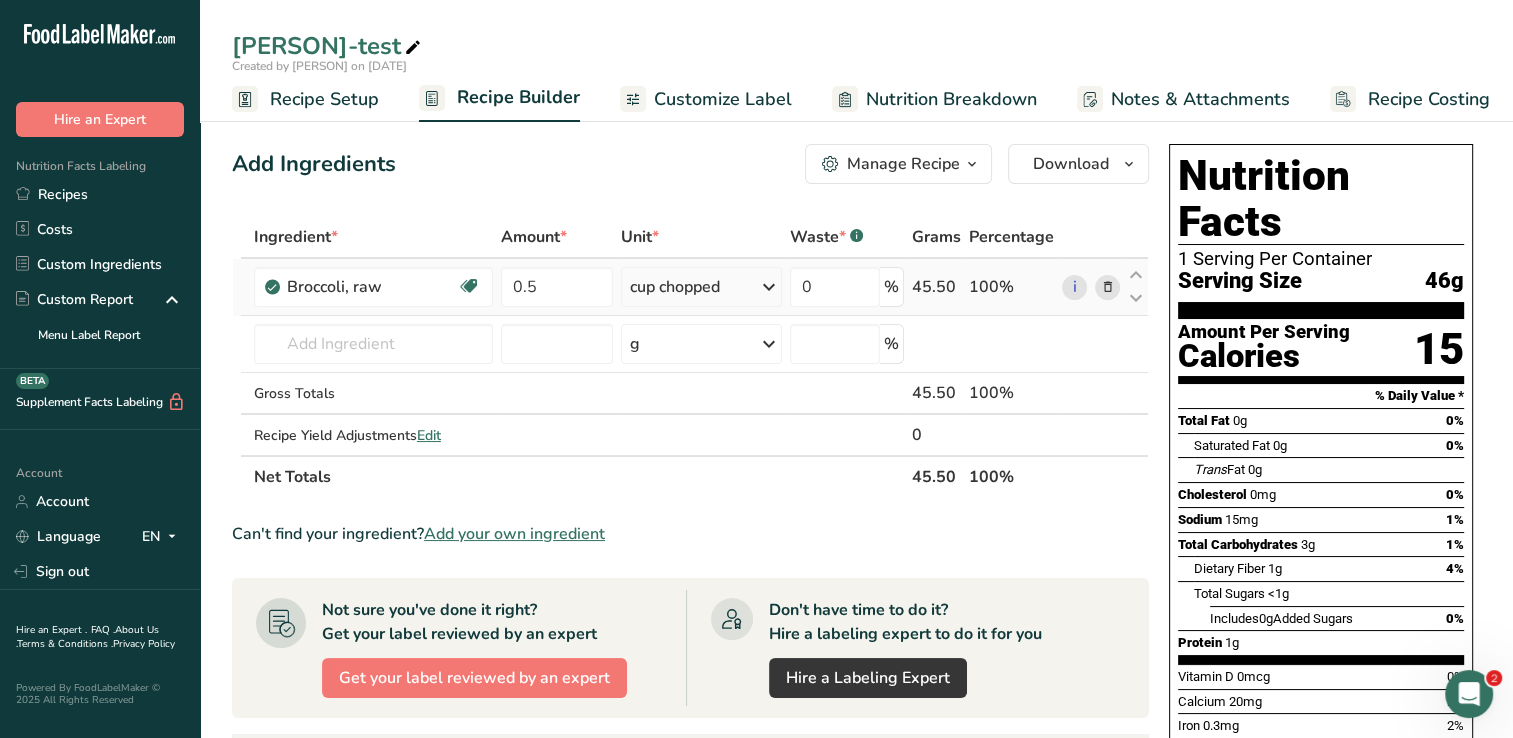 click at bounding box center [1107, 287] 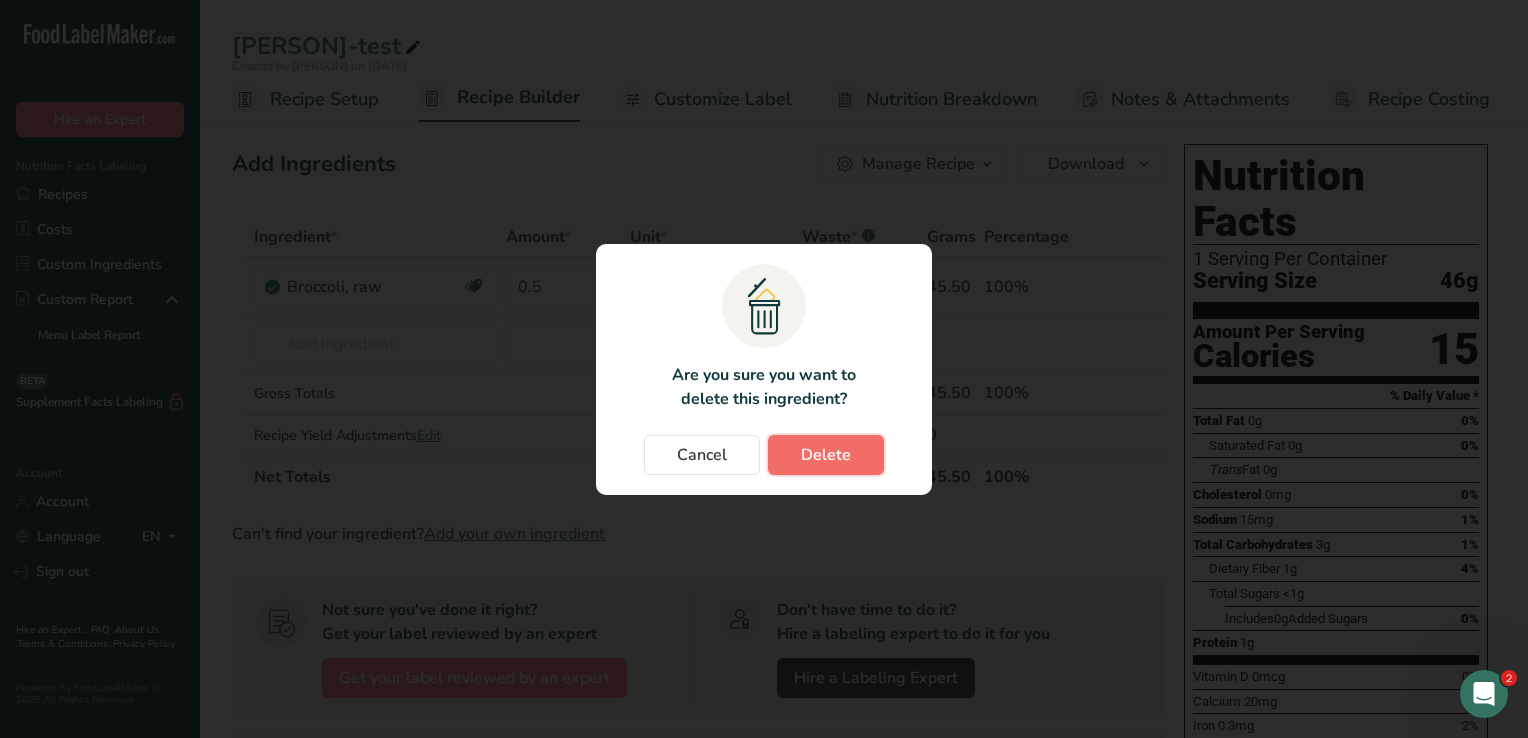 click on "Delete" at bounding box center (826, 455) 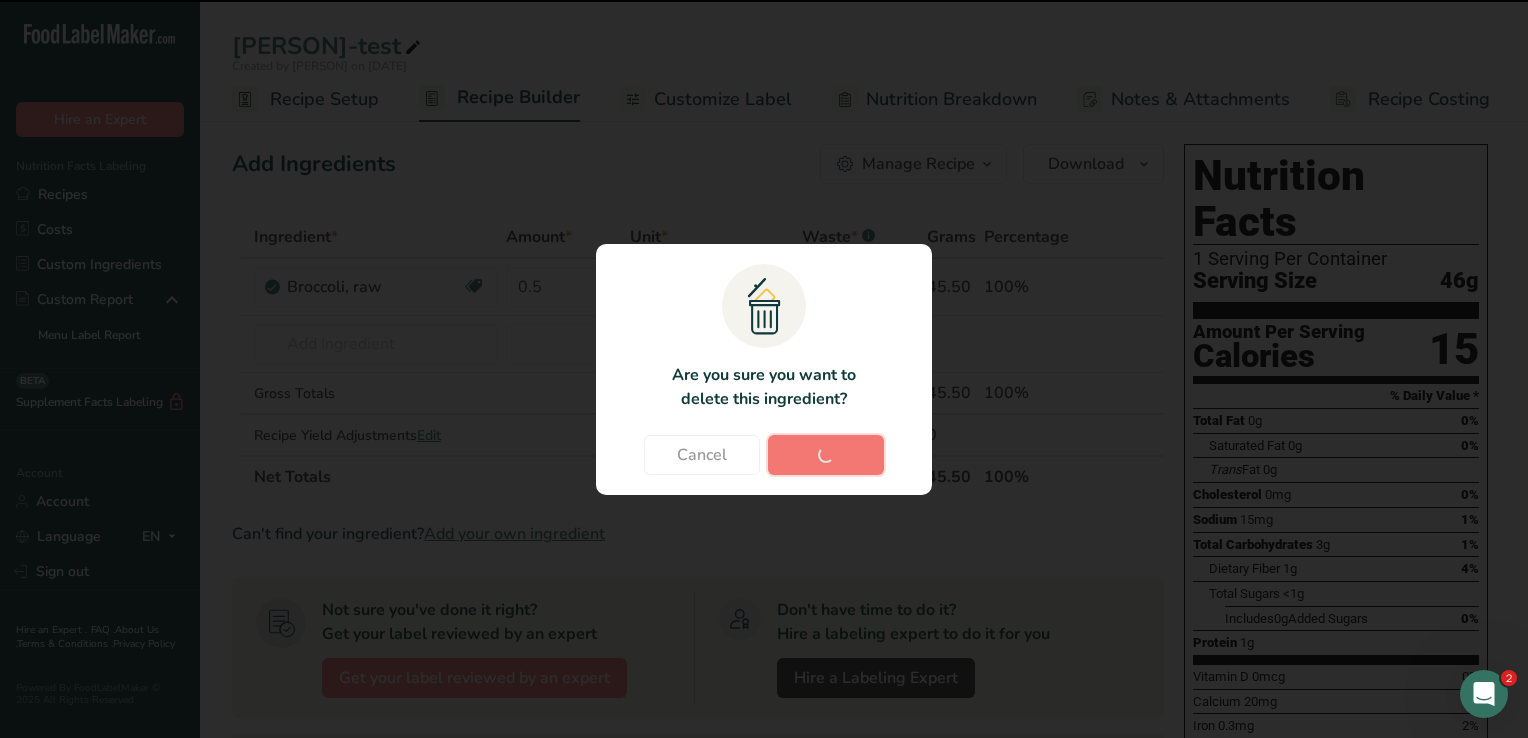 type 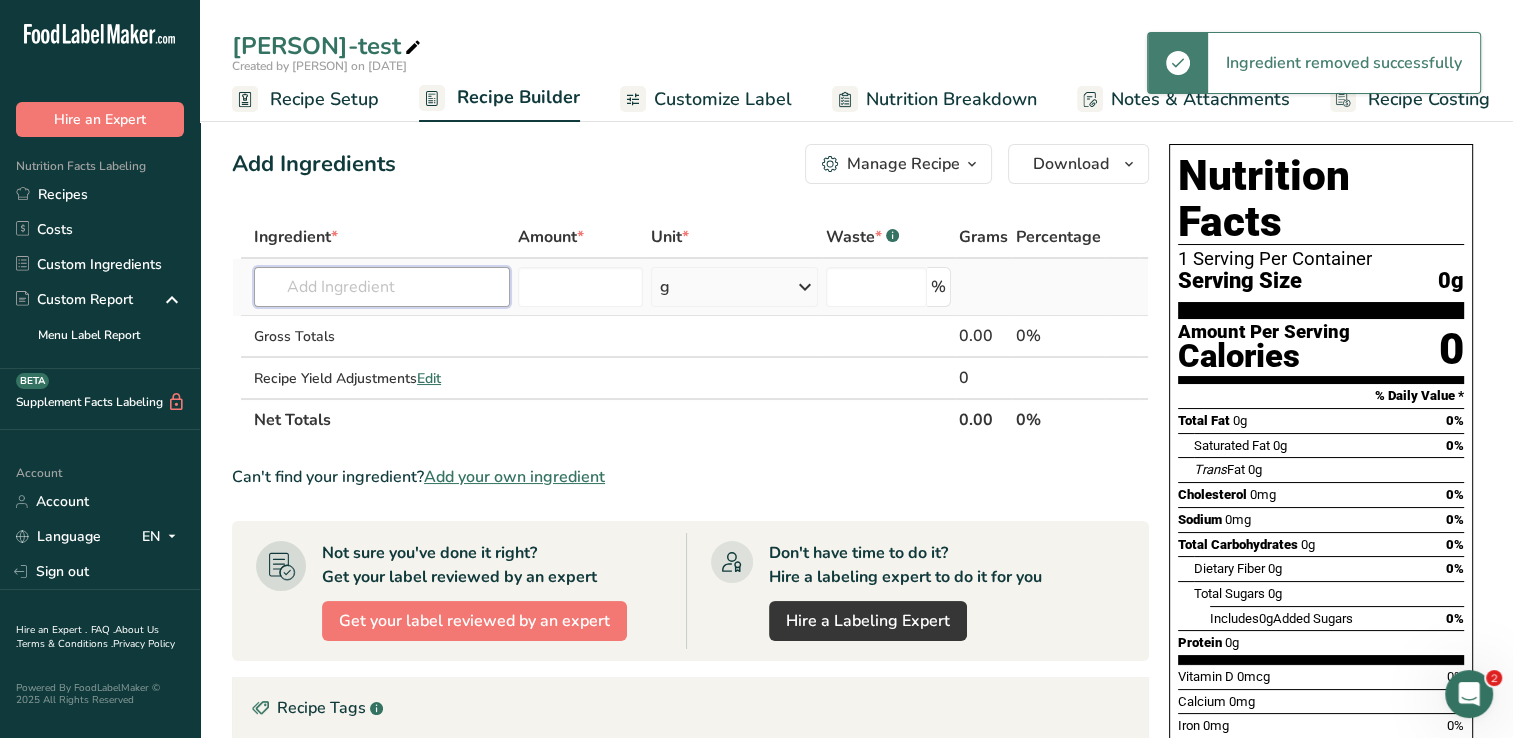 click at bounding box center (382, 287) 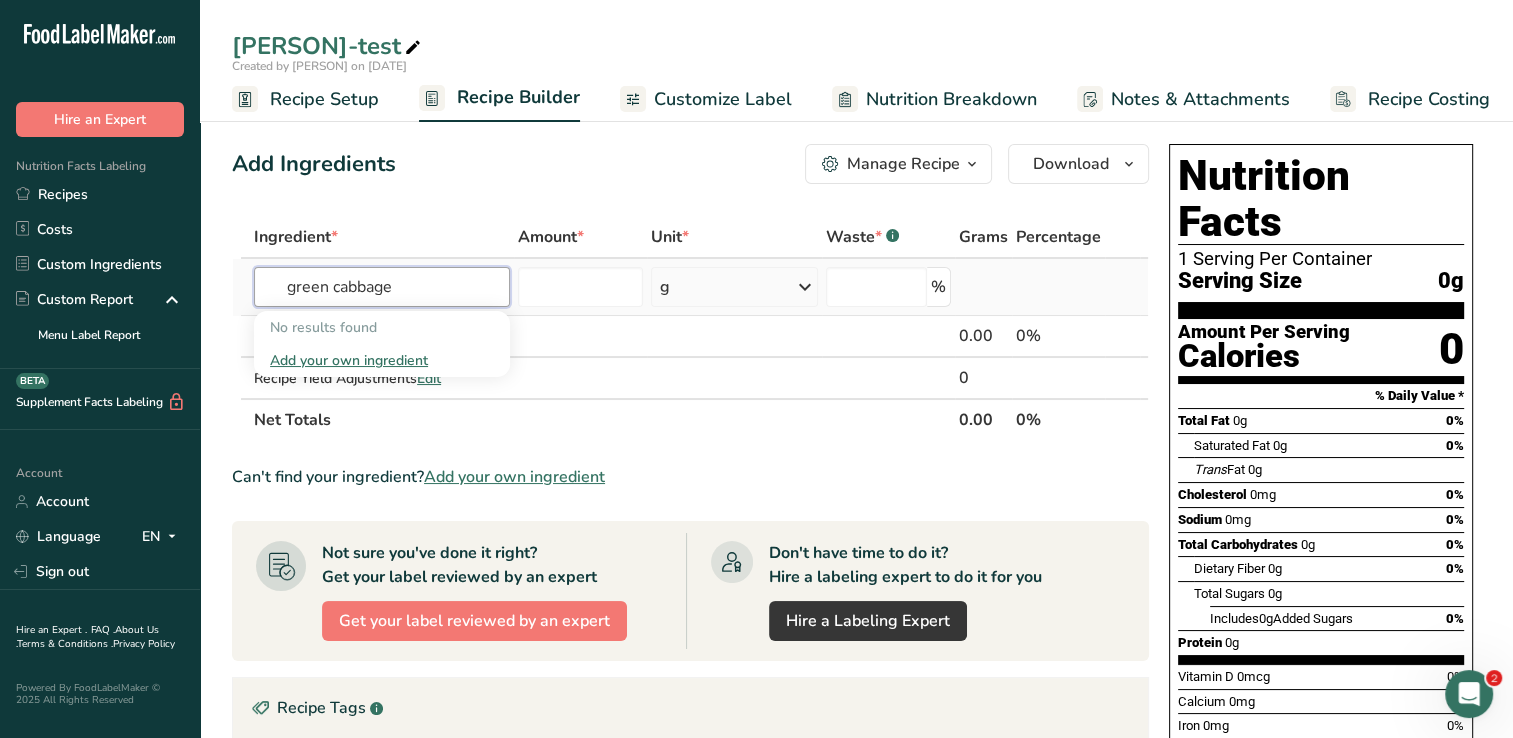click on "green cabbage" at bounding box center (382, 287) 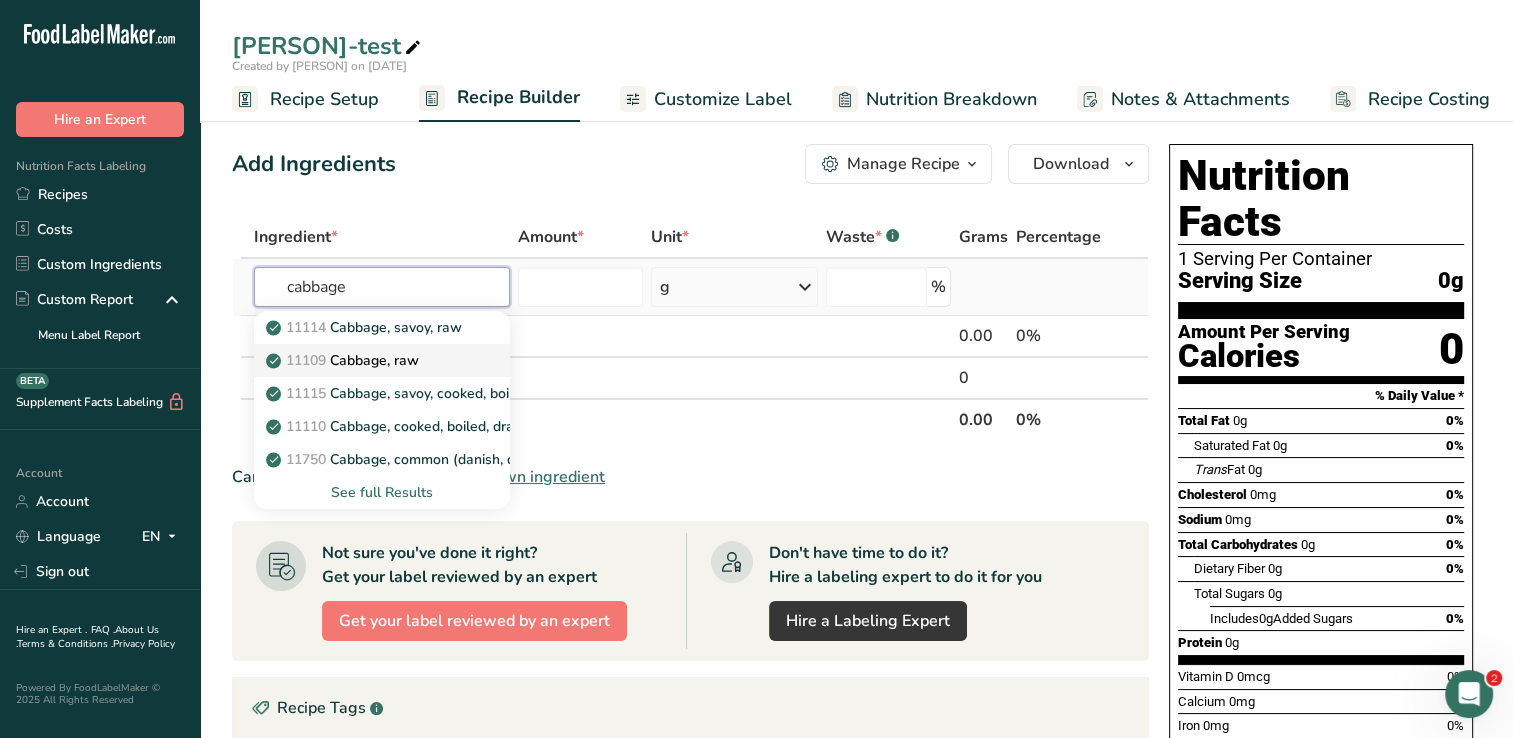 type on "cabbage" 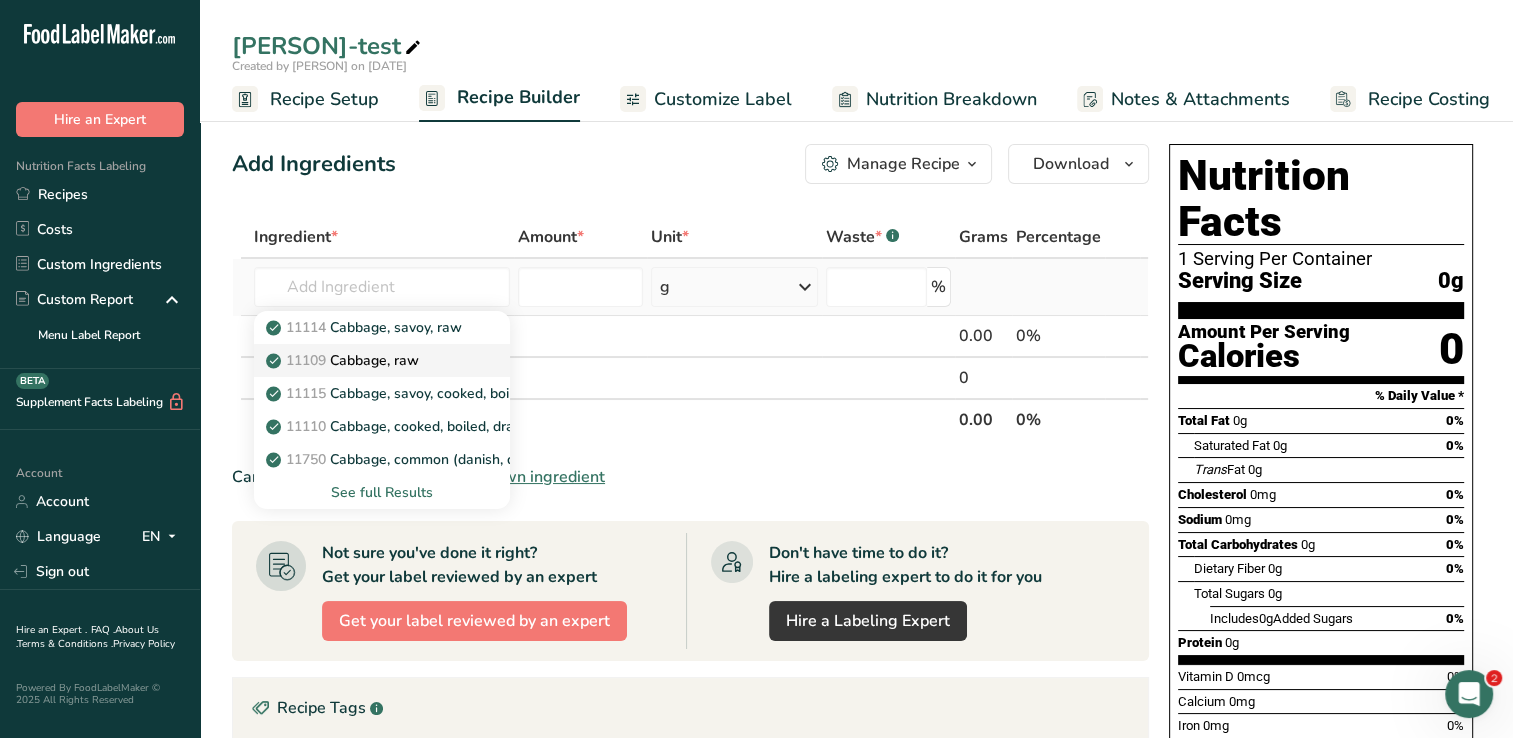 click on "11109
Cabbage, raw" at bounding box center [344, 360] 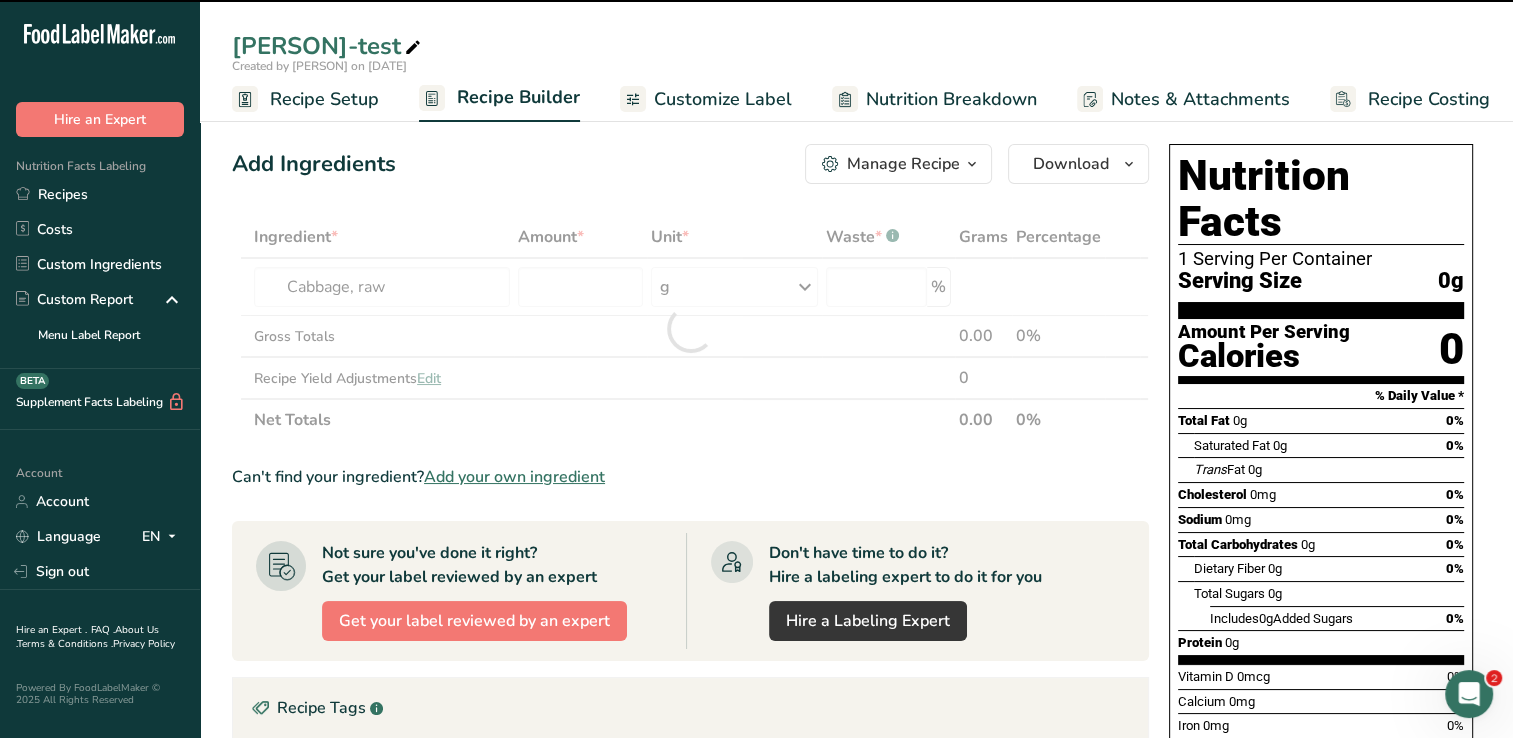 type on "0" 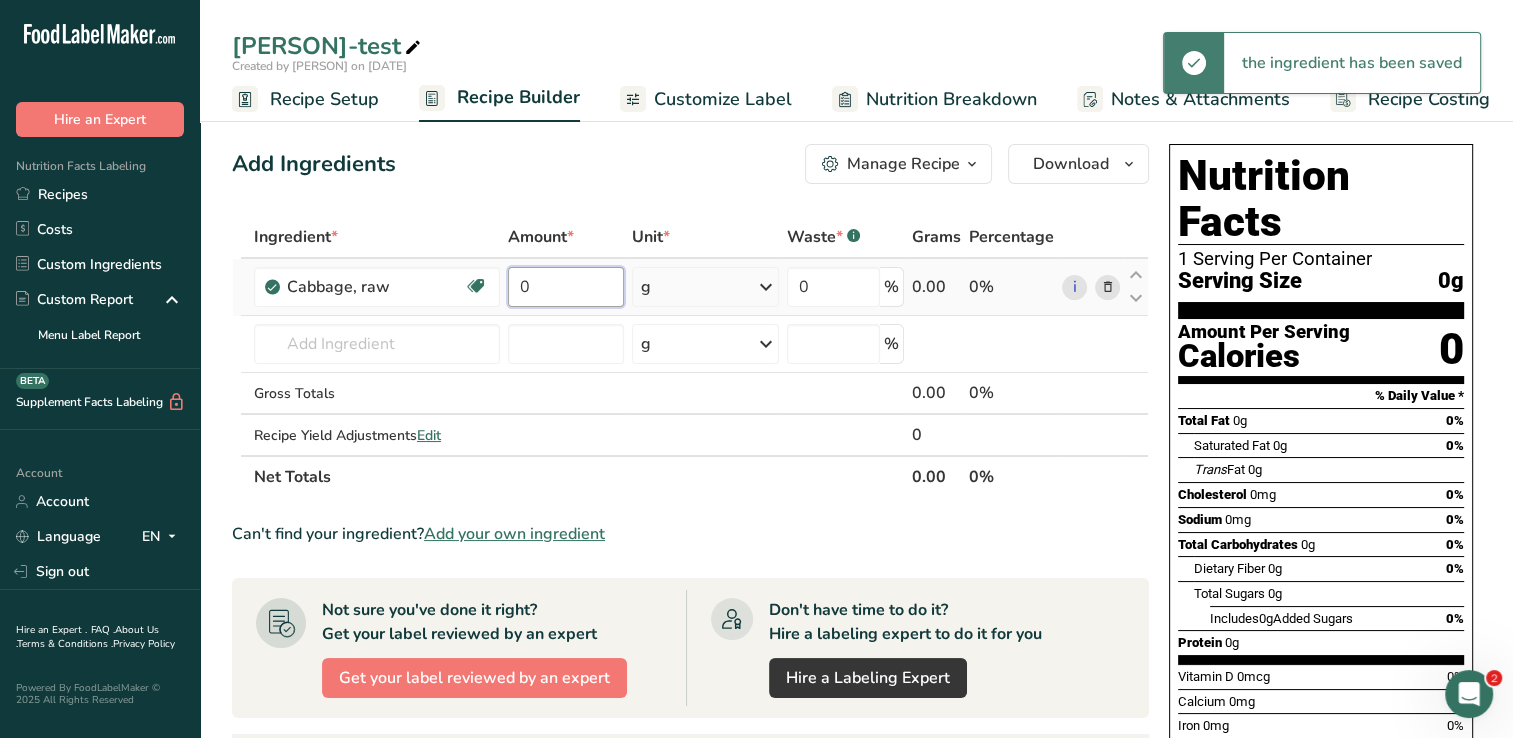 click on "0" at bounding box center (566, 287) 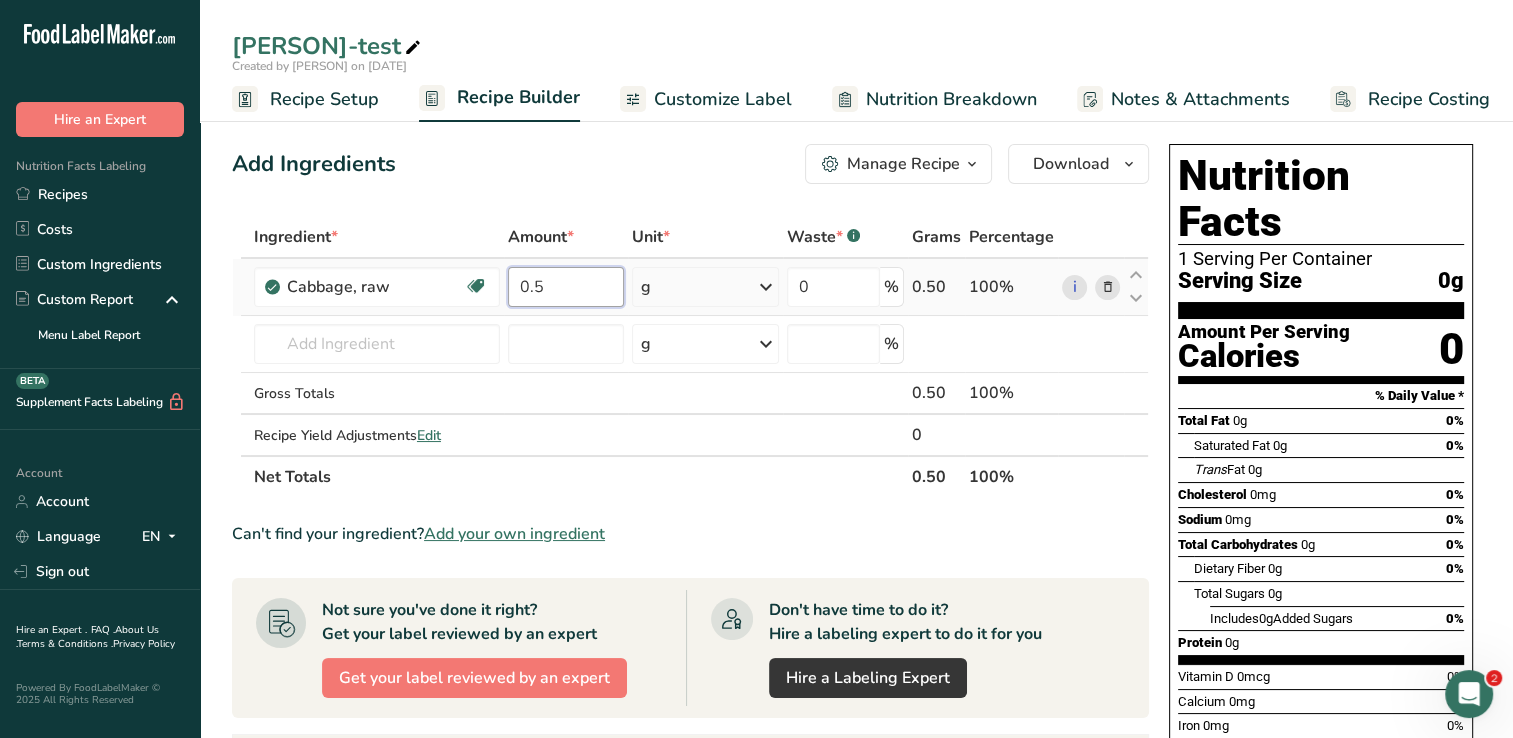 type on "0.5" 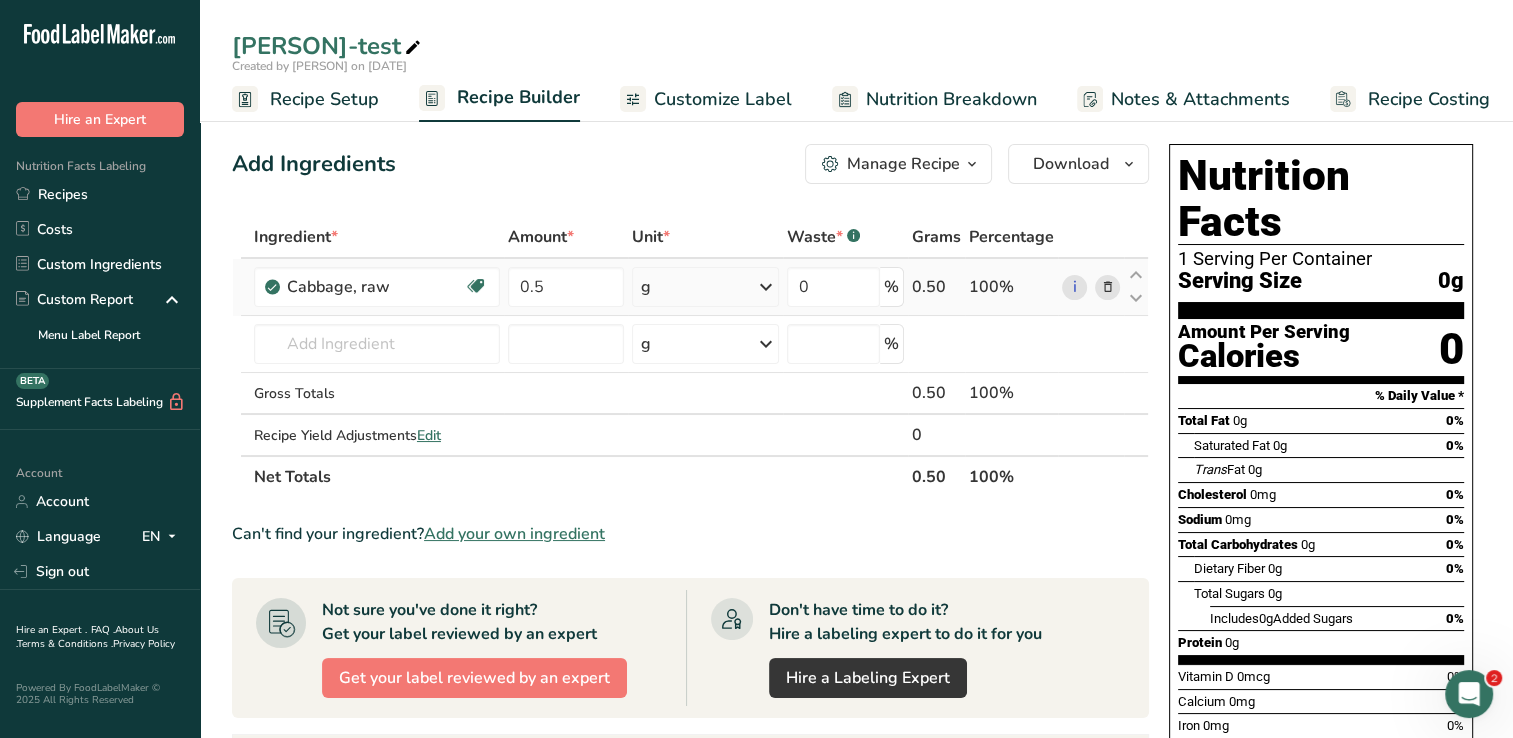 click on "Ingredient *
Amount *
Unit *
Waste *   .a-a{fill:#347362;}.b-a{fill:#fff;}          Grams
Percentage
Cabbage, raw
Source of Antioxidants
Dairy free
Gluten free
Vegan
Vegetarian
Soy free
0.5
g
Portions
1 cup, chopped
1 cup, shredded
1 head, large (about 7" dia)
See more
Weight Units
g
kg
mg
See more
Volume Units
l
Volume units require a density conversion. If you know your ingredient's density enter it below. Otherwise, click on "RIA" our AI Regulatory bot - she will be able to help you
Density is required
lb/ft3
g/cm3" at bounding box center (690, 357) 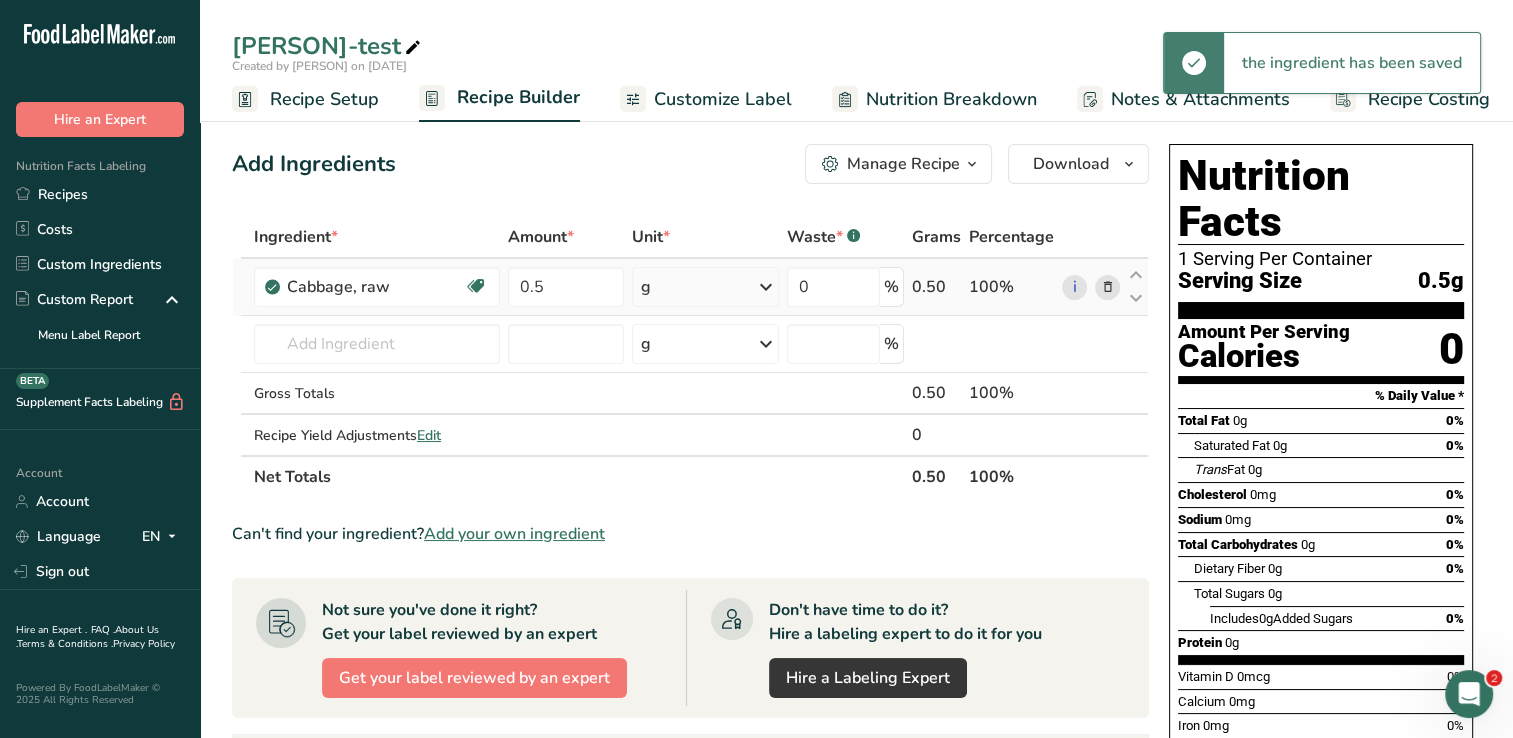 click at bounding box center [766, 287] 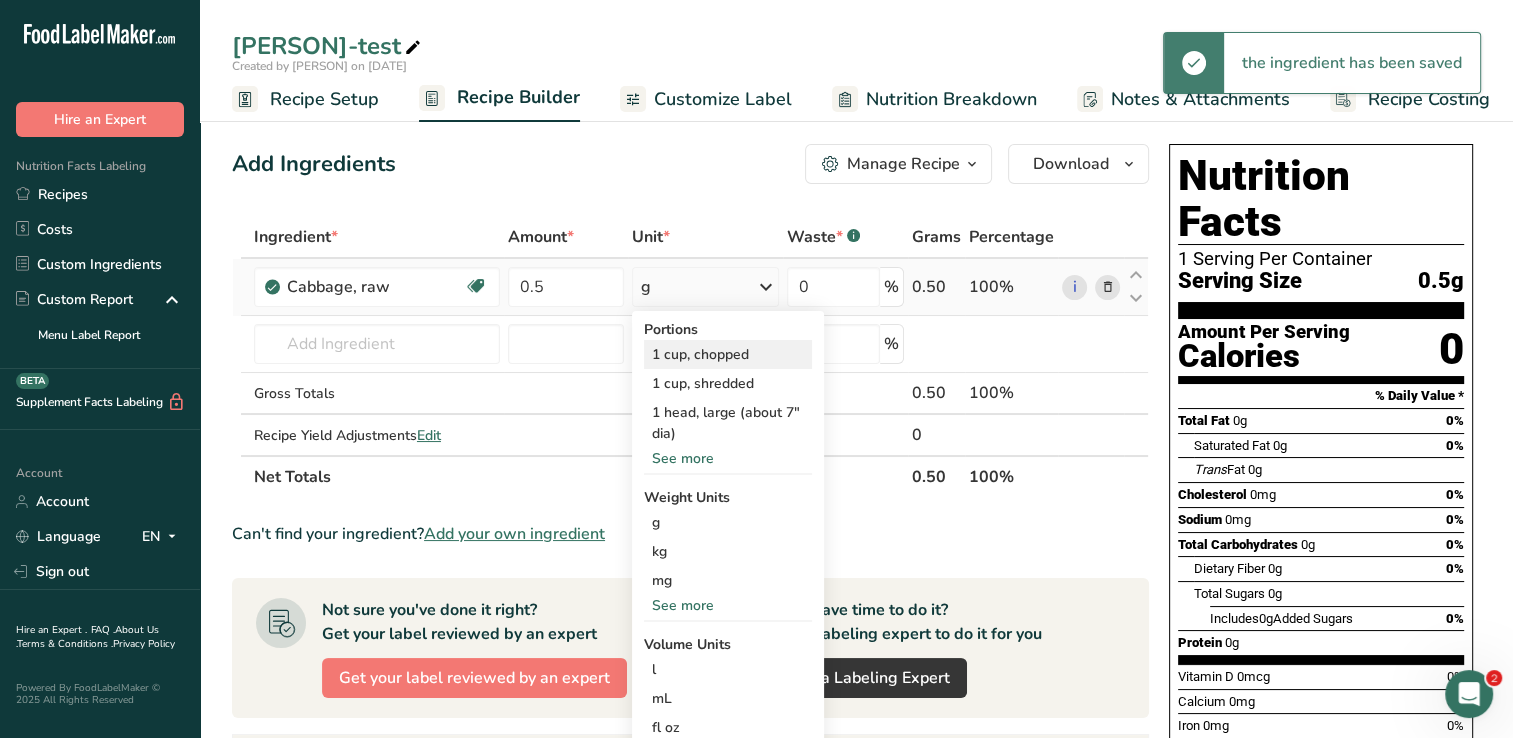 click on "1 cup, chopped" at bounding box center (728, 354) 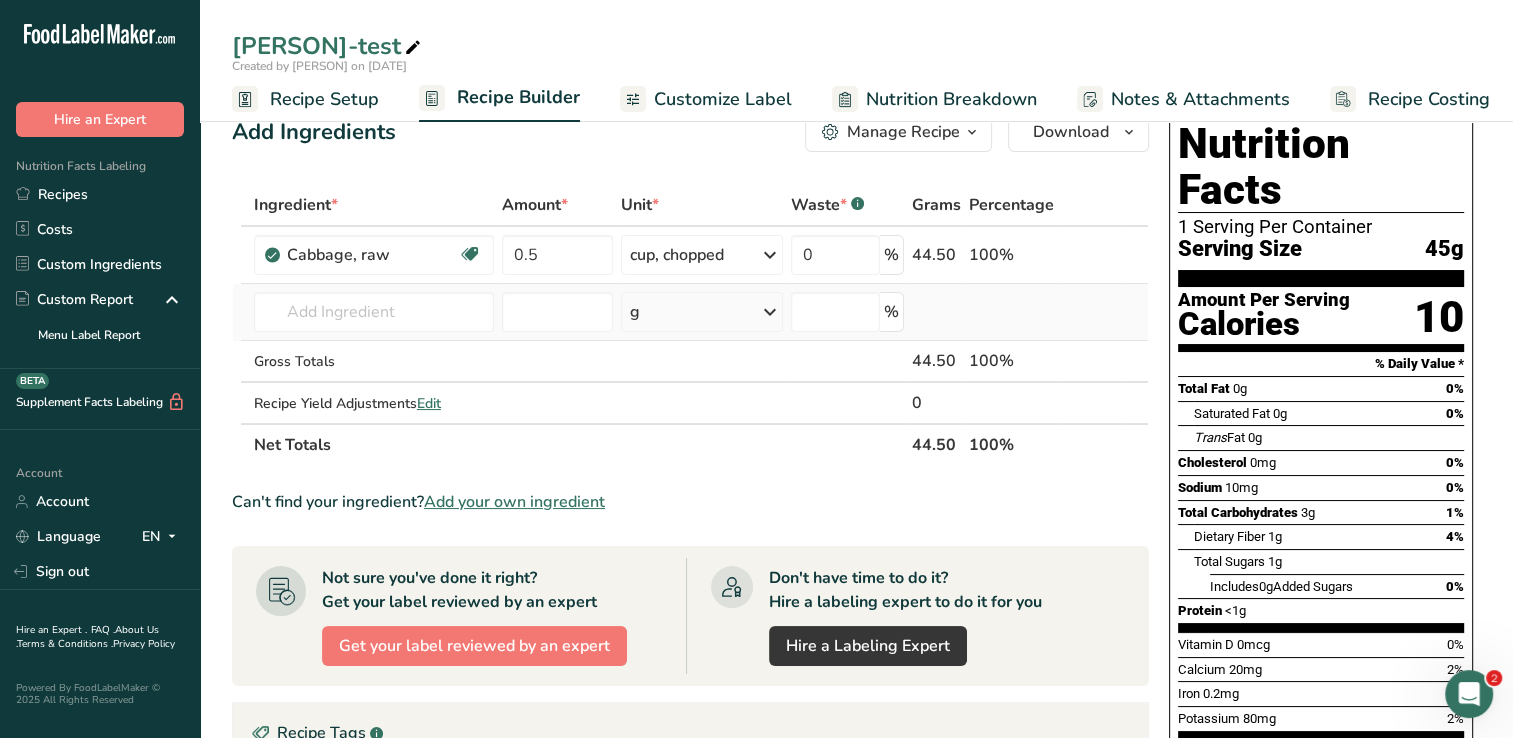 scroll, scrollTop: 0, scrollLeft: 0, axis: both 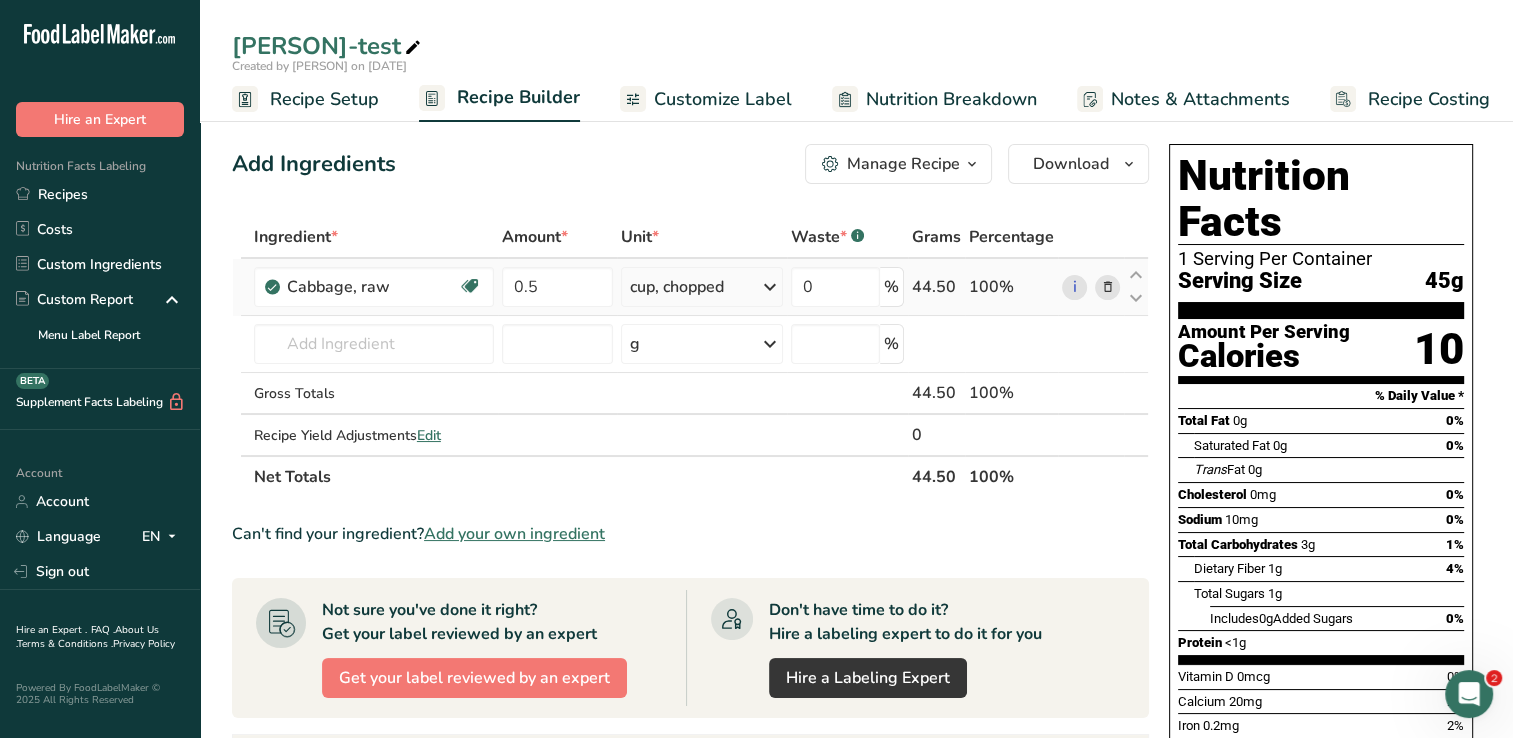 click at bounding box center [1107, 287] 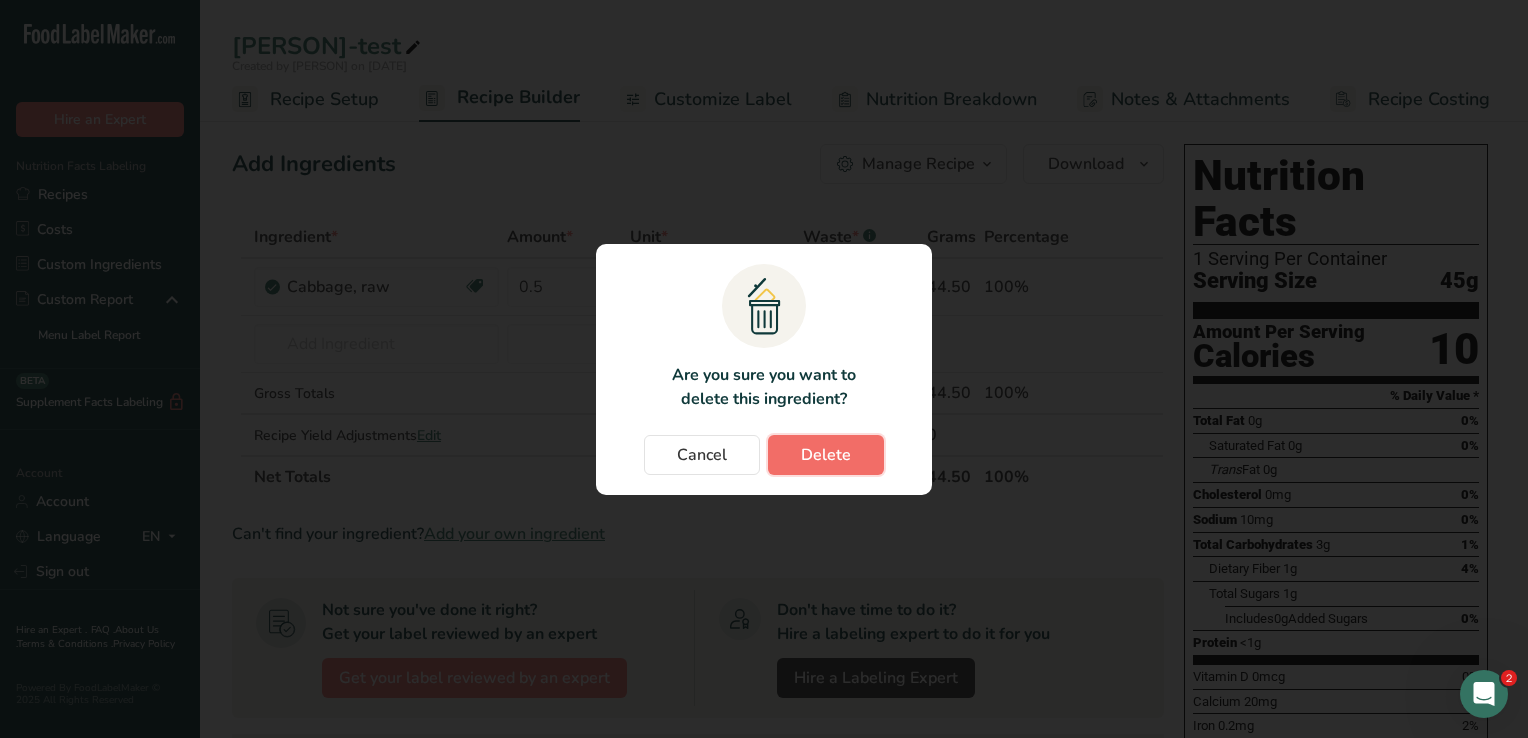 click on "Delete" at bounding box center (826, 455) 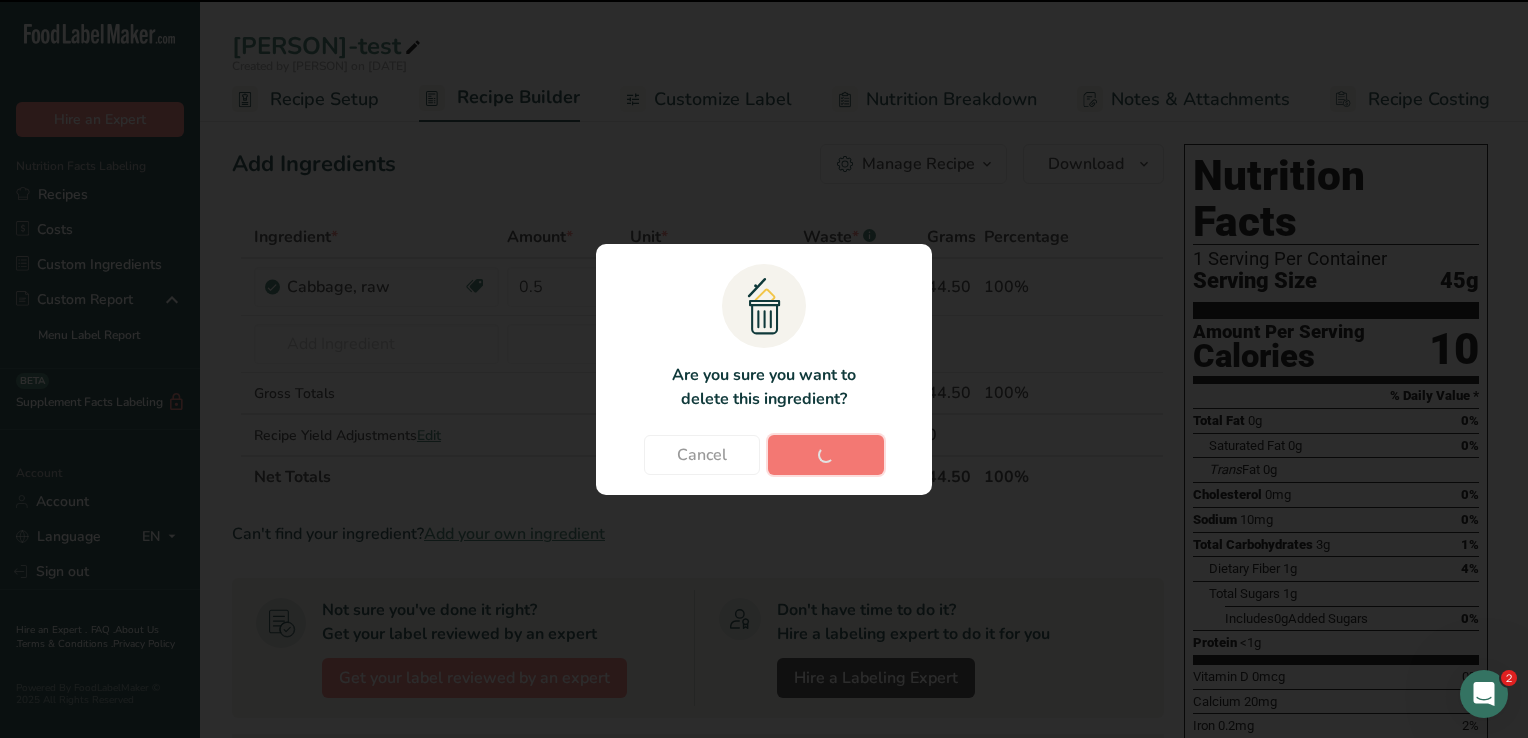 type 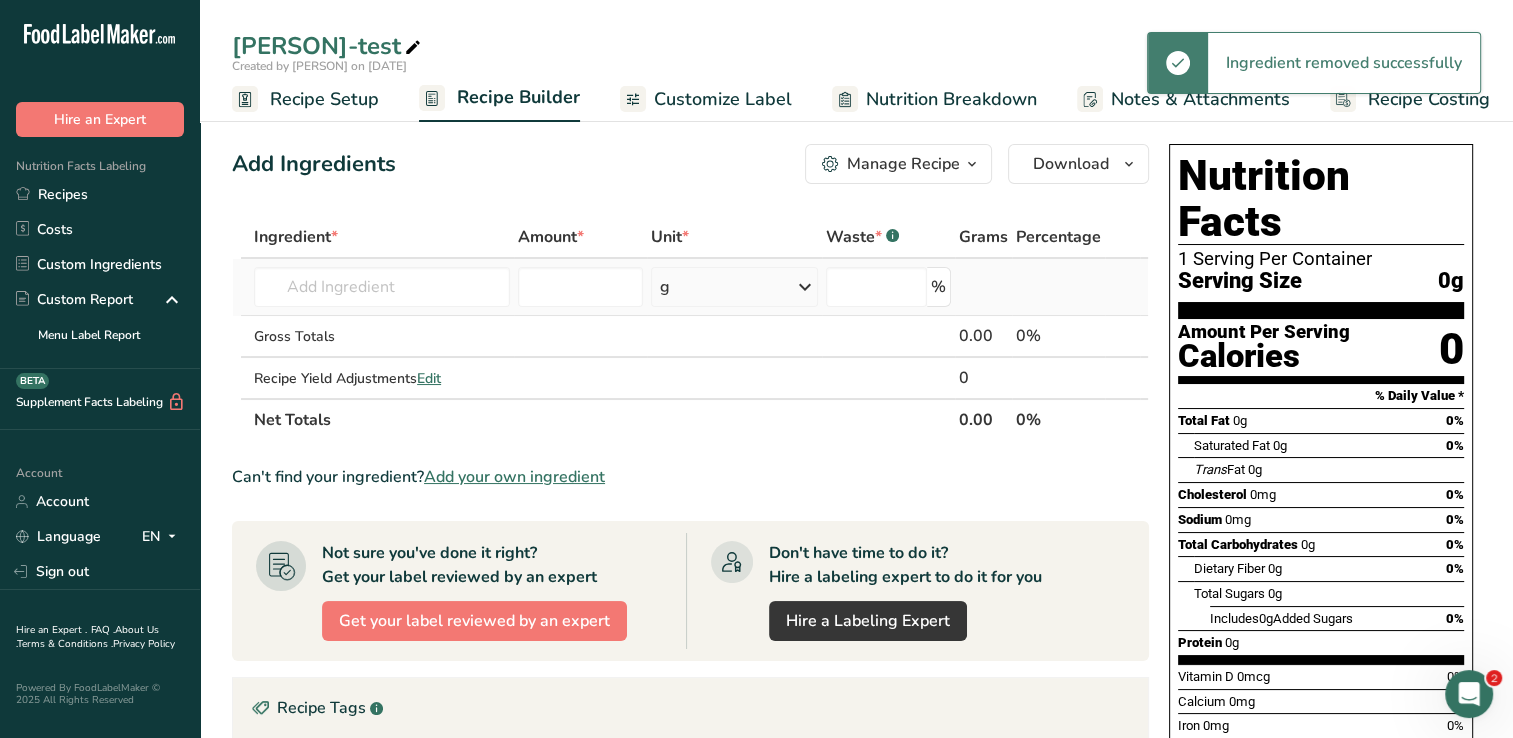 click on "11114
Cabbage, savoy, raw
11109
Cabbage, raw
11115
Cabbage, savoy, cooked, boiled, drained, without salt
11110
Cabbage, cooked, boiled, drained, without salt
11750
Cabbage, common (danish, domestic, and pointed types), stored, raw
See full Results" at bounding box center (382, 287) 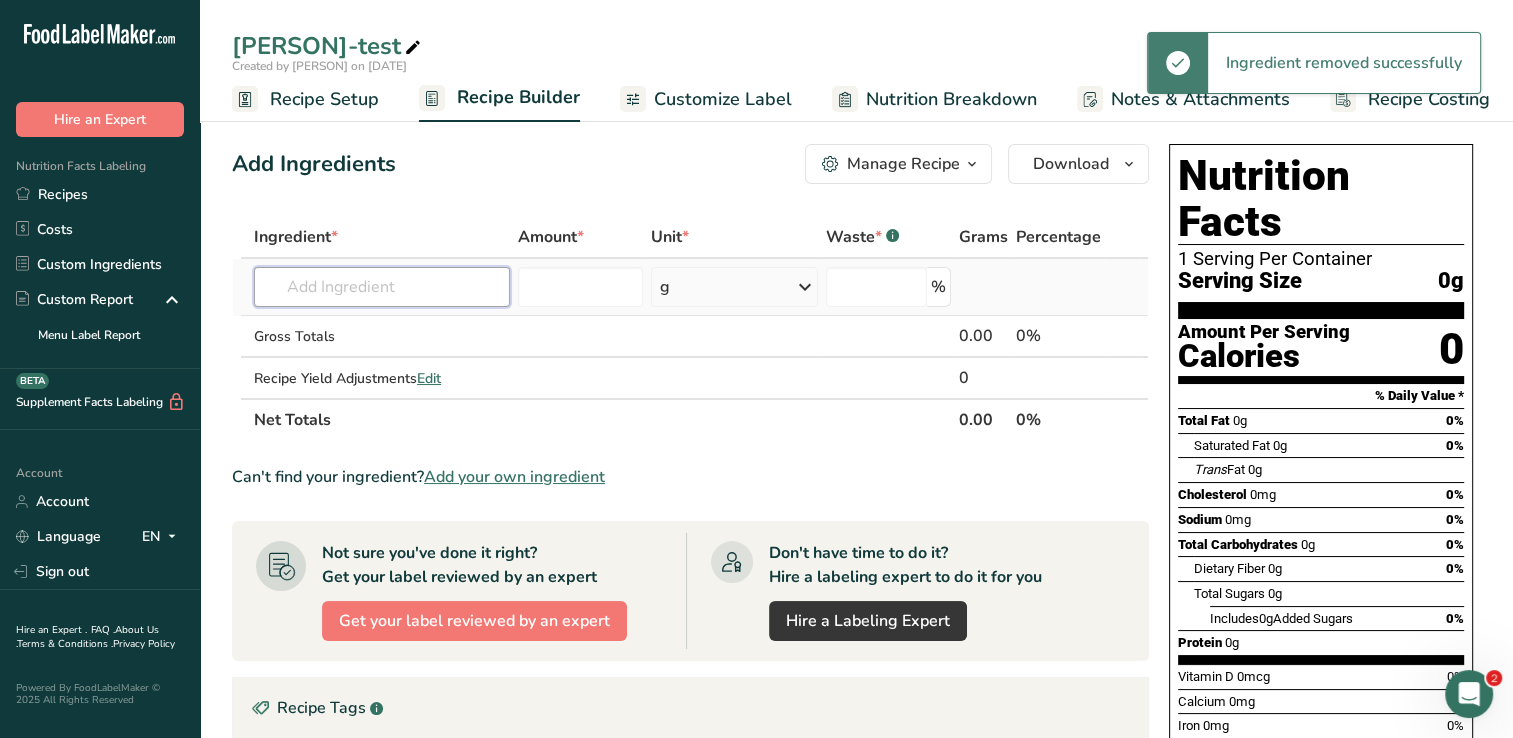 click at bounding box center [382, 287] 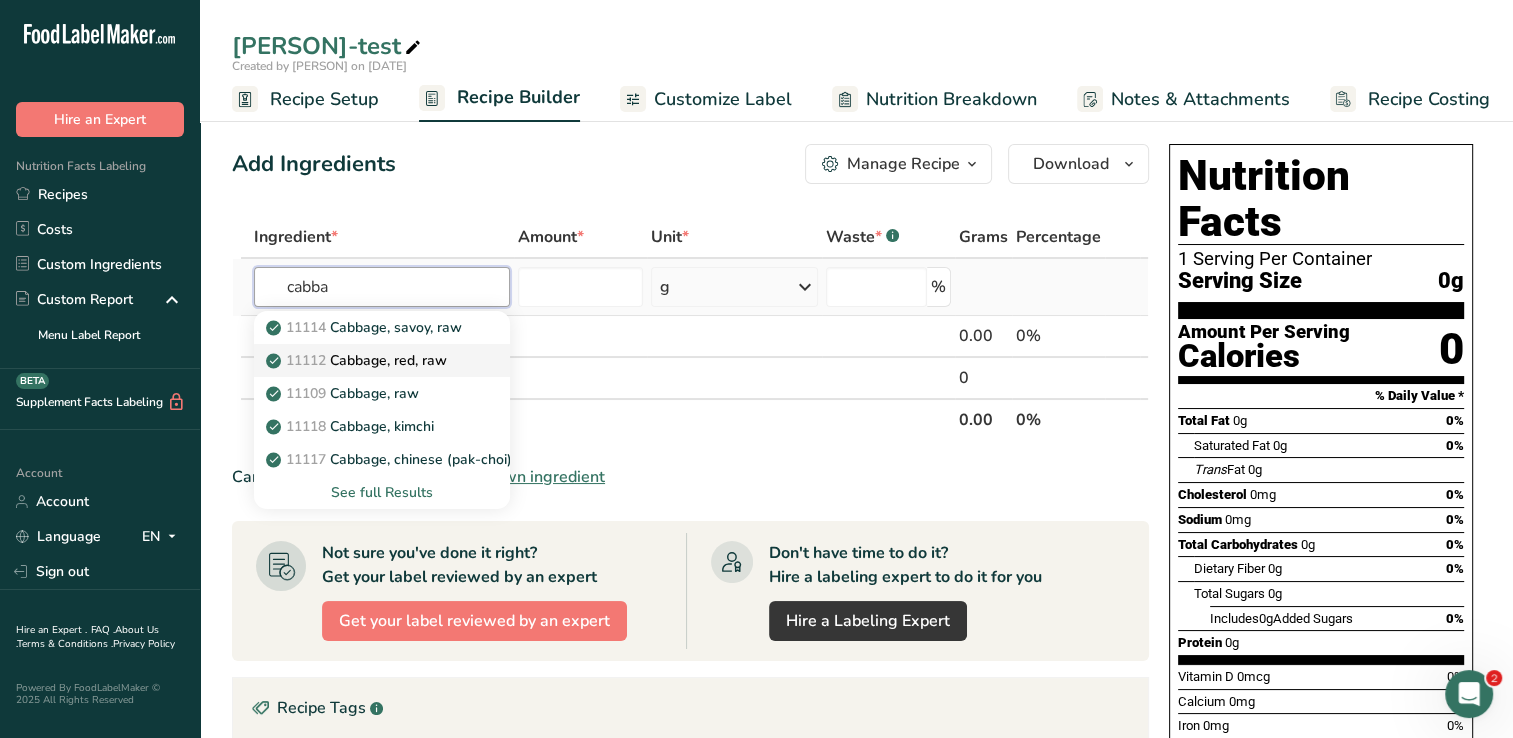 type on "cabba" 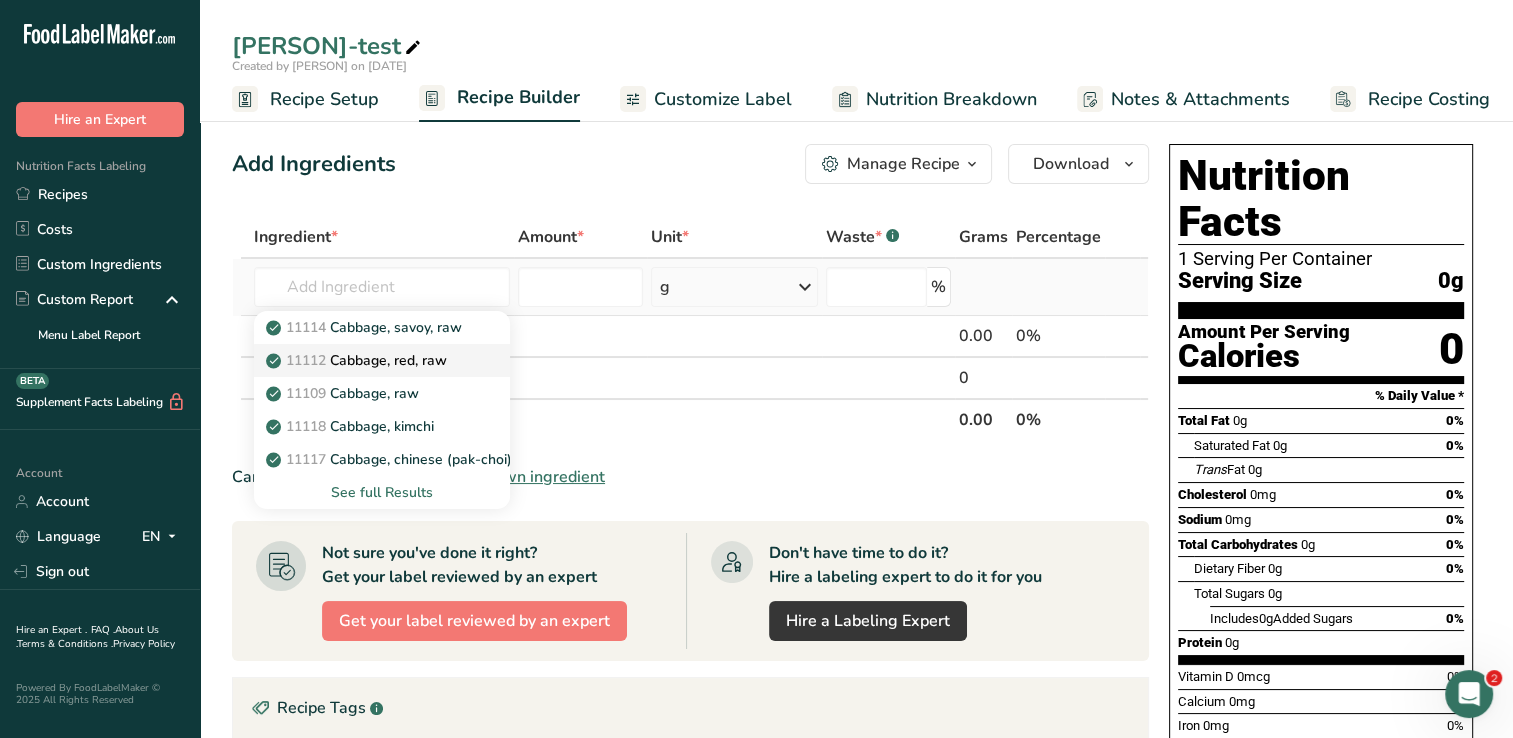 click on "11112
Cabbage, red, raw" at bounding box center [358, 360] 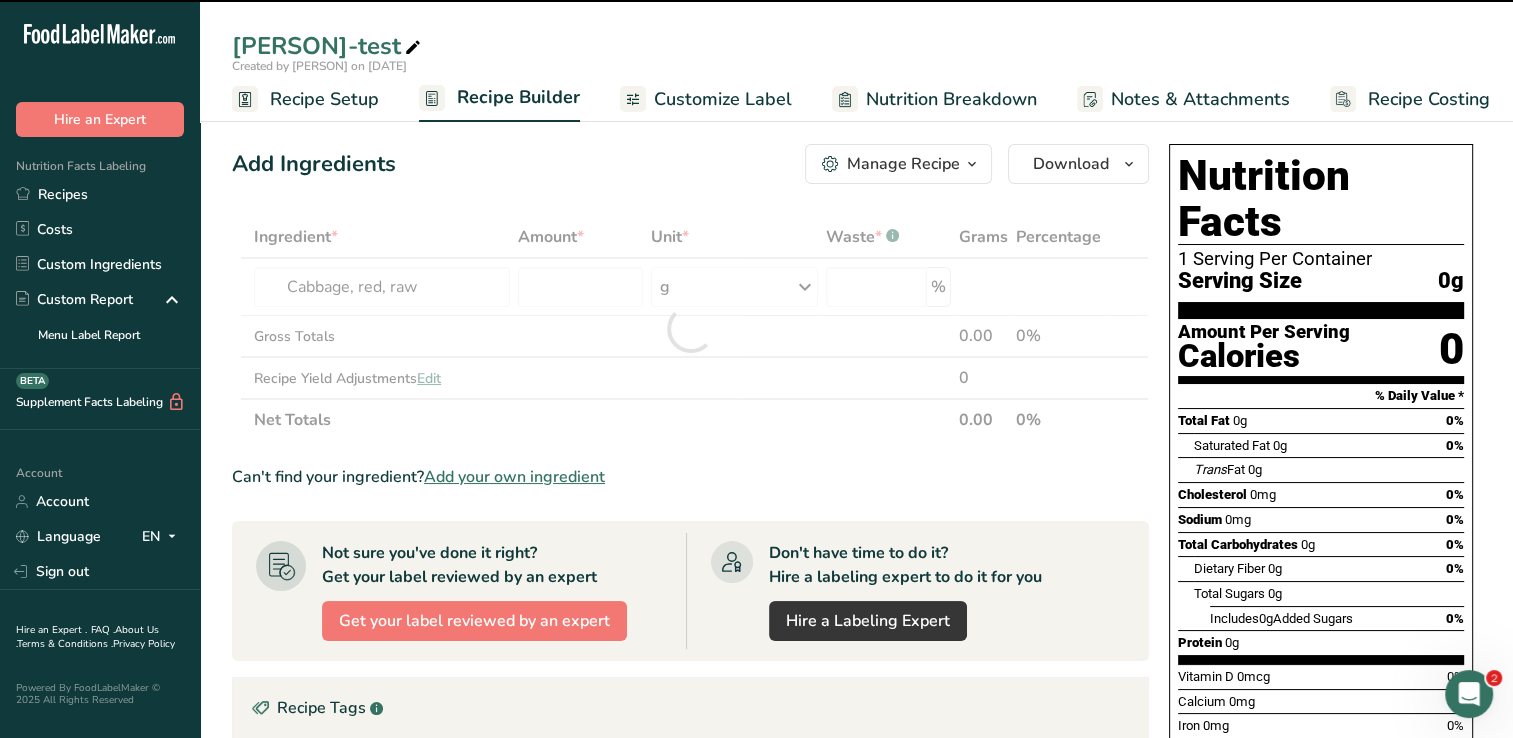 type on "0" 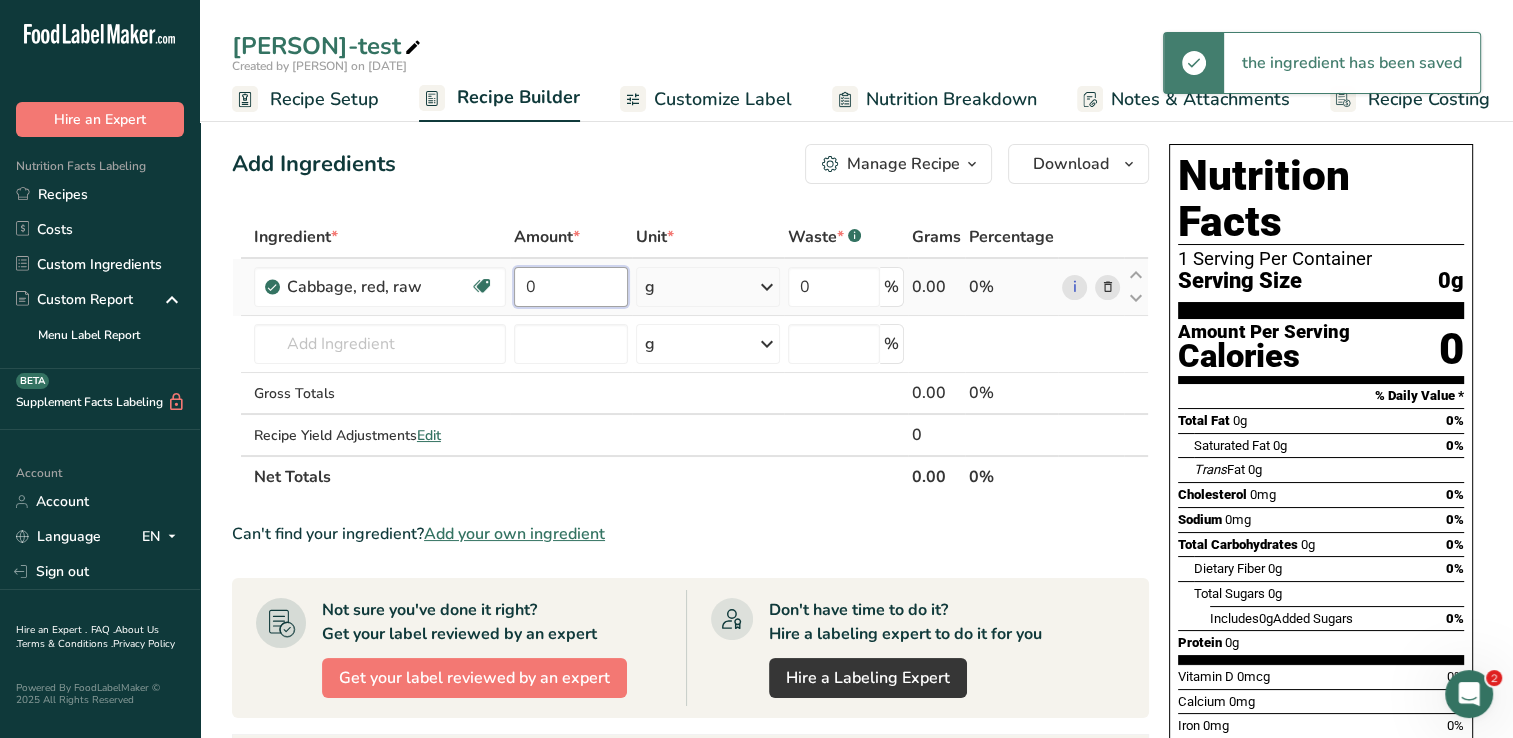 click on "0" at bounding box center (571, 287) 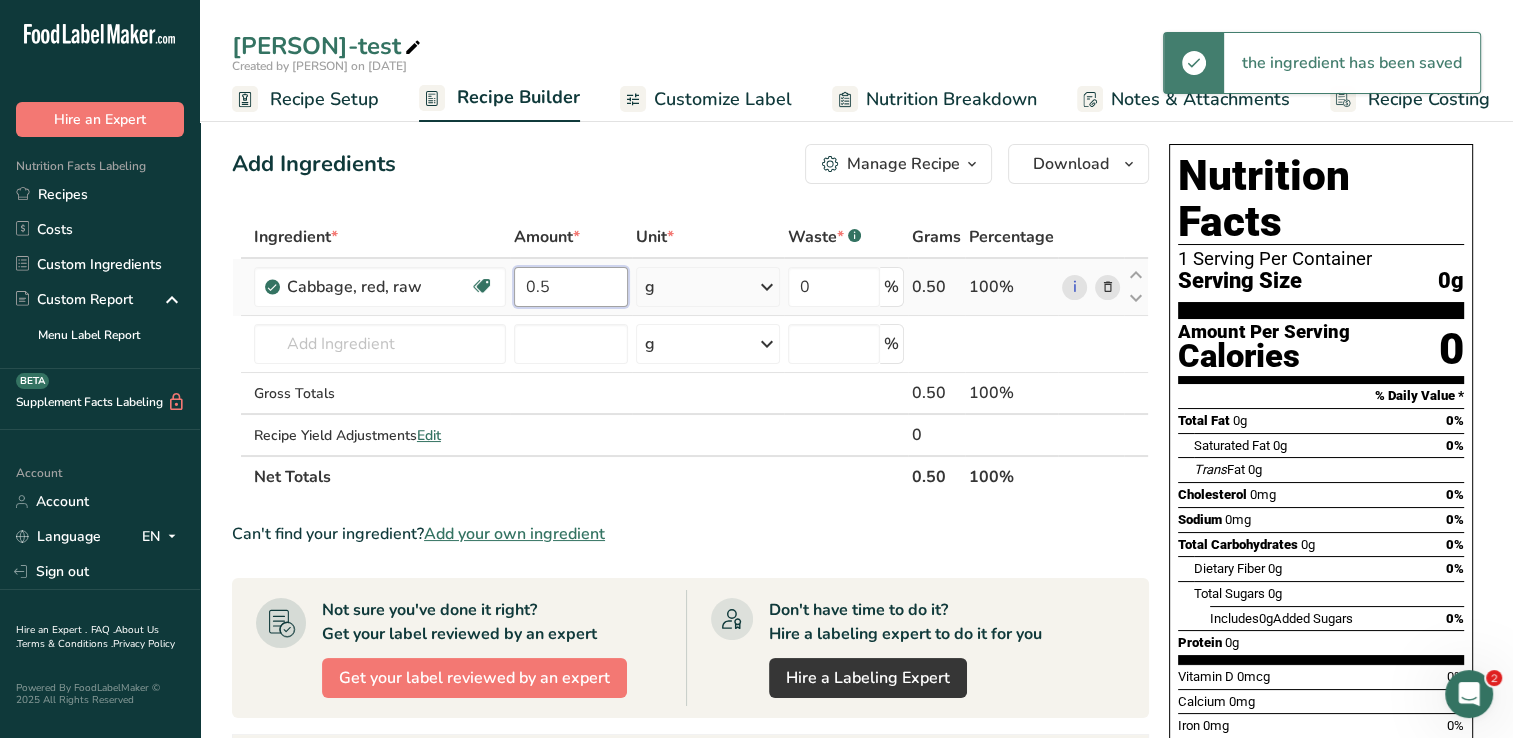 type on "0.5" 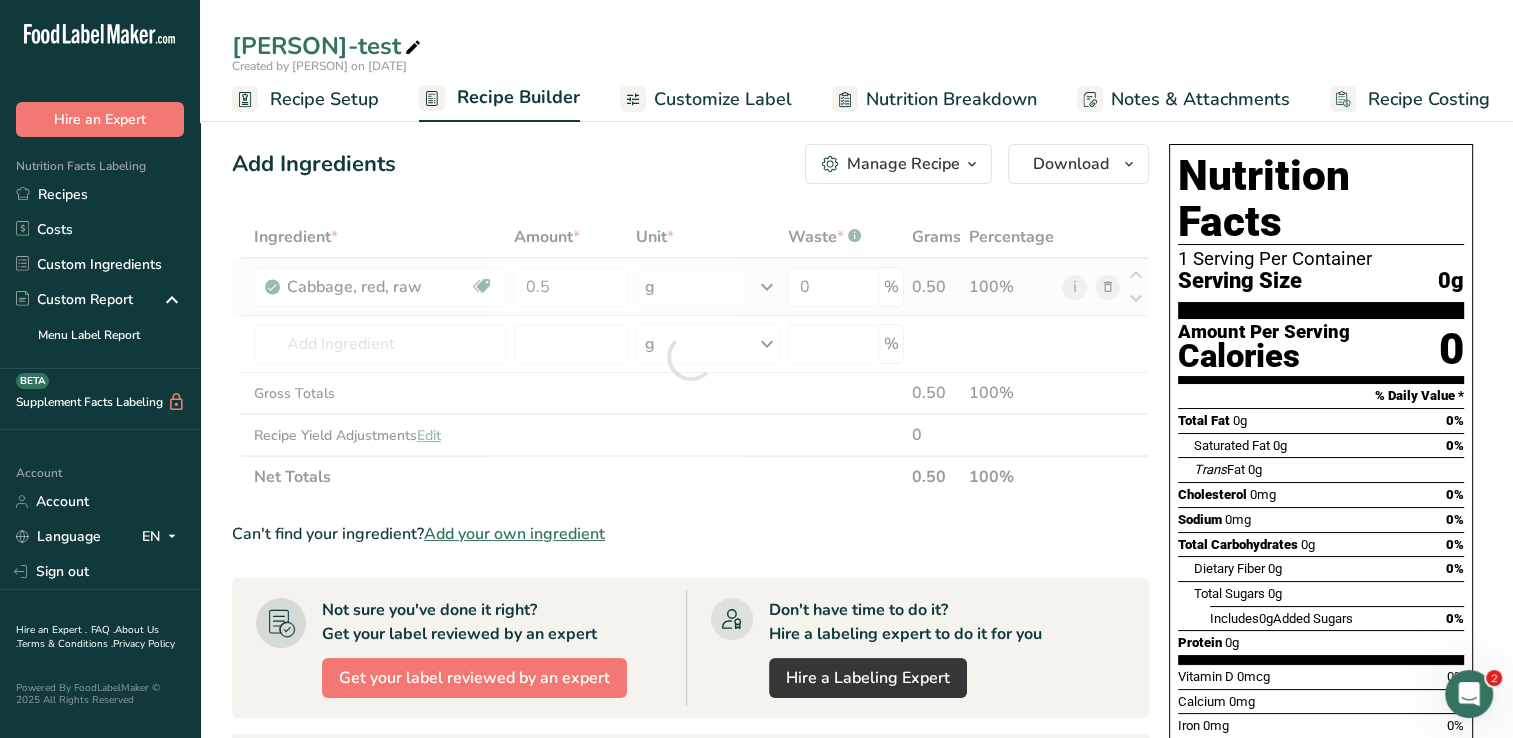 click on "Ingredient *
Amount *
Unit *
Waste *   .a-a{fill:#347362;}.b-a{fill:#fff;}          Grams
Percentage
Cabbage, red, raw
Source of Antioxidants
Dairy free
Gluten free
Vegan
Vegetarian
Soy free
0.5
g
Portions
1 cup, chopped
1 cup, shredded
1 head, large (about 5-1/2" dia)
See more
Weight Units
g
kg
mg
See more
Volume Units
l
Volume units require a density conversion. If you know your ingredient's density enter it below. Otherwise, click on "RIA" our AI Regulatory bot - she will be able to help you
Density is required
lb/ft3
mL" at bounding box center (690, 357) 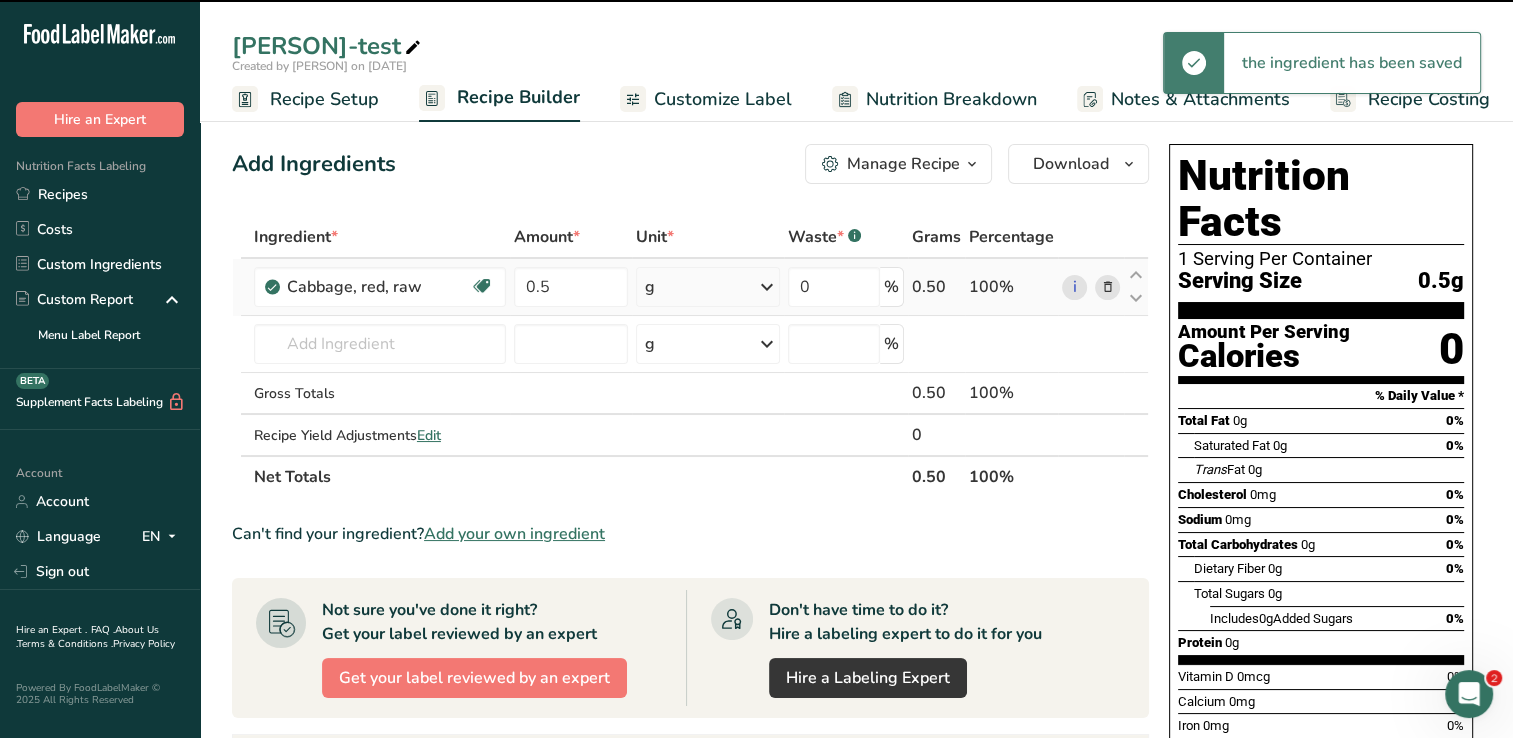 click at bounding box center [767, 287] 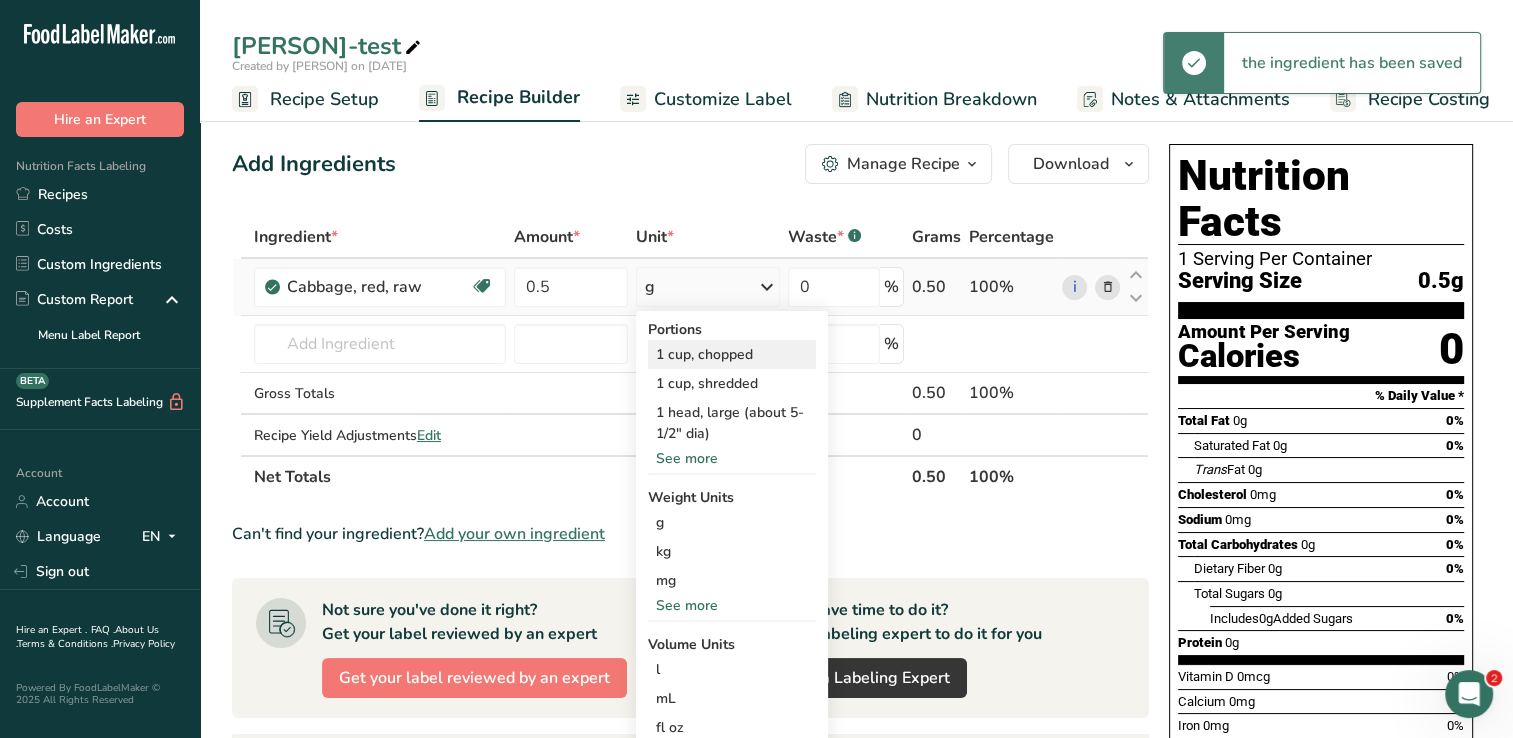 click on "1 cup, chopped" at bounding box center (732, 354) 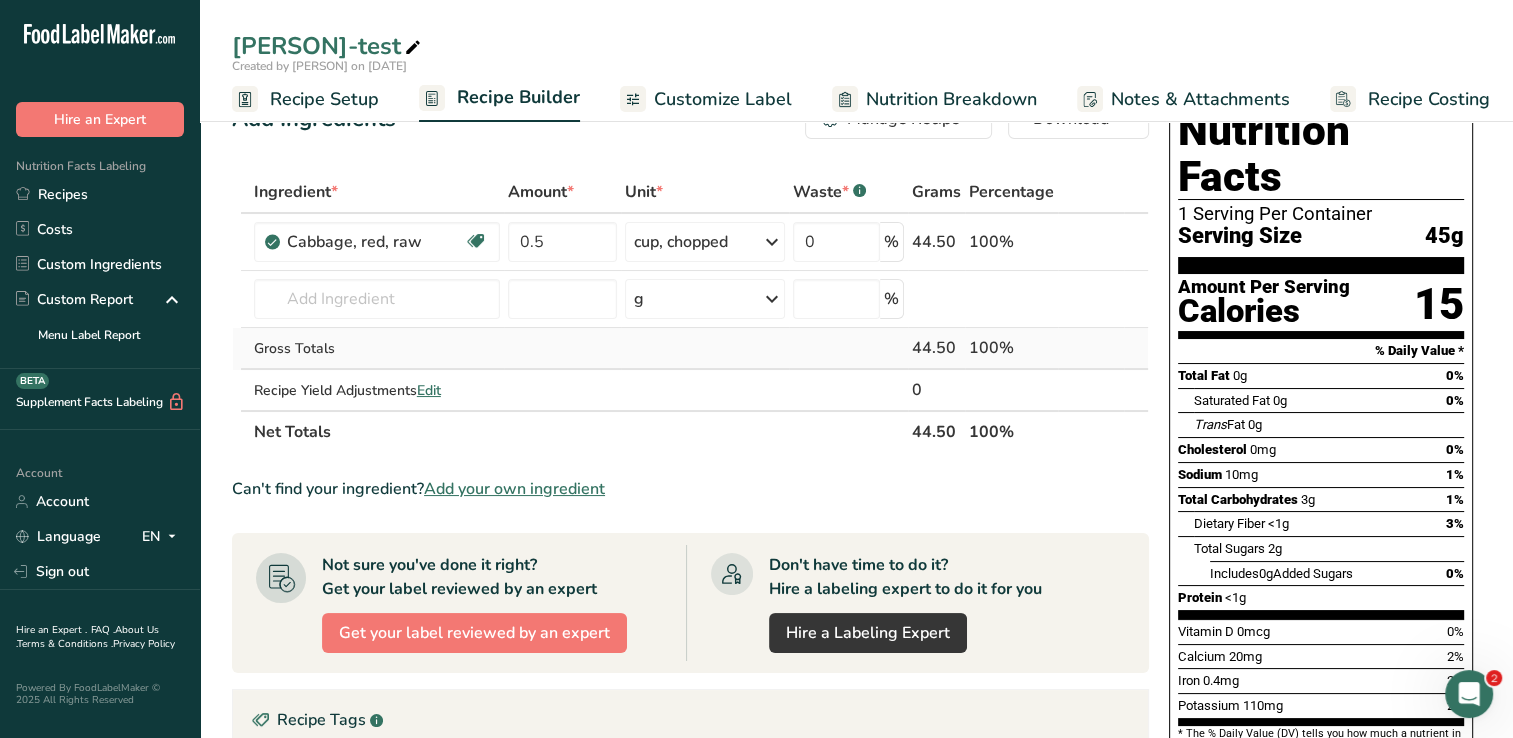 scroll, scrollTop: 0, scrollLeft: 0, axis: both 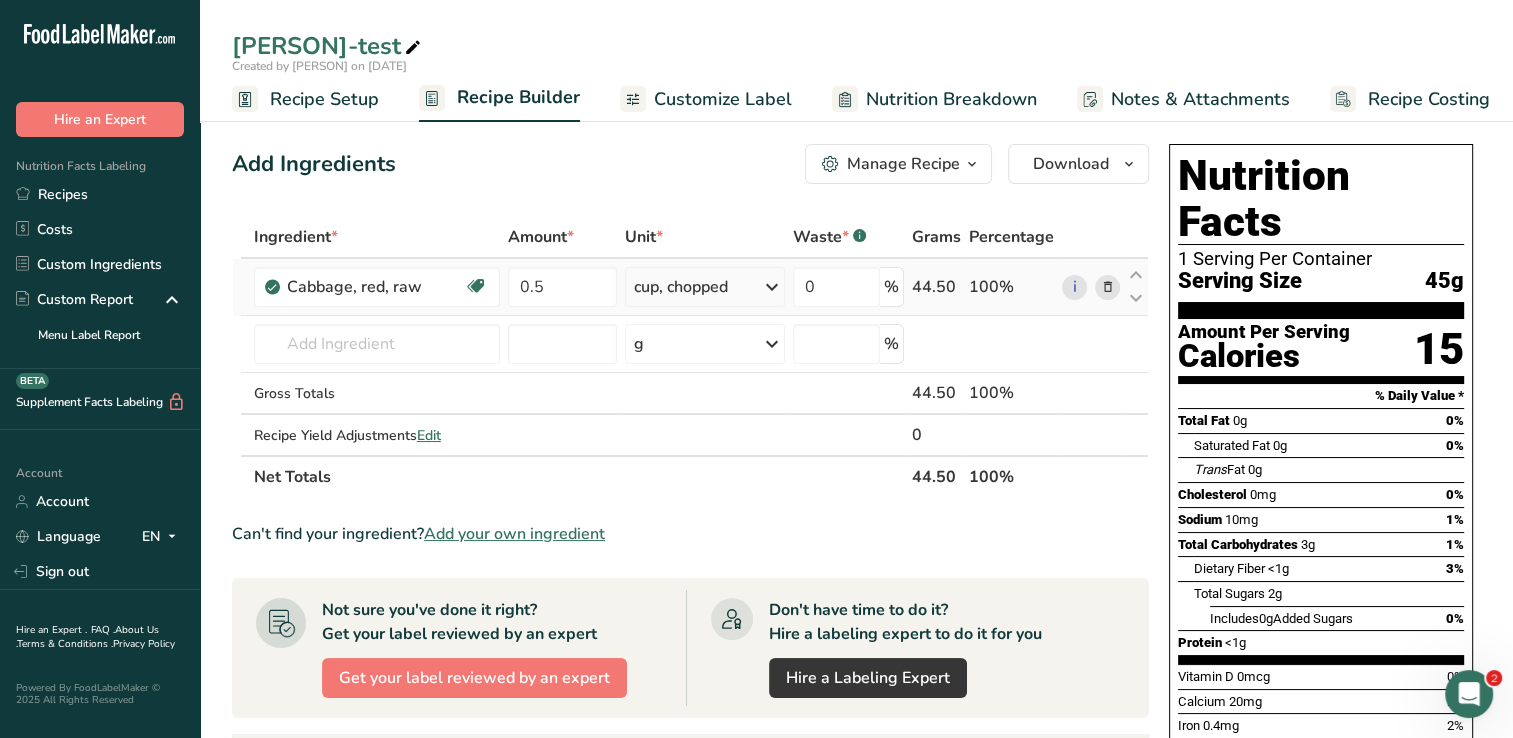 click at bounding box center [1107, 287] 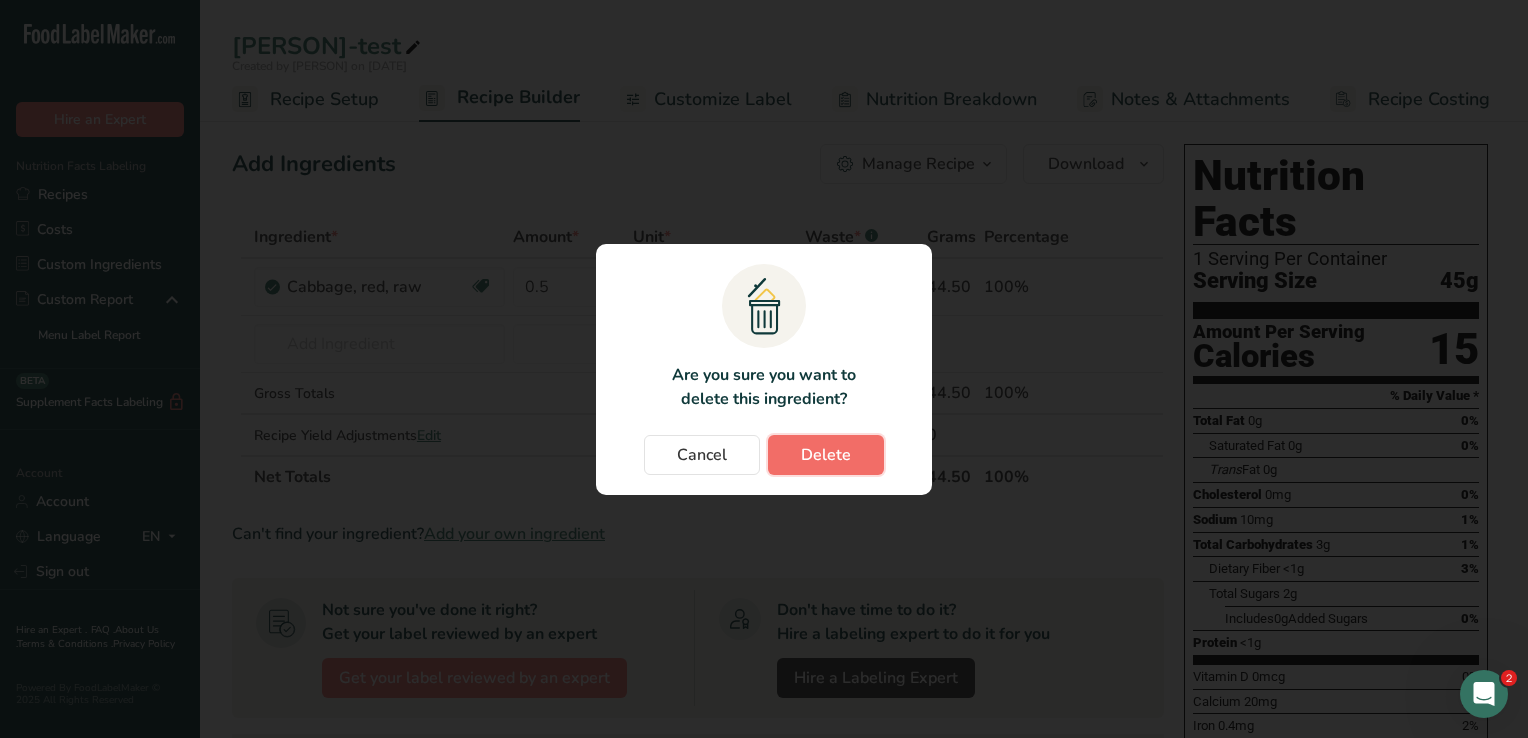 click on "Delete" at bounding box center [826, 455] 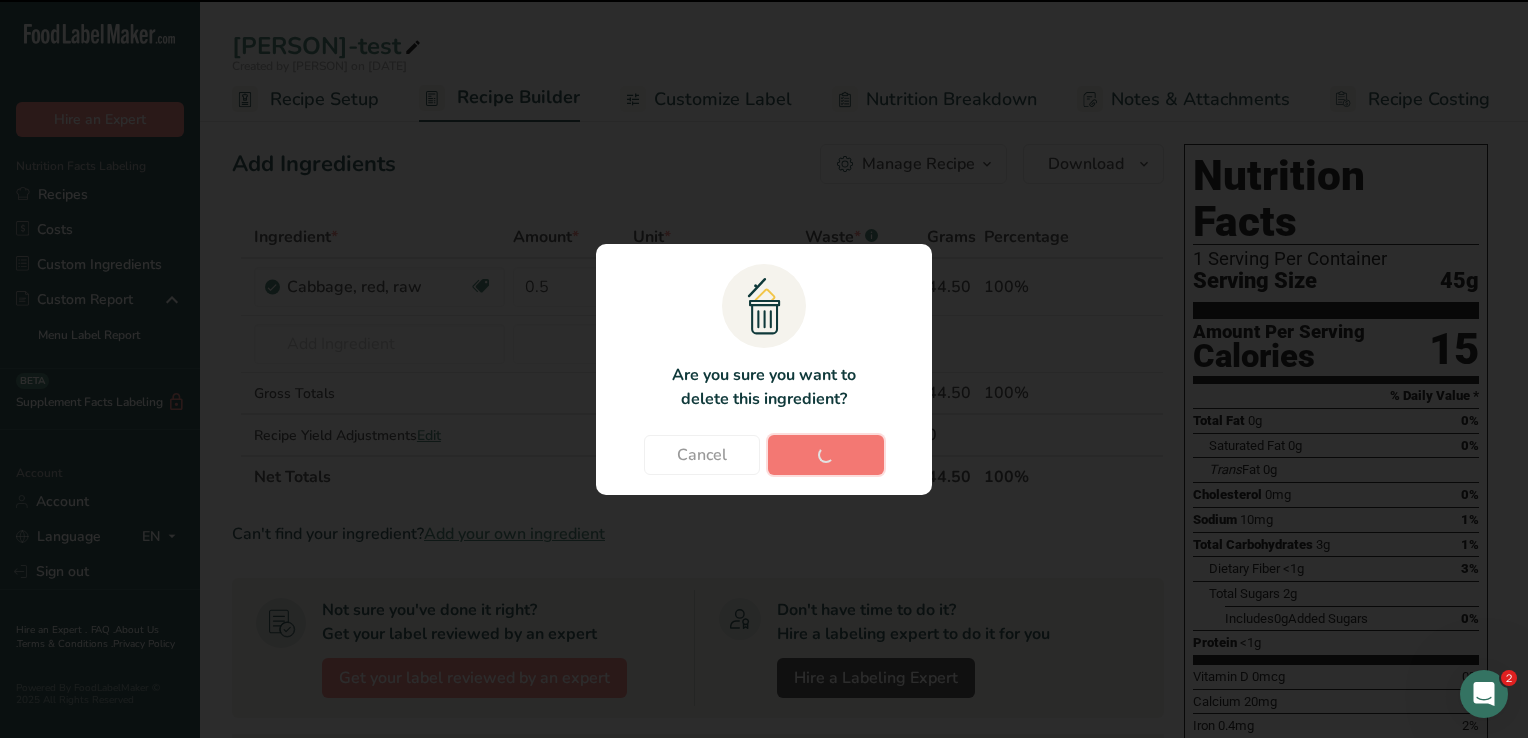 type 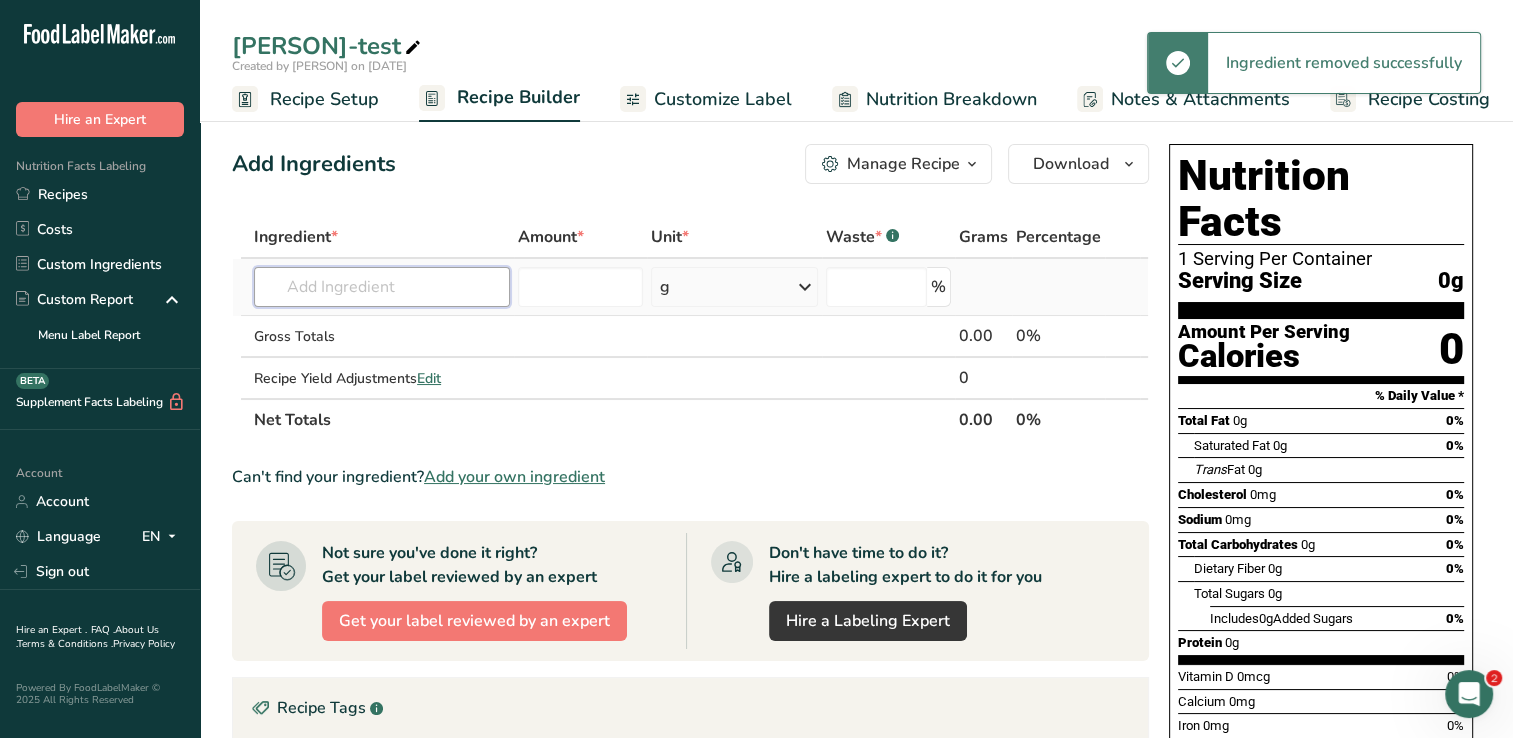 click at bounding box center (382, 287) 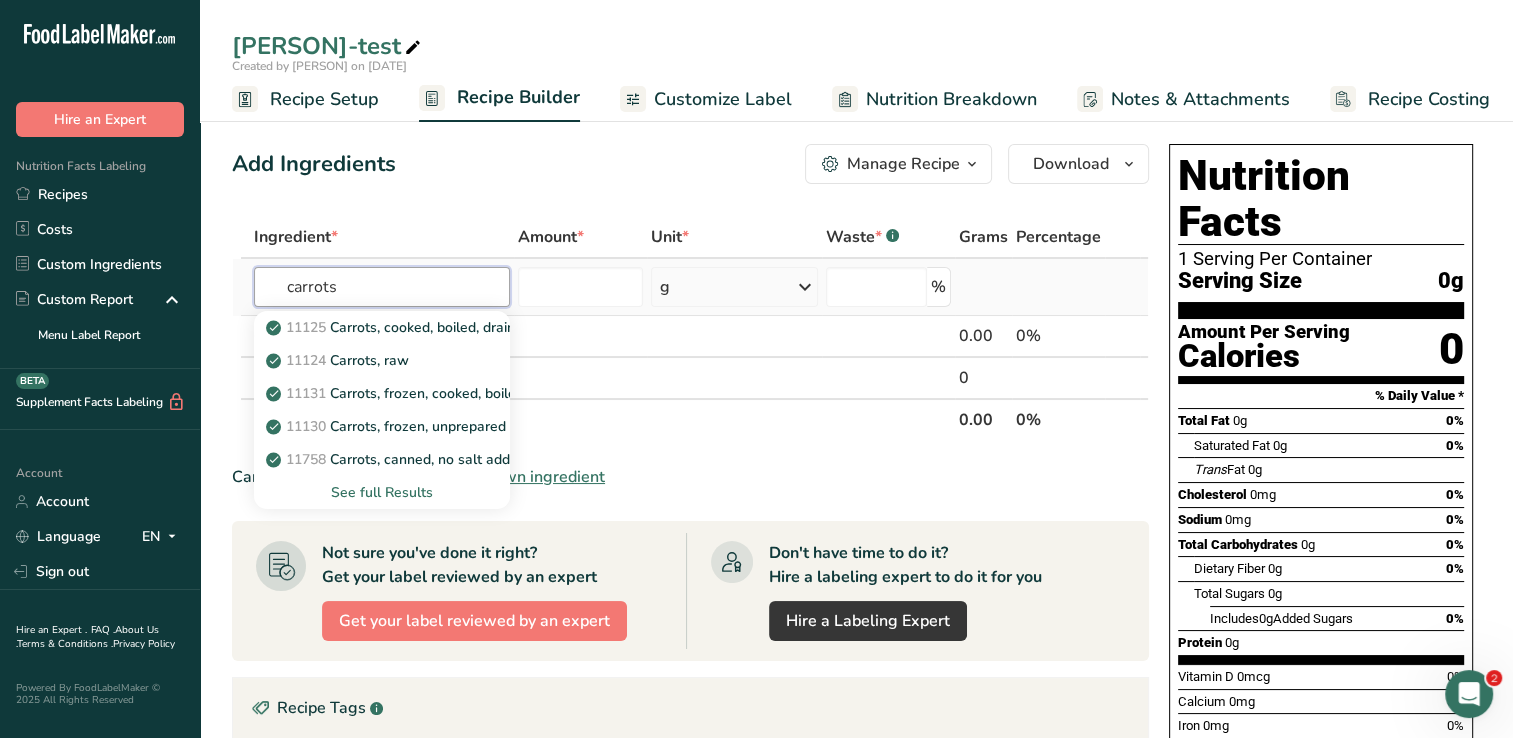 type on "carrots" 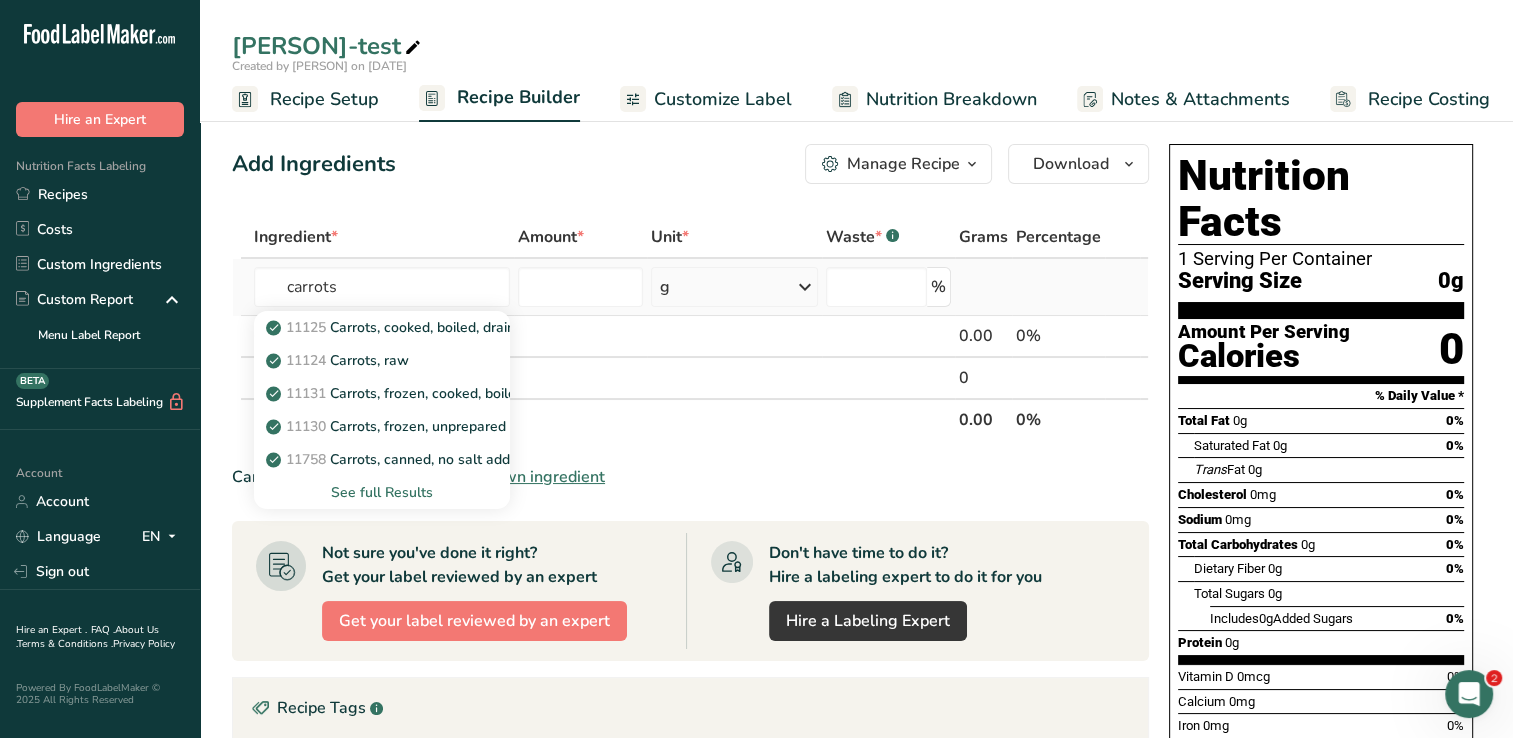 type 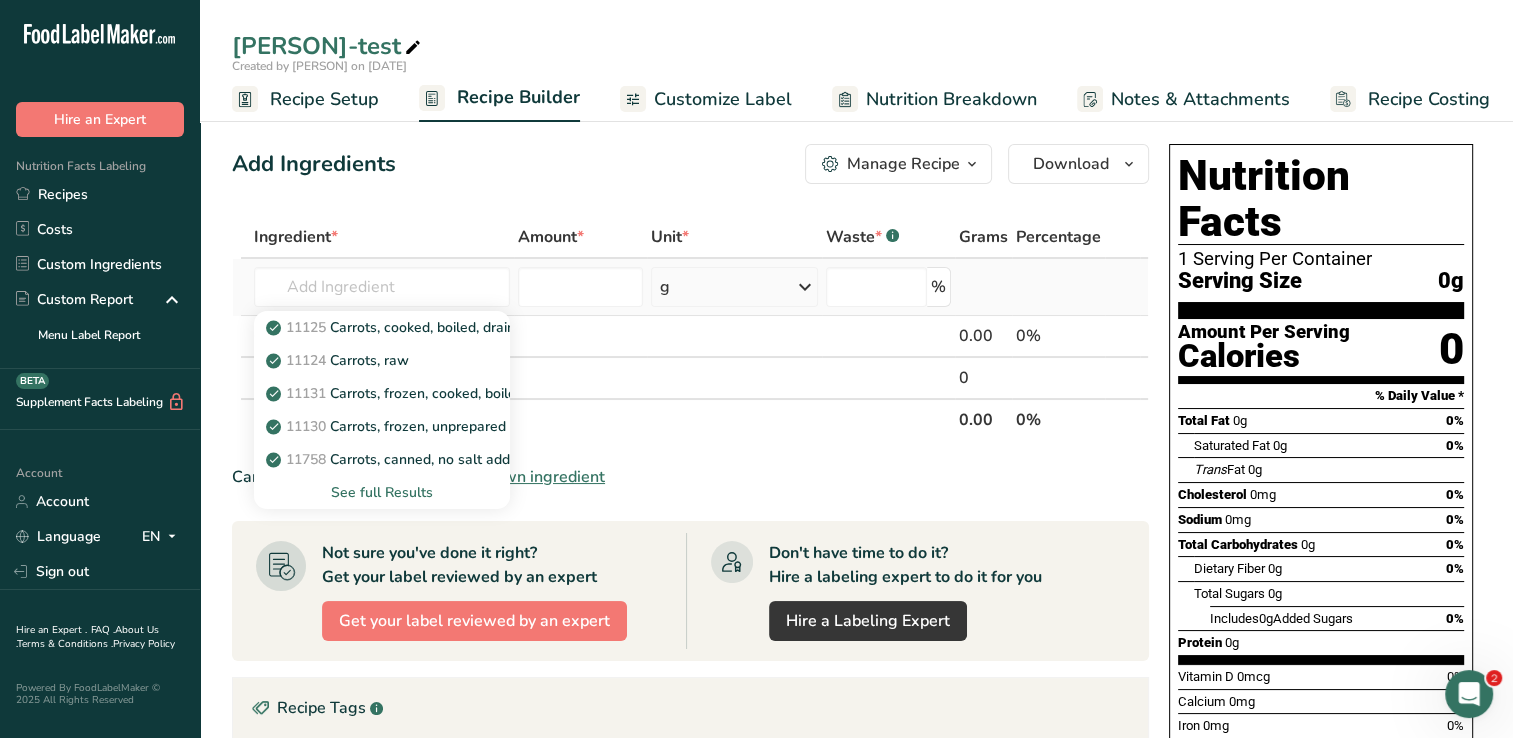 click on "See full Results" at bounding box center [382, 492] 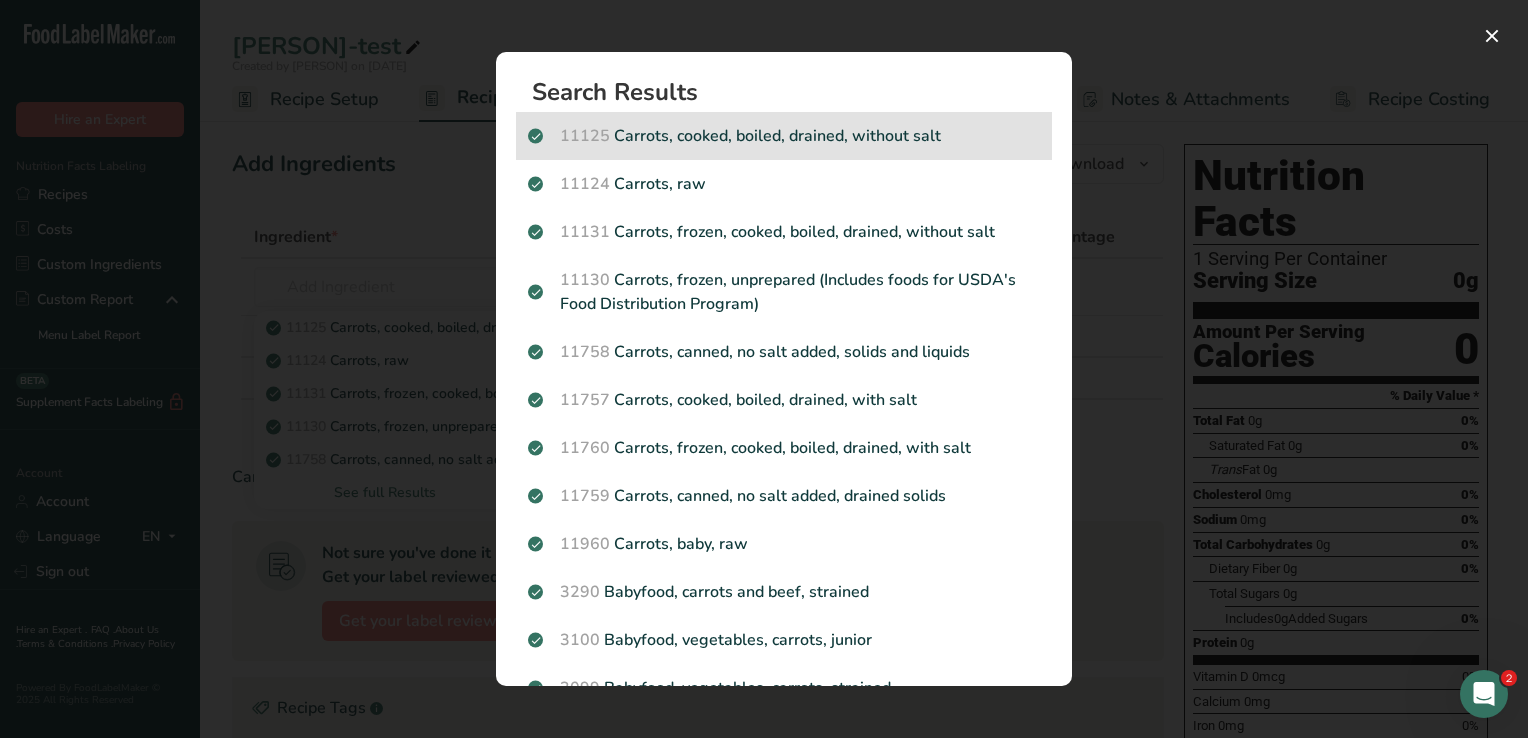 click on "11125
Carrots, cooked, boiled, drained, without salt" at bounding box center [784, 136] 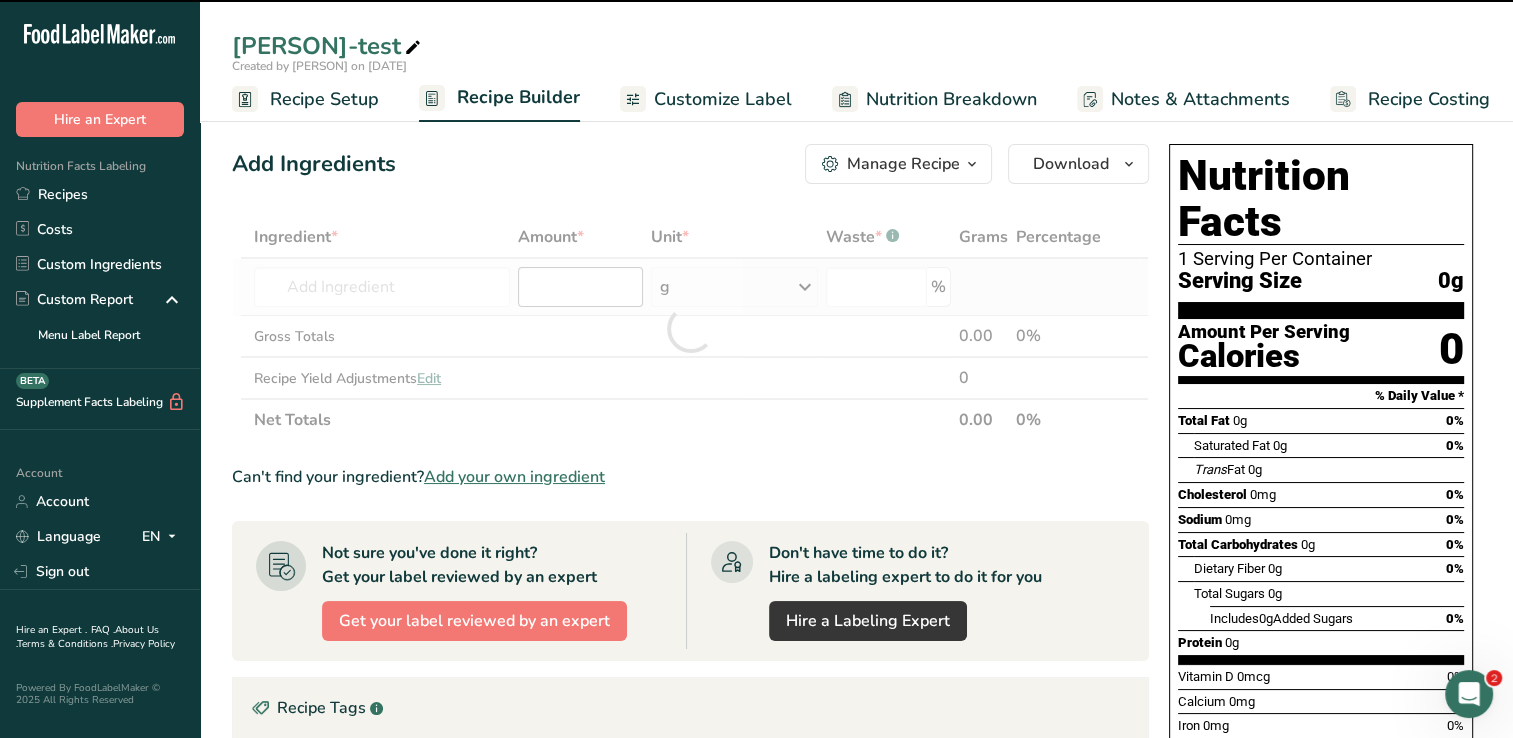 type on "0" 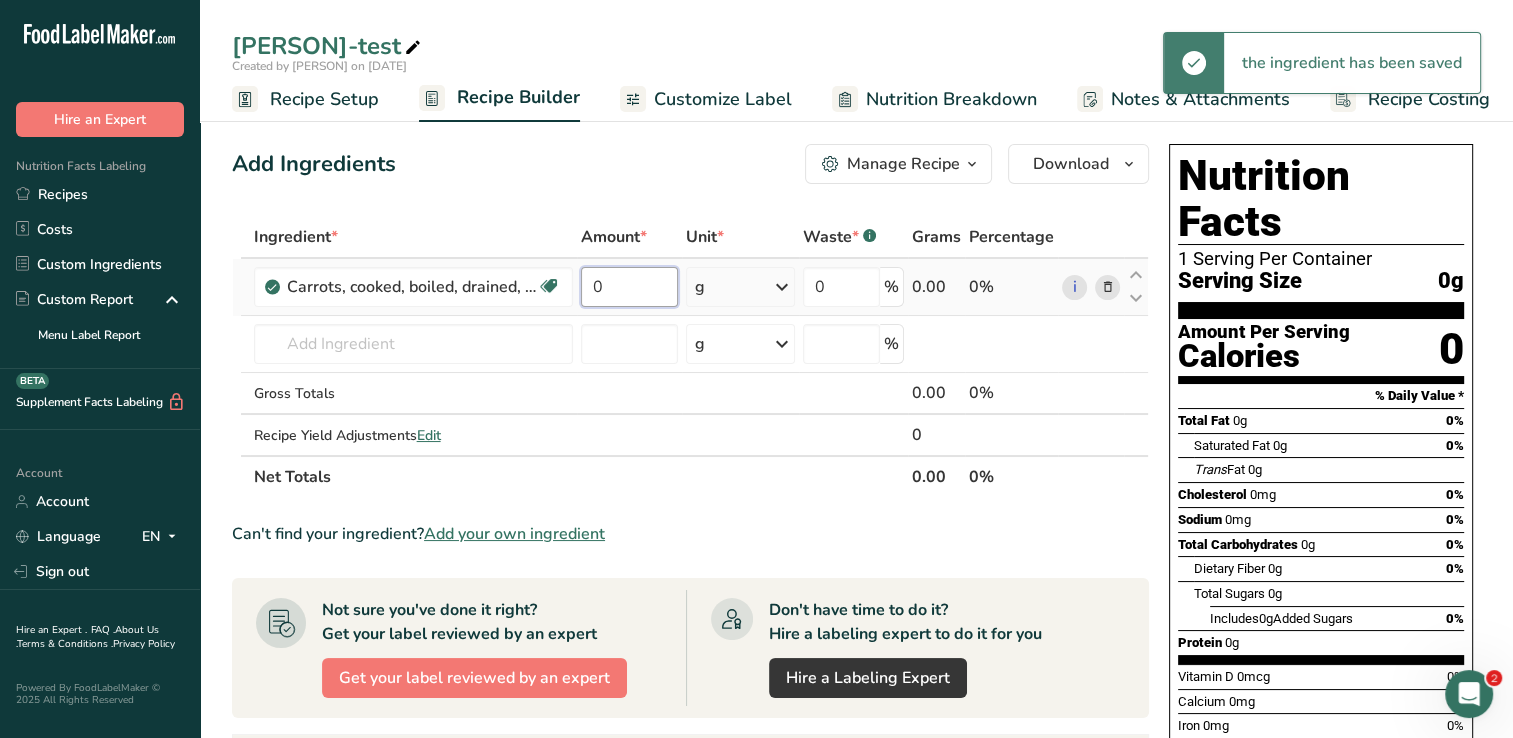 click on "0" at bounding box center (629, 287) 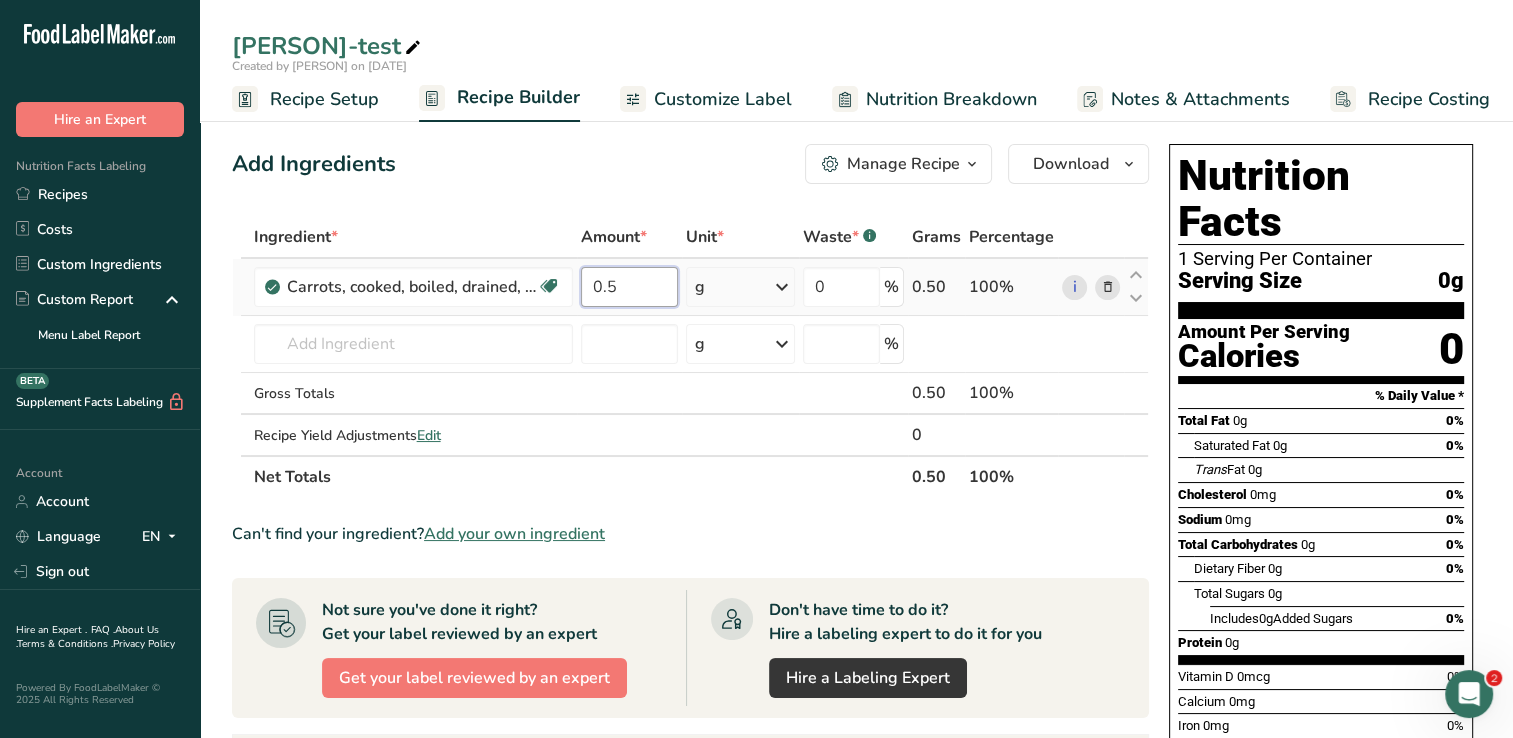 type on "0.5" 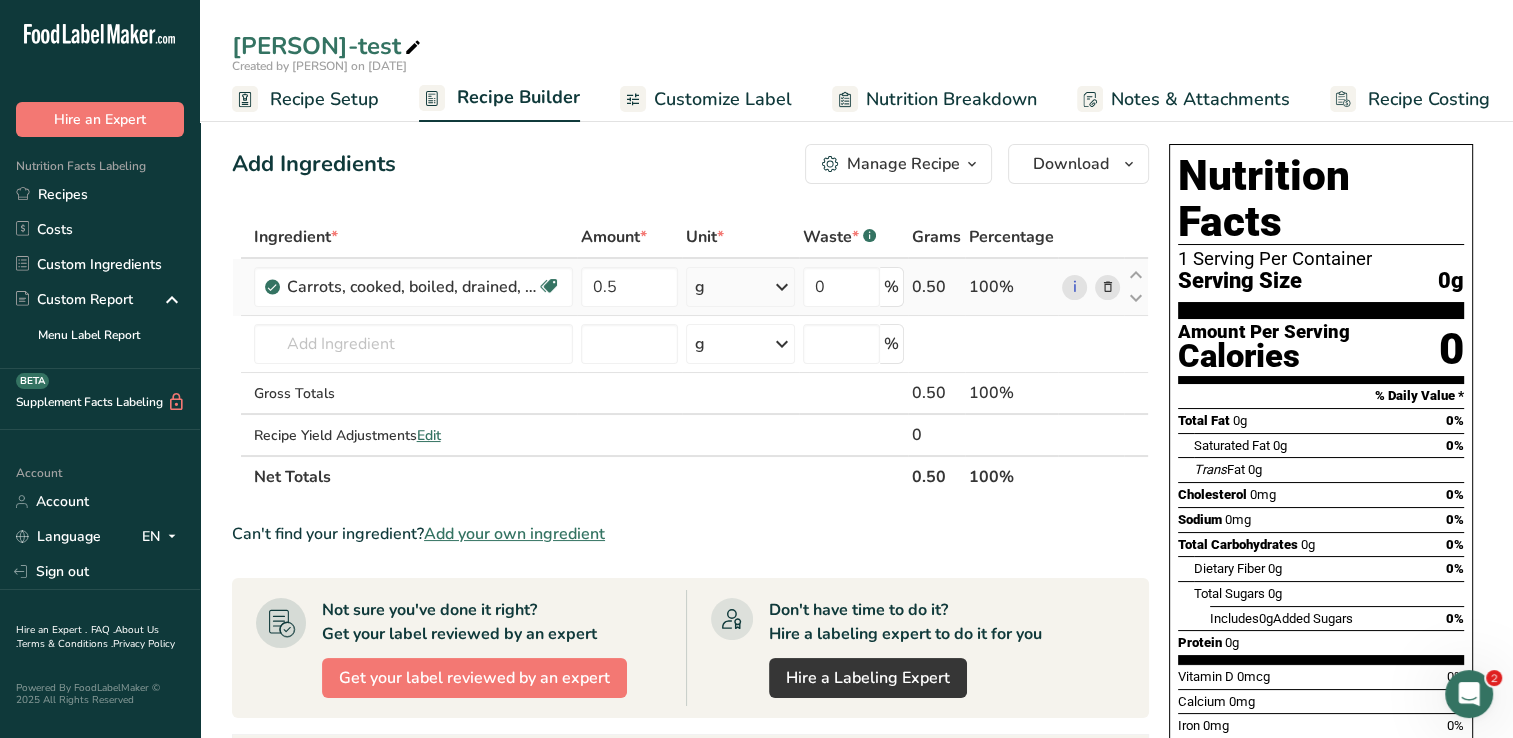 click on "Ingredient *
Amount *
Unit *
Waste *   .a-a{fill:#347362;}.b-a{fill:#fff;}          Grams
Percentage
Carrots, cooked, boiled, drained, without salt
Dairy free
Gluten free
Vegan
Vegetarian
Soy free
0.5
g
Portions
1 tbsp
0.5 cup slices
1 carrot
Weight Units
g
kg
mg
See more
Volume Units
l
Volume units require a density conversion. If you know your ingredient's density enter it below. Otherwise, click on "RIA" our AI Regulatory bot - she will be able to help you
Density is required
lb/ft3
g/cm3
Confirm" at bounding box center (690, 357) 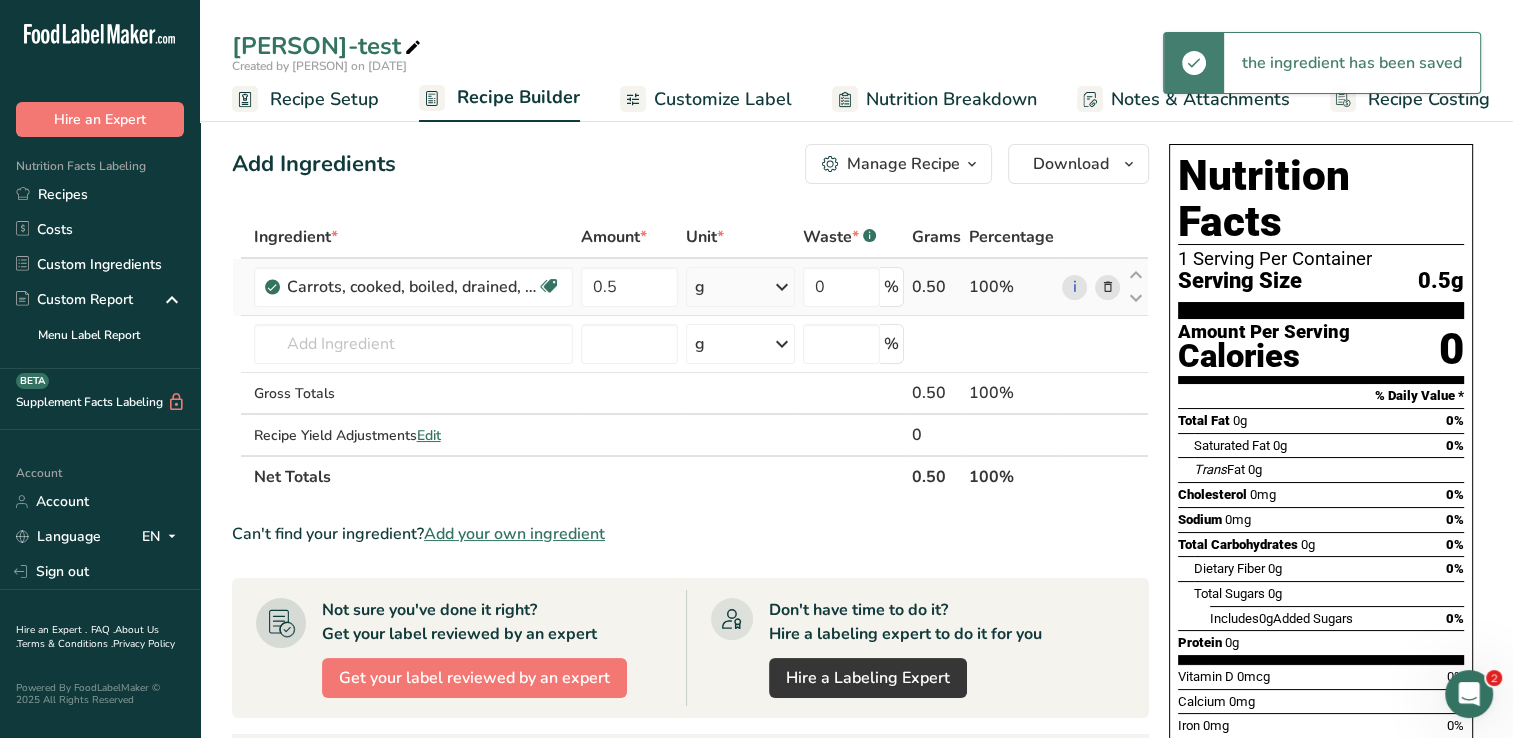 click at bounding box center [782, 287] 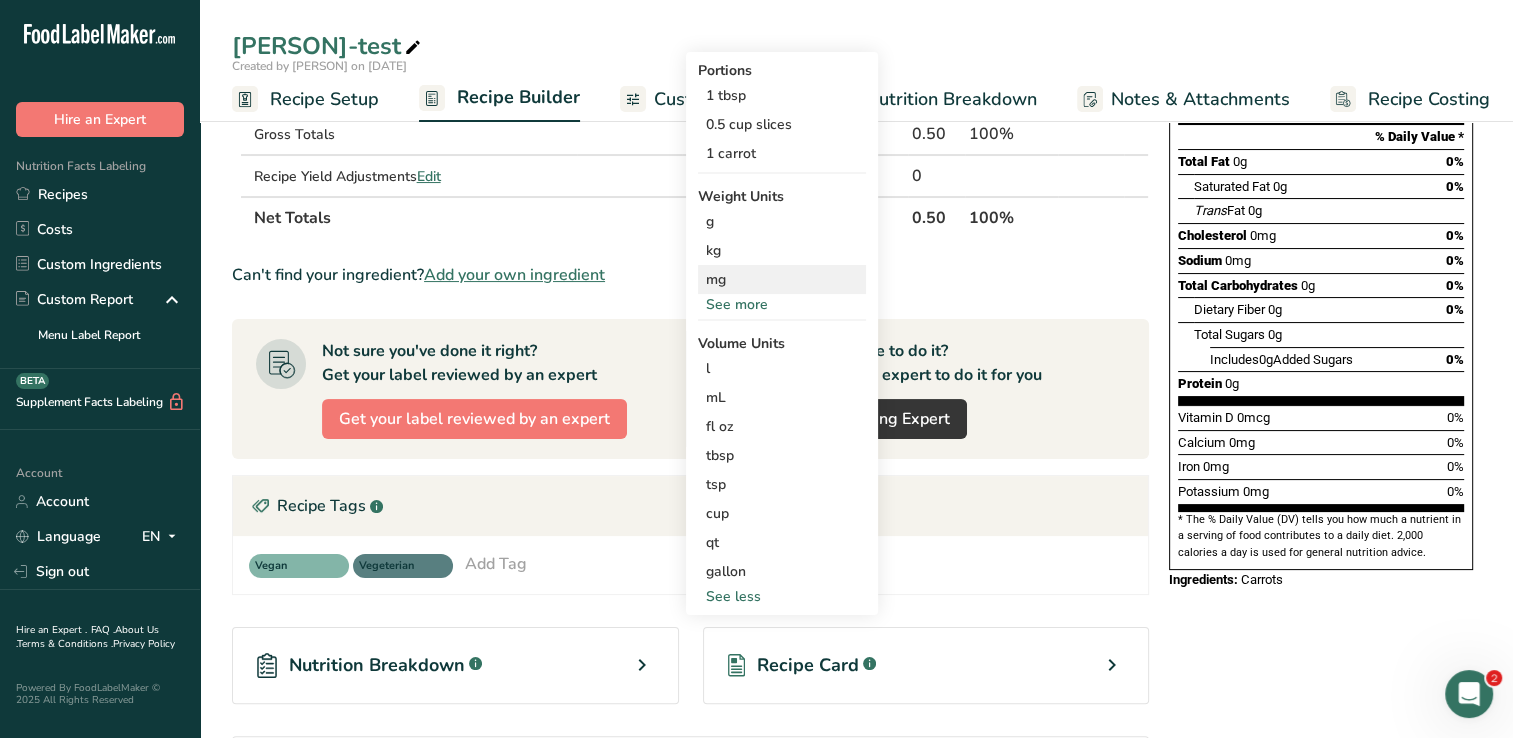 scroll, scrollTop: 300, scrollLeft: 0, axis: vertical 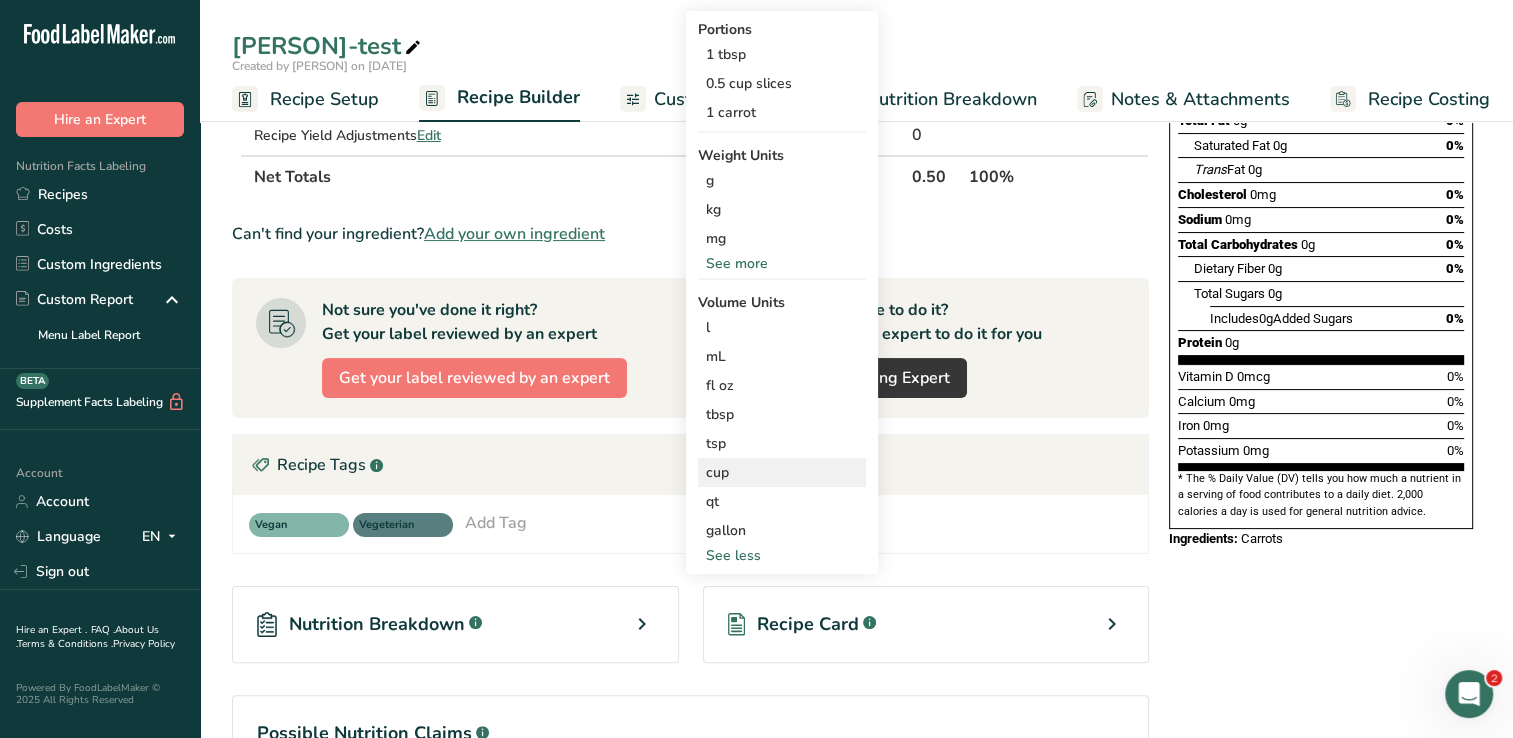 click on "cup" at bounding box center (782, 472) 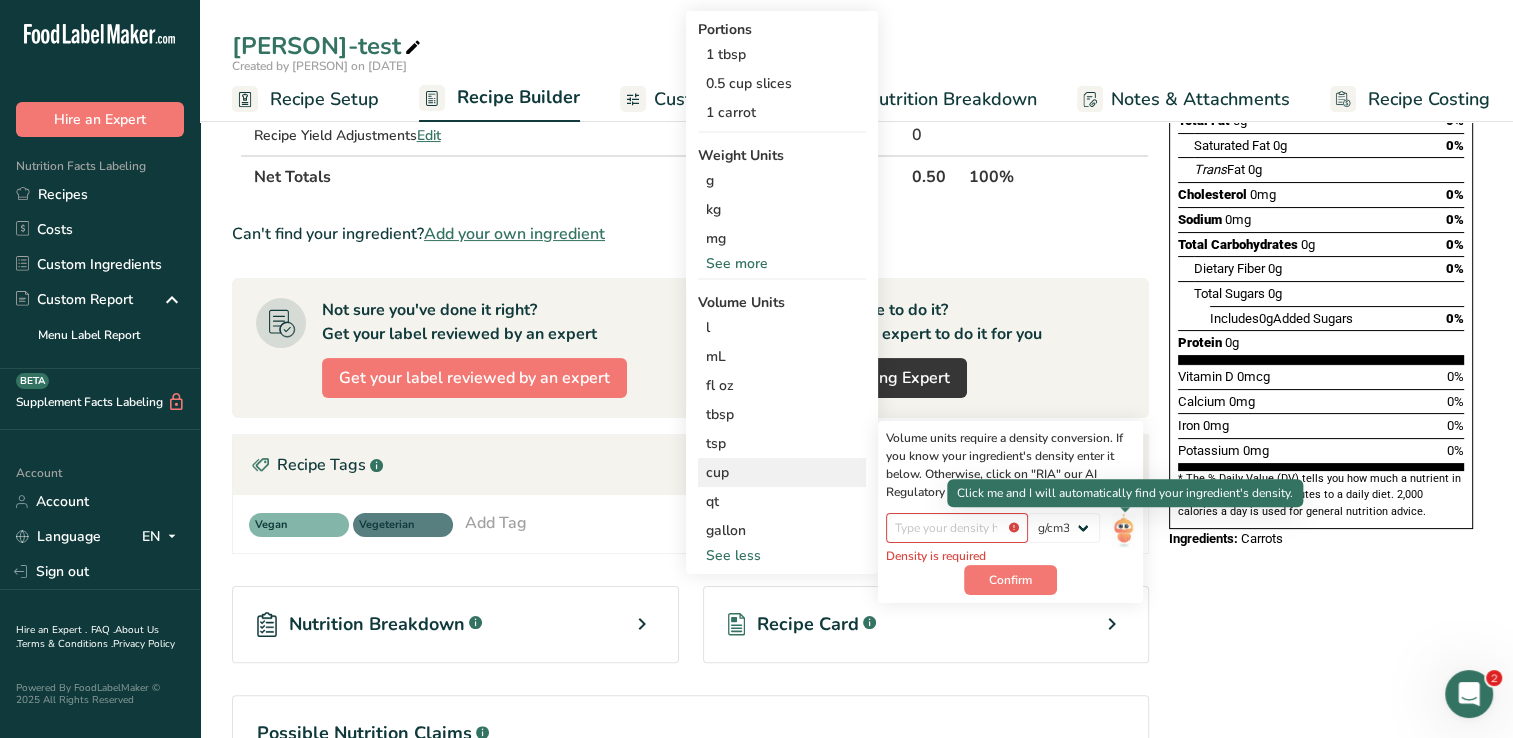 click at bounding box center (1123, 530) 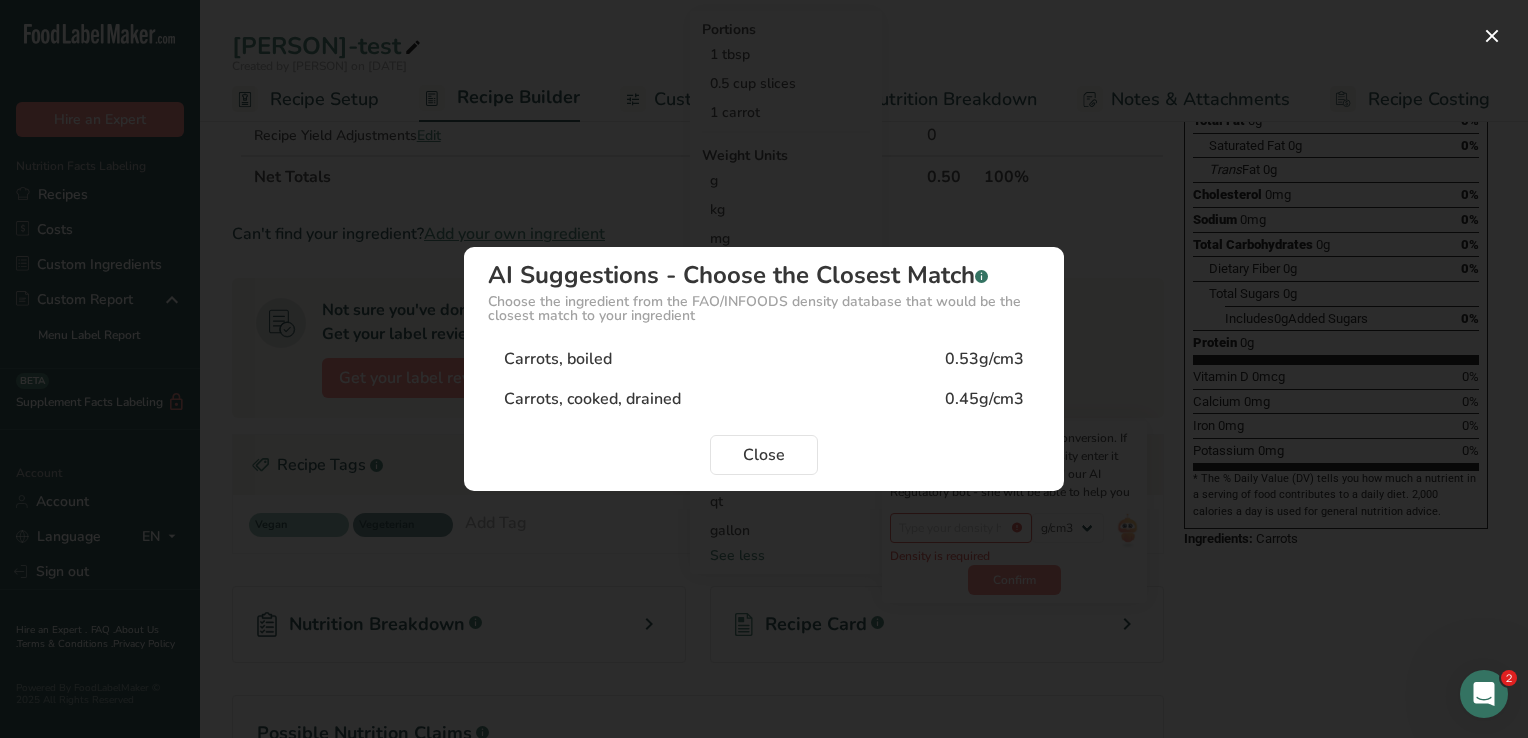 click on "Carrots, cooked, drained" at bounding box center (592, 399) 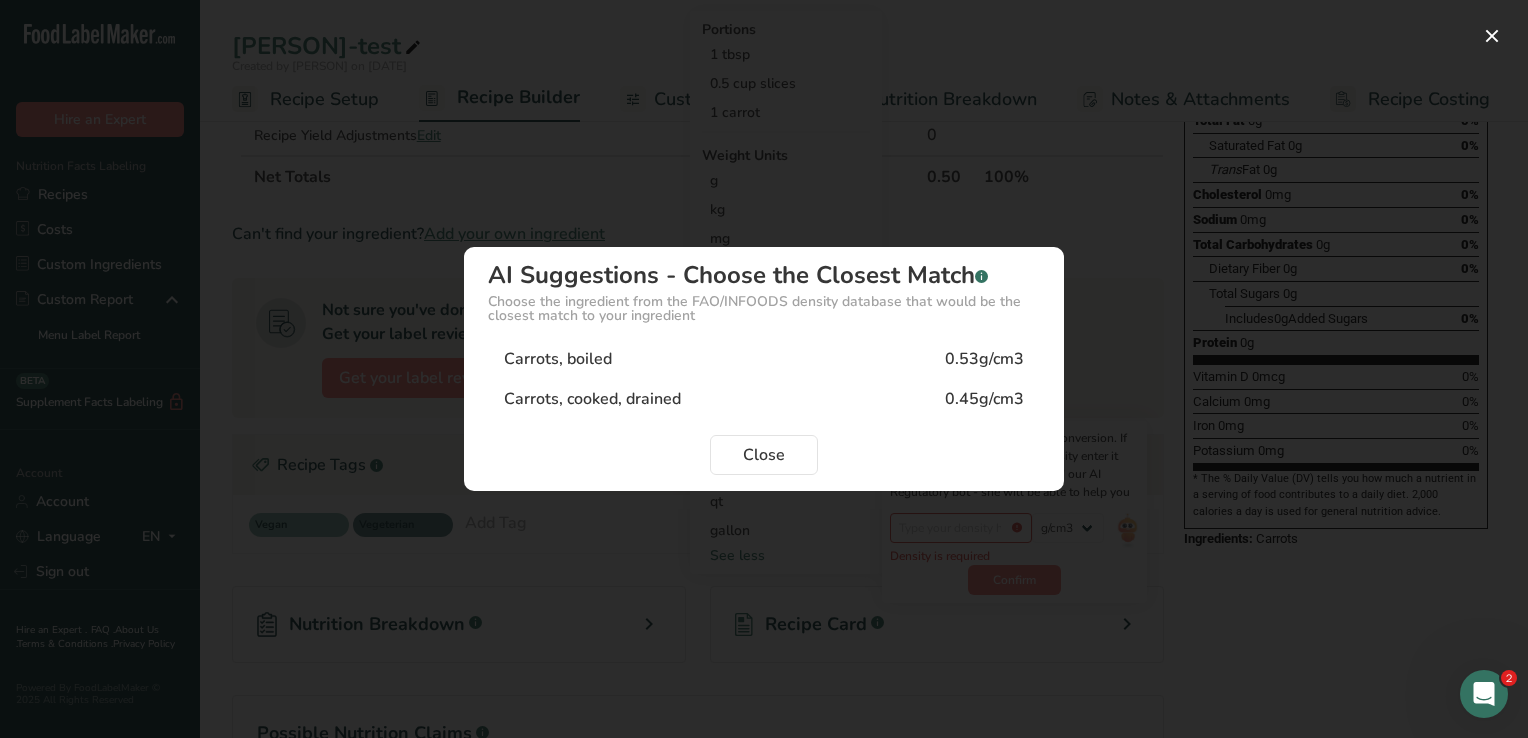 type on "0.45" 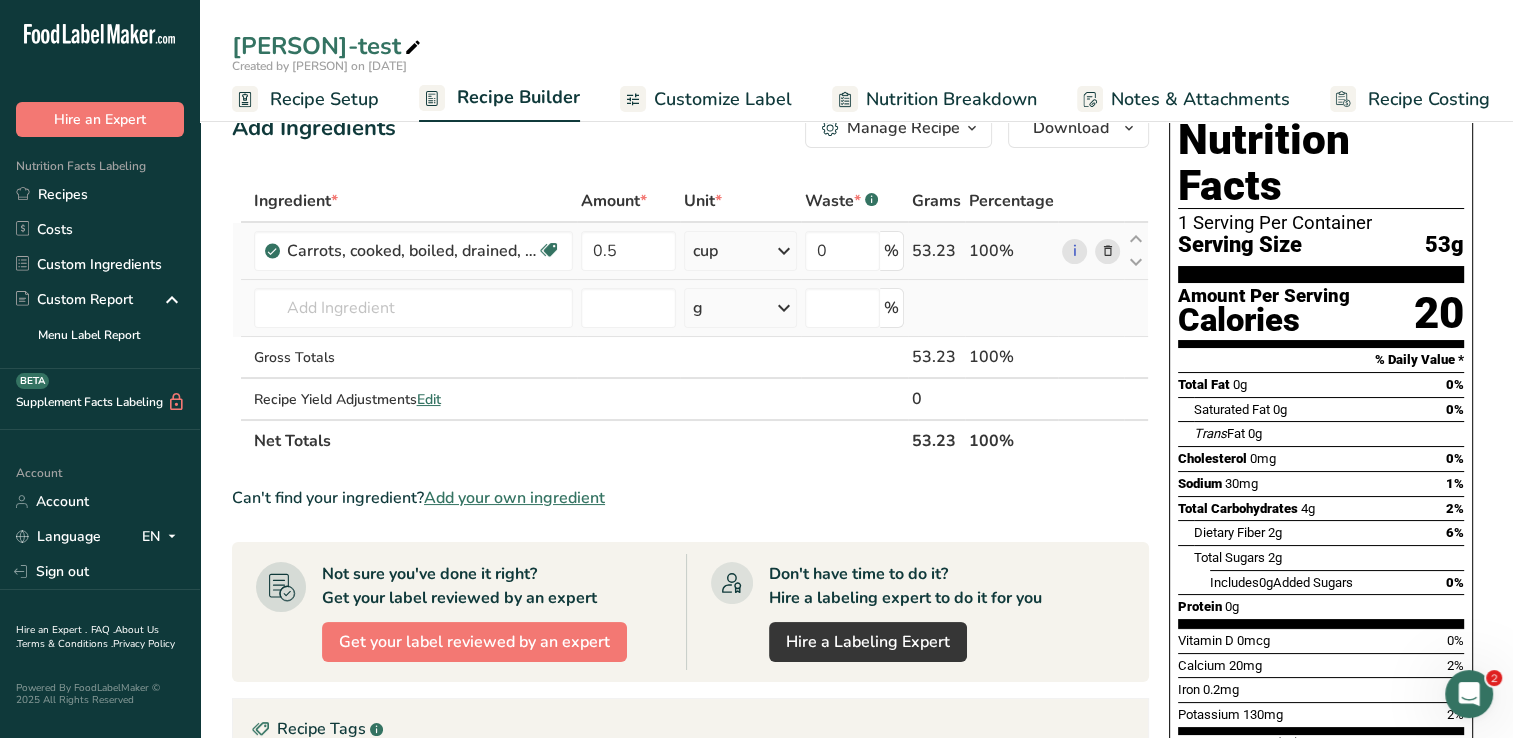 scroll, scrollTop: 0, scrollLeft: 0, axis: both 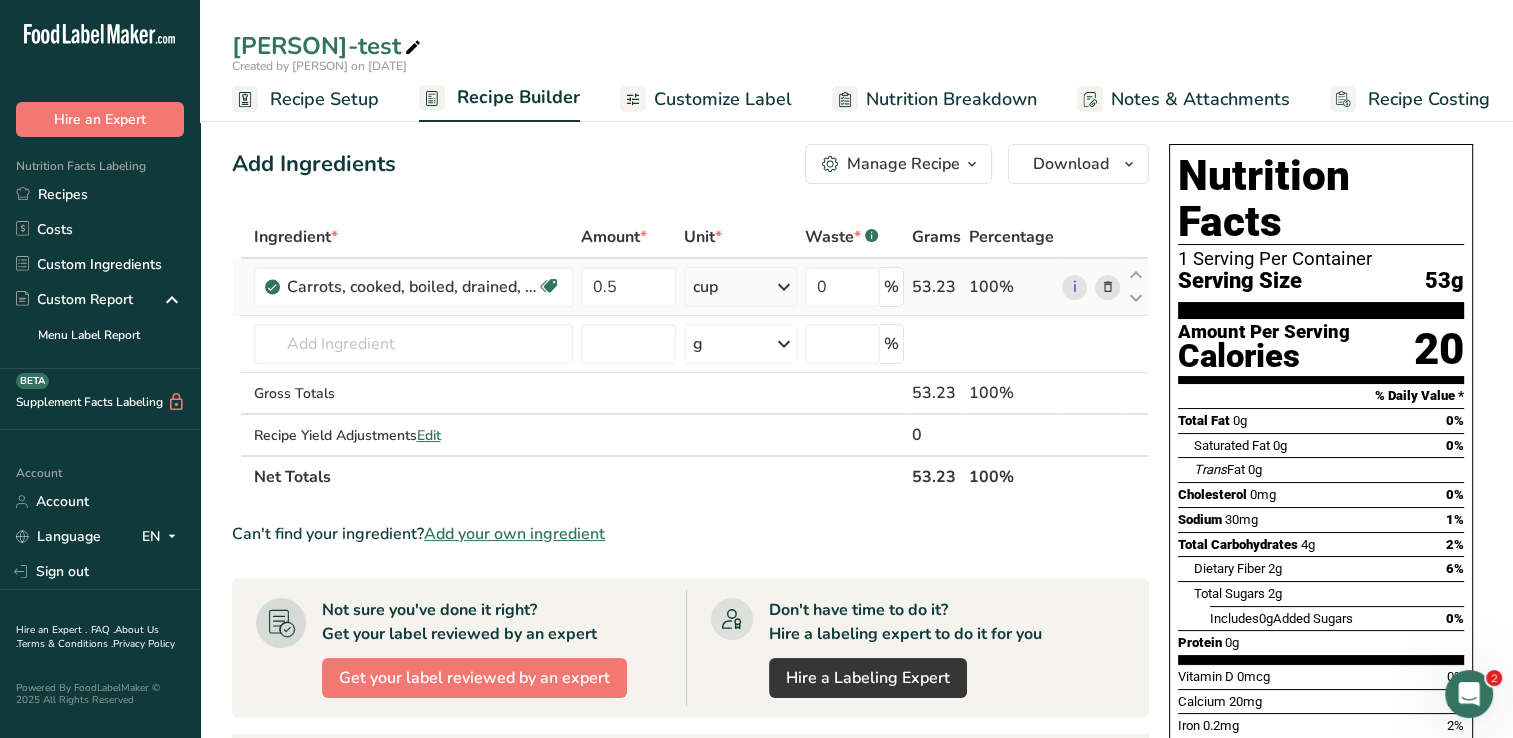 click at bounding box center (1107, 287) 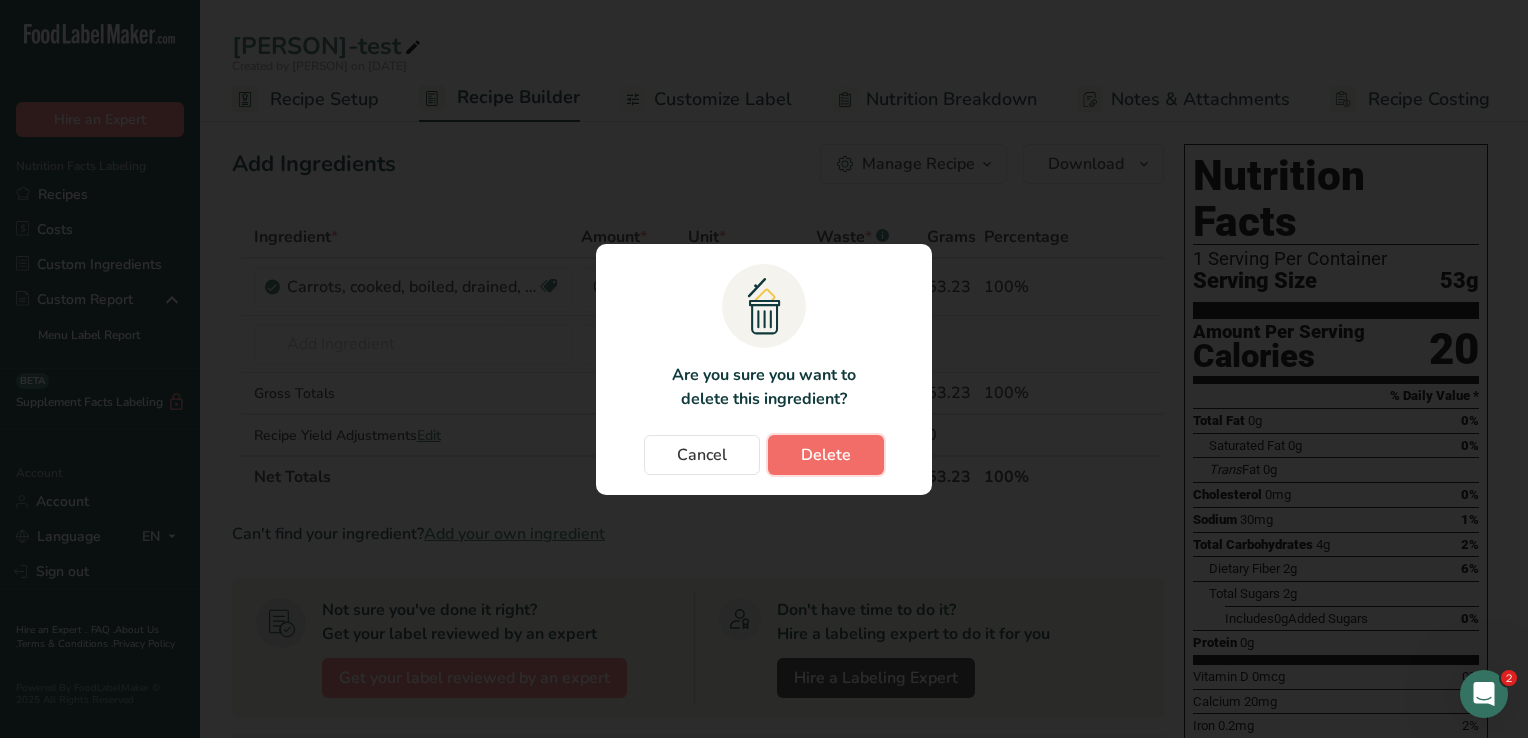 click on "Delete" at bounding box center [826, 455] 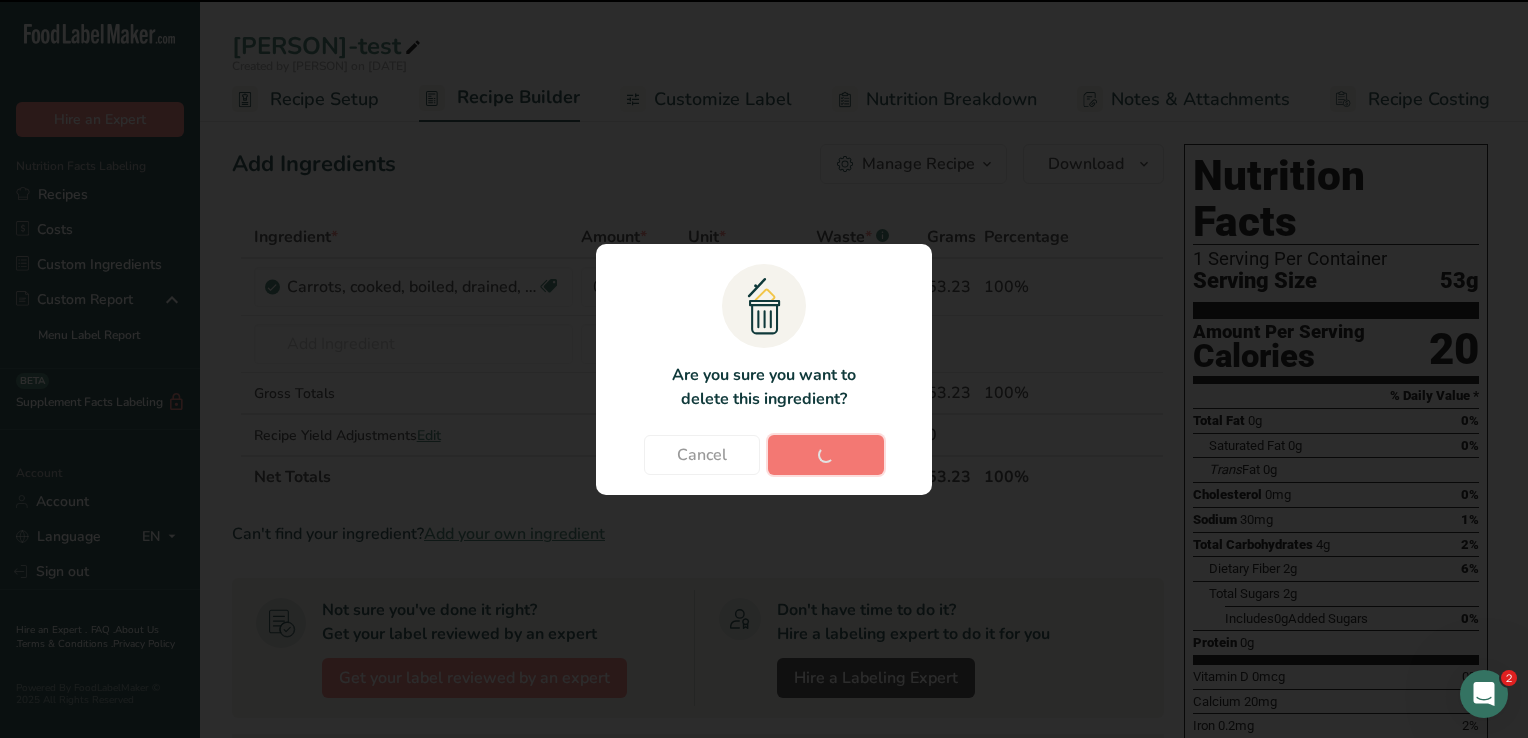 type 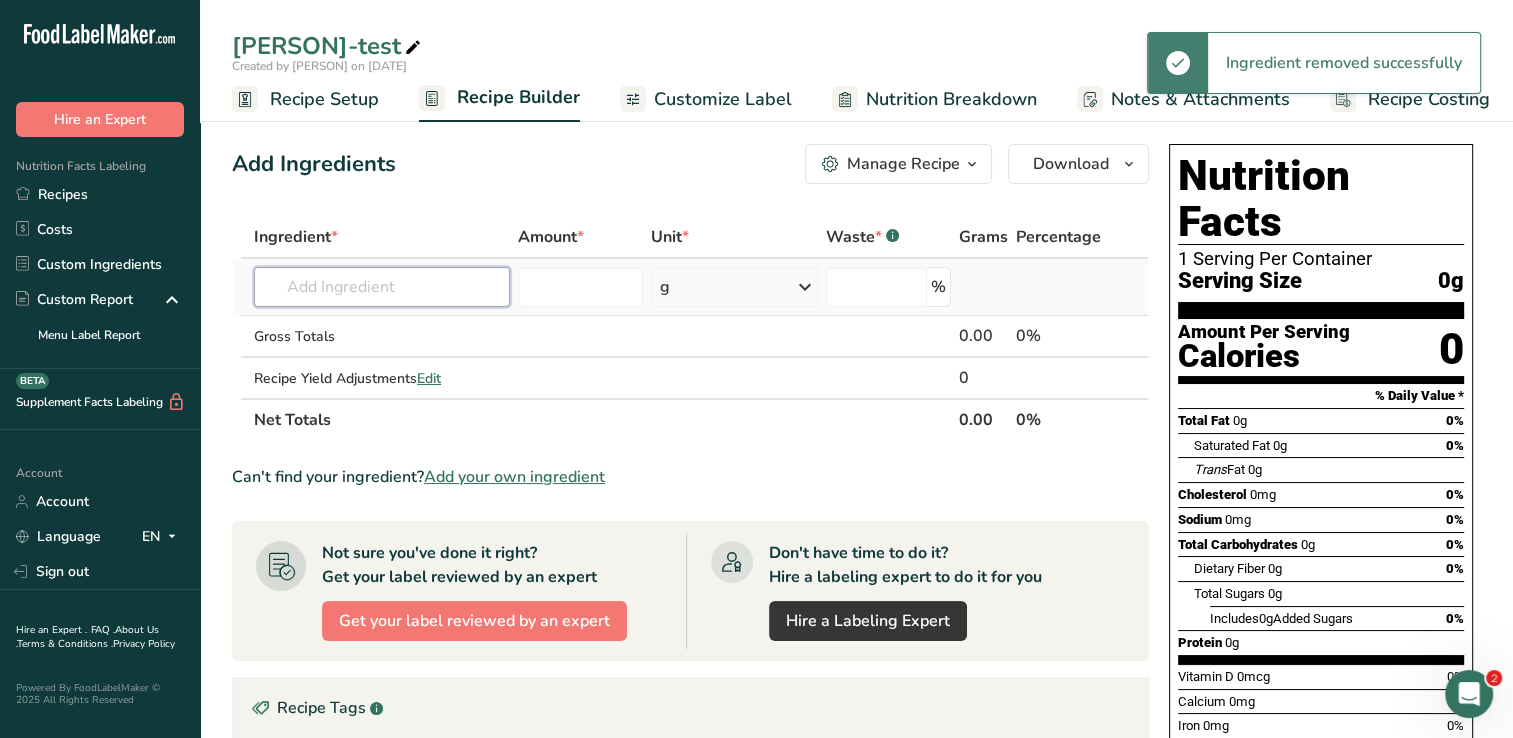 click at bounding box center [382, 287] 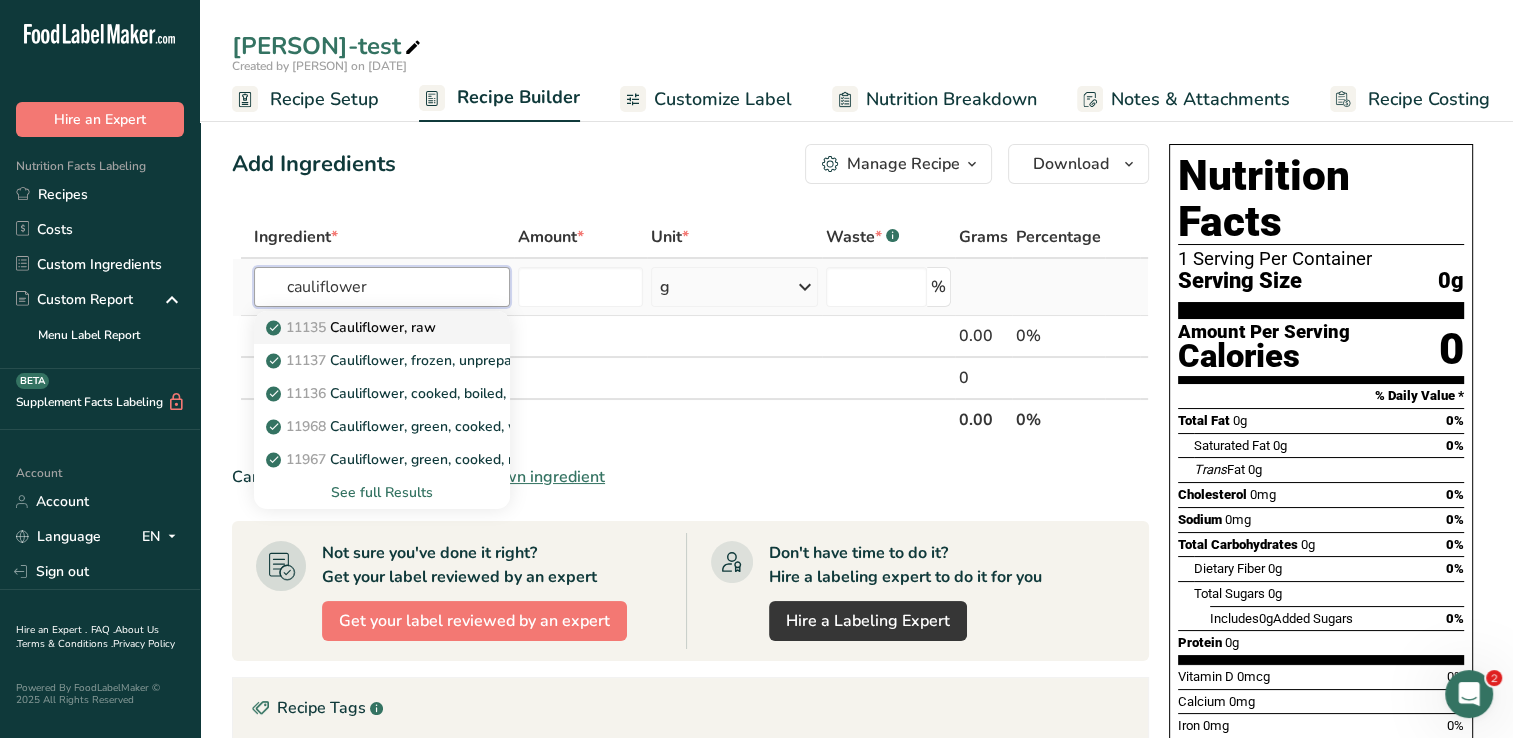 type on "cauliflower" 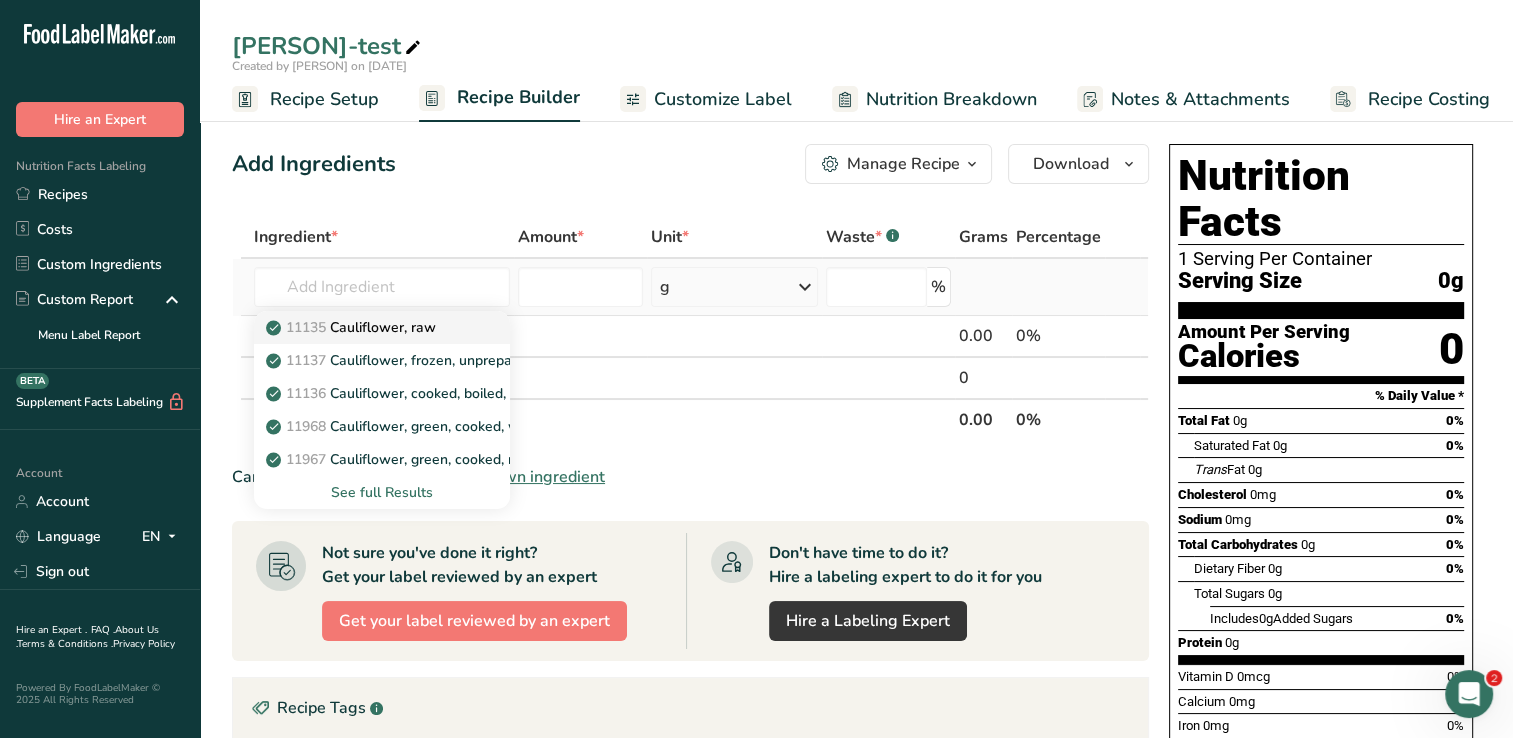 click on "11135
Cauliflower, raw" at bounding box center [353, 327] 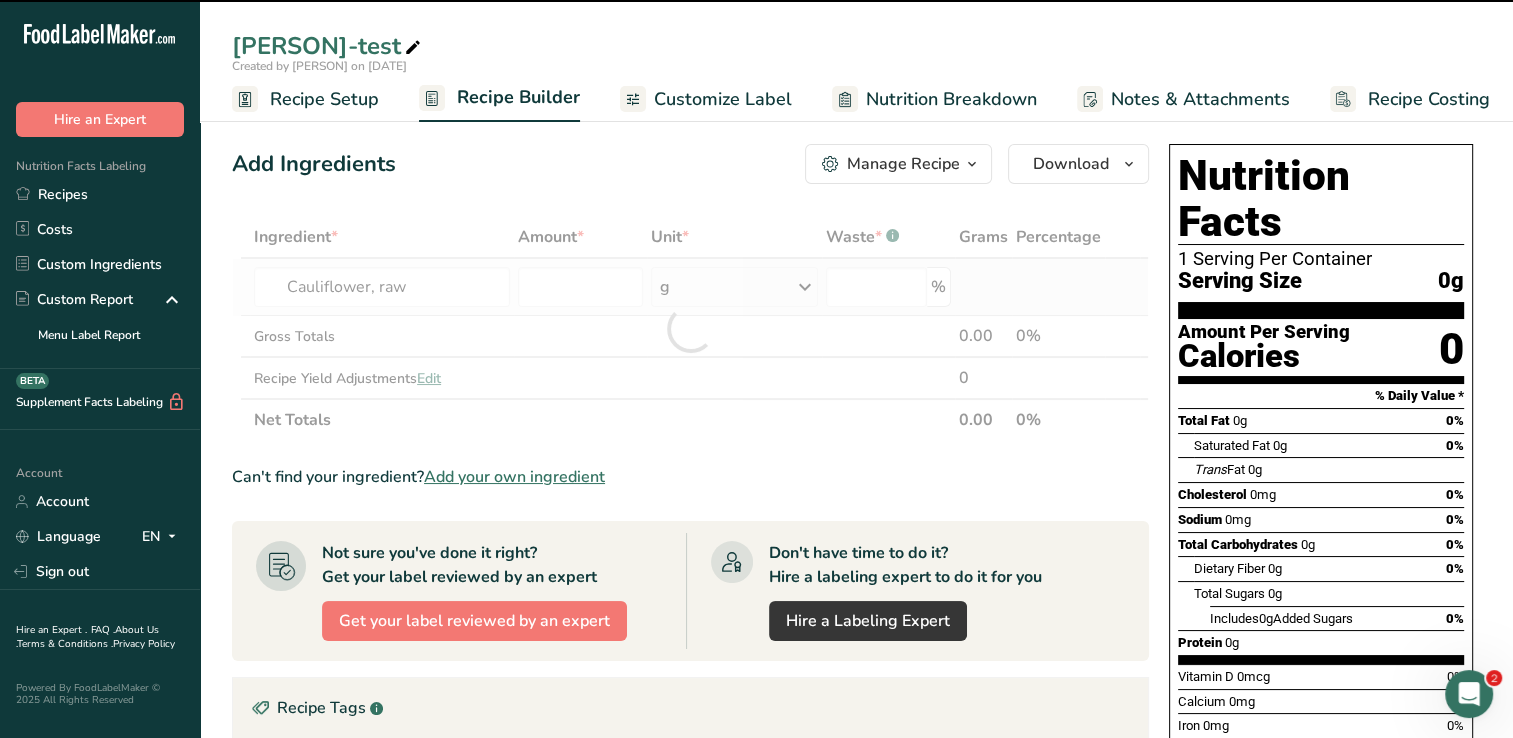 type on "0" 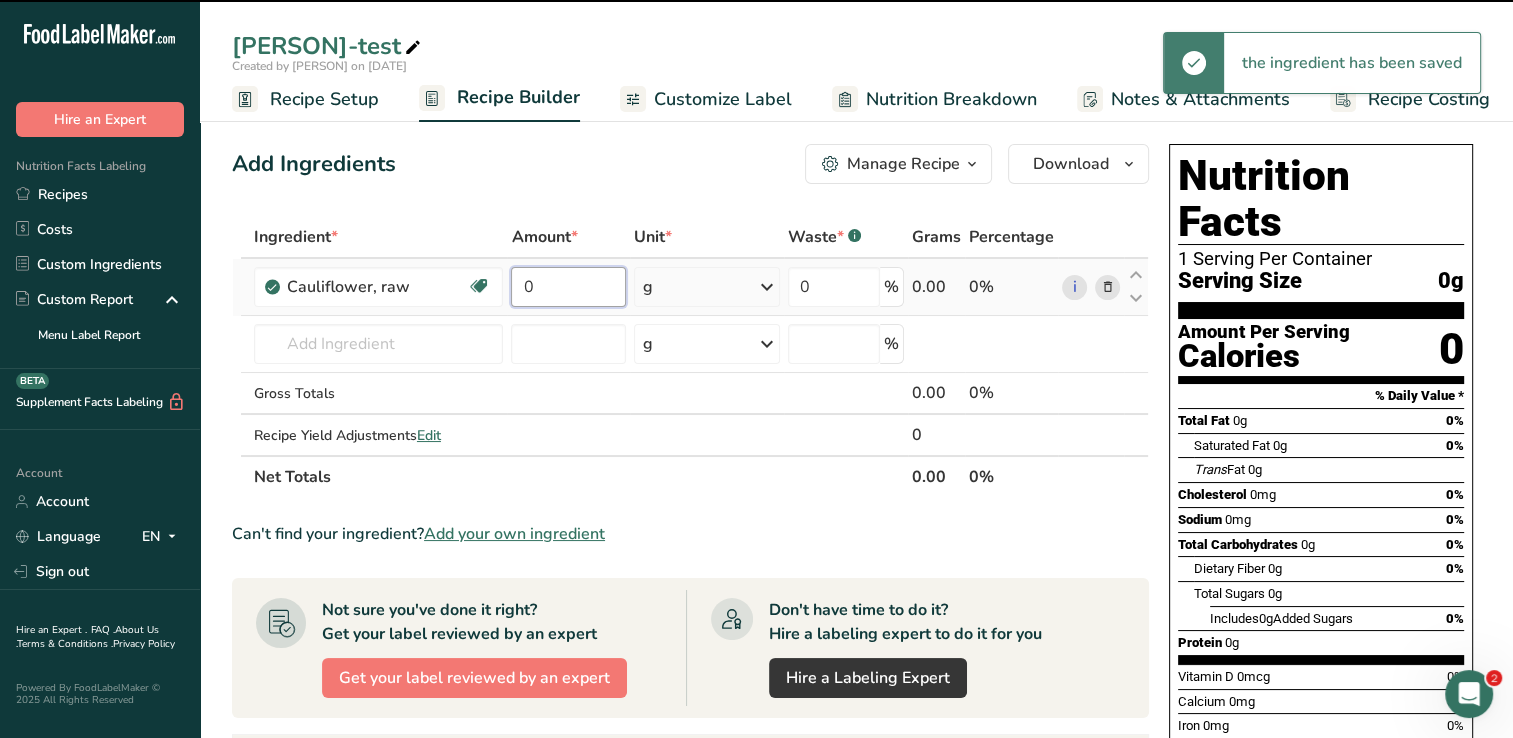 click on "0" at bounding box center [568, 287] 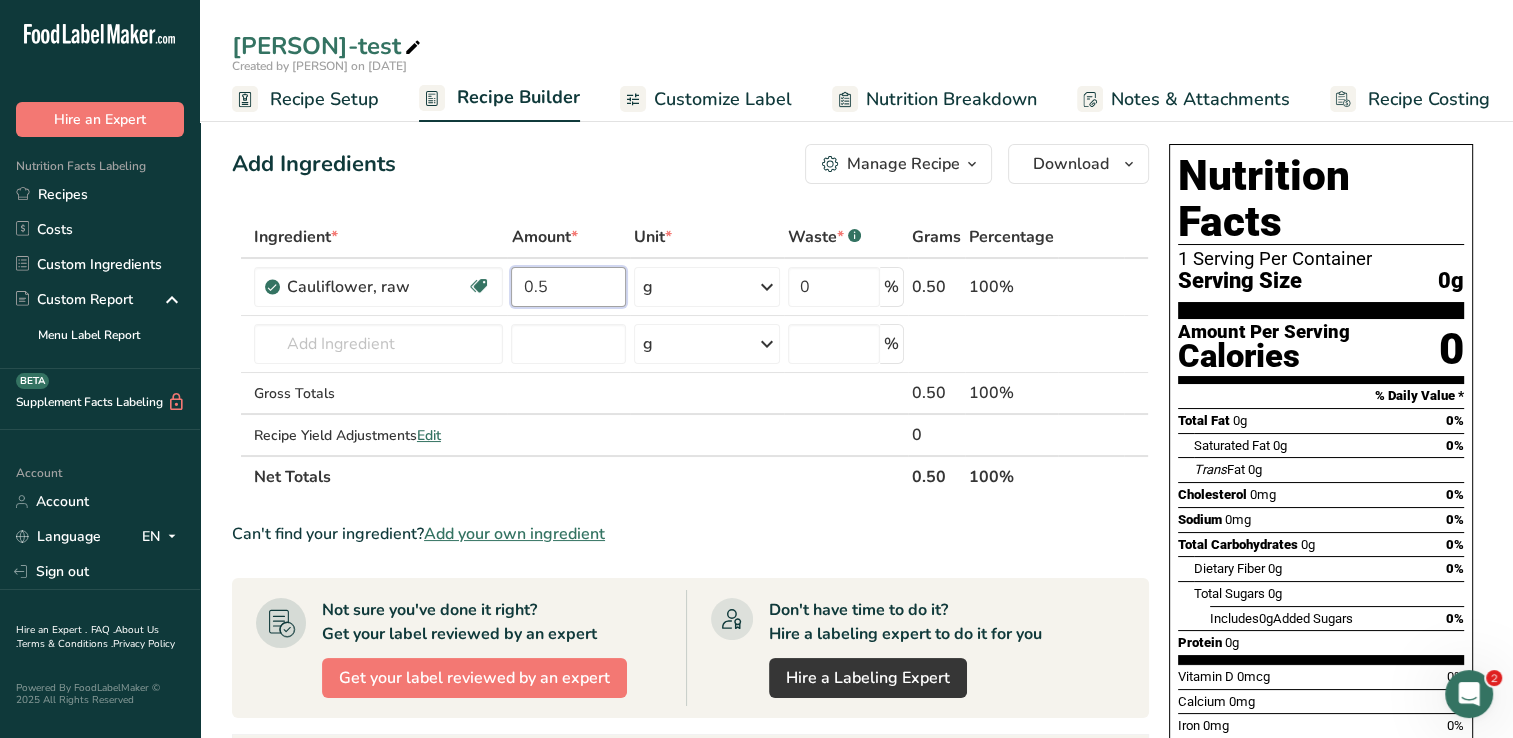 type on "0.5" 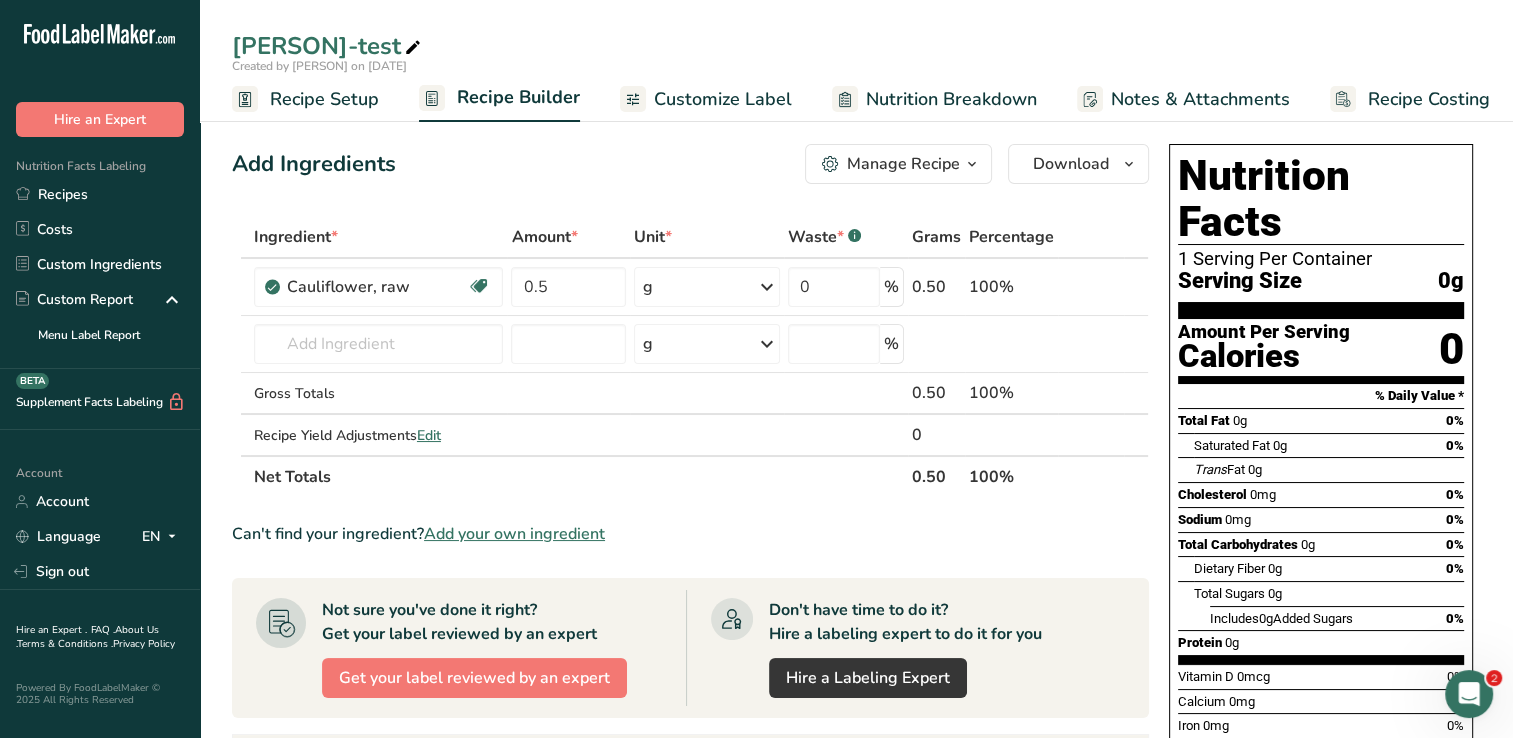 click on "Ingredient *
Amount *
Unit *
Waste *   .a-a{fill:#347362;}.b-a{fill:#fff;}          Grams
Percentage
Cauliflower, raw
Source of Antioxidants
Dairy free
Gluten free
Vegan
Vegetarian
Soy free
0.5
g
Portions
1 cup chopped (1/2" pieces)
1 floweret
1 head large (6-7" dia.)
See more
Weight Units
g
kg
mg
See more
Volume Units
l
Volume units require a density conversion. If you know your ingredient's density enter it below. Otherwise, click on "RIA" our AI Regulatory bot - she will be able to help you
Density is required
lb/ft3
mL" at bounding box center [690, 357] 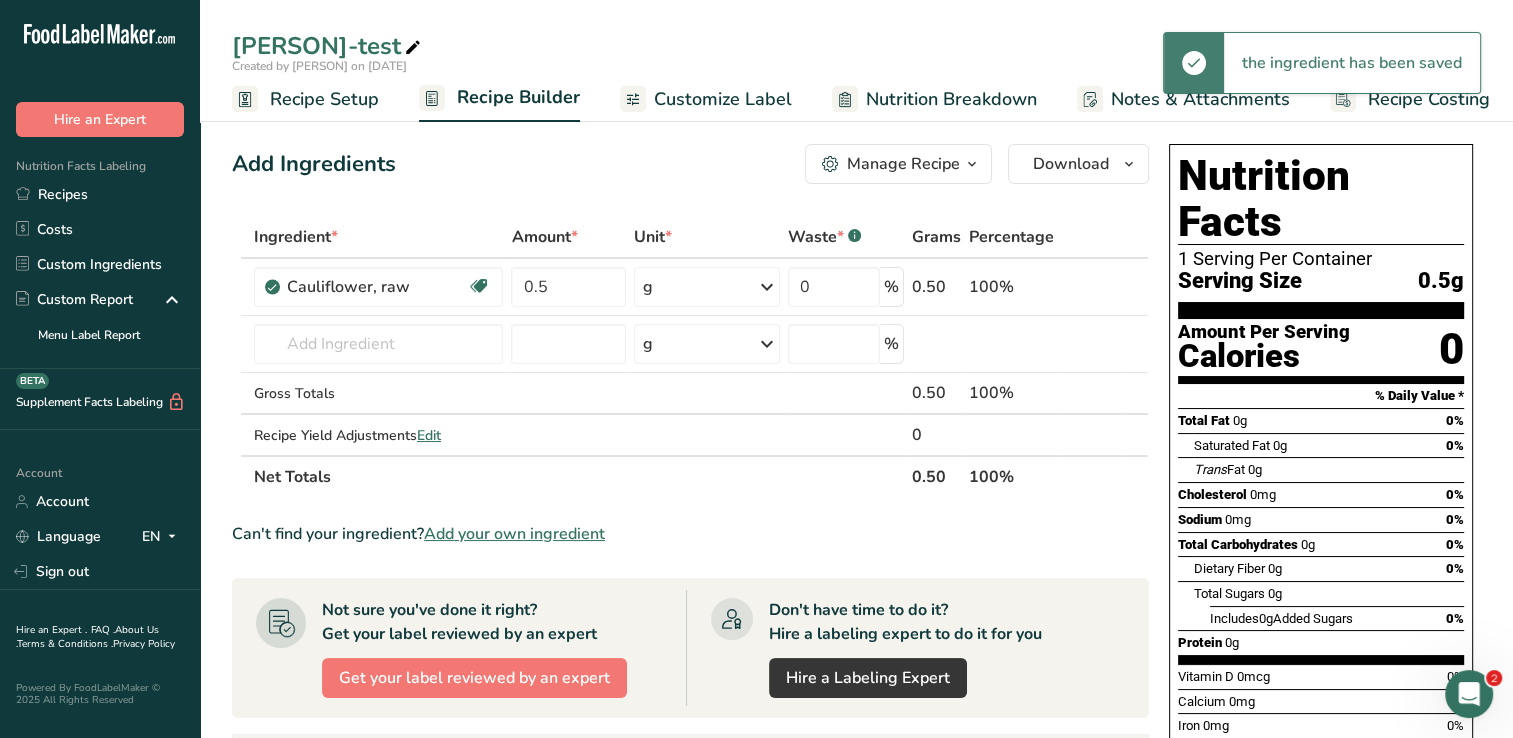 click at bounding box center [767, 287] 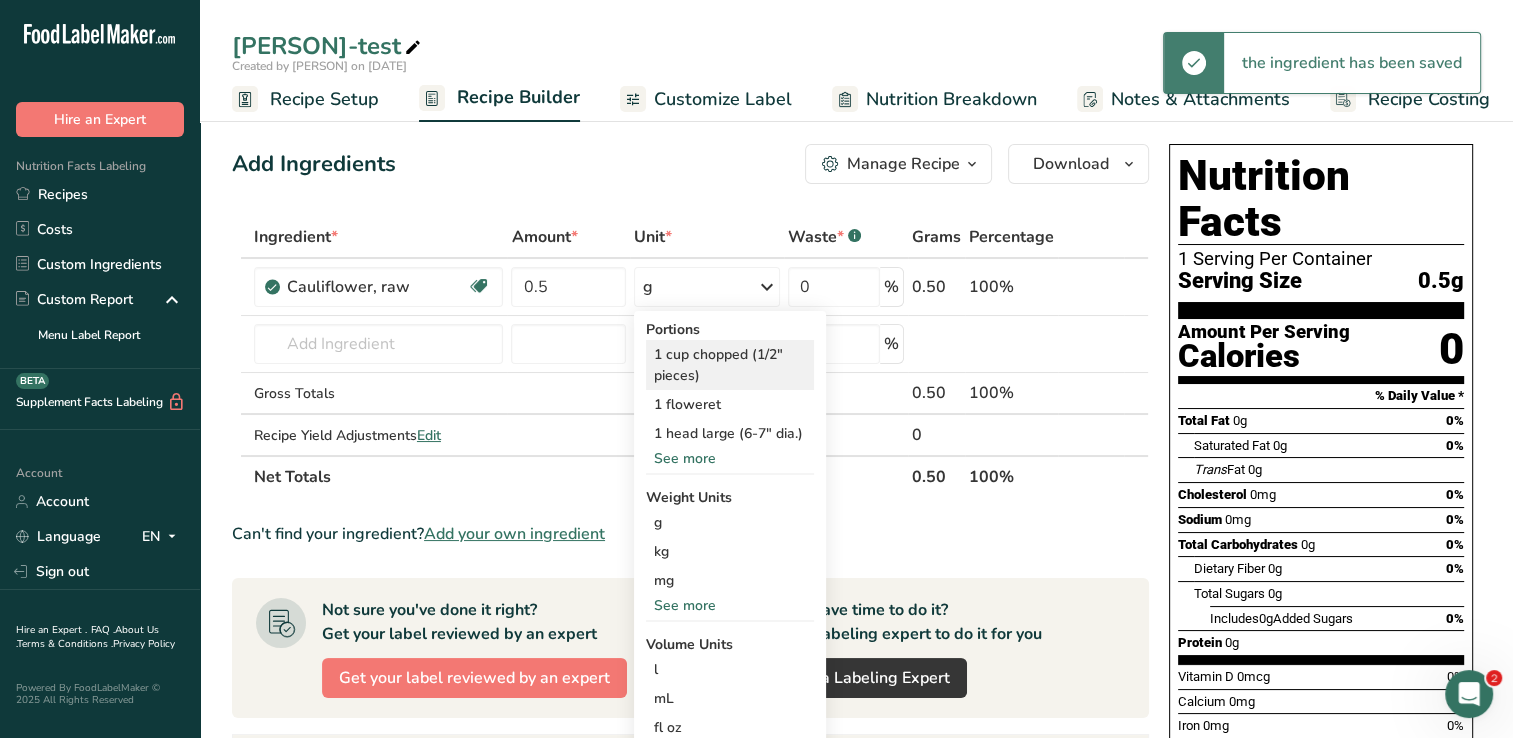 click on "1 cup chopped (1/2" pieces)" at bounding box center [730, 365] 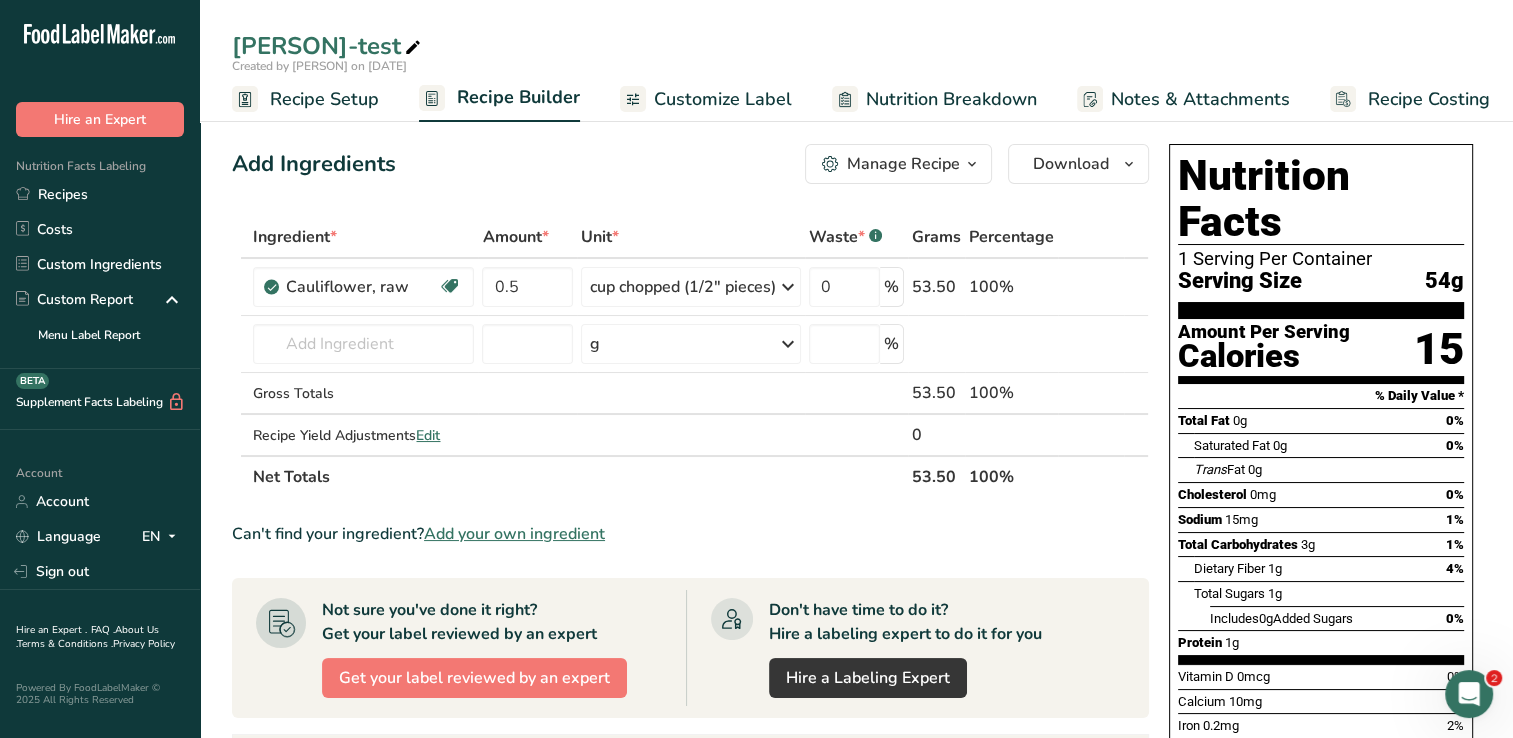click at bounding box center (1107, 287) 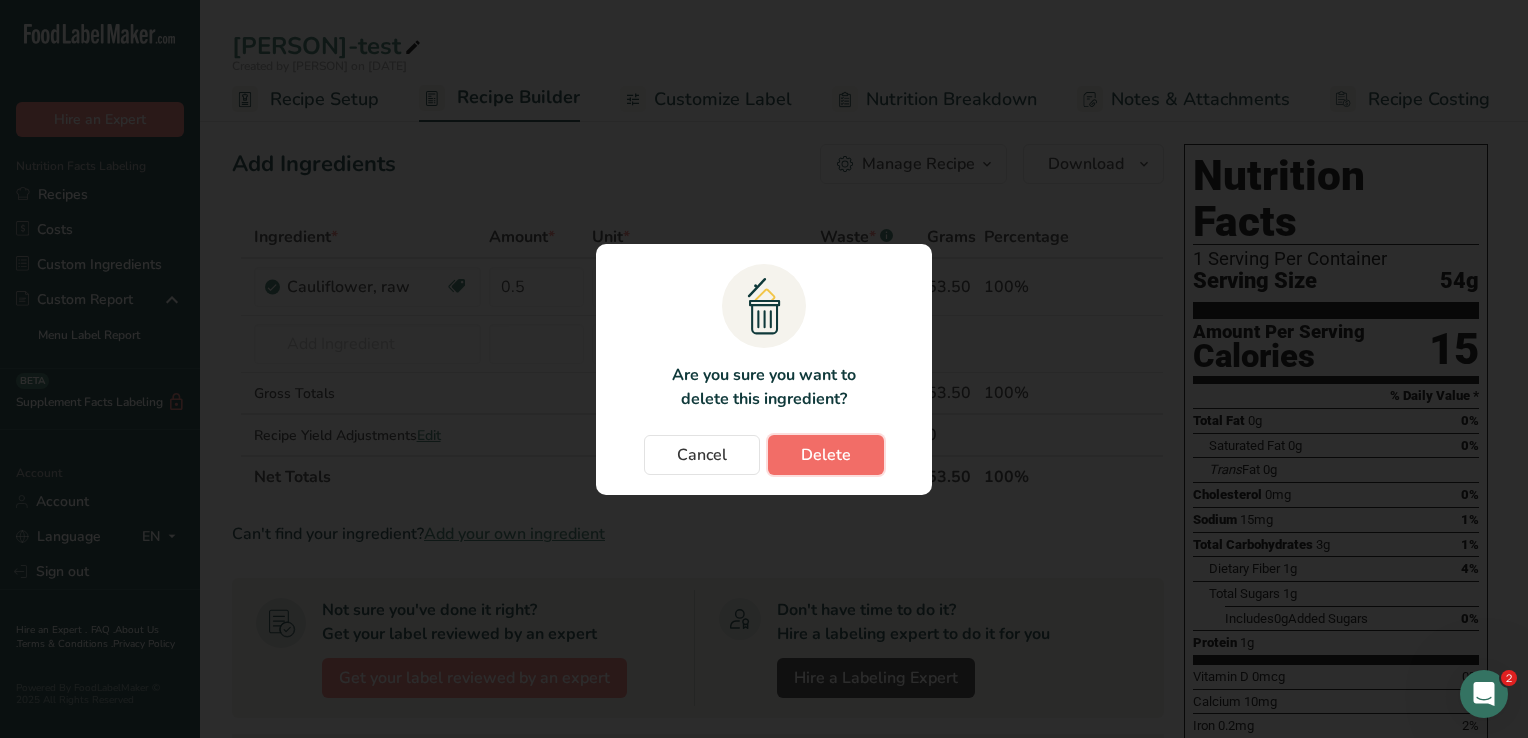 click on "Delete" at bounding box center [826, 455] 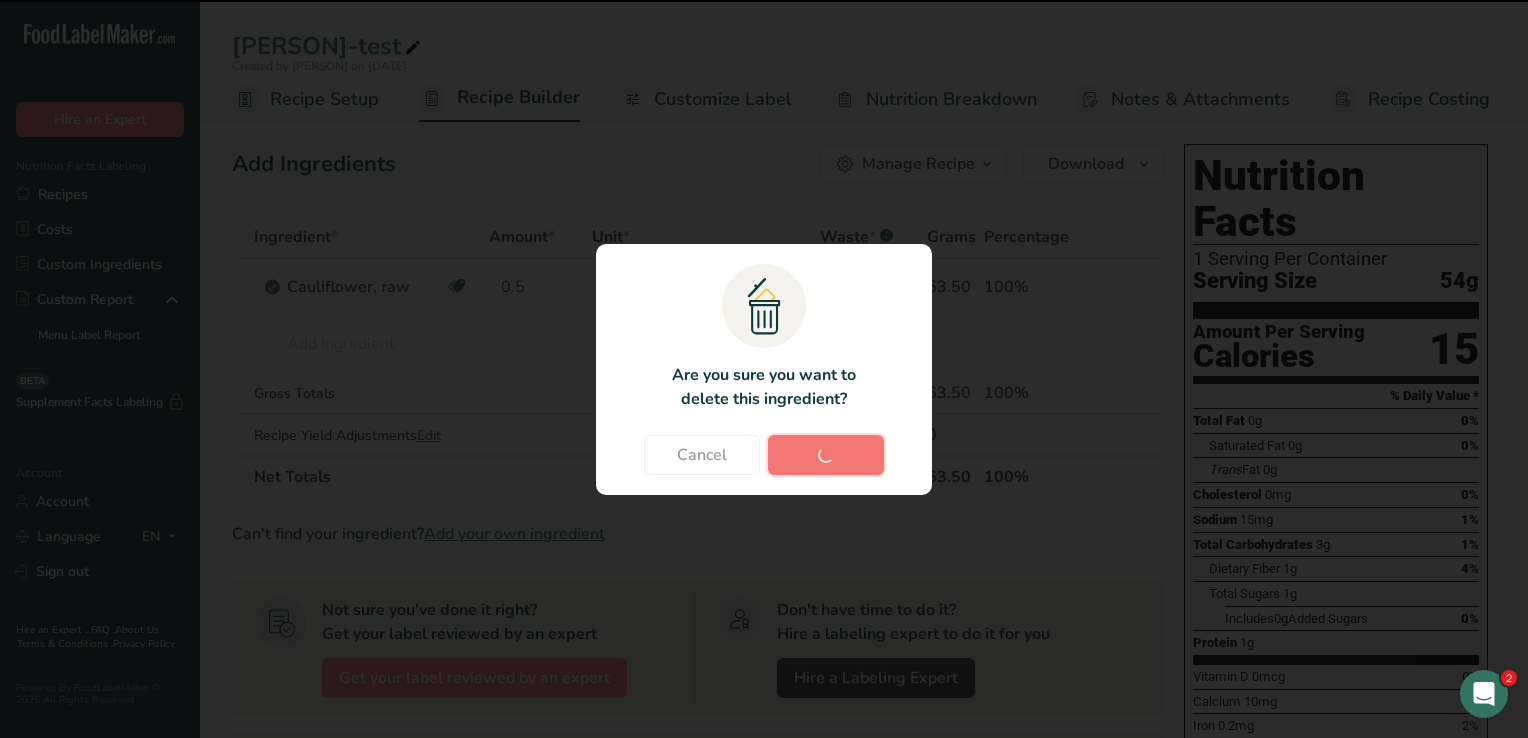 type 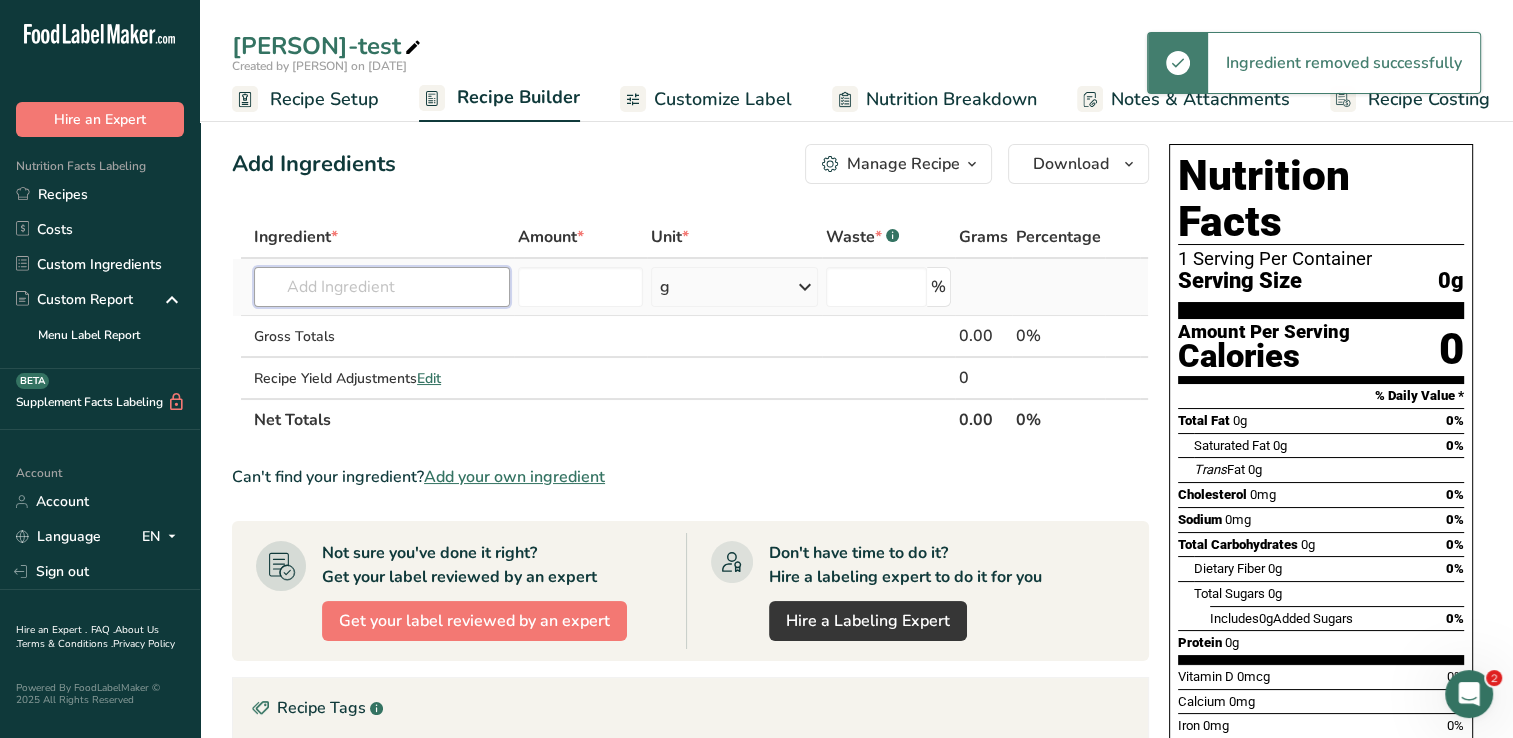 click at bounding box center (382, 287) 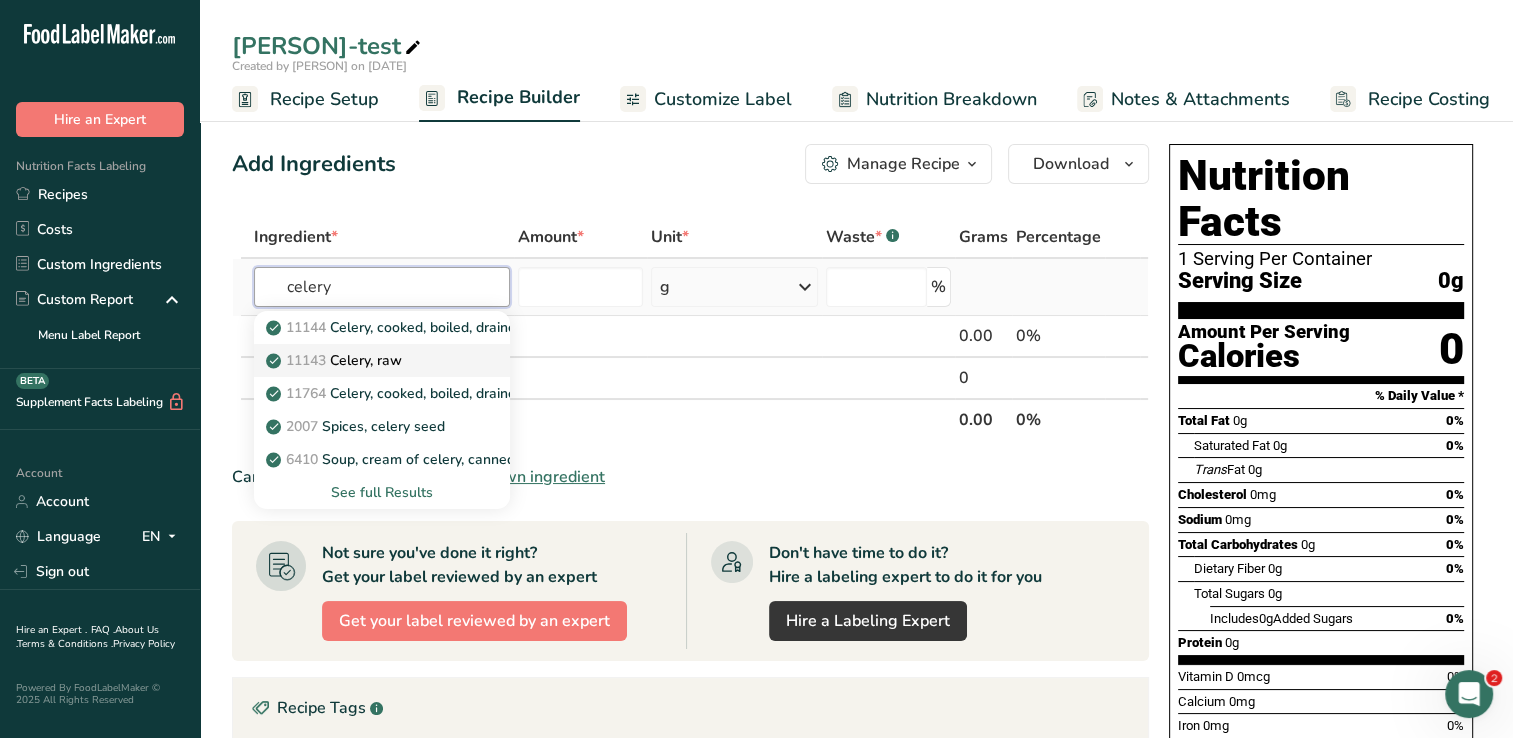type on "celery" 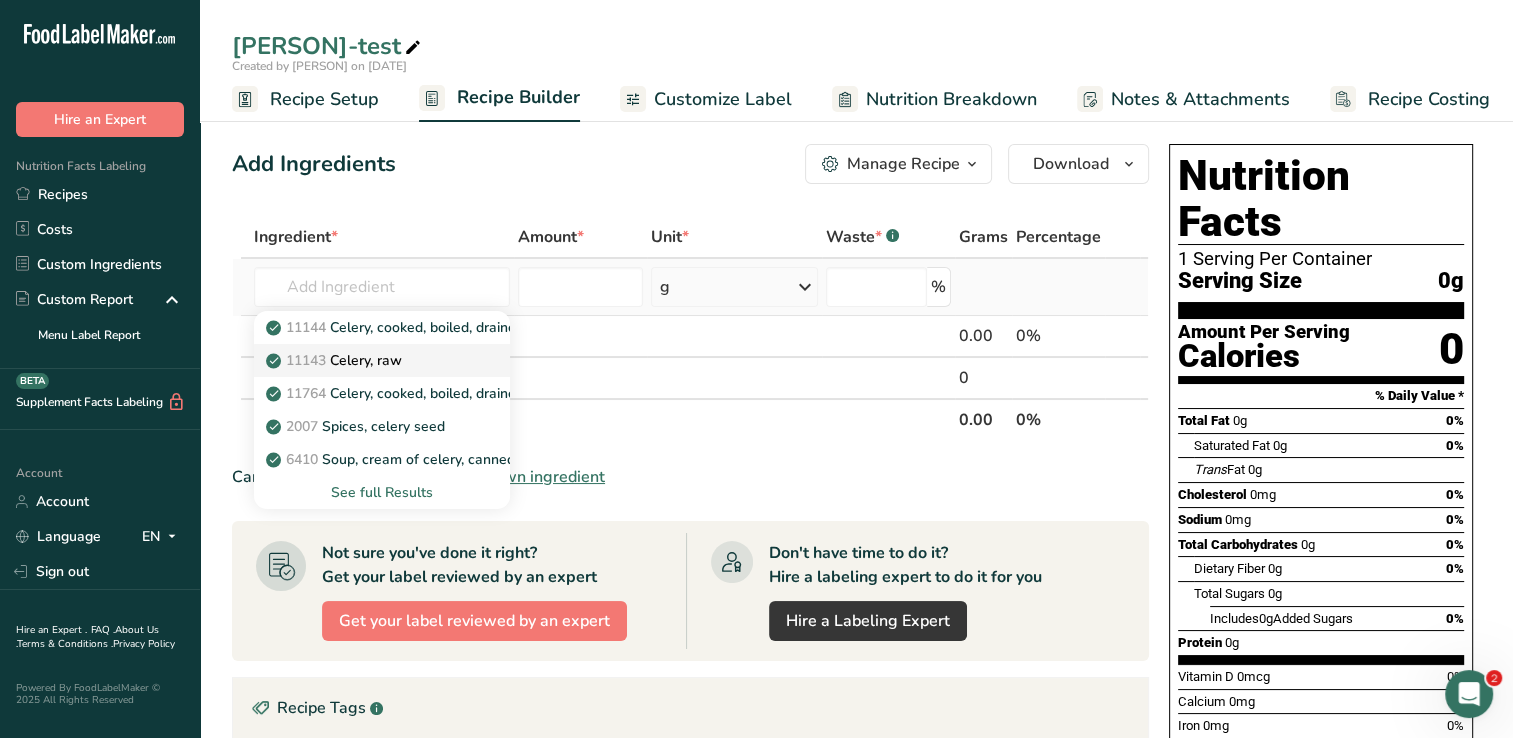 click on "11143
Celery, raw" at bounding box center [336, 360] 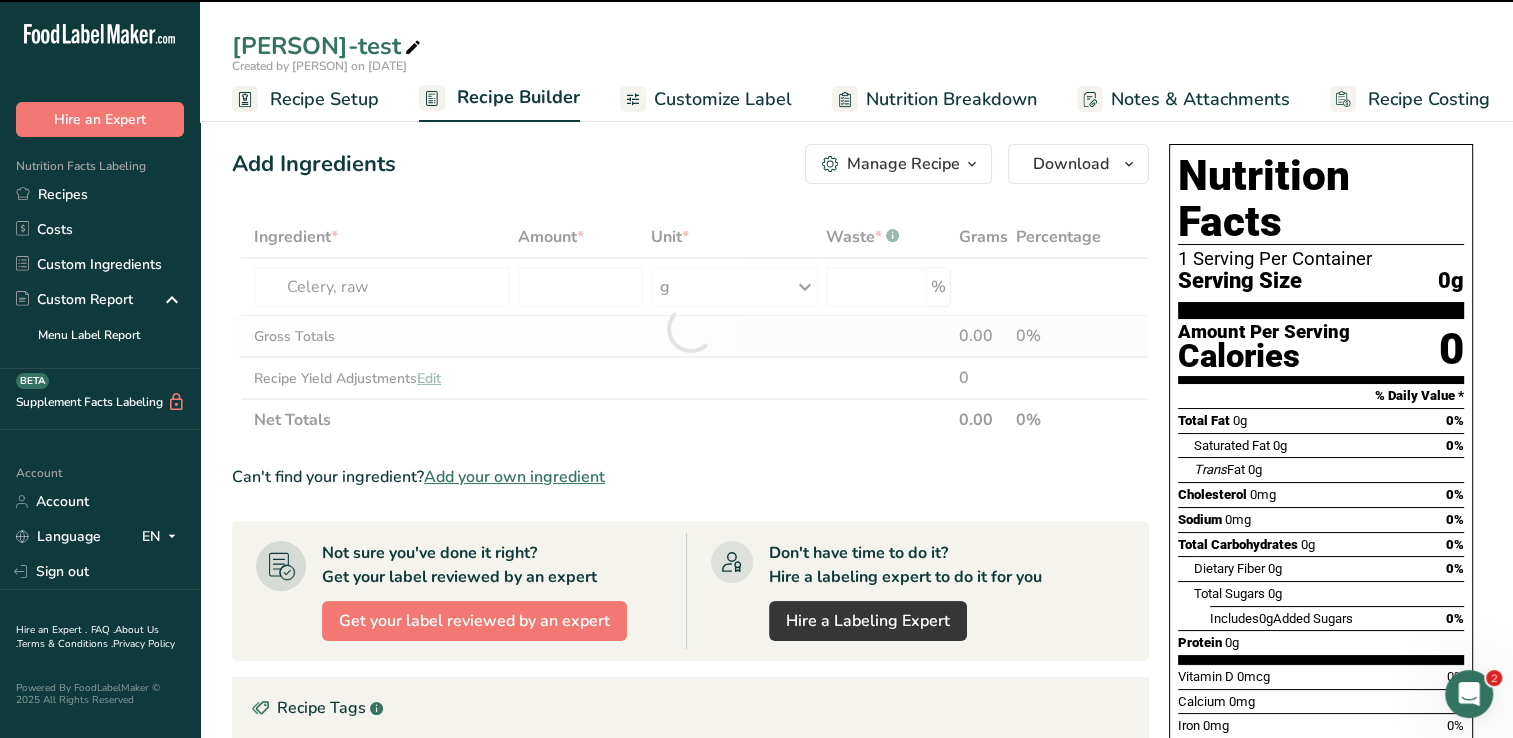 type on "0" 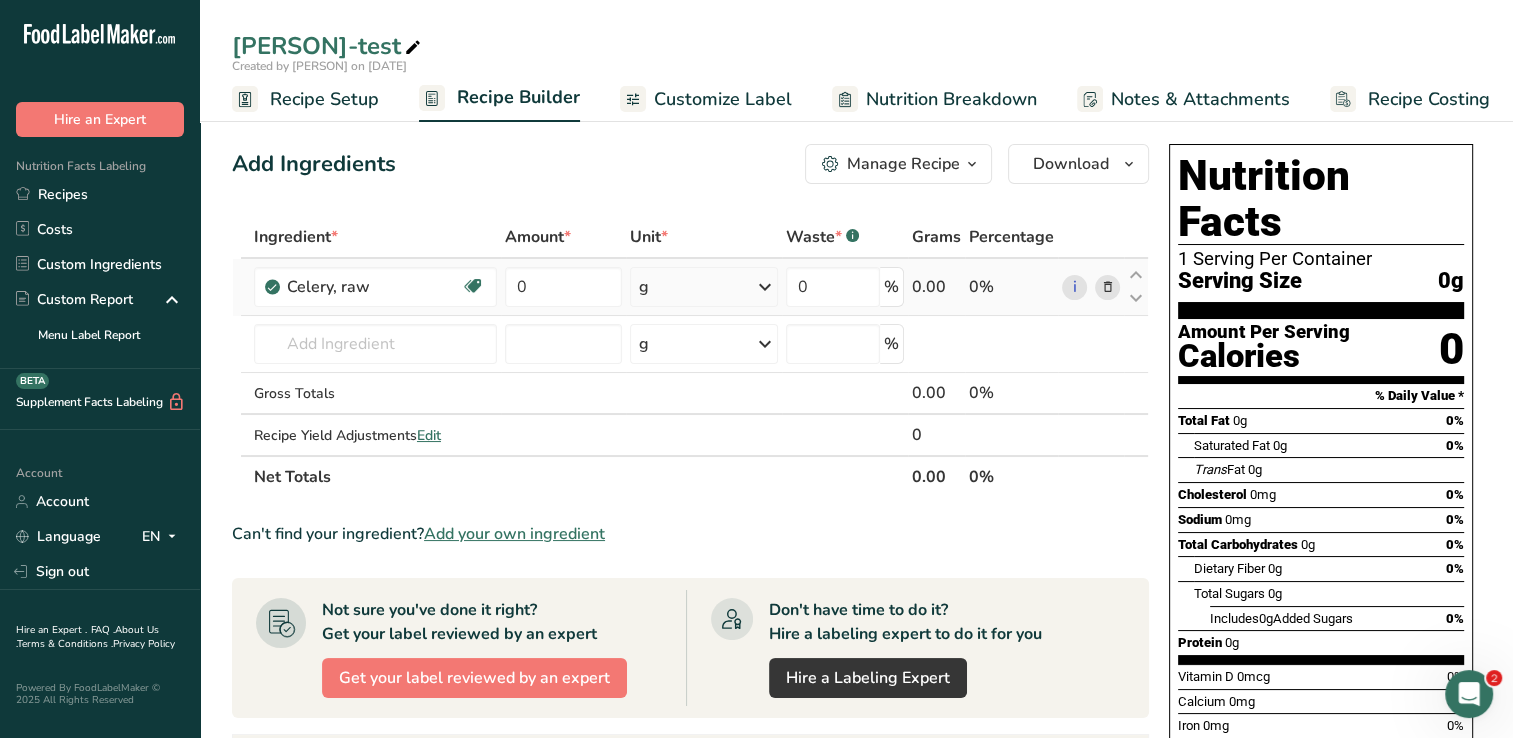 click at bounding box center [765, 287] 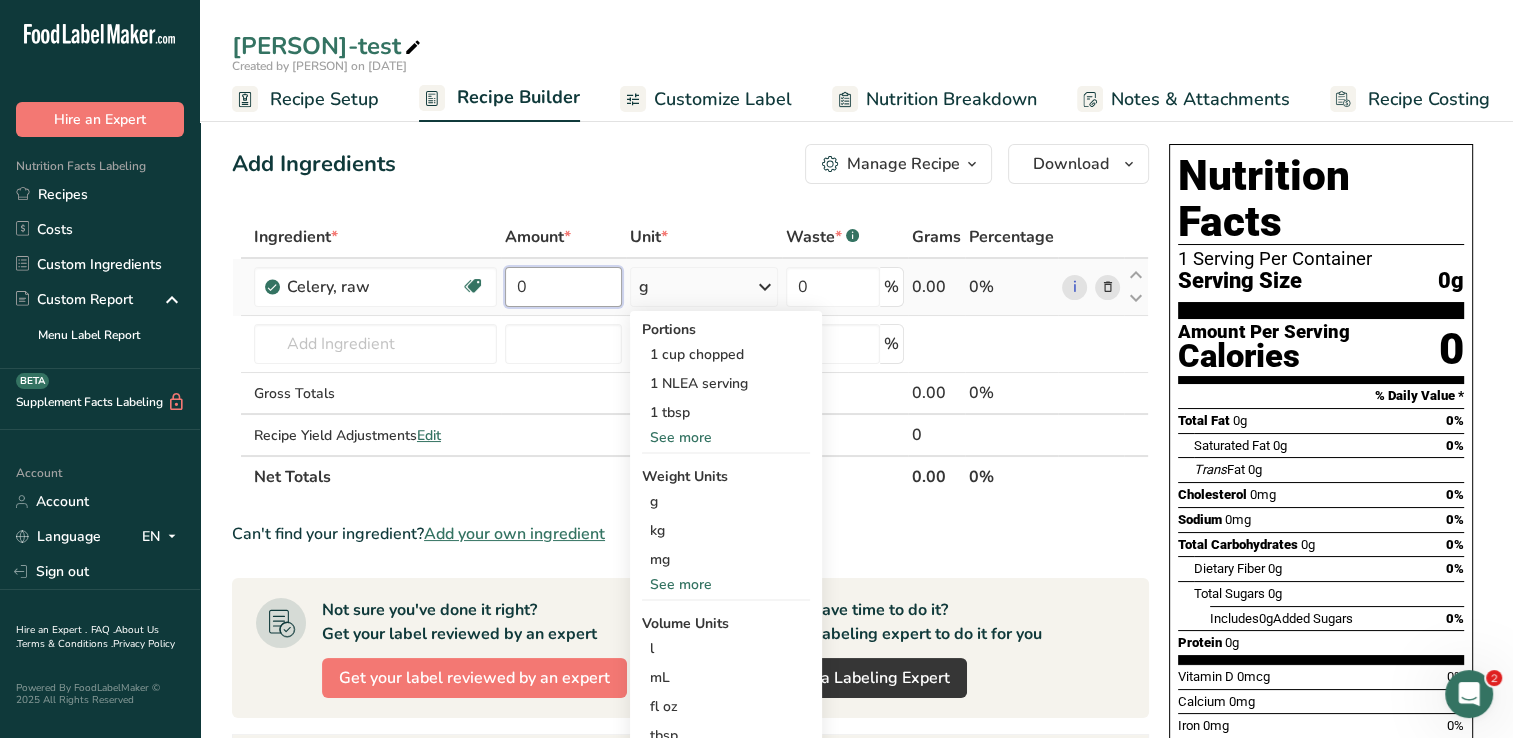 click on "0" at bounding box center [563, 287] 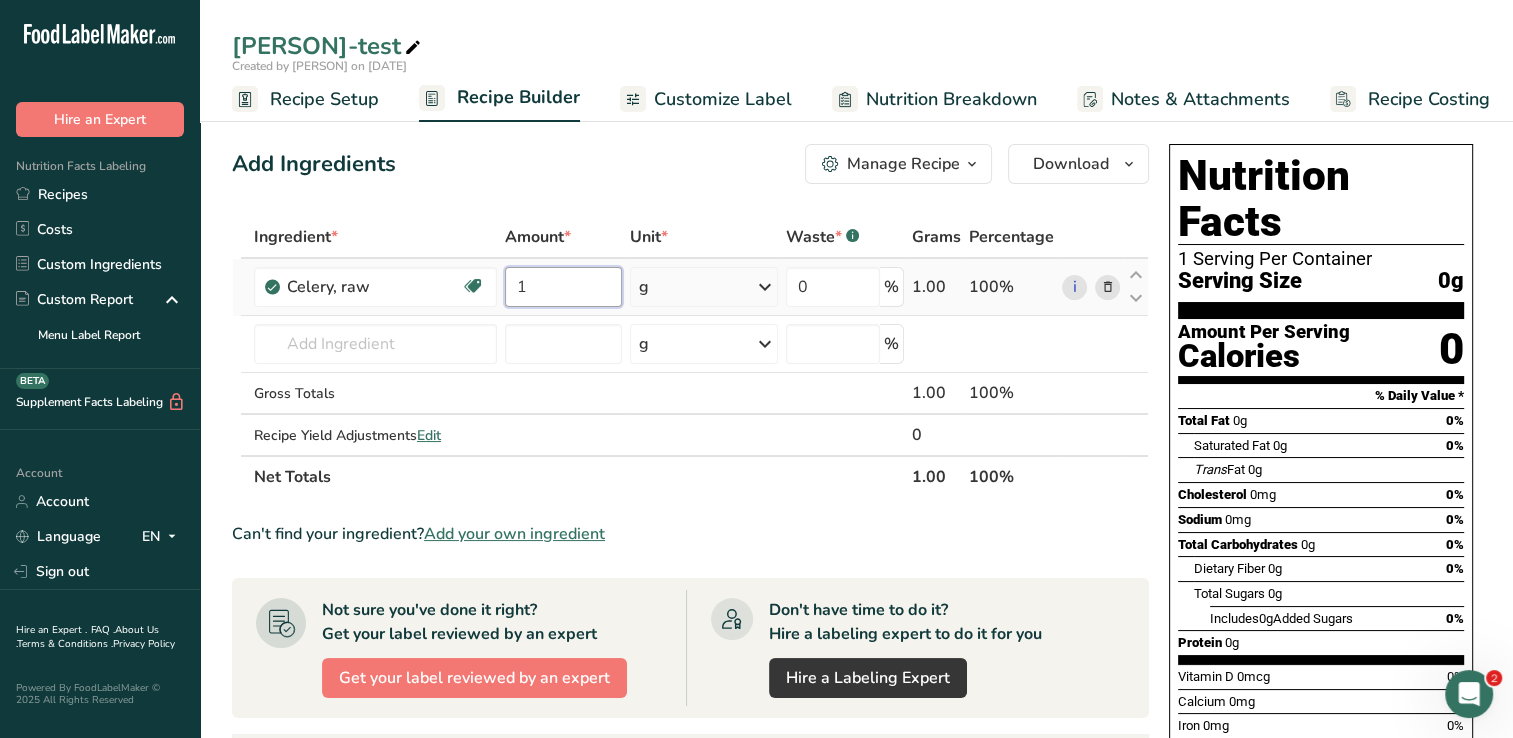 type on "1" 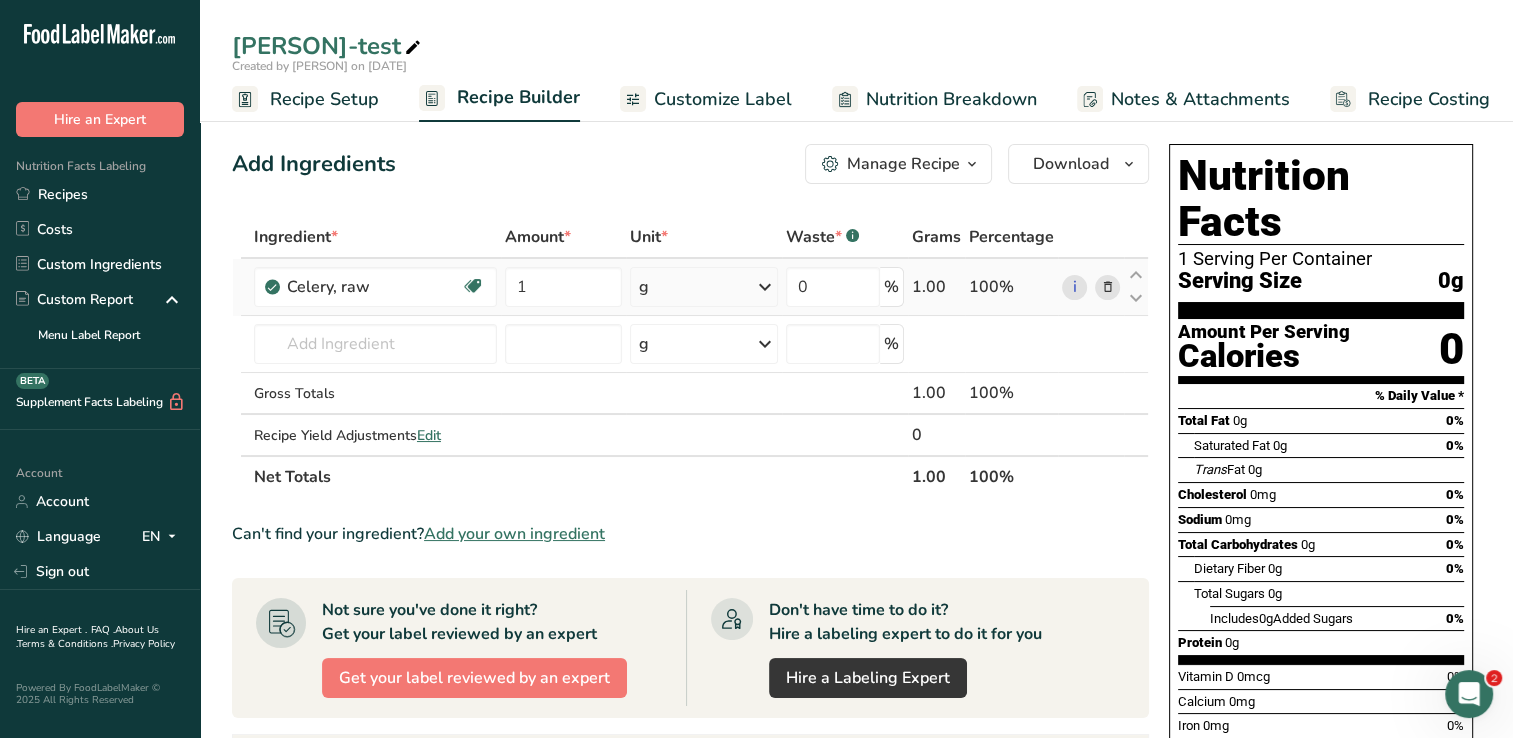 click on "Ingredient *
Amount *
Unit *
Waste *   .a-a{fill:#347362;}.b-a{fill:#fff;}          Grams
Percentage
Celery, raw
Source of Antioxidants
Dairy free
Gluten free
Vegan
Vegetarian
Soy free
1
g
Portions
1 cup chopped
1 NLEA serving
1 tbsp
See more
Weight Units
g
kg
mg
See more
Volume Units
l
Volume units require a density conversion. If you know your ingredient's density enter it below. Otherwise, click on "RIA" our AI Regulatory bot - she will be able to help you
Density is required
lb/ft3
g/cm3" at bounding box center [690, 357] 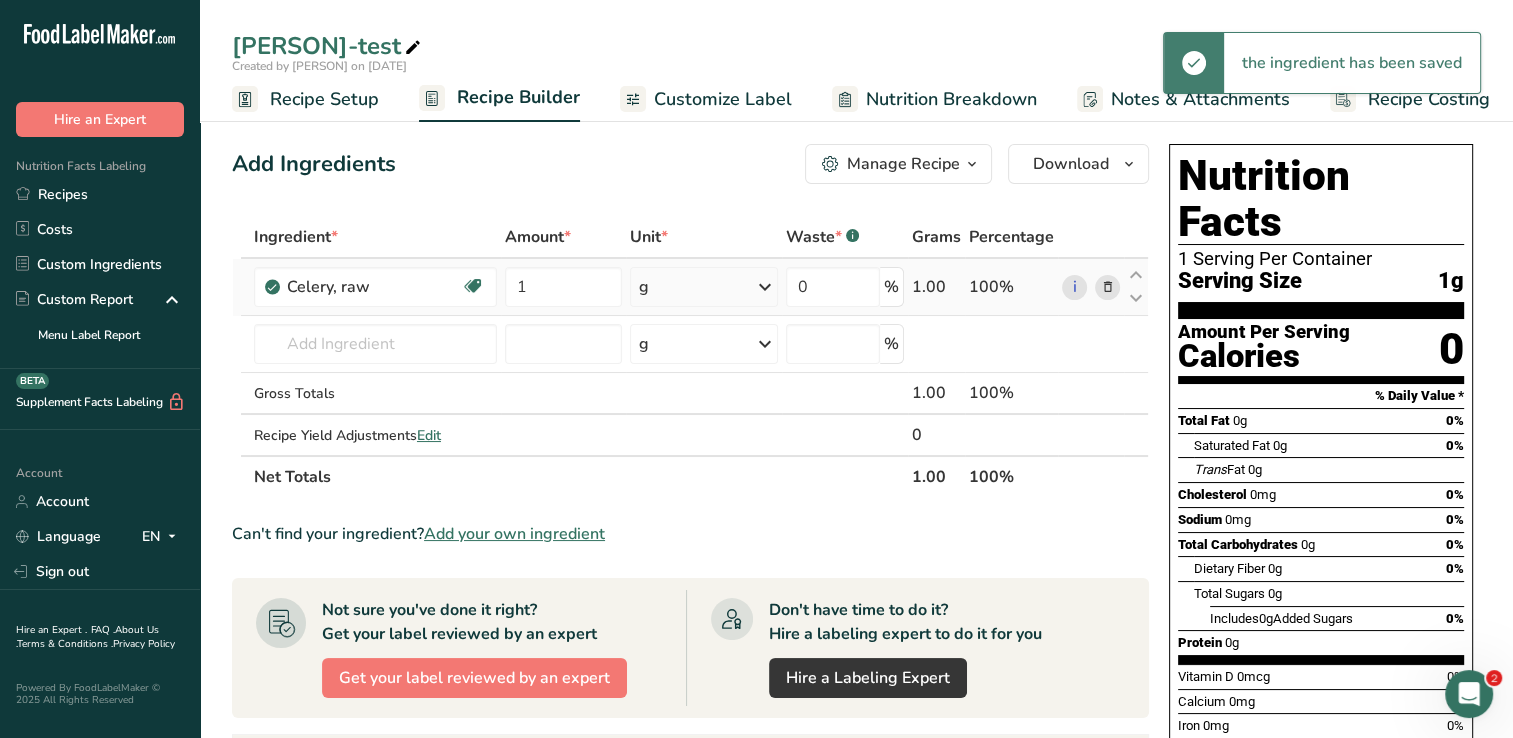 click at bounding box center (765, 287) 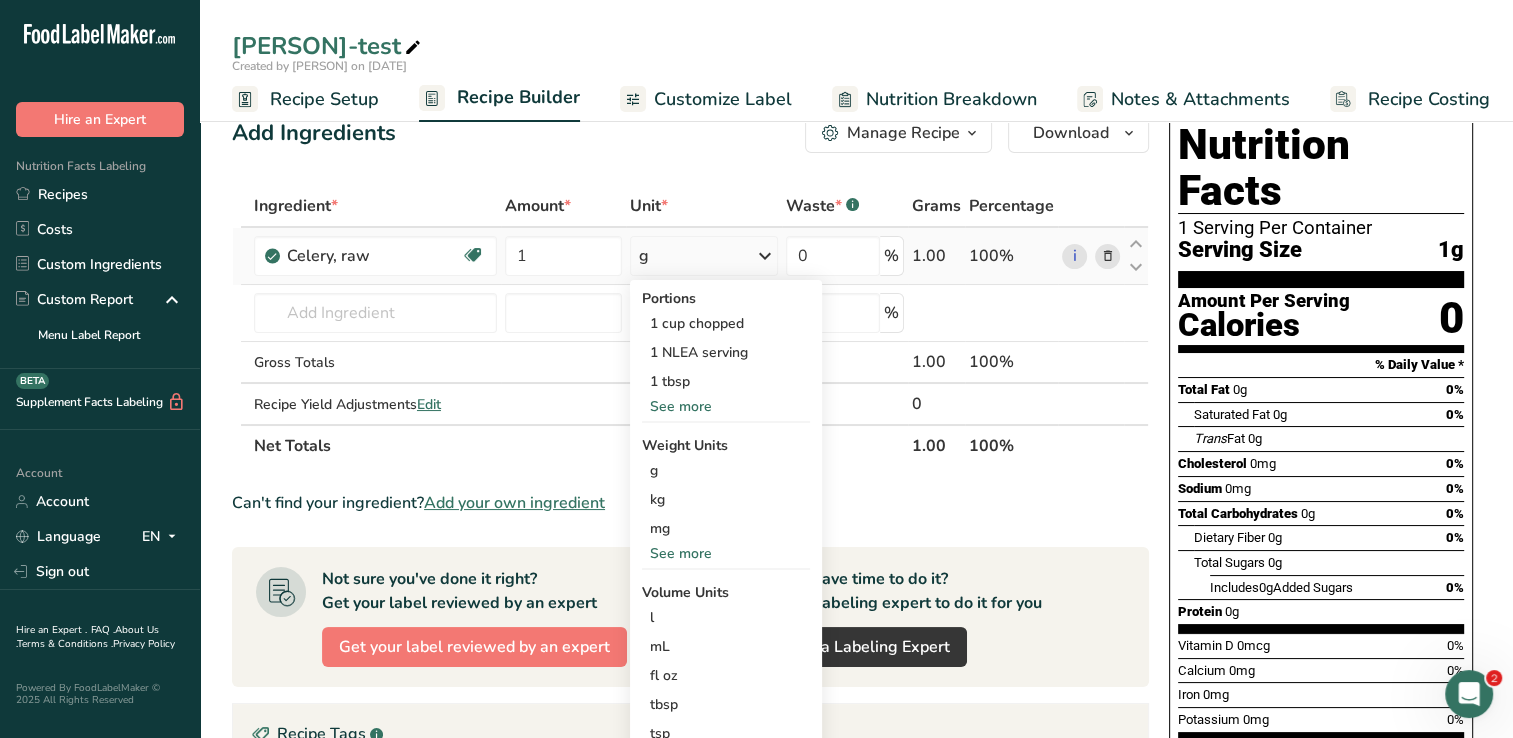 scroll, scrollTop: 0, scrollLeft: 0, axis: both 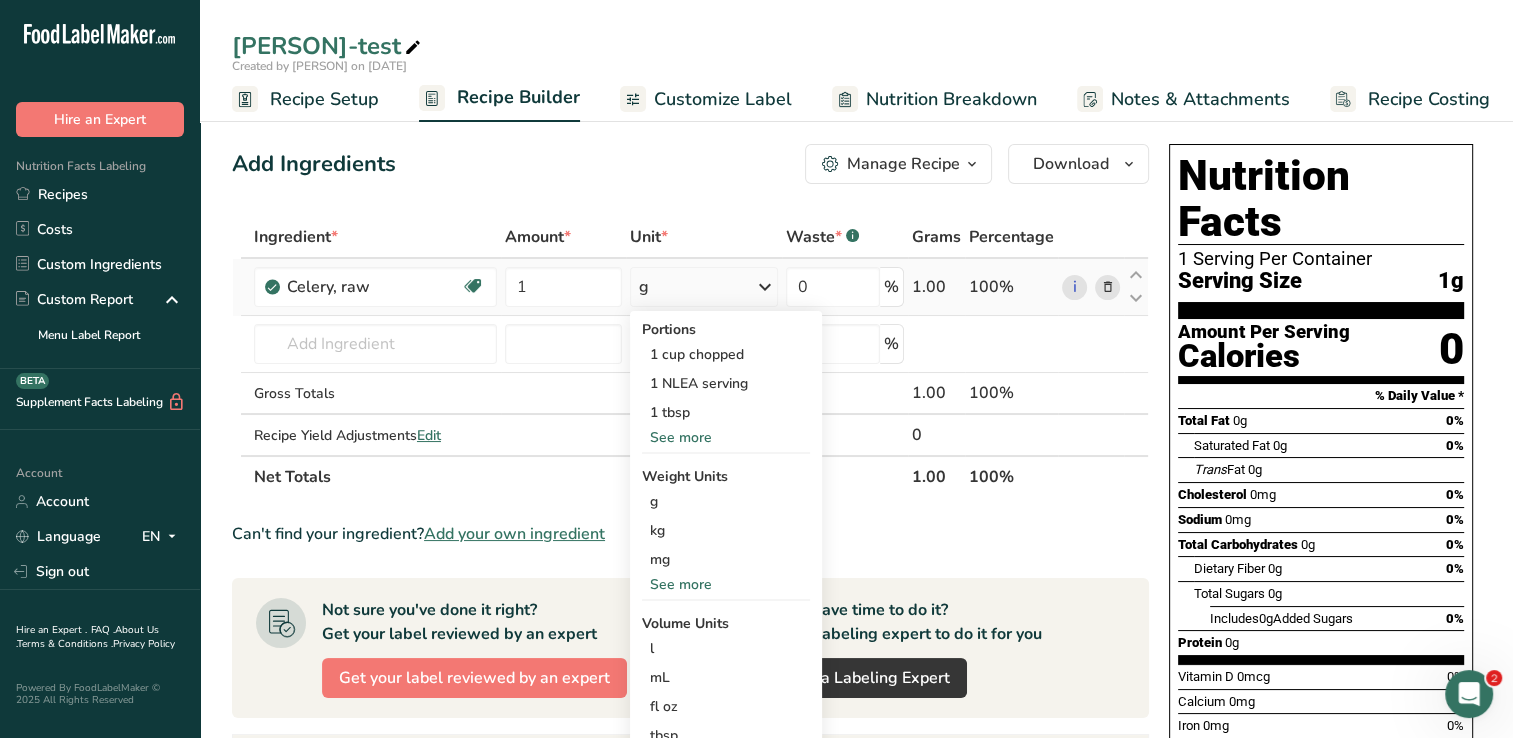 click on "See more" at bounding box center [726, 437] 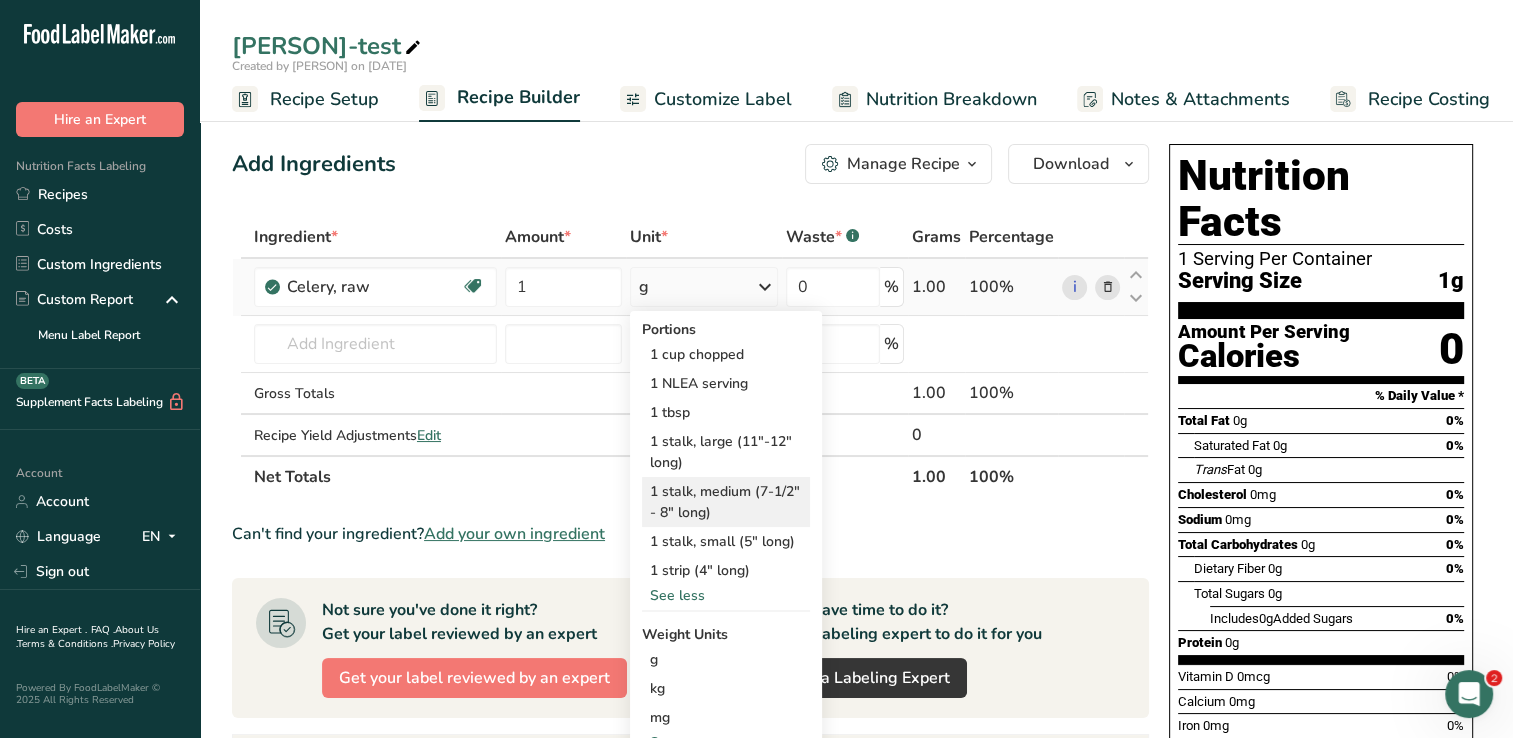 click on "1 stalk, medium (7-1/2" - 8" long)" at bounding box center (726, 502) 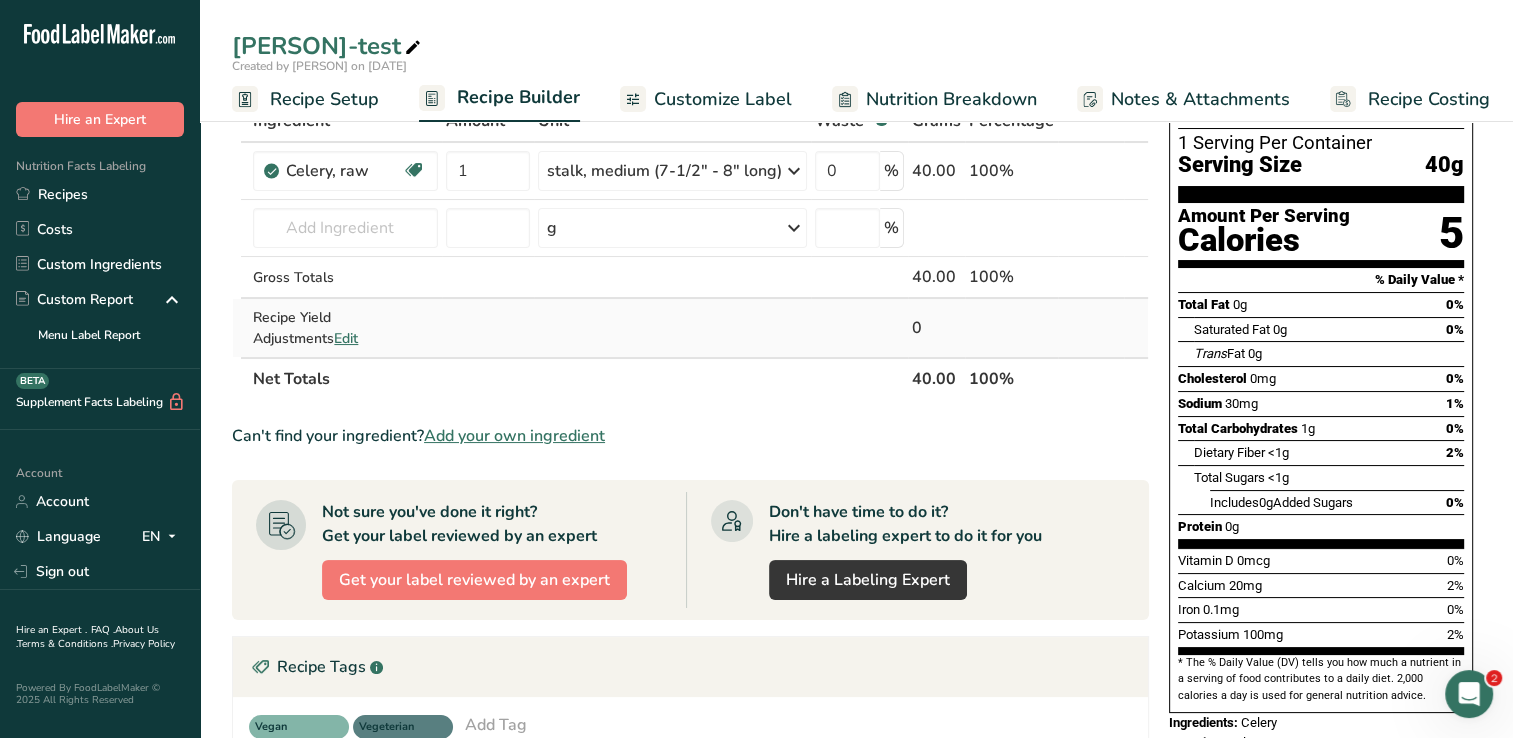 scroll, scrollTop: 0, scrollLeft: 0, axis: both 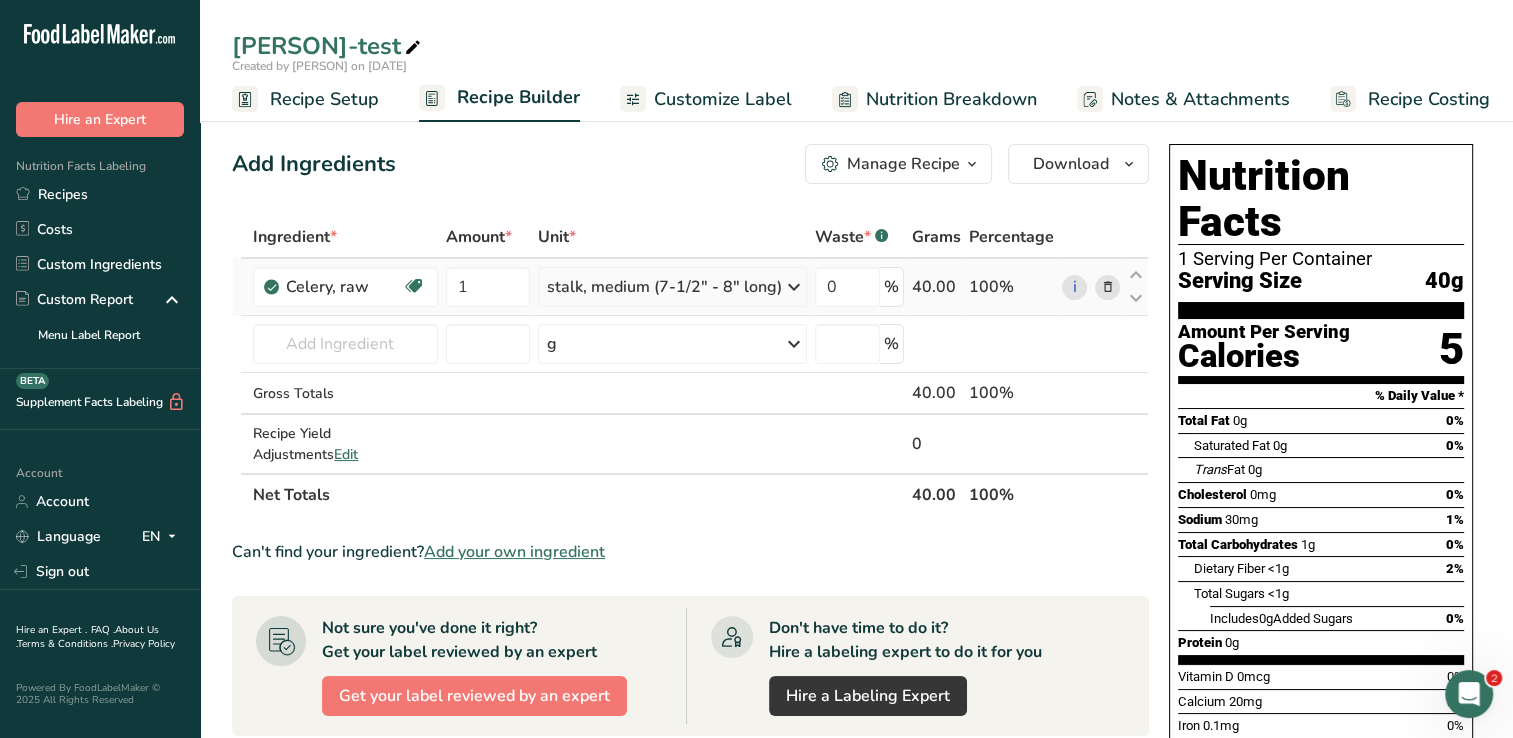 click at bounding box center (1107, 287) 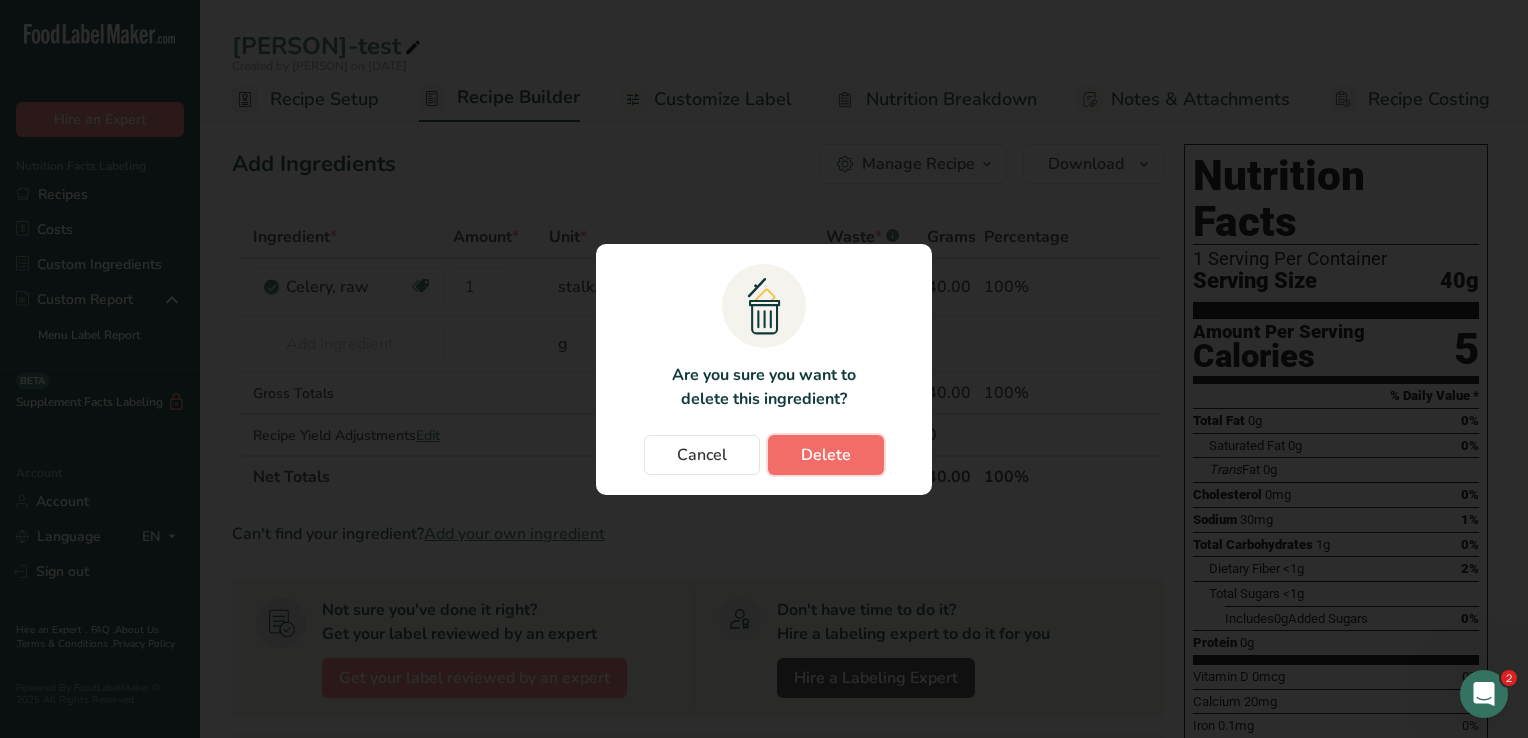 click on "Delete" at bounding box center [826, 455] 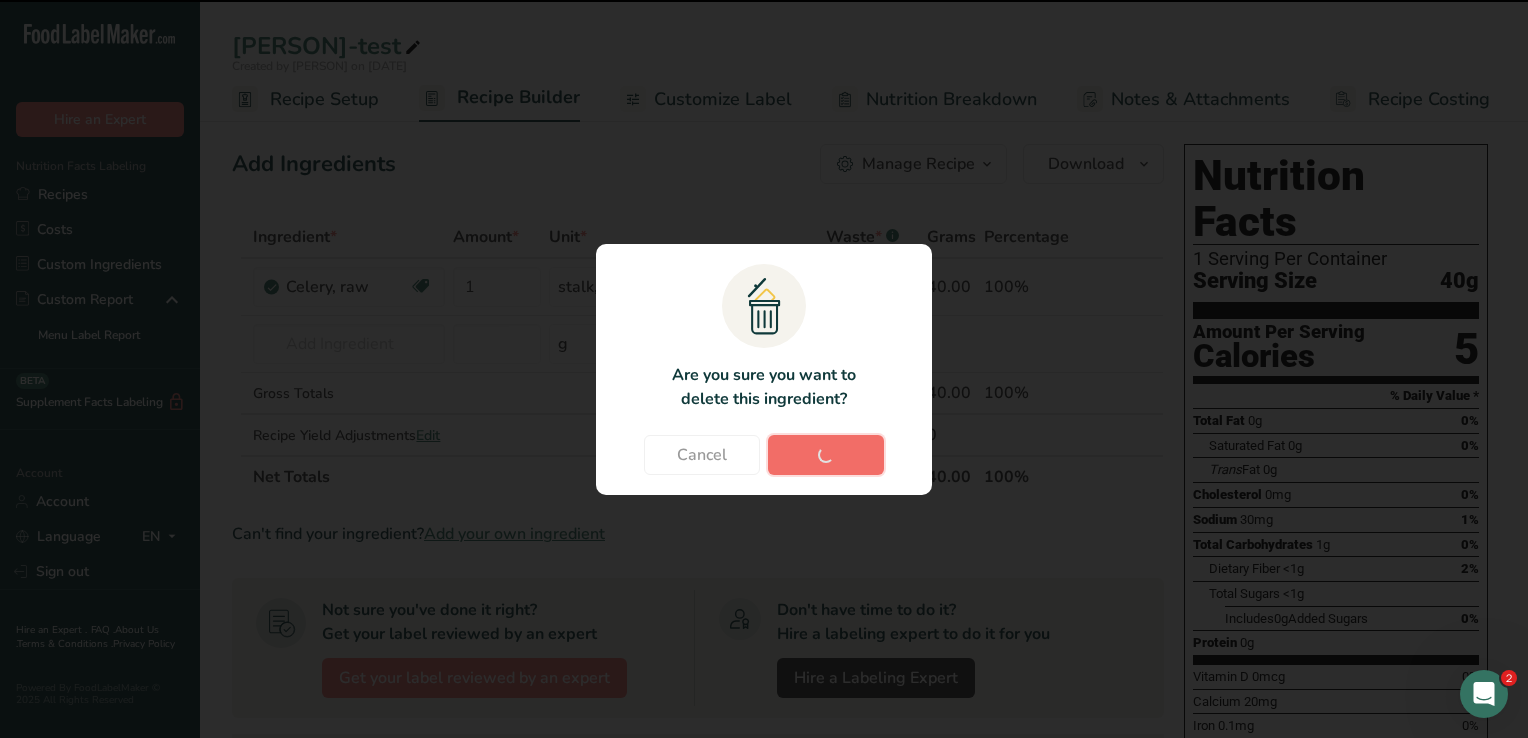 type 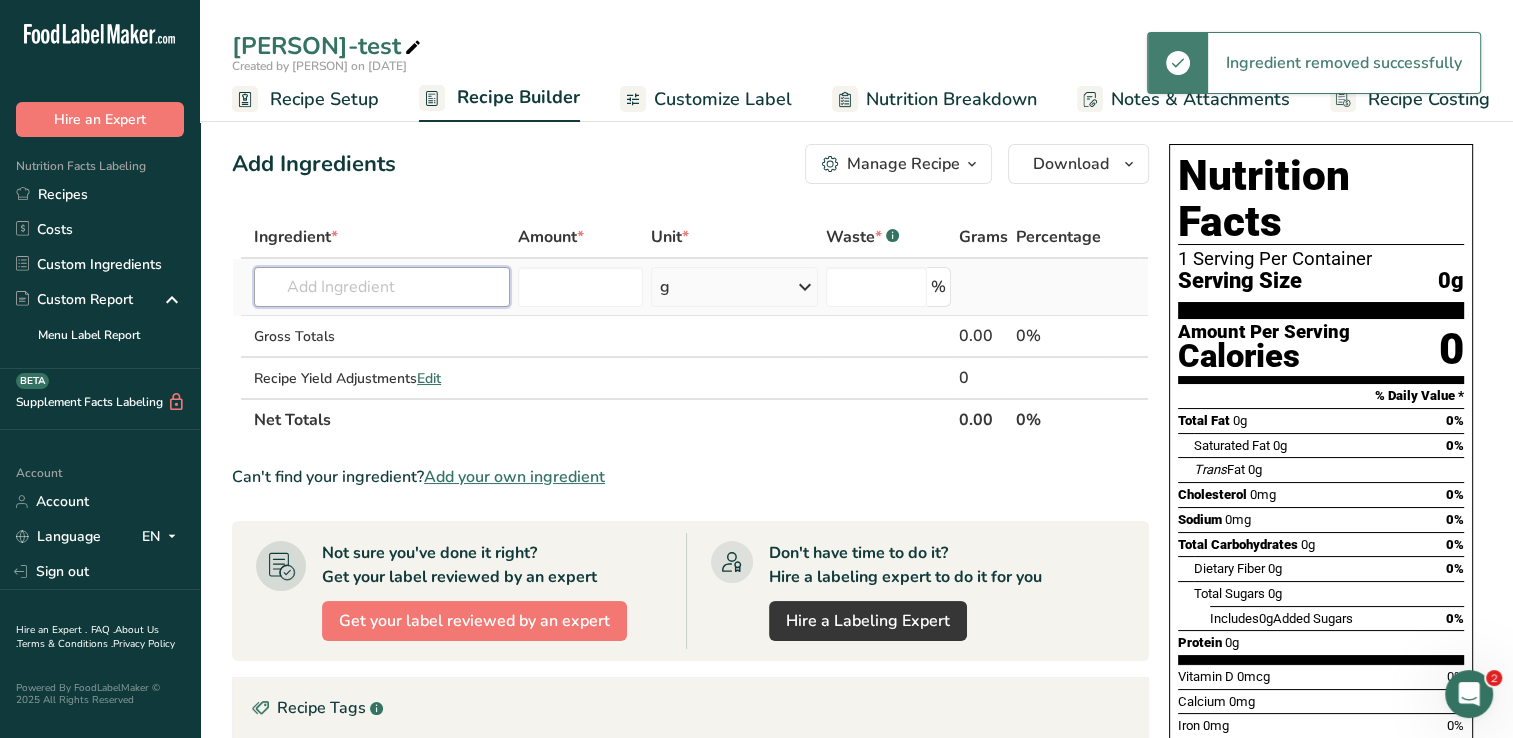 click at bounding box center (382, 287) 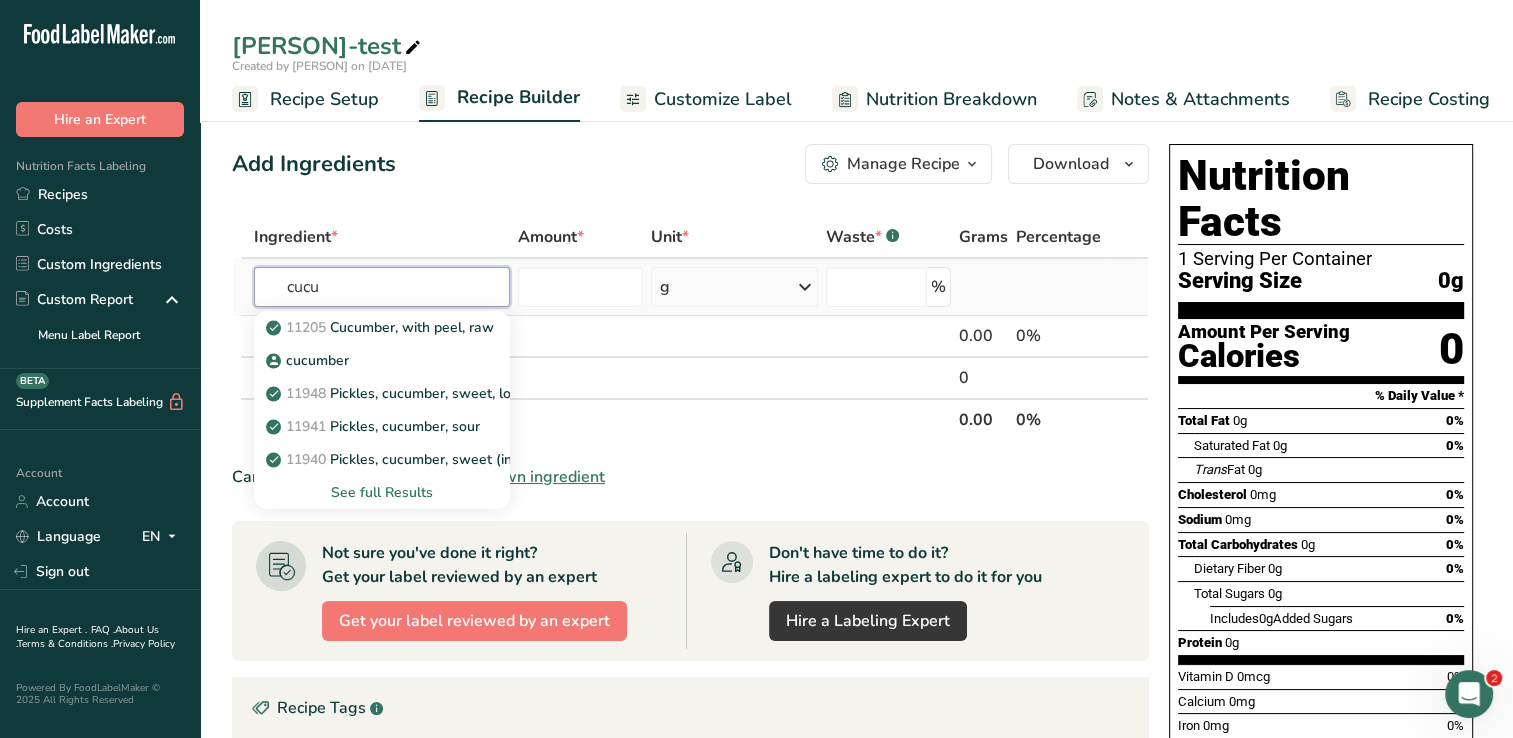 type on "cucu" 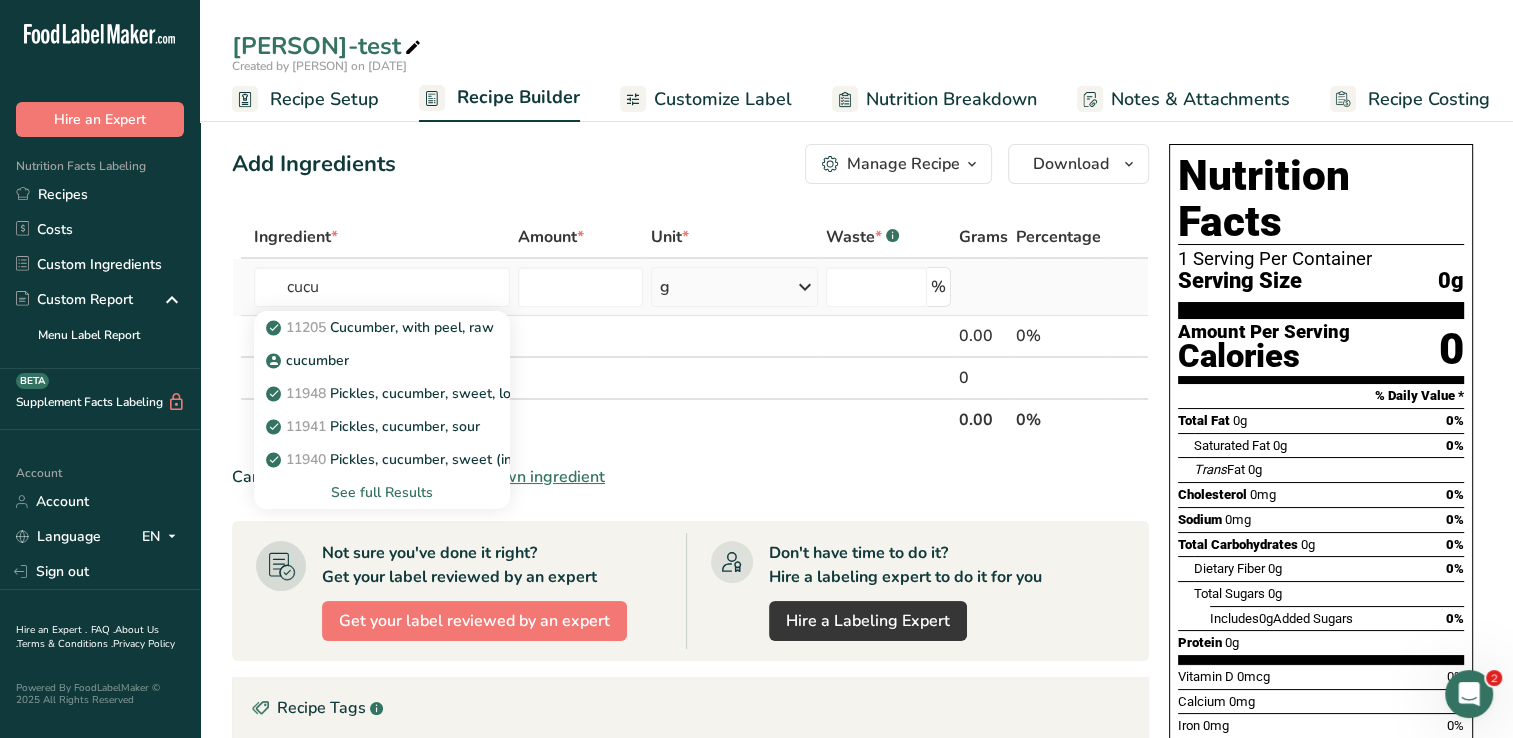 type 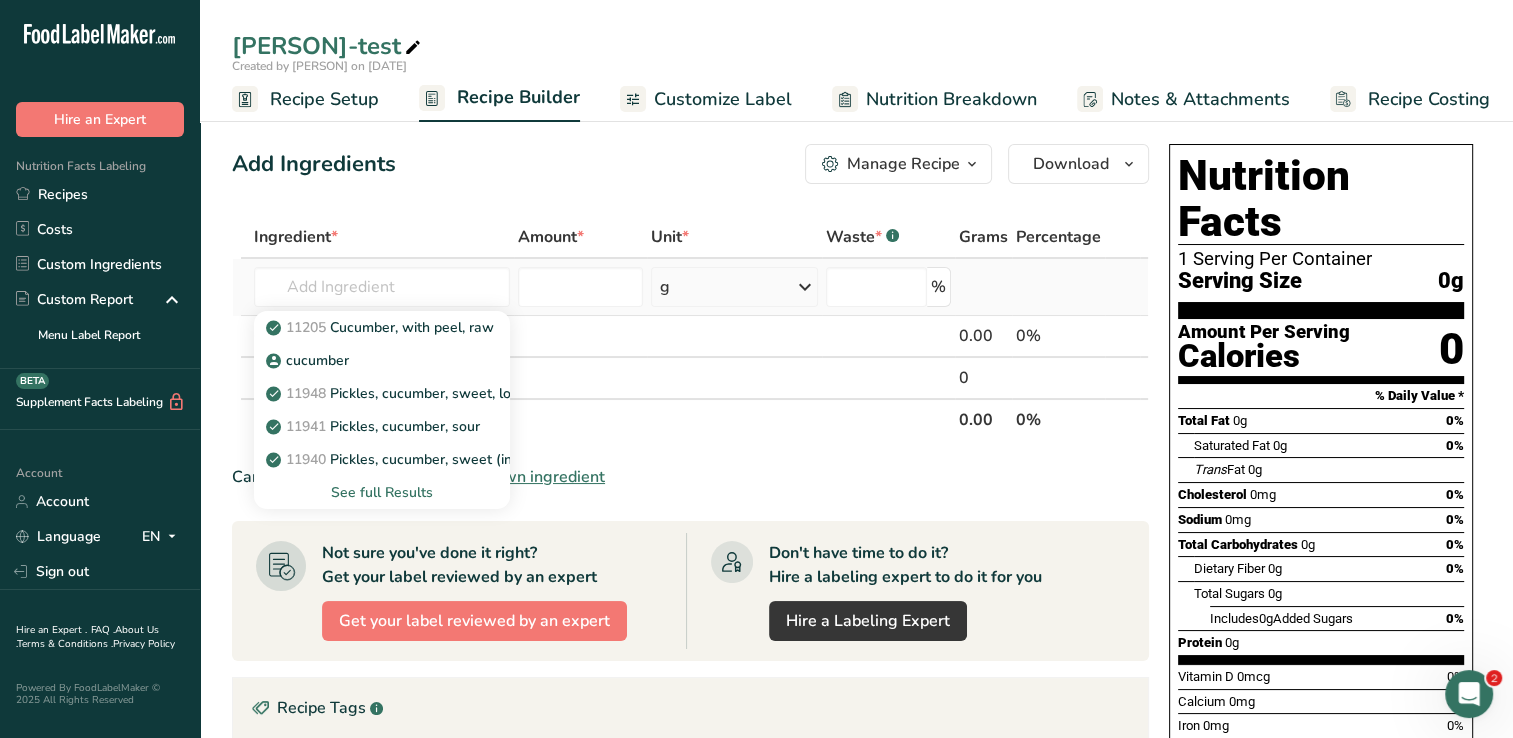 click on "See full Results" at bounding box center (382, 492) 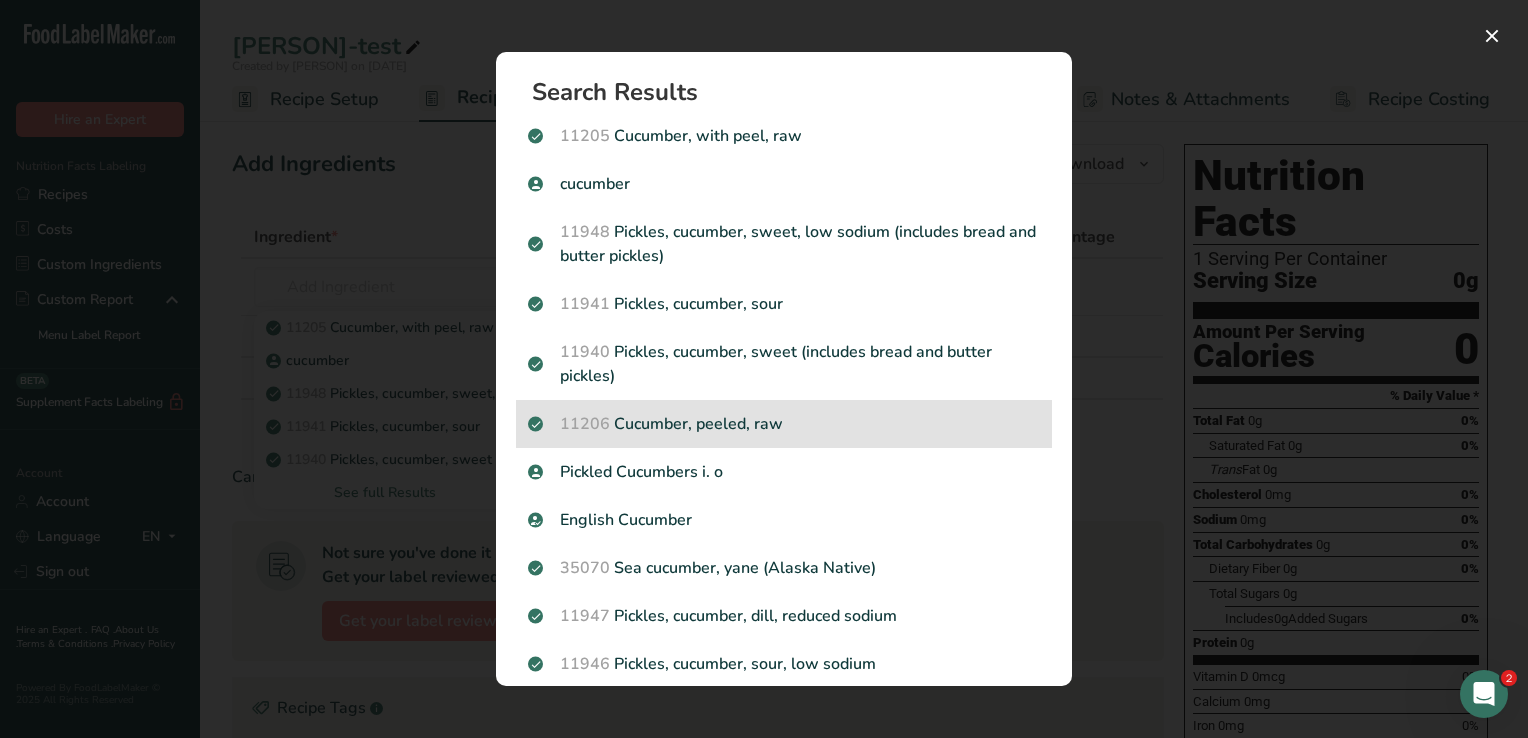 click on "11206
Cucumber, peeled, raw" at bounding box center [784, 424] 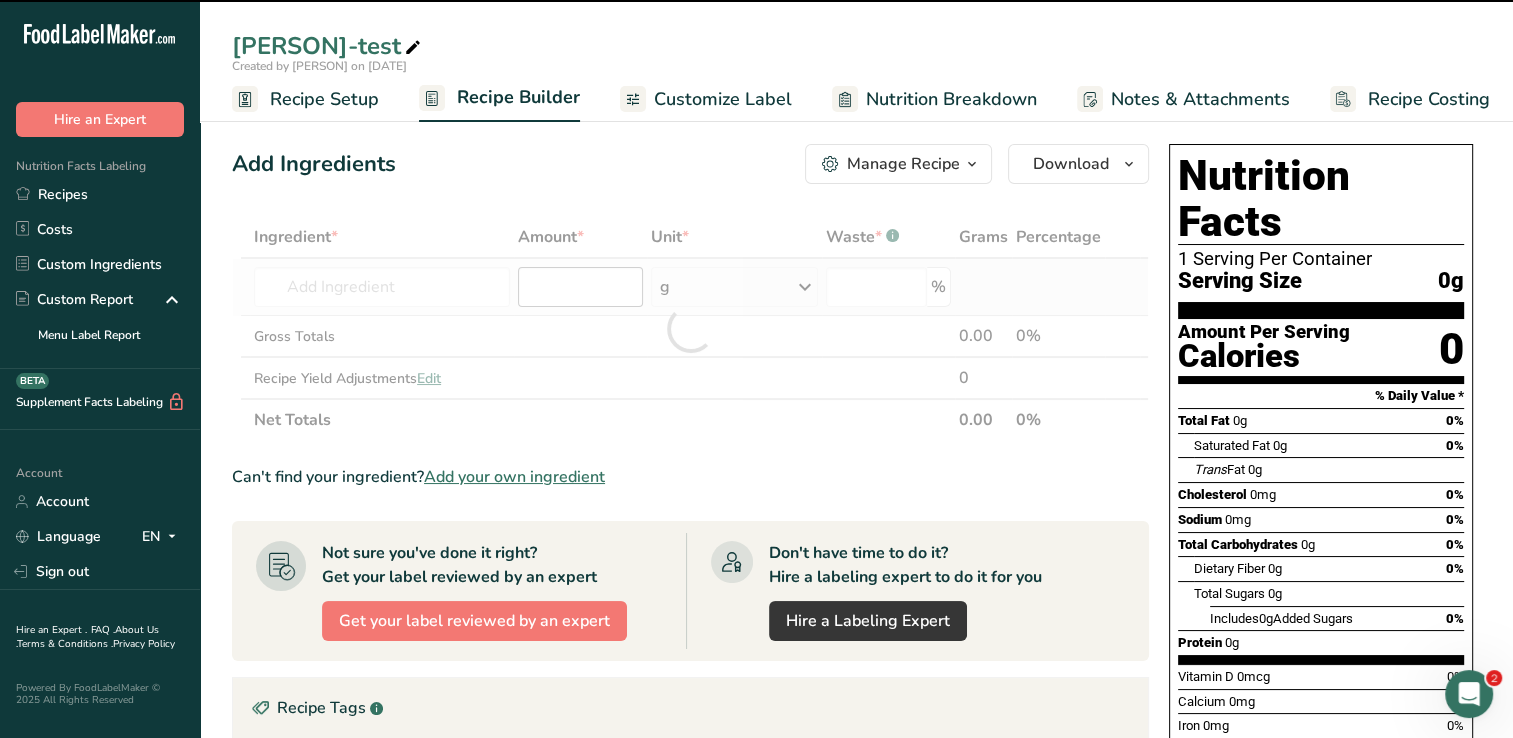 type on "0" 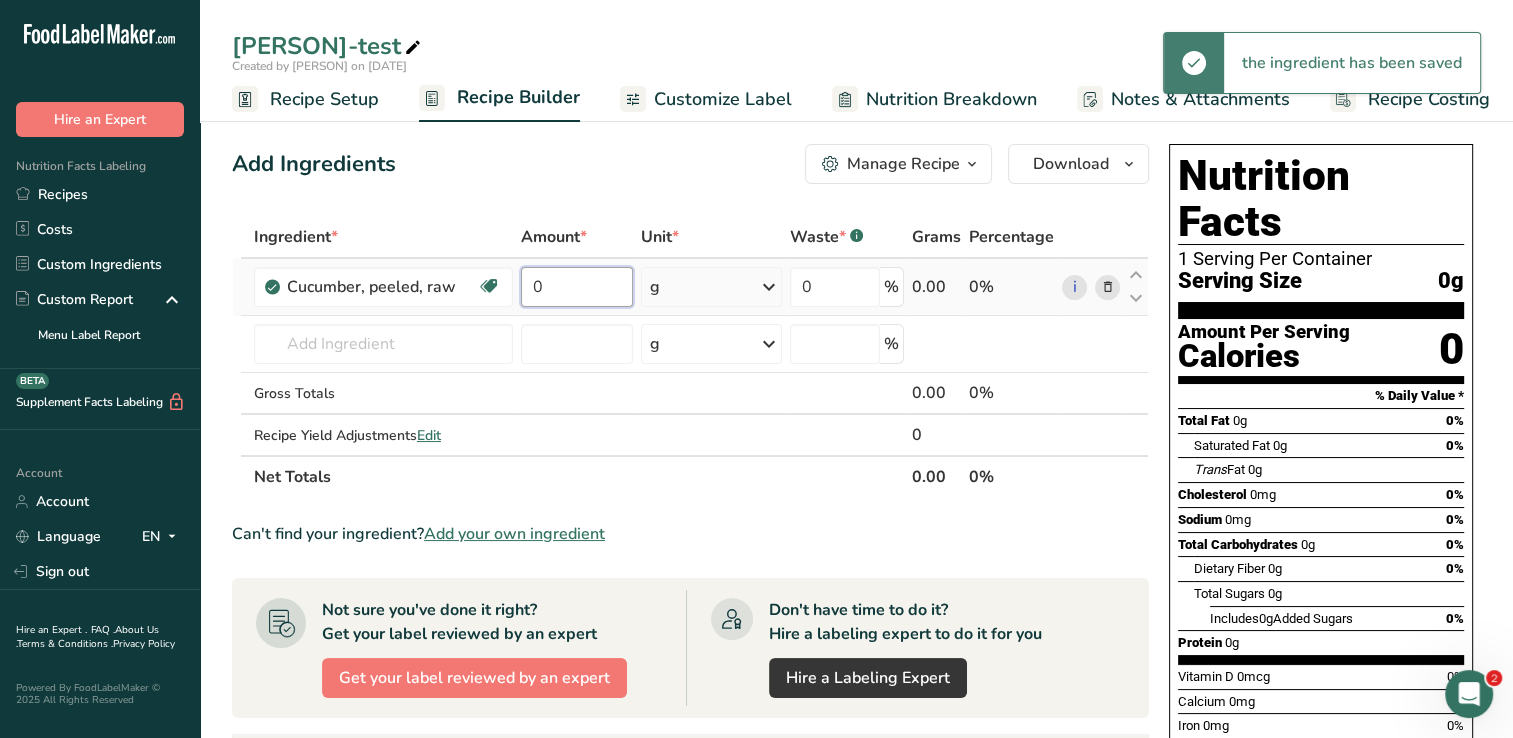 click on "0" at bounding box center [577, 287] 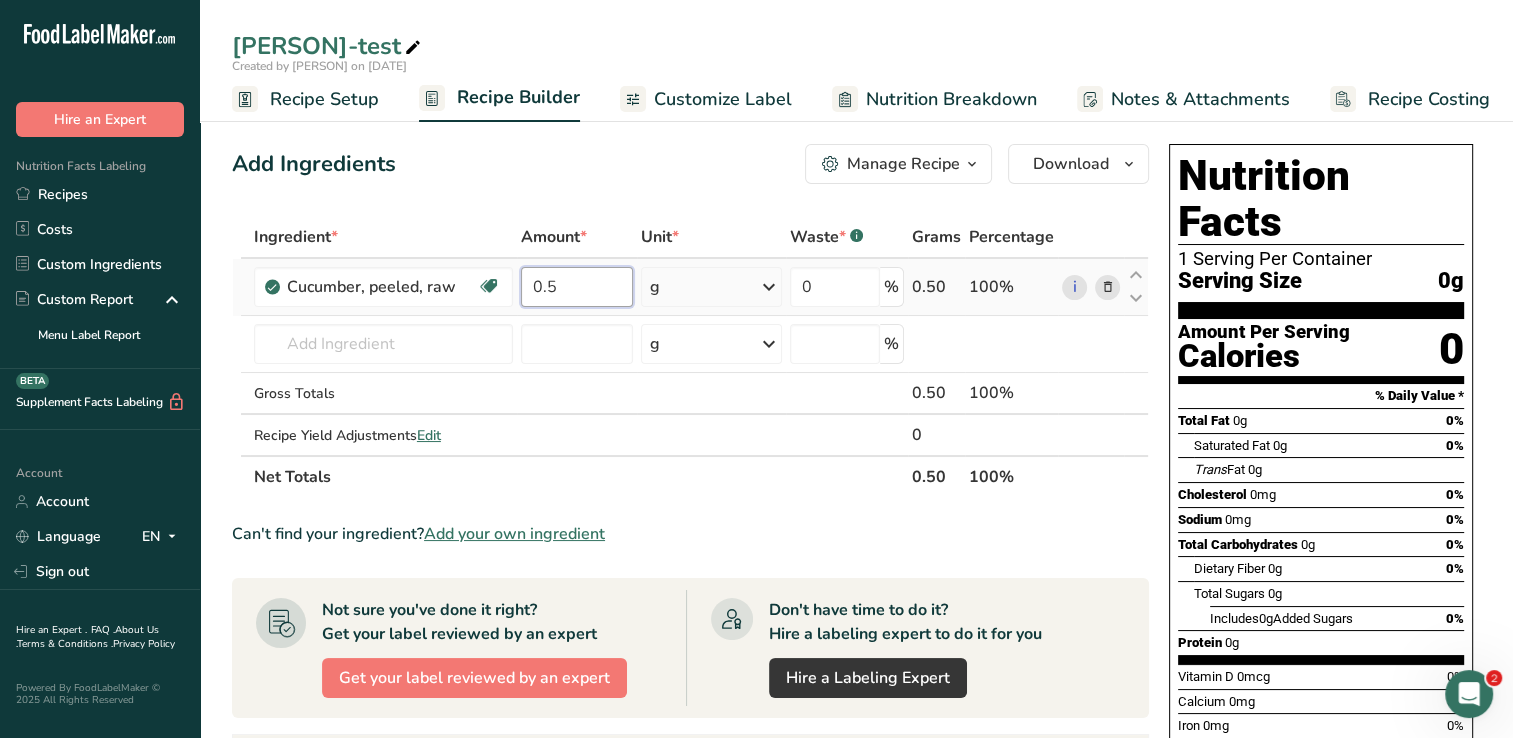 type on "0.5" 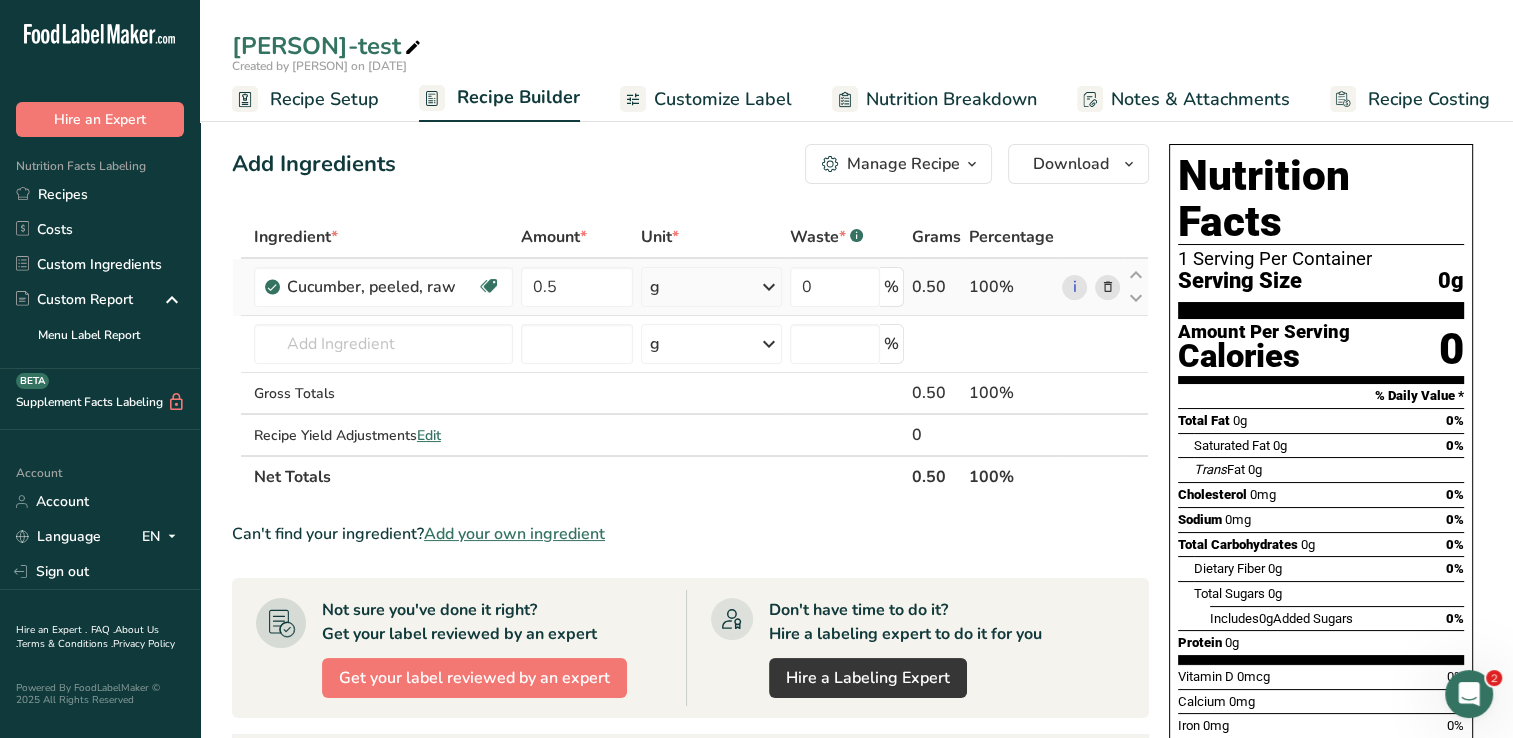 click on "Ingredient *
Amount *
Unit *
Waste *   .a-a{fill:#347362;}.b-a{fill:#fff;}          Grams
Percentage
Cucumber, peeled, raw
Dairy free
Gluten free
Vegan
Vegetarian
Soy free
0.5
g
Portions
1 cup, pared, chopped
1 cup, sliced
1 large (8-1/4" long)
1 medium
1 slice
1 small (6-3/8" long)
1 stick (4" long)
See less
Weight Units
g
kg
mg
See more
Volume Units
l
Volume units require a density conversion. If you know your ingredient's density enter it below. Otherwise, click on "RIA" our AI Regulatory bot - she will be able to help you
Density is required" at bounding box center (690, 357) 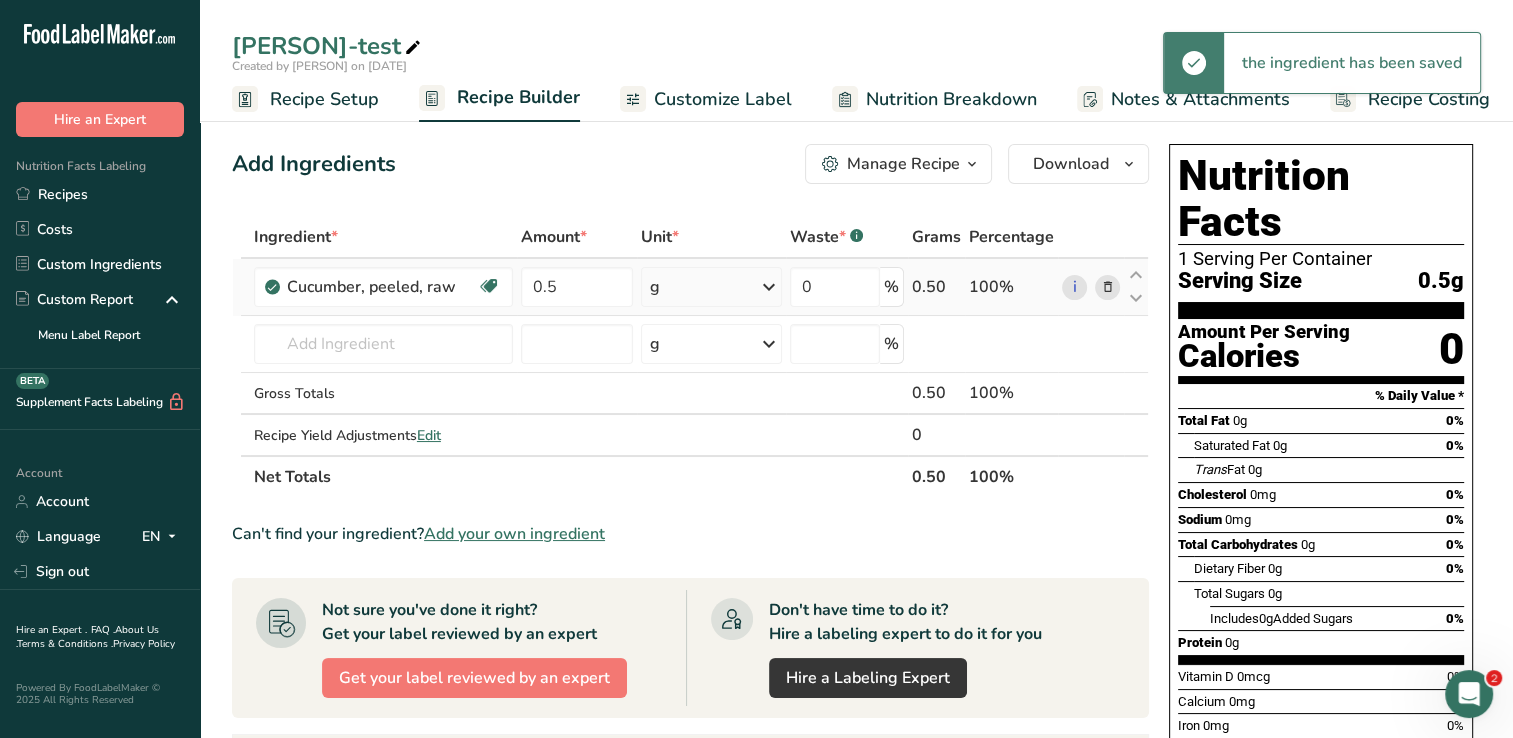 click at bounding box center [769, 287] 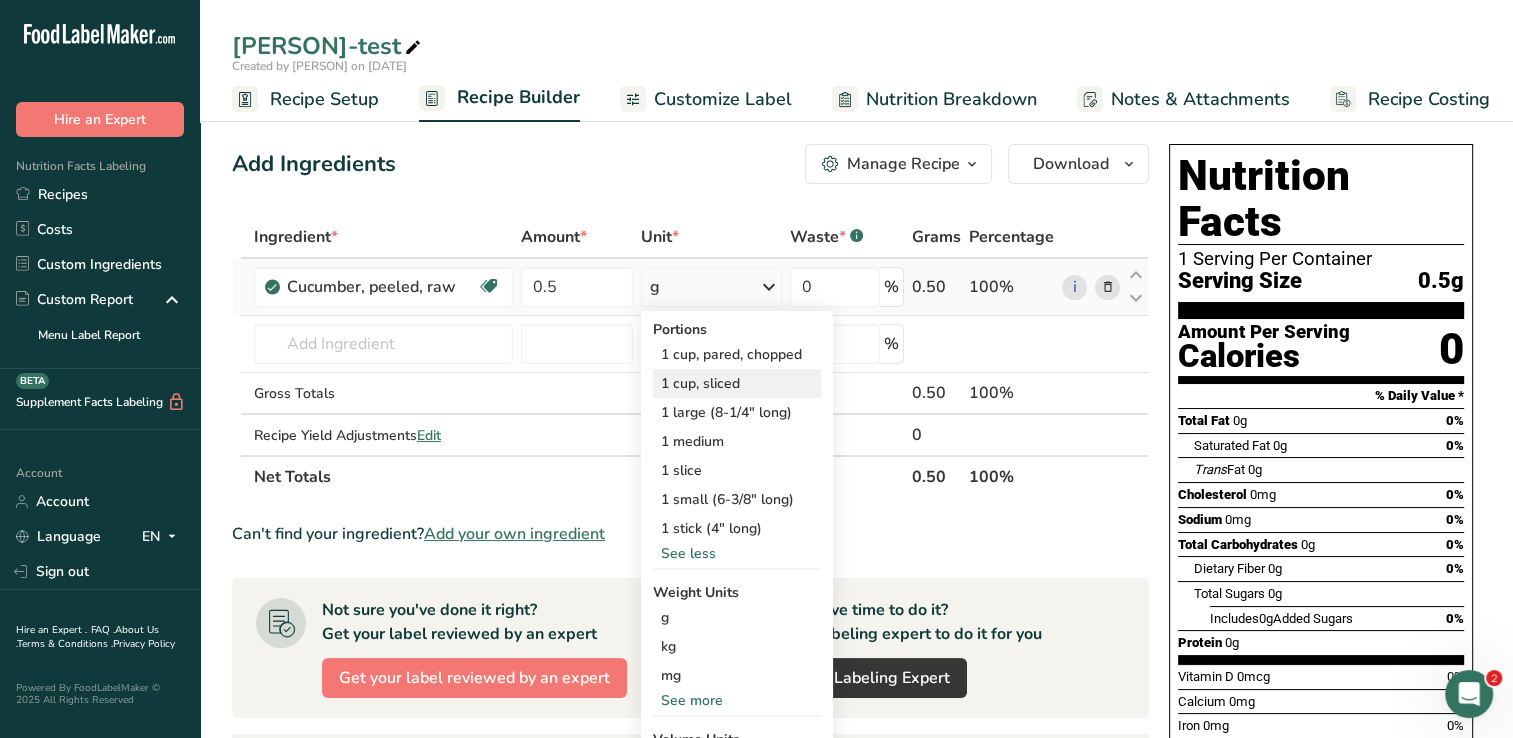 click on "1 cup, sliced" at bounding box center (737, 383) 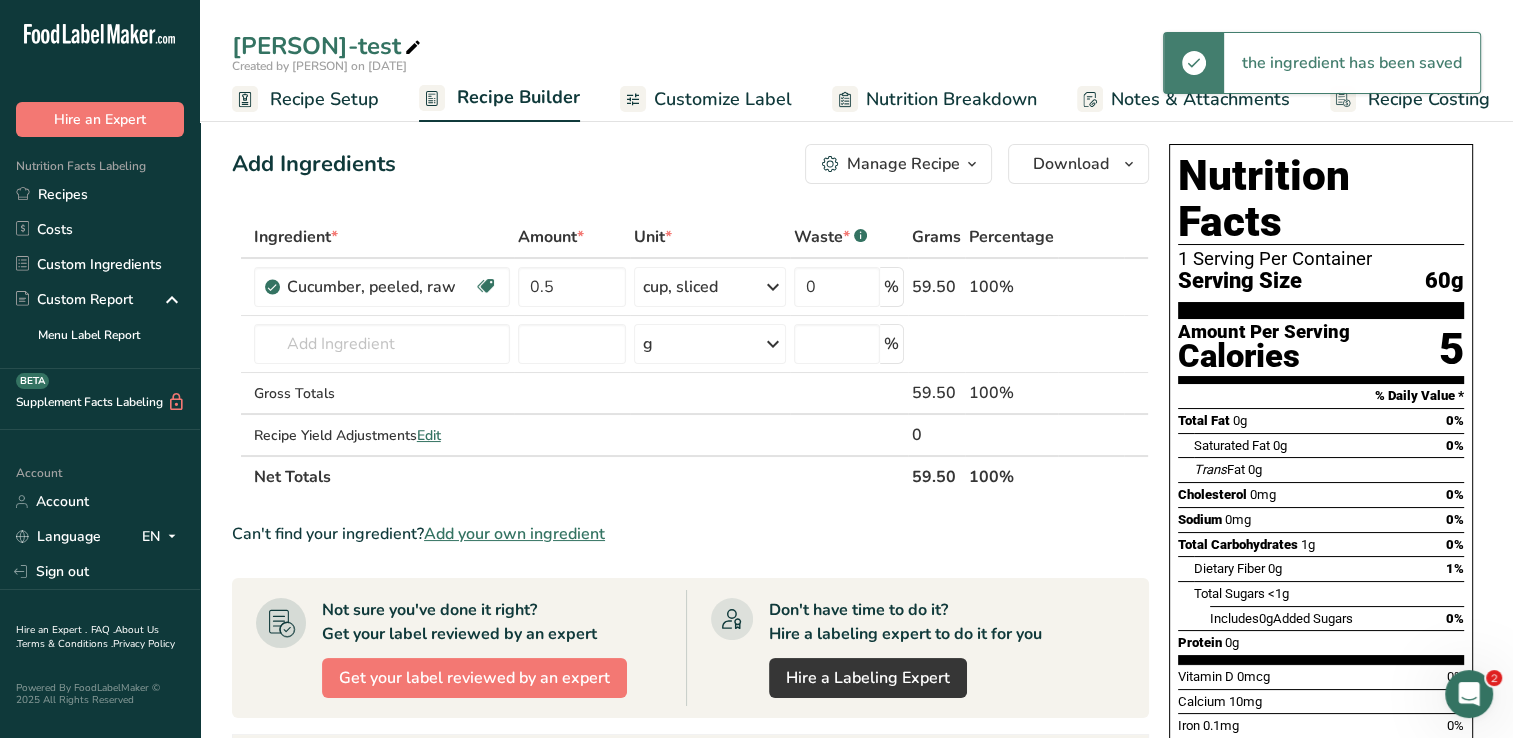 click on "Add Ingredients
Manage Recipe         Delete Recipe           Duplicate Recipe             Scale Recipe             Save as Sub-Recipe   .a-a{fill:#347362;}.b-a{fill:#fff;}                               Nutrition Breakdown                 Recipe Card
NEW
Amino Acids Pattern Report           Activity History
Download
Choose your preferred label style
Standard FDA label
Standard FDA label
The most common format for nutrition facts labels in compliance with the FDA's typeface, style and requirements
Tabular FDA label
A label format compliant with the FDA regulations presented in a tabular (horizontal) display.
Linear FDA label
A simple linear display for small sized packages.
Simplified FDA label" at bounding box center (690, 164) 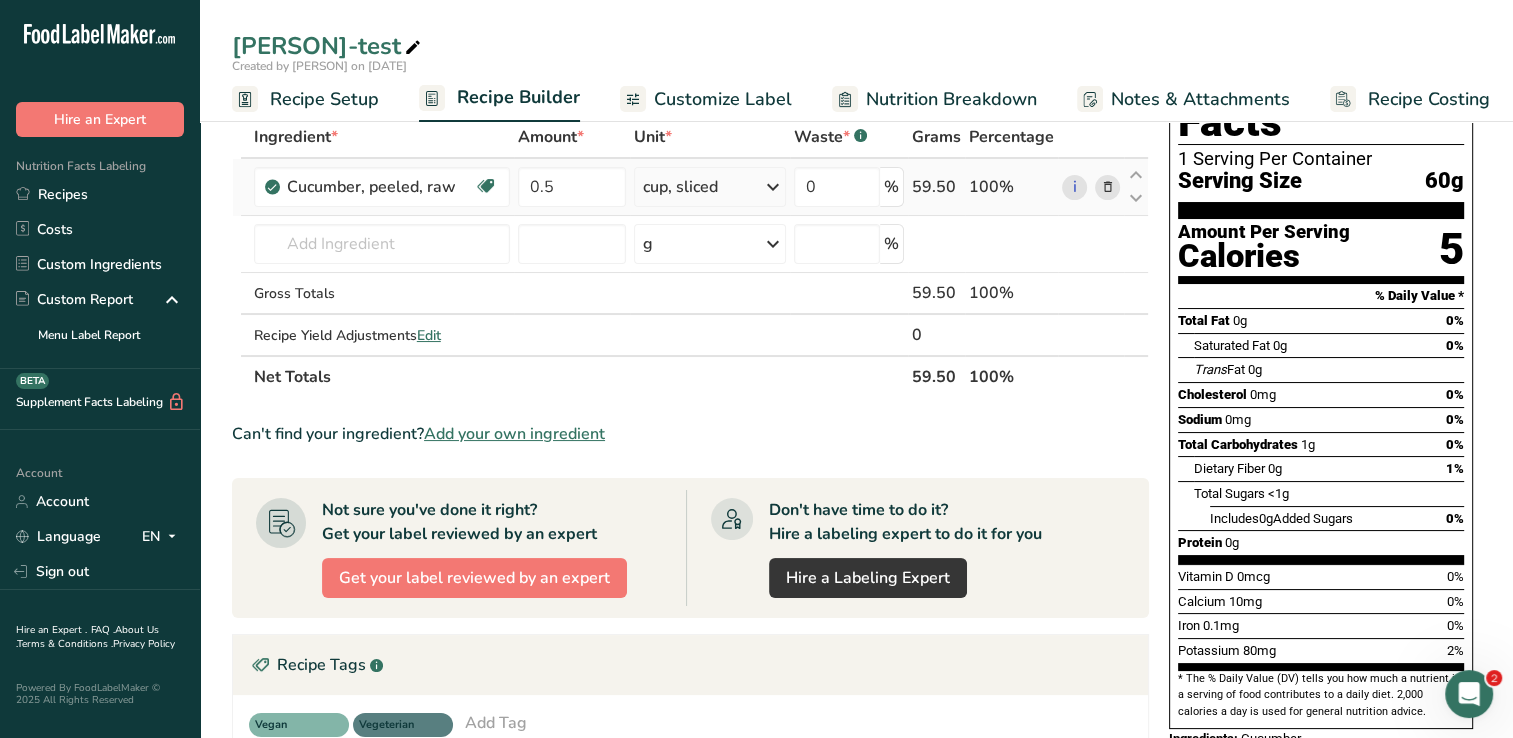 click at bounding box center [1107, 187] 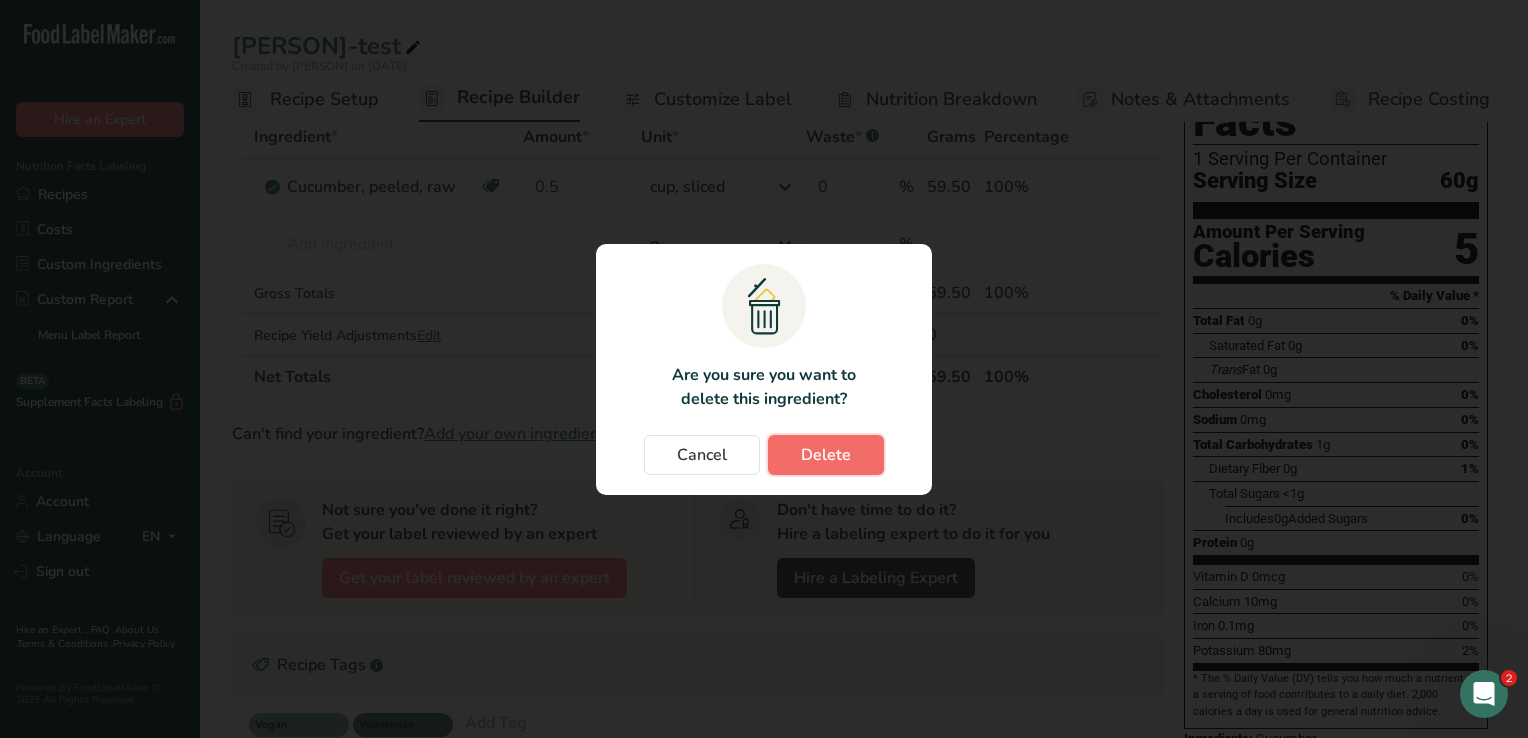 click on "Delete" at bounding box center (826, 455) 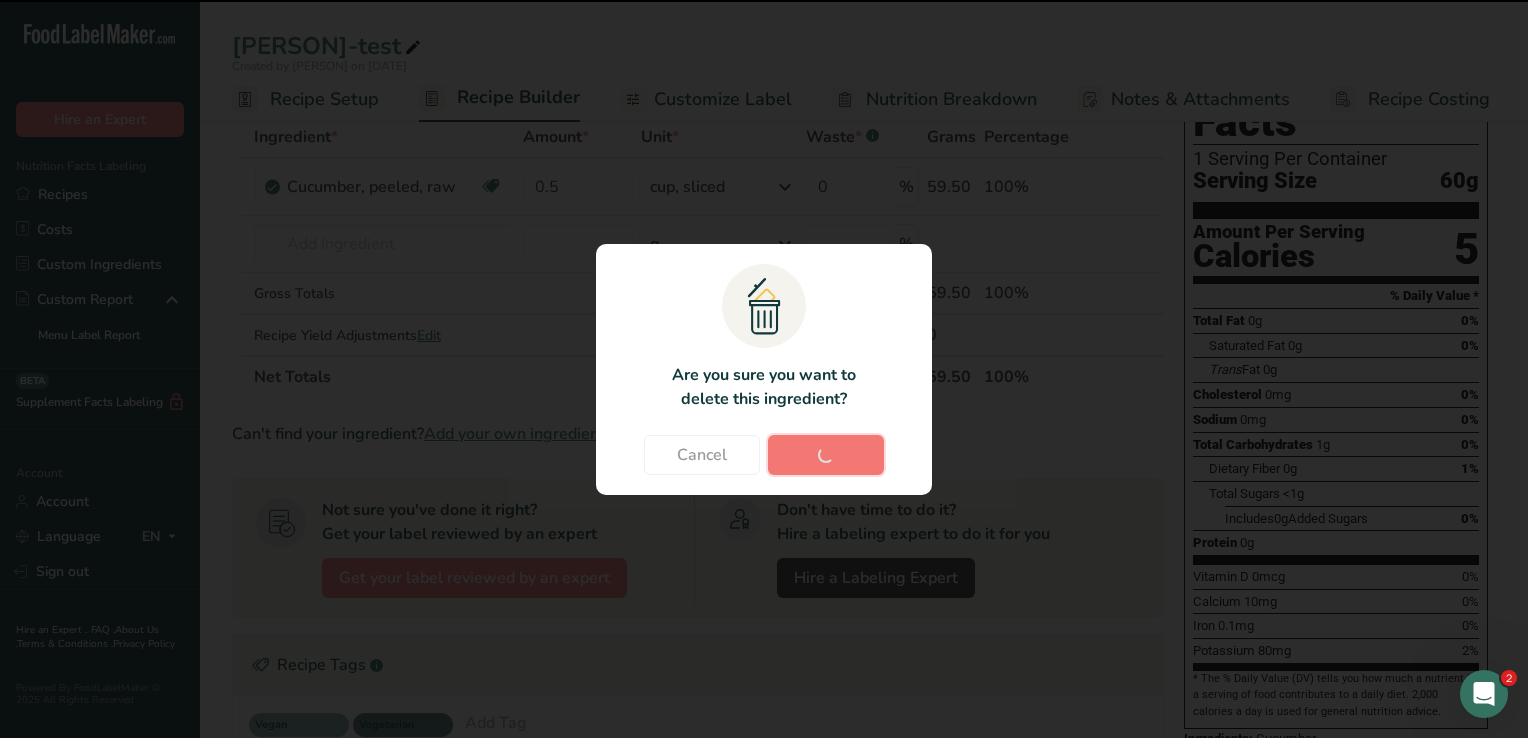 type 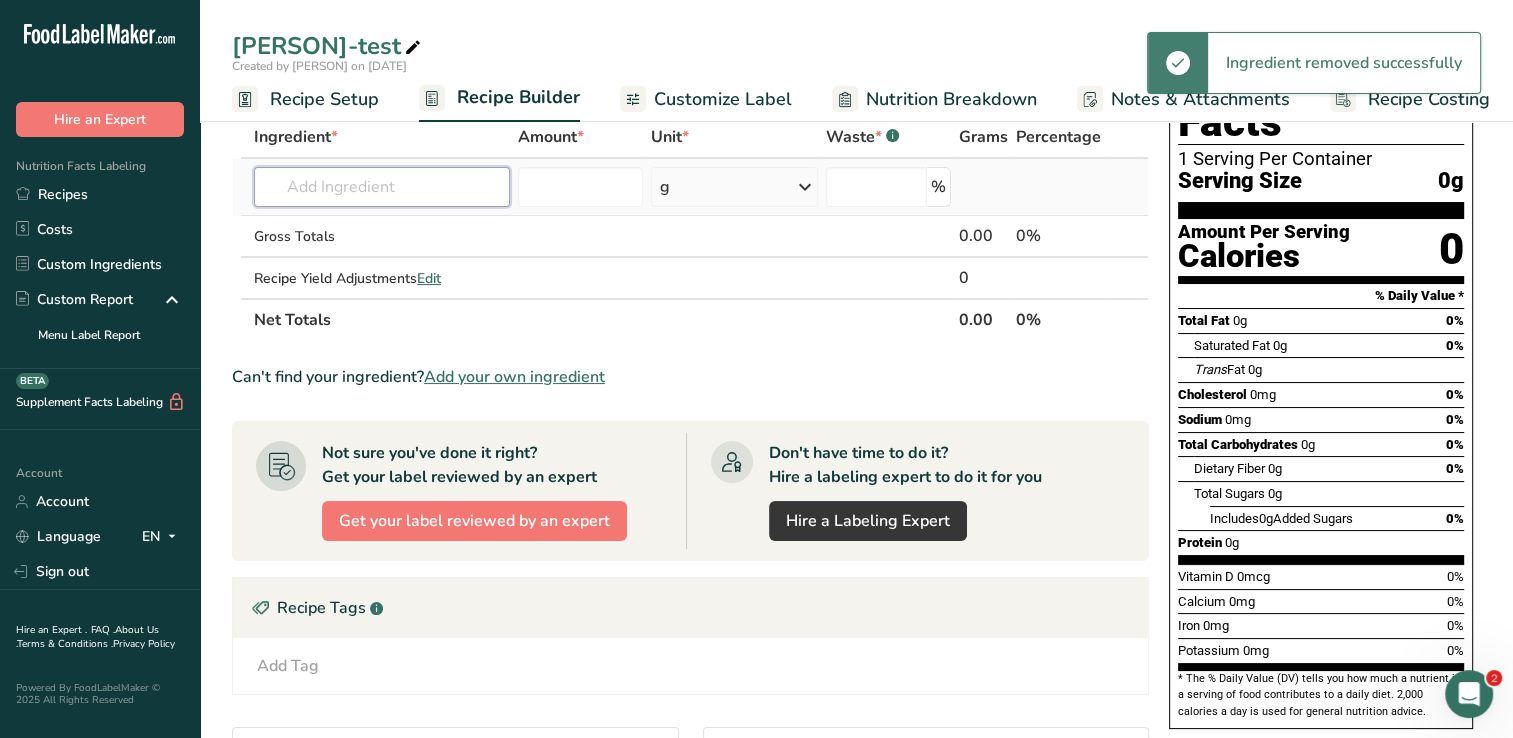 click at bounding box center (382, 187) 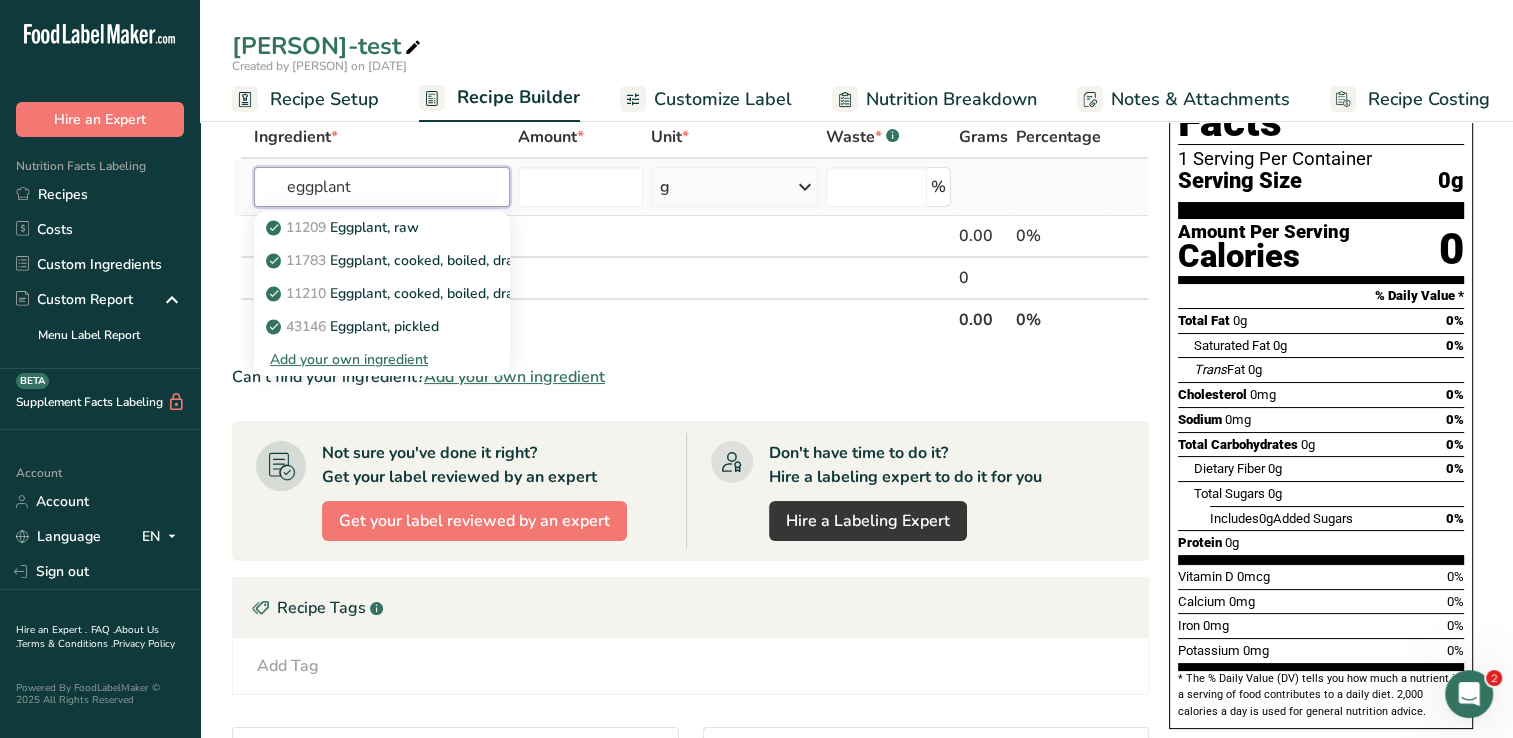 type on "eggplant" 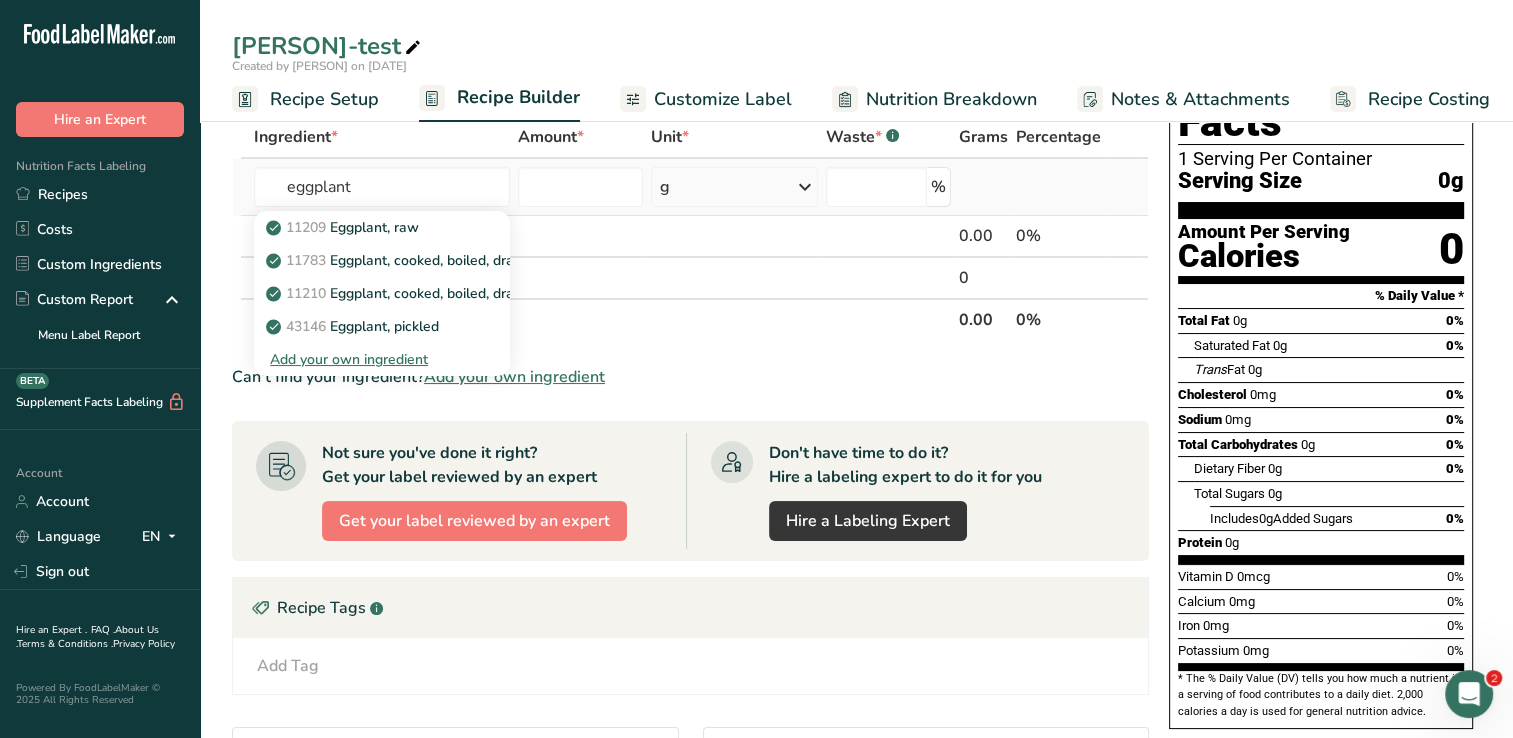 type 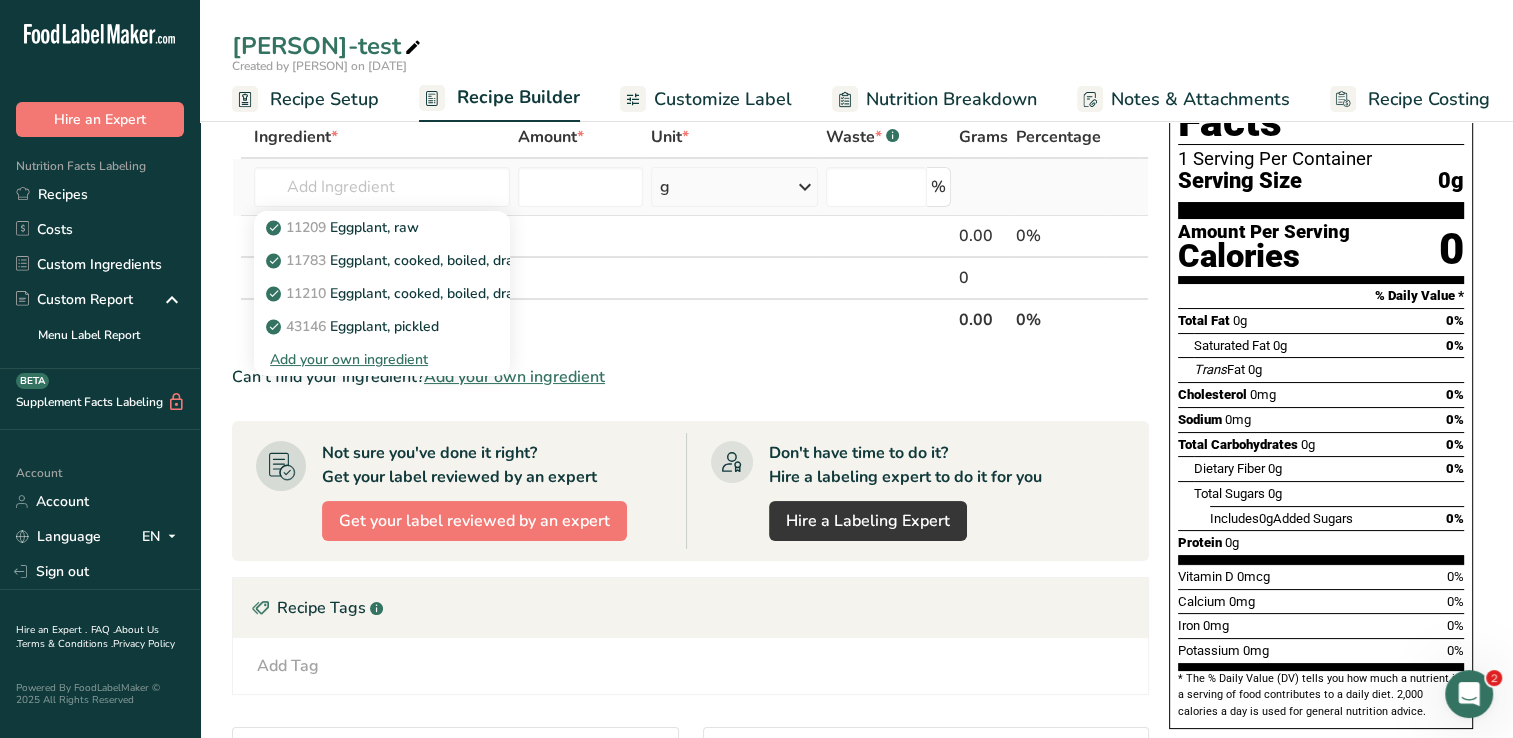 click on "Add your own ingredient" at bounding box center [382, 359] 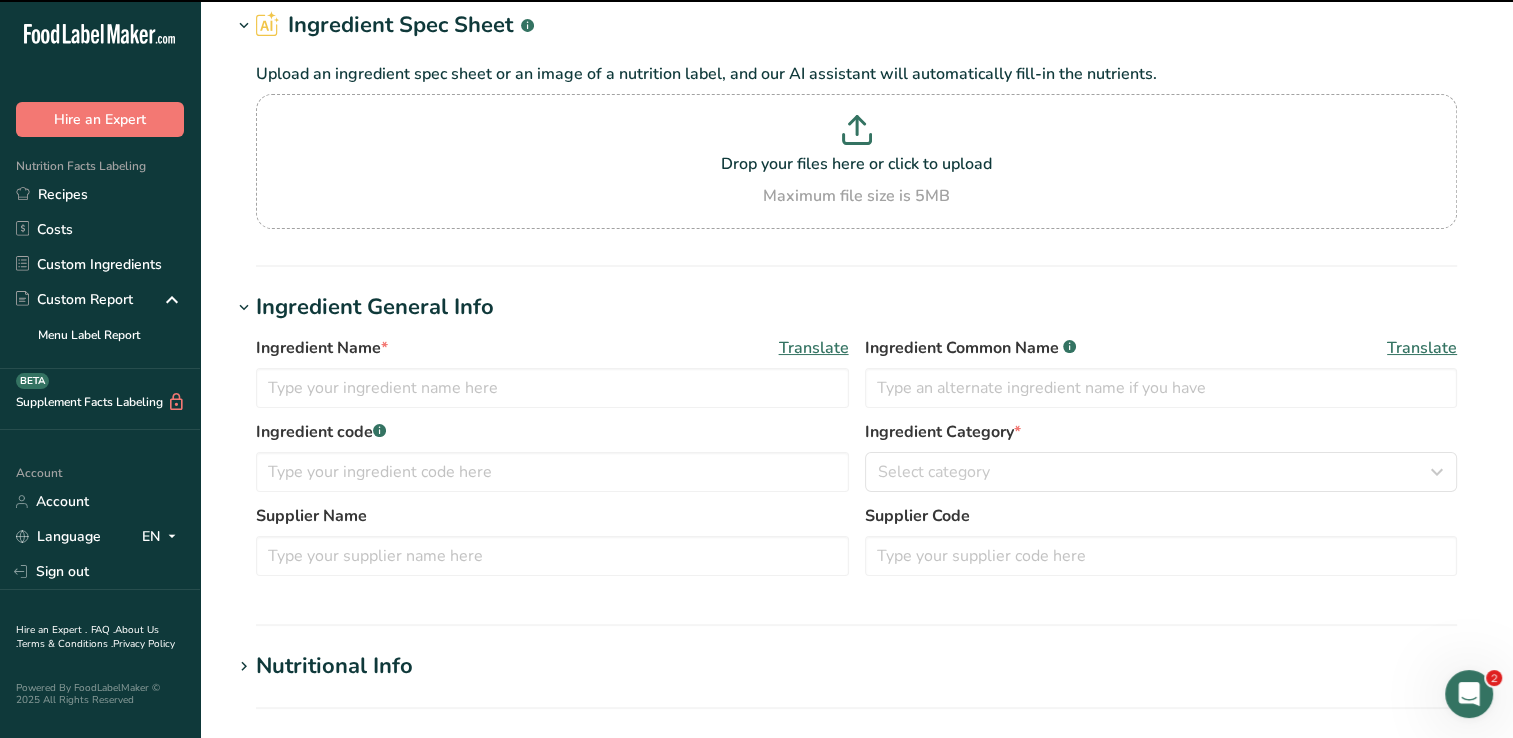 scroll, scrollTop: 0, scrollLeft: 0, axis: both 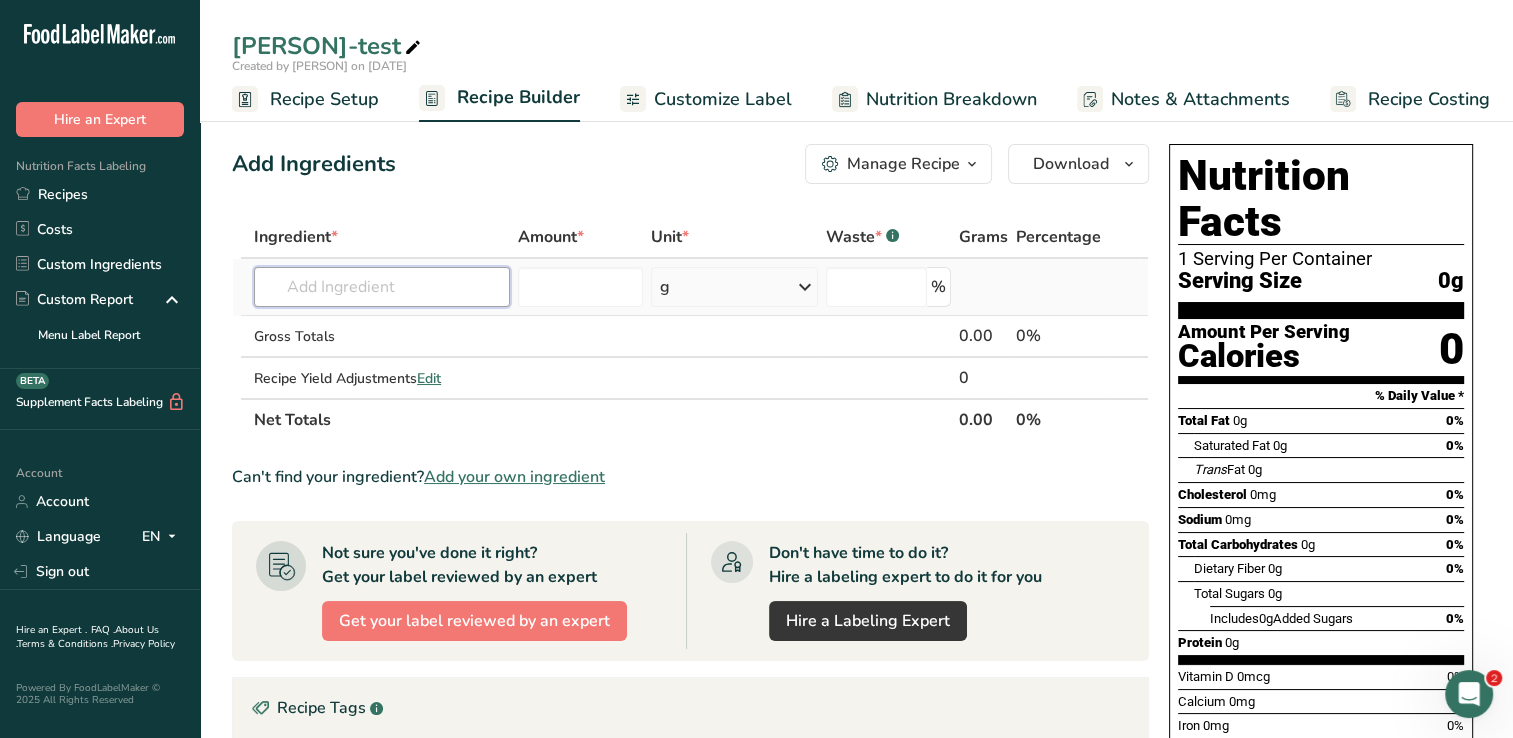 click at bounding box center (382, 287) 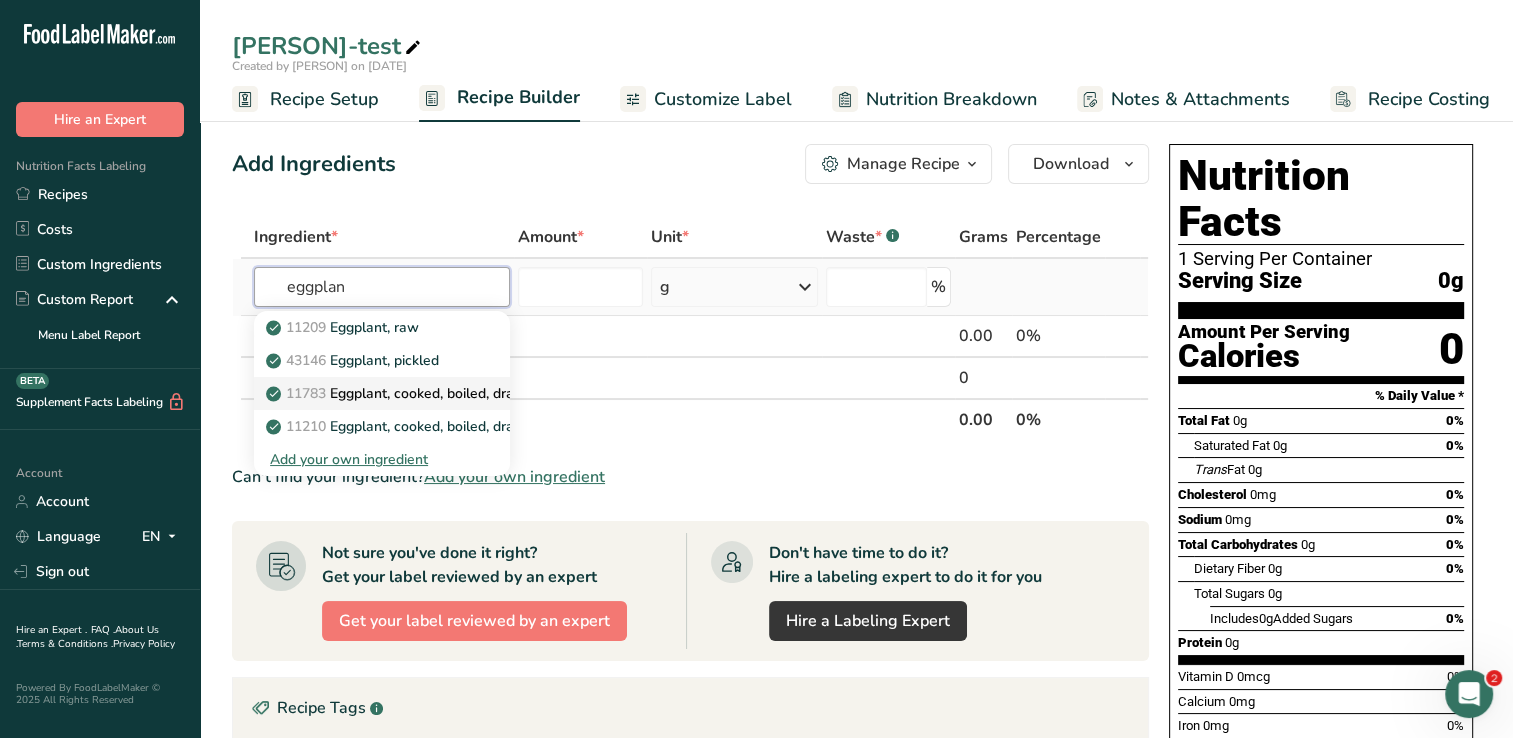 type on "eggplan" 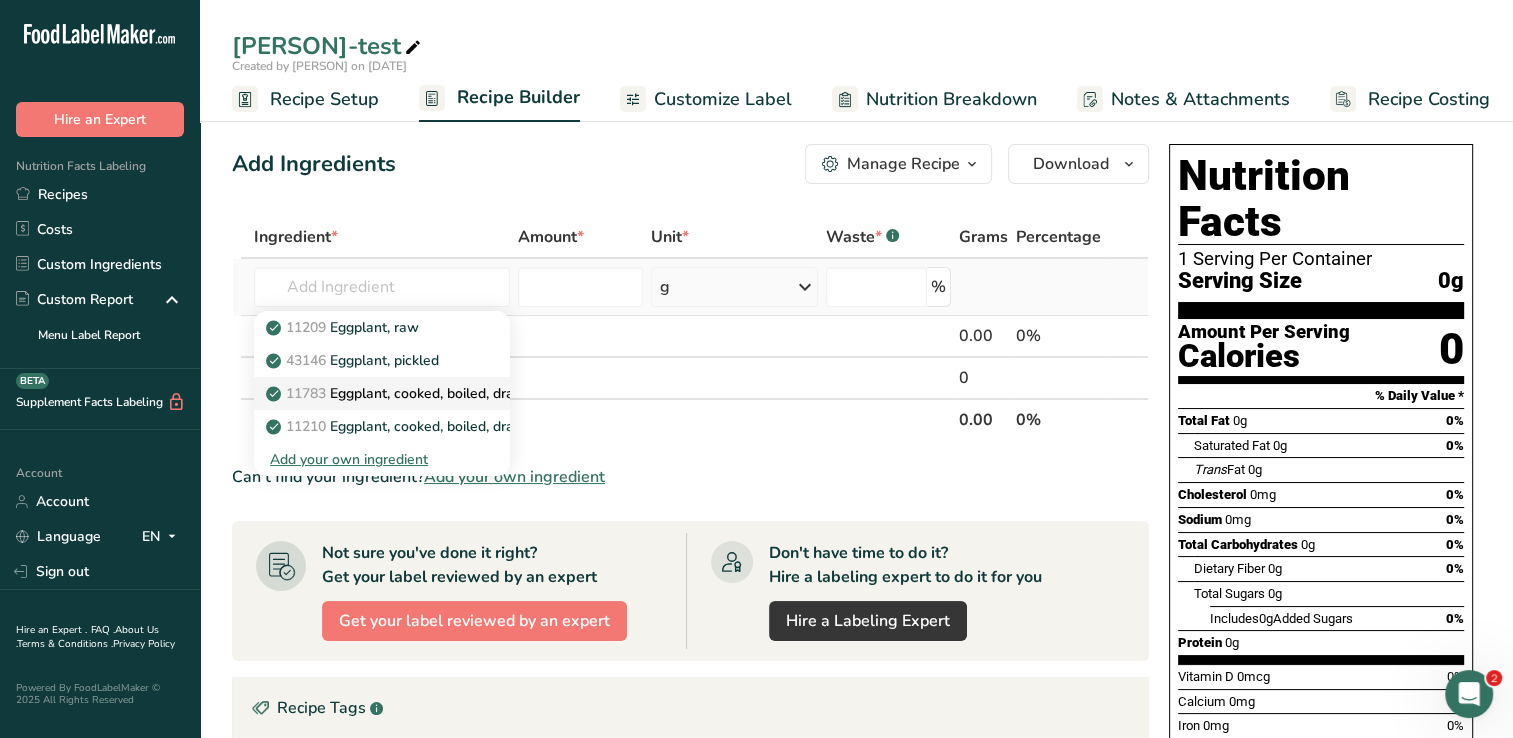 click on "11783
Eggplant, cooked, boiled, drained, with salt" at bounding box center [437, 393] 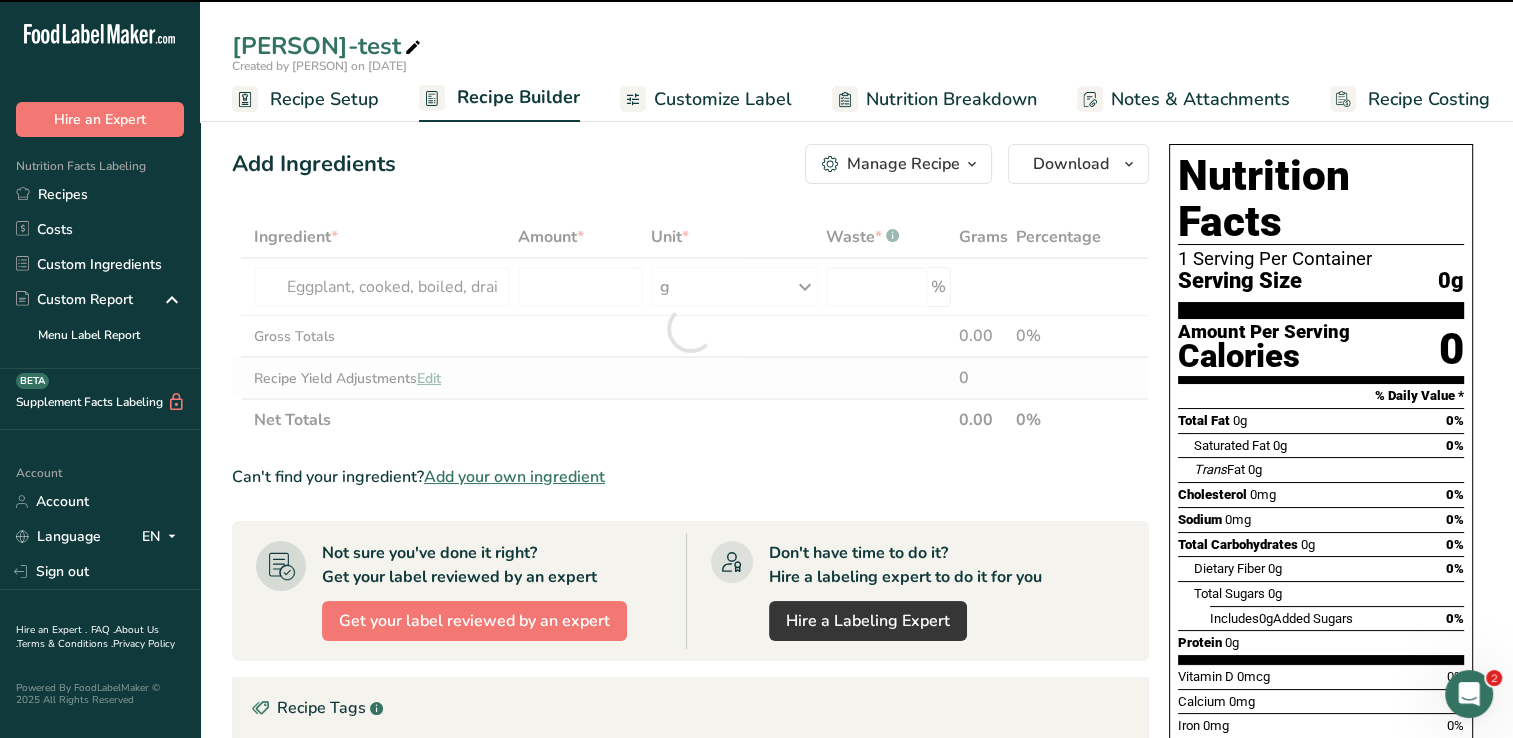 type 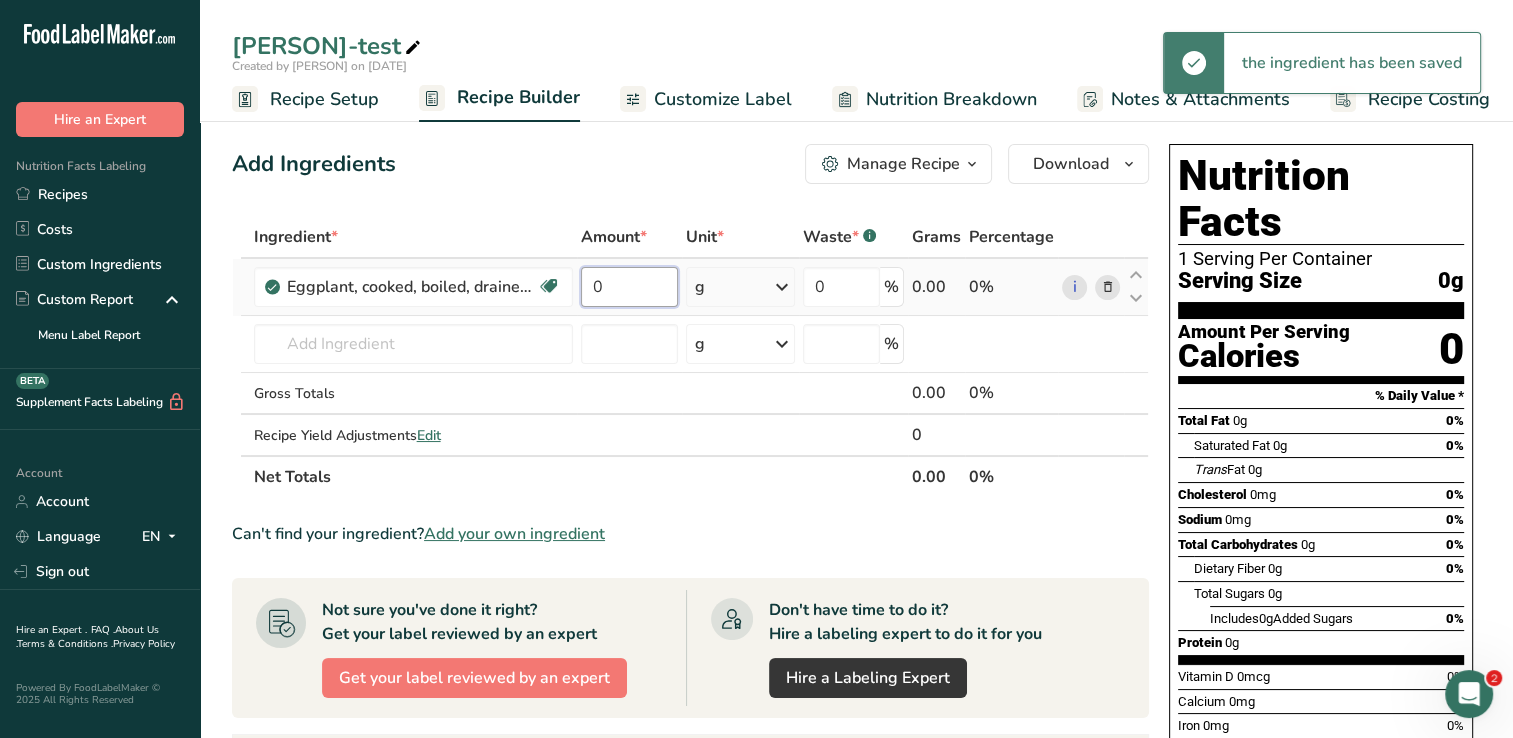 click on "0" at bounding box center (629, 287) 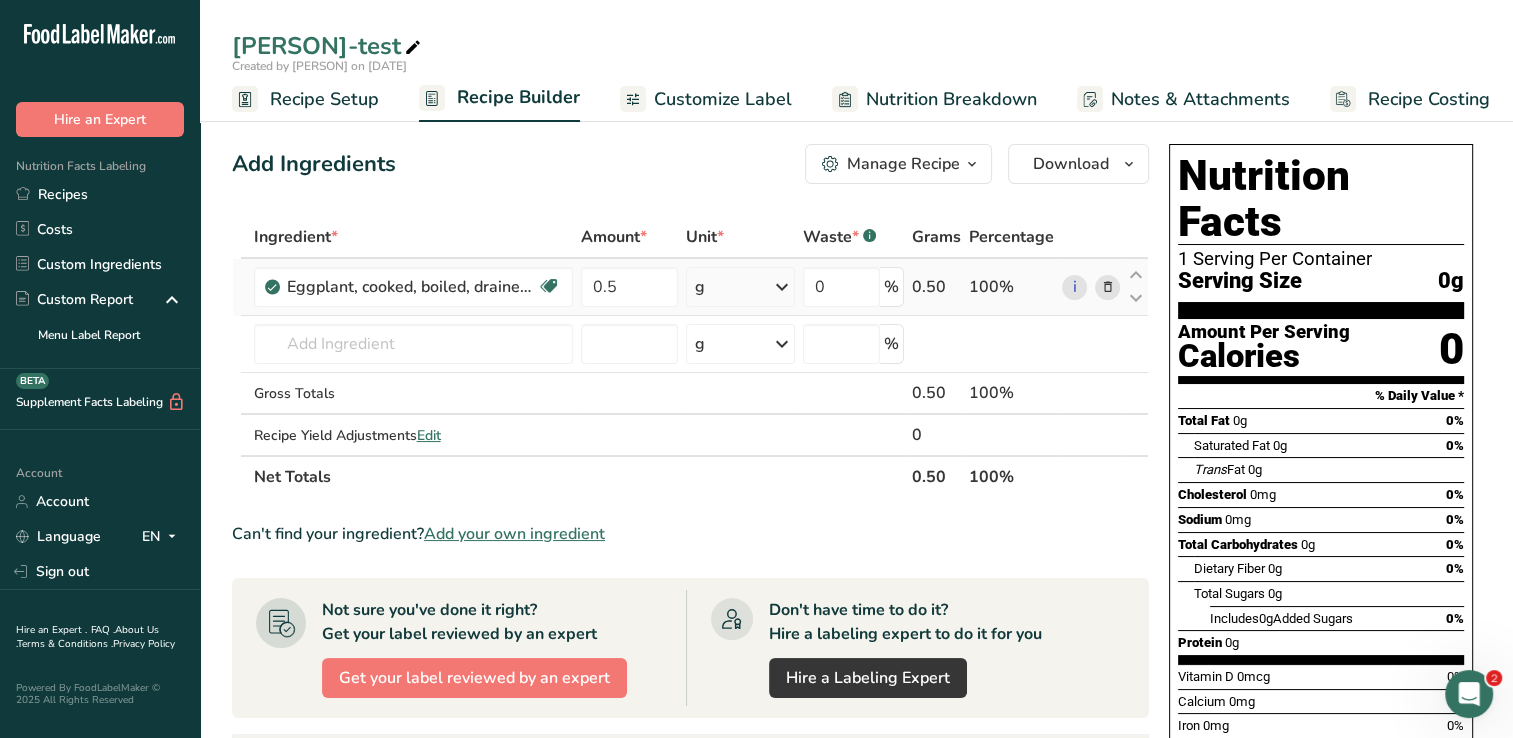 click on "Ingredient *
Amount *
Unit *
Waste *   .a-a{fill:#347362;}.b-a{fill:#fff;}          Grams
Percentage
Eggplant, cooked, boiled, drained, with salt
Dairy free
Gluten free
Vegan
Vegetarian
Soy free
0.5
g
Portions
1 cup (1" cubes)
Weight Units
g
kg
mg
See more
Volume Units
l
Volume units require a density conversion. If you know your ingredient's density enter it below. Otherwise, click on "RIA" our AI Regulatory bot - she will be able to help you
lb/ft3
g/cm3
Confirm
mL
lb/ft3" at bounding box center [690, 357] 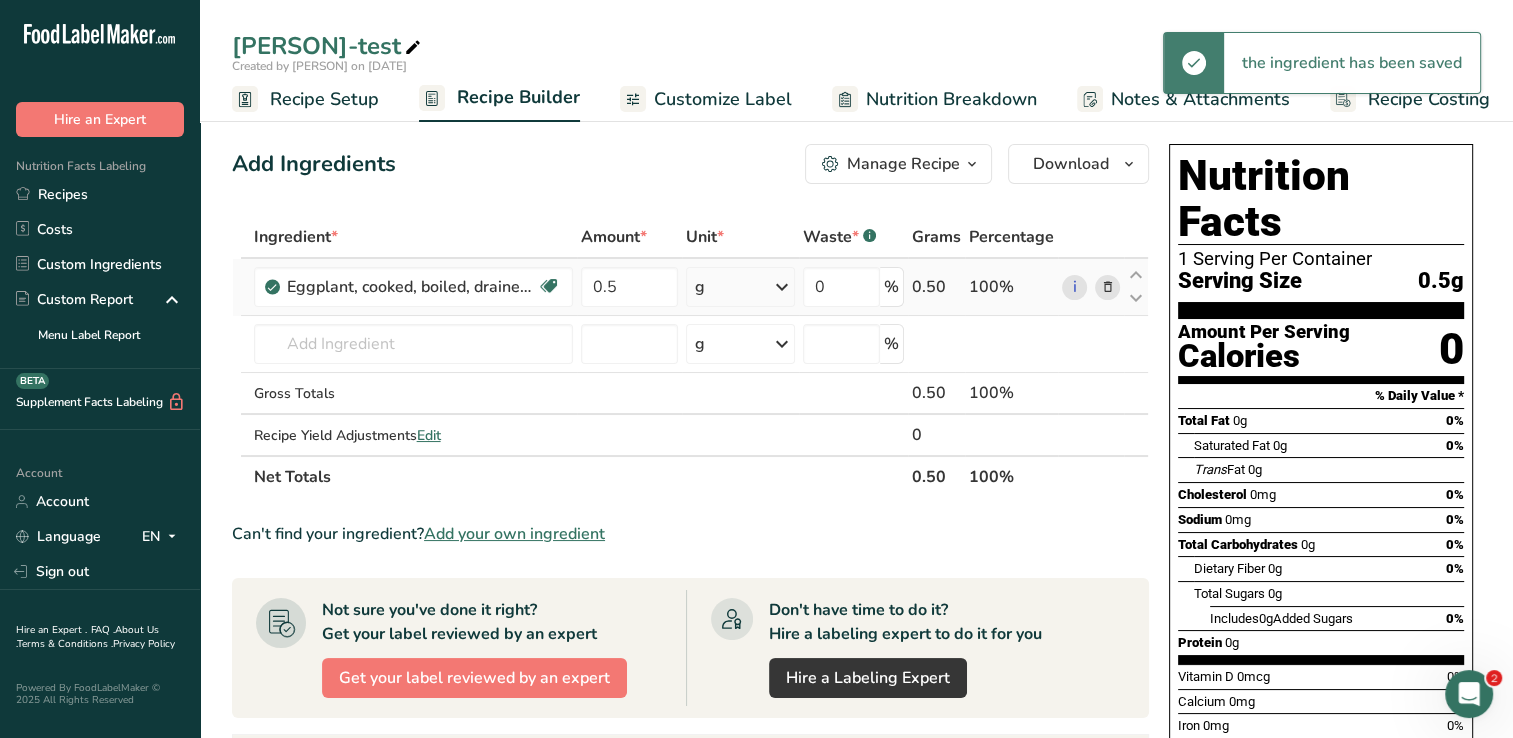 click at bounding box center [782, 287] 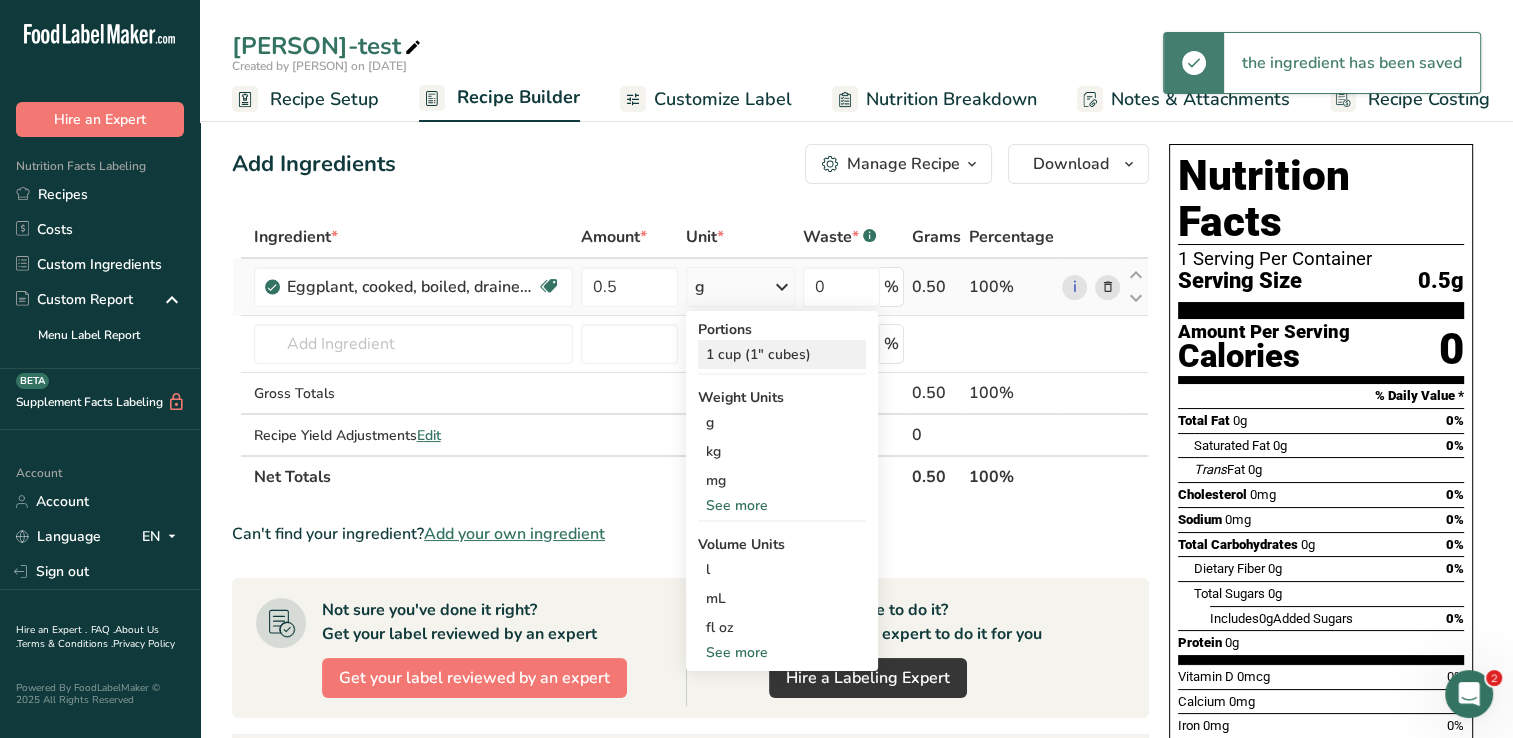 click on "1 cup (1" cubes)" at bounding box center (782, 354) 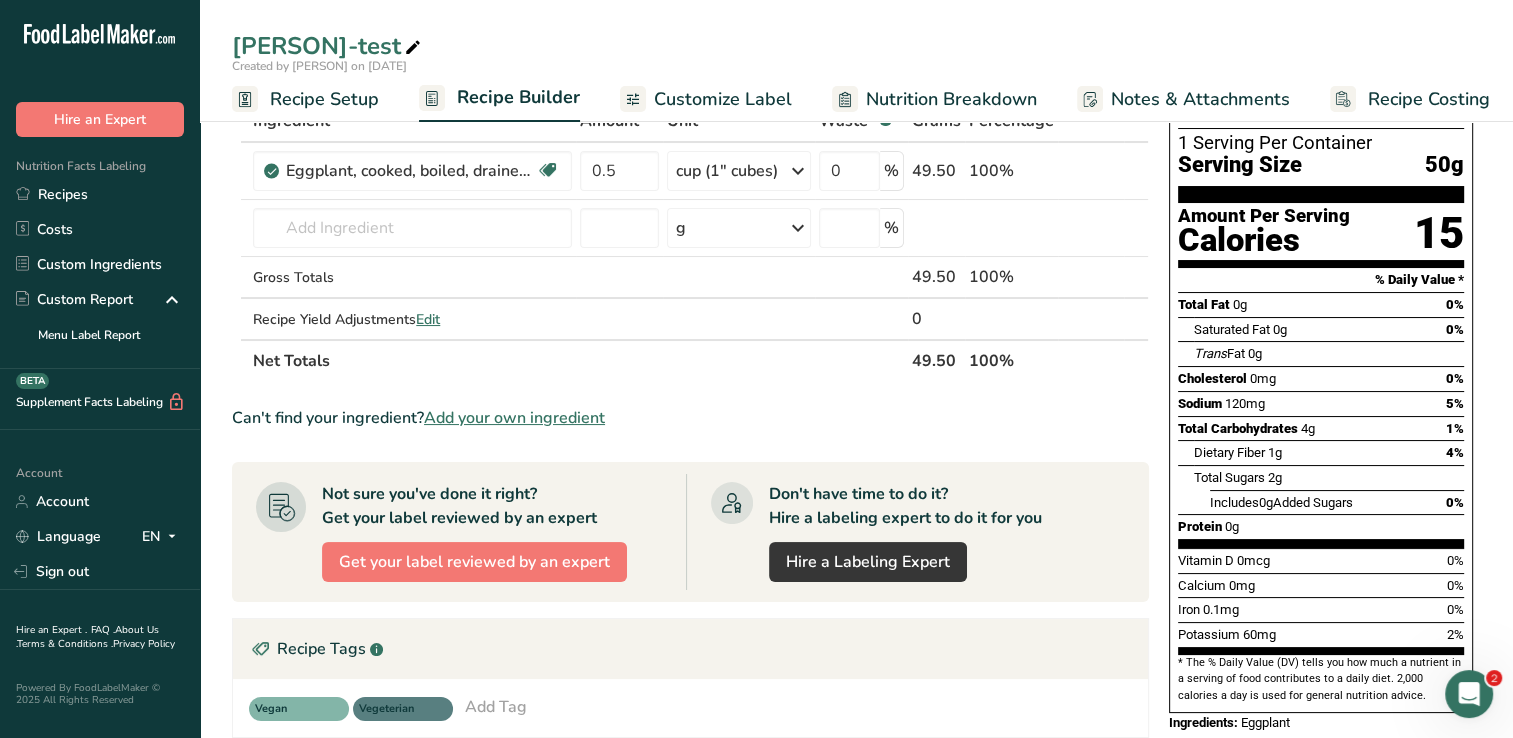 scroll, scrollTop: 0, scrollLeft: 0, axis: both 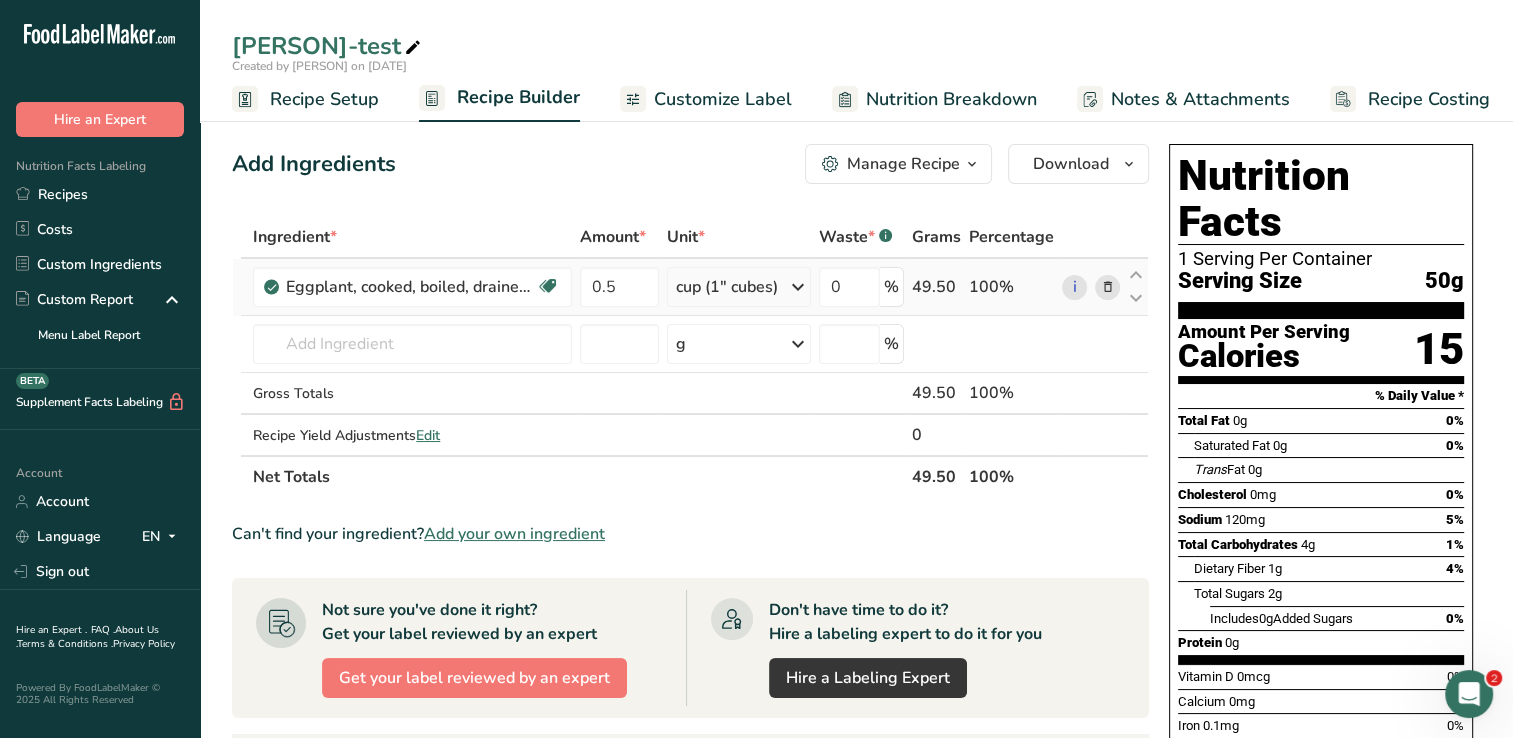 click on "i" at bounding box center (1091, 287) 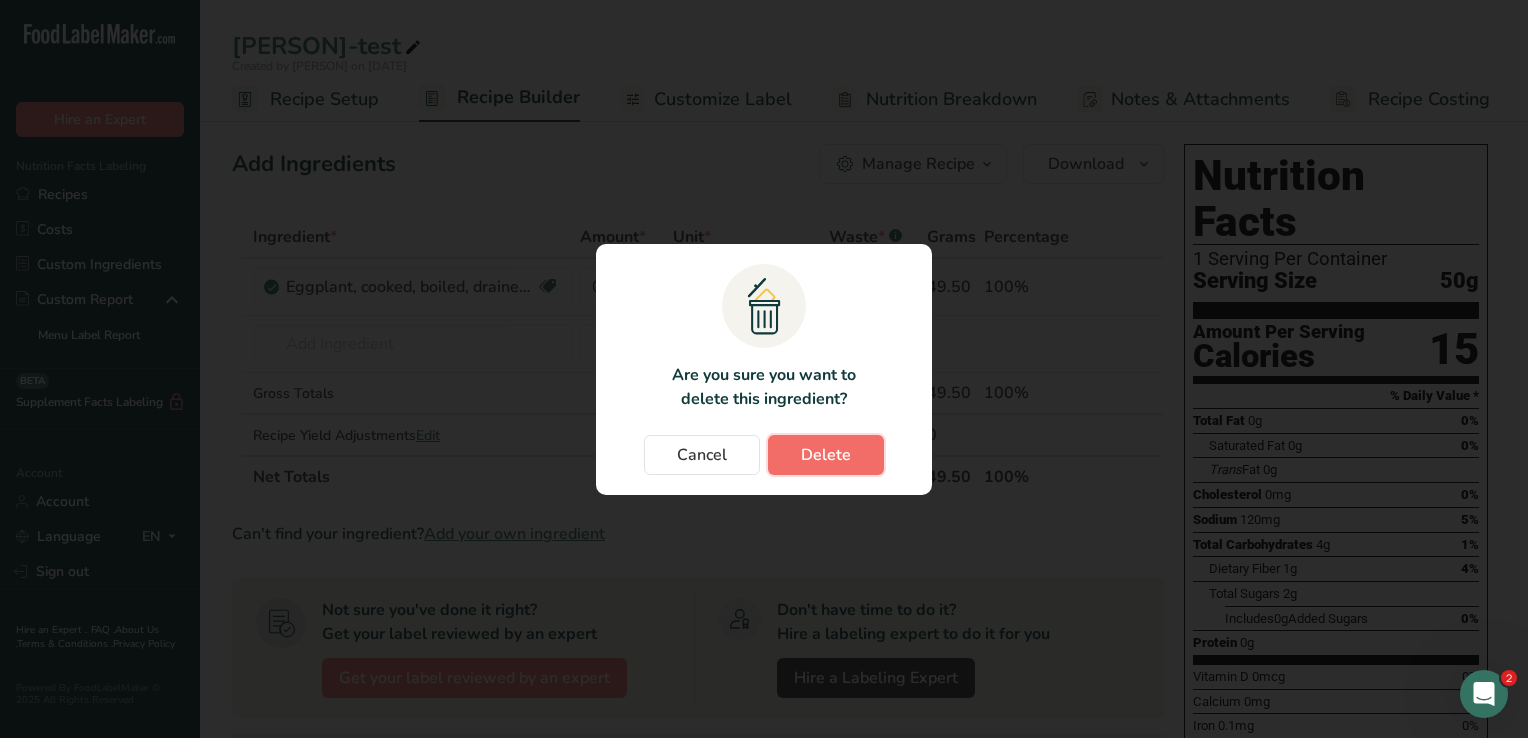 click on "Delete" at bounding box center [826, 455] 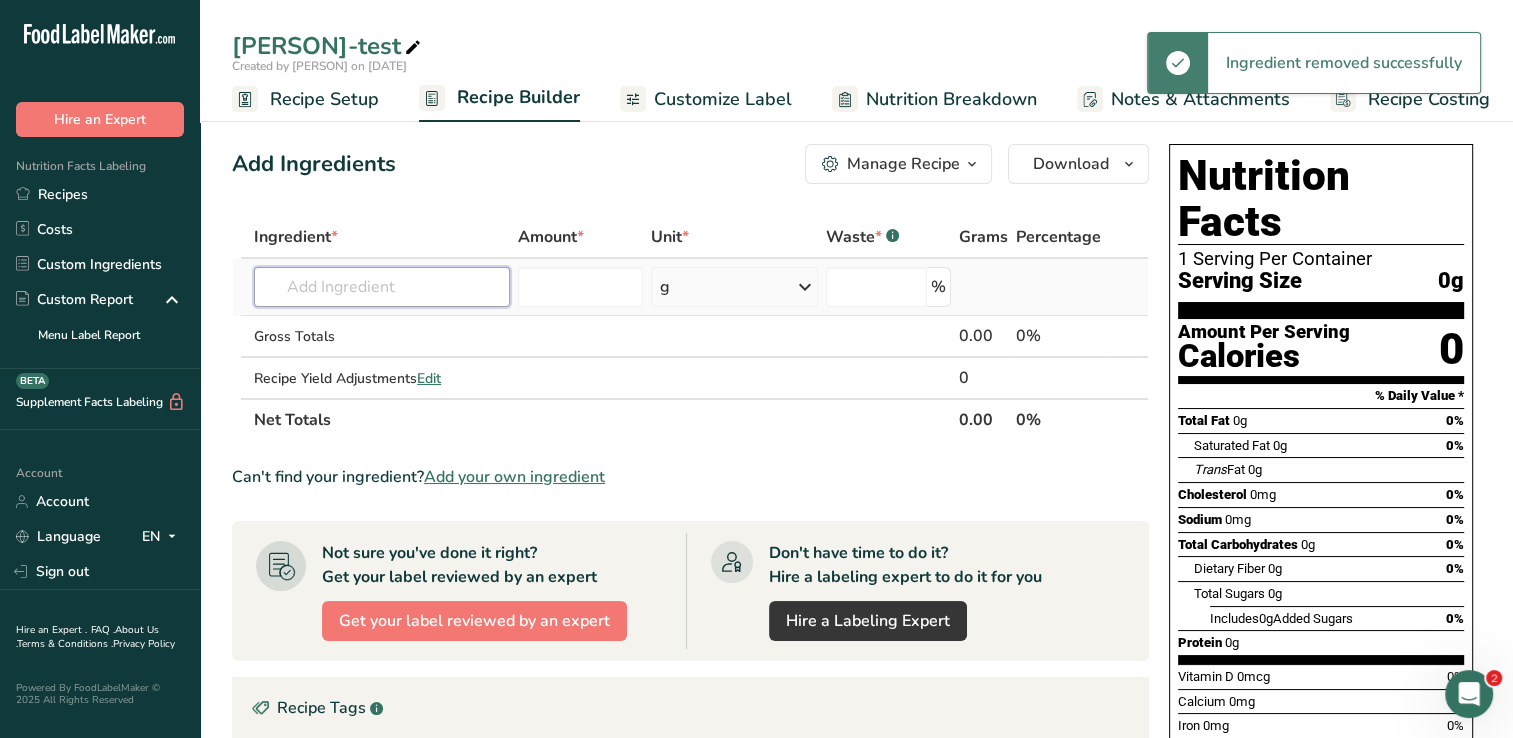 click at bounding box center (382, 287) 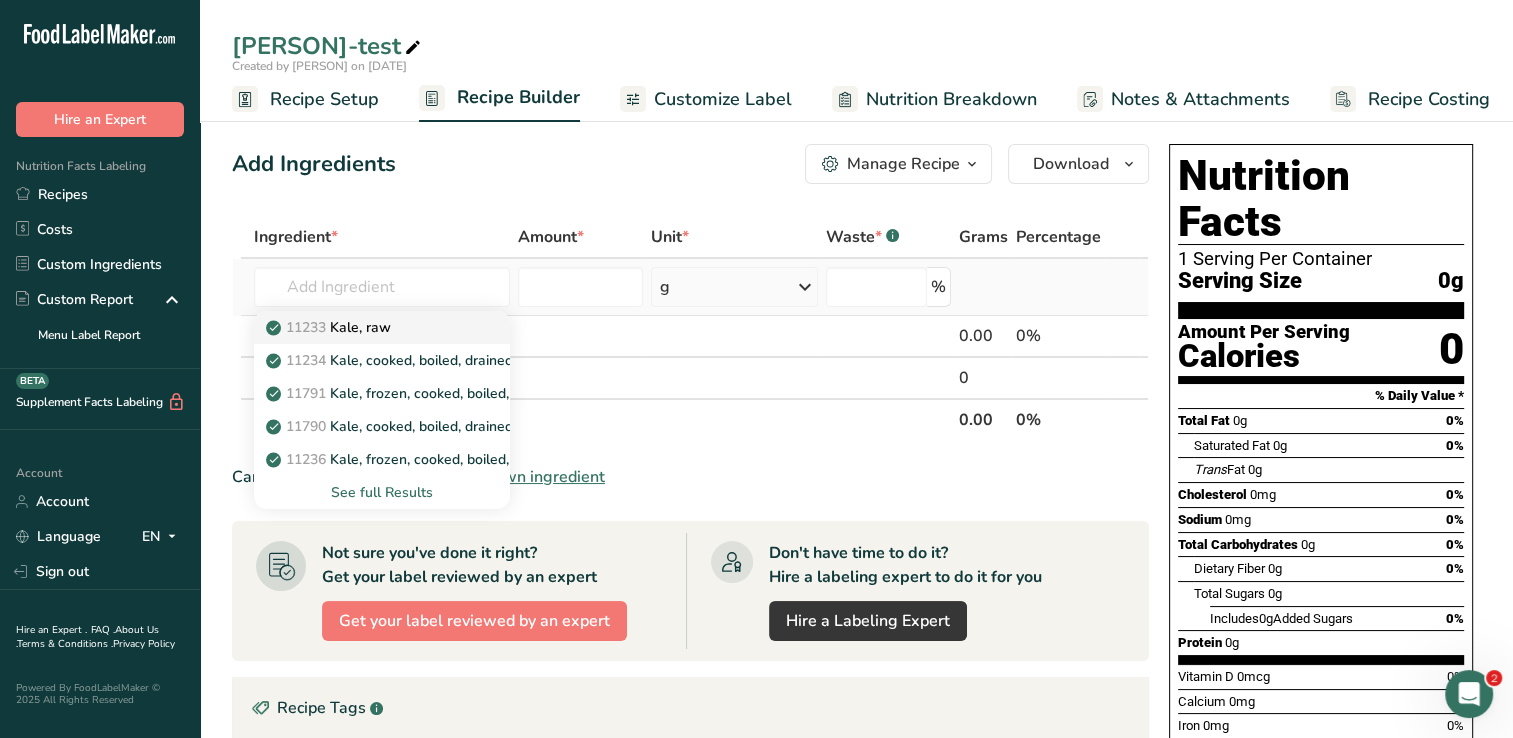 click on "11233
Kale, raw" at bounding box center (330, 327) 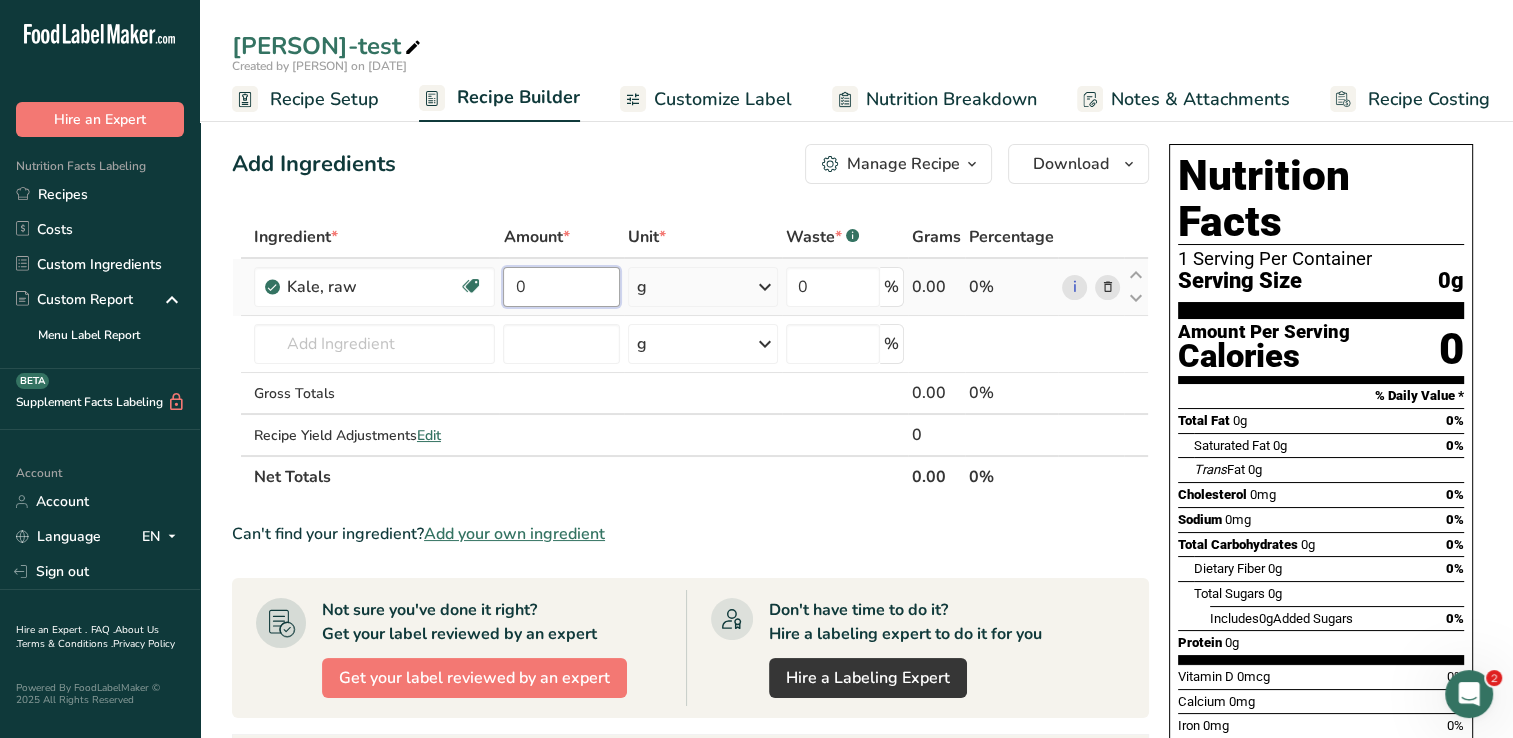 click on "0" at bounding box center [561, 287] 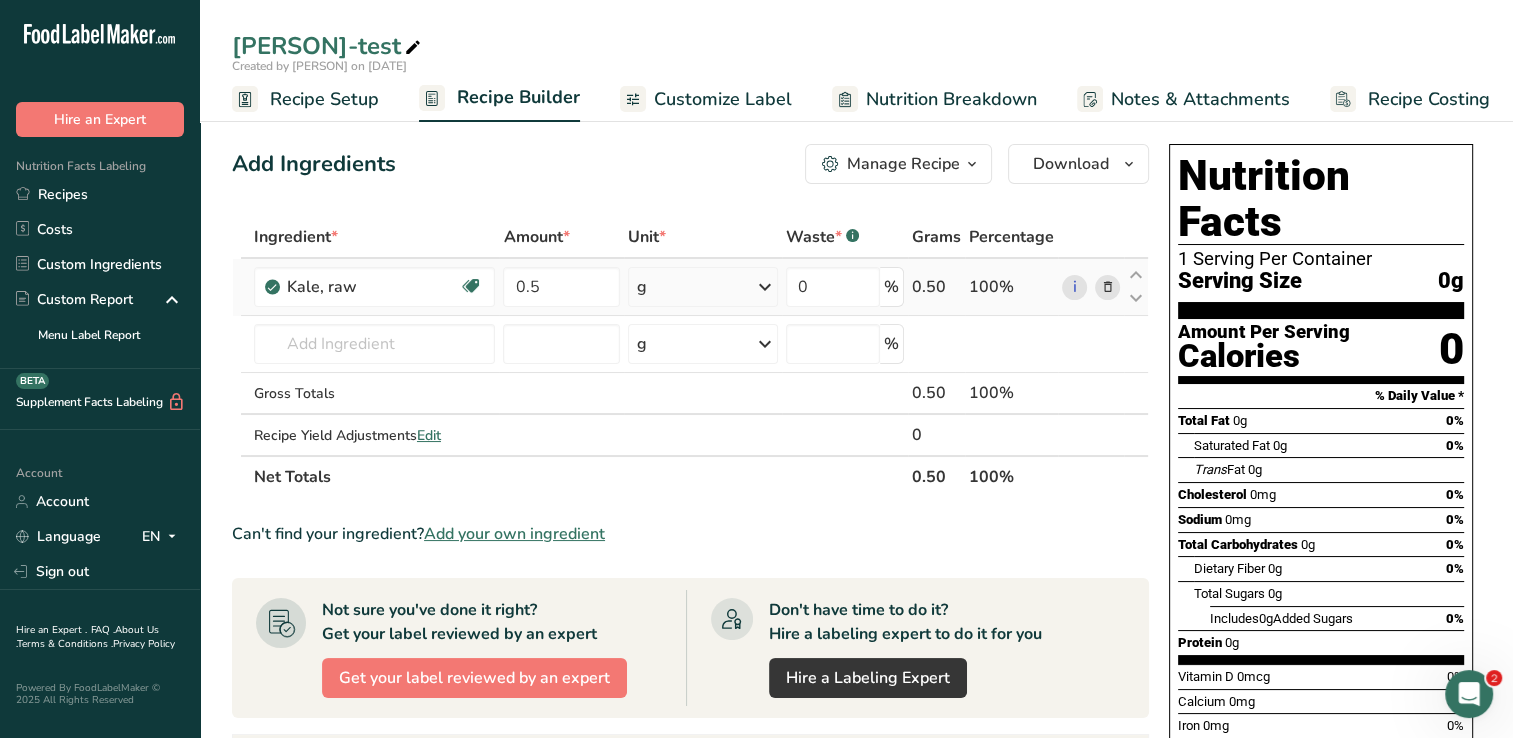 click on "Ingredient *
Amount *
Unit *
Waste *   .a-a{fill:#347362;}.b-a{fill:#fff;}          Grams
Percentage
Kale, raw
Source of Antioxidants
Dairy free
Gluten free
Vegan
Vegetarian
Soy free
0.5
g
Portions
1 cup
Weight Units
g
kg
mg
See more
Volume Units
l
Volume units require a density conversion. If you know your ingredient's density enter it below. Otherwise, click on "RIA" our AI Regulatory bot - she will be able to help you
lb/ft3
g/cm3
Confirm
mL
lb/ft3" at bounding box center [690, 357] 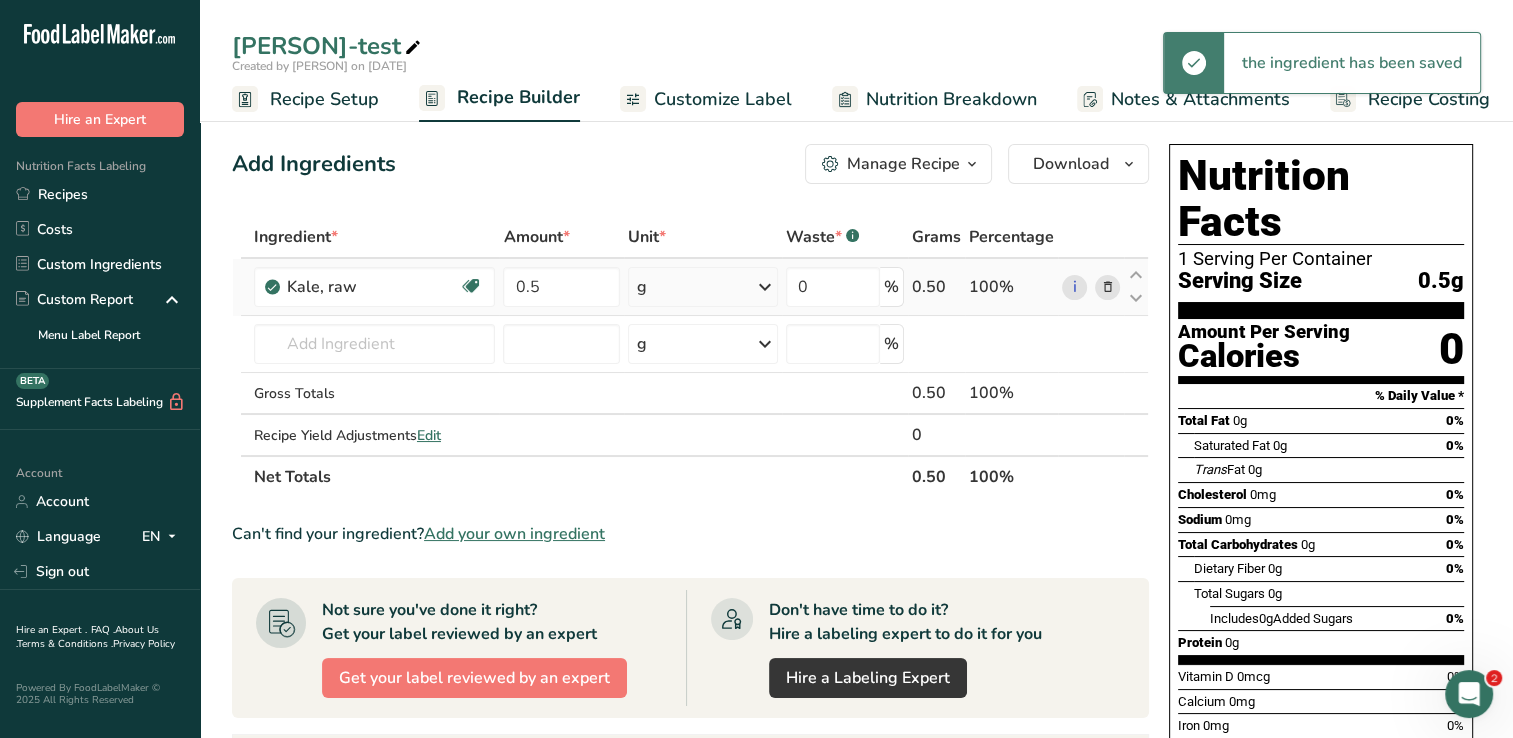 click at bounding box center (765, 287) 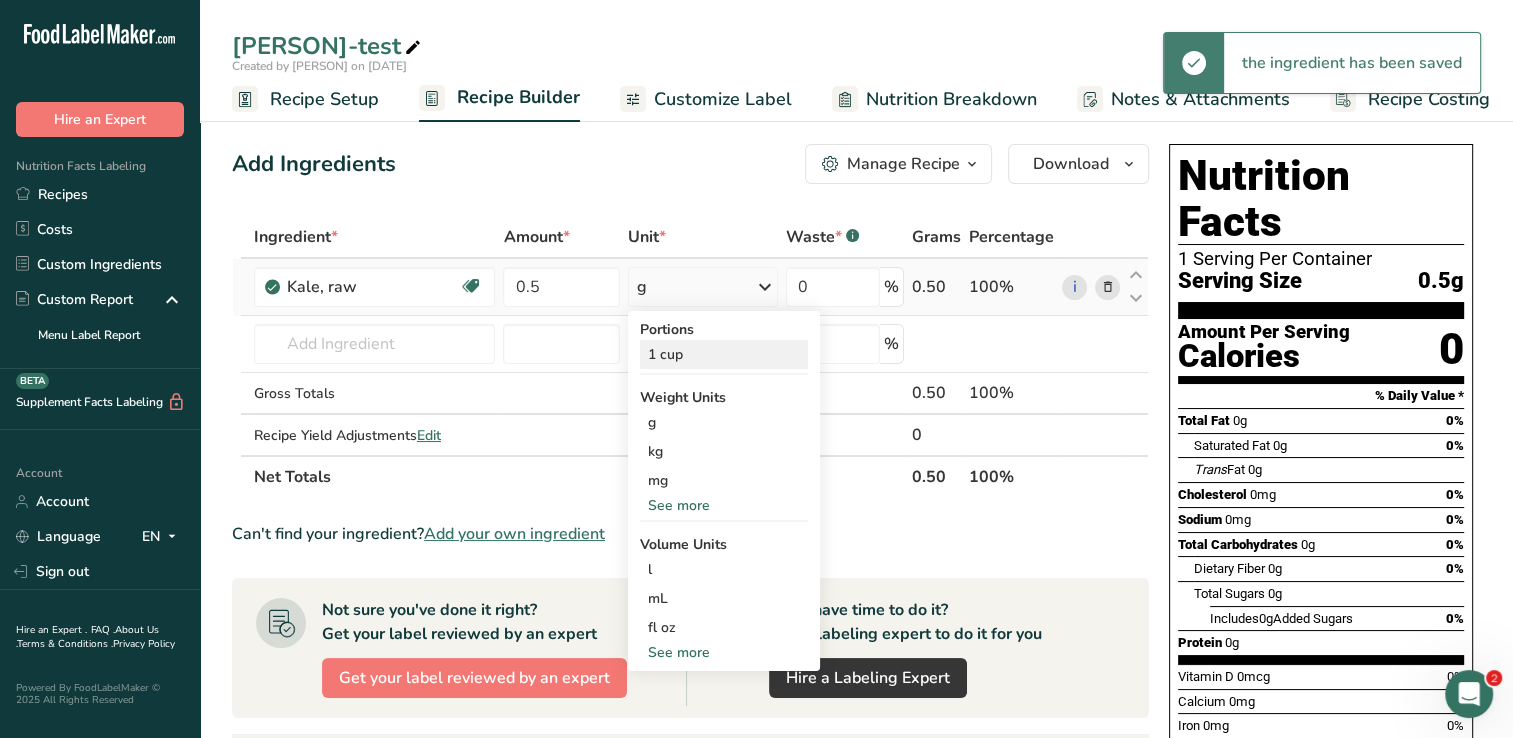 click on "1 cup" at bounding box center [724, 354] 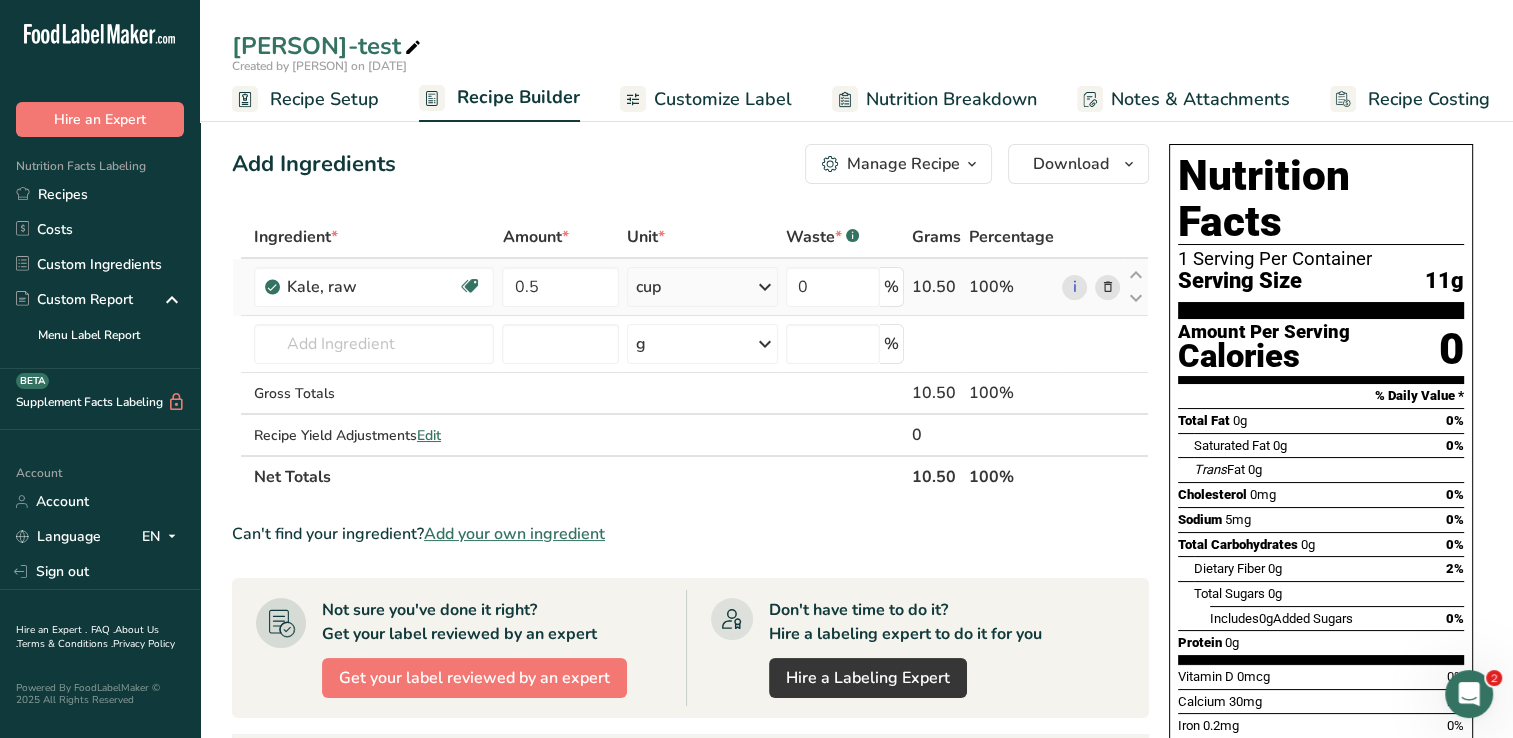 click at bounding box center [1107, 287] 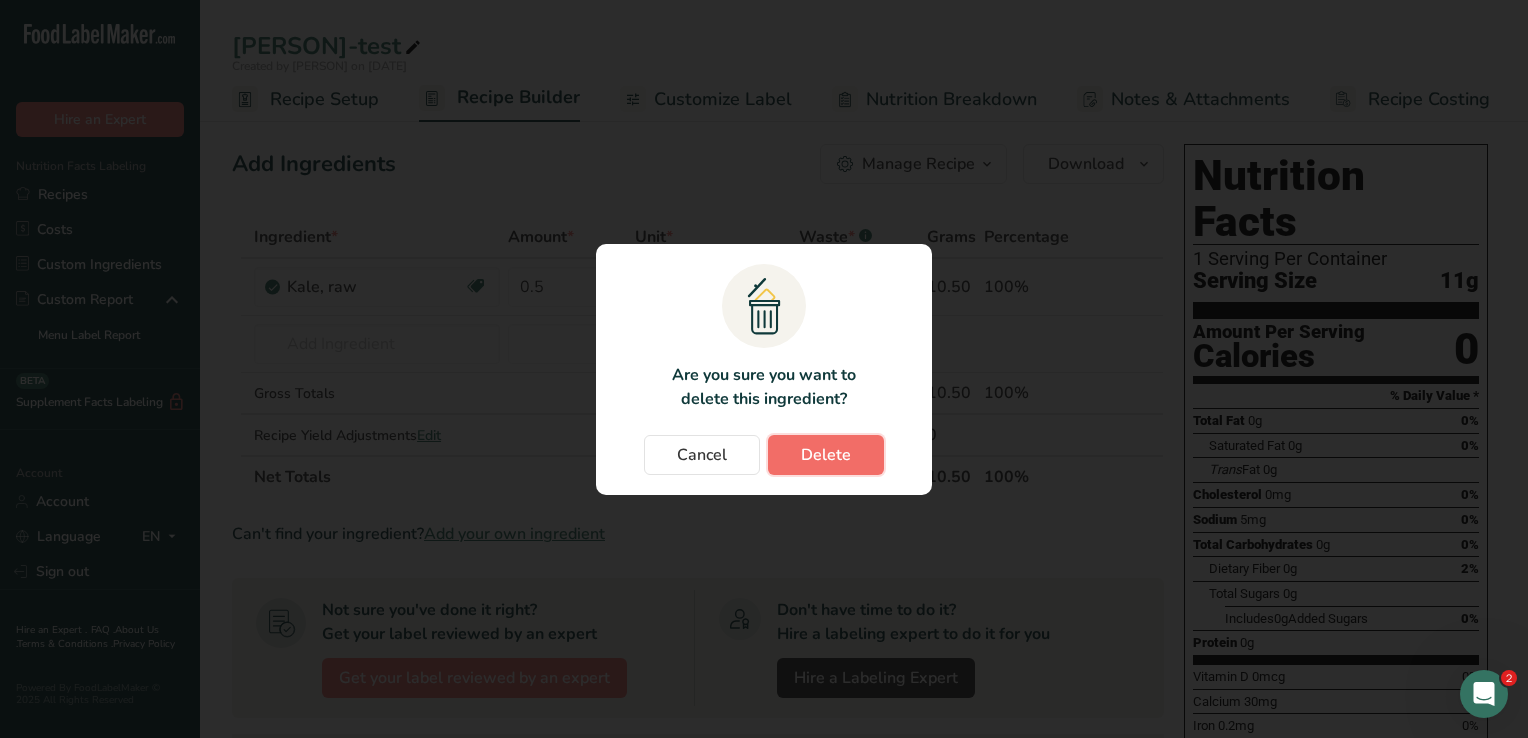 click on "Delete" at bounding box center (826, 455) 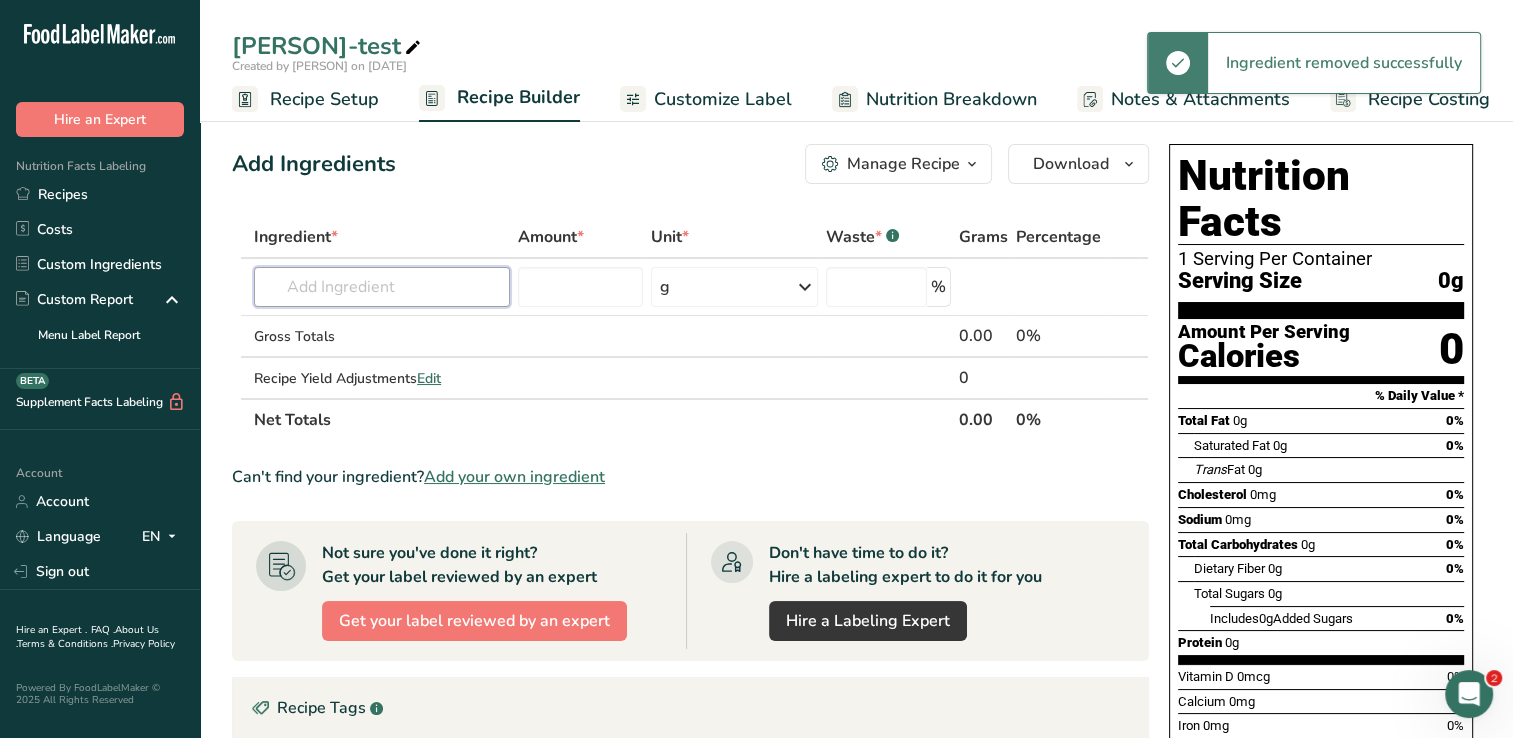 click at bounding box center [382, 287] 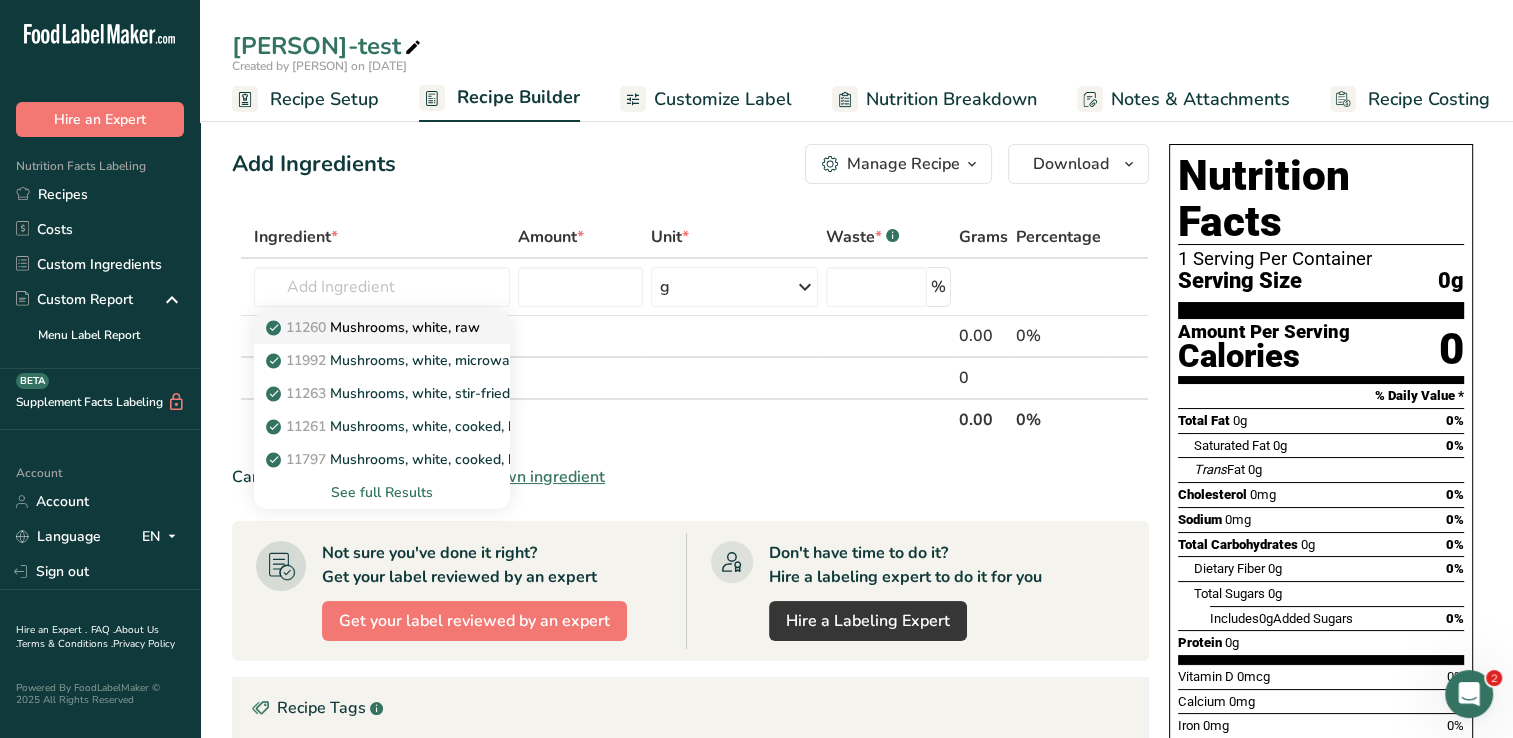 click on "11260
Mushrooms, white, raw" at bounding box center [375, 327] 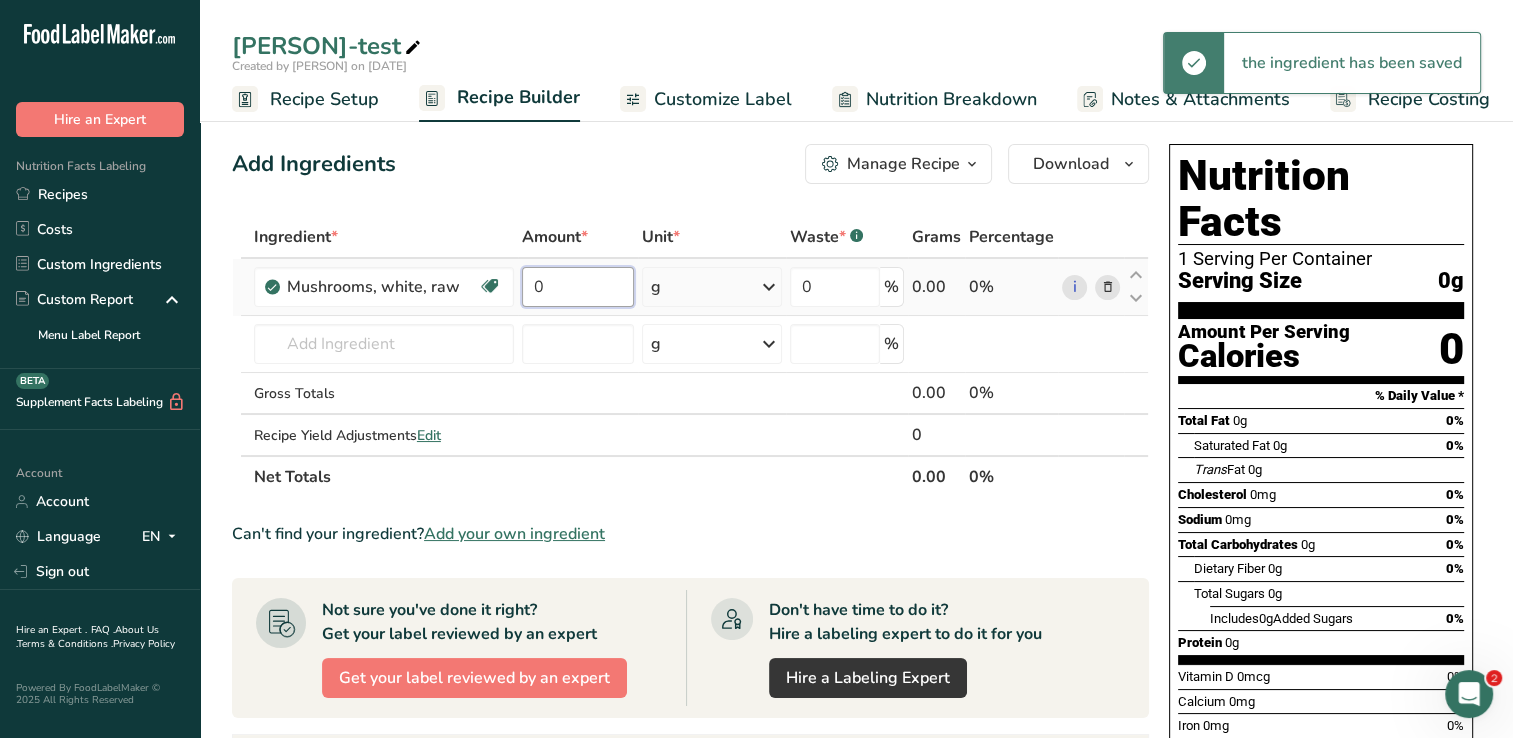 click on "0" at bounding box center [578, 287] 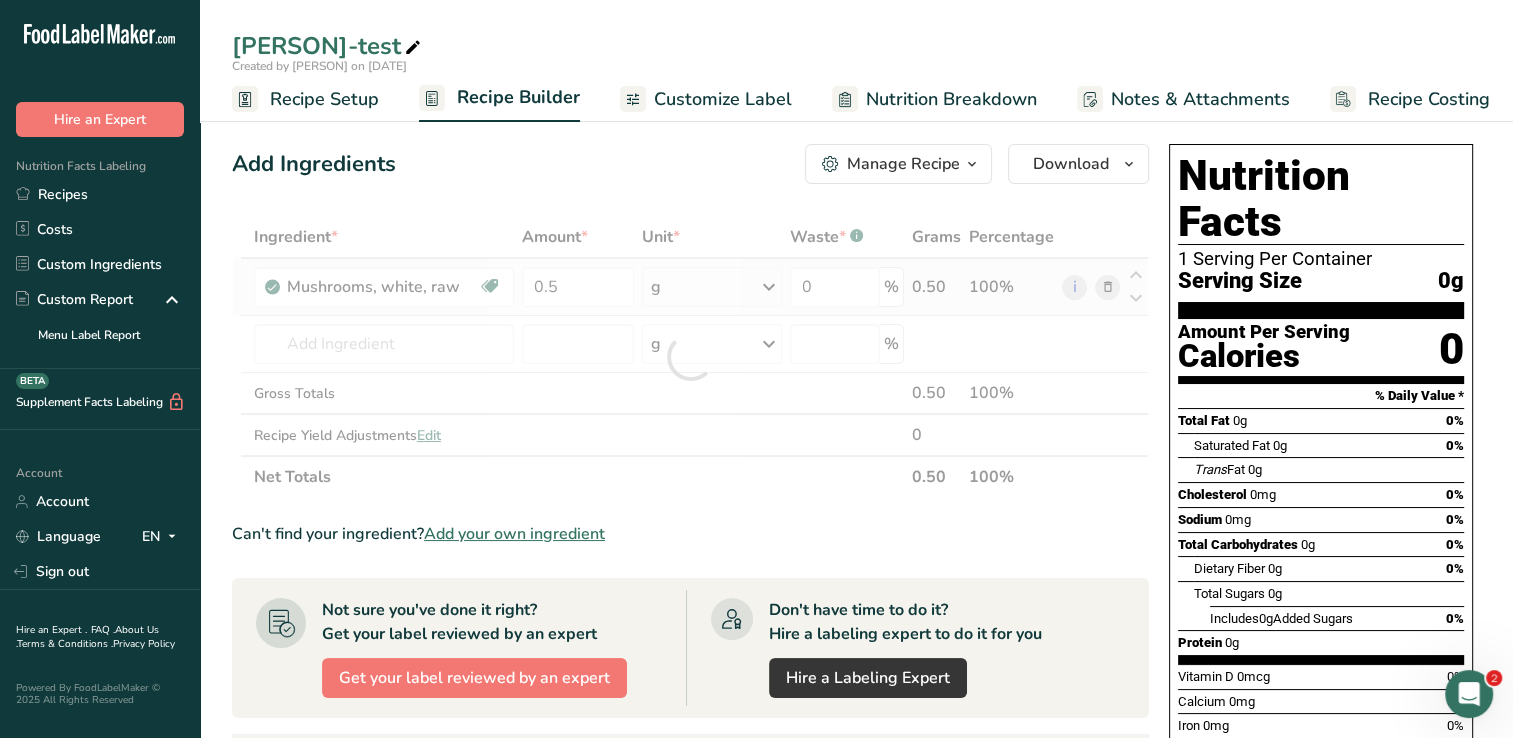 click on "Ingredient *
Amount *
Unit *
Waste *   .a-a{fill:#347362;}.b-a{fill:#fff;}          Grams
Percentage
Mushrooms, white, raw
Source of Antioxidants
Dairy free
Gluten free
Vegan
Vegetarian
Soy free
0.5
g
Portions
1 cup, pieces or slices
1 cup, whole
1 large
See more
Weight Units
g
kg
mg
See more
Volume Units
l
Volume units require a density conversion. If you know your ingredient's density enter it below. Otherwise, click on "RIA" our AI Regulatory bot - she will be able to help you
lb/ft3
g/cm3
mL" at bounding box center (690, 357) 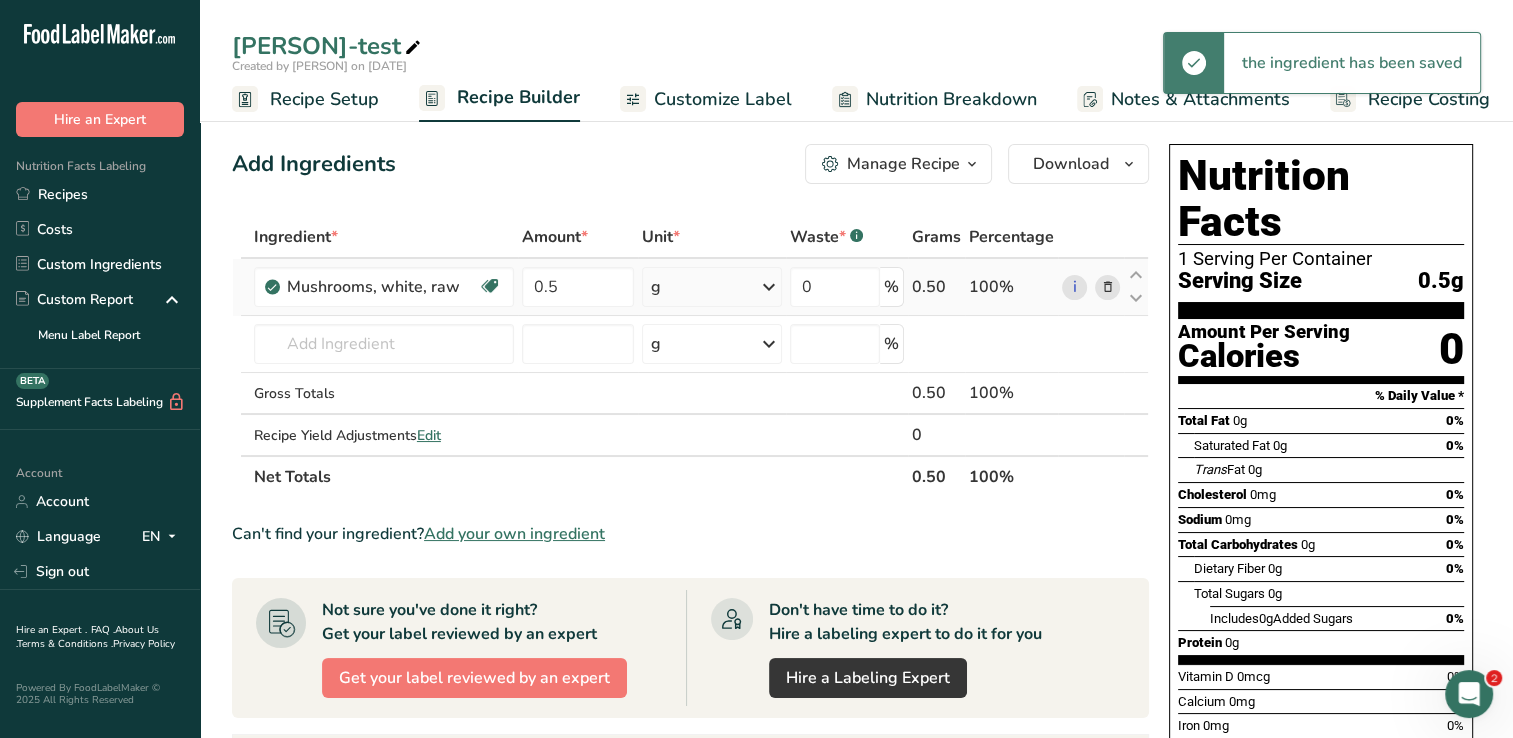 click at bounding box center [769, 287] 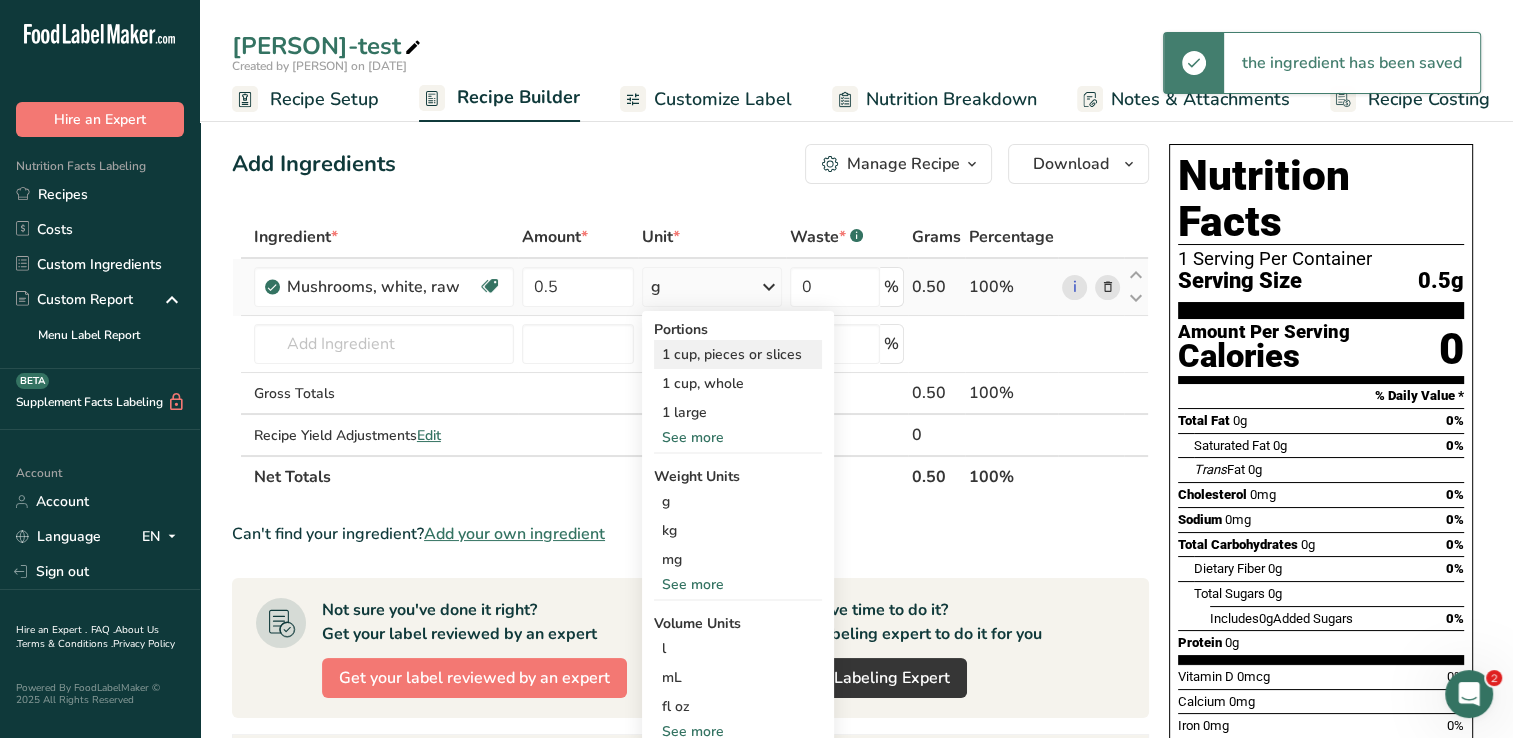 click on "1 cup, pieces or slices" at bounding box center [738, 354] 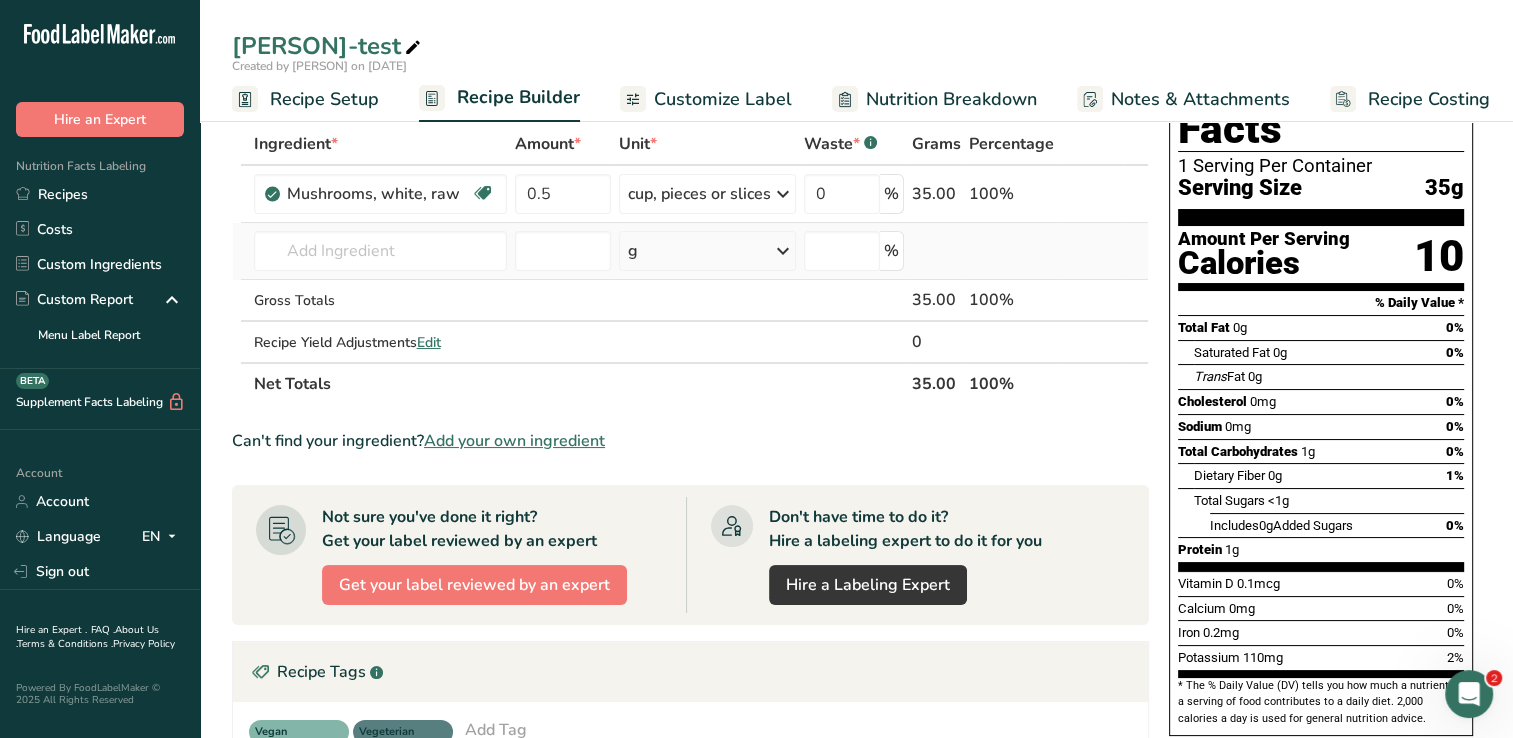 scroll, scrollTop: 0, scrollLeft: 0, axis: both 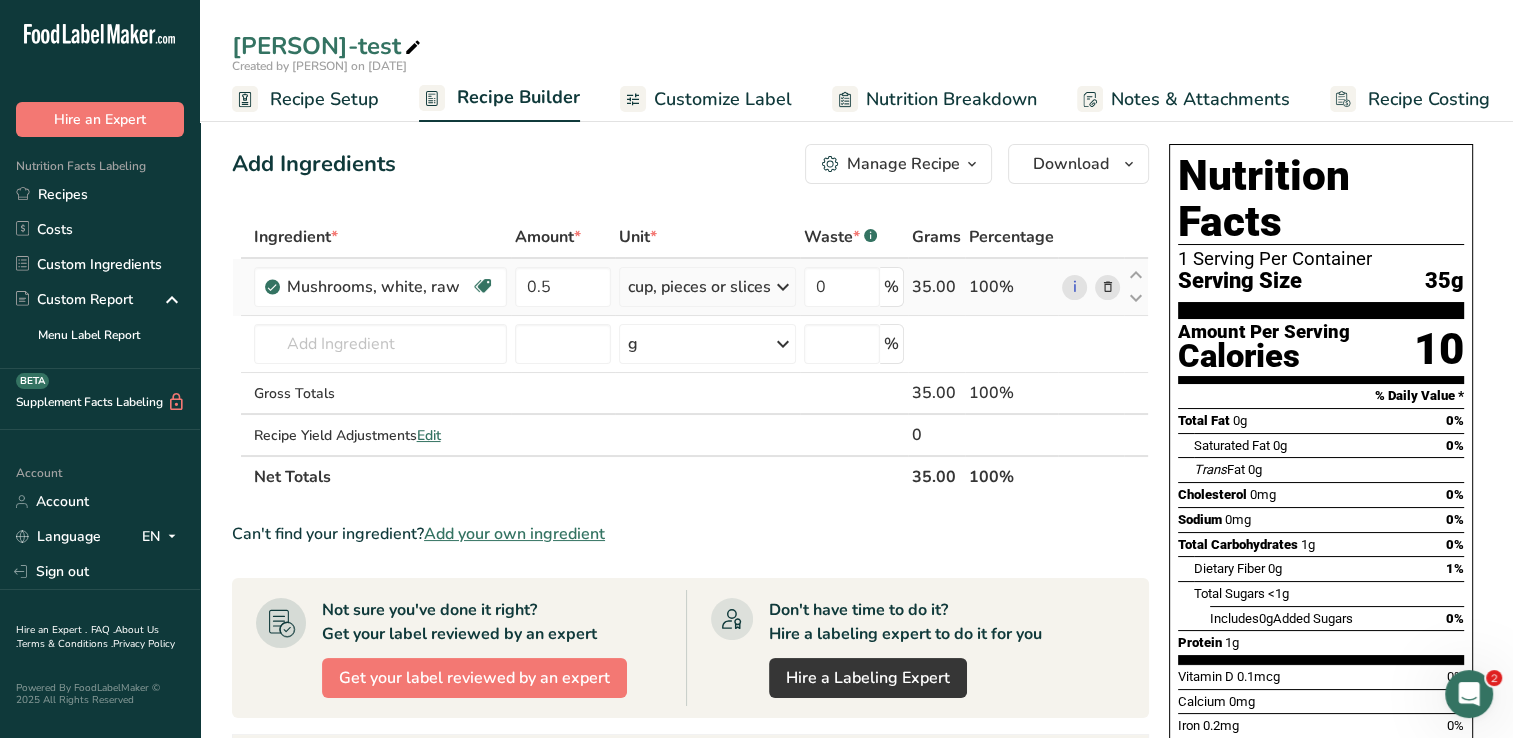 click at bounding box center [1107, 287] 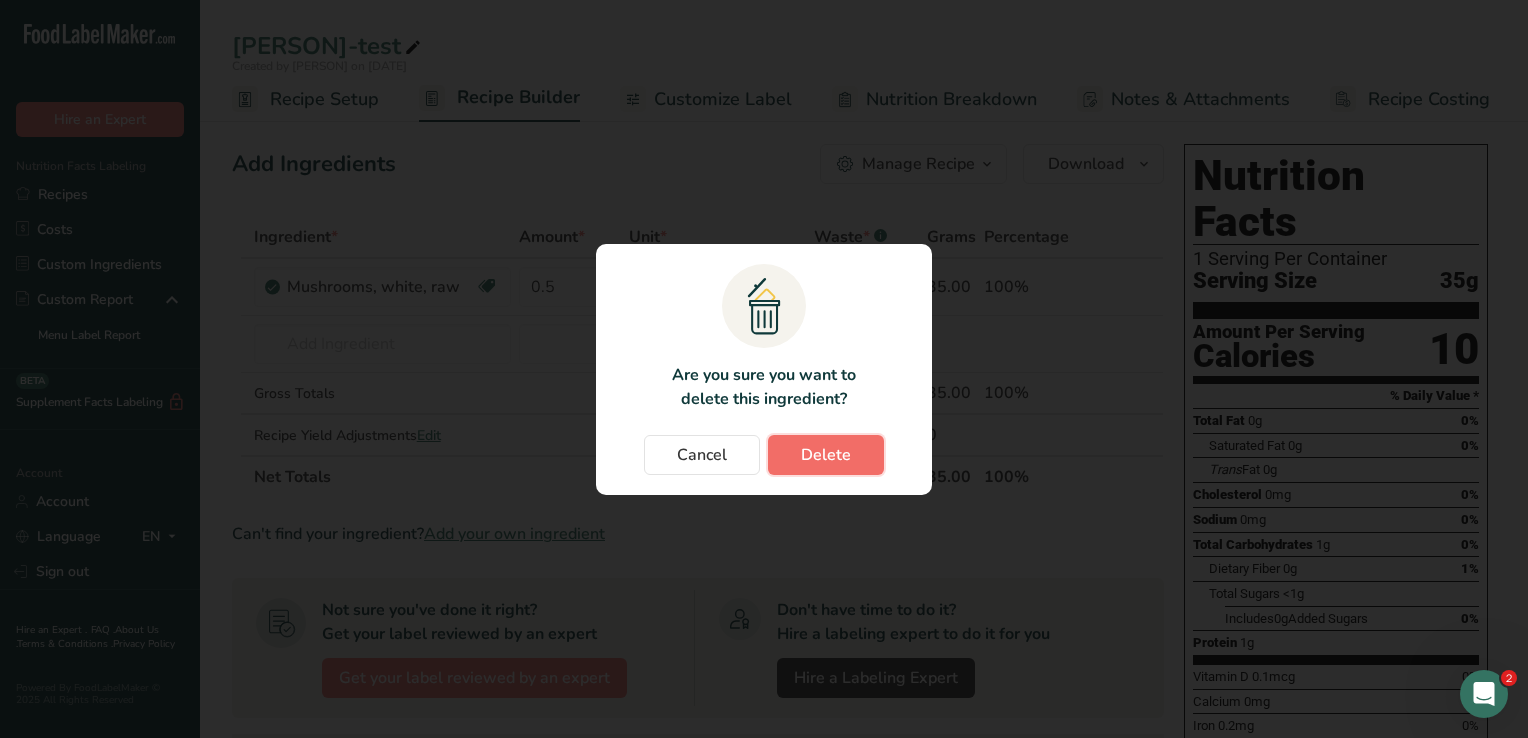 click on "Delete" at bounding box center [826, 455] 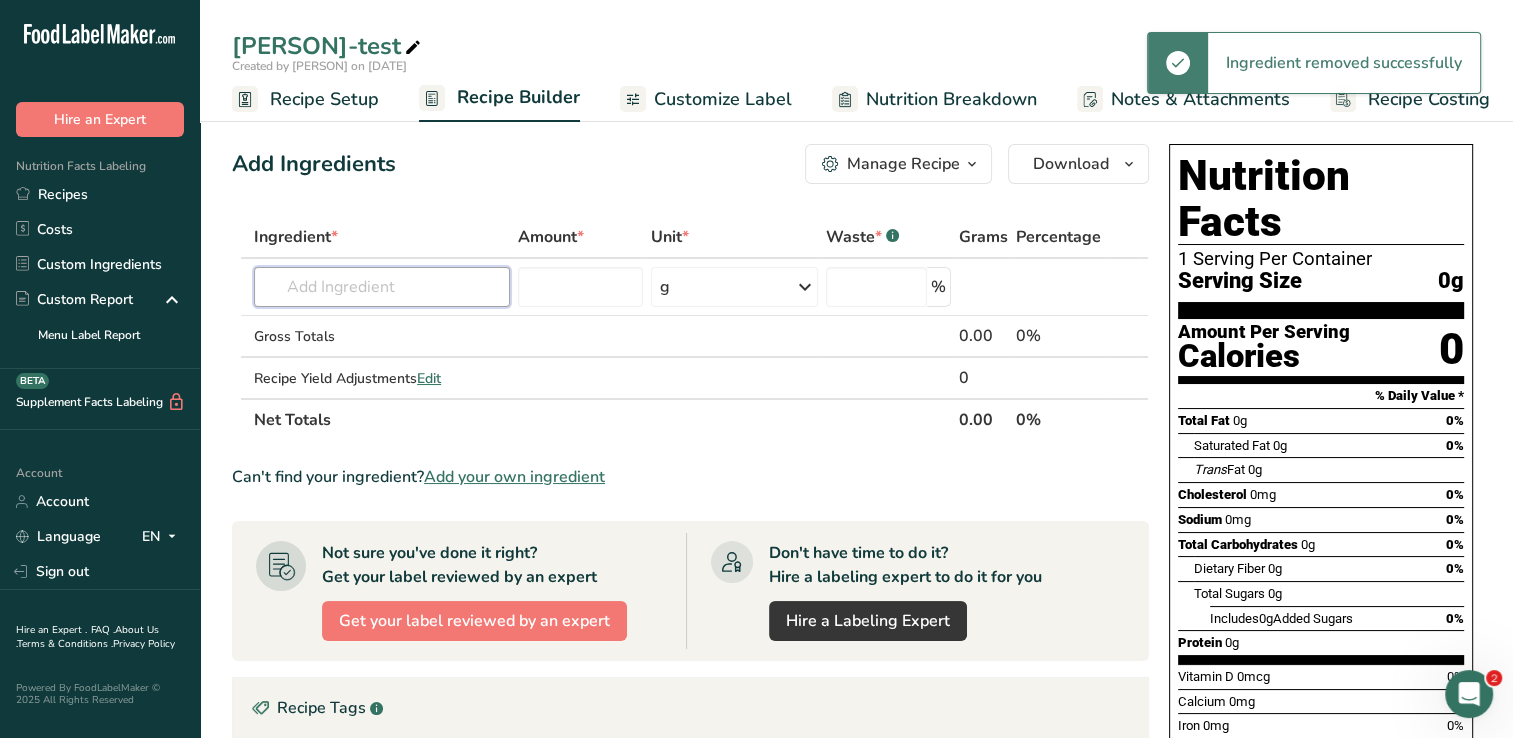 click at bounding box center [382, 287] 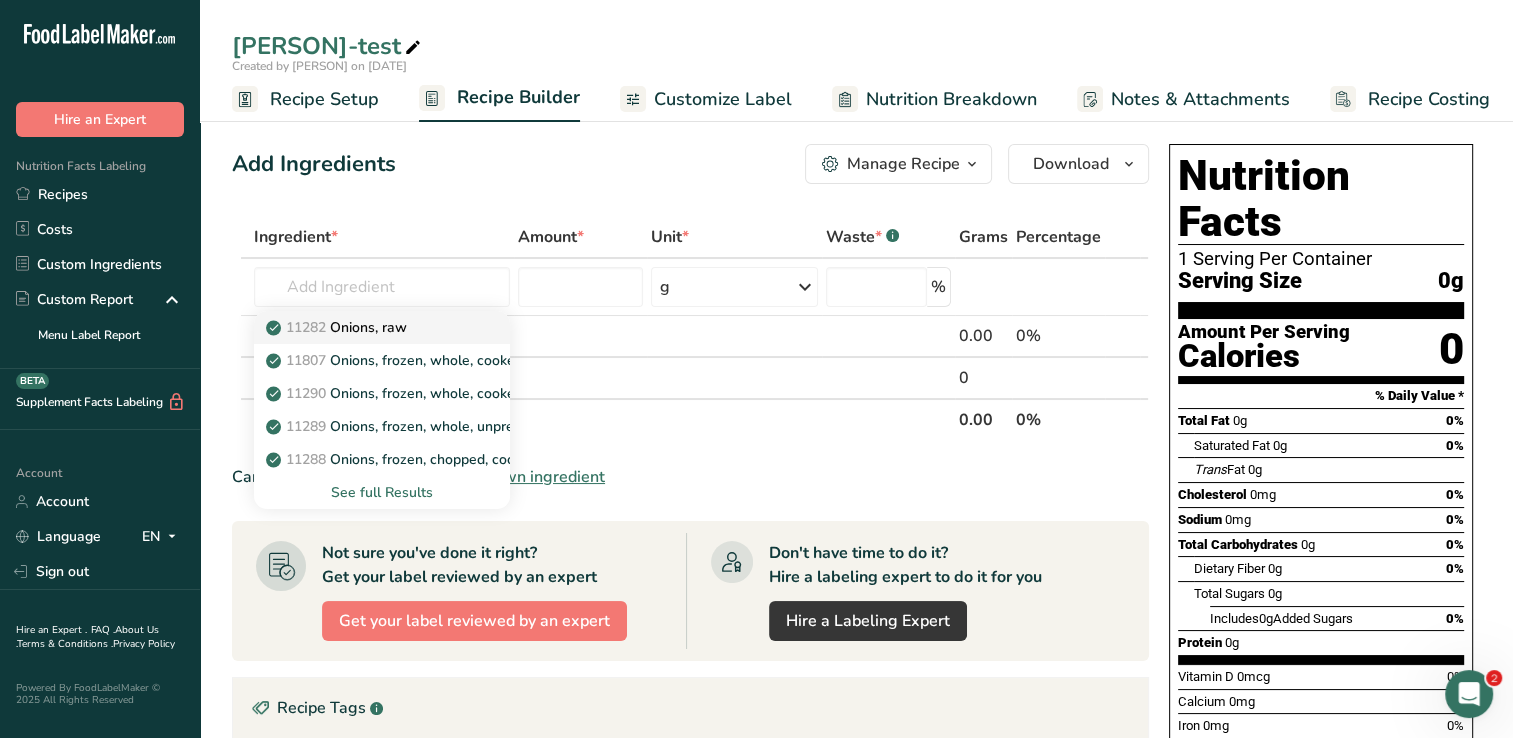 click on "11282
Onions, raw" at bounding box center (338, 327) 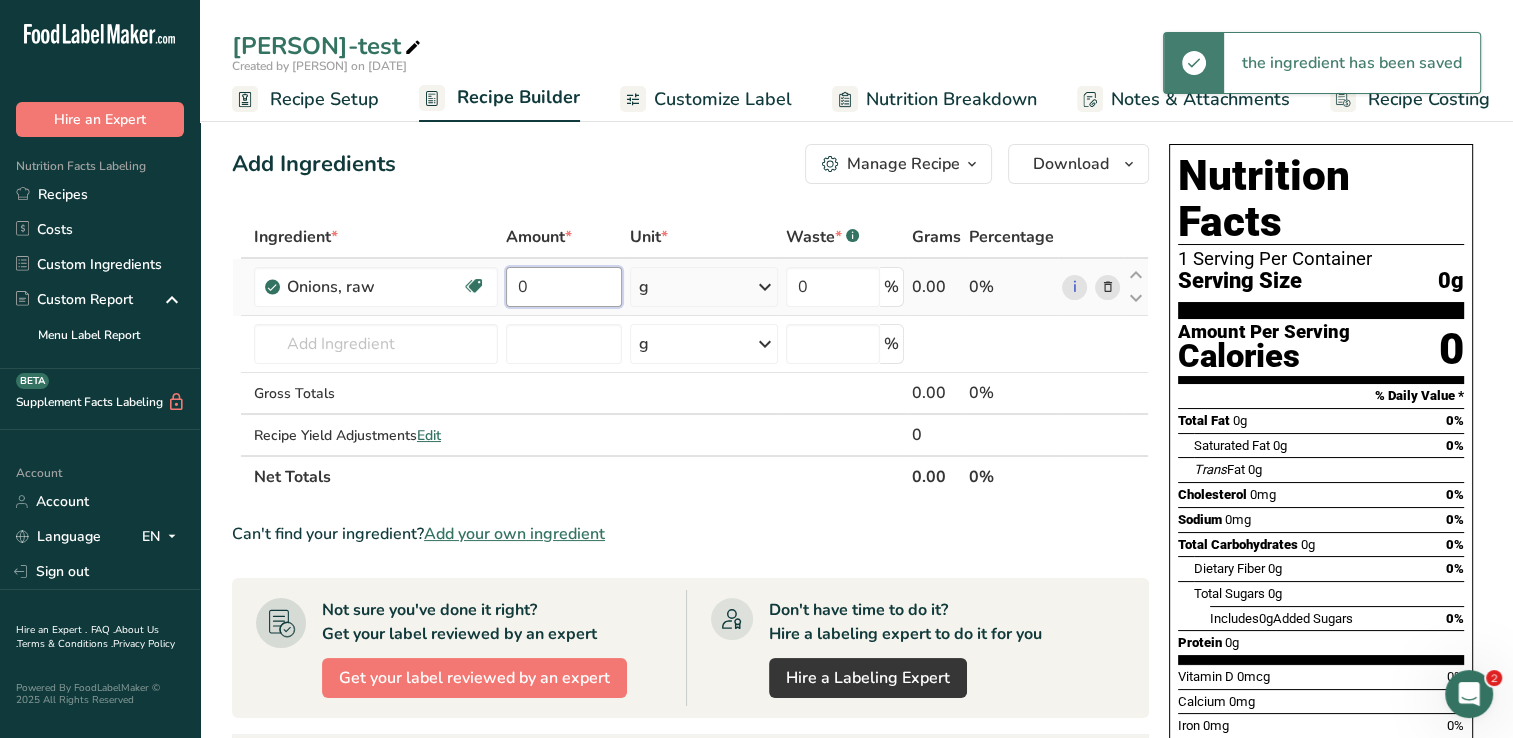 click on "0" at bounding box center [564, 287] 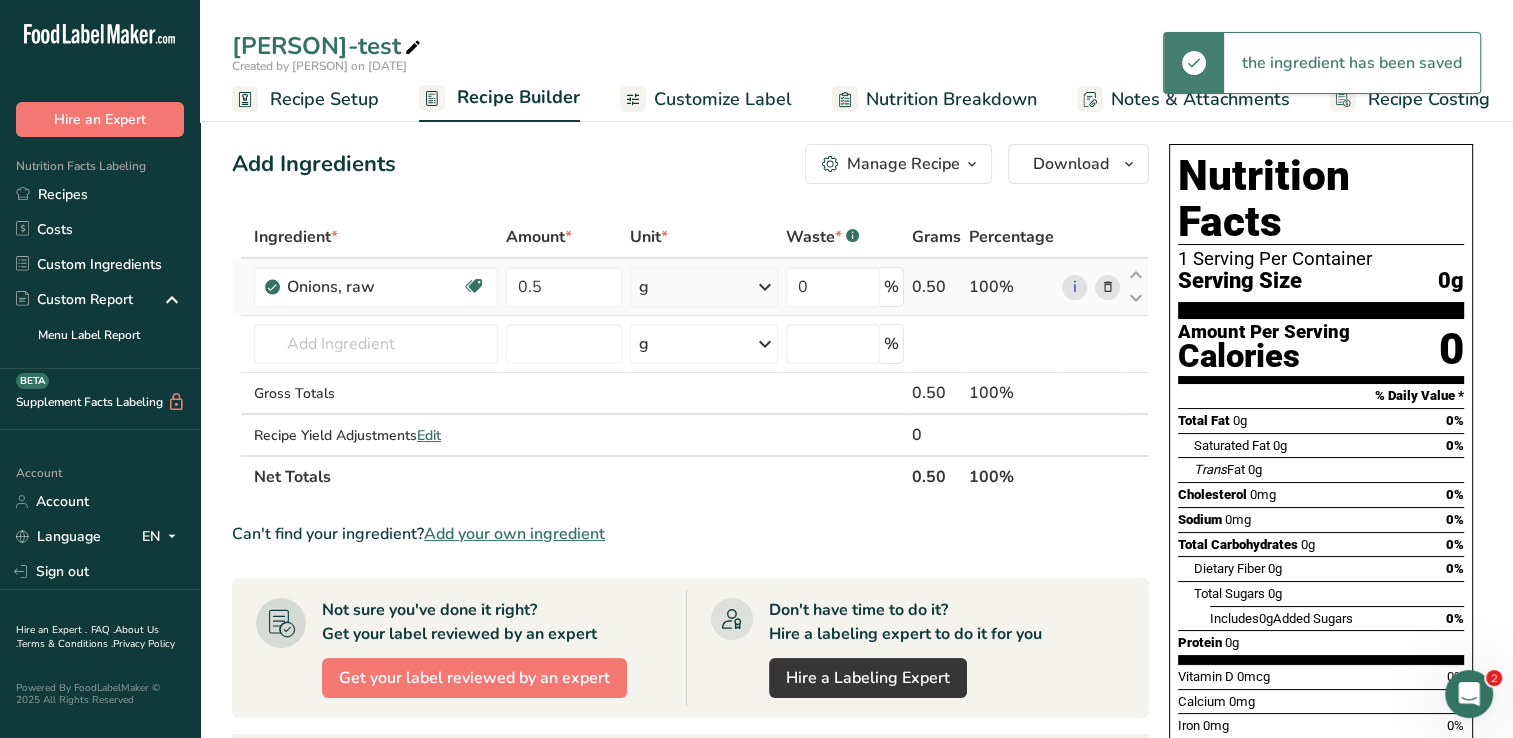 click on "Ingredient *
Amount *
Unit *
Waste *   .a-a{fill:#347362;}.b-a{fill:#fff;}          Grams
Percentage
Onions, raw
Source of Antioxidants
Prebiotic Effect
Dairy free
Gluten free
Vegan
Vegetarian
Soy free
0.5
g
Portions
1 cup, sliced
1 tbsp chopped
1 large
See more
Weight Units
g
kg
mg
See more
Volume Units
l
Volume units require a density conversion. If you know your ingredient's density enter it below. Otherwise, click on "RIA" our AI Regulatory bot - she will be able to help you
lb/ft3
g/cm3" at bounding box center (690, 357) 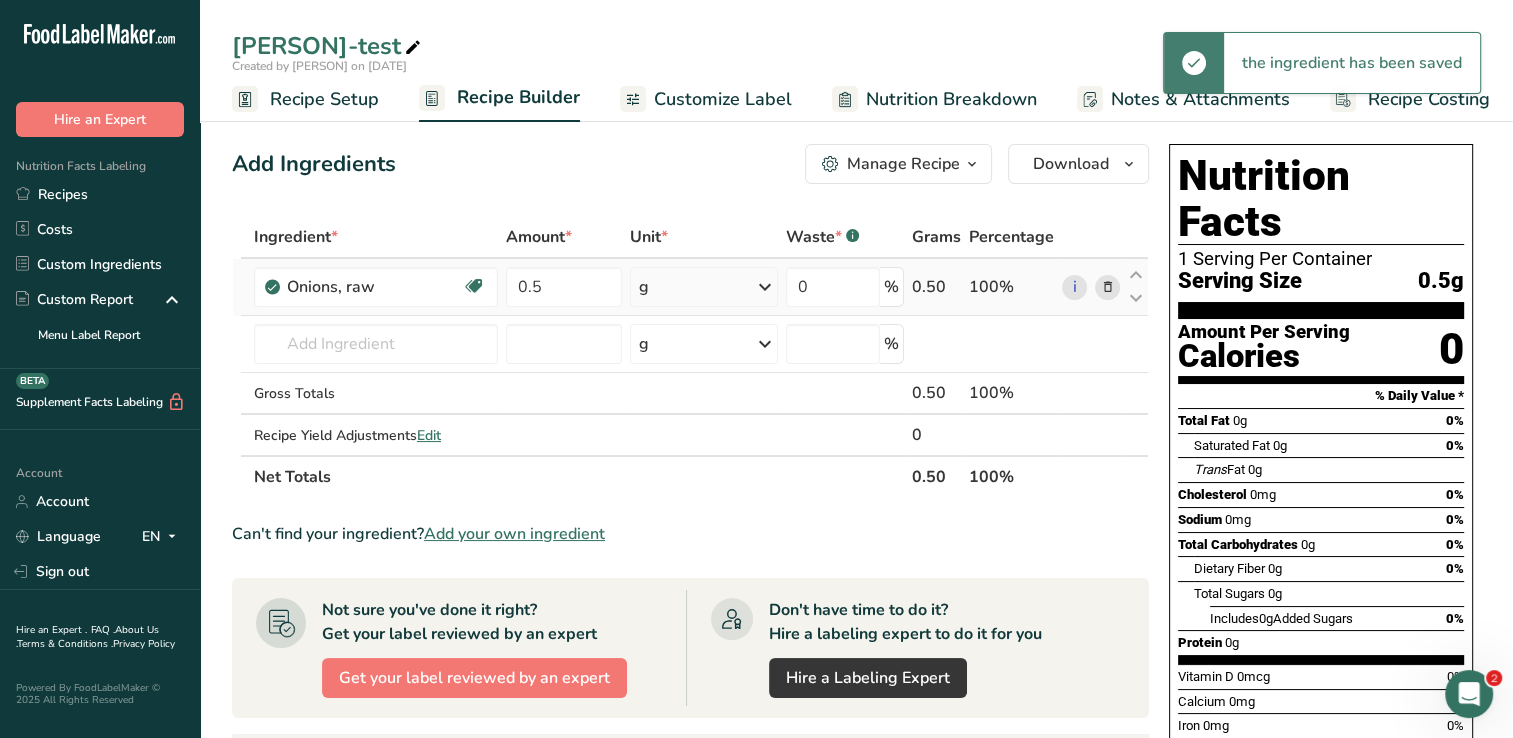 click at bounding box center (765, 287) 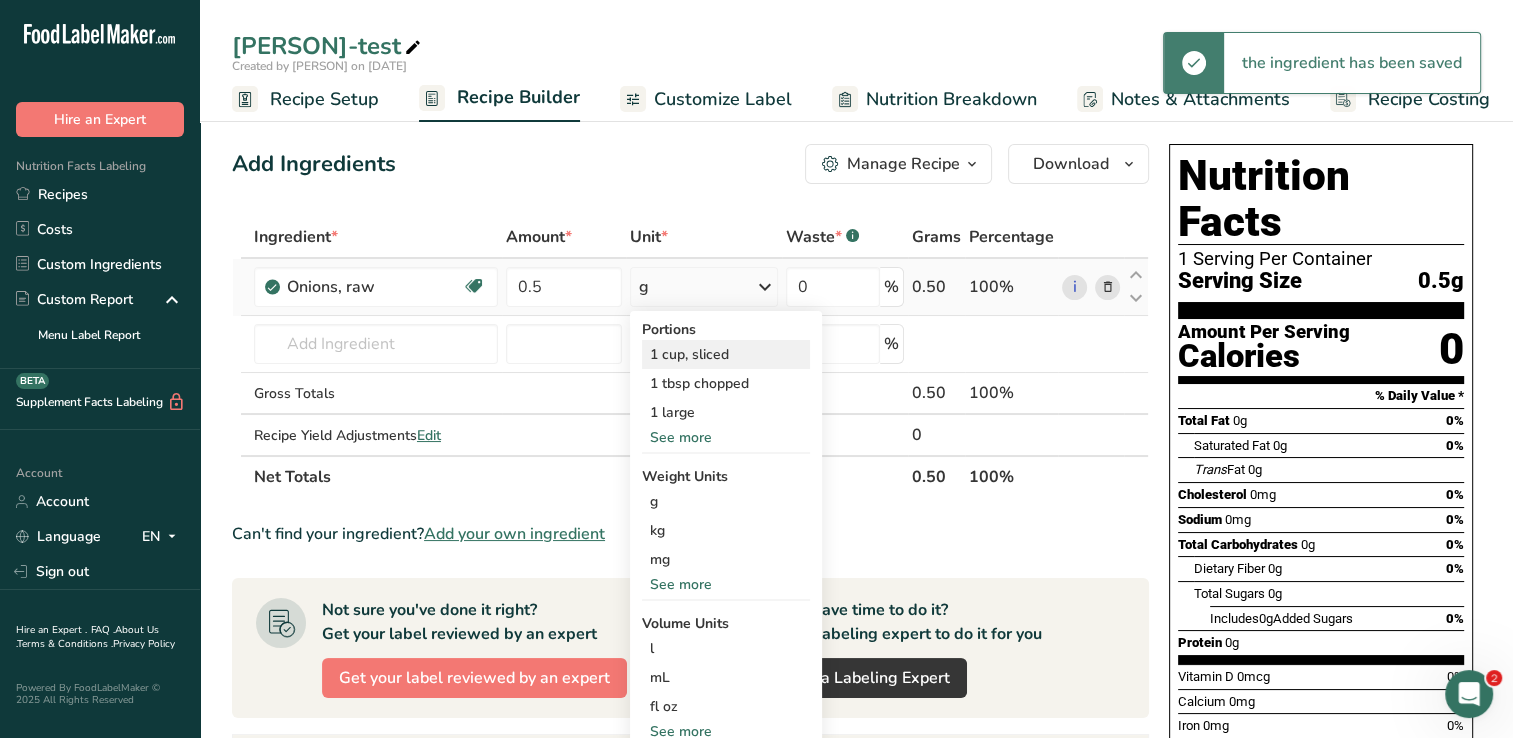 click on "1 cup, sliced" at bounding box center [726, 354] 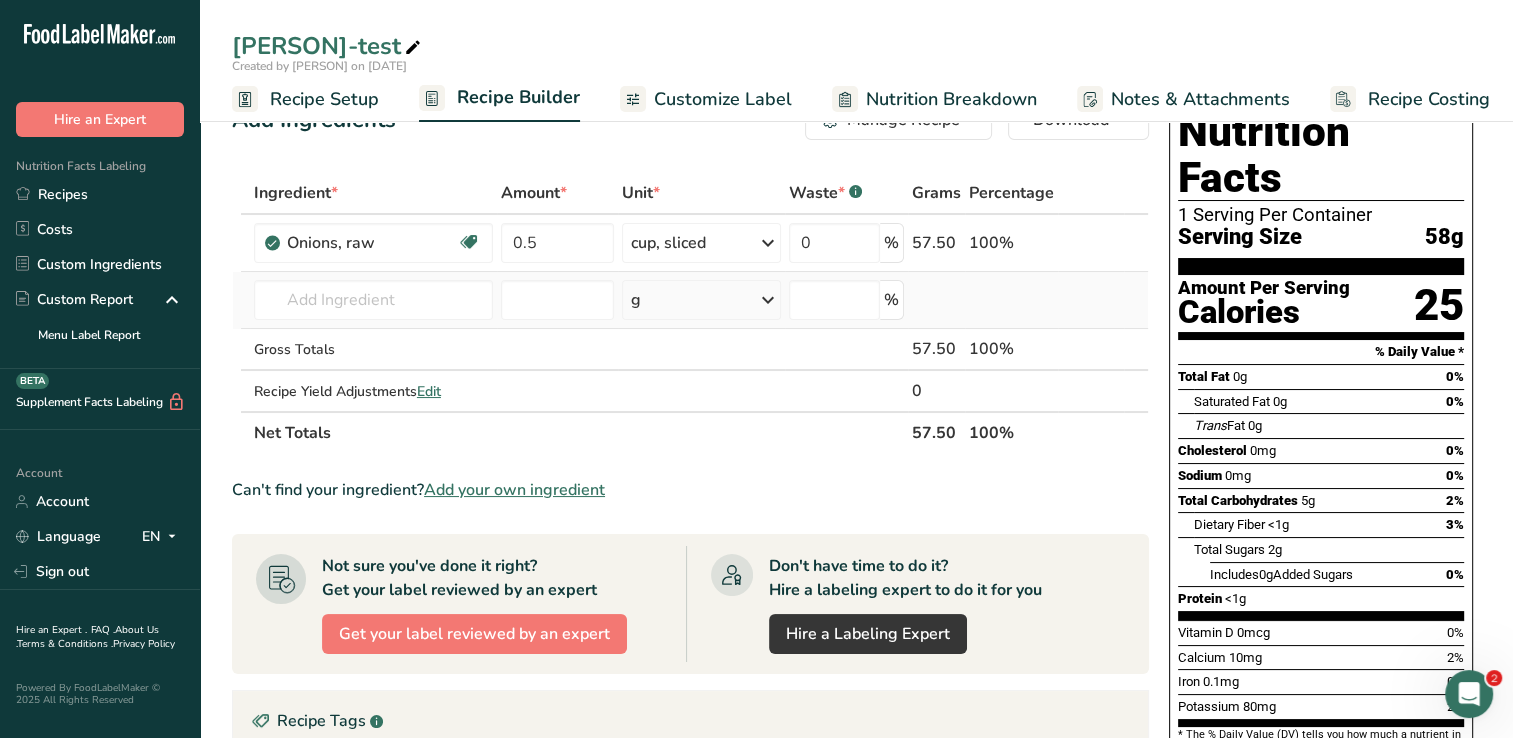 scroll, scrollTop: 0, scrollLeft: 0, axis: both 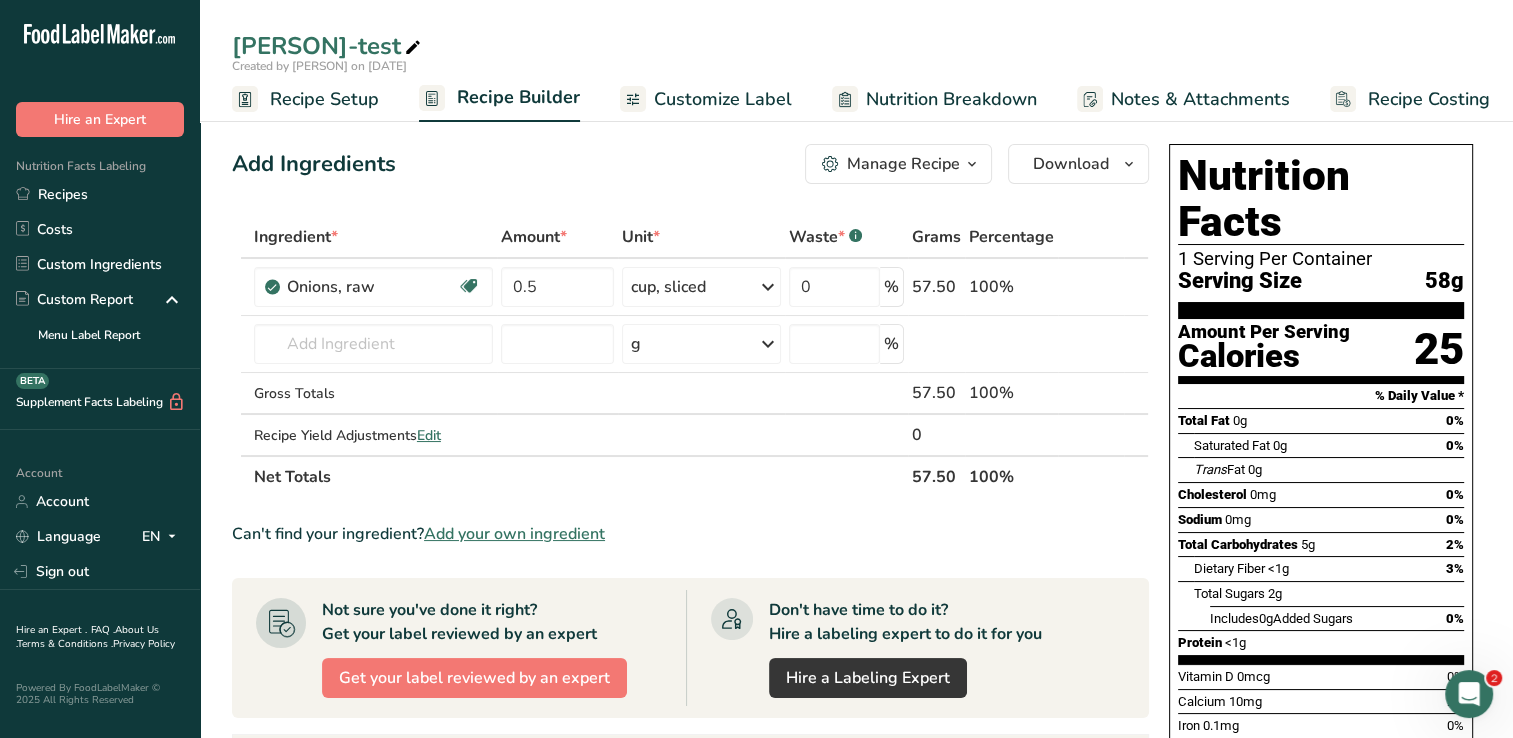 click at bounding box center [1107, 287] 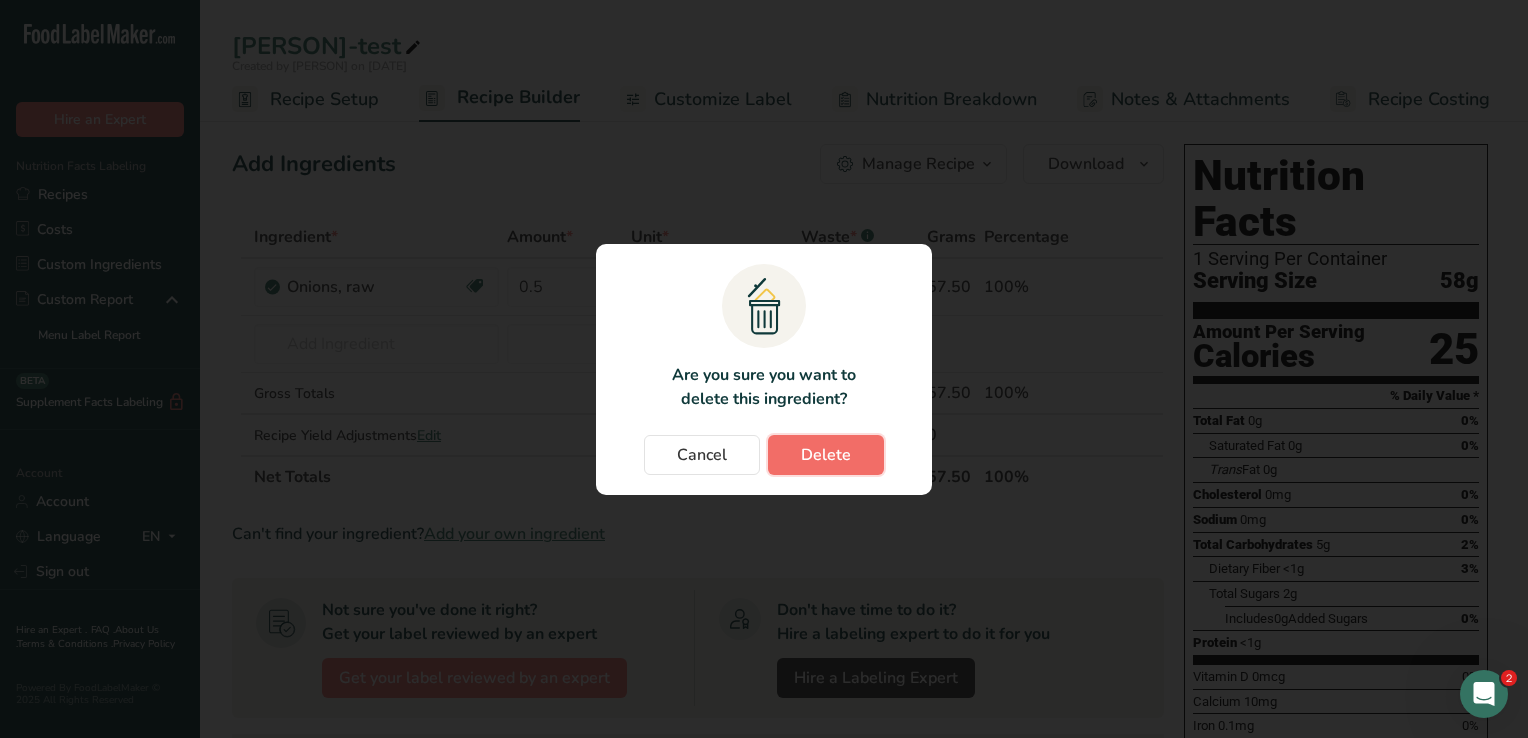 click on "Delete" at bounding box center (826, 455) 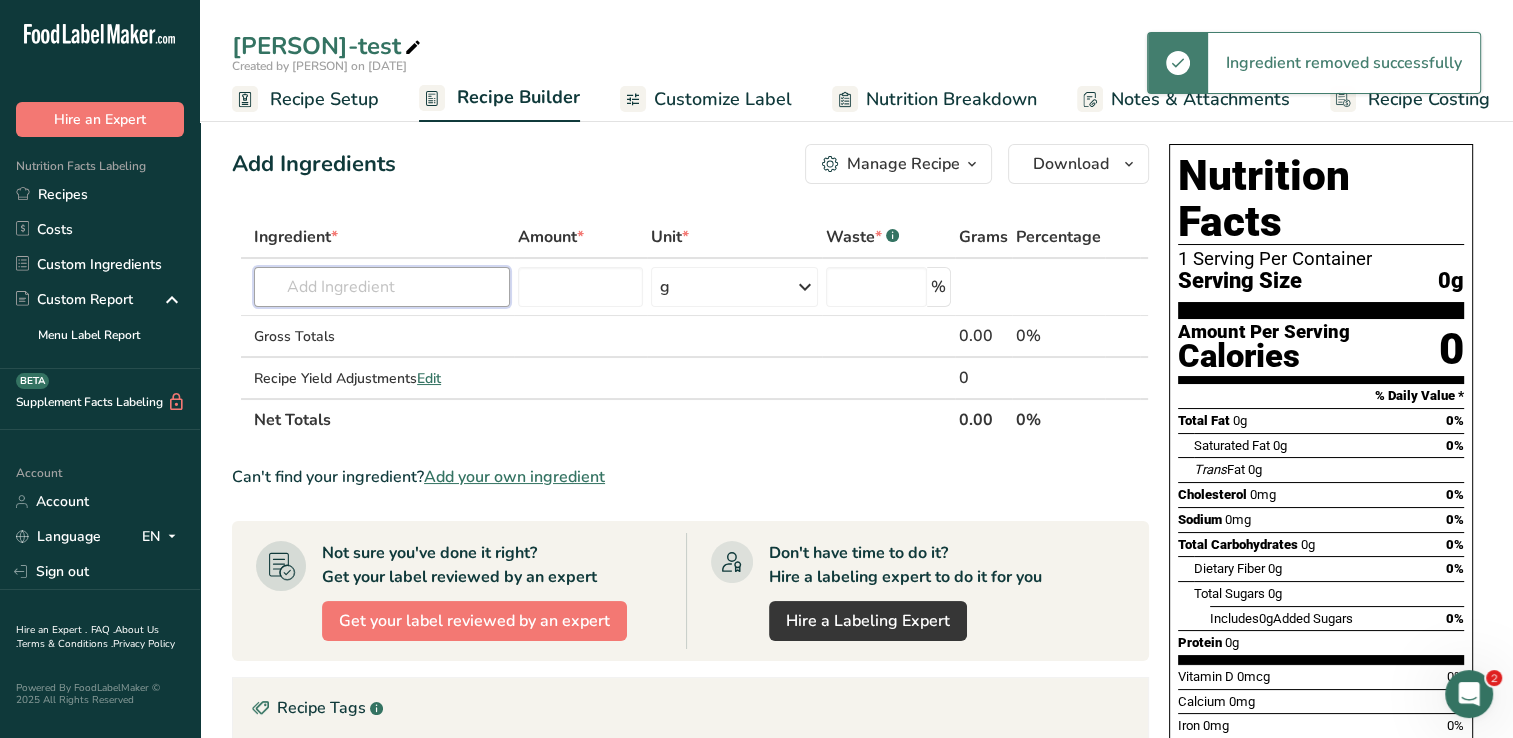 click at bounding box center [382, 287] 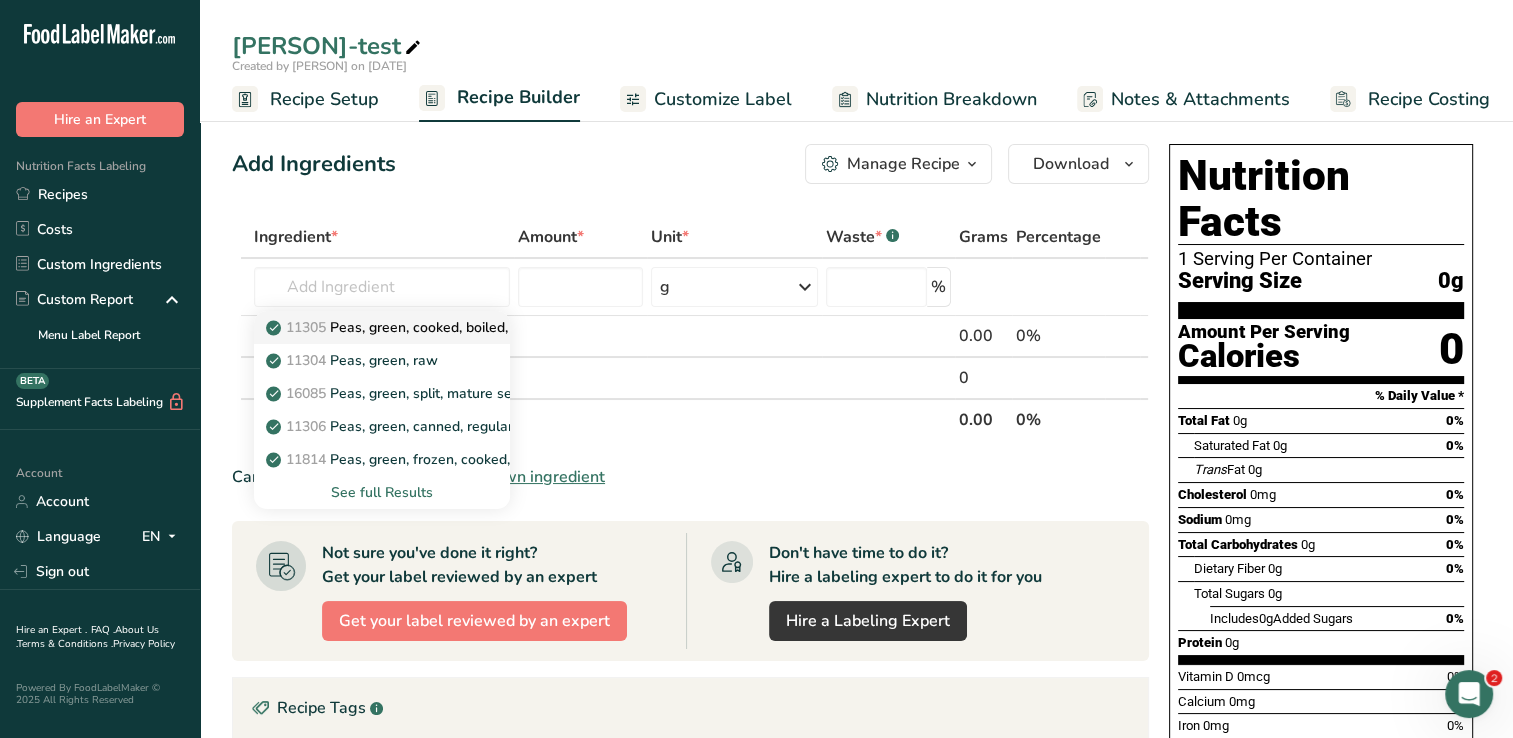 click on "11305
Peas, green, cooked, boiled, drained, without salt" at bounding box center [457, 327] 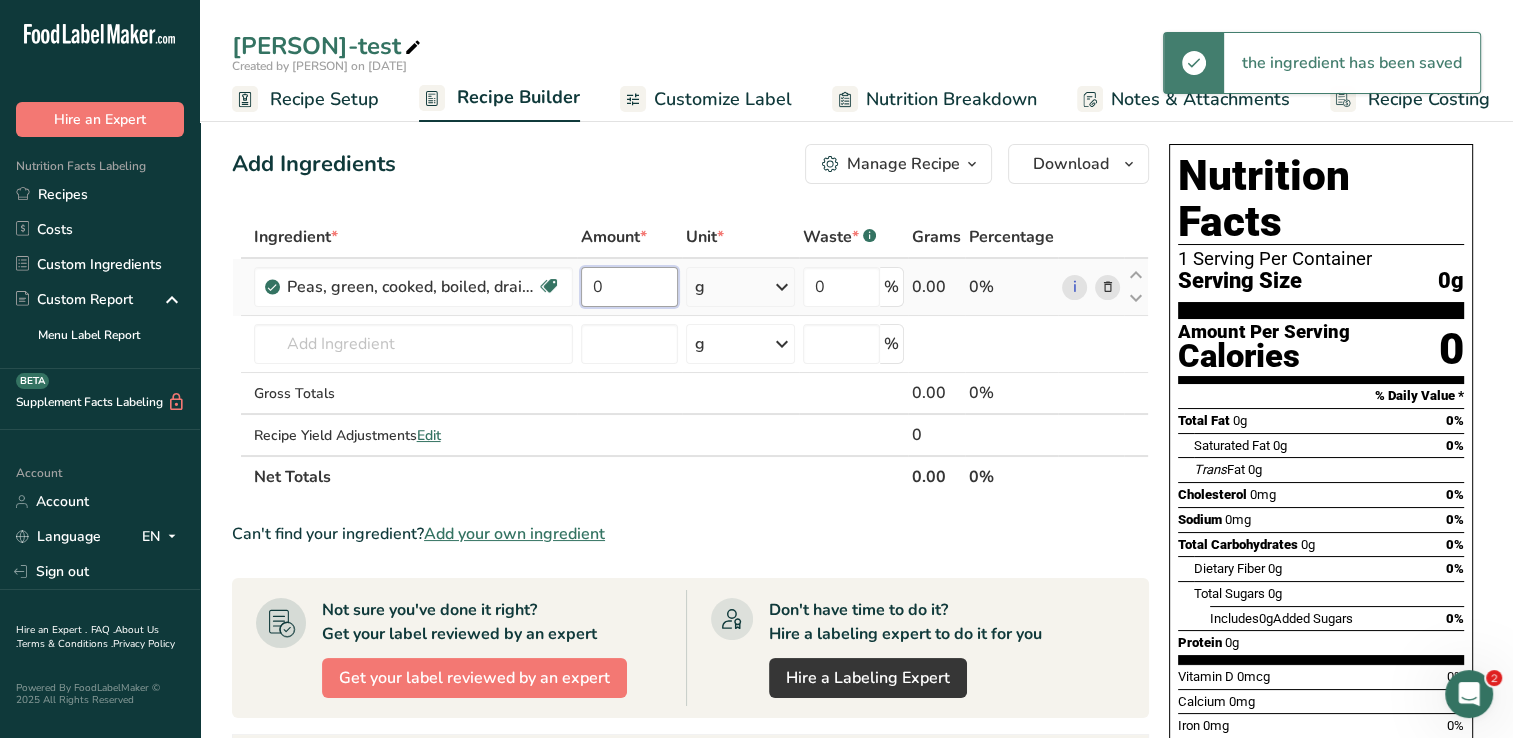 click on "0" at bounding box center (629, 287) 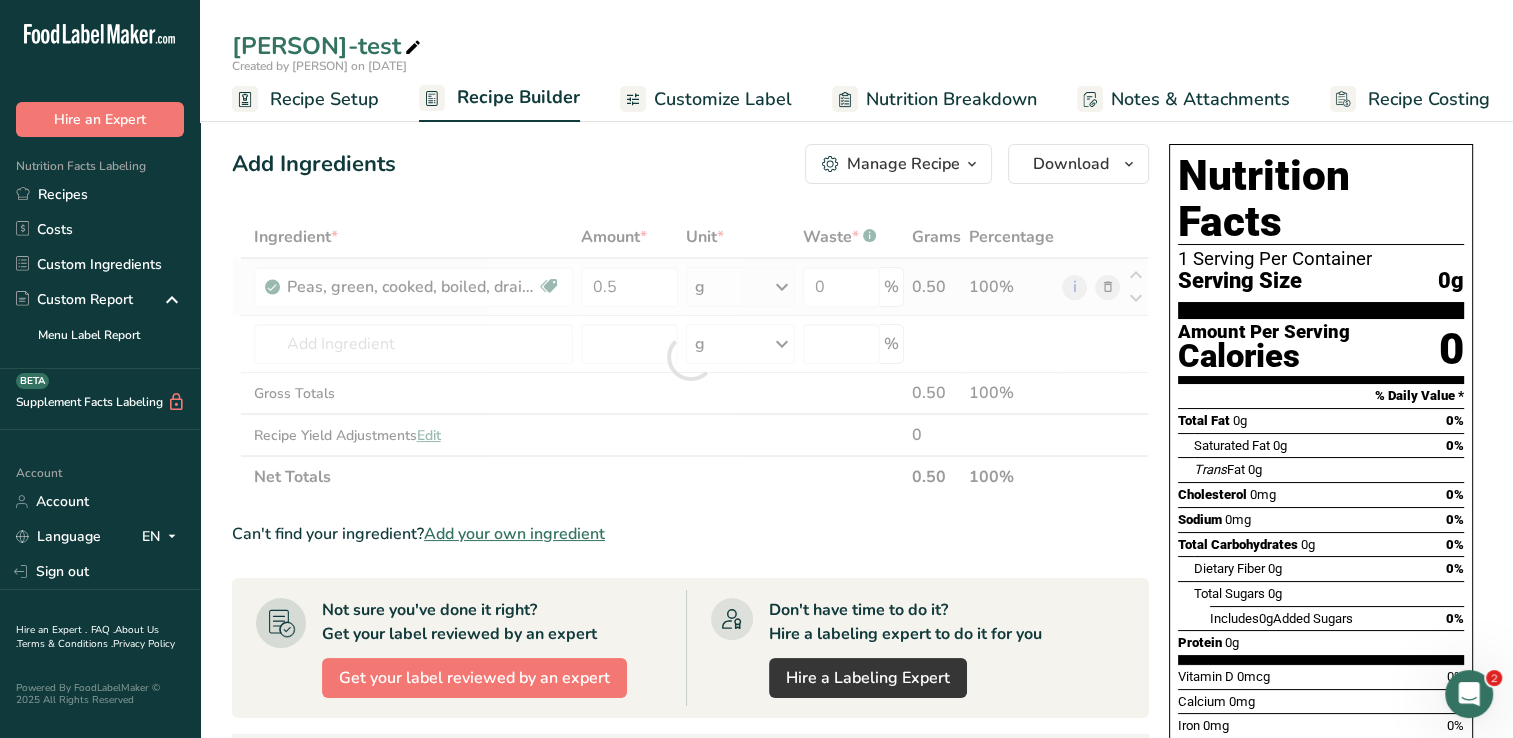 click on "Ingredient *
Amount *
Unit *
Waste *   .a-a{fill:#347362;}.b-a{fill:#fff;}          Grams
Percentage
Peas, green, cooked, boiled, drained, without salt
Plant-based Protein
Dairy free
Gluten free
Vegan
Vegetarian
Soy free
0.5
g
Portions
1 cup
Weight Units
g
kg
mg
See more
Volume Units
l
Volume units require a density conversion. If you know your ingredient's density enter it below. Otherwise, click on "RIA" our AI Regulatory bot - she will be able to help you
lb/ft3
g/cm3
Confirm
mL" at bounding box center (690, 357) 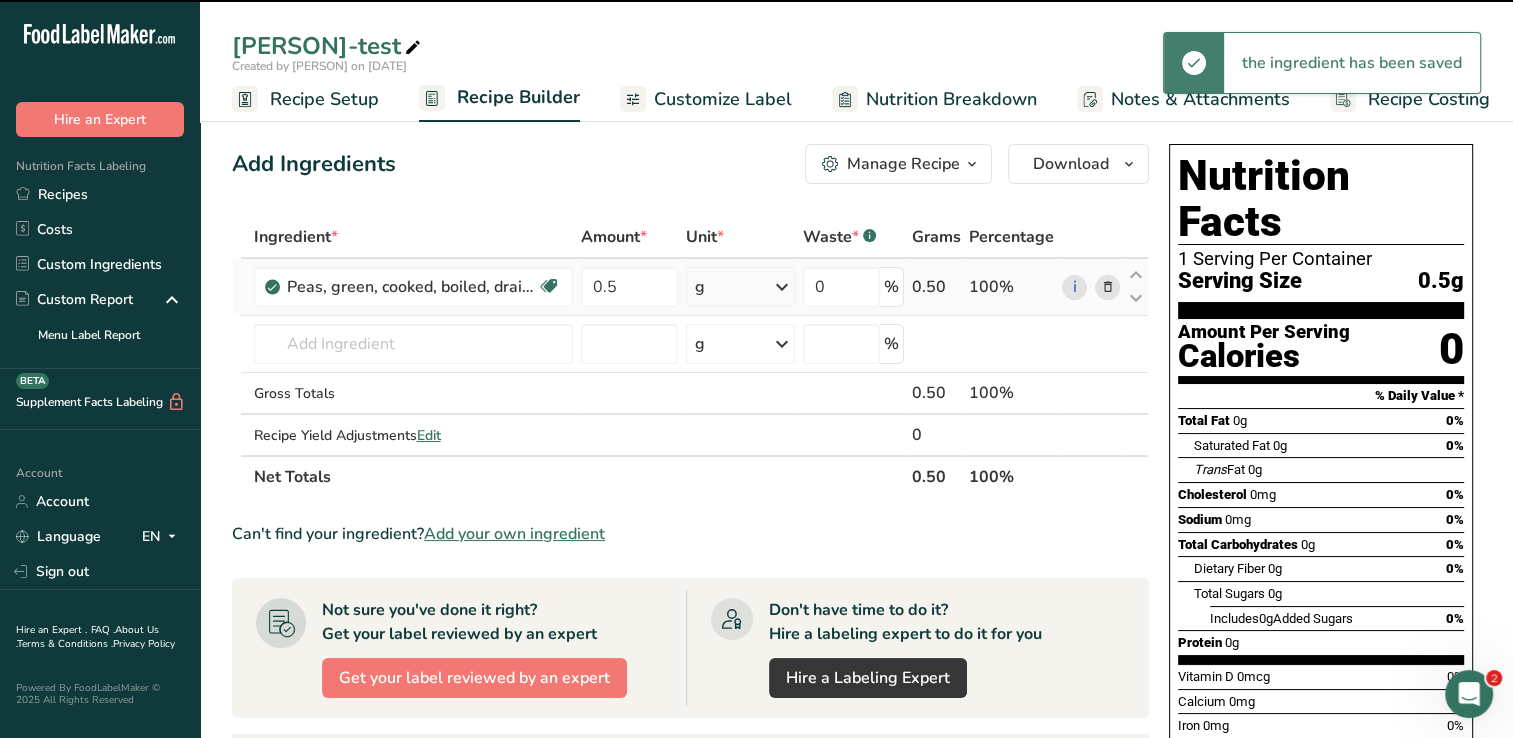 click at bounding box center [782, 287] 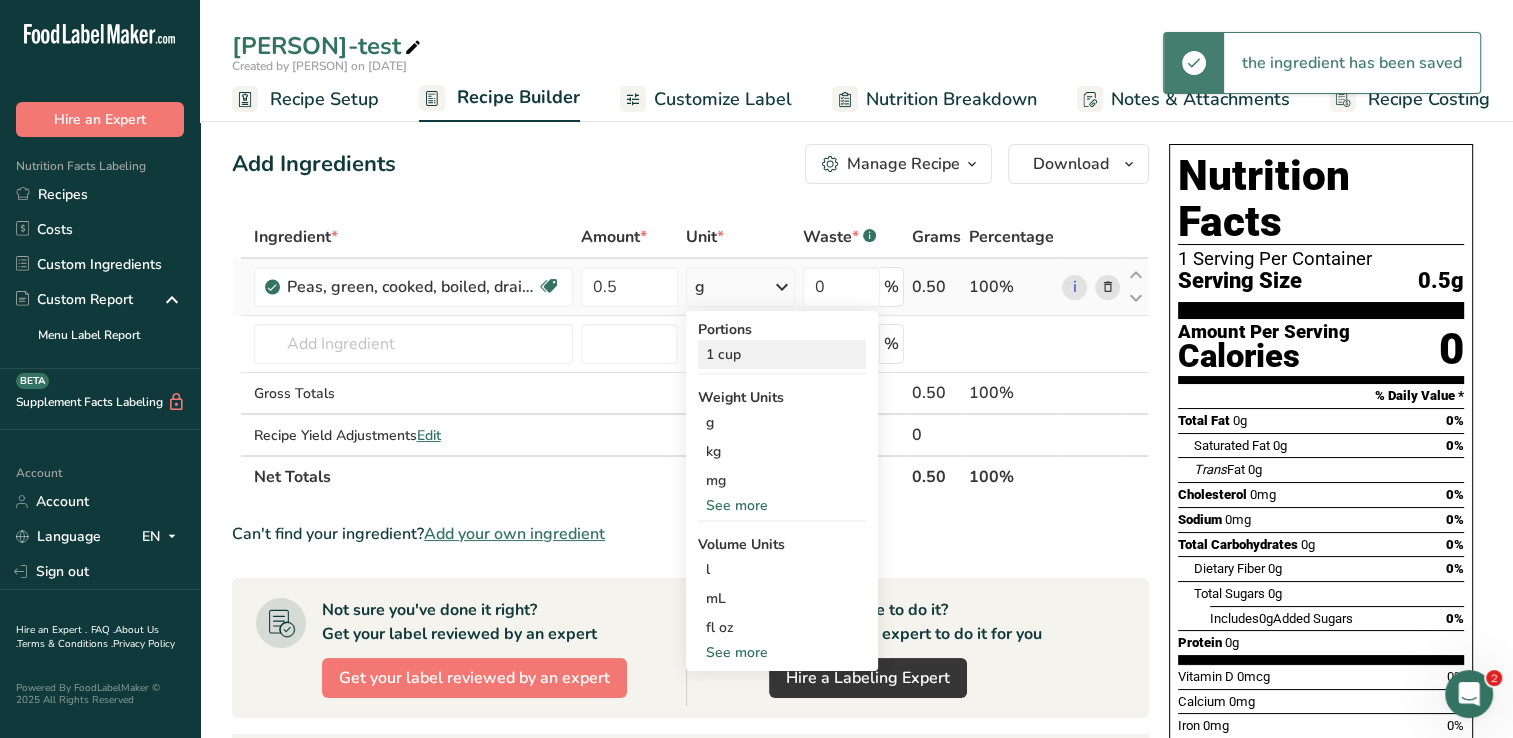 click on "1 cup" at bounding box center (782, 354) 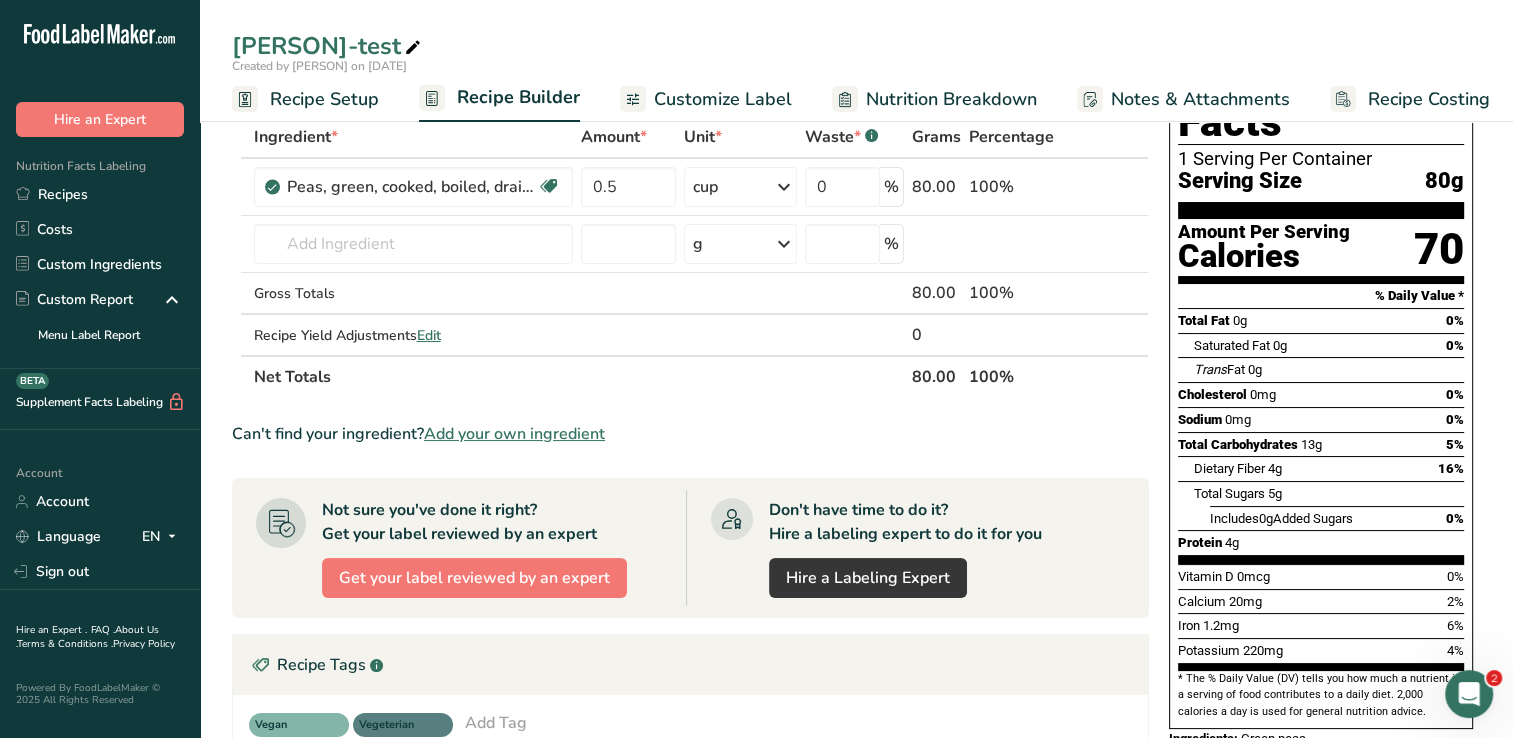 scroll, scrollTop: 0, scrollLeft: 0, axis: both 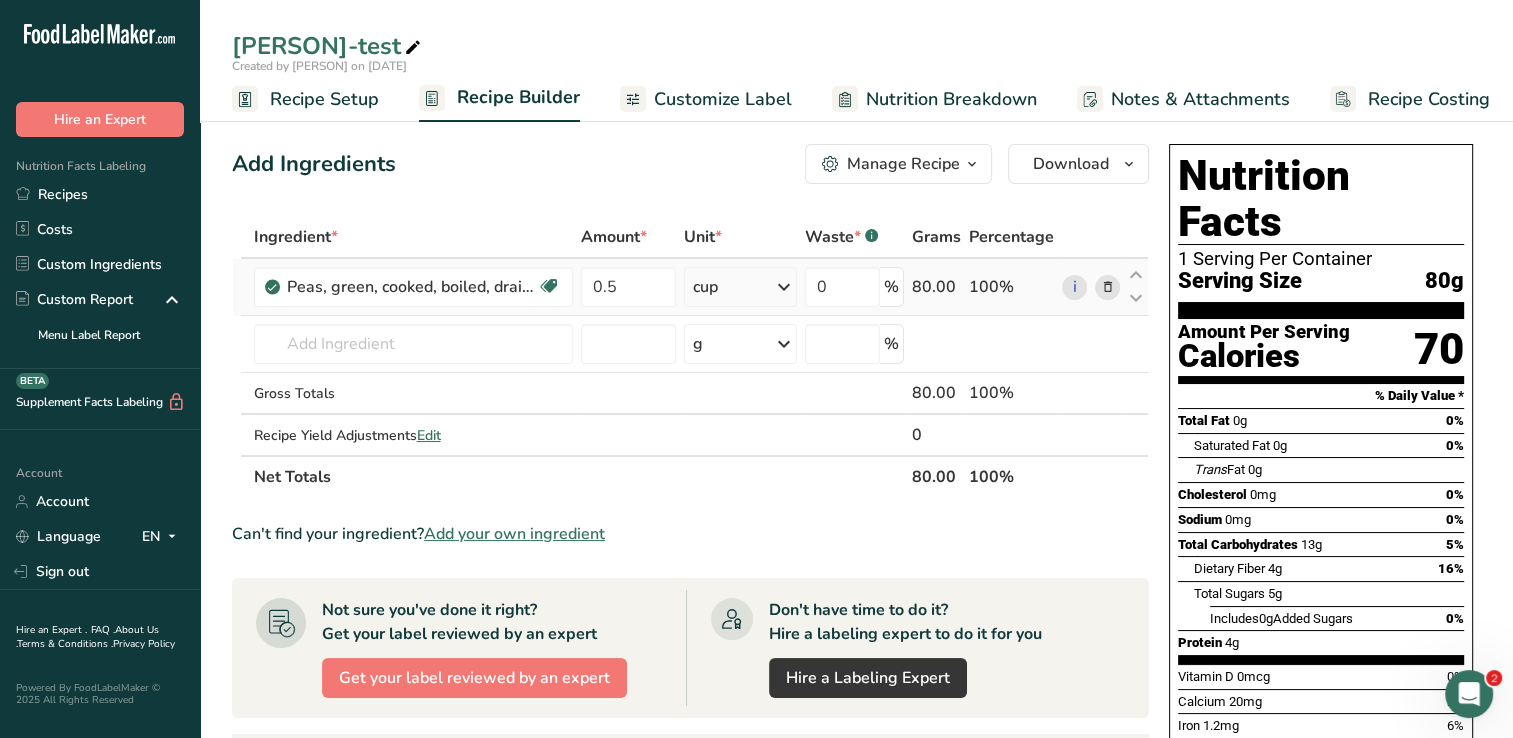click at bounding box center [1107, 287] 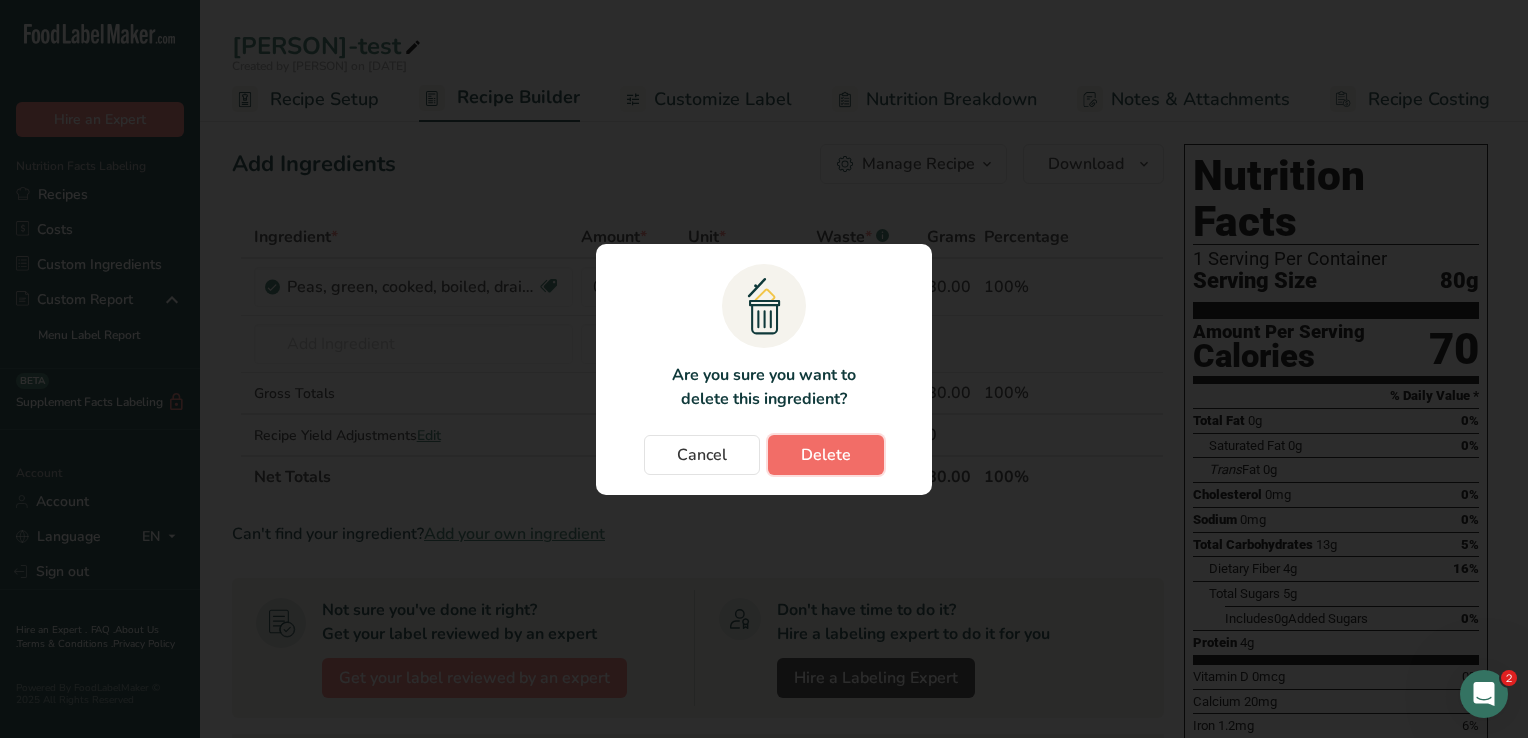 click on "Delete" at bounding box center (826, 455) 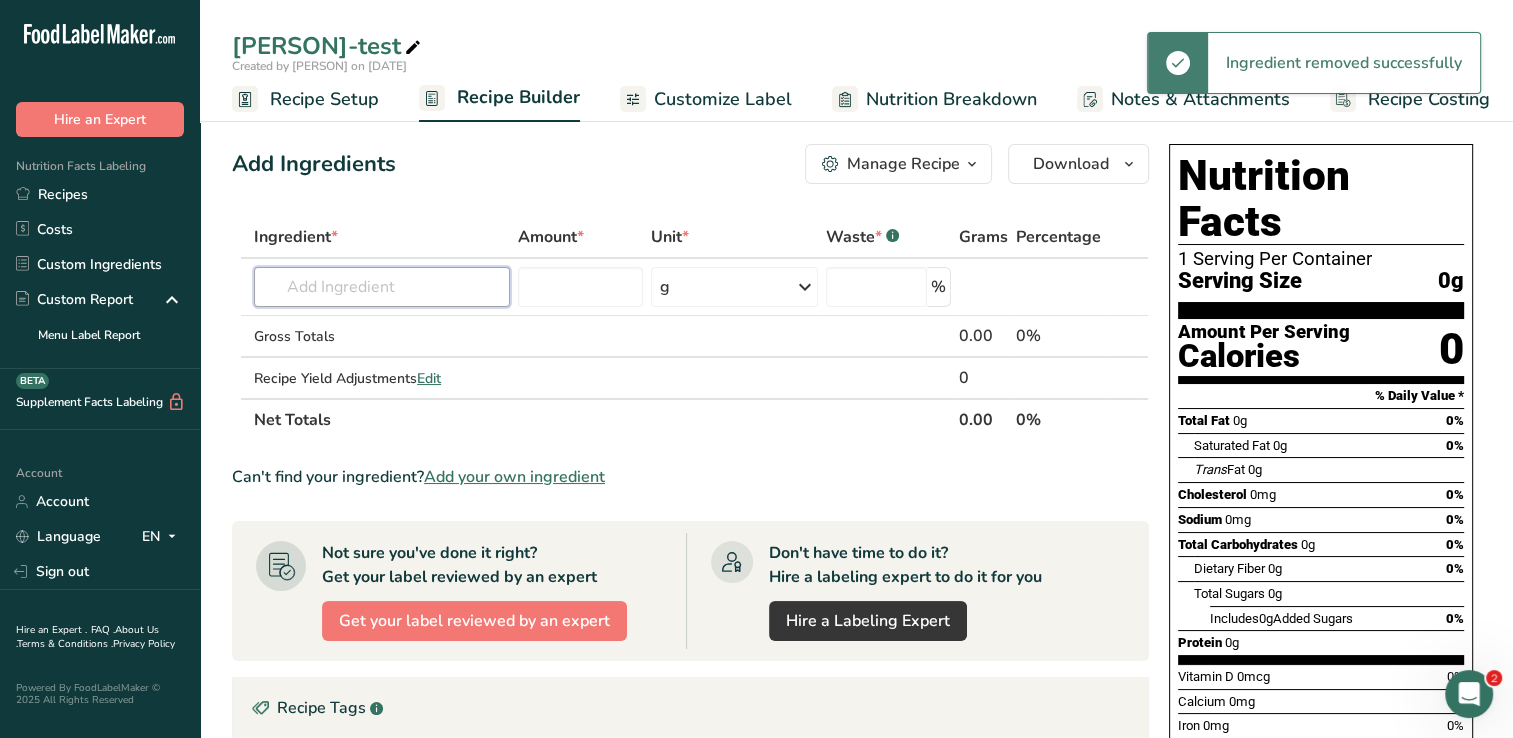 click at bounding box center (382, 287) 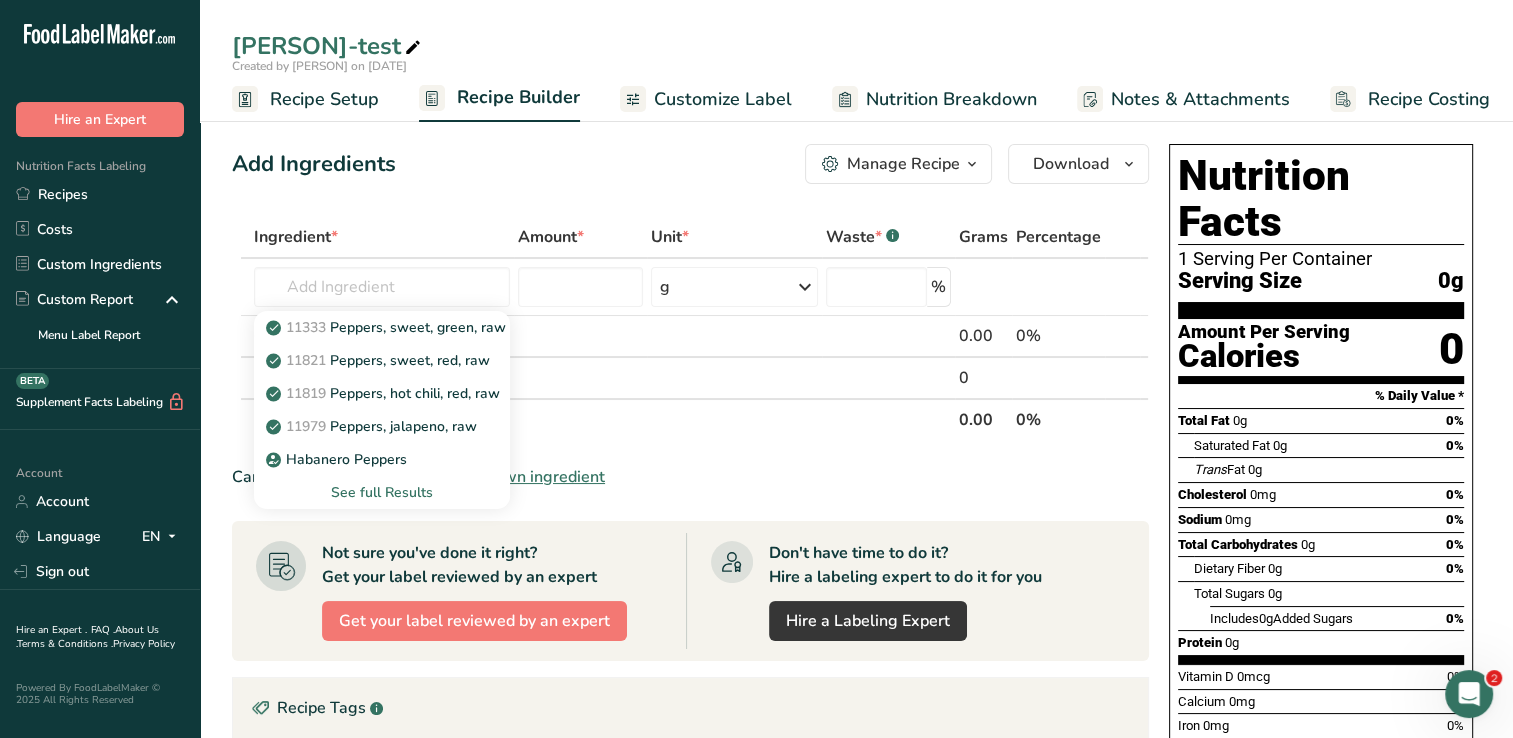 click on "See full Results" at bounding box center (382, 492) 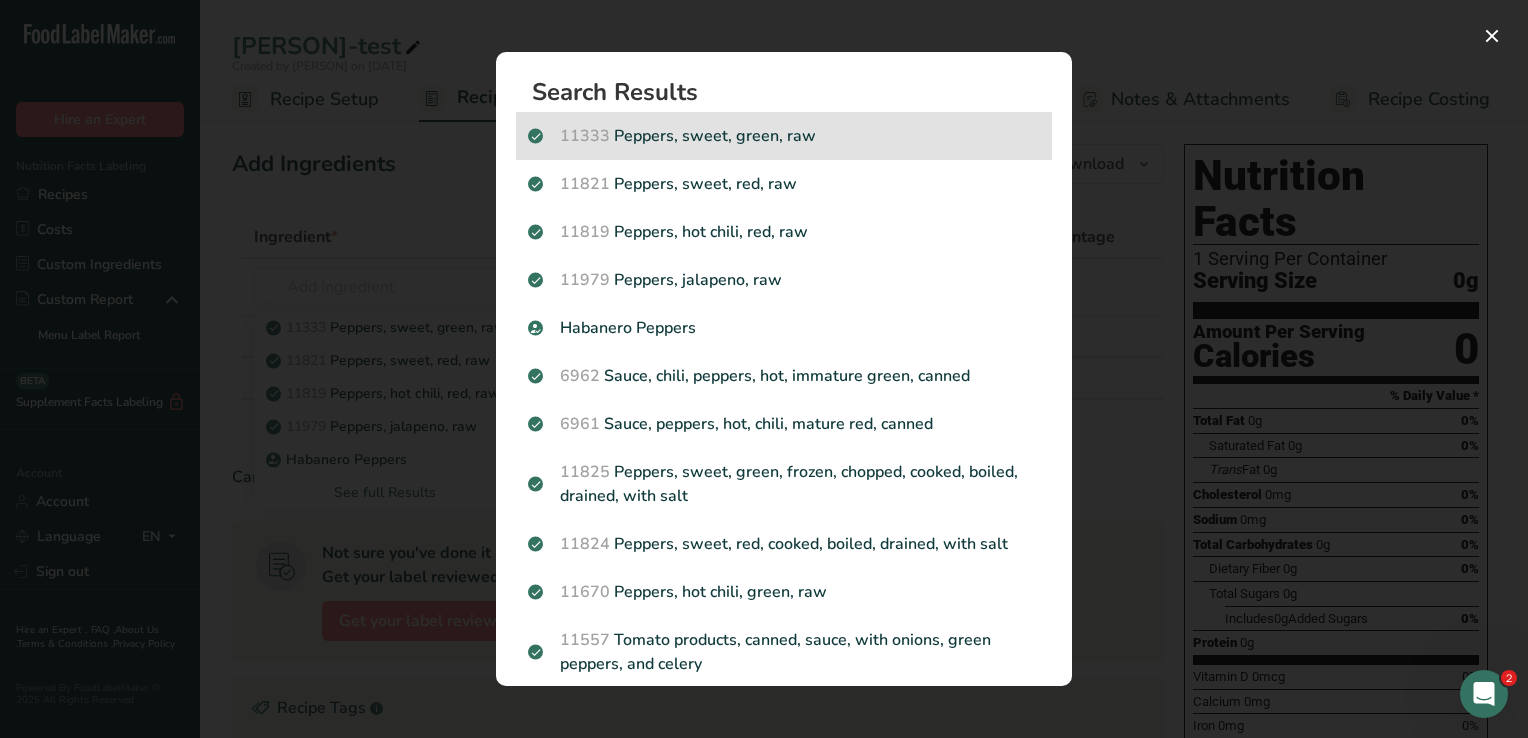 click on "11333
Peppers, sweet, green, raw" at bounding box center [784, 136] 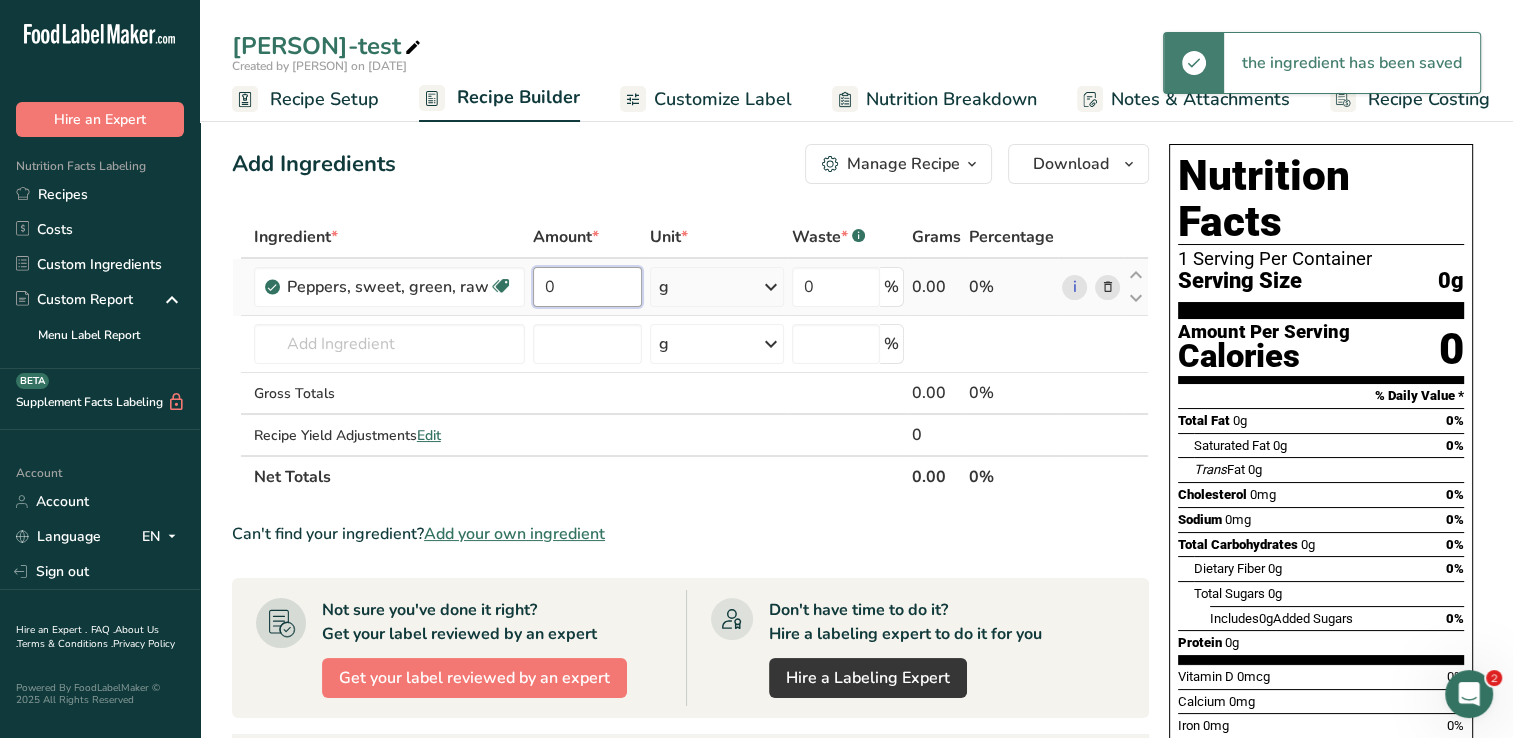 click on "0" at bounding box center [587, 287] 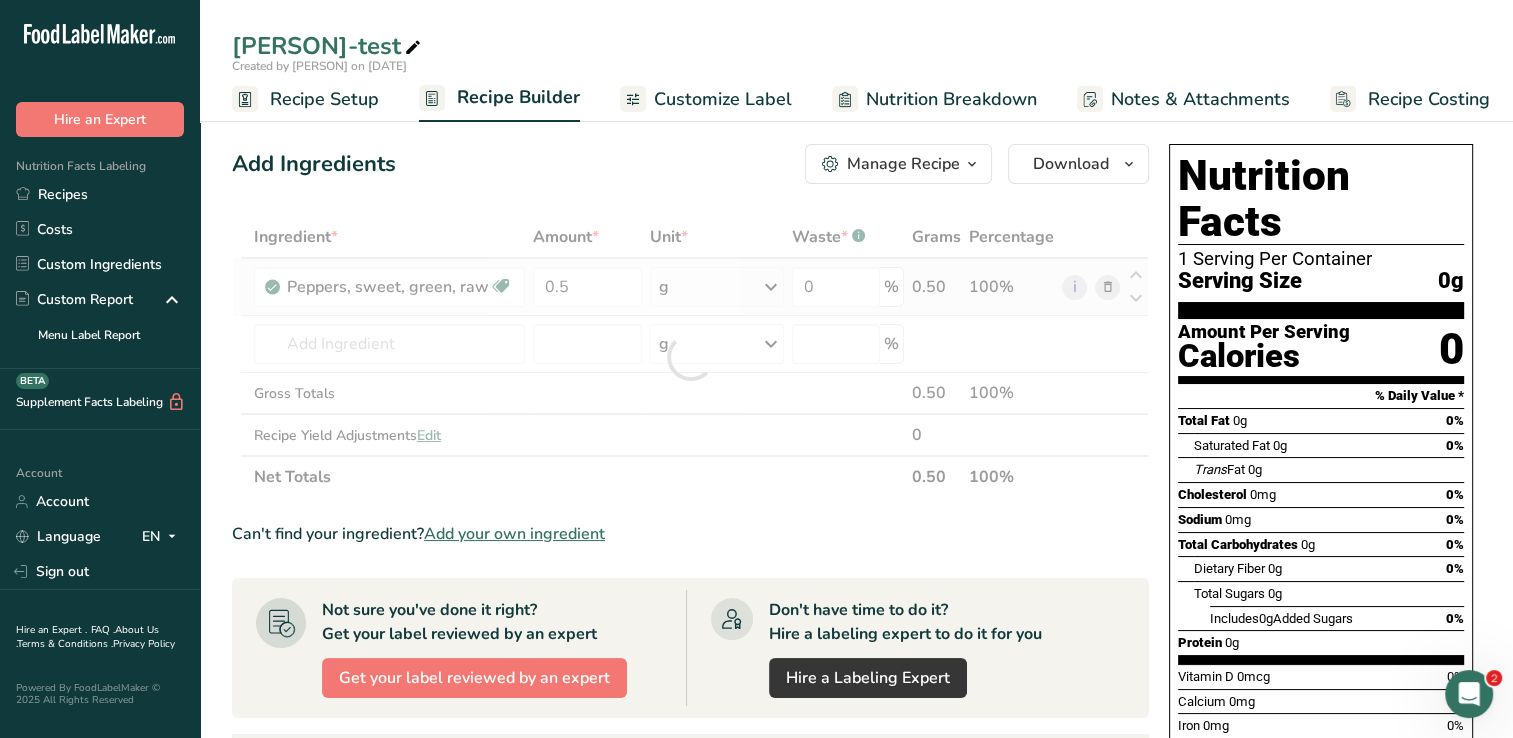 click on "Ingredient *
Amount *
Unit *
Waste *   .a-a{fill:#347362;}.b-a{fill:#fff;}          Grams
Percentage
Peppers, sweet, green, raw
Source of Antioxidants
Dairy free
Gluten free
Vegan
Vegetarian
Soy free
0.5
g
Portions
1 cup, chopped
1 cup, sliced
1 tbsp
See more
Weight Units
g
kg
mg
See more
Volume Units
l
Volume units require a density conversion. If you know your ingredient's density enter it below. Otherwise, click on "RIA" our AI Regulatory bot - she will be able to help you
lb/ft3
g/cm3
mL" at bounding box center (690, 357) 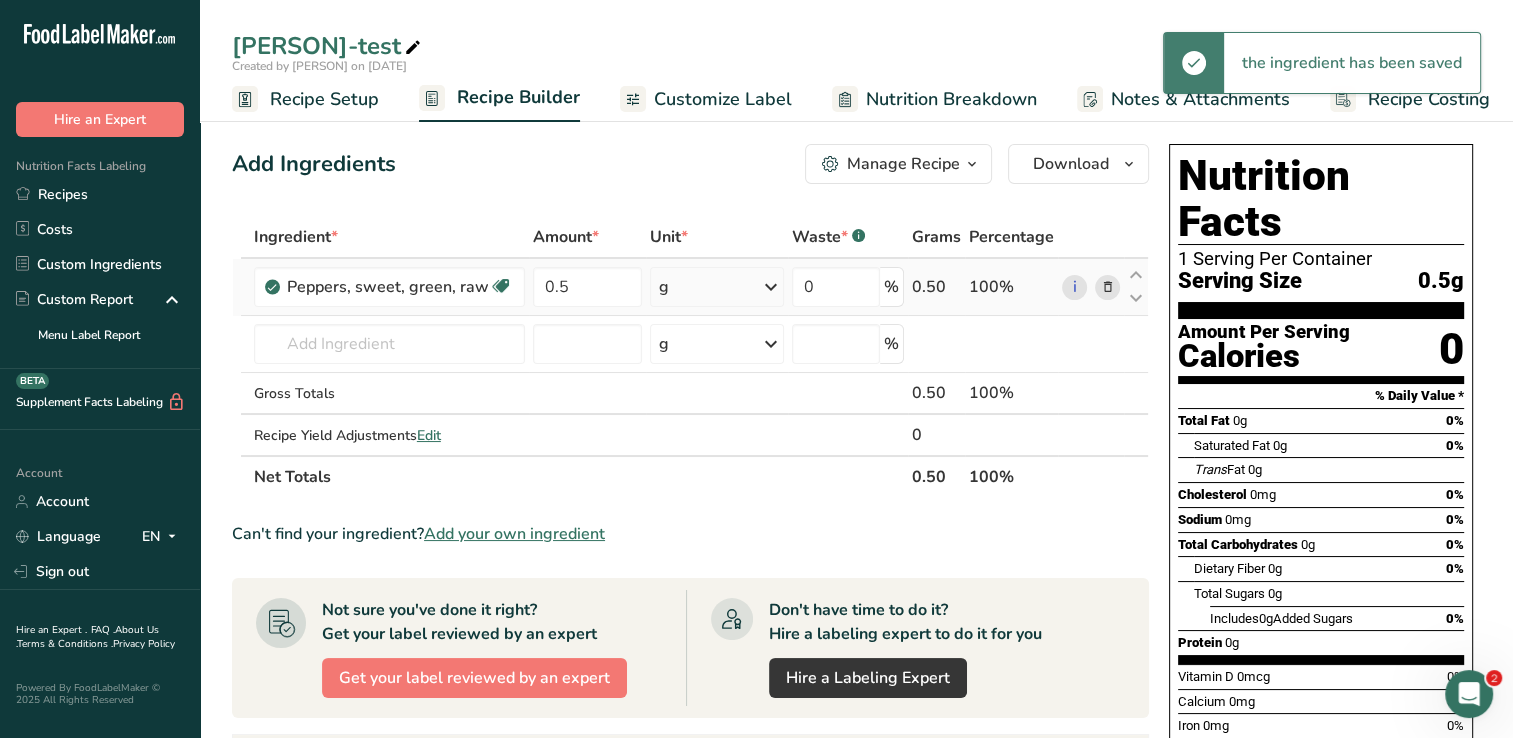click at bounding box center (771, 287) 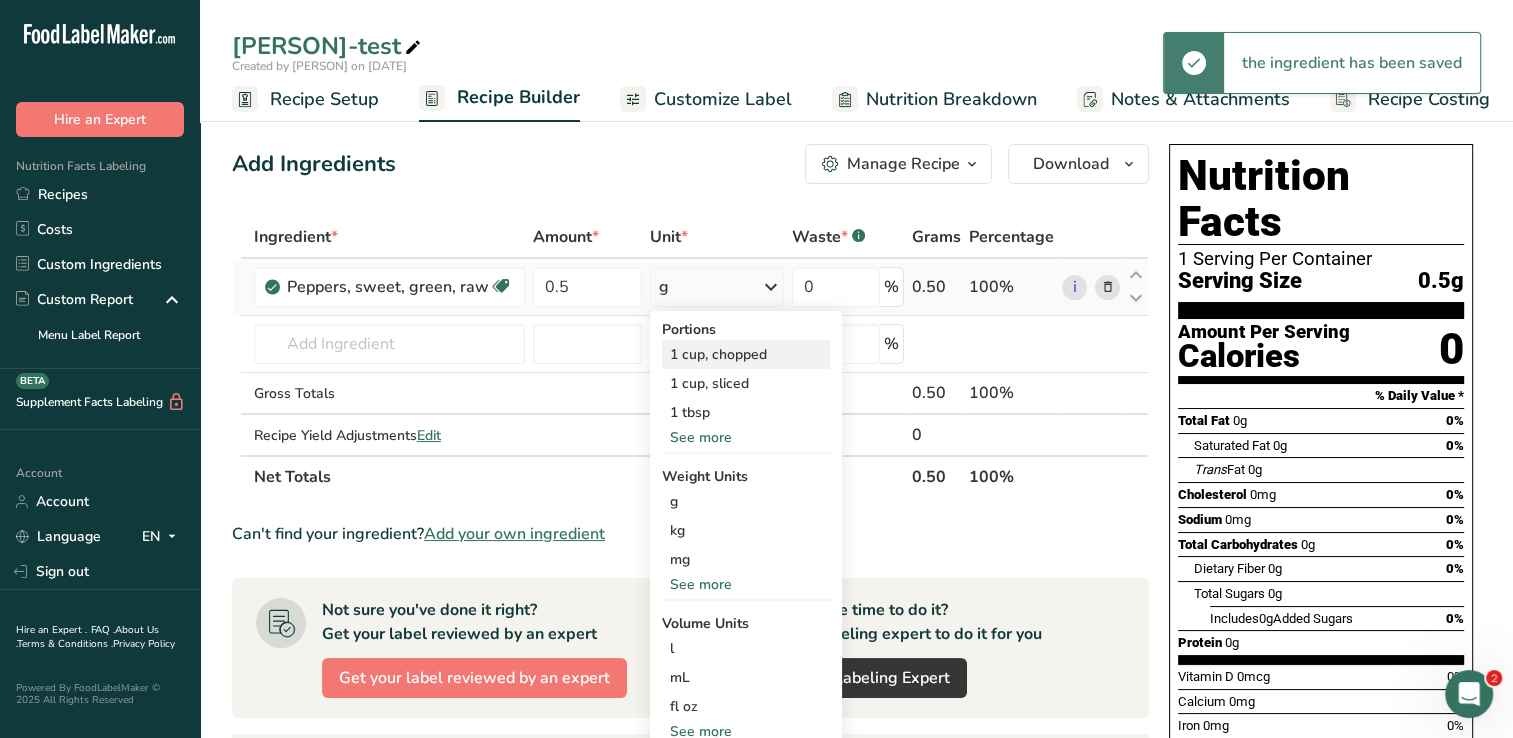 click on "1 cup, chopped" at bounding box center [746, 354] 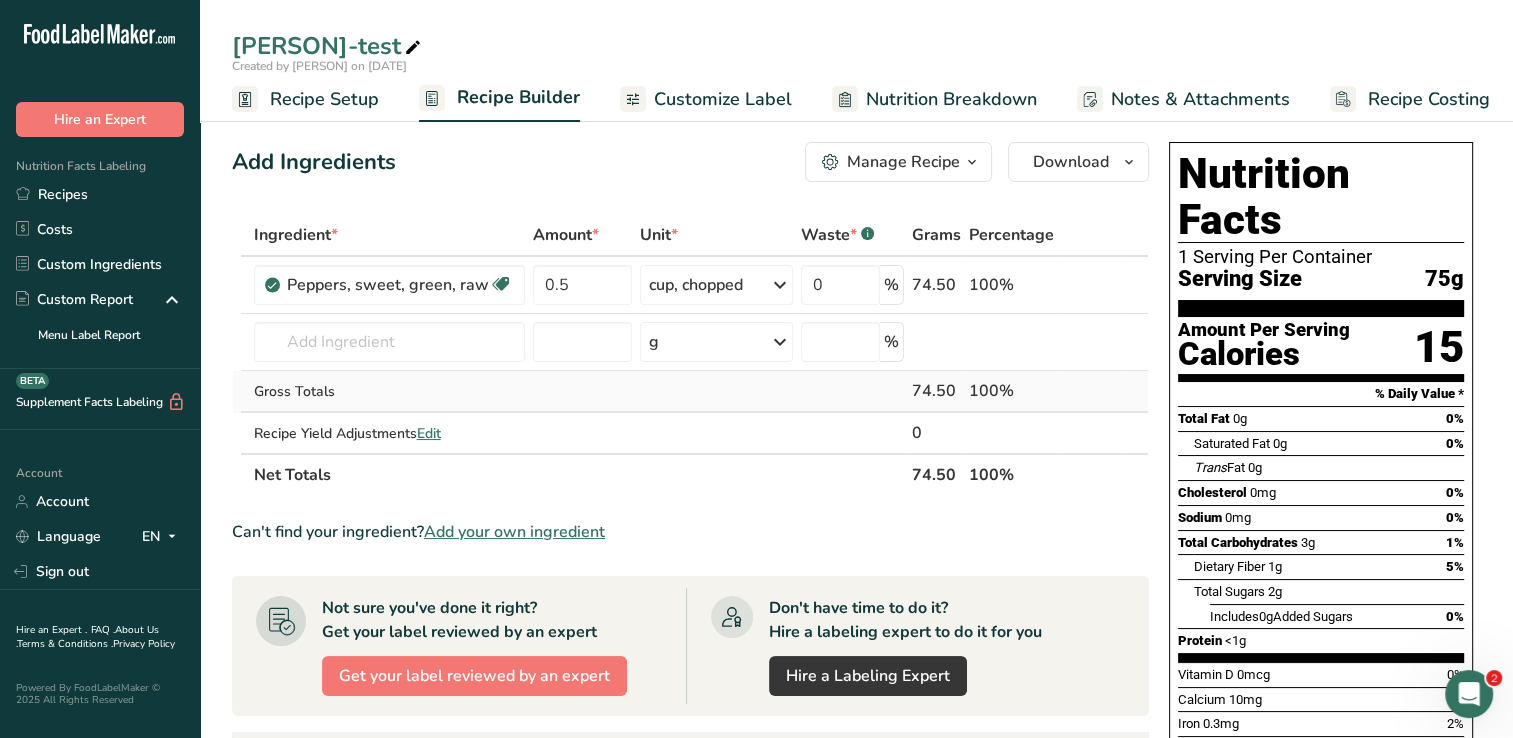 scroll, scrollTop: 0, scrollLeft: 0, axis: both 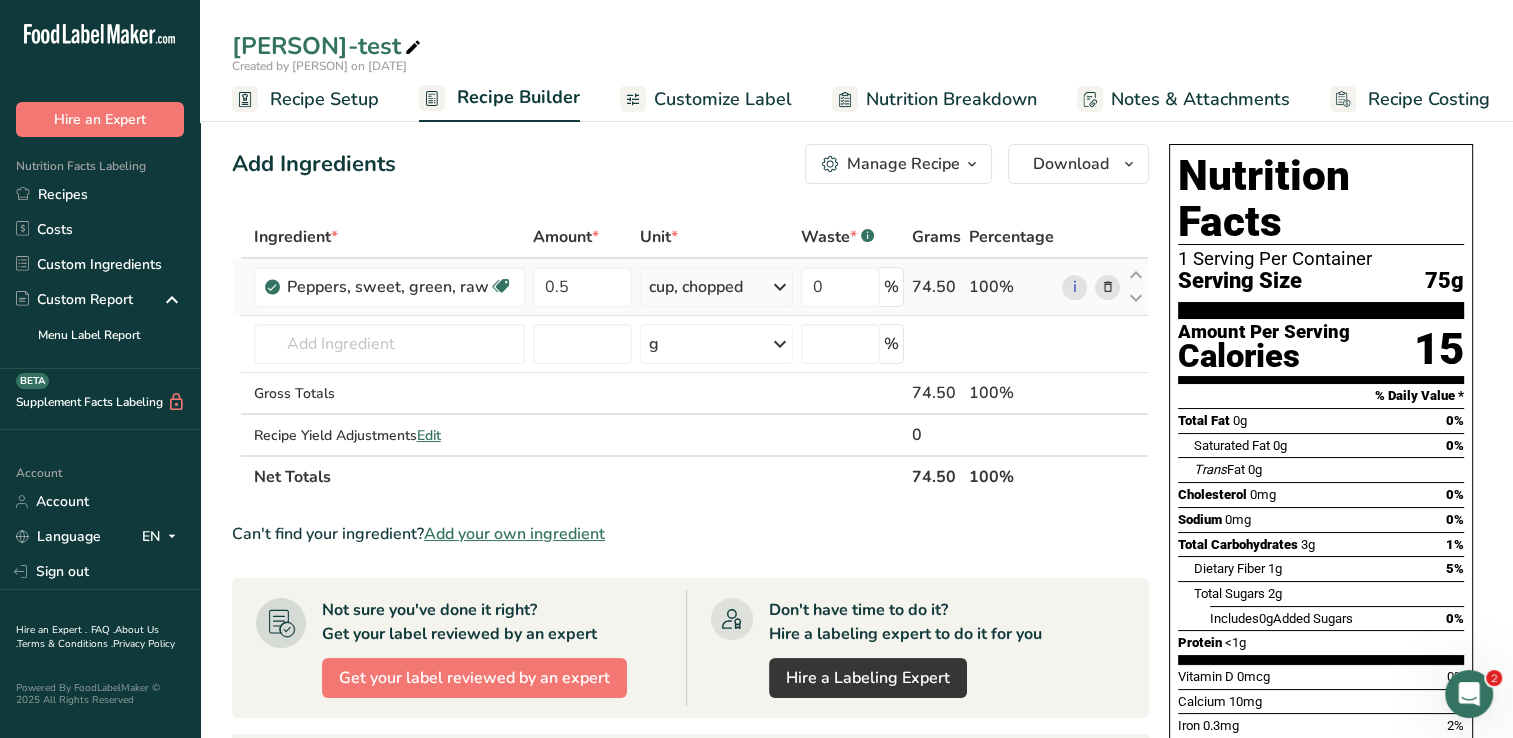 click at bounding box center [1107, 287] 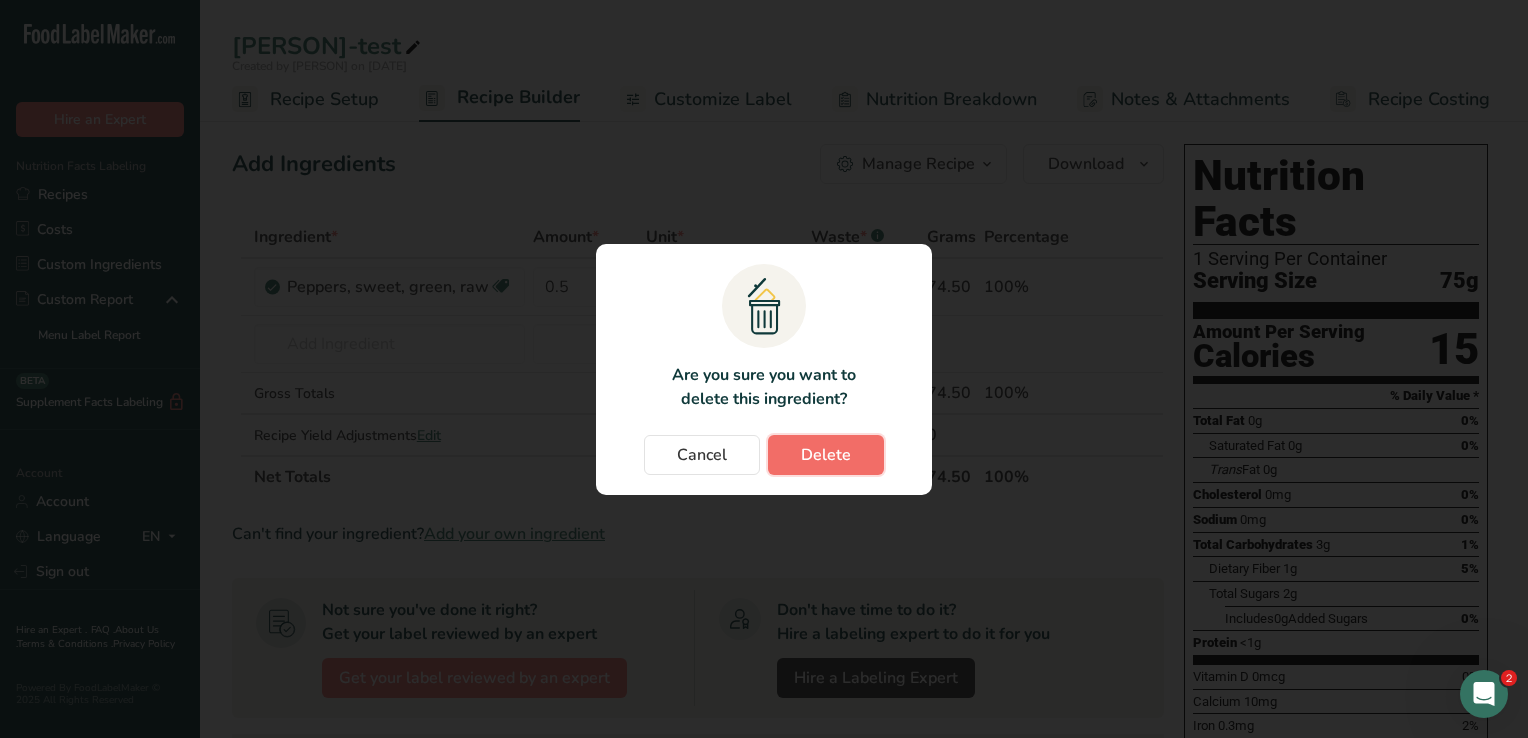 click on "Delete" at bounding box center [826, 455] 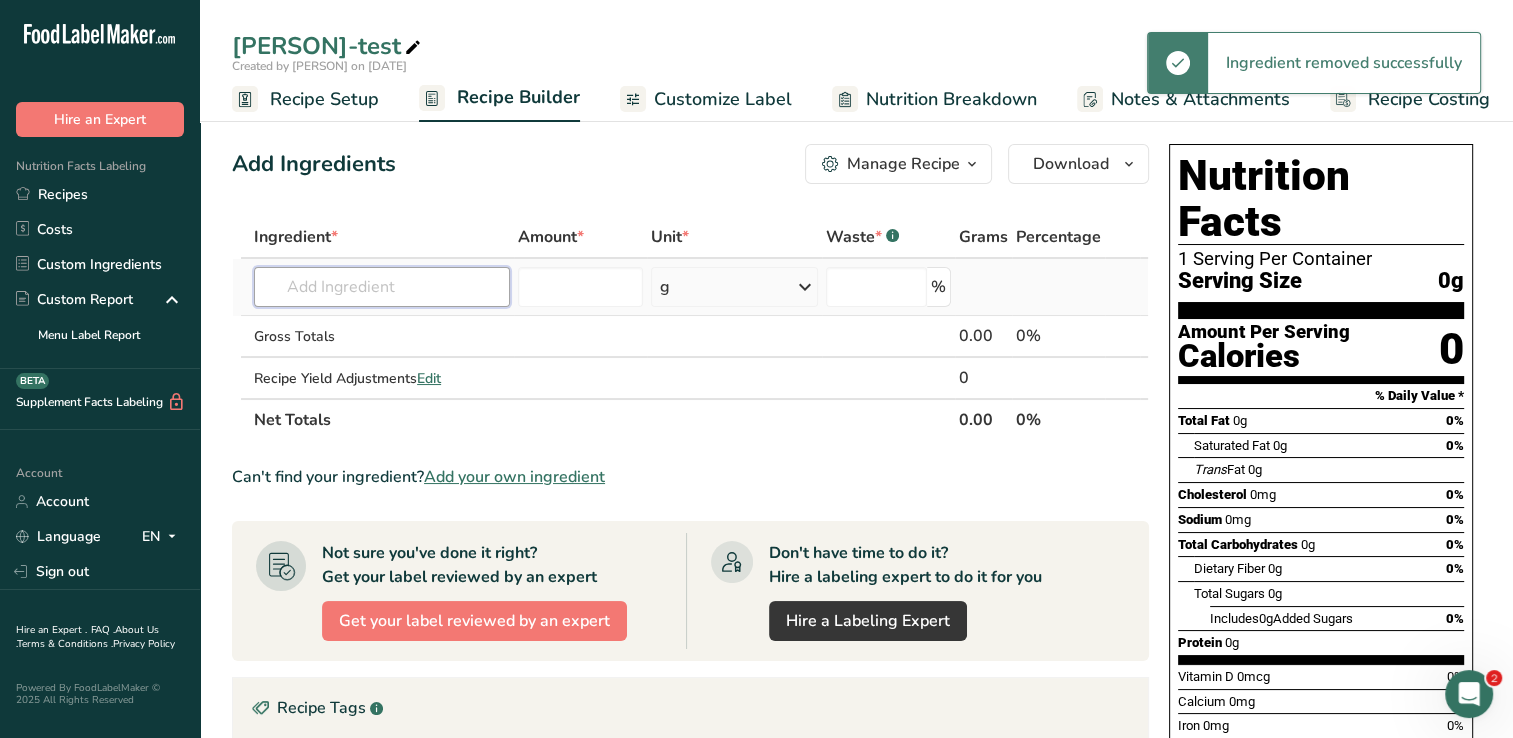 click at bounding box center [382, 287] 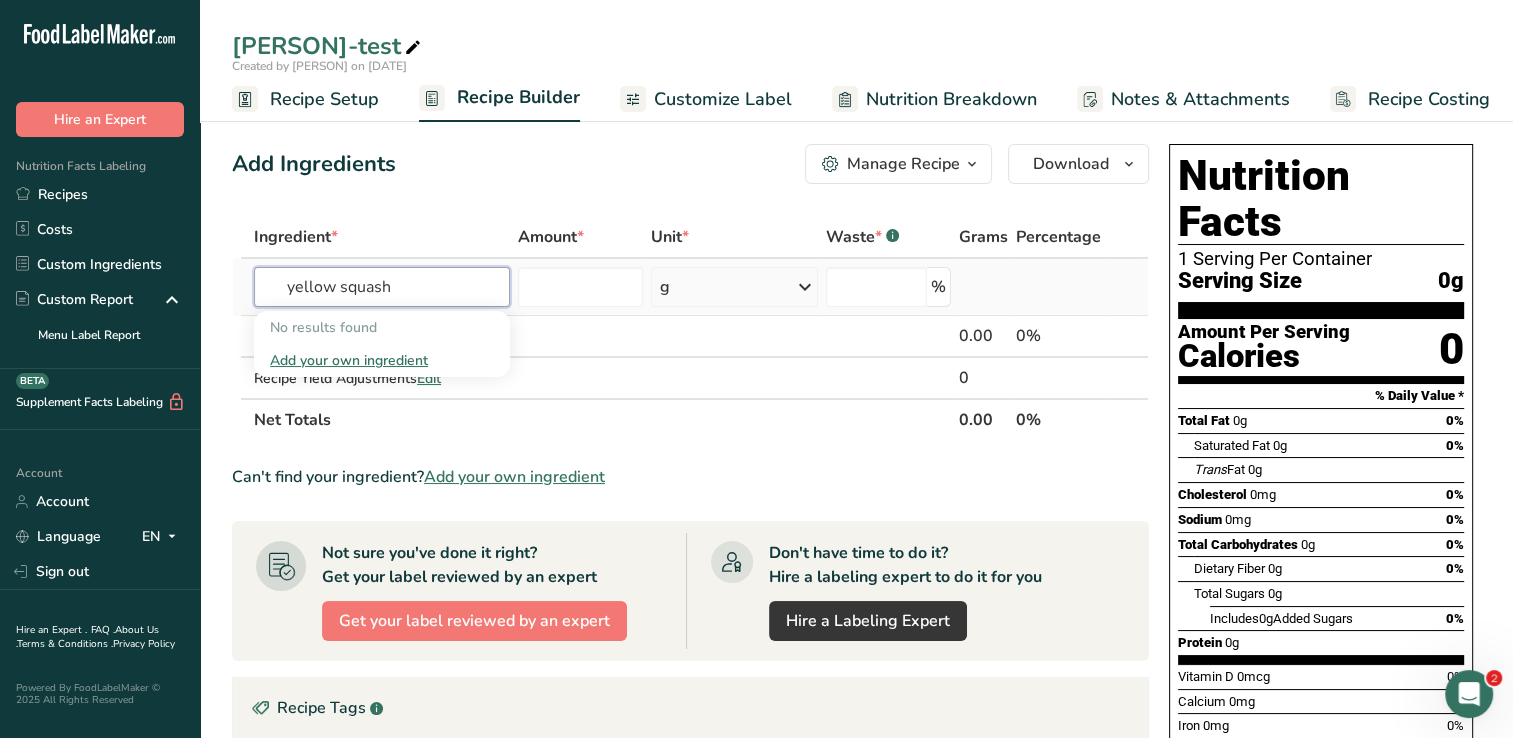 drag, startPoint x: 335, startPoint y: 290, endPoint x: 236, endPoint y: 280, distance: 99.50377 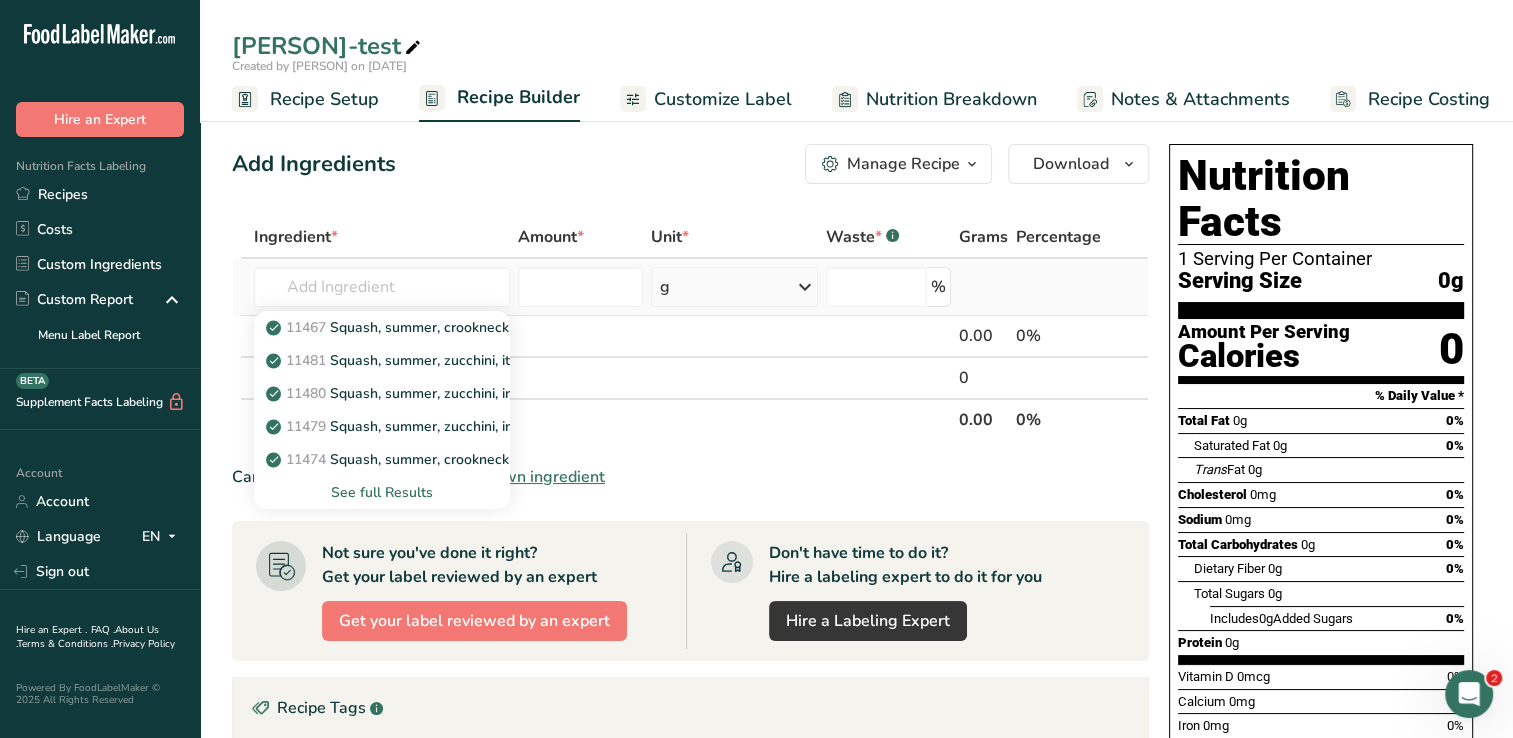 click on "See full Results" at bounding box center (382, 492) 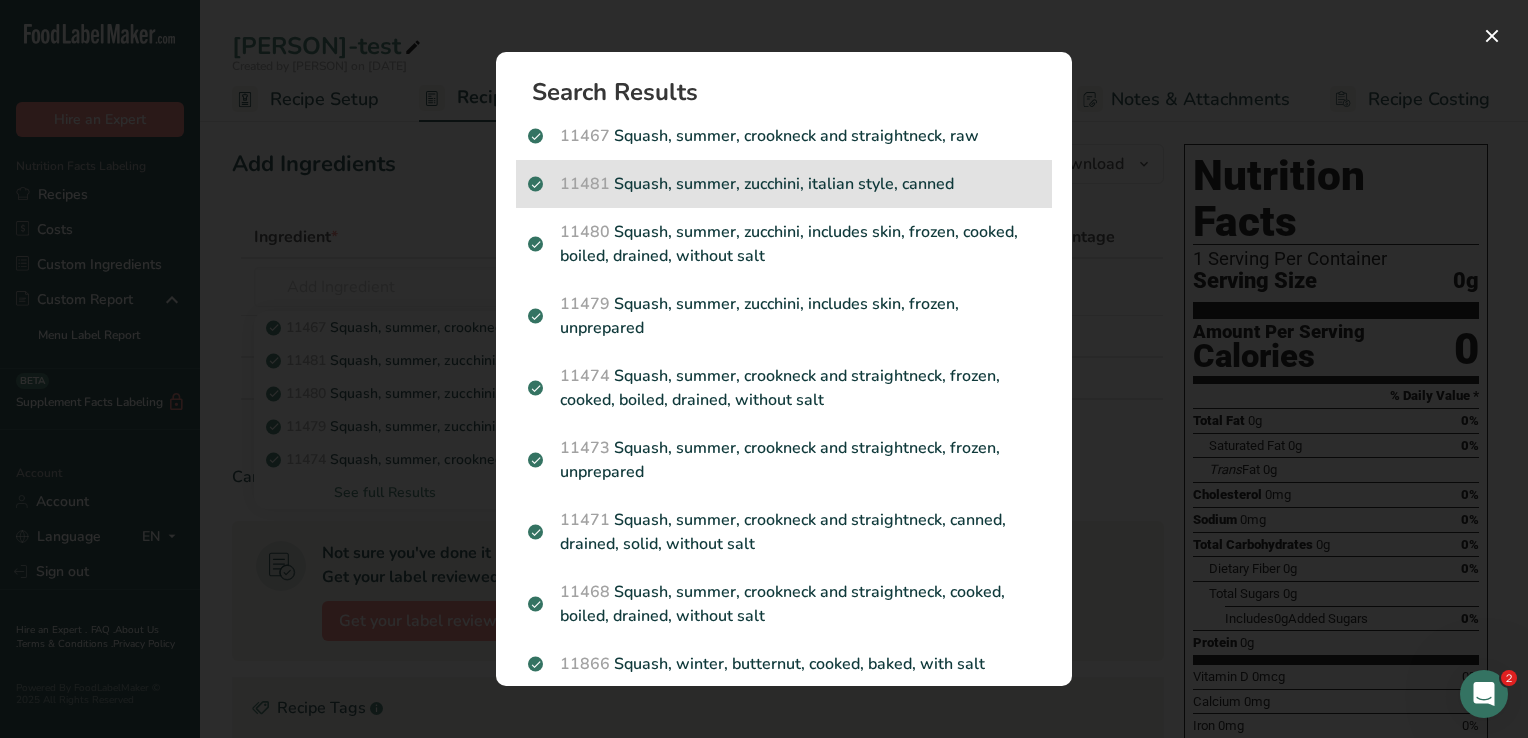 click on "11481
Squash, summer, zucchini, italian style, canned" at bounding box center [784, 184] 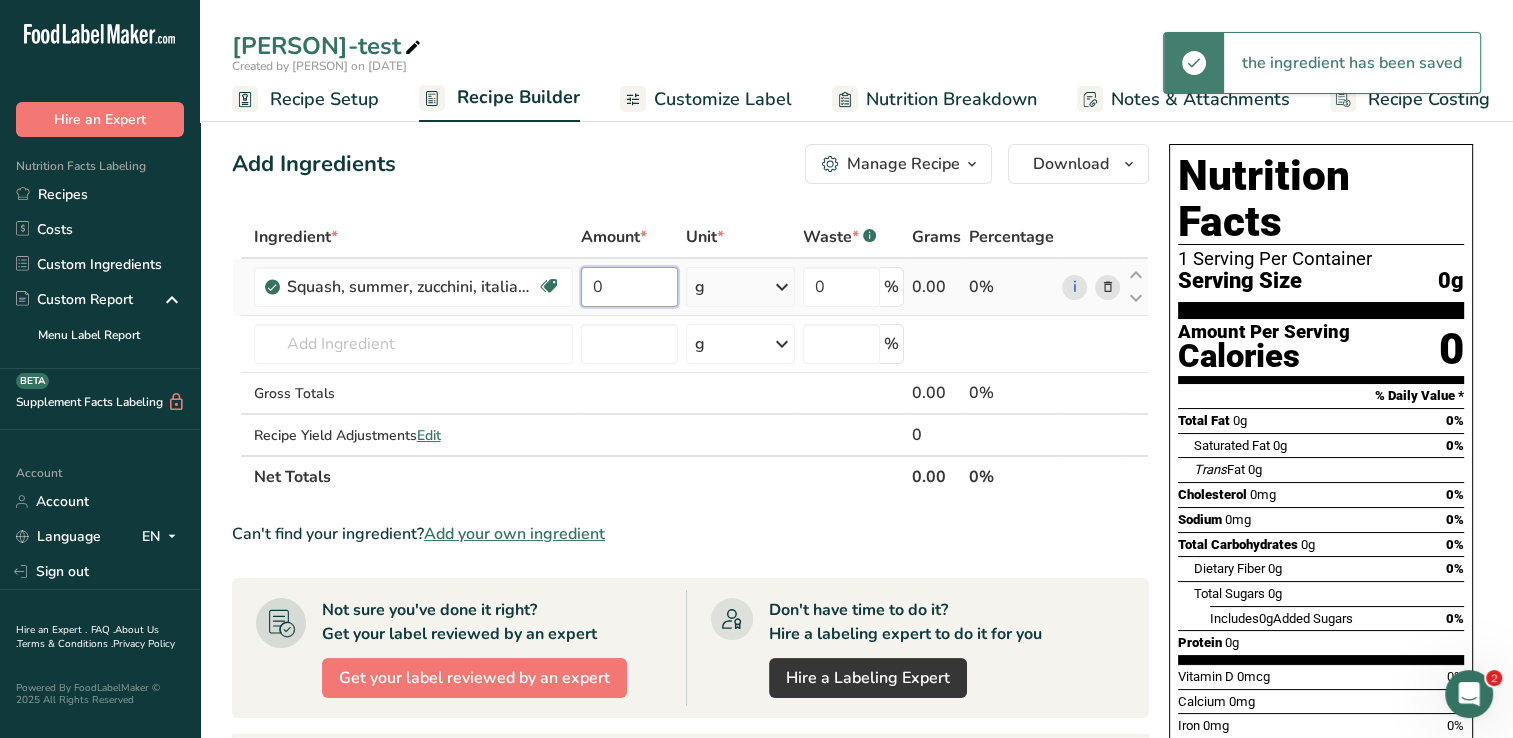 click on "0" at bounding box center (629, 287) 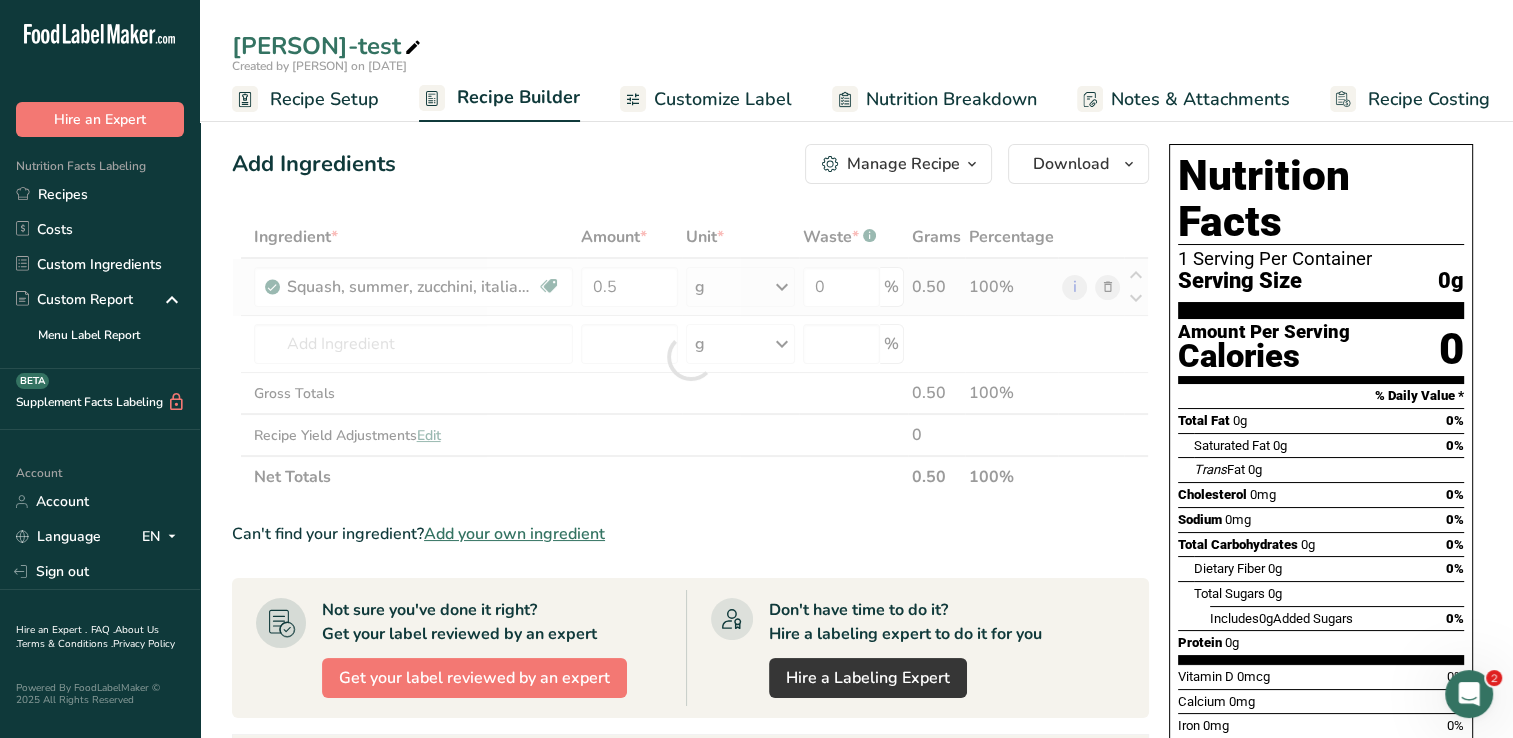 click on "Ingredient *
Amount *
Unit *
Waste *   .a-a{fill:#347362;}.b-a{fill:#fff;}          Grams
Percentage
Squash, summer, zucchini, italian style, canned
Dairy free
Gluten free
Vegan
Vegetarian
Soy free
0.5
g
Portions
1 cup
Weight Units
g
kg
mg
See more
Volume Units
l
Volume units require a density conversion. If you know your ingredient's density enter it below. Otherwise, click on "RIA" our AI Regulatory bot - she will be able to help you
lb/ft3
g/cm3
Confirm
mL
lb/ft3" at bounding box center (690, 357) 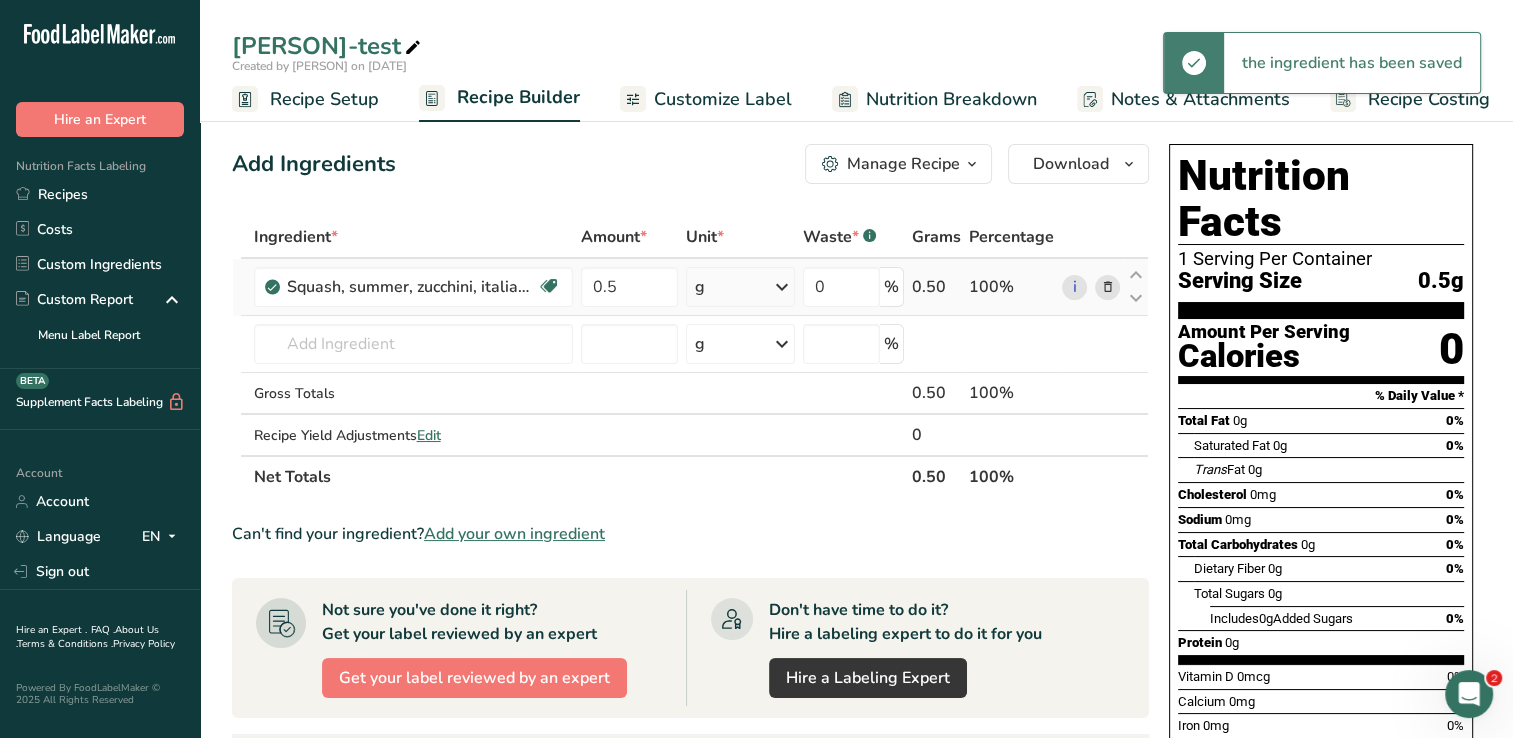 click at bounding box center [782, 287] 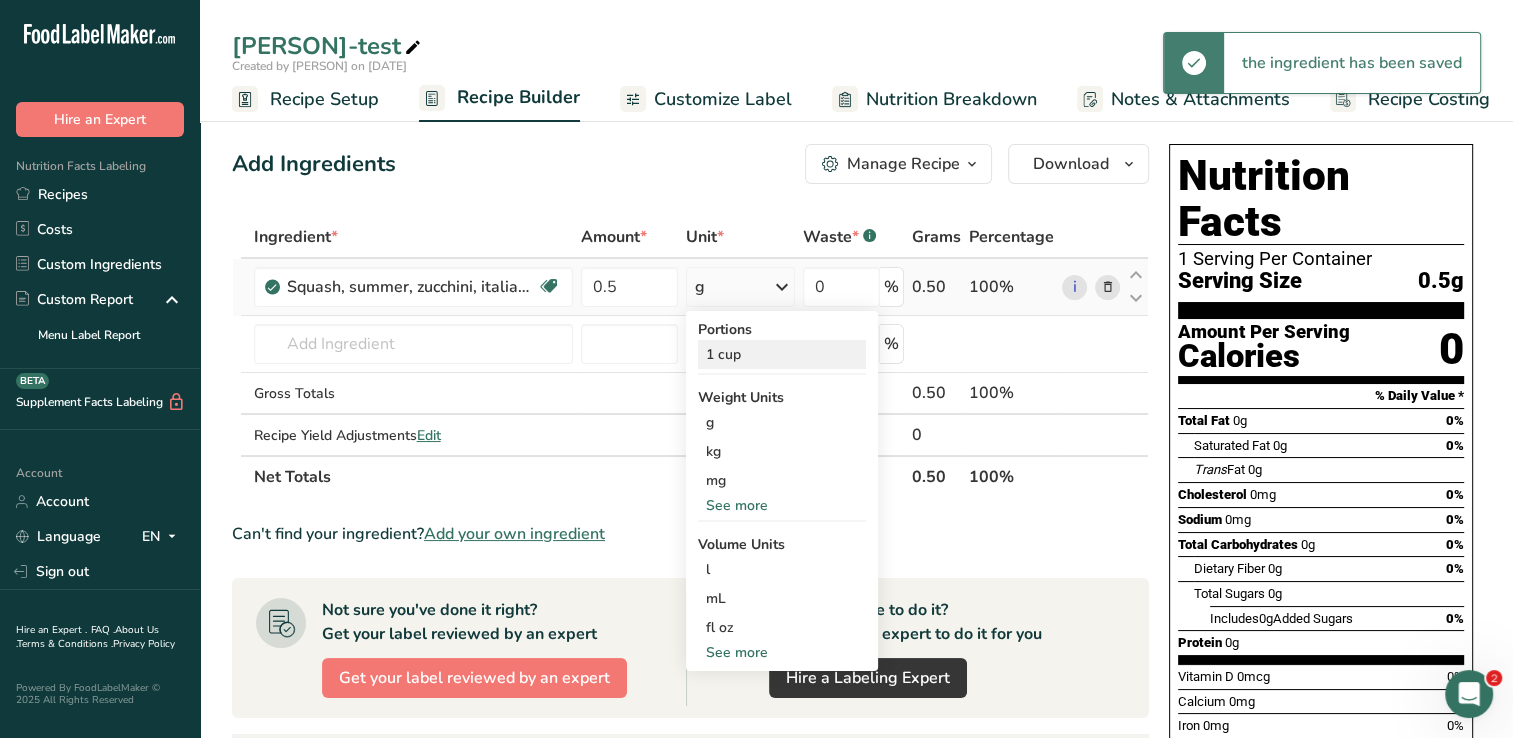 click on "1 cup" at bounding box center [782, 354] 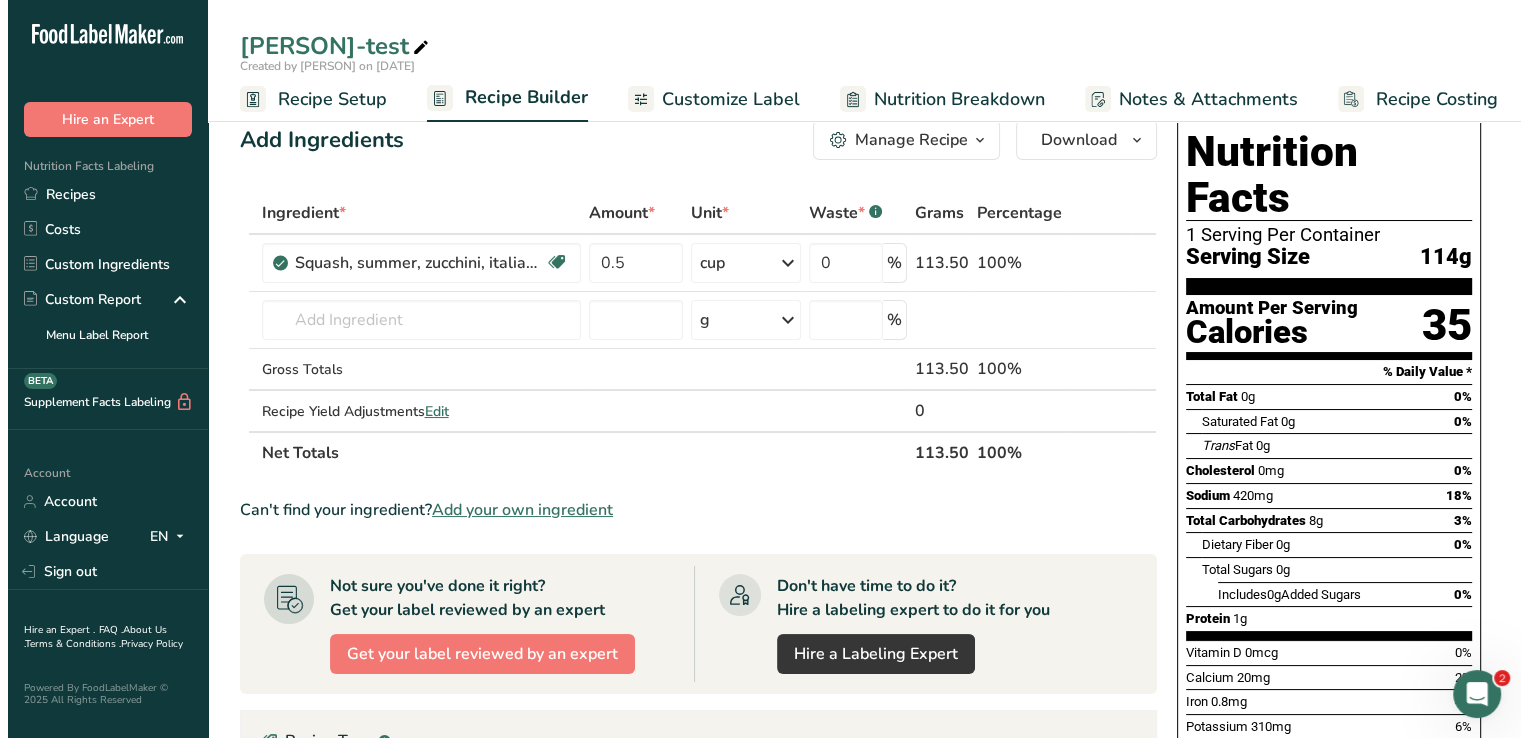 scroll, scrollTop: 0, scrollLeft: 0, axis: both 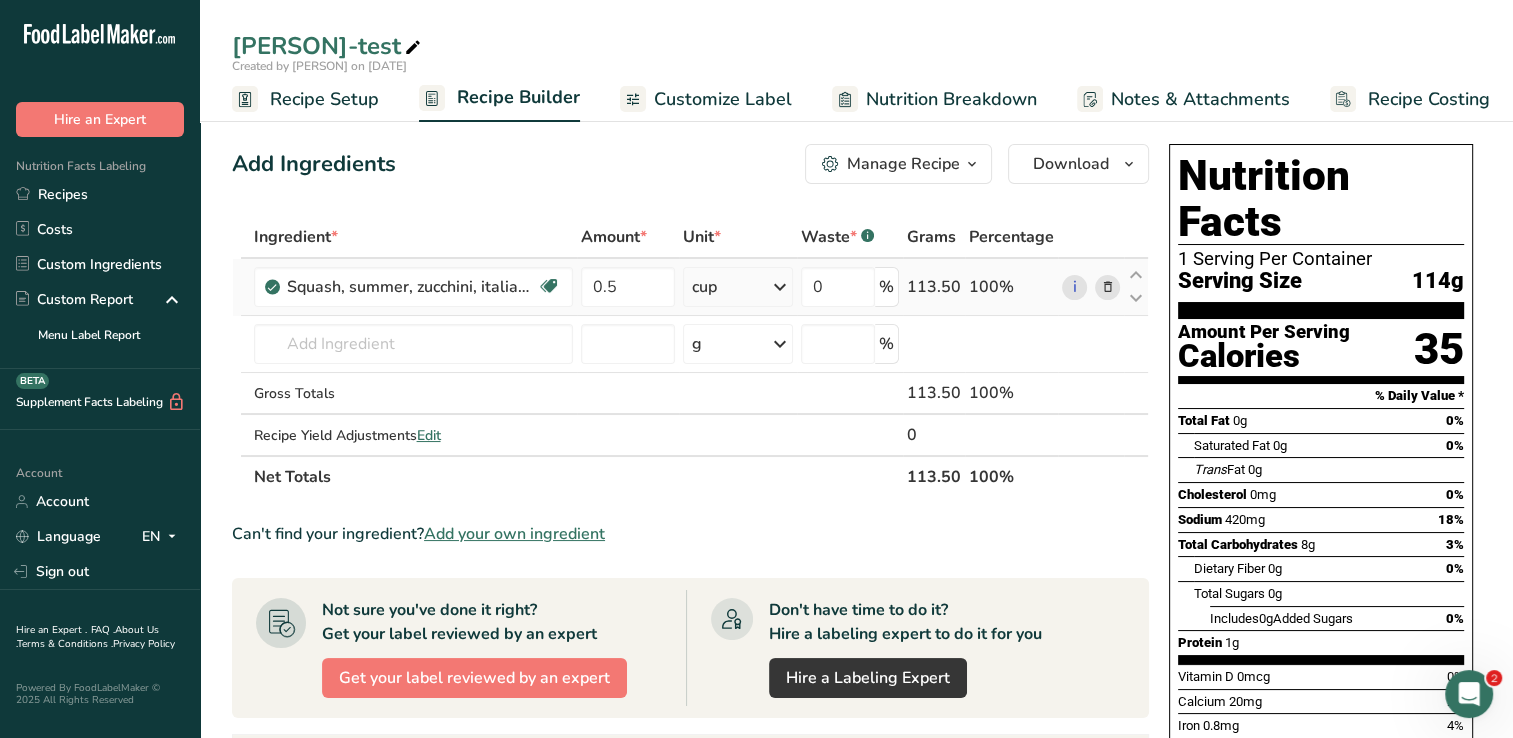 click at bounding box center [1107, 287] 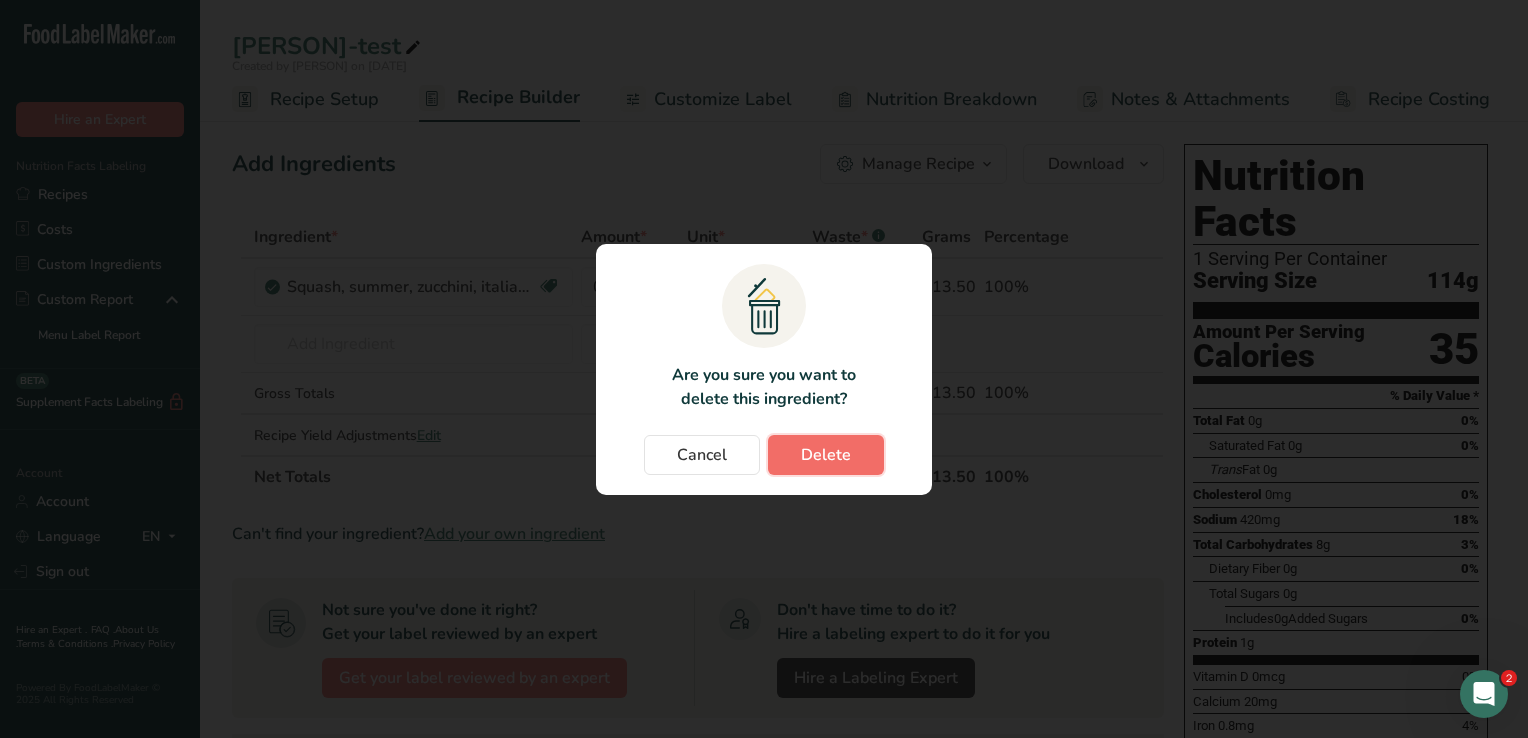 click on "Delete" at bounding box center (826, 455) 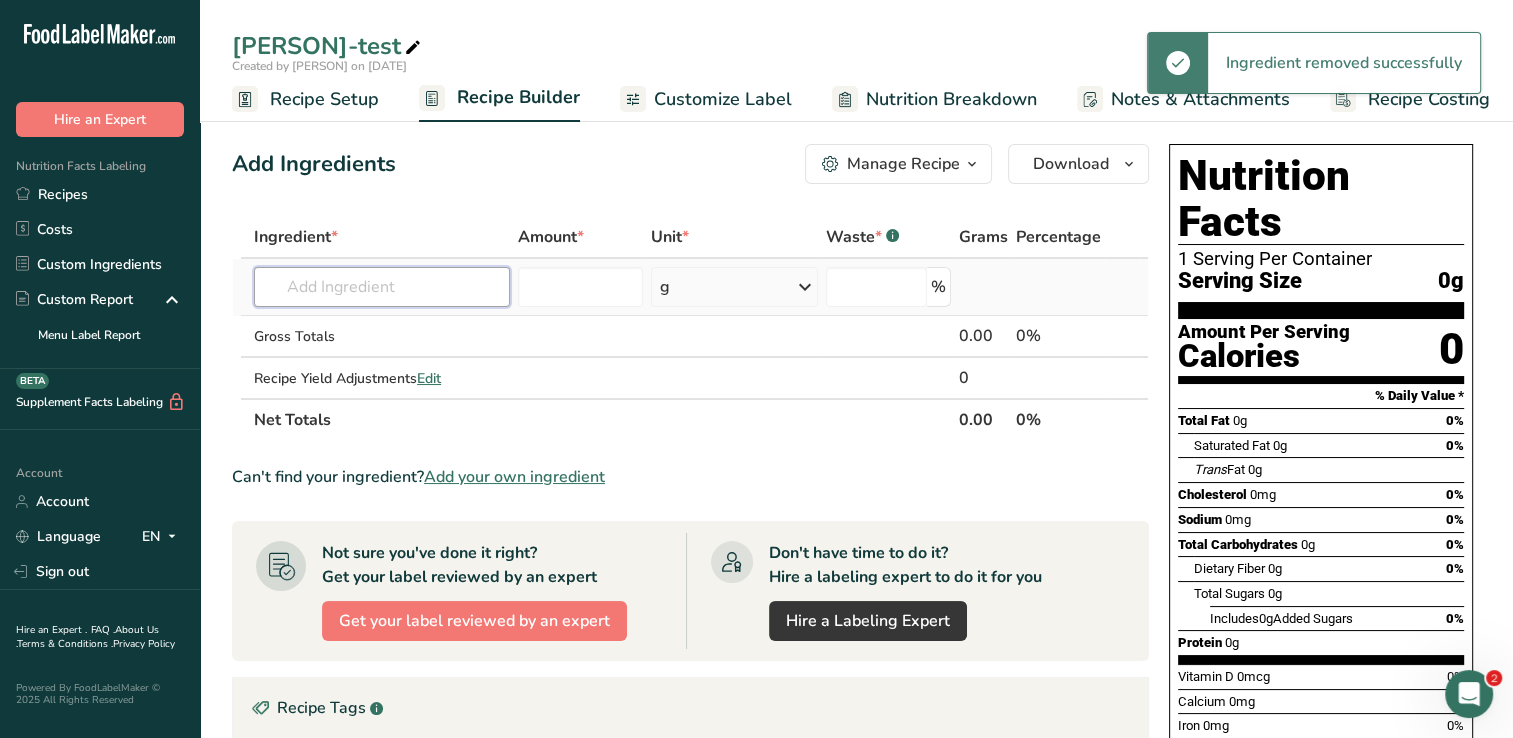 click at bounding box center [382, 287] 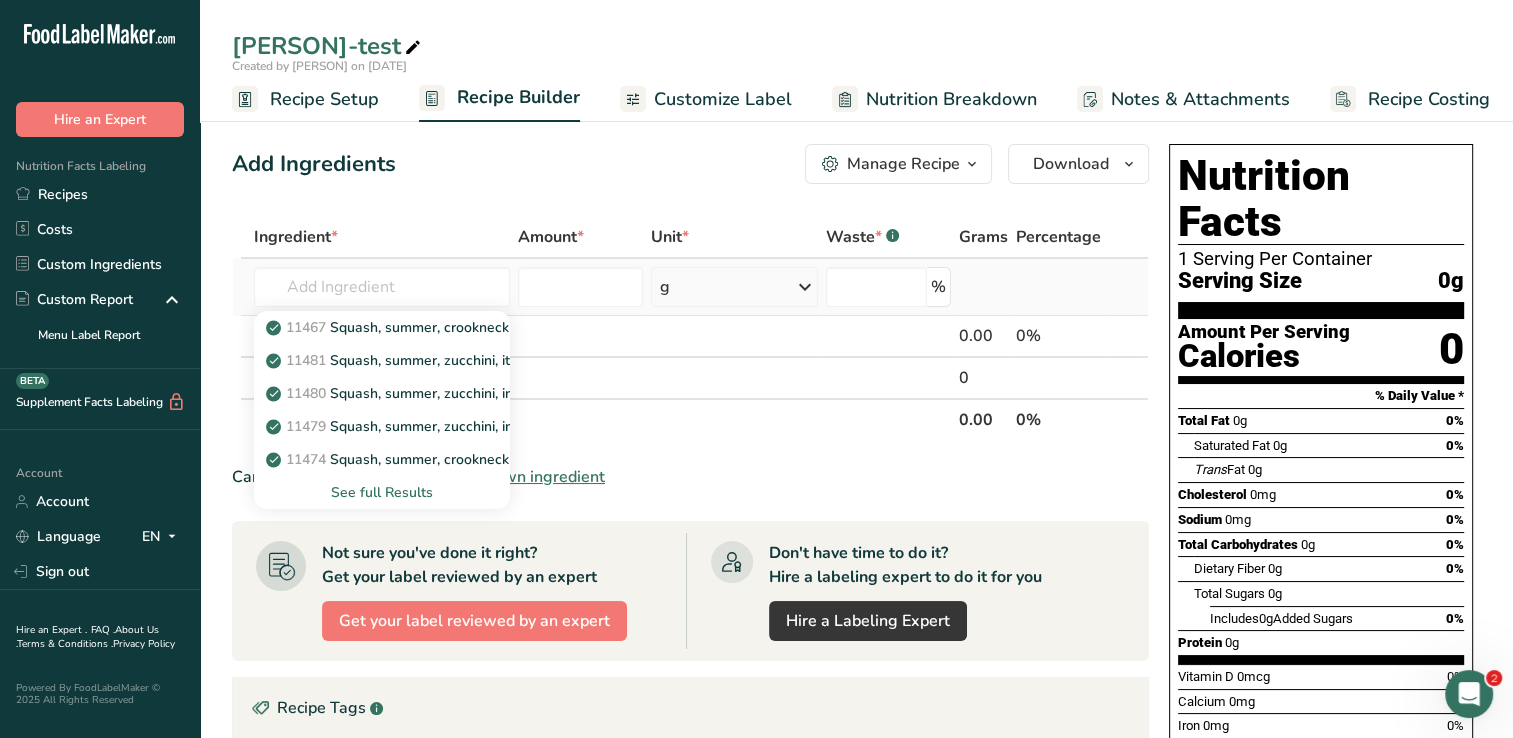 click on "See full Results" at bounding box center (382, 492) 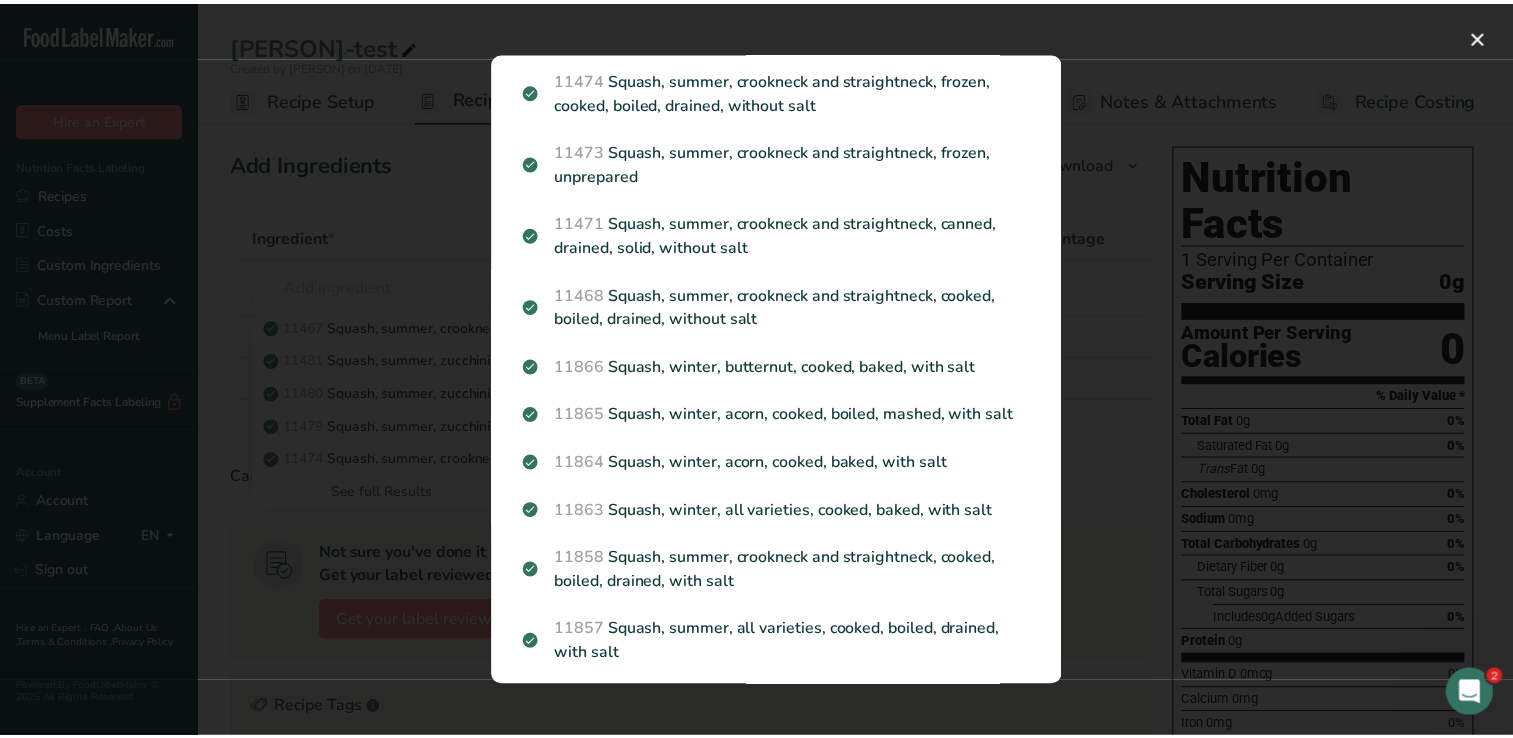 scroll, scrollTop: 0, scrollLeft: 0, axis: both 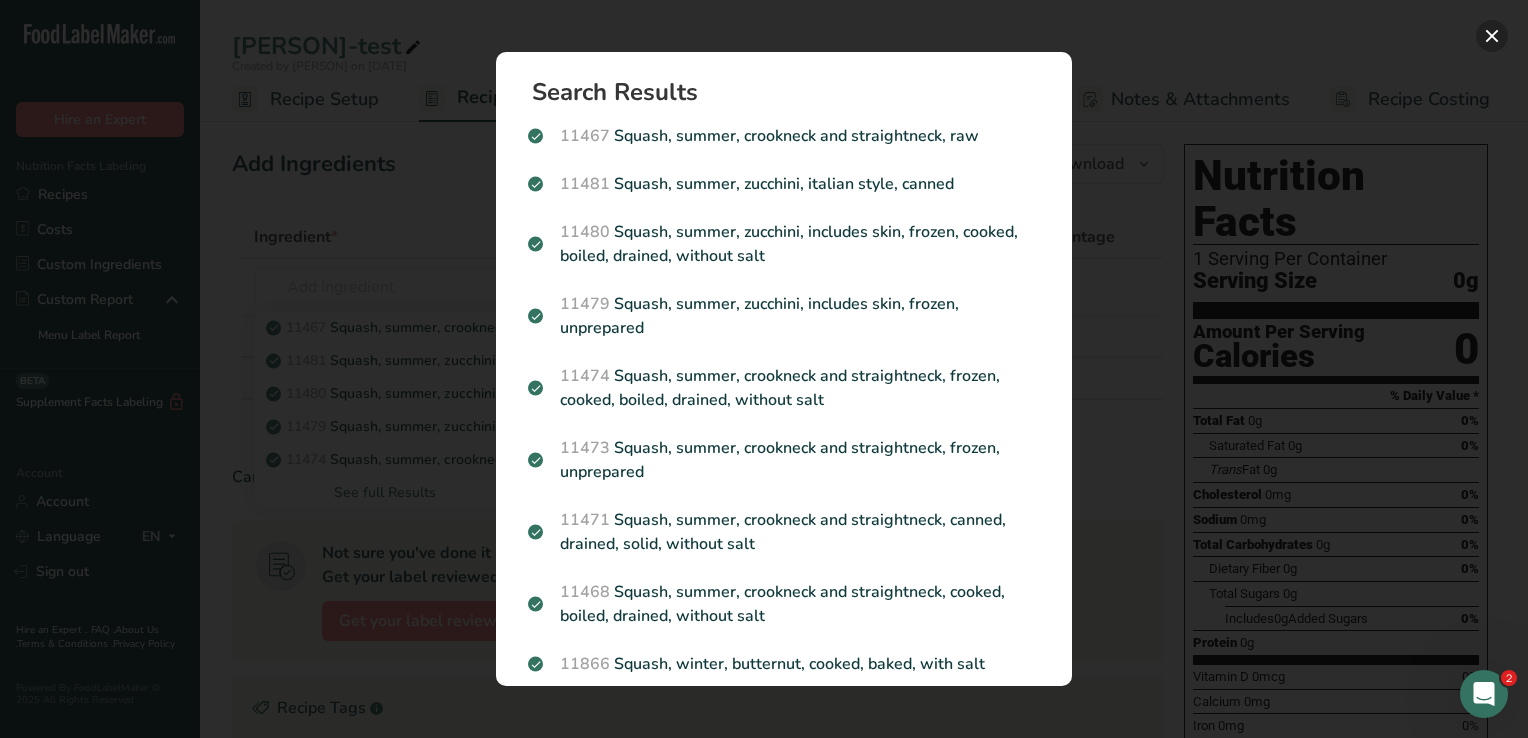 click at bounding box center [1492, 36] 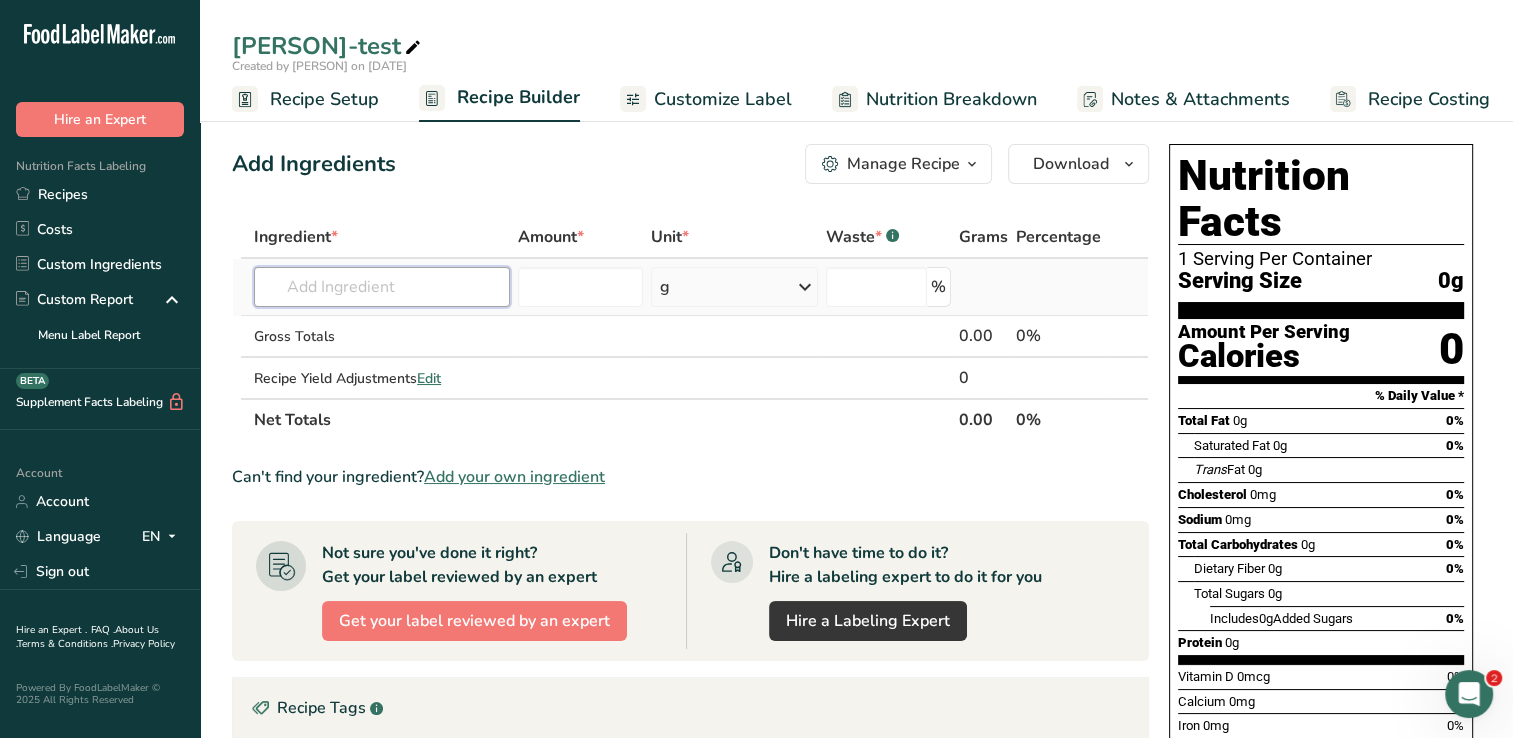 click at bounding box center [382, 287] 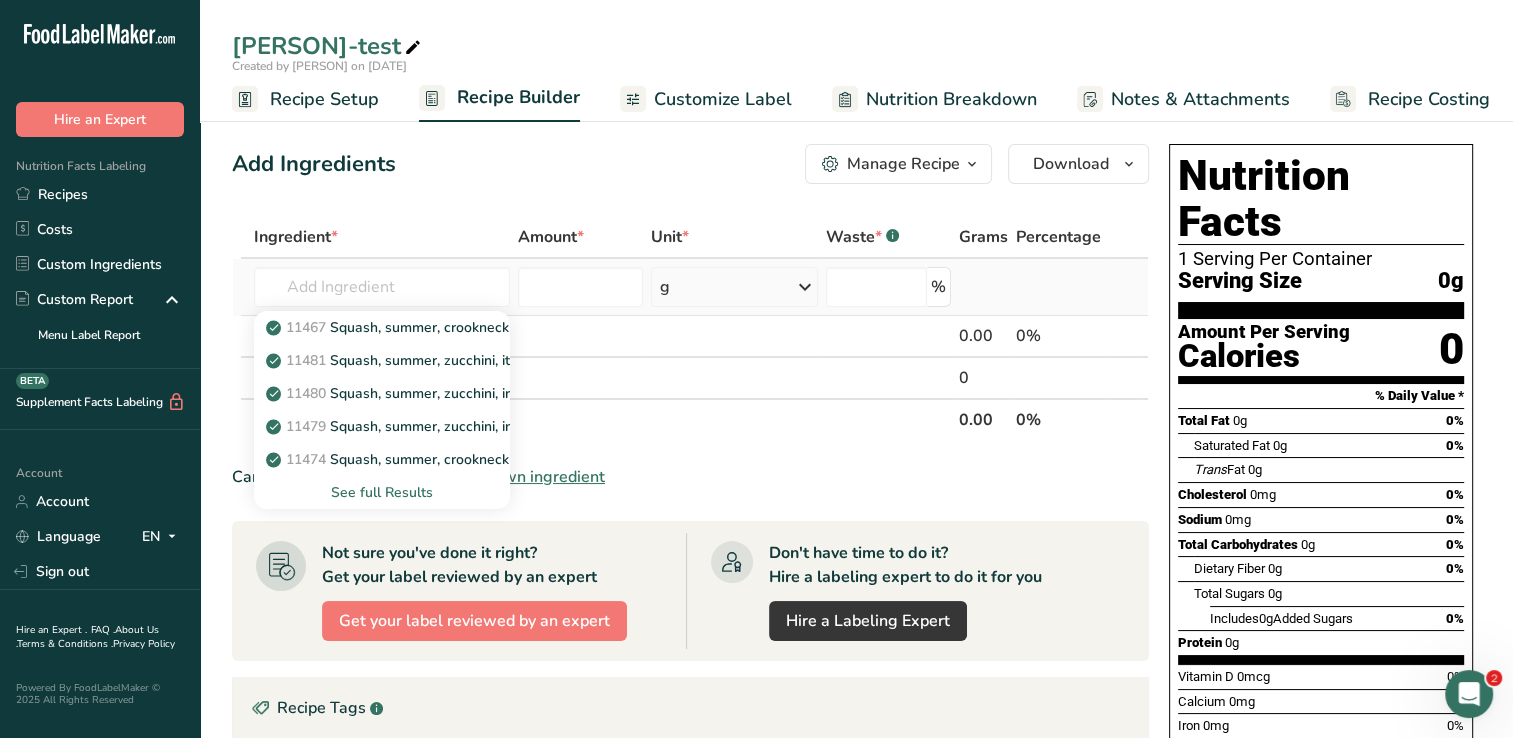 click on "See full Results" at bounding box center (382, 492) 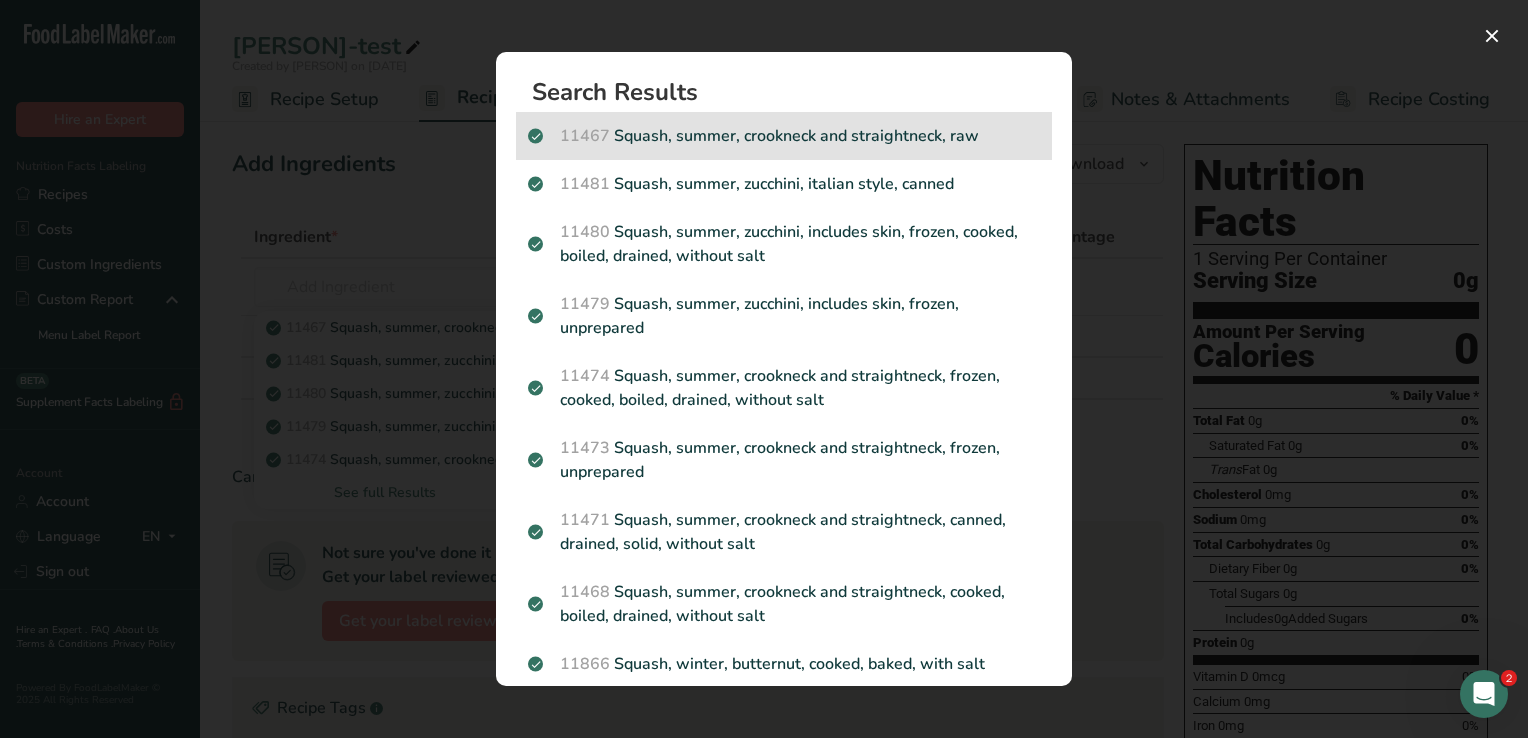 click on "11467
Squash, summer, crookneck and straightneck, raw" at bounding box center (784, 136) 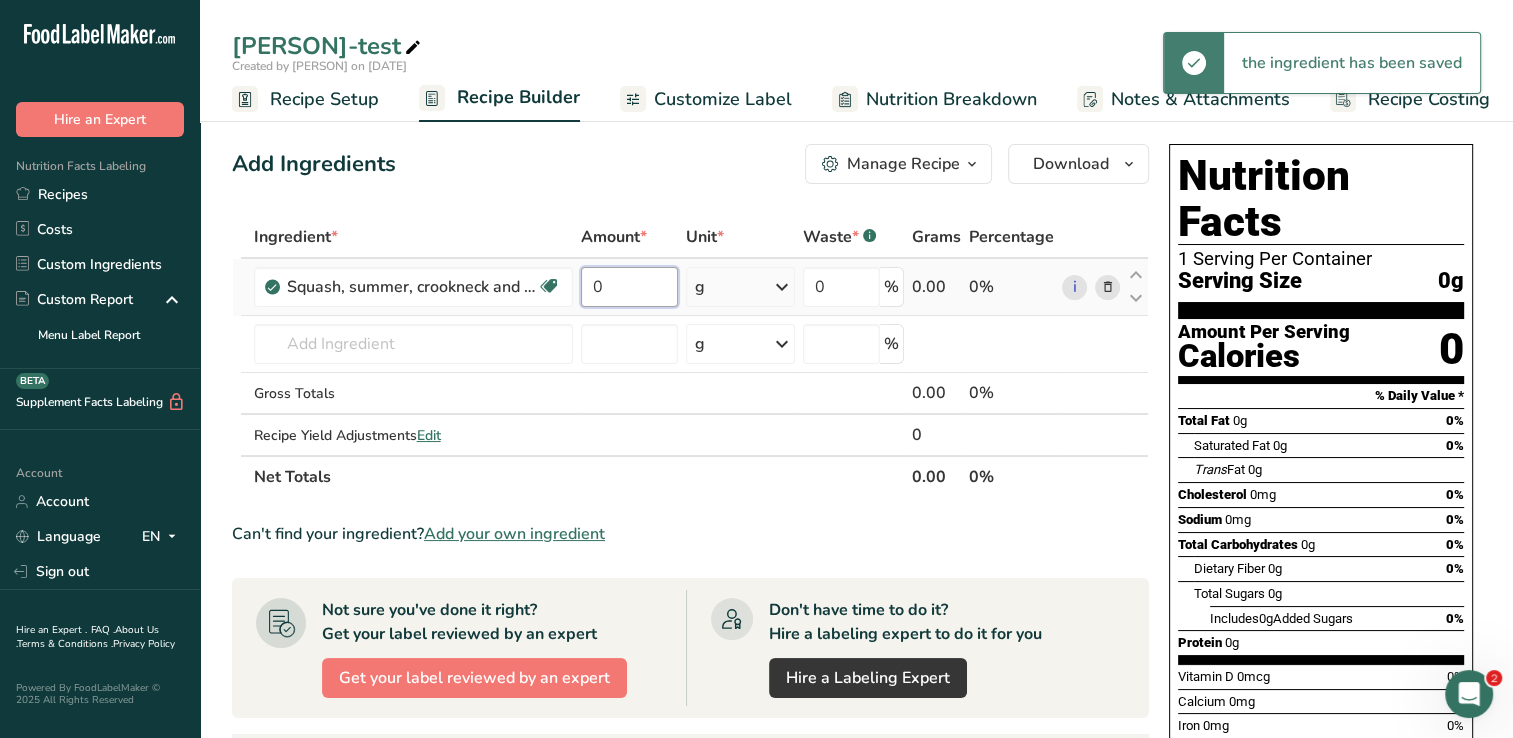 click on "0" at bounding box center (629, 287) 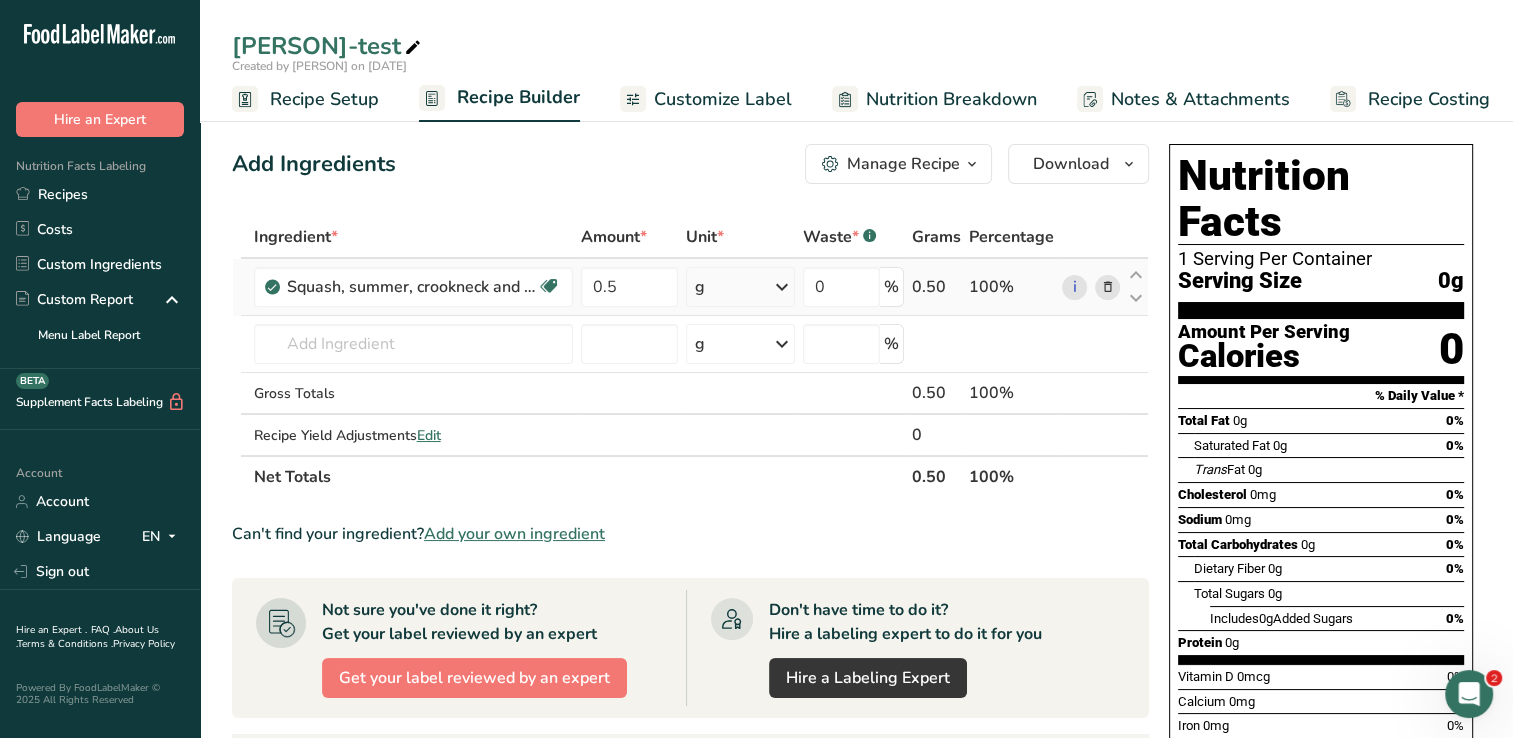 click on "Ingredient *
Amount *
Unit *
Waste *   .a-a{fill:#347362;}.b-a{fill:#fff;}          Grams
Percentage
Squash, summer, crookneck and straightneck, raw
Dairy free
Gluten free
Vegan
Vegetarian
Soy free
0.5
g
Portions
1 cup sliced
Weight Units
g
kg
mg
See more
Volume Units
l
Volume units require a density conversion. If you know your ingredient's density enter it below. Otherwise, click on "RIA" our AI Regulatory bot - she will be able to help you
lb/ft3
g/cm3
Confirm
mL
lb/ft3" at bounding box center (690, 357) 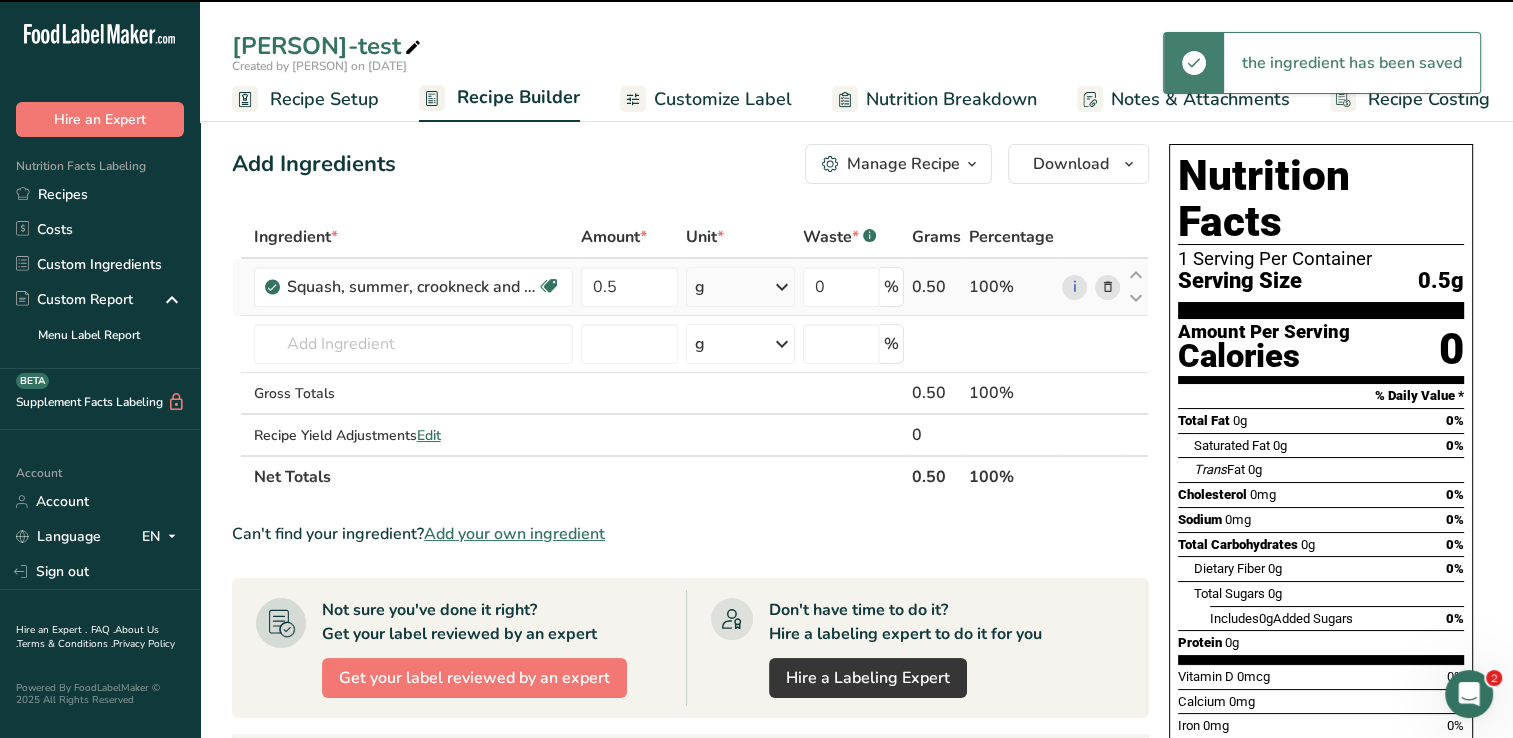 click at bounding box center [782, 287] 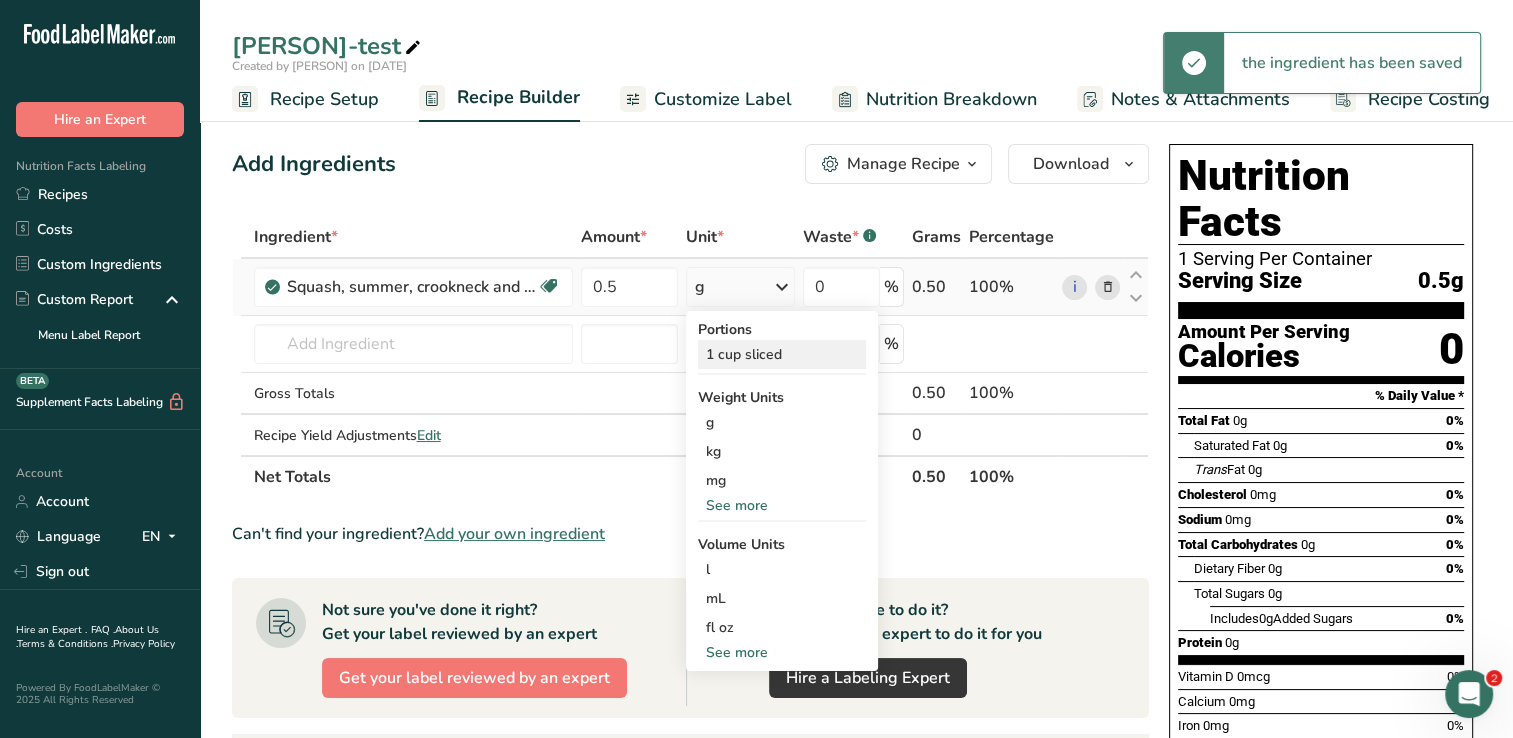 click on "1 cup sliced" at bounding box center [782, 354] 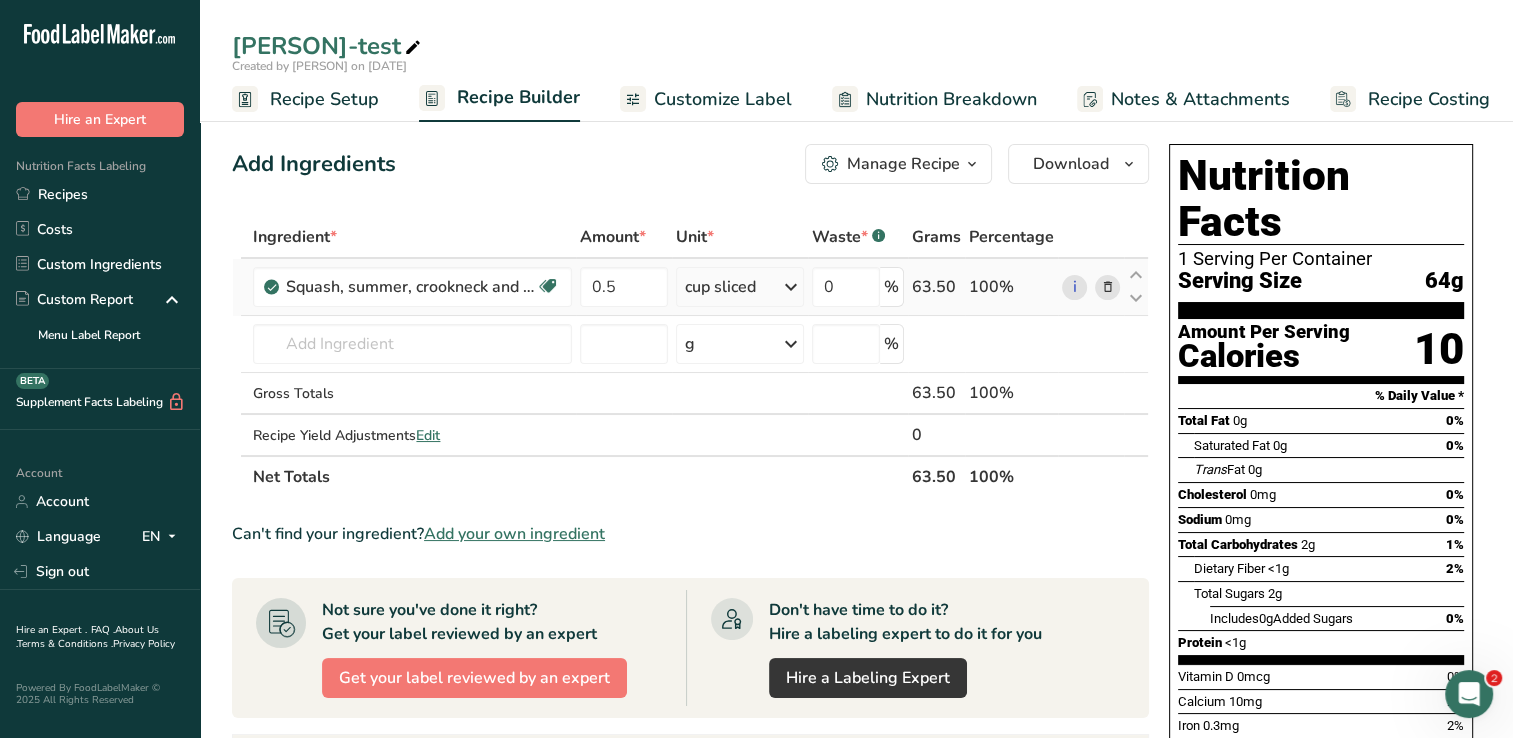 click at bounding box center (1107, 287) 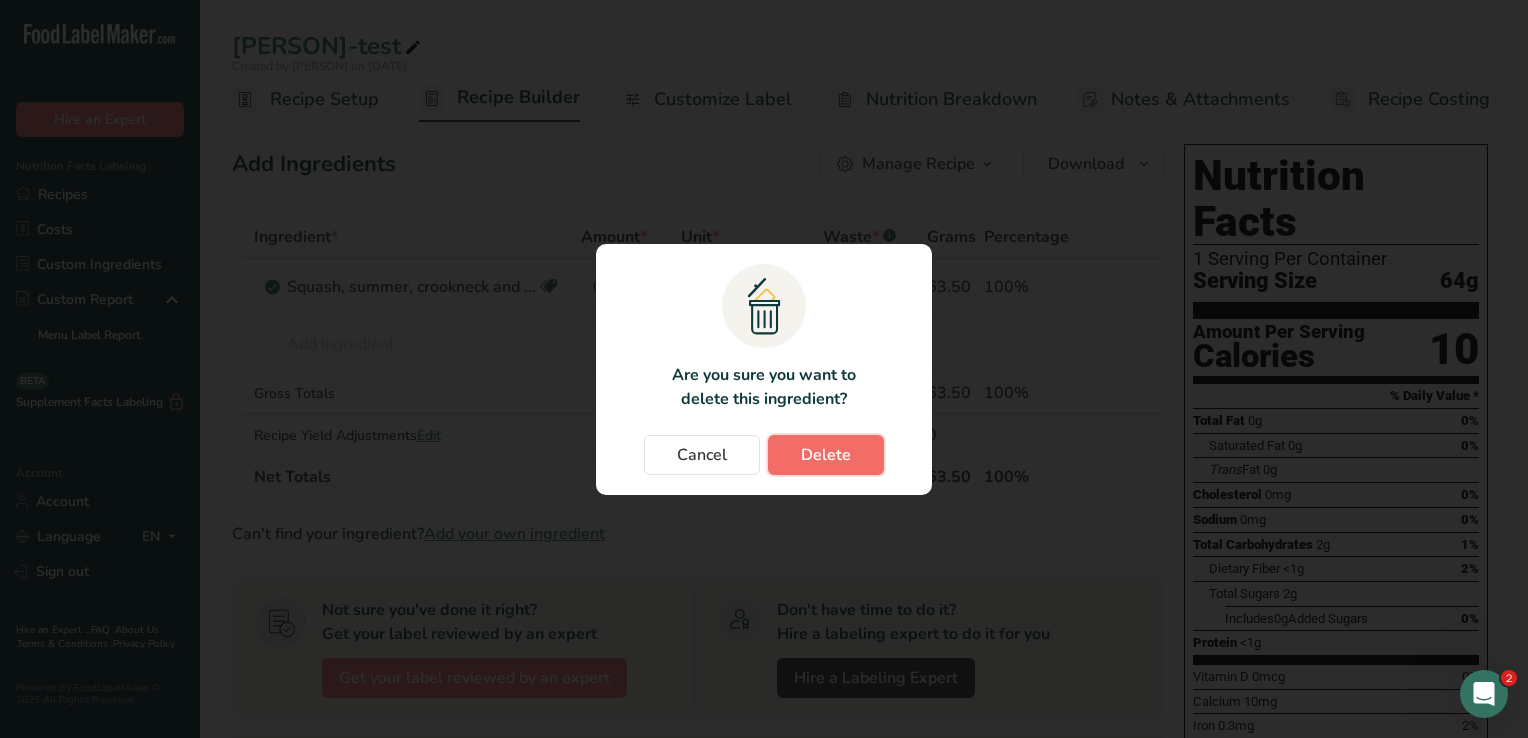 click on "Delete" at bounding box center [826, 455] 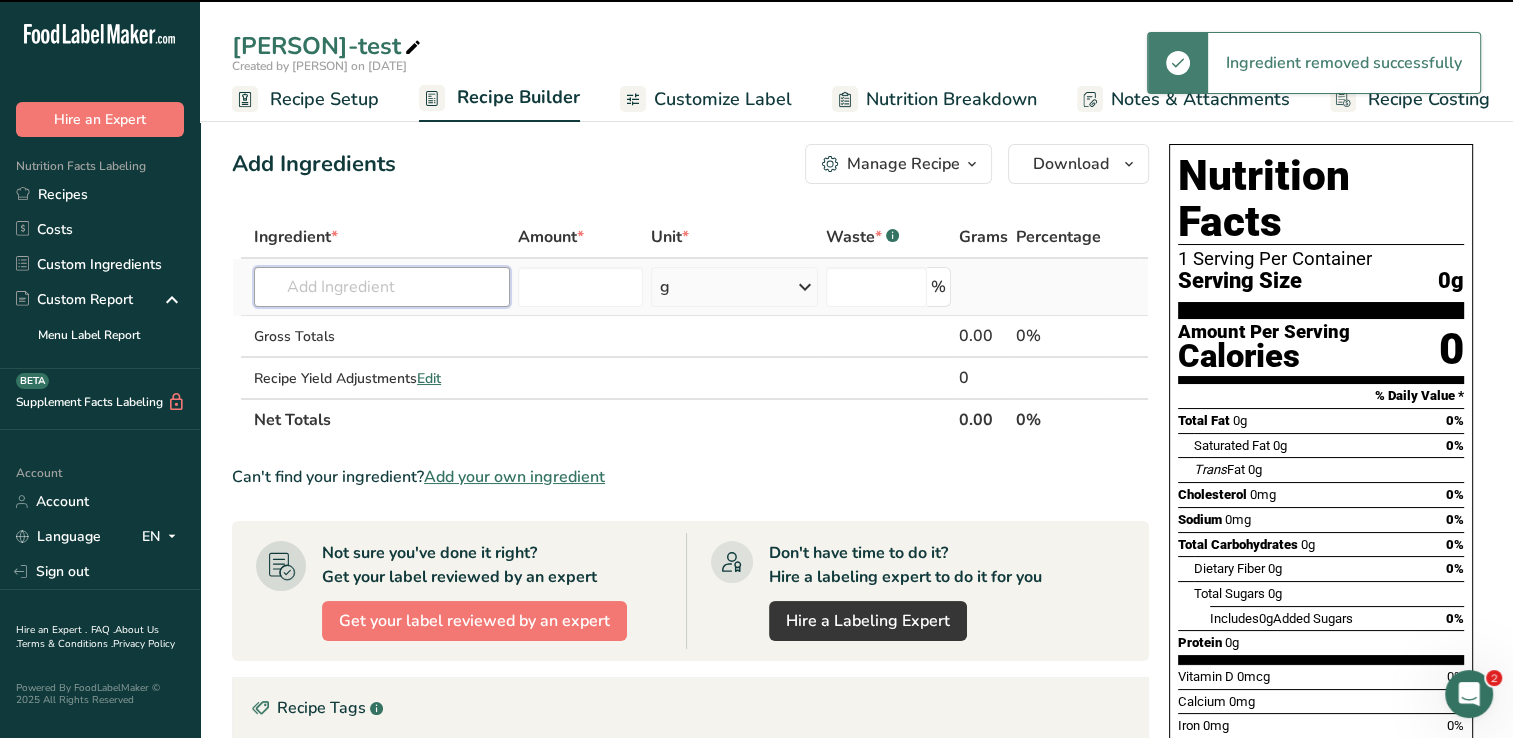 click at bounding box center (382, 287) 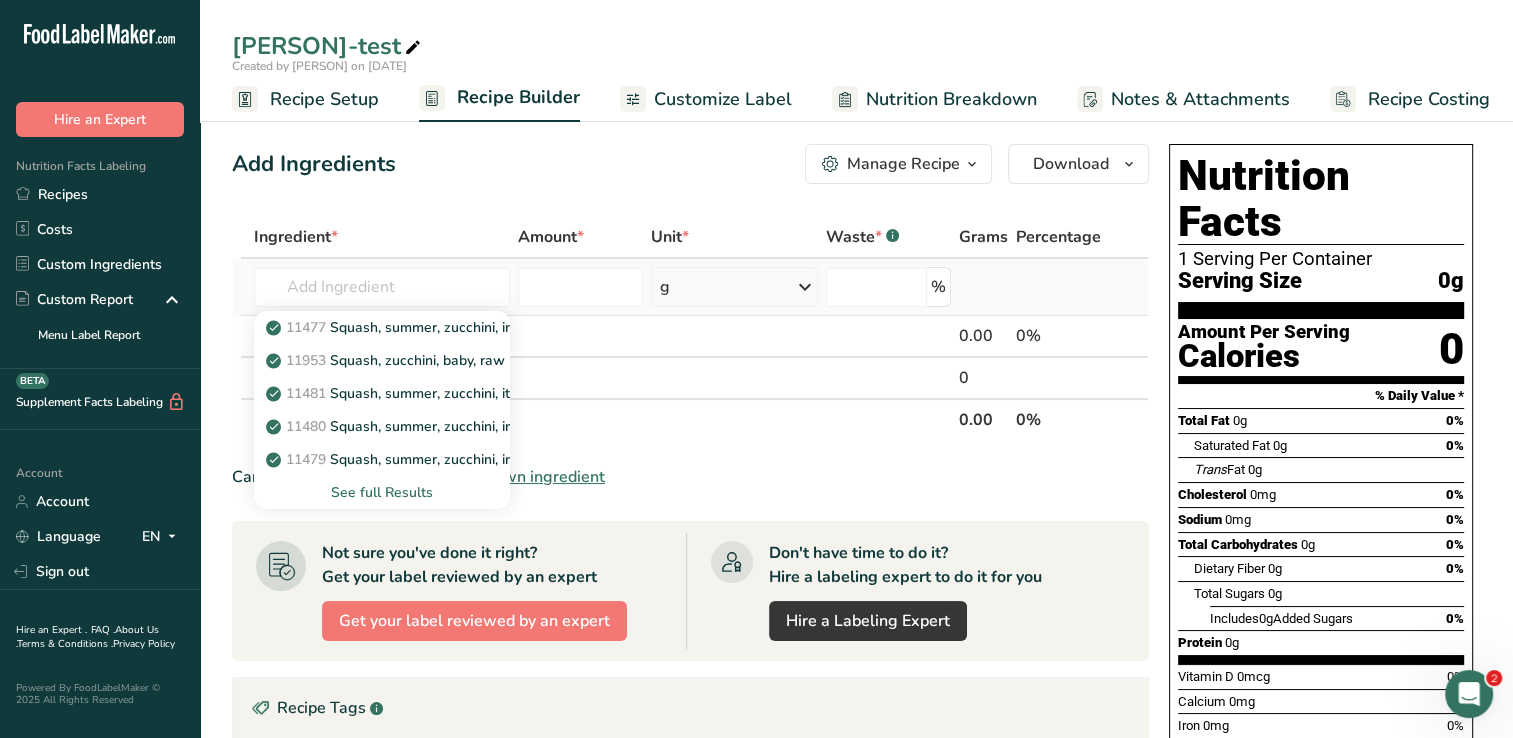 click on "See full Results" at bounding box center (382, 492) 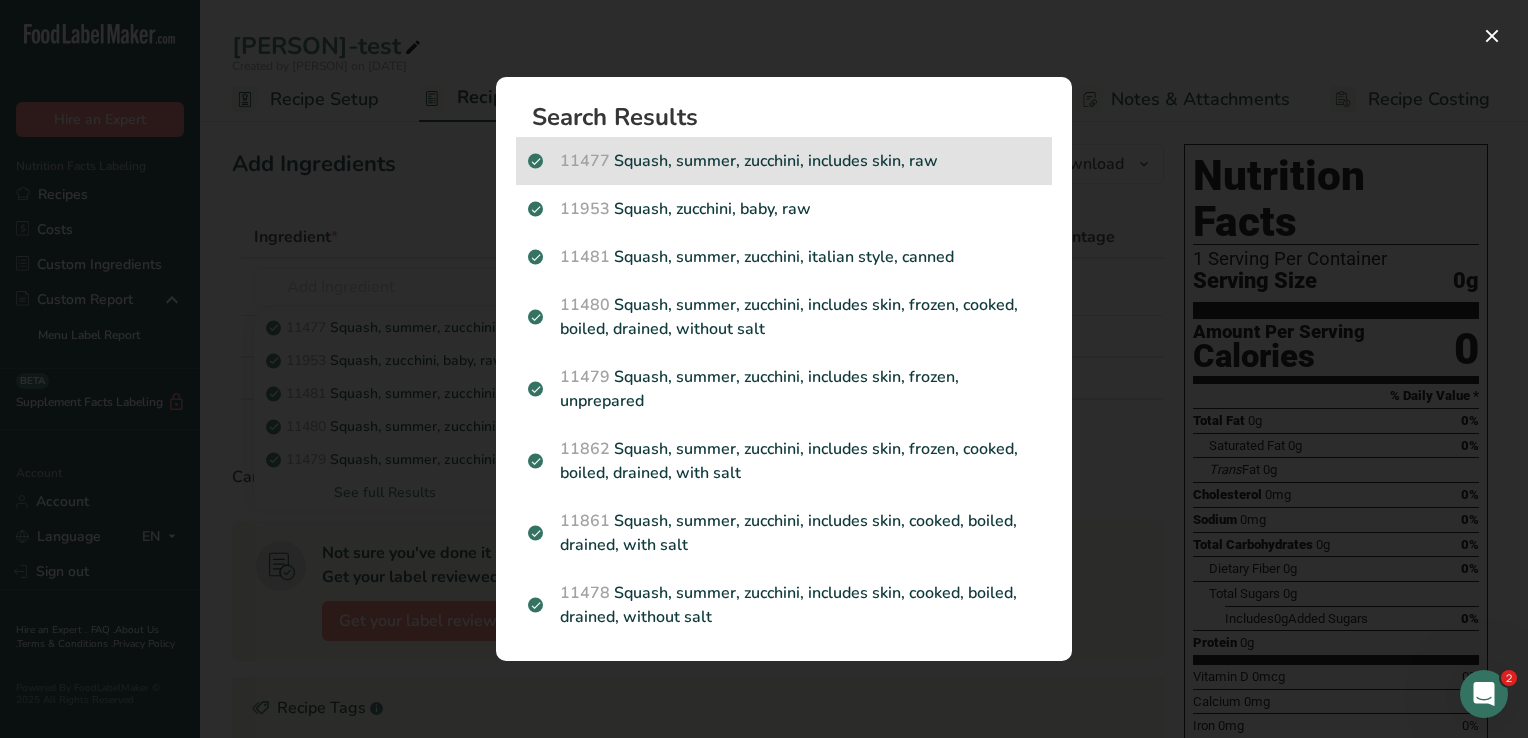 click on "11477
Squash, summer, zucchini, includes skin, raw" at bounding box center (784, 161) 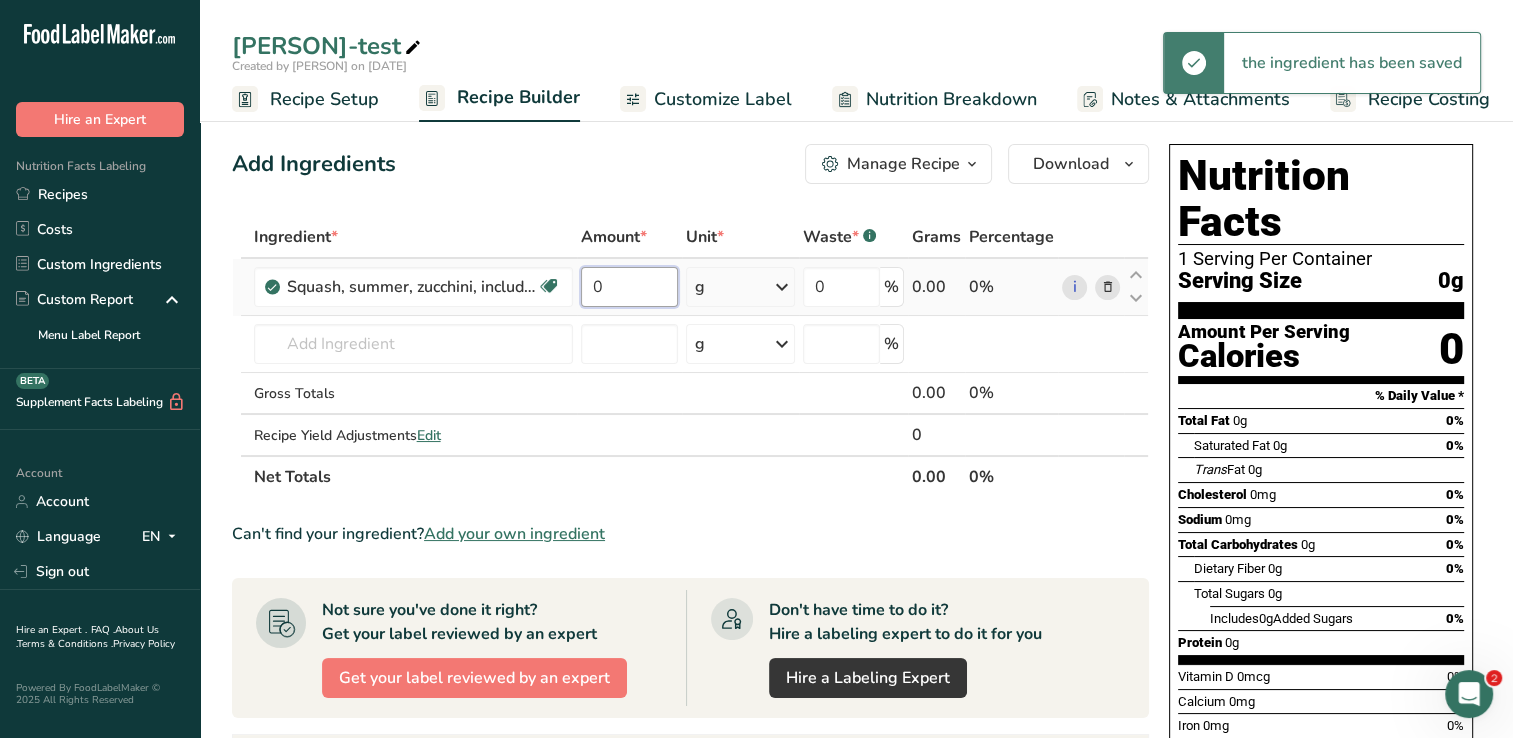 click on "0" at bounding box center [629, 287] 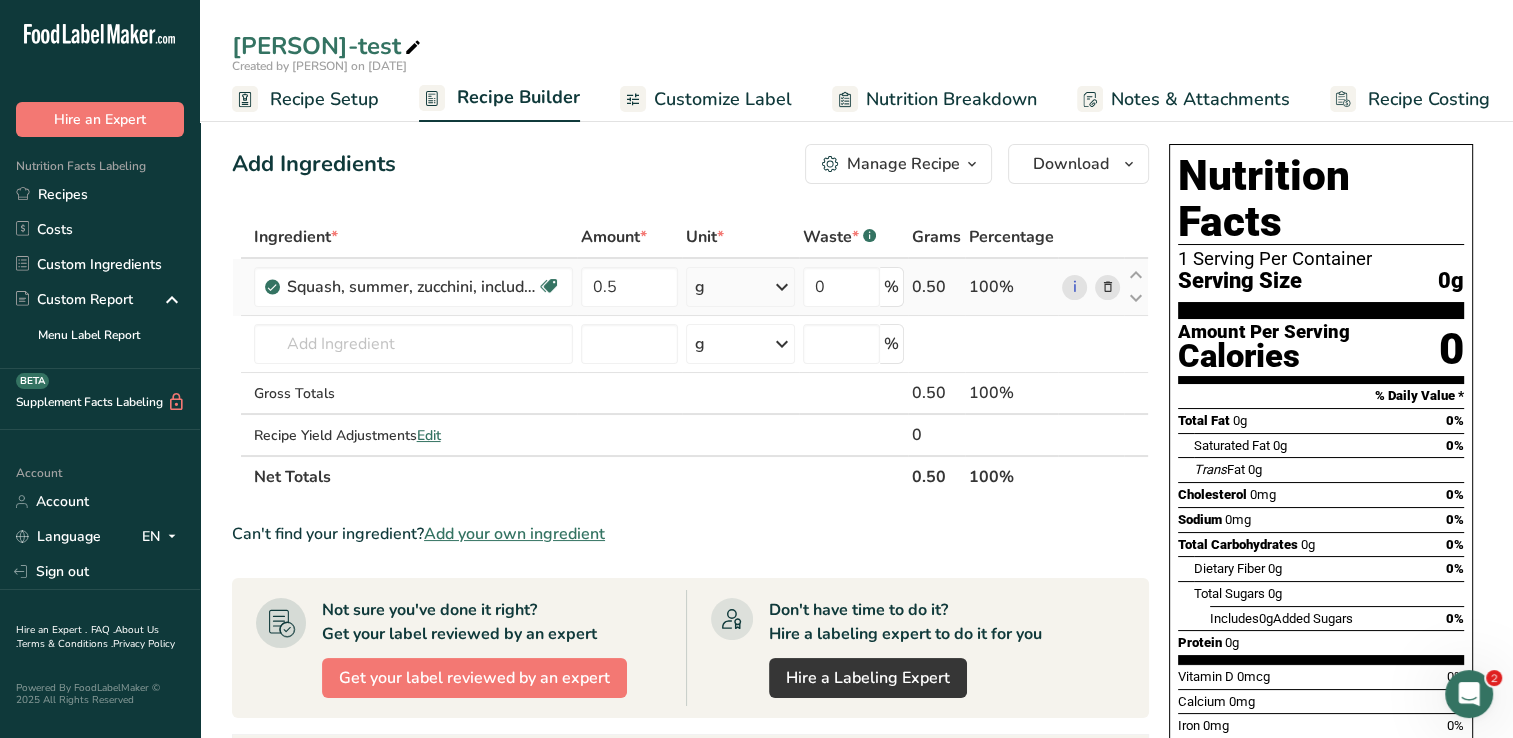 click on "Ingredient *
Amount *
Unit *
Waste *   .a-a{fill:#347362;}.b-a{fill:#fff;}          Grams
Percentage
Squash, summer, zucchini, includes skin, raw
Dairy free
Gluten free
Vegan
Vegetarian
Soy free
0.5
g
Portions
1 cup, chopped
1 cup, sliced
1 large
See more
Weight Units
g
kg
mg
See more
Volume Units
l
Volume units require a density conversion. If you know your ingredient's density enter it below. Otherwise, click on "RIA" our AI Regulatory bot - she will be able to help you
lb/ft3
g/cm3
Confirm" at bounding box center [690, 357] 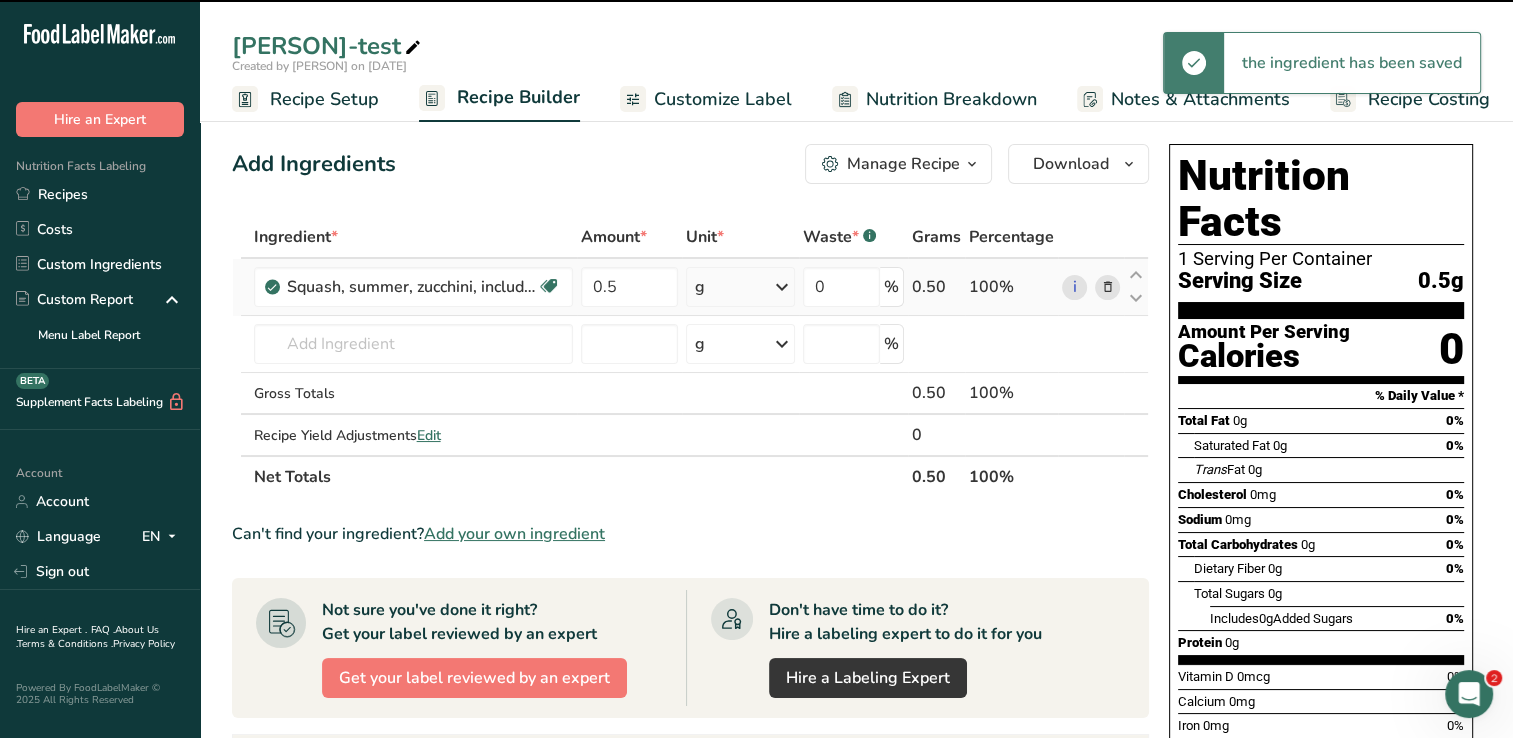 click at bounding box center [782, 287] 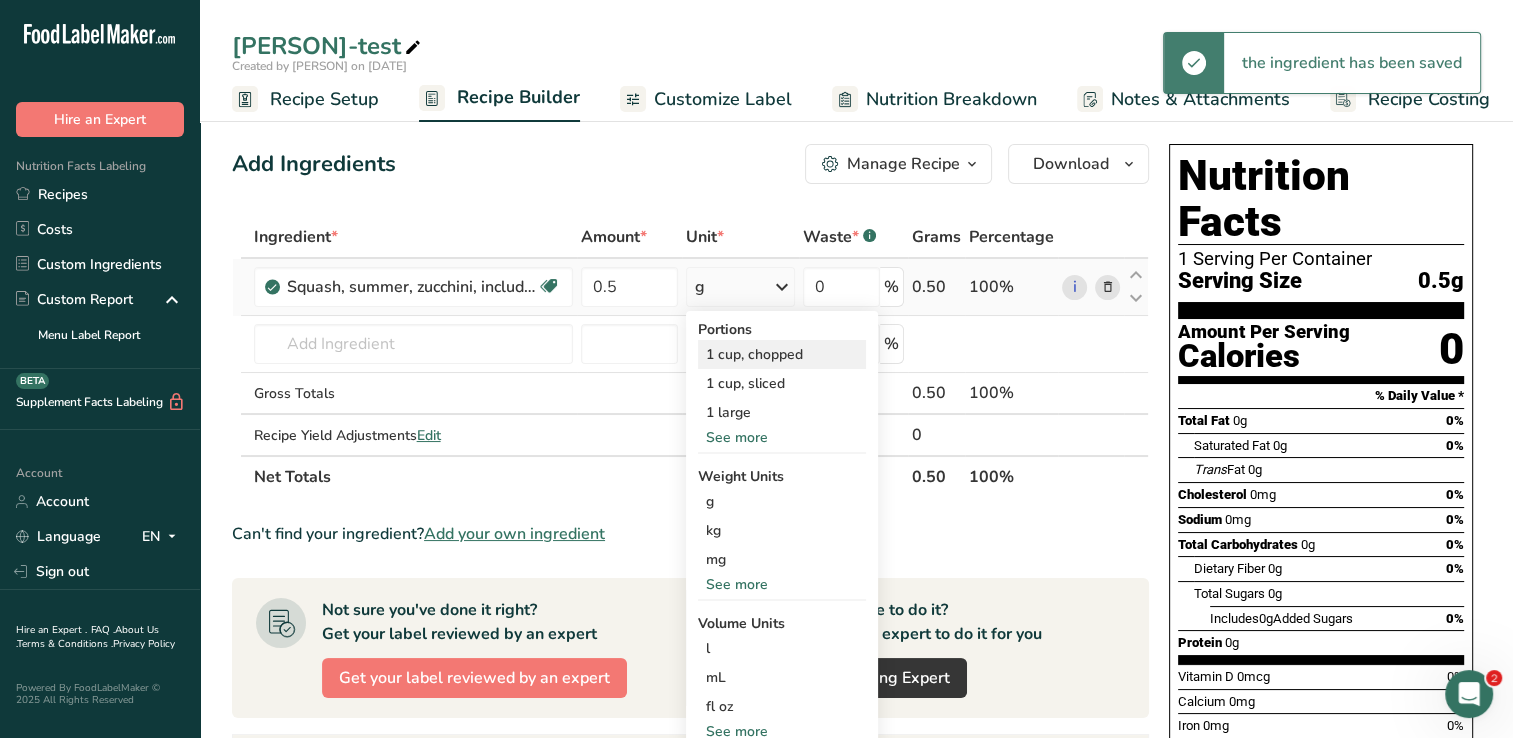 click on "1 cup, chopped" at bounding box center (782, 354) 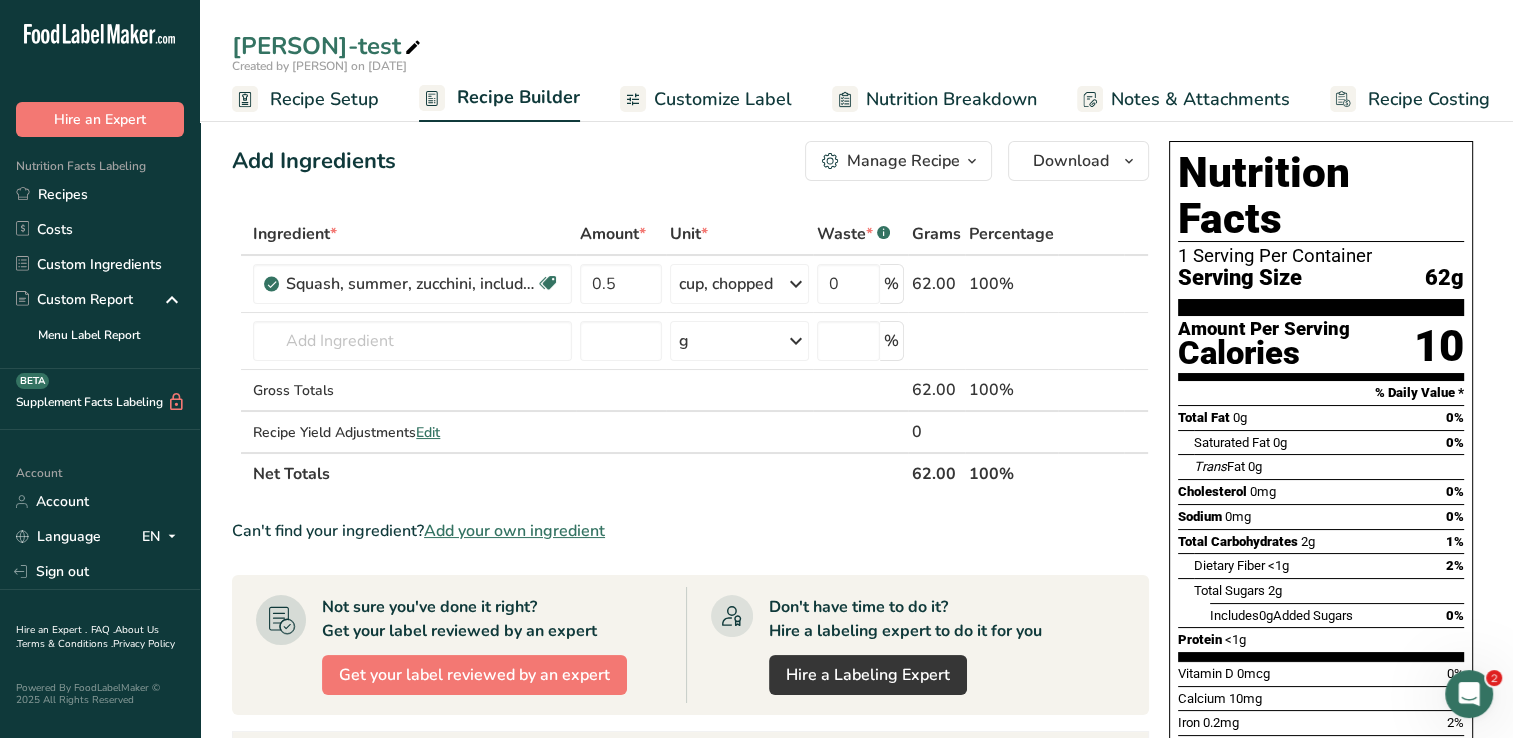 scroll, scrollTop: 0, scrollLeft: 0, axis: both 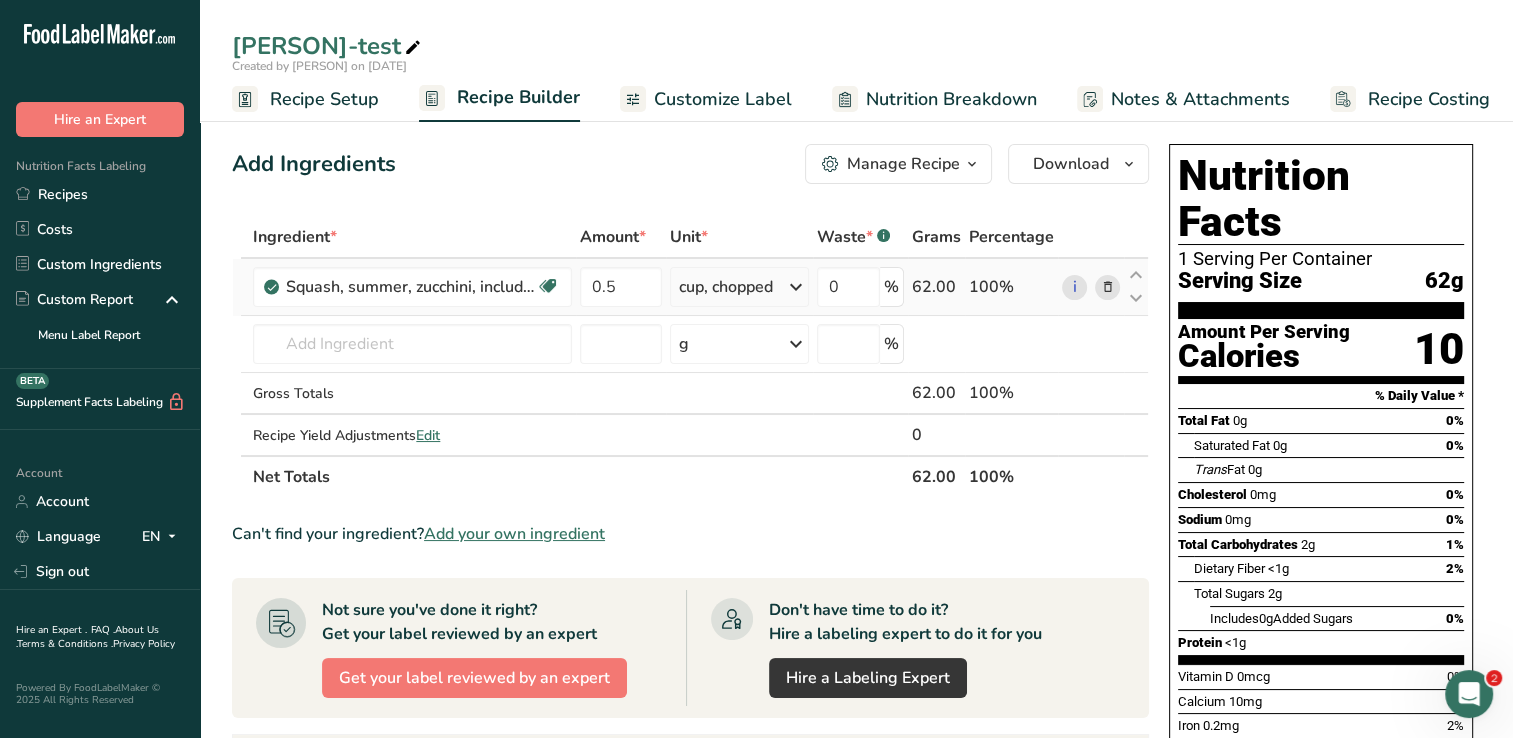 click at bounding box center (1107, 287) 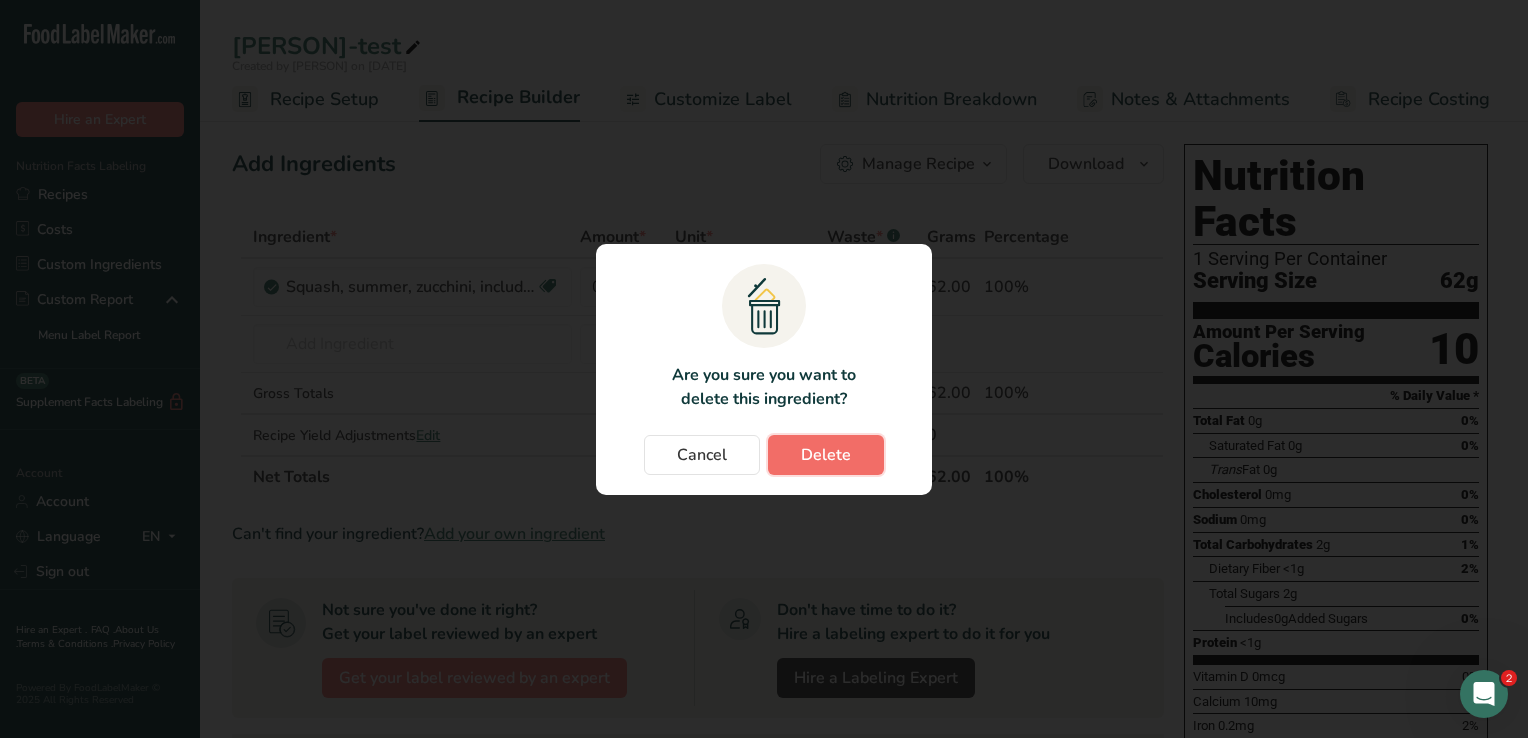 click on "Delete" at bounding box center (826, 455) 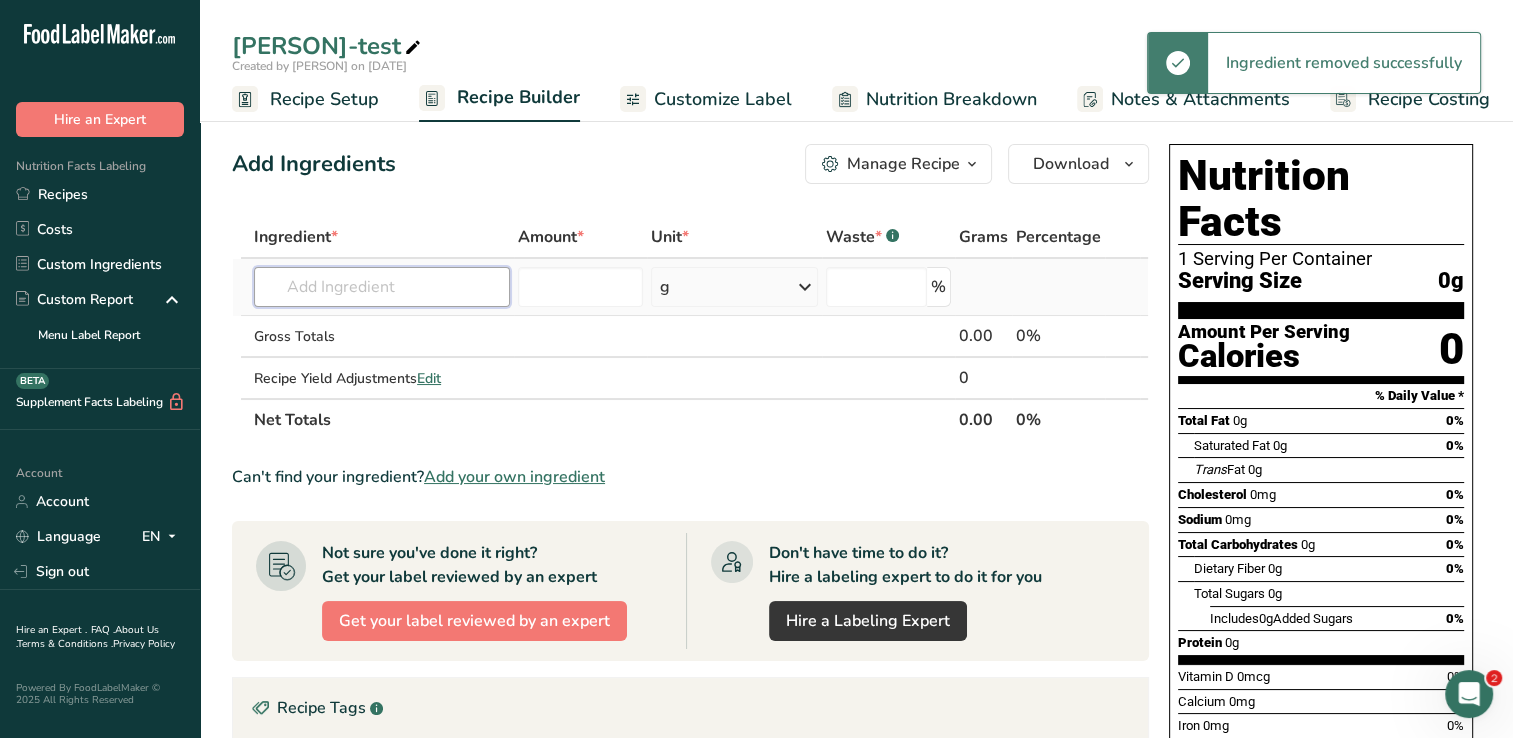 click at bounding box center [382, 287] 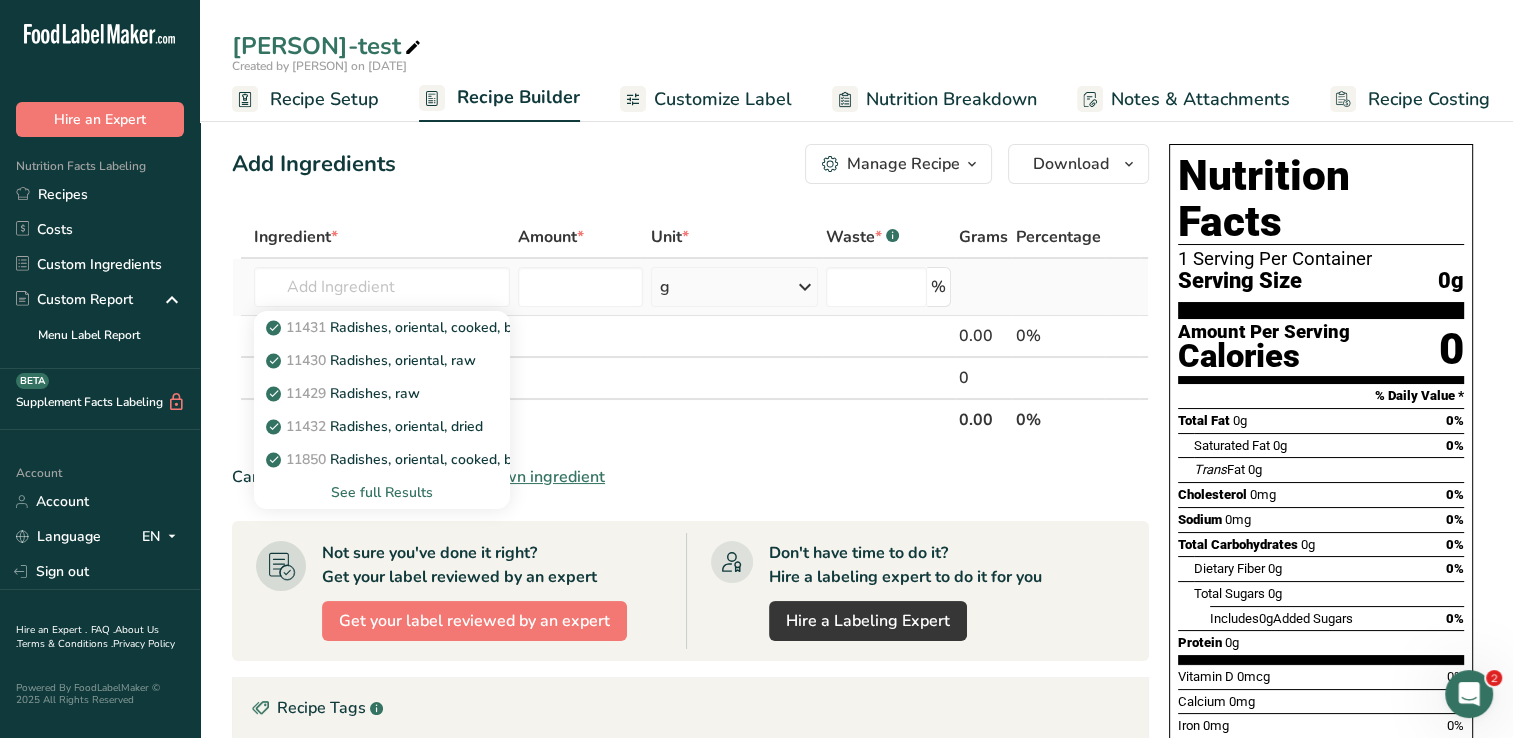 click on "See full Results" at bounding box center [382, 492] 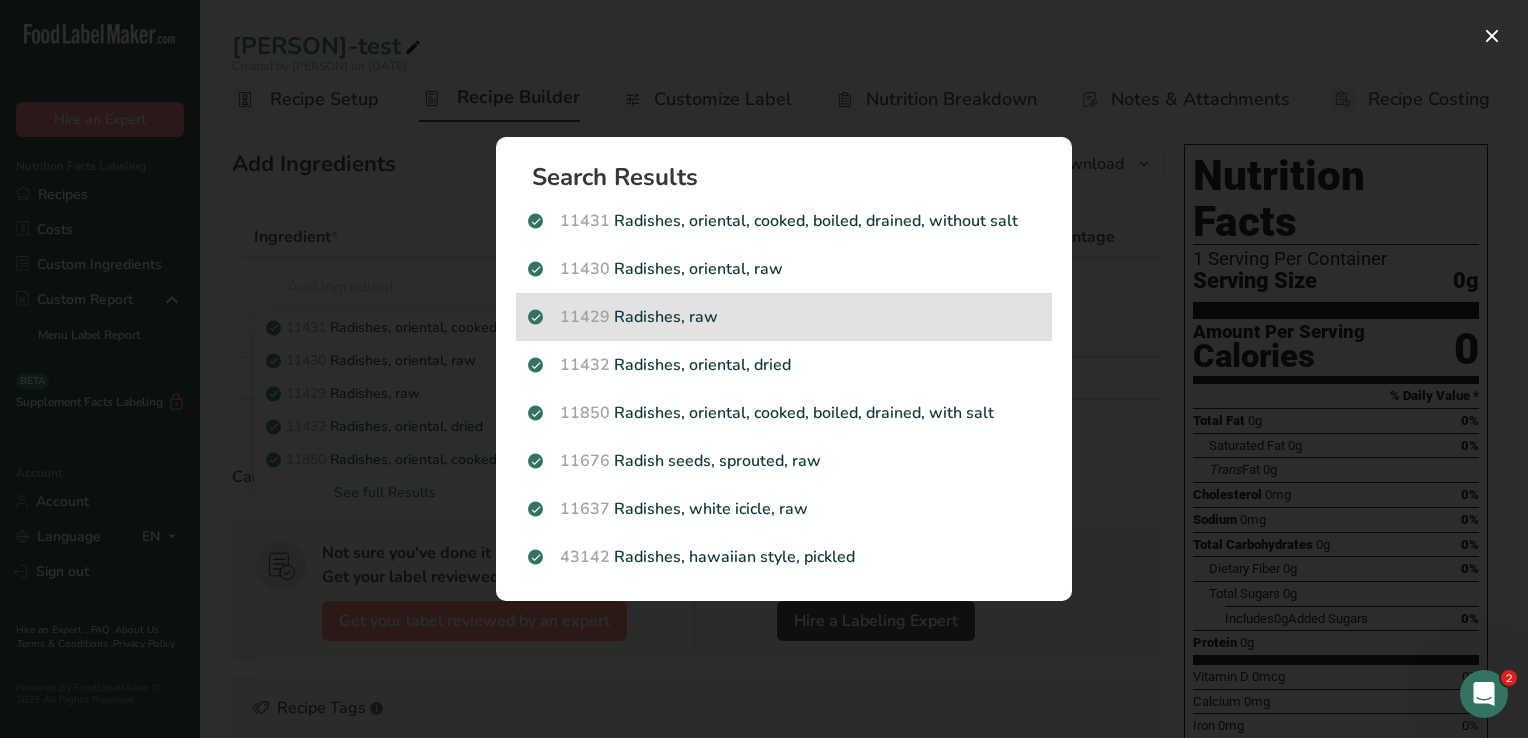 click on "11429
Radishes, raw" at bounding box center [784, 317] 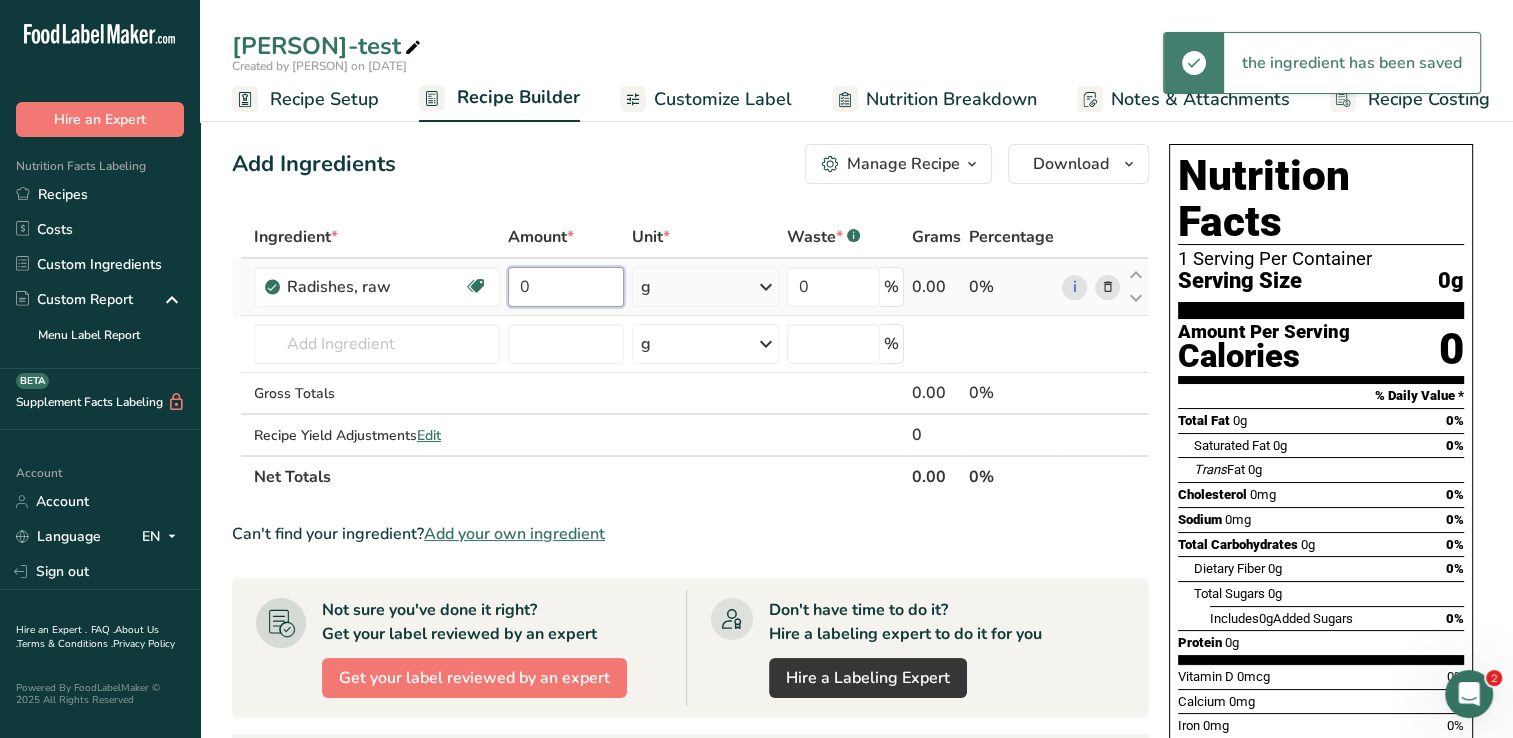 click on "0" at bounding box center [566, 287] 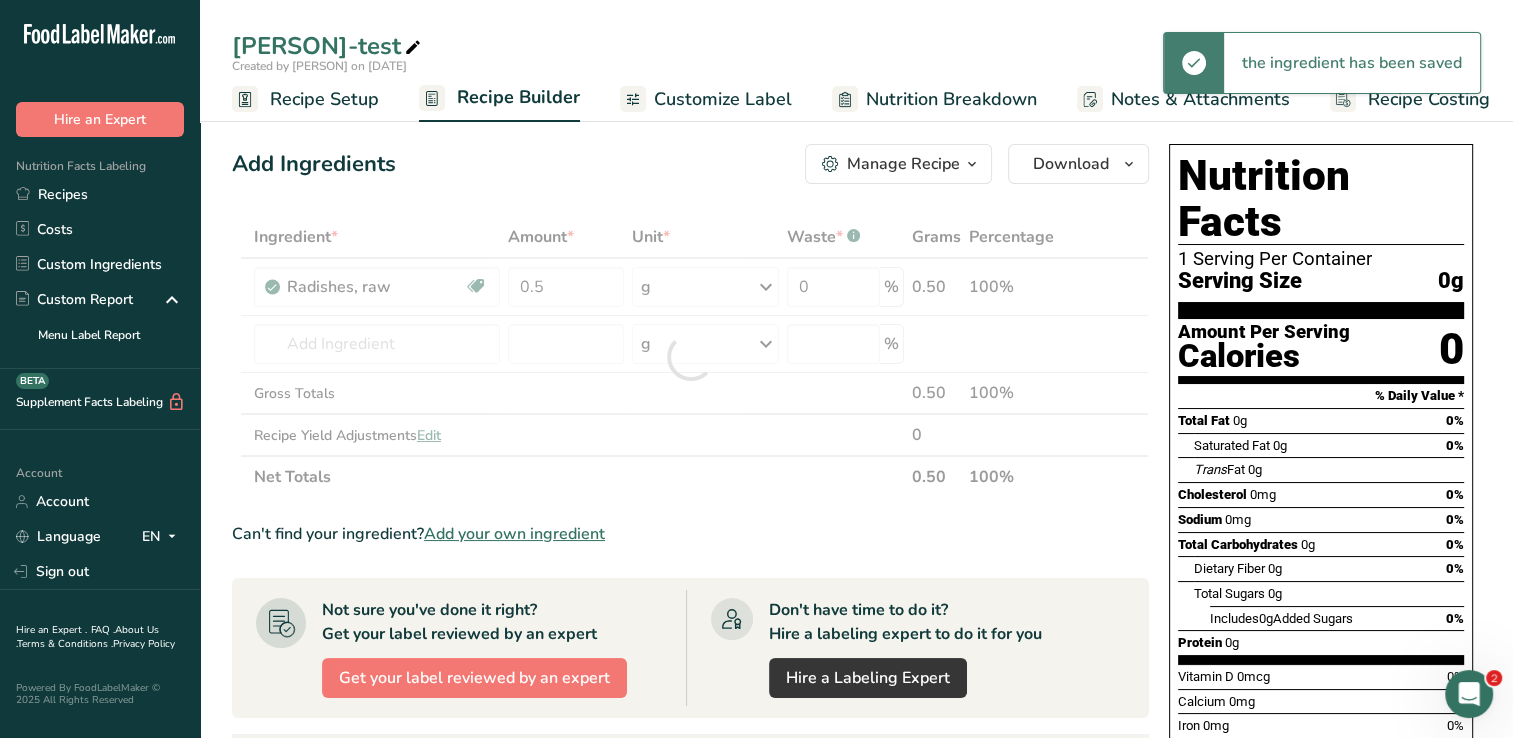 click on "Ingredient *
Amount *
Unit *
Waste *   .a-a{fill:#347362;}.b-a{fill:#fff;}          Grams
Percentage
Radishes, raw
Dairy free
Gluten free
Vegan
Vegetarian
Soy free
0.5
g
Portions
1 cup slices
1 large (1" to 1-1/4" dia)
1 medium (3/4" to 1" dia)
See more
Weight Units
g
kg
mg
See more
Volume Units
l
Volume units require a density conversion. If you know your ingredient's density enter it below. Otherwise, click on "RIA" our AI Regulatory bot - she will be able to help you
lb/ft3
g/cm3
Confirm" at bounding box center (690, 357) 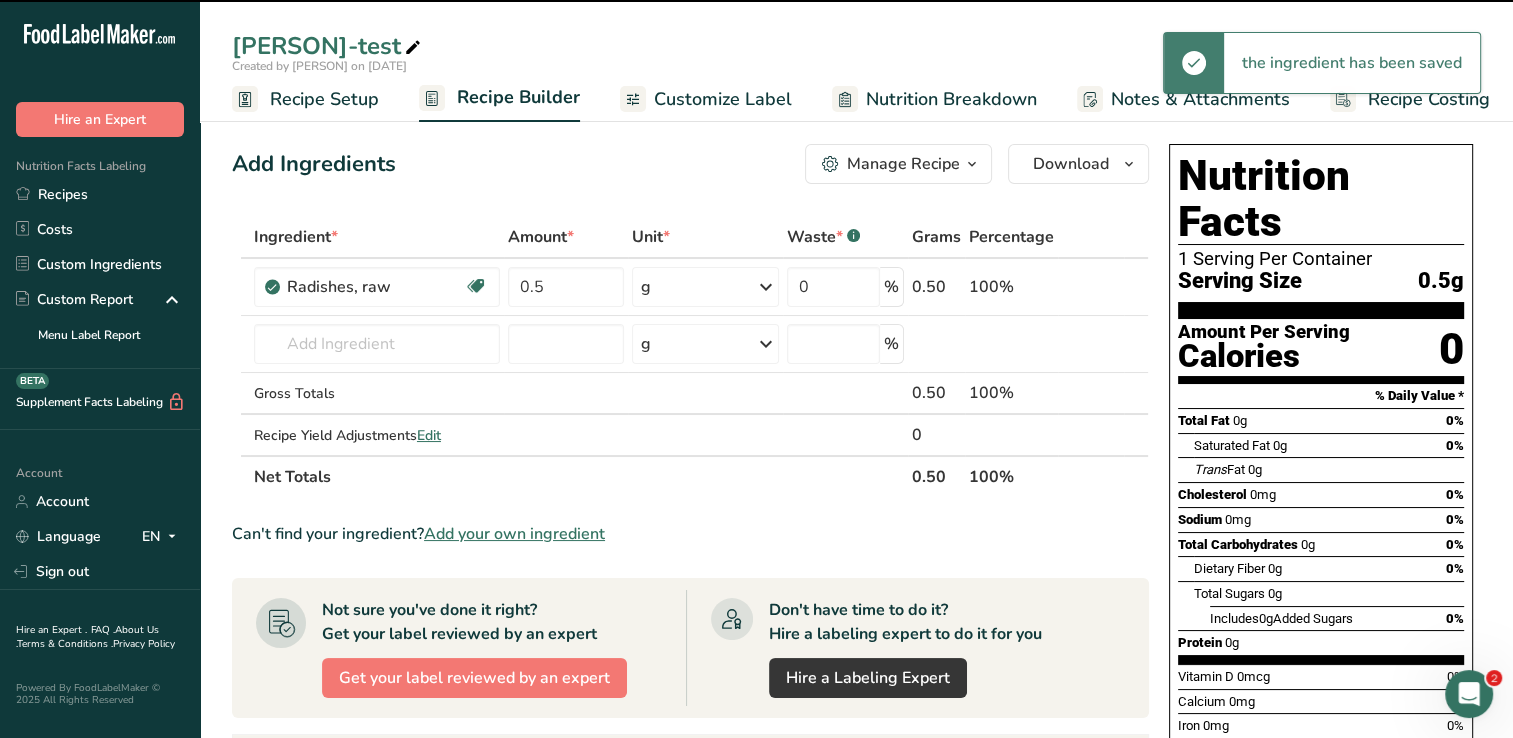 click at bounding box center (766, 287) 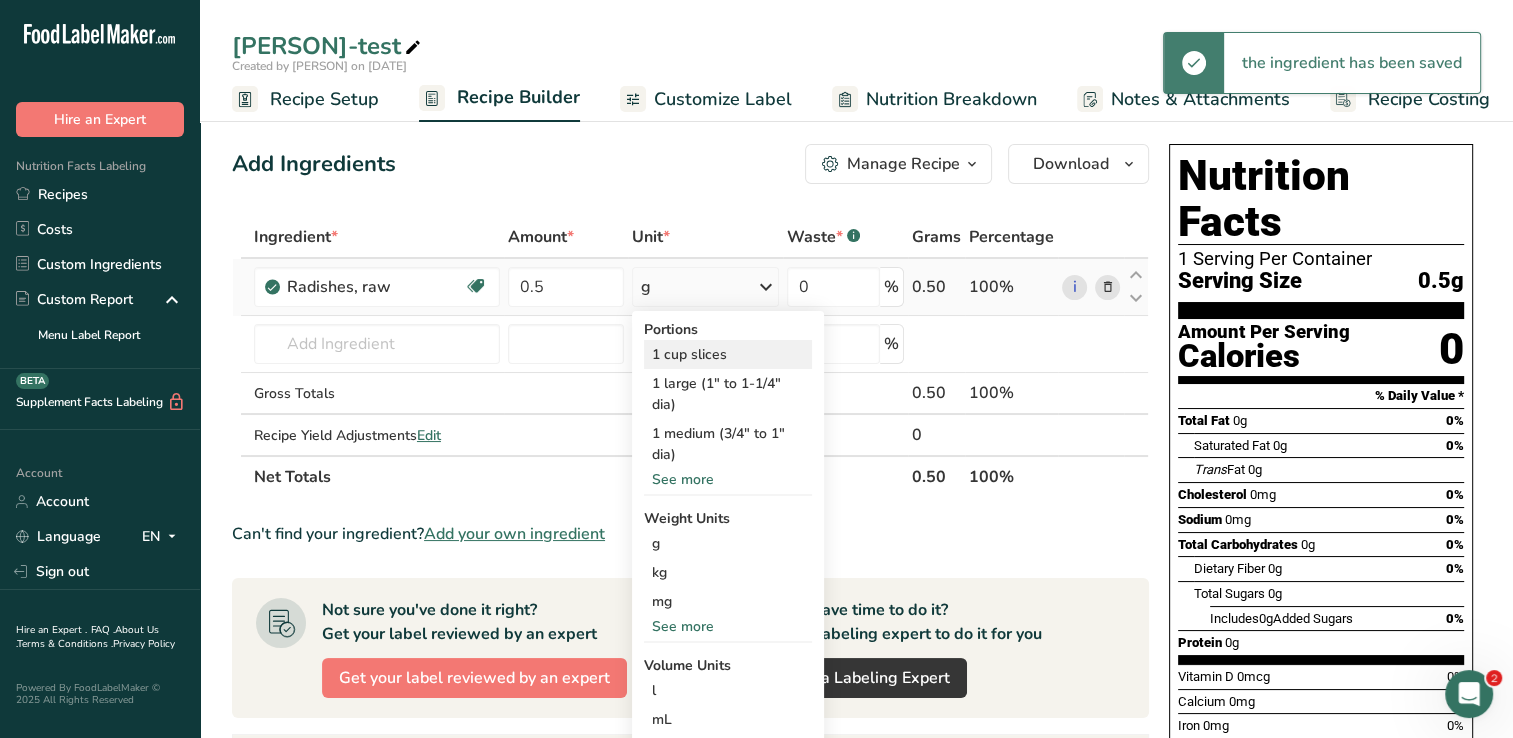 click on "1 cup slices" at bounding box center [728, 354] 